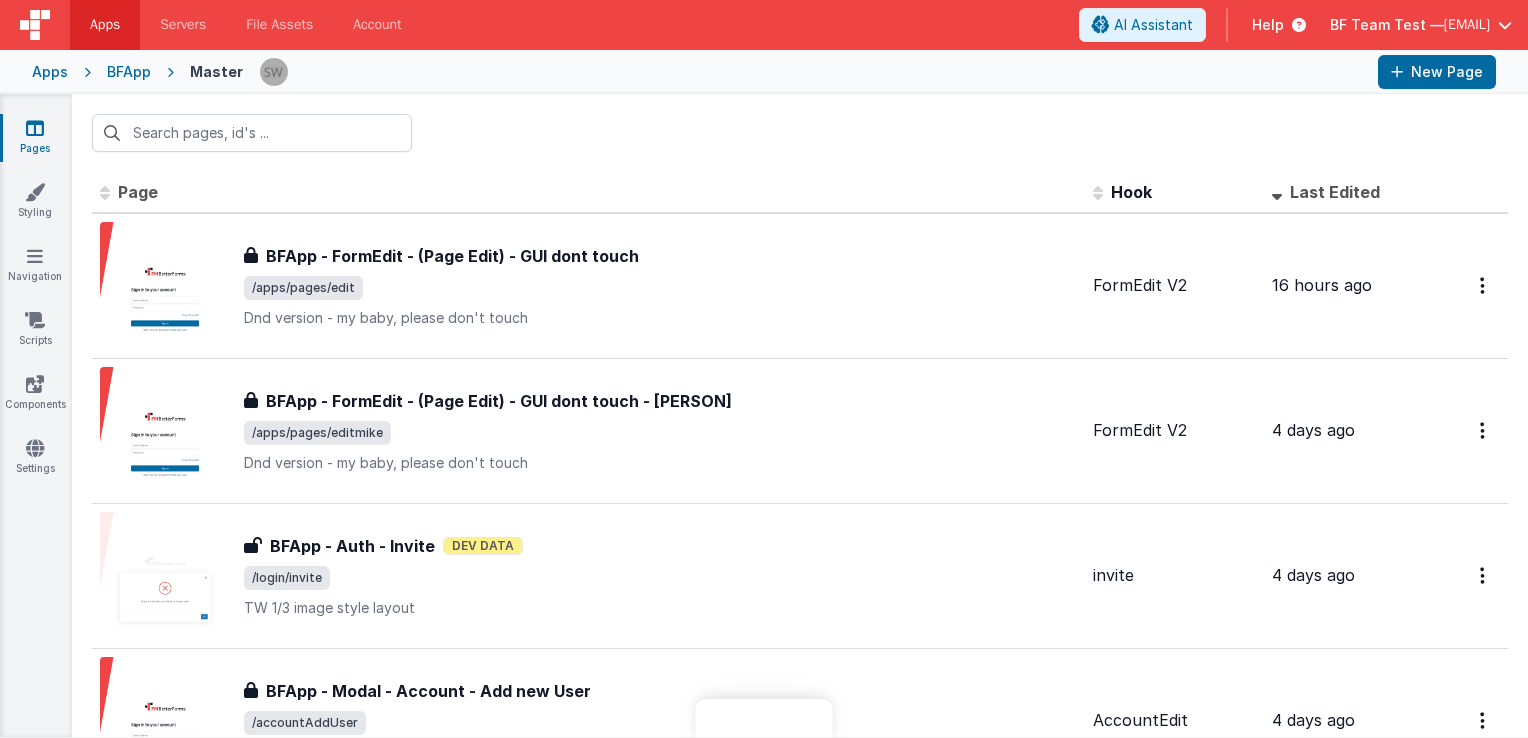 scroll, scrollTop: 0, scrollLeft: 0, axis: both 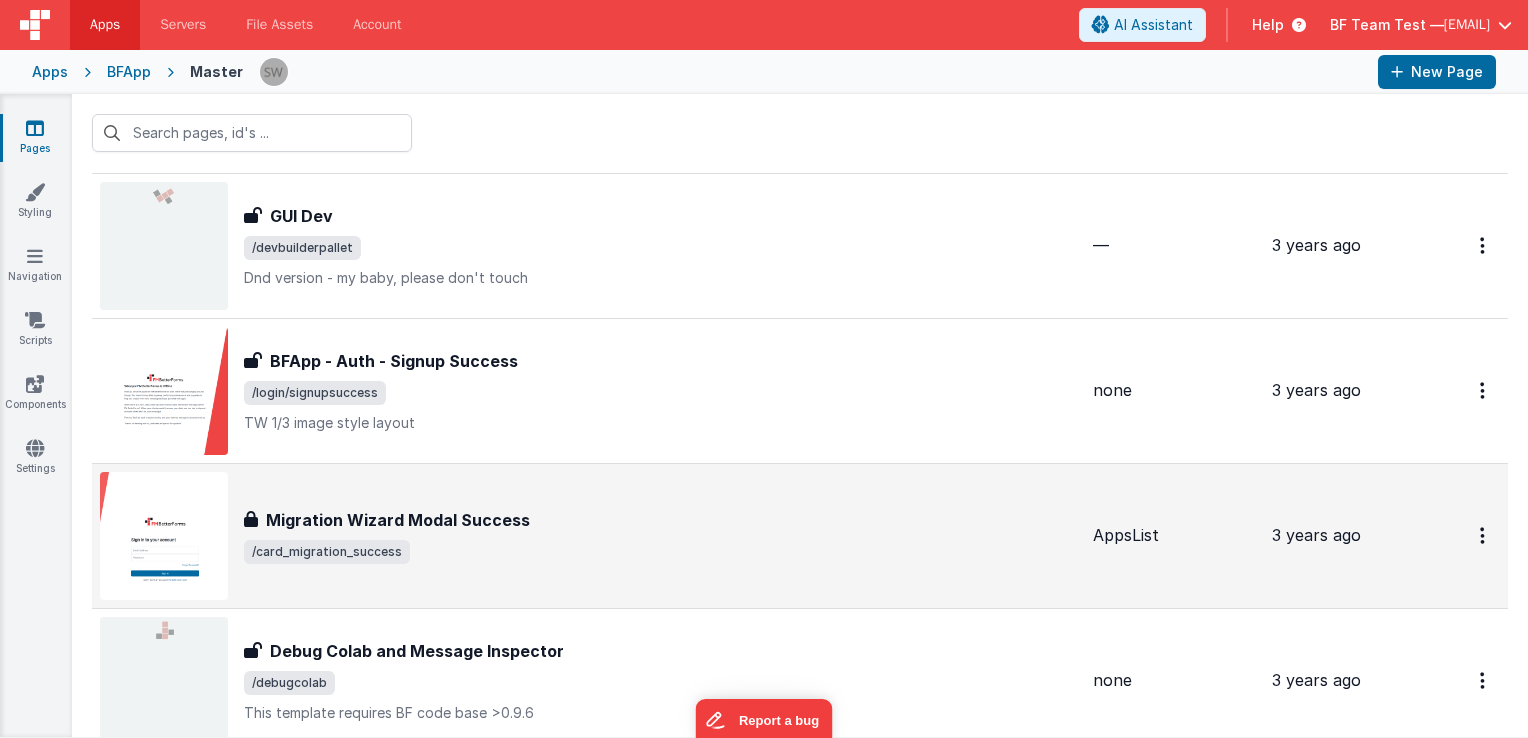 drag, startPoint x: 1420, startPoint y: 574, endPoint x: 1424, endPoint y: 559, distance: 15.524175 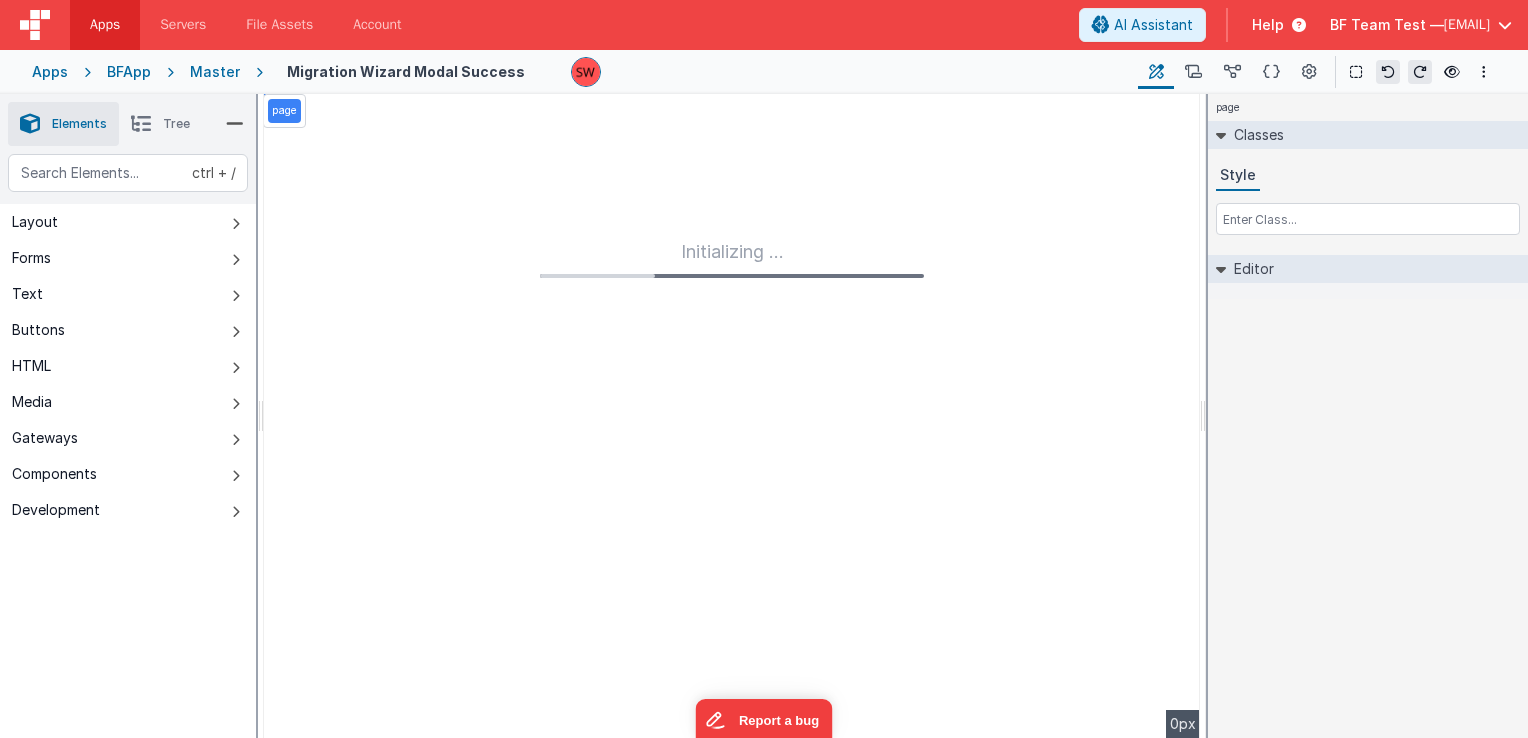 click on "Master" at bounding box center (215, 72) 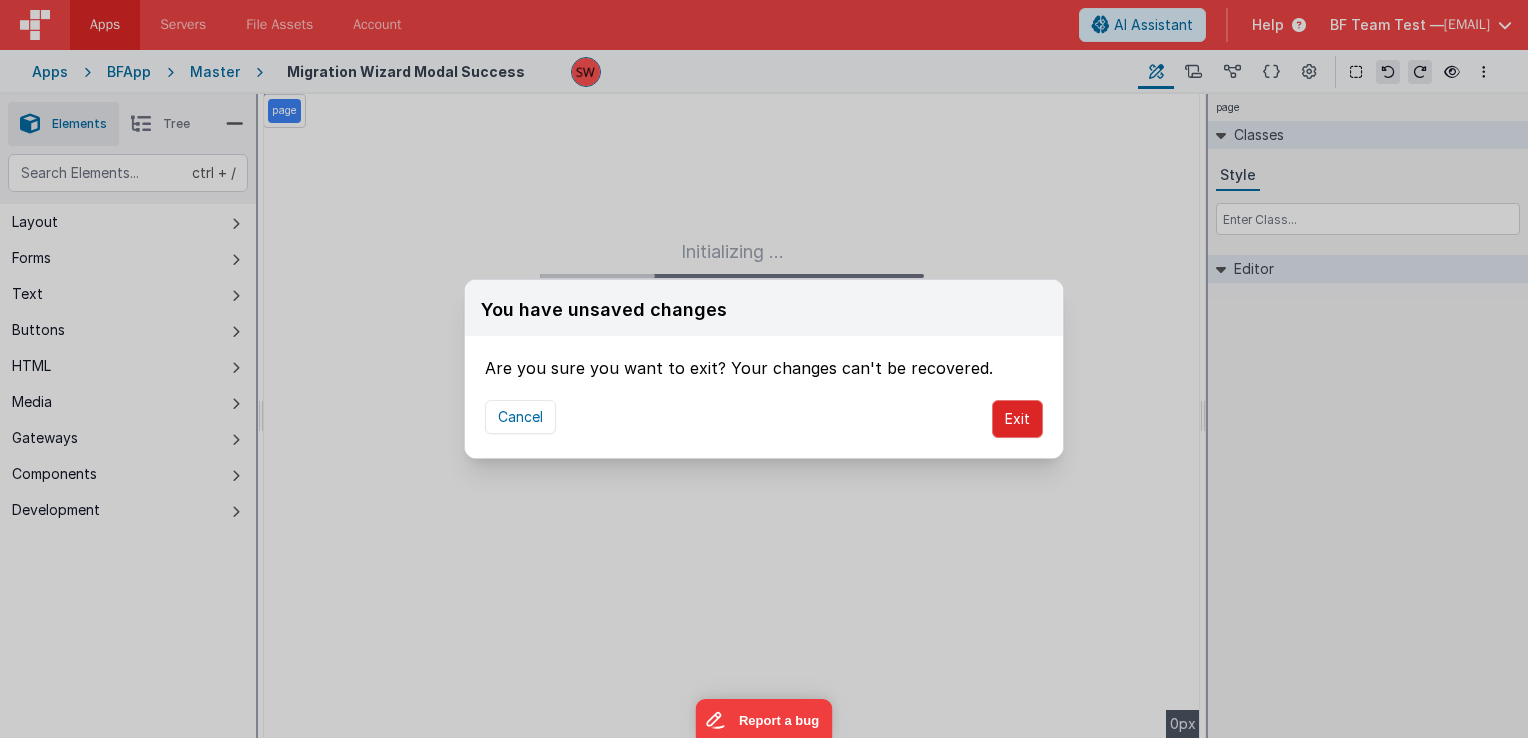 click on "Exit" at bounding box center [1017, 419] 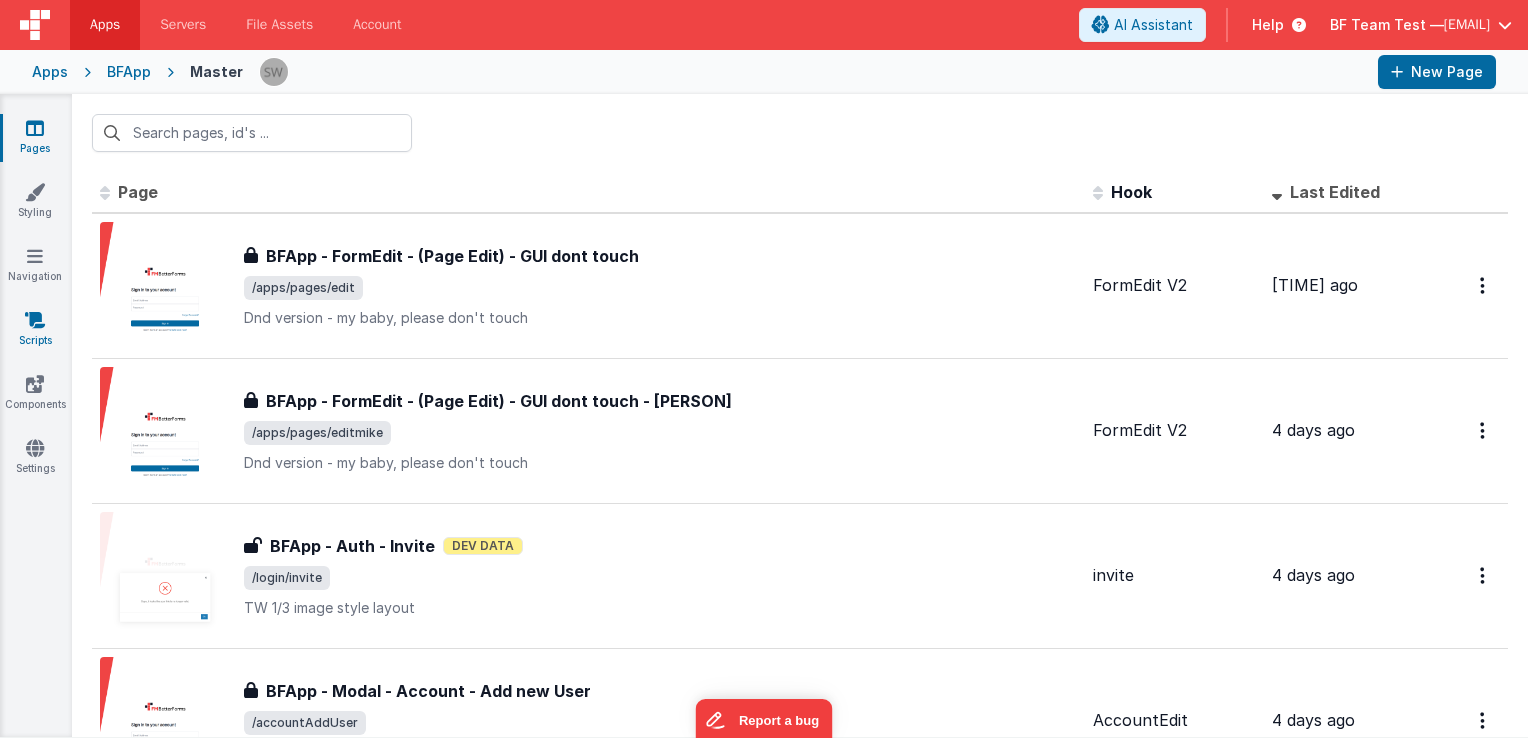 click on "Scripts" at bounding box center (35, 330) 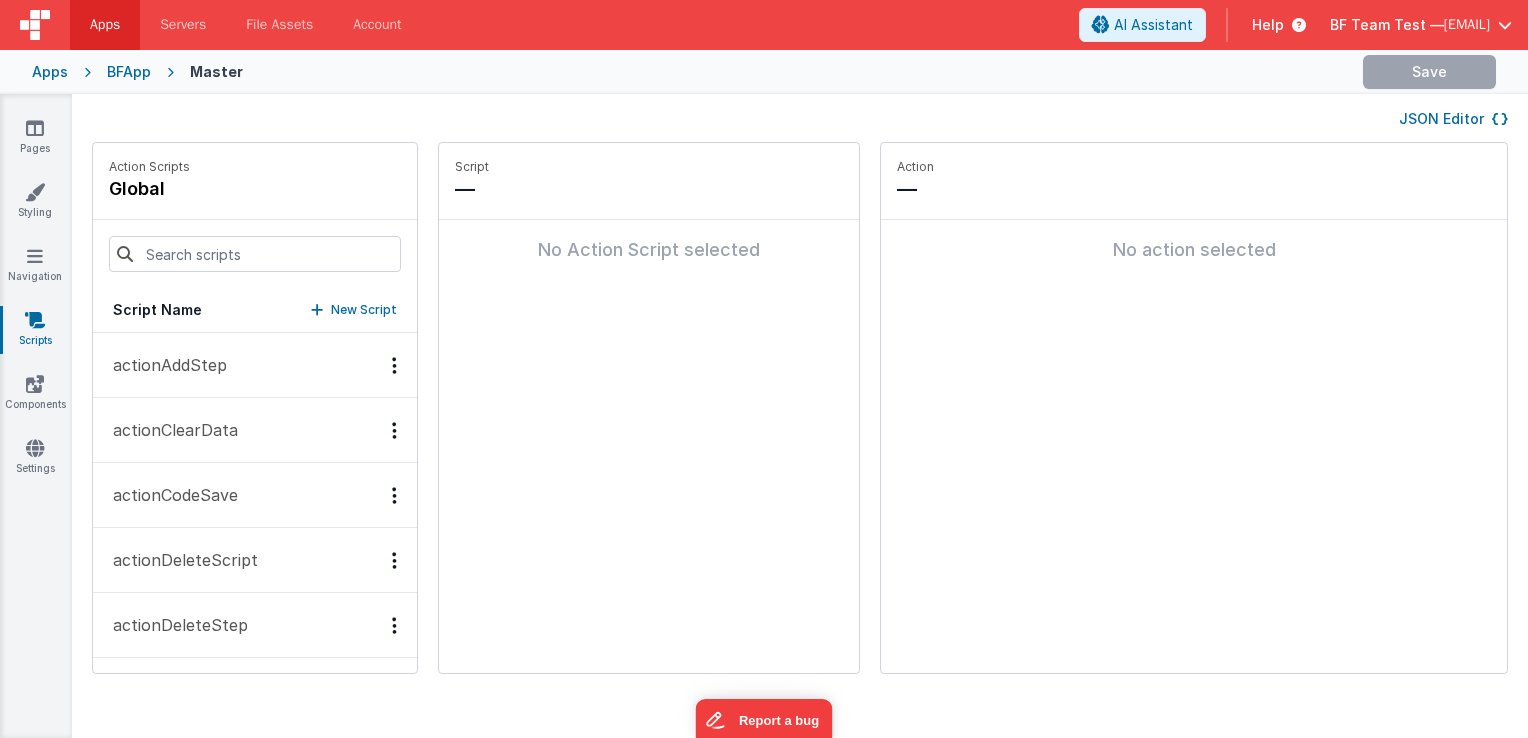 click on "New Script" at bounding box center (364, 310) 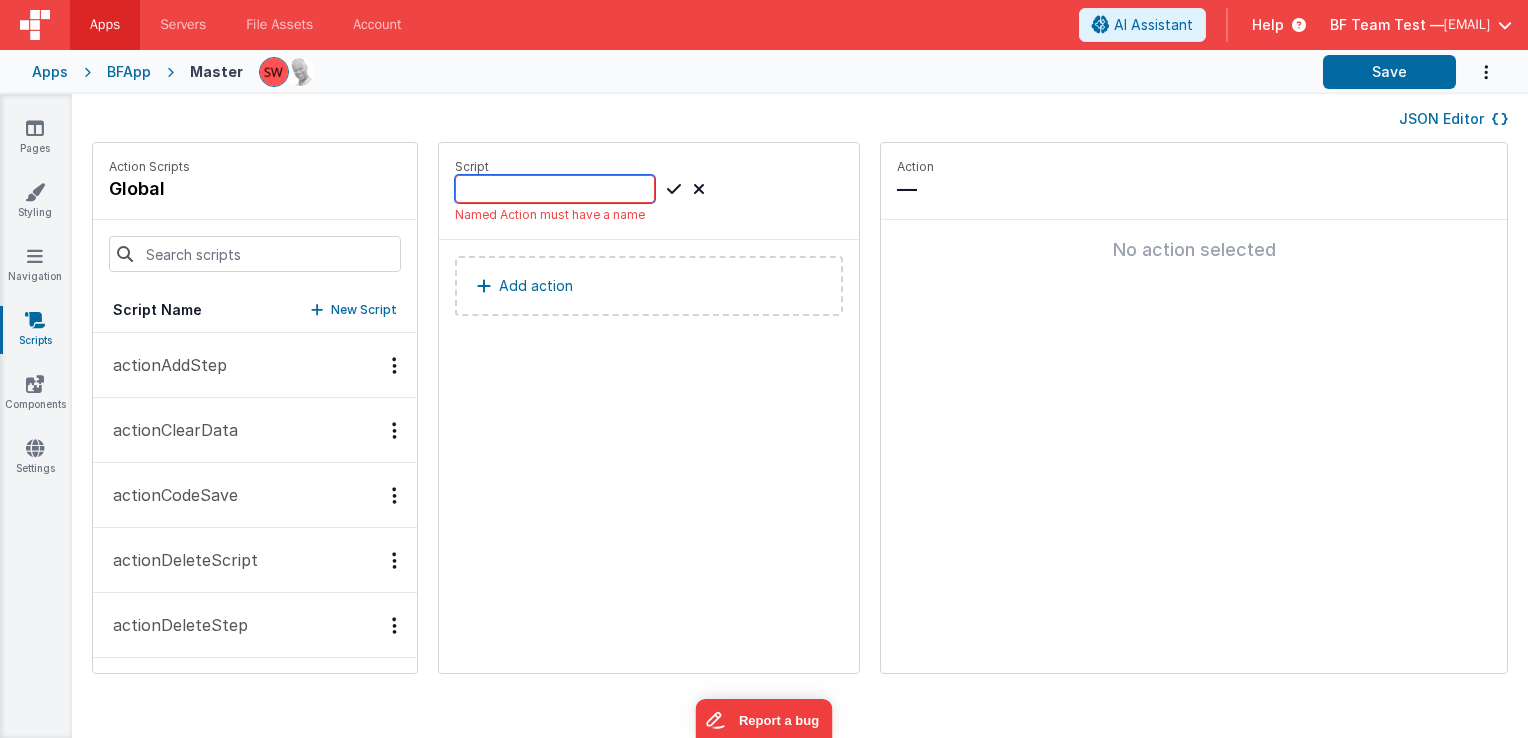 type on "h" 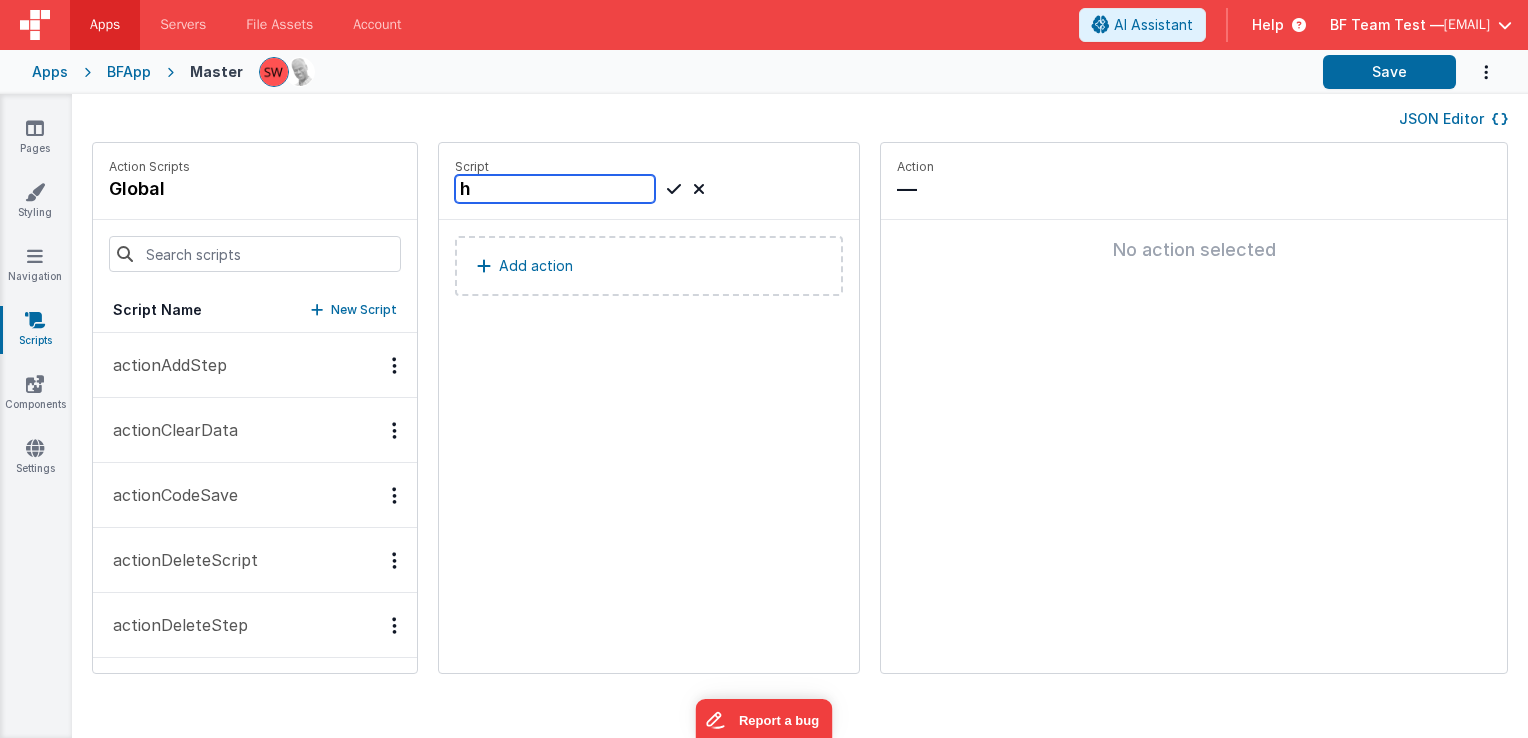 type 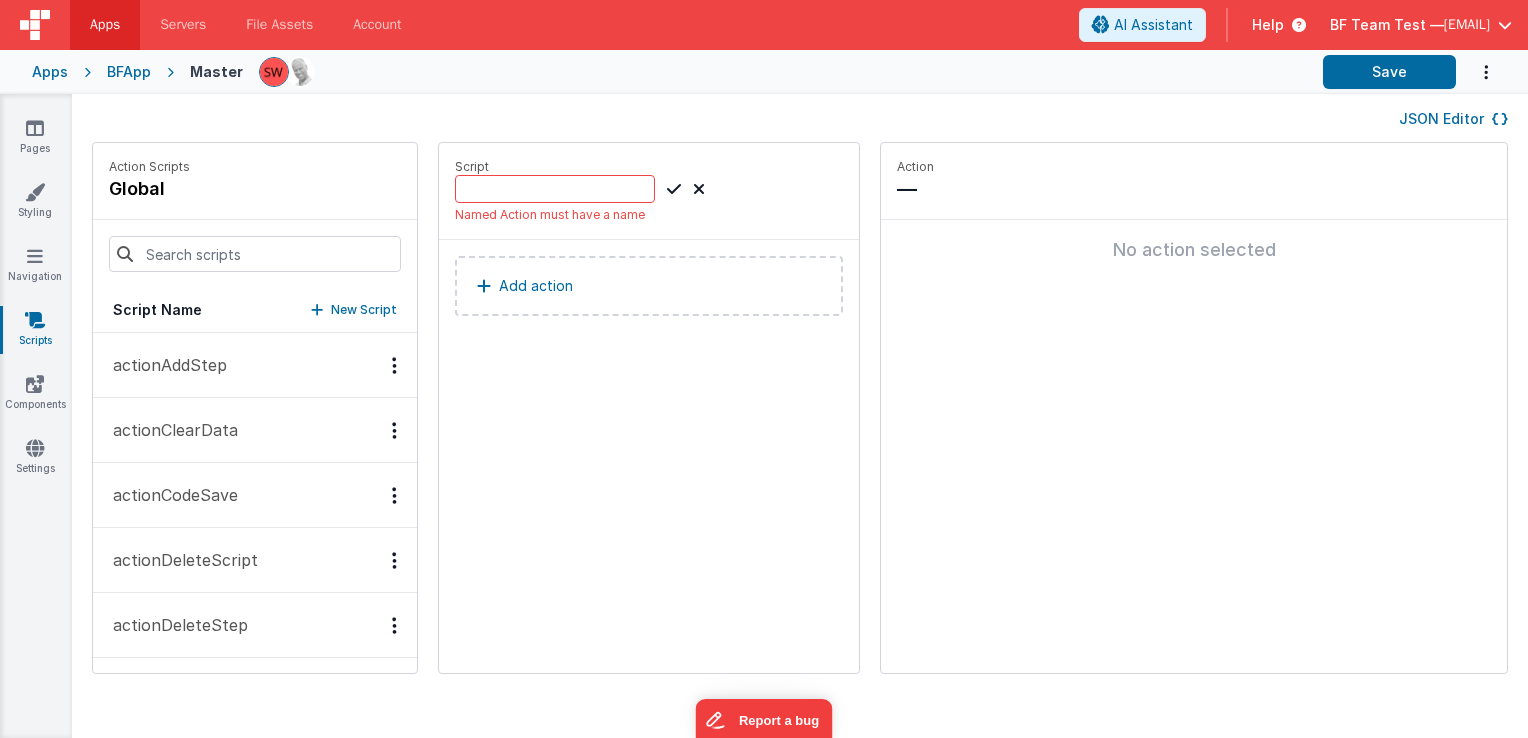 click at bounding box center (699, 189) 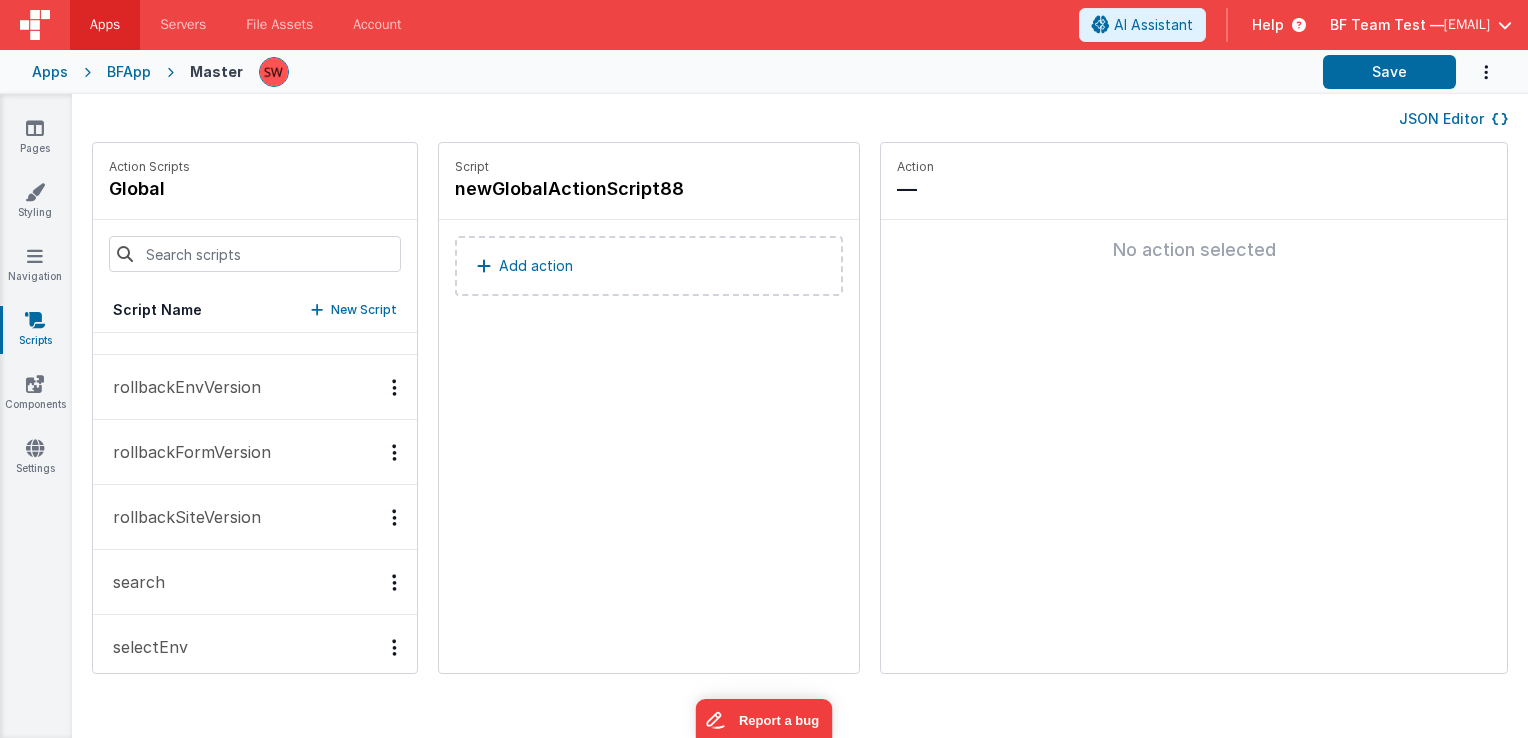 scroll, scrollTop: 4576, scrollLeft: 0, axis: vertical 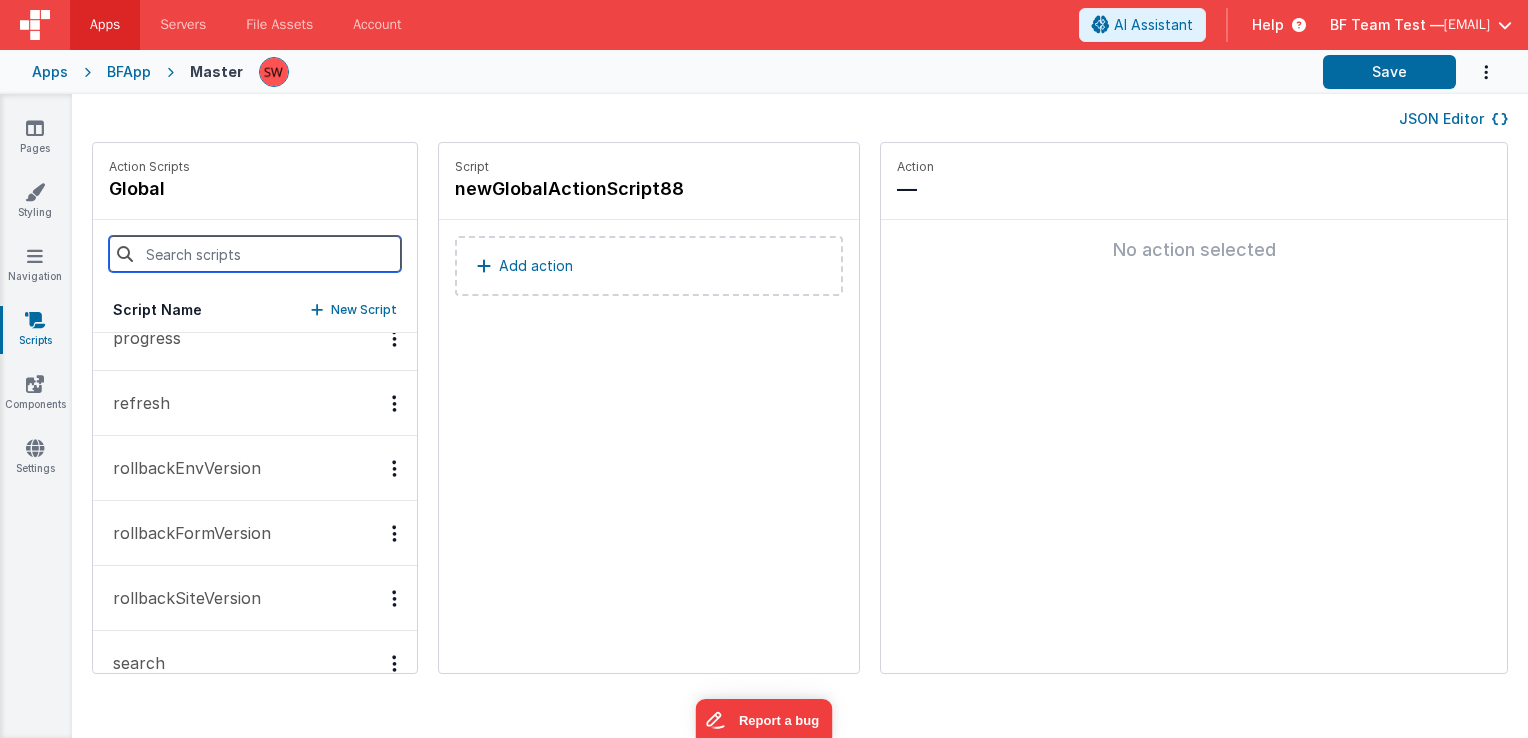 click at bounding box center (255, 254) 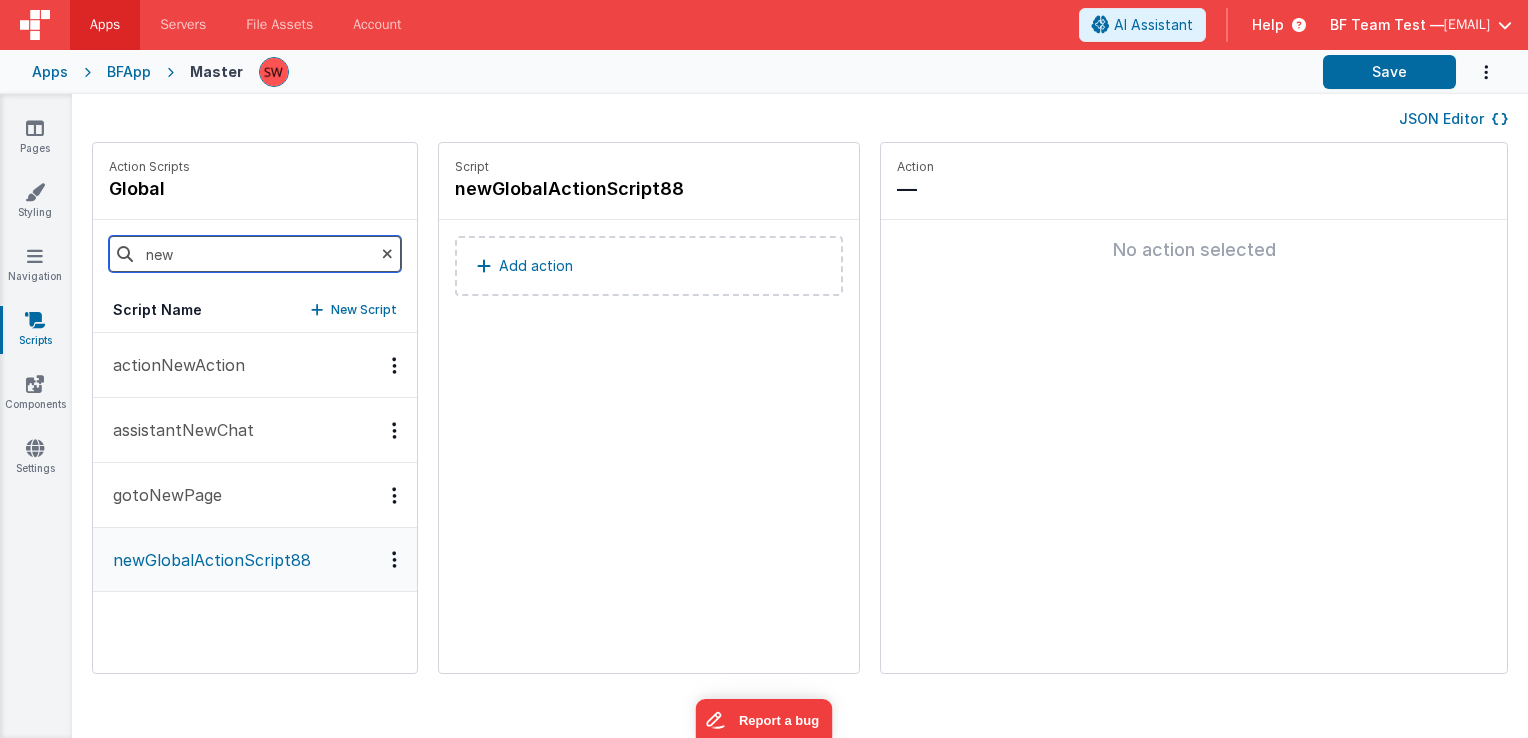 scroll, scrollTop: 0, scrollLeft: 0, axis: both 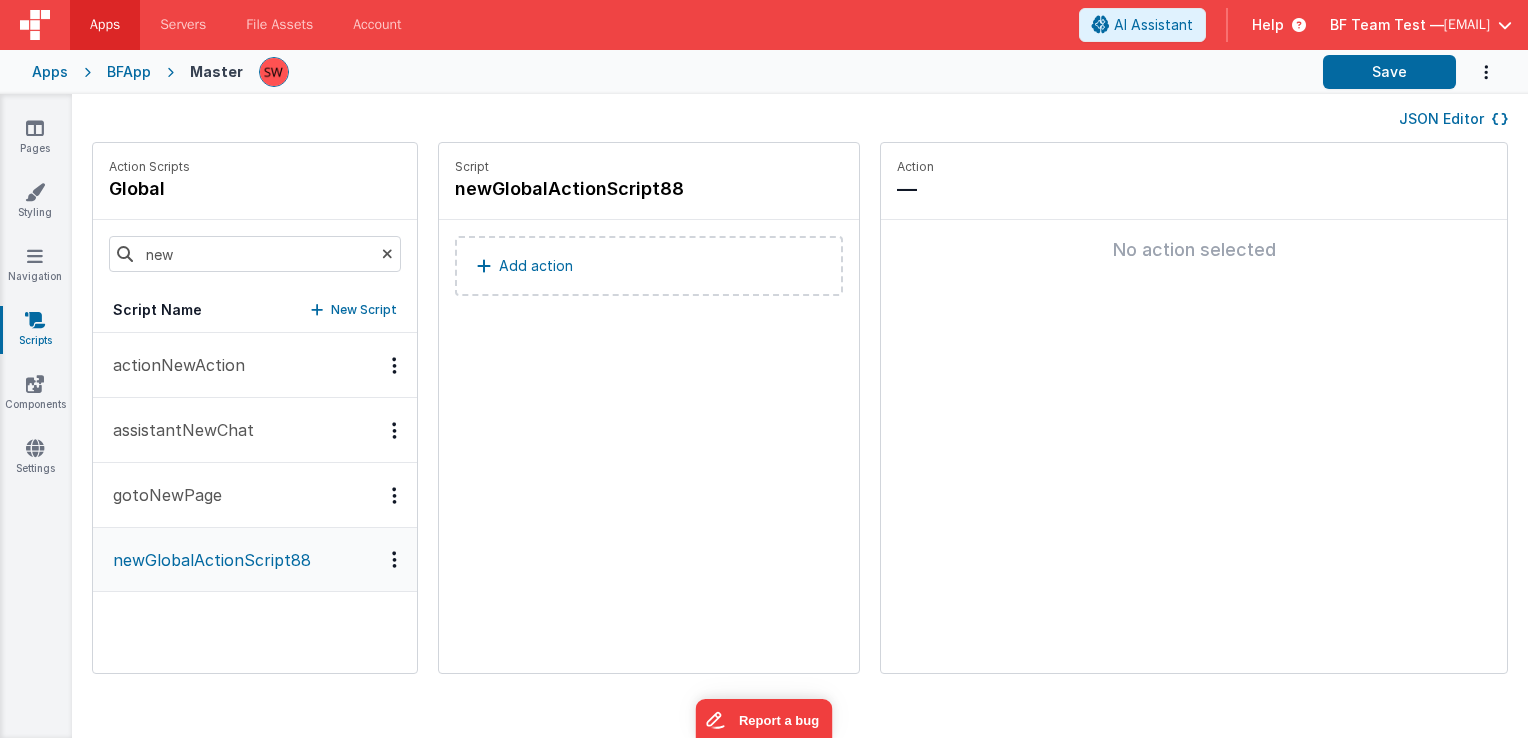 click on "newGlobalActionScript88" at bounding box center (206, 560) 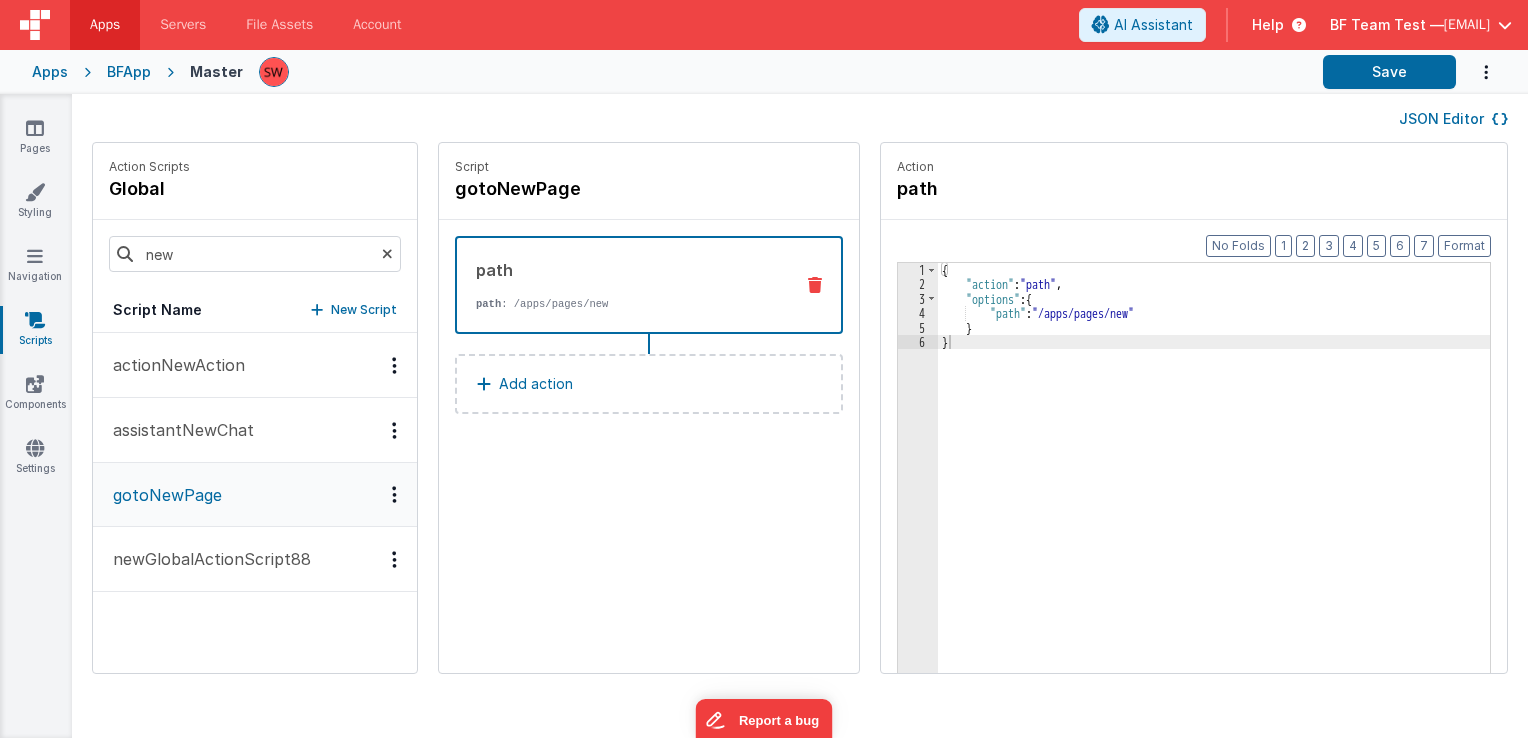 click on "newGlobalActionScript88" at bounding box center [206, 559] 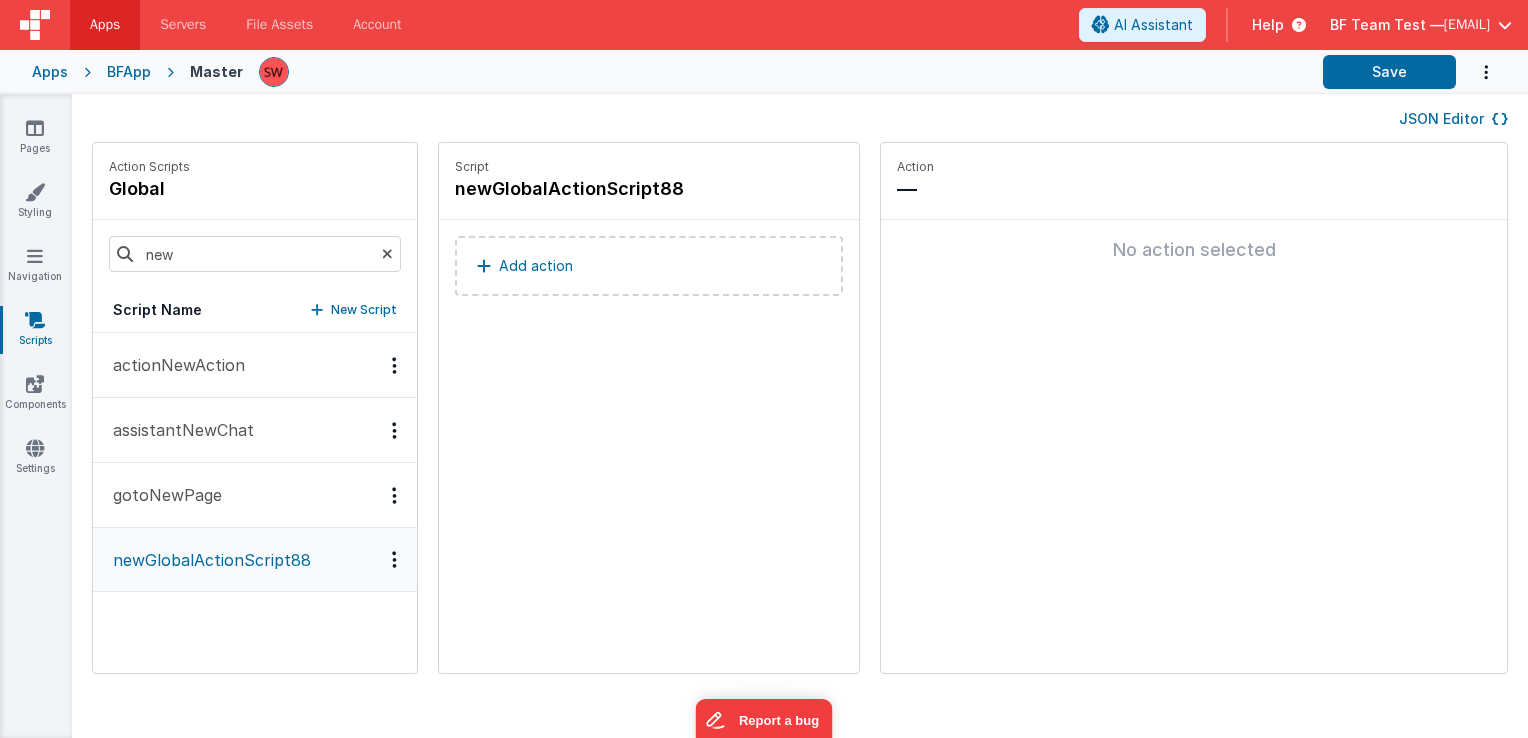 click at bounding box center (394, 559) 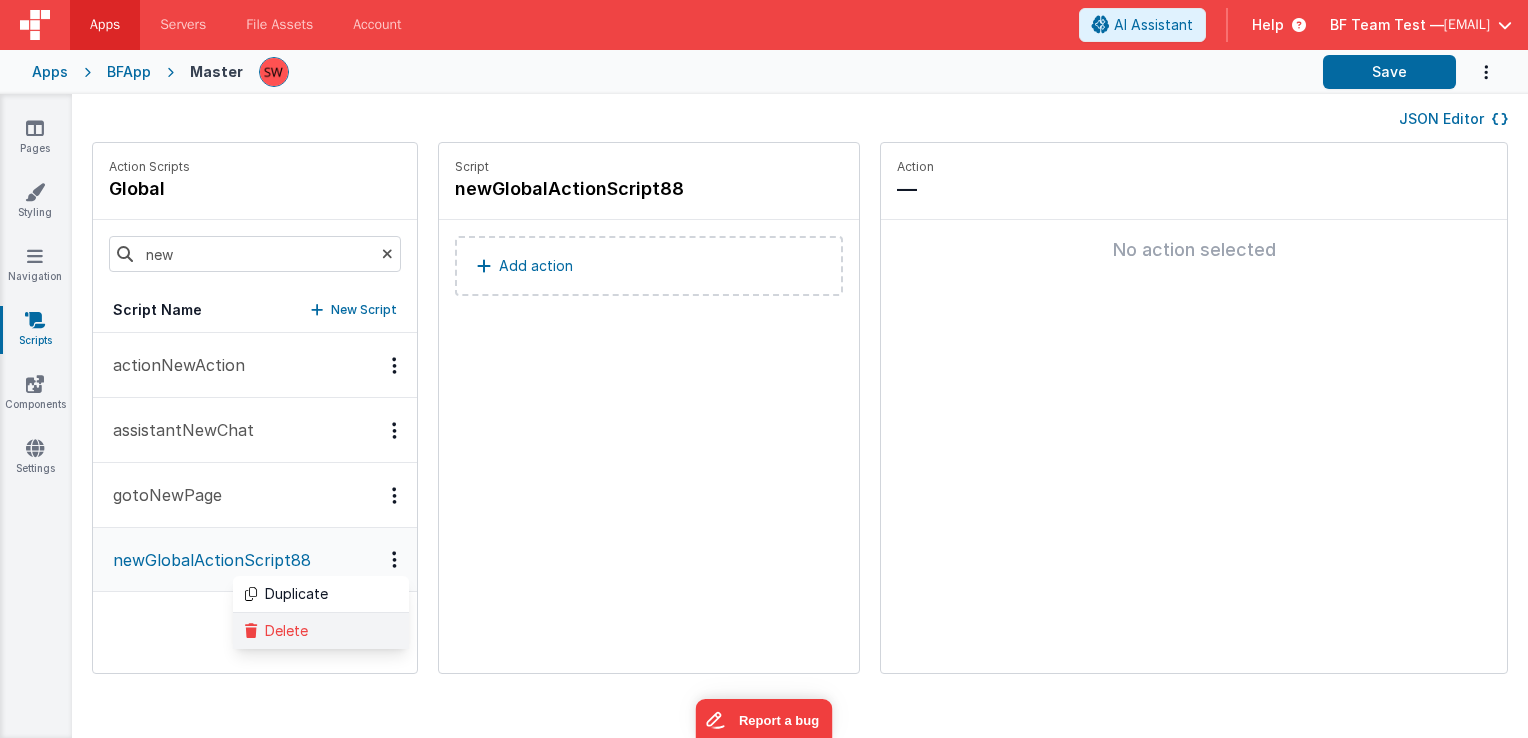 click on "Delete" at bounding box center [321, 631] 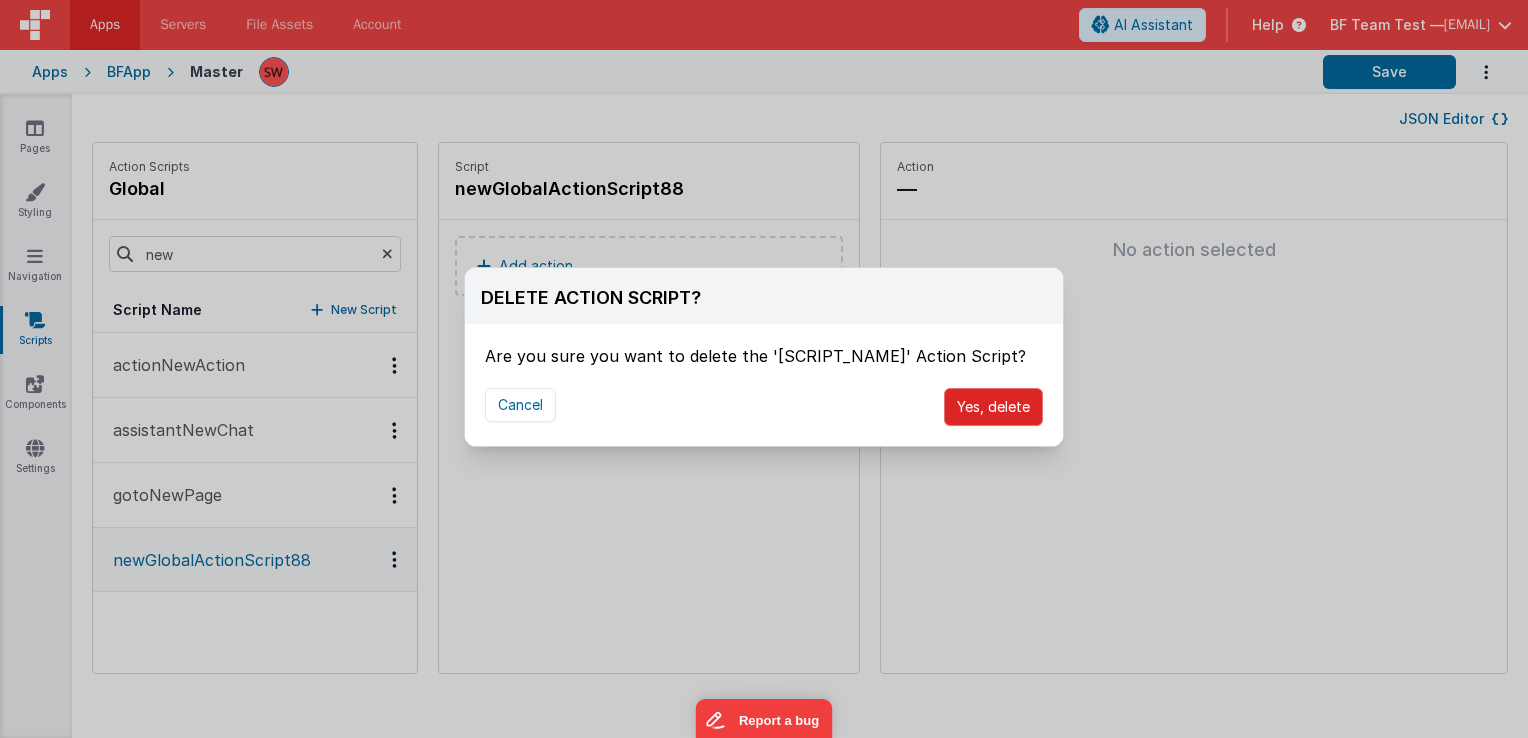 click on "Yes, delete" at bounding box center [993, 407] 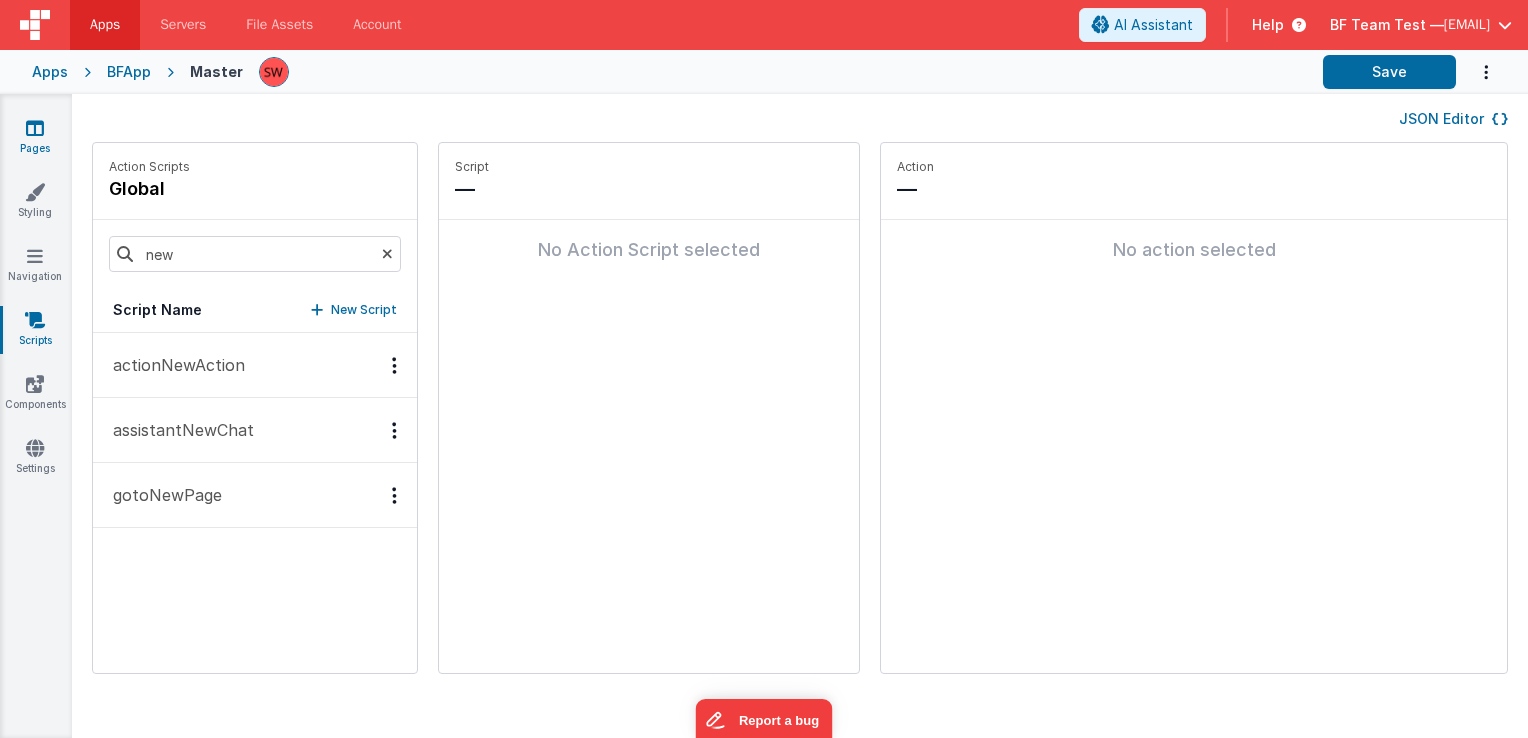 click on "Pages" at bounding box center [35, 138] 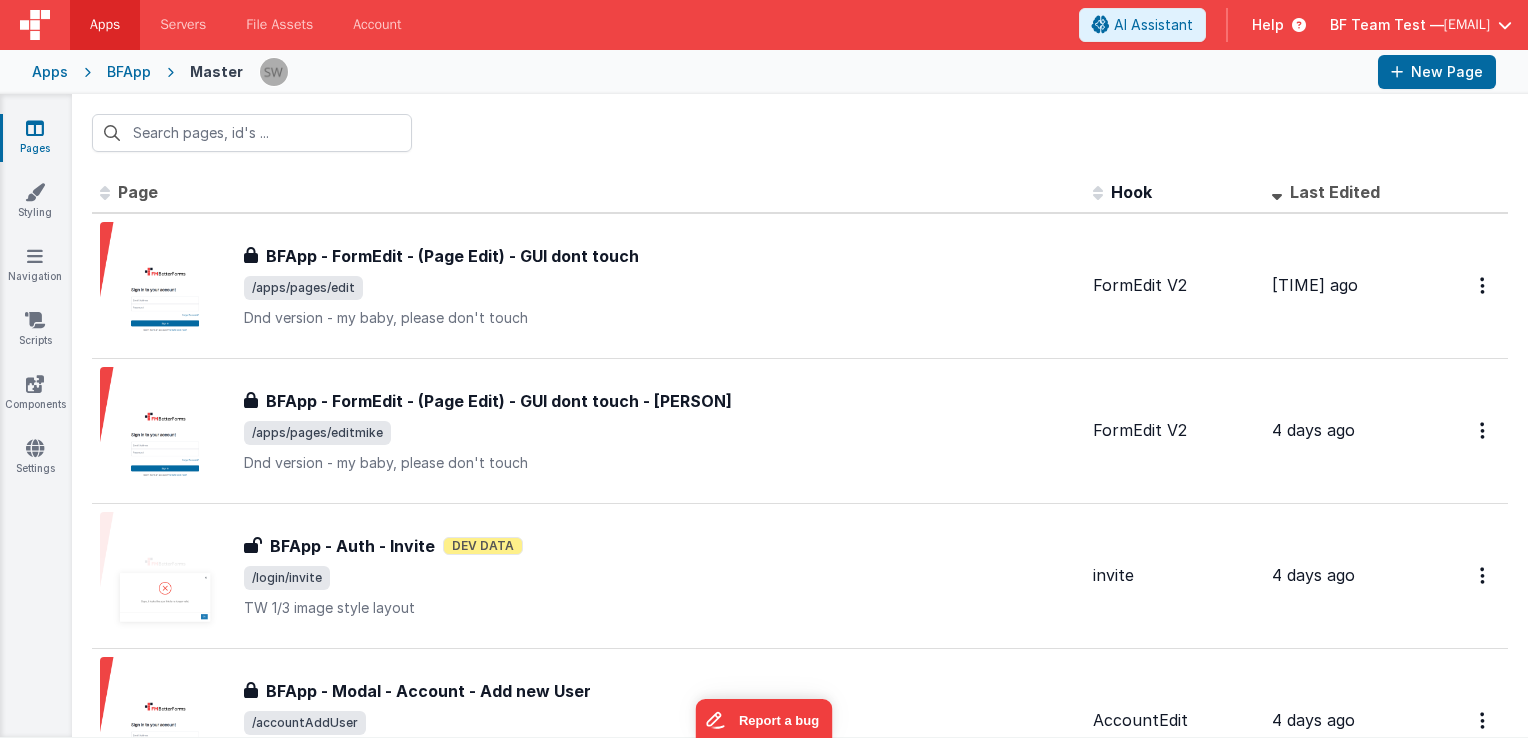 click on "Apps" at bounding box center [50, 72] 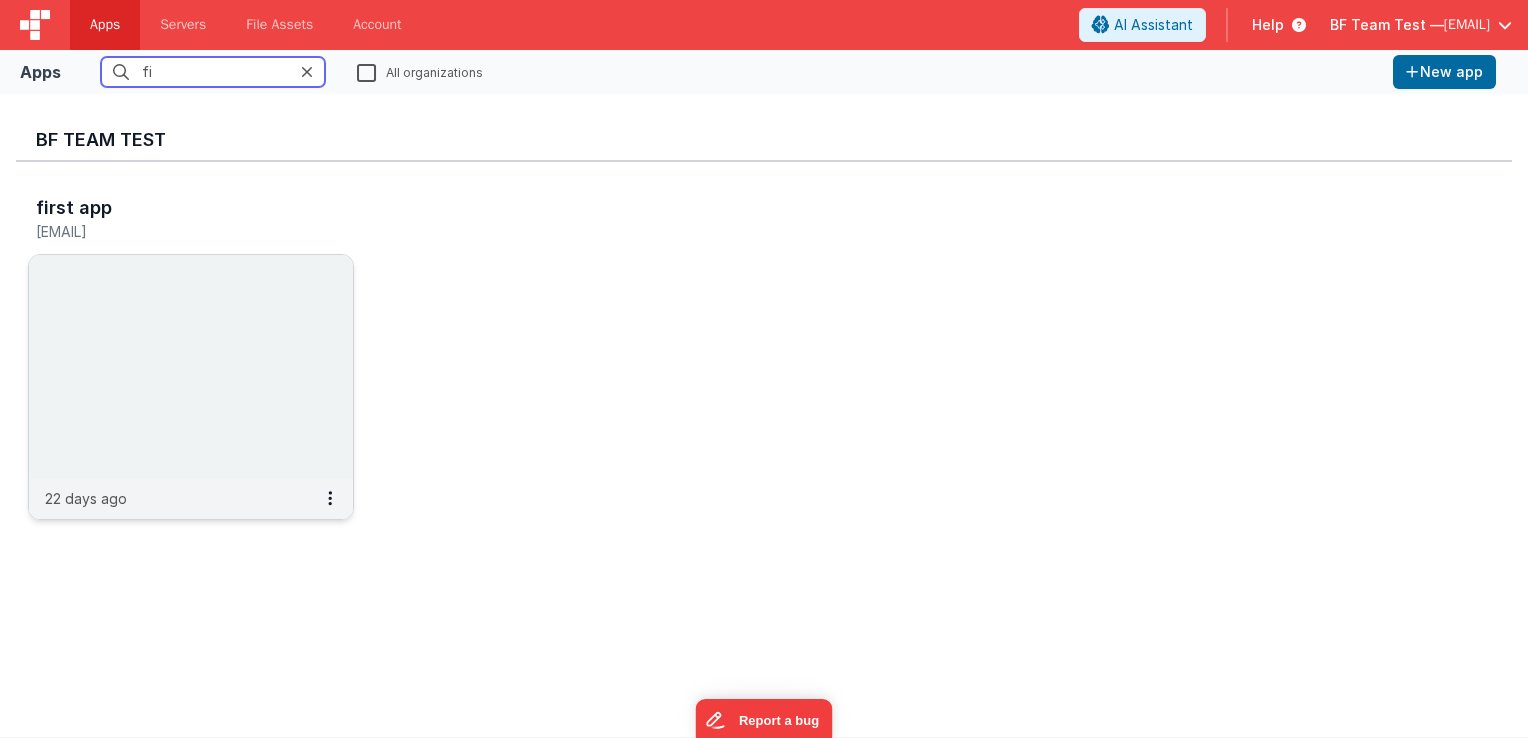 type on "fi" 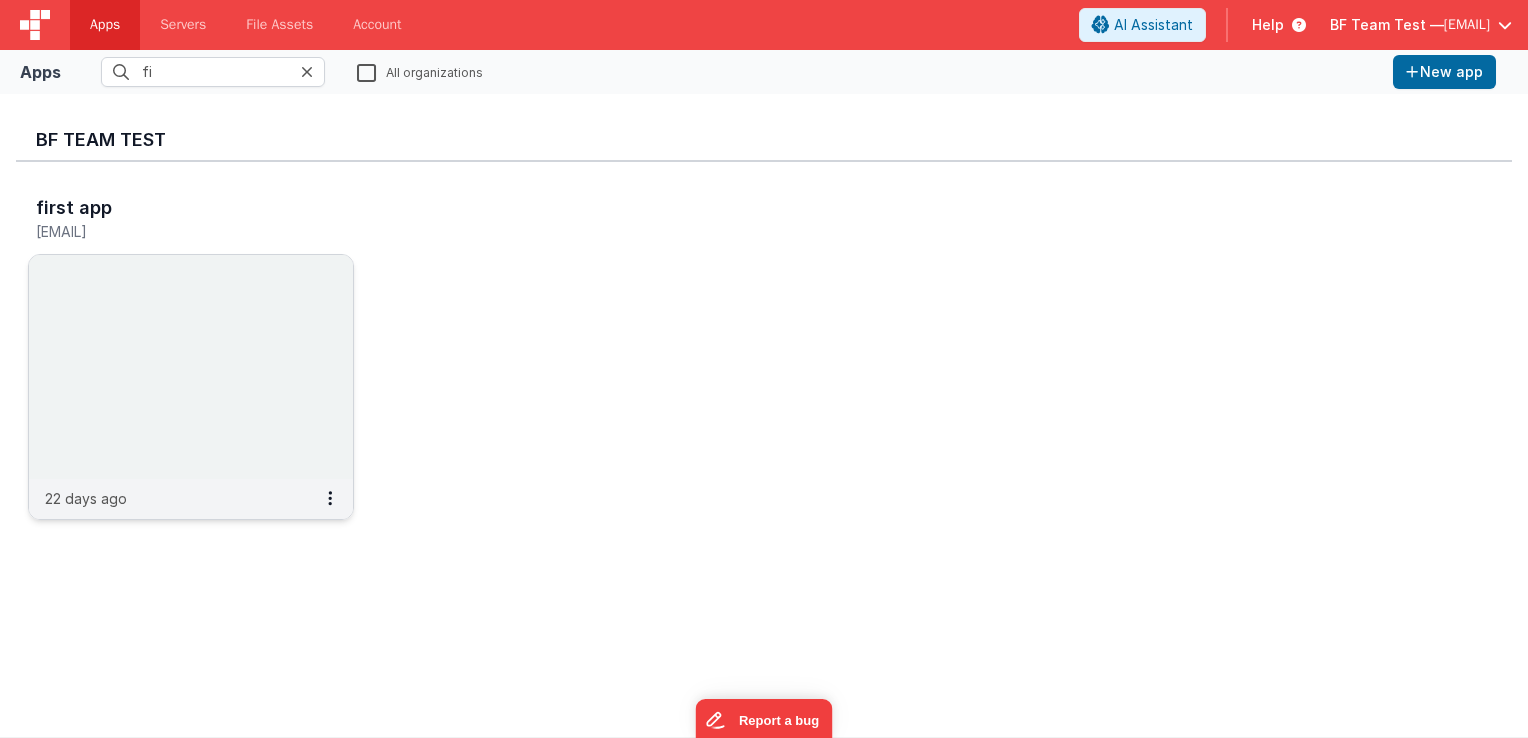 click at bounding box center [191, 367] 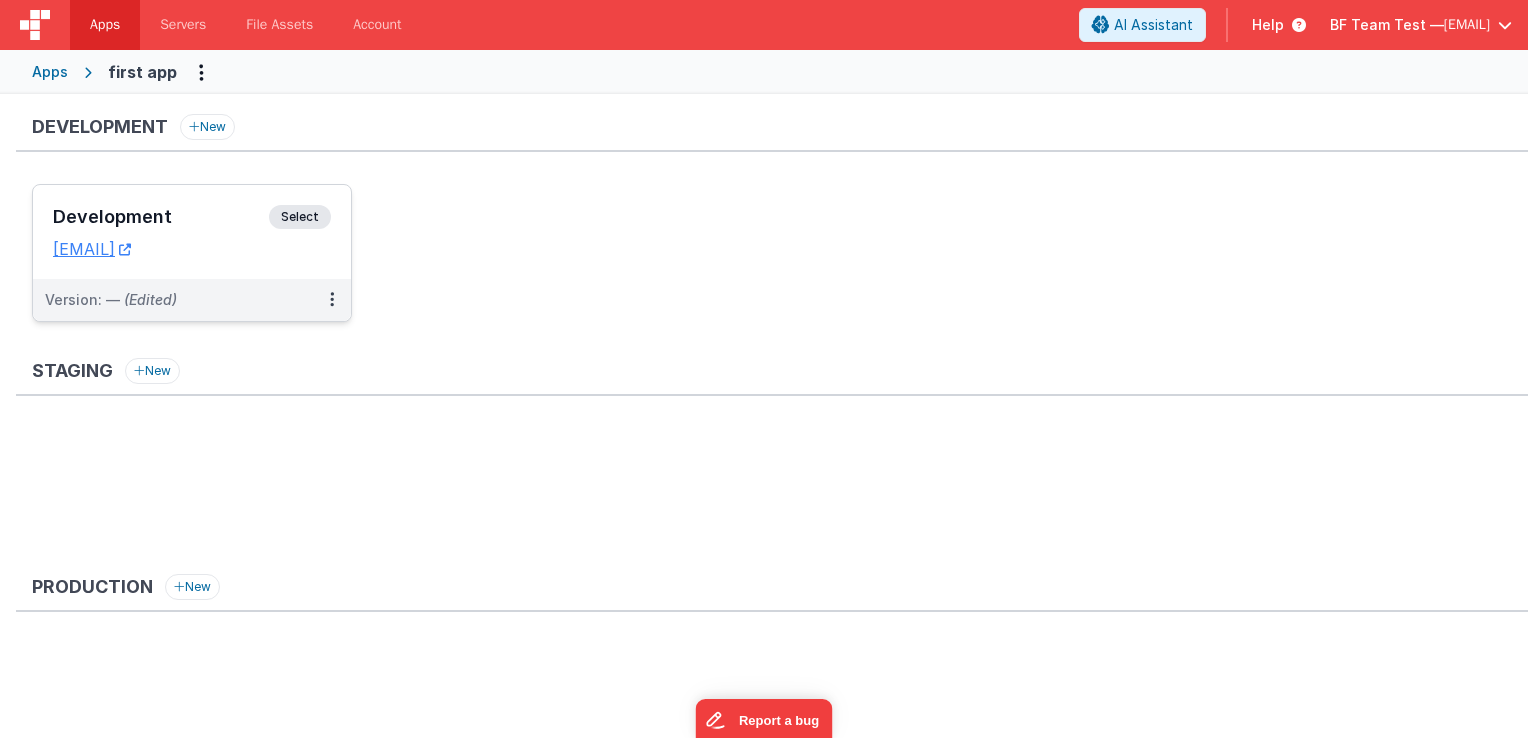 click on "Select" at bounding box center (300, 217) 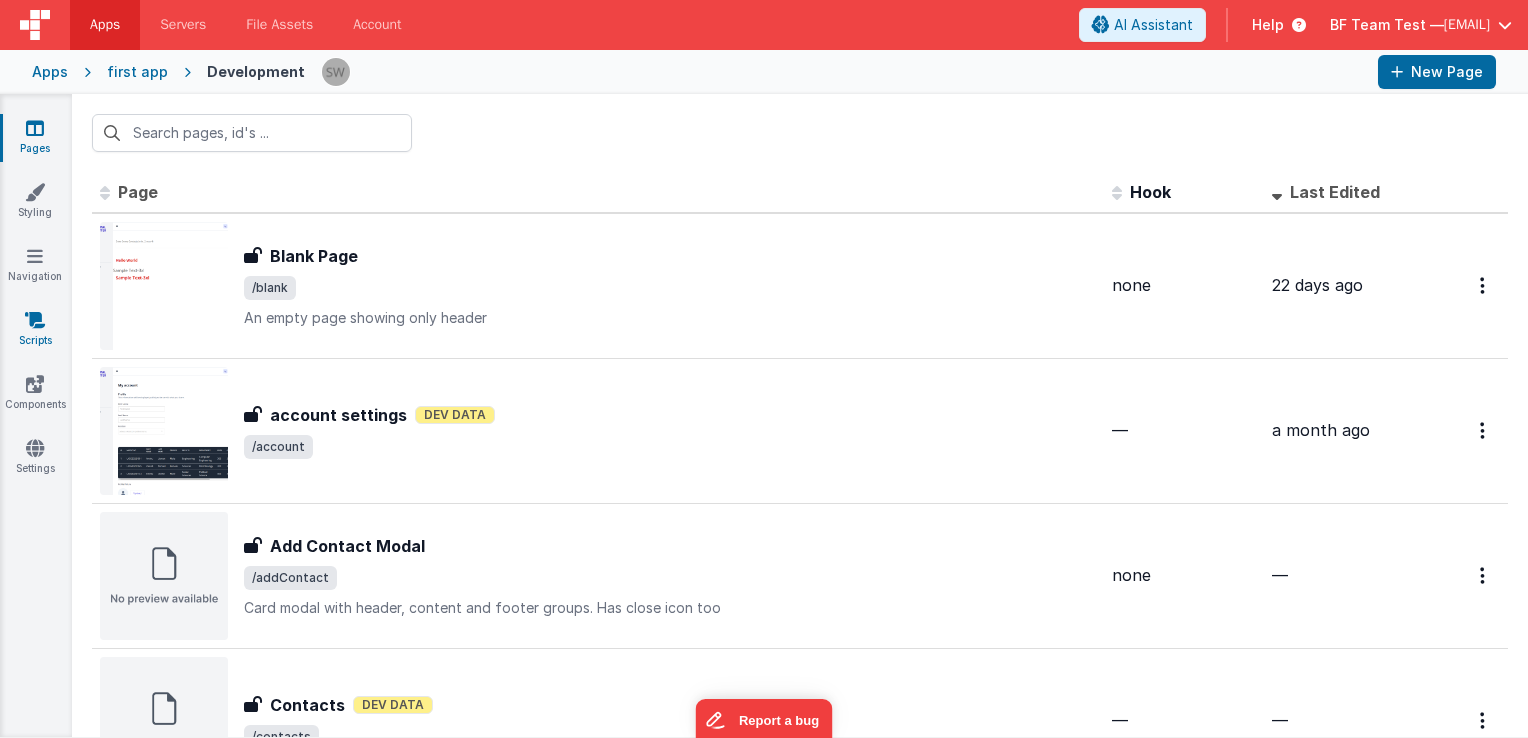 click on "Scripts" at bounding box center (35, 330) 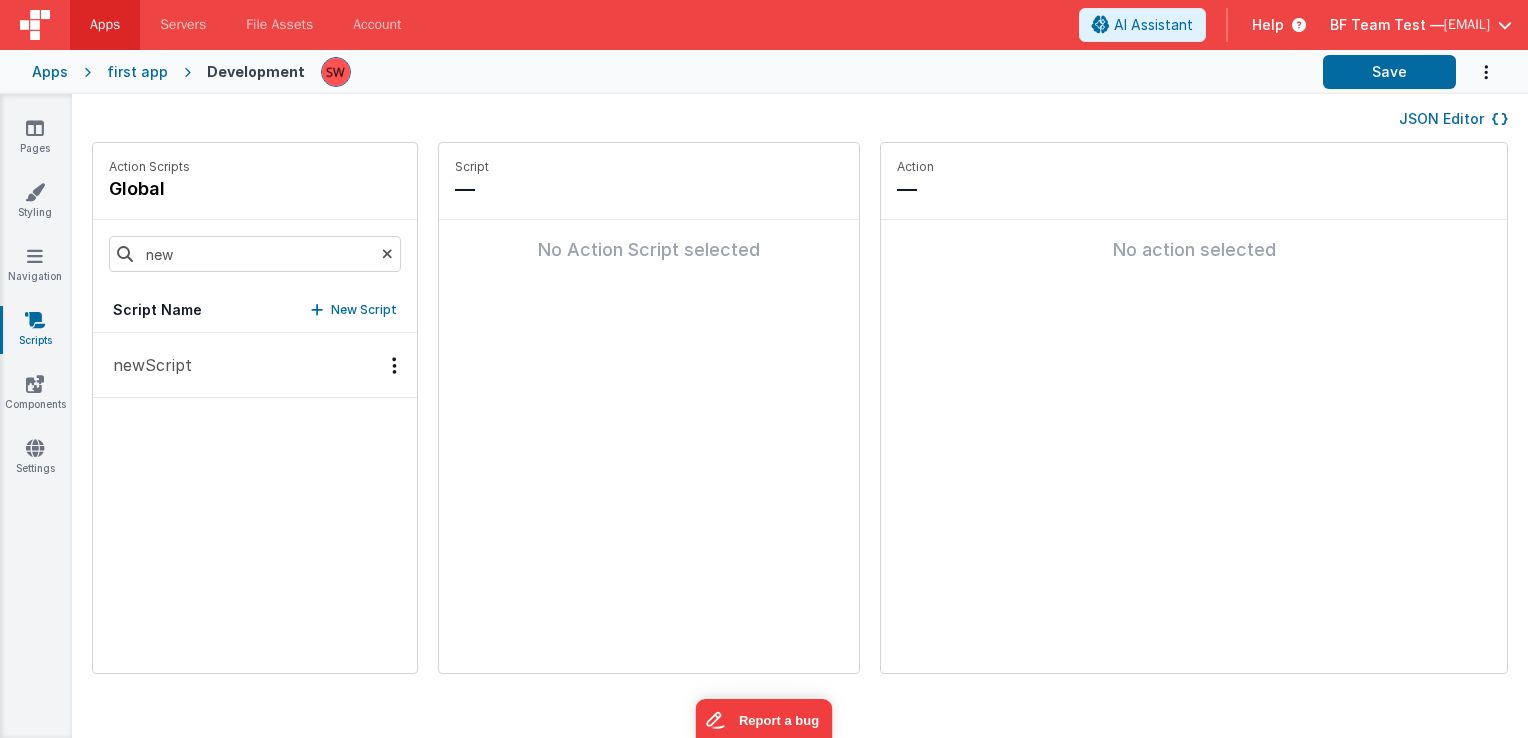 click on "New Script" at bounding box center [364, 310] 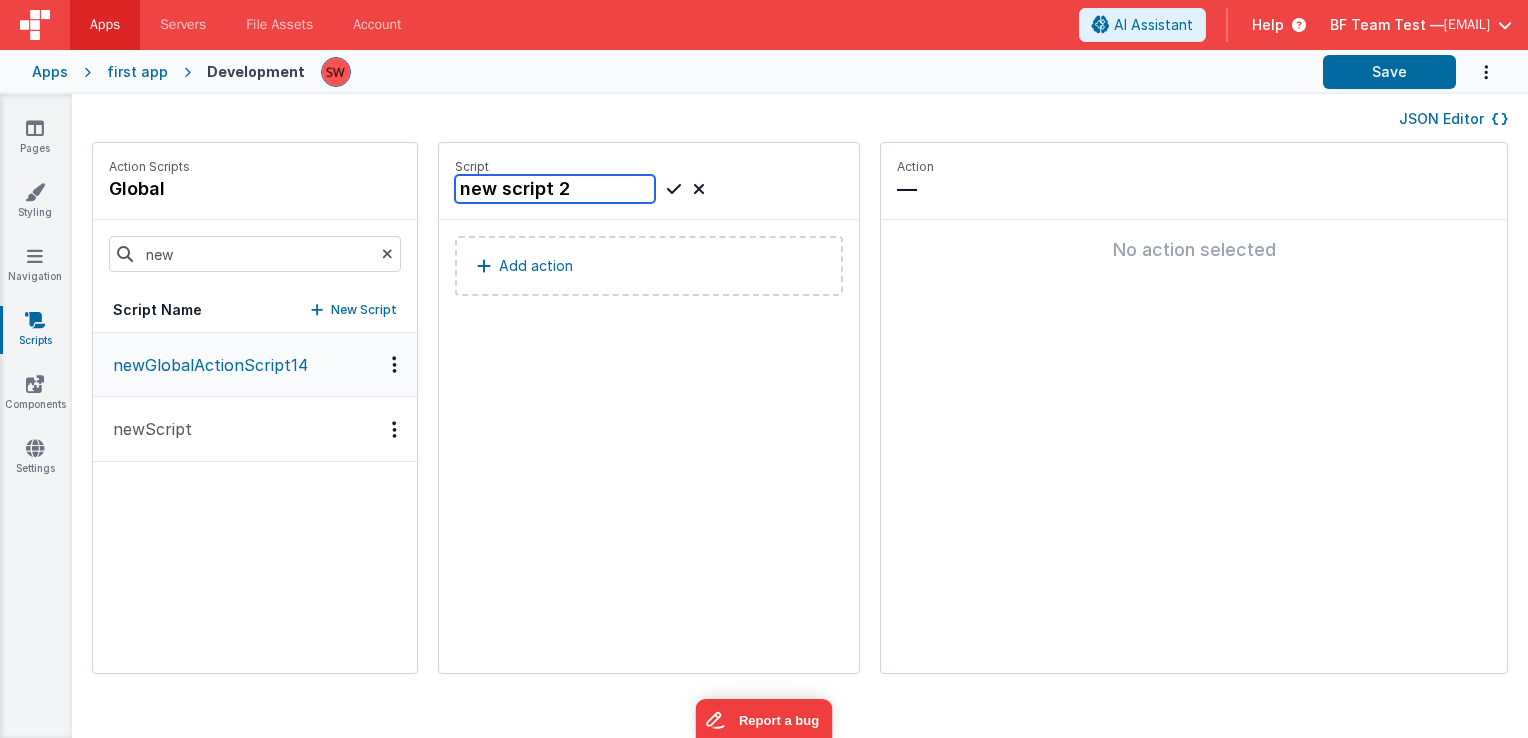 type on "new script 2" 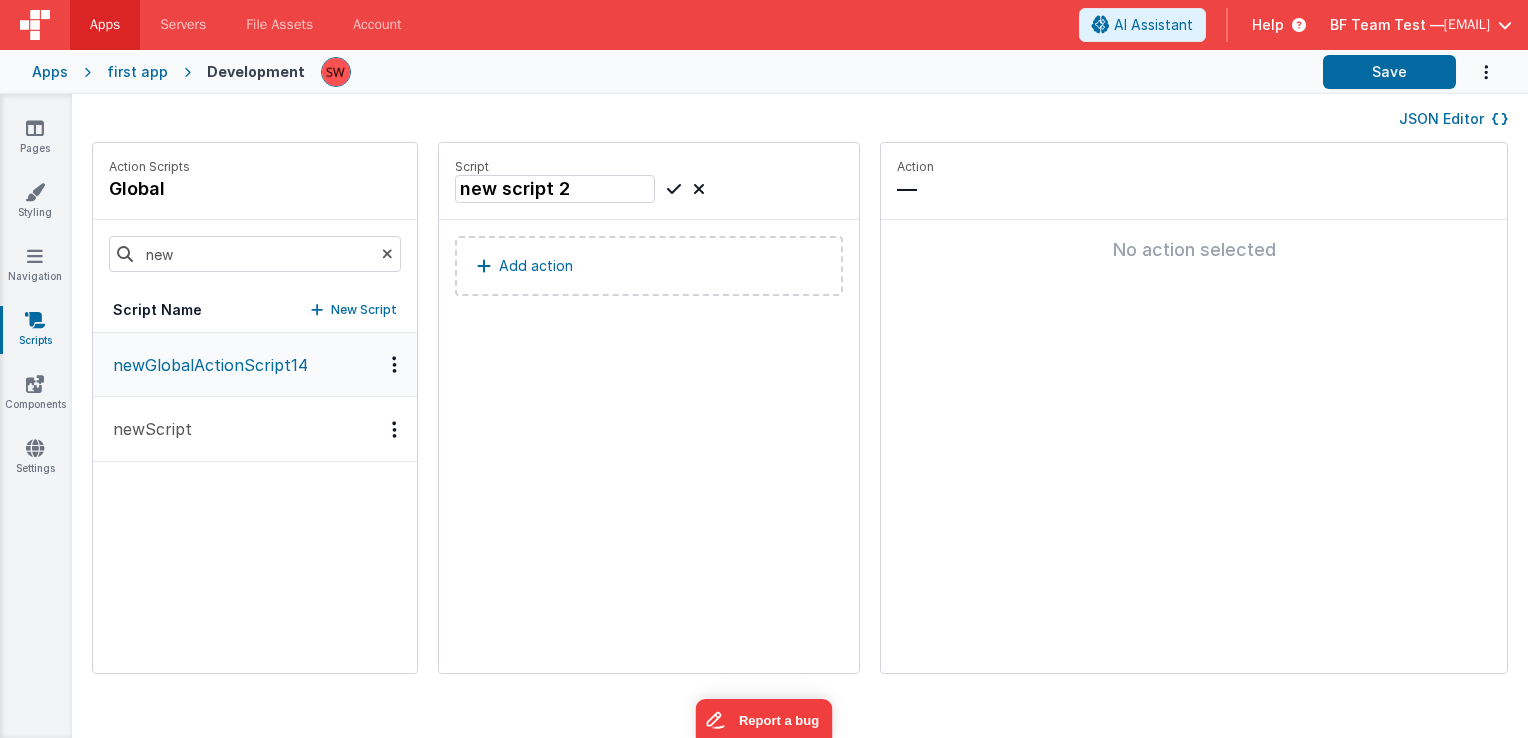 click at bounding box center [674, 189] 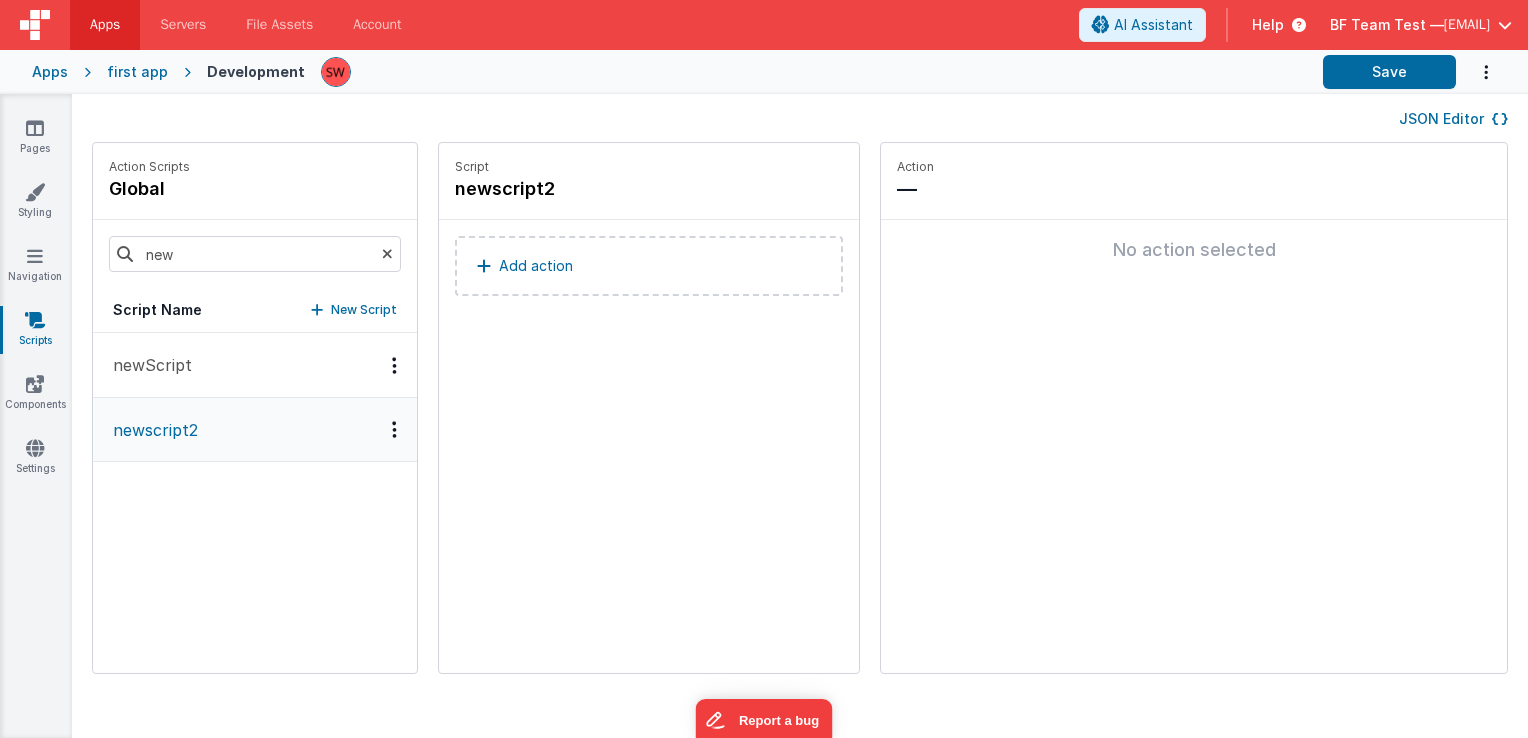 click on "Add action" at bounding box center (536, 266) 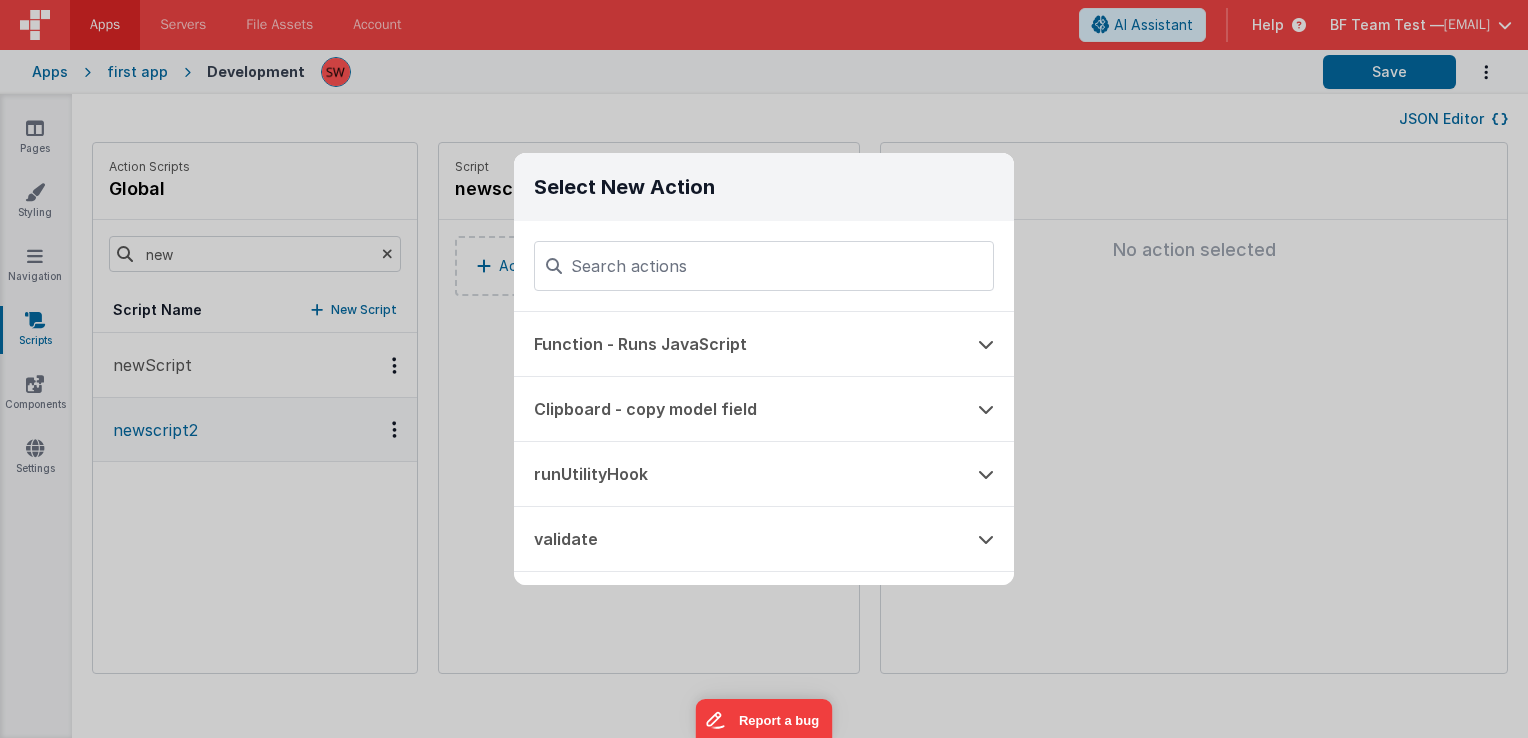 click on "Select New Action
Function - Runs JavaScript
Clipboard - copy model field
runUtilityHook
validate
cookie - set
Alert Action
Modal Dialog
hideModal Action
runOnCompleteHook Action
Blocking Spinner Modal
Path Action (internal link)
Modal with confirmation buttons
Focus Action
Wait
Hide Card Modal
Show Card Modal" at bounding box center [764, 369] 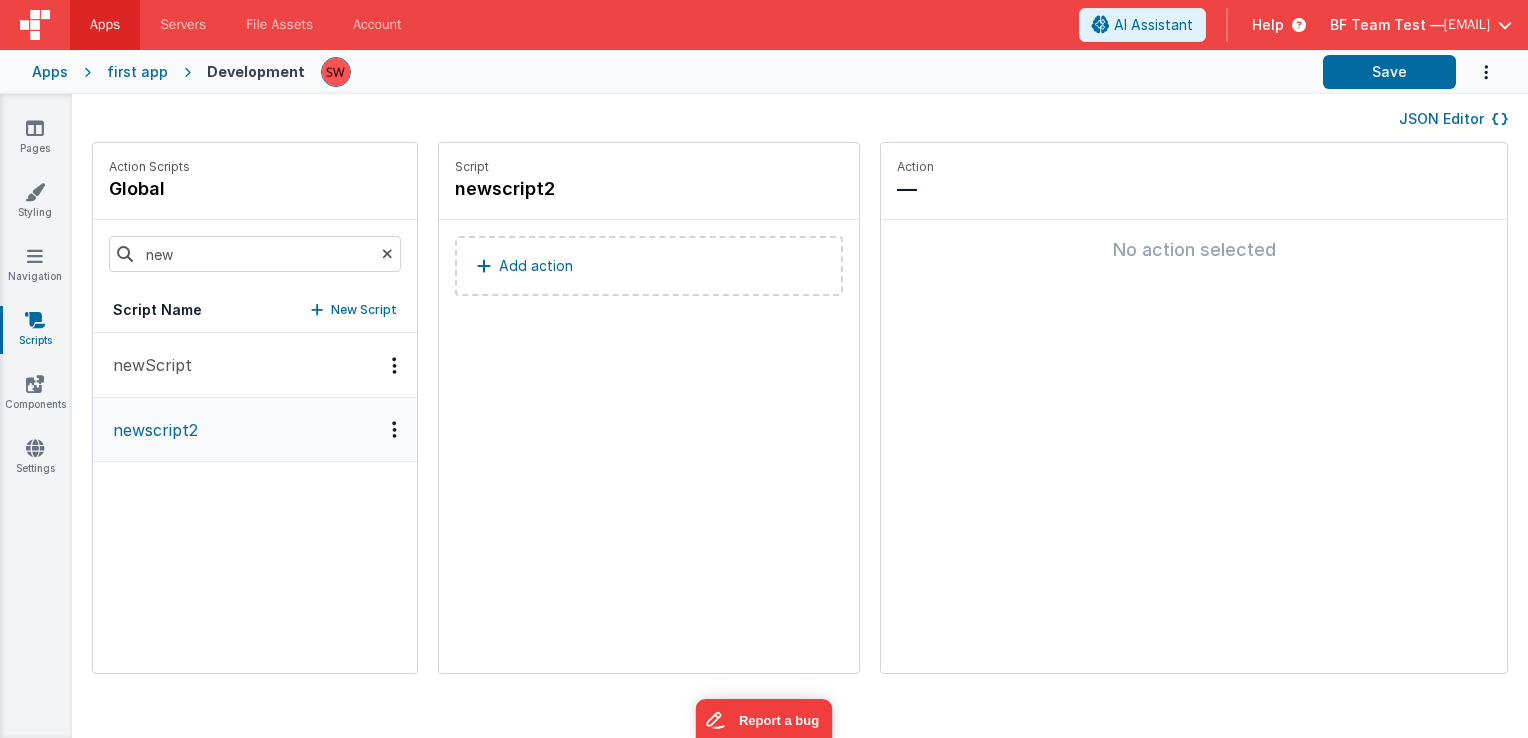 click on "New Script" at bounding box center (364, 310) 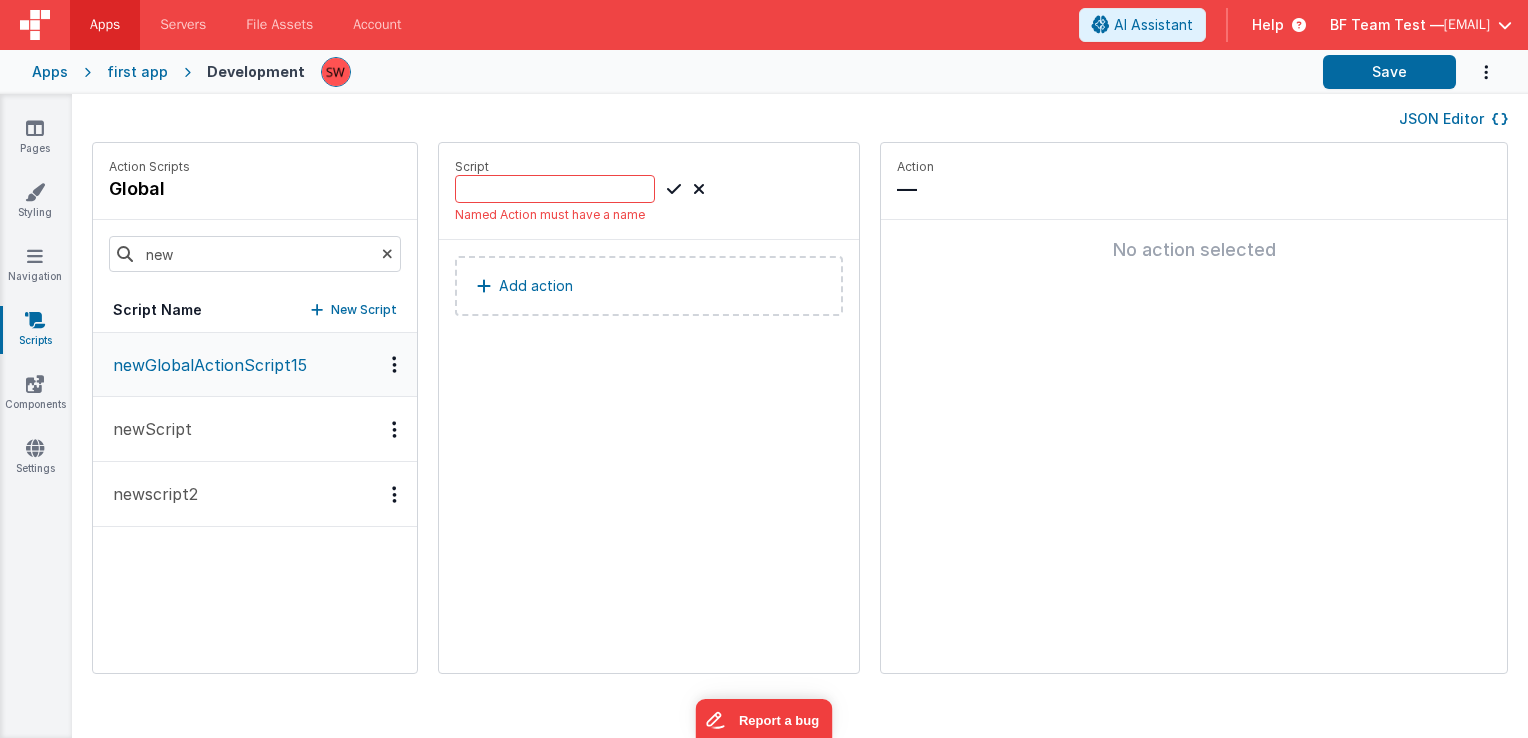 click at bounding box center [699, 189] 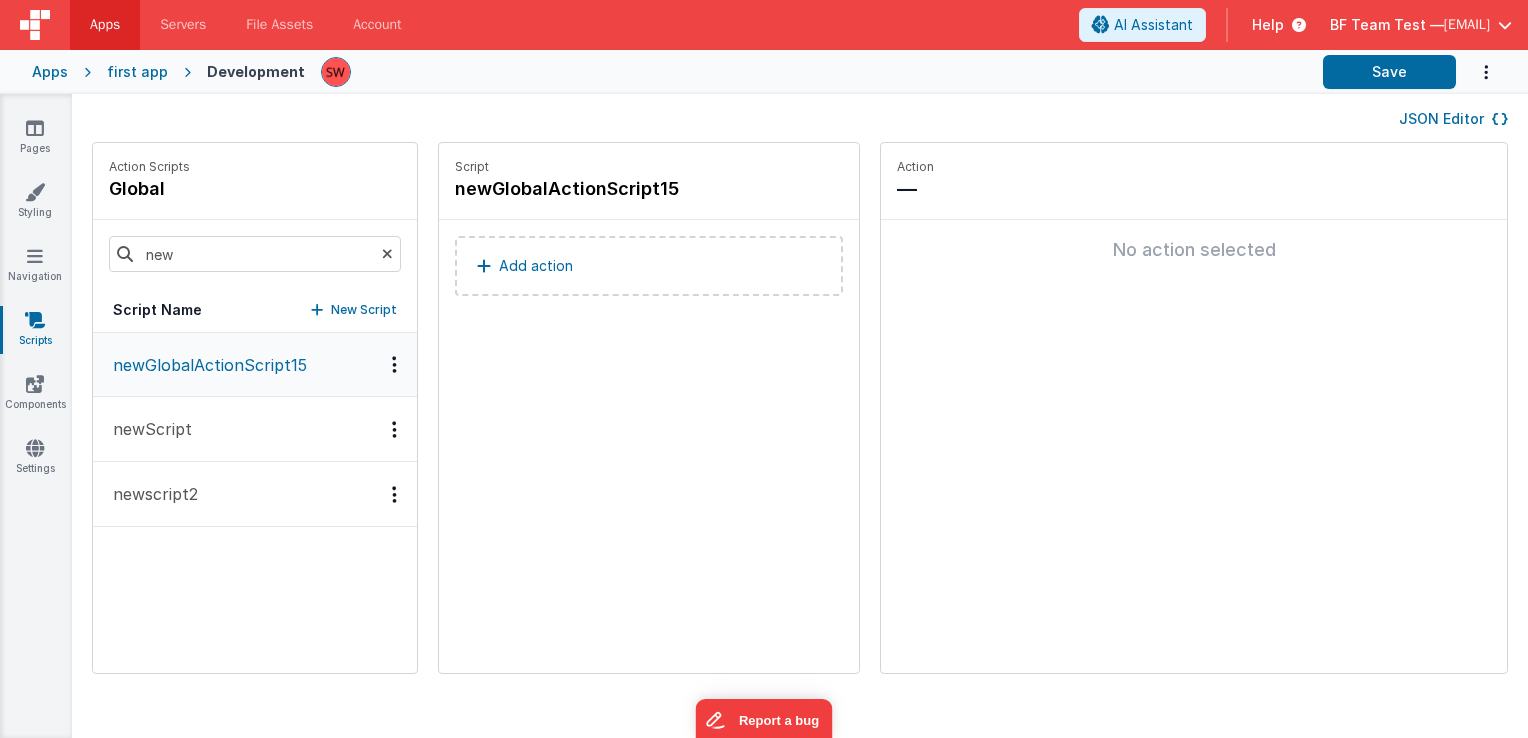 click at bounding box center (394, 364) 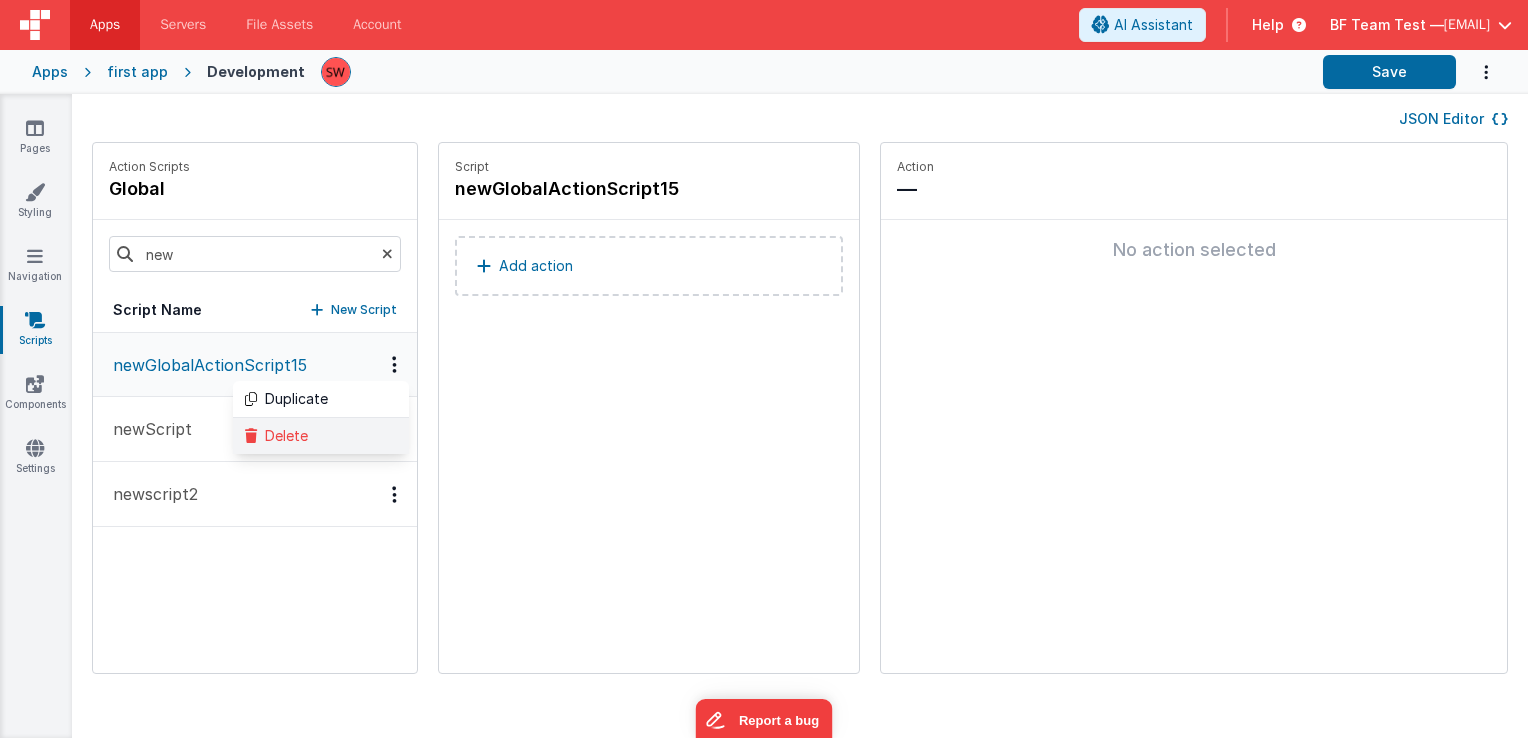 click on "Delete" at bounding box center (321, 436) 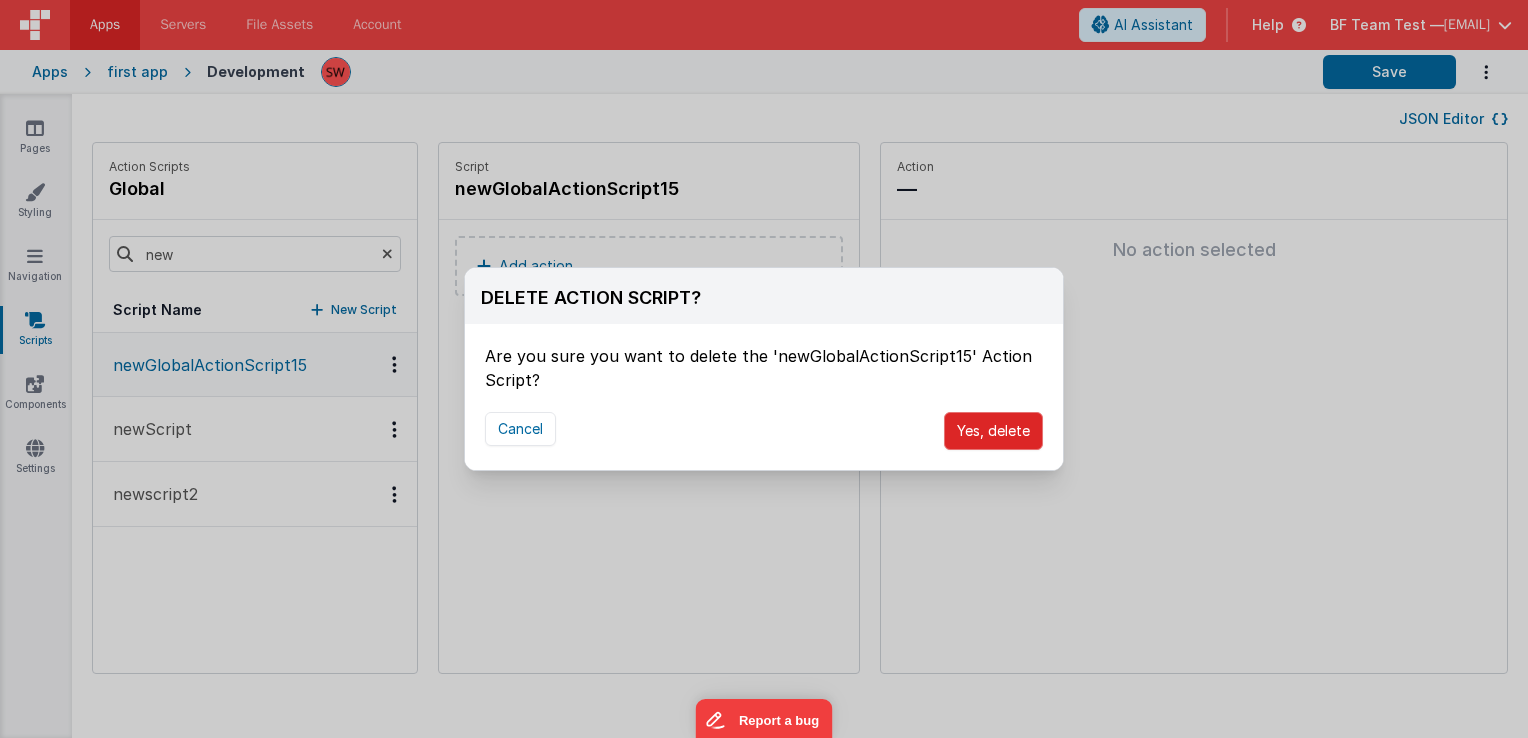 click on "Yes, delete" at bounding box center (993, 431) 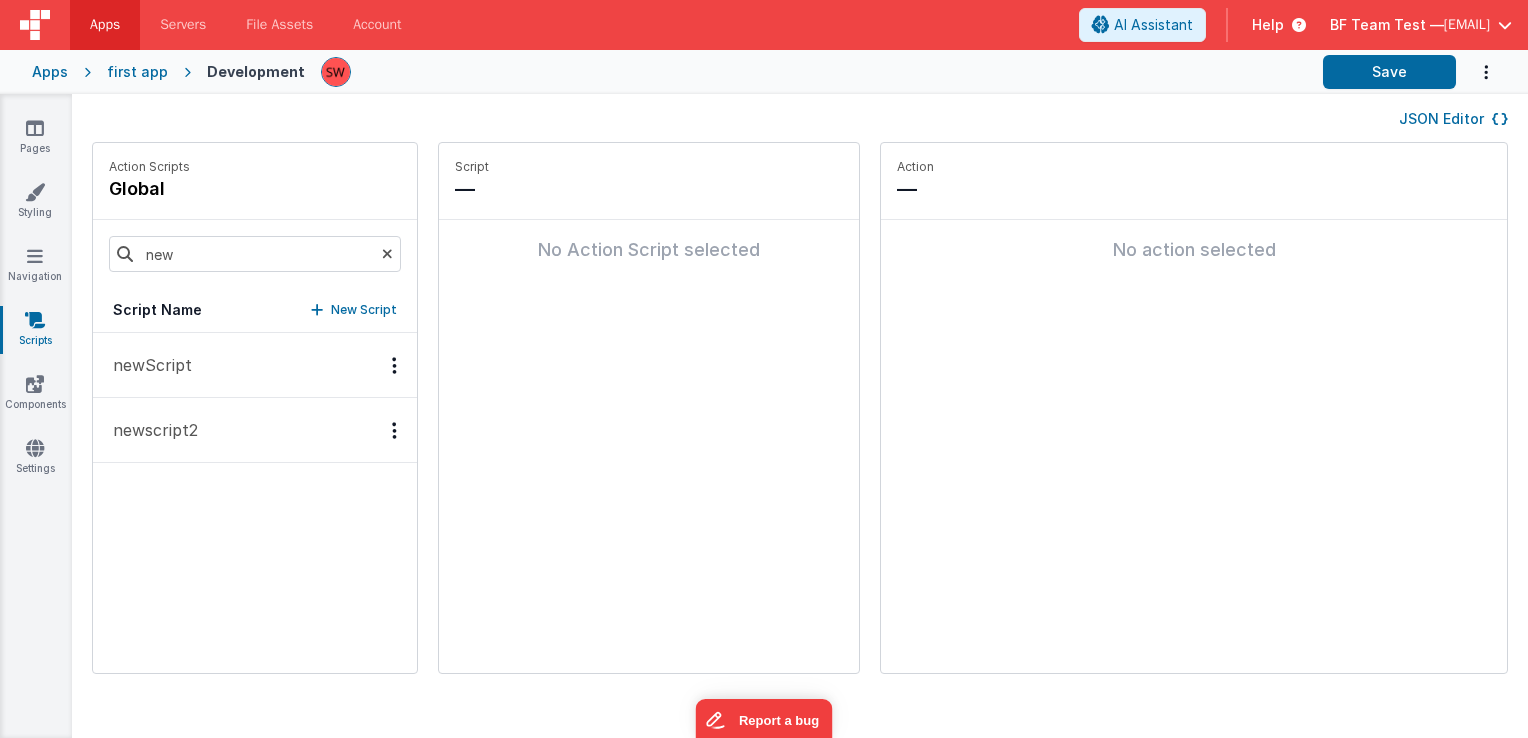 click on "Apps" at bounding box center (50, 72) 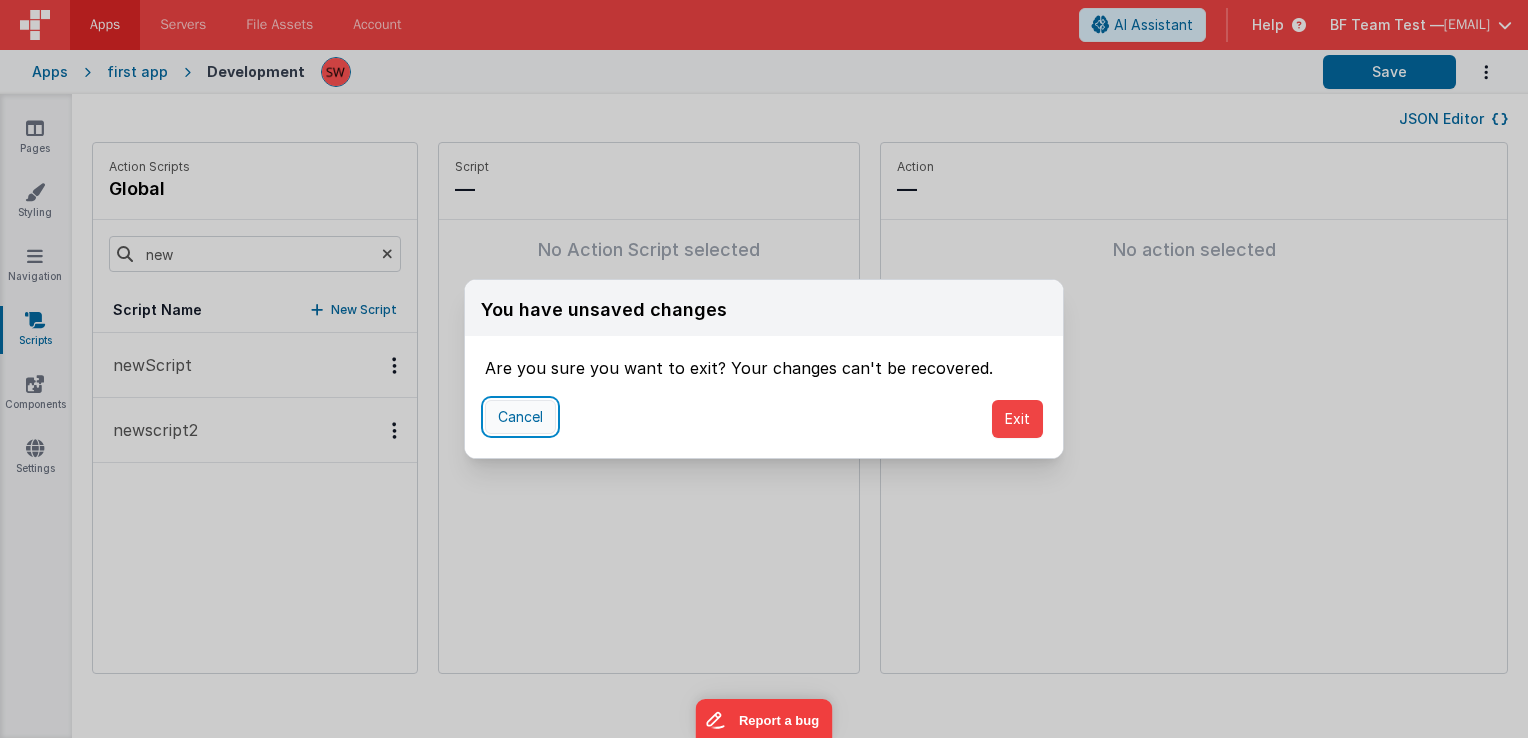 click on "Cancel" at bounding box center [520, 417] 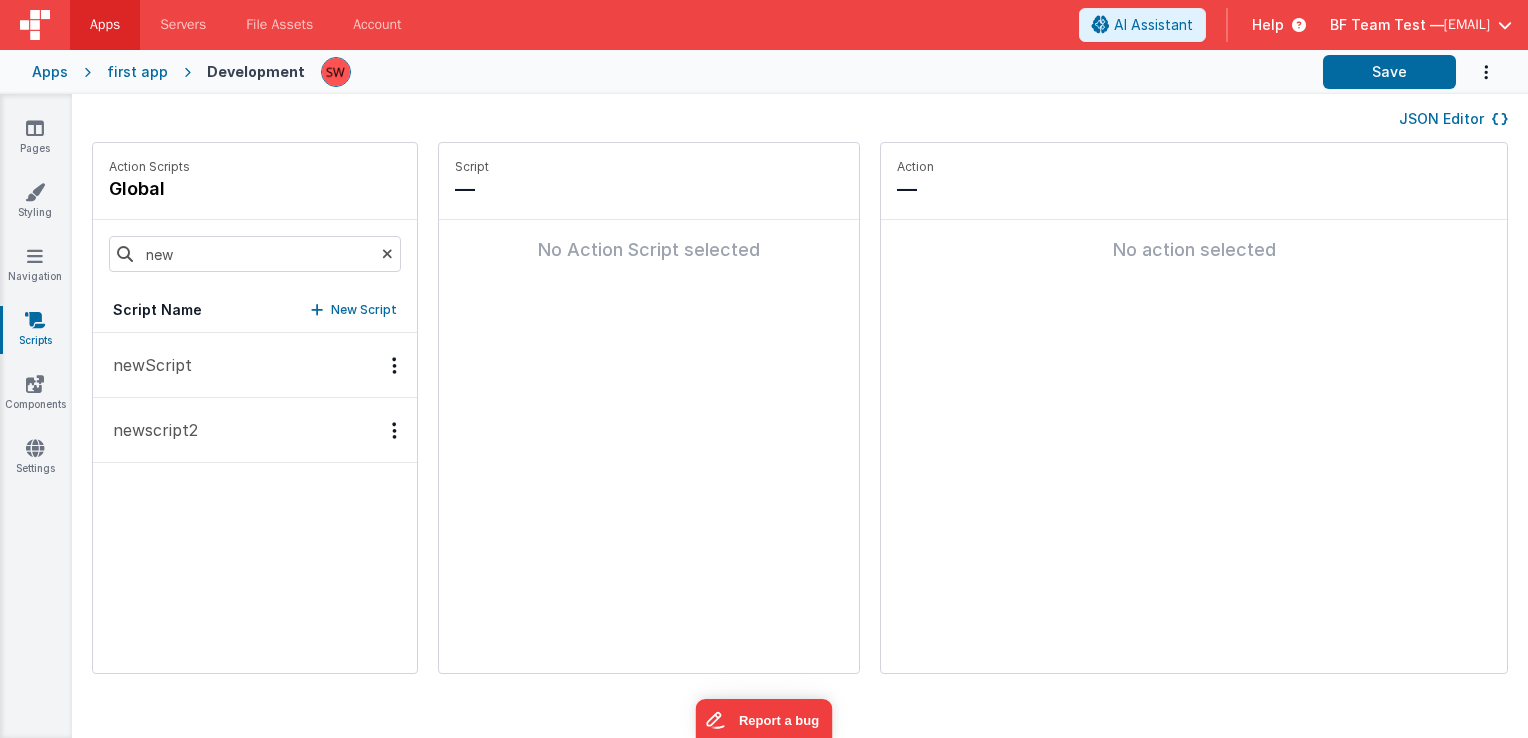 click on "Apps" at bounding box center [50, 72] 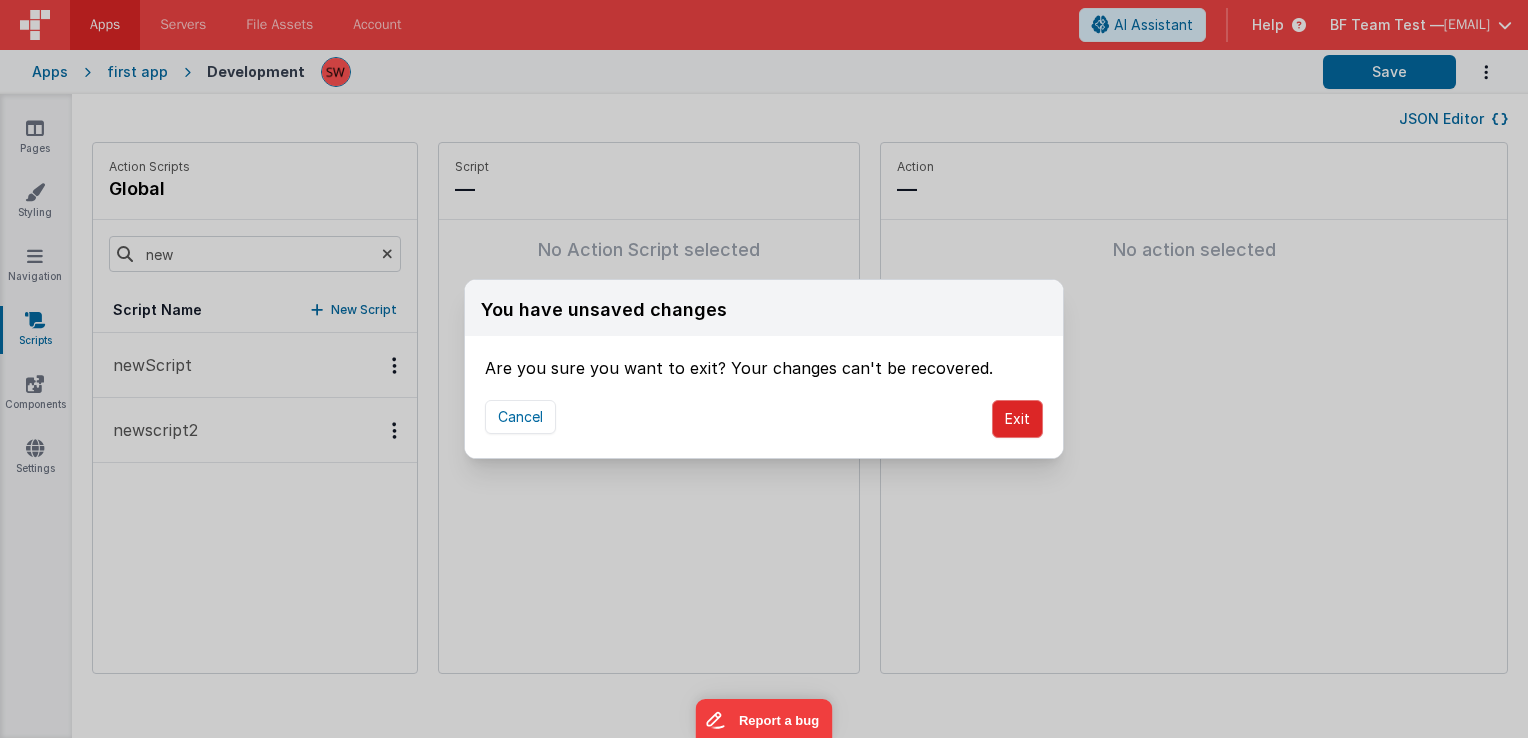 click on "Exit" at bounding box center [1017, 419] 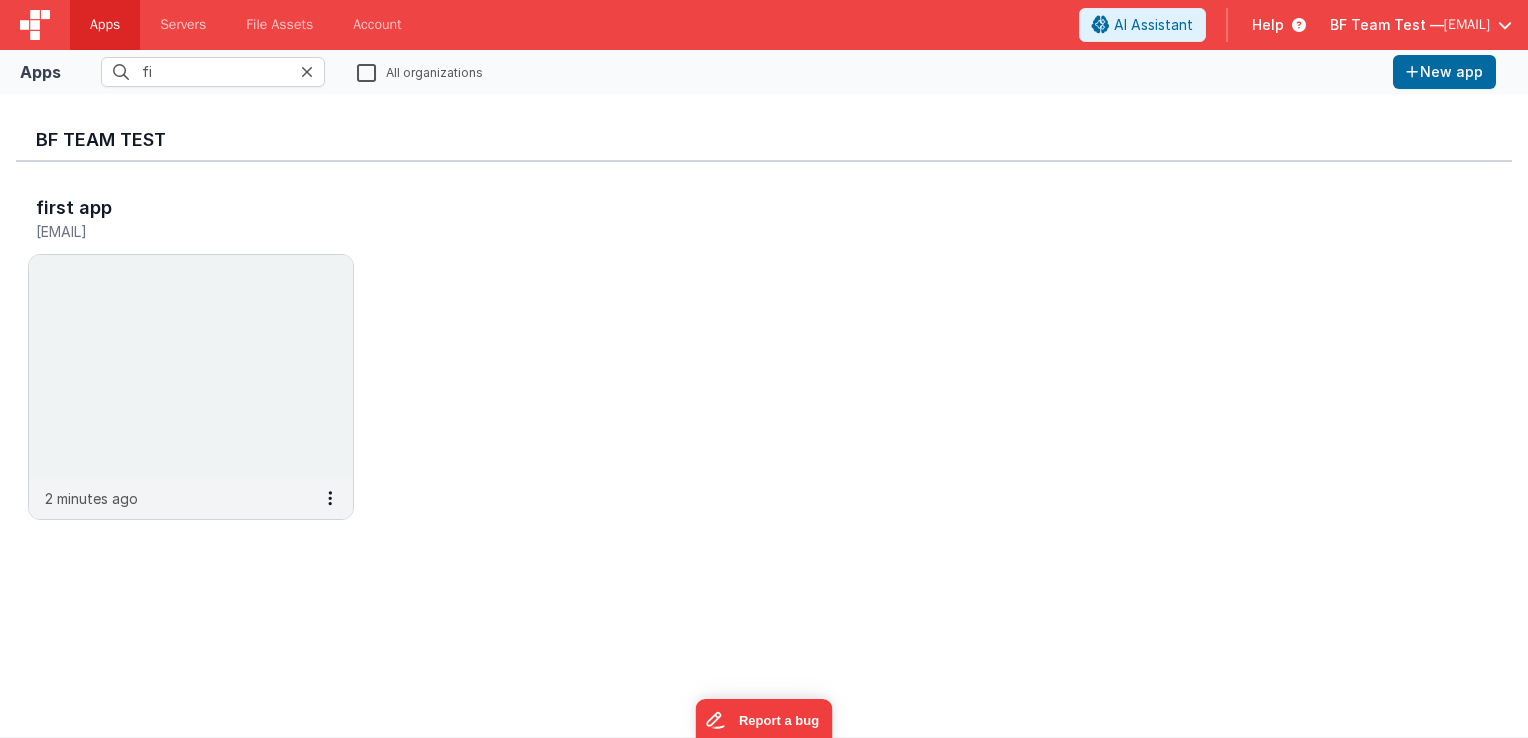 click at bounding box center [307, 72] 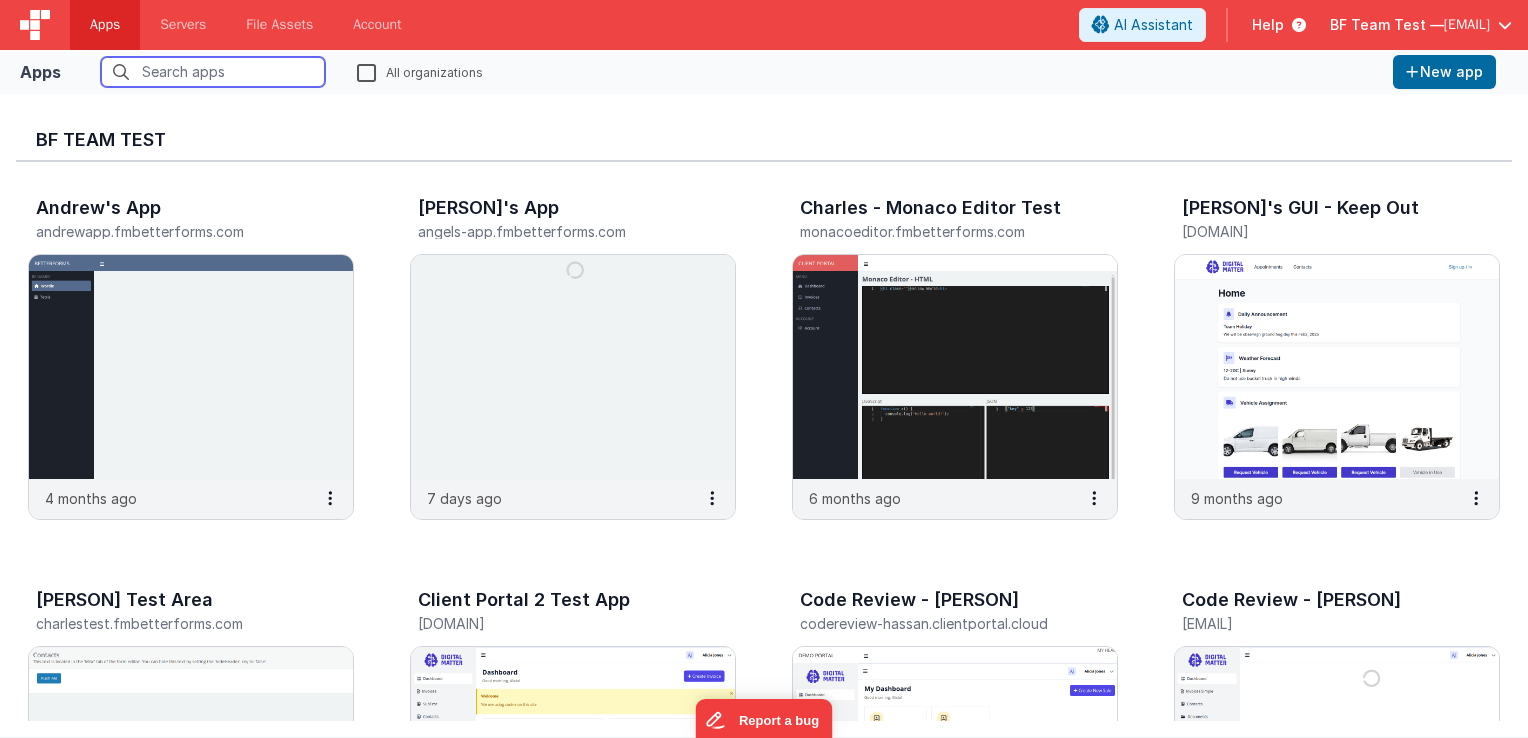 click at bounding box center (213, 72) 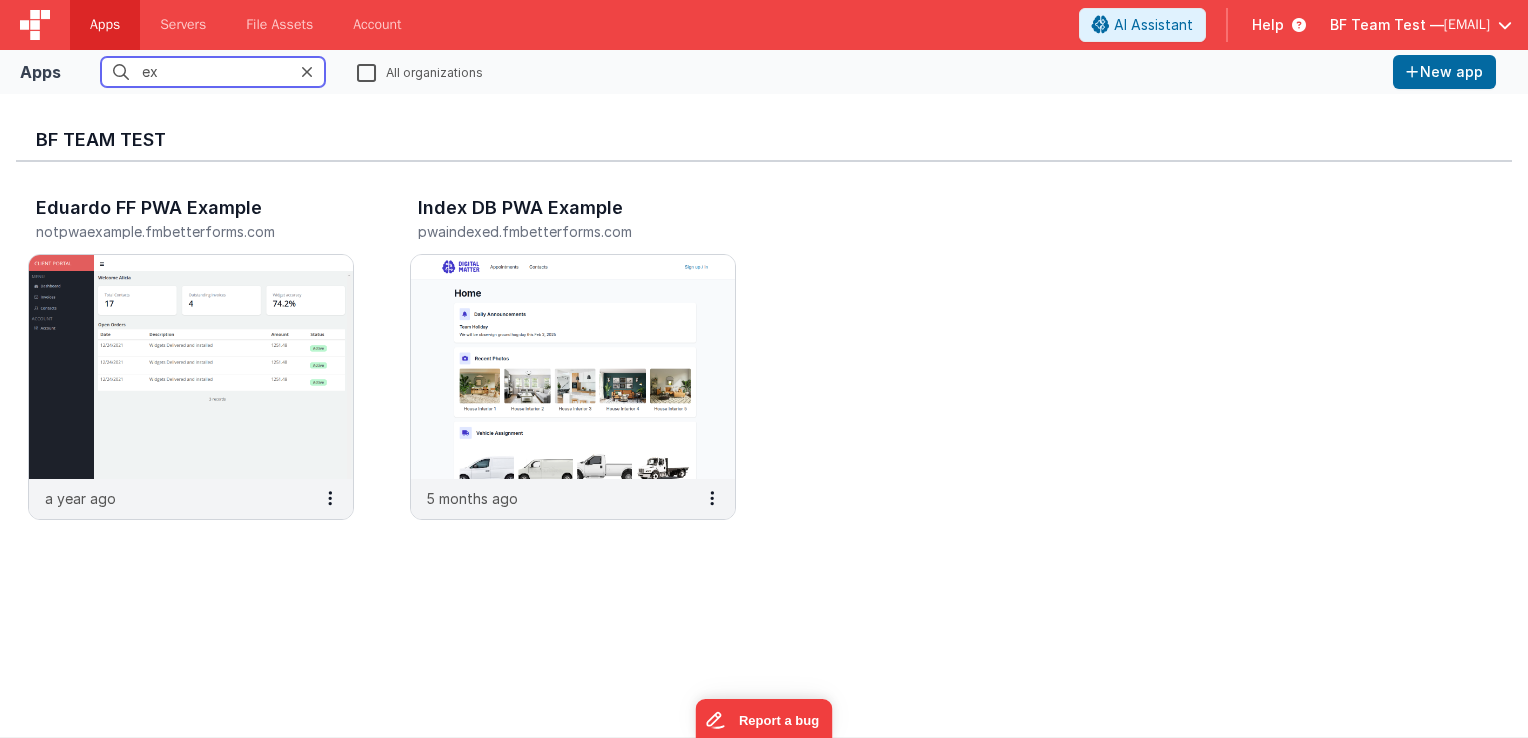 type on "ex" 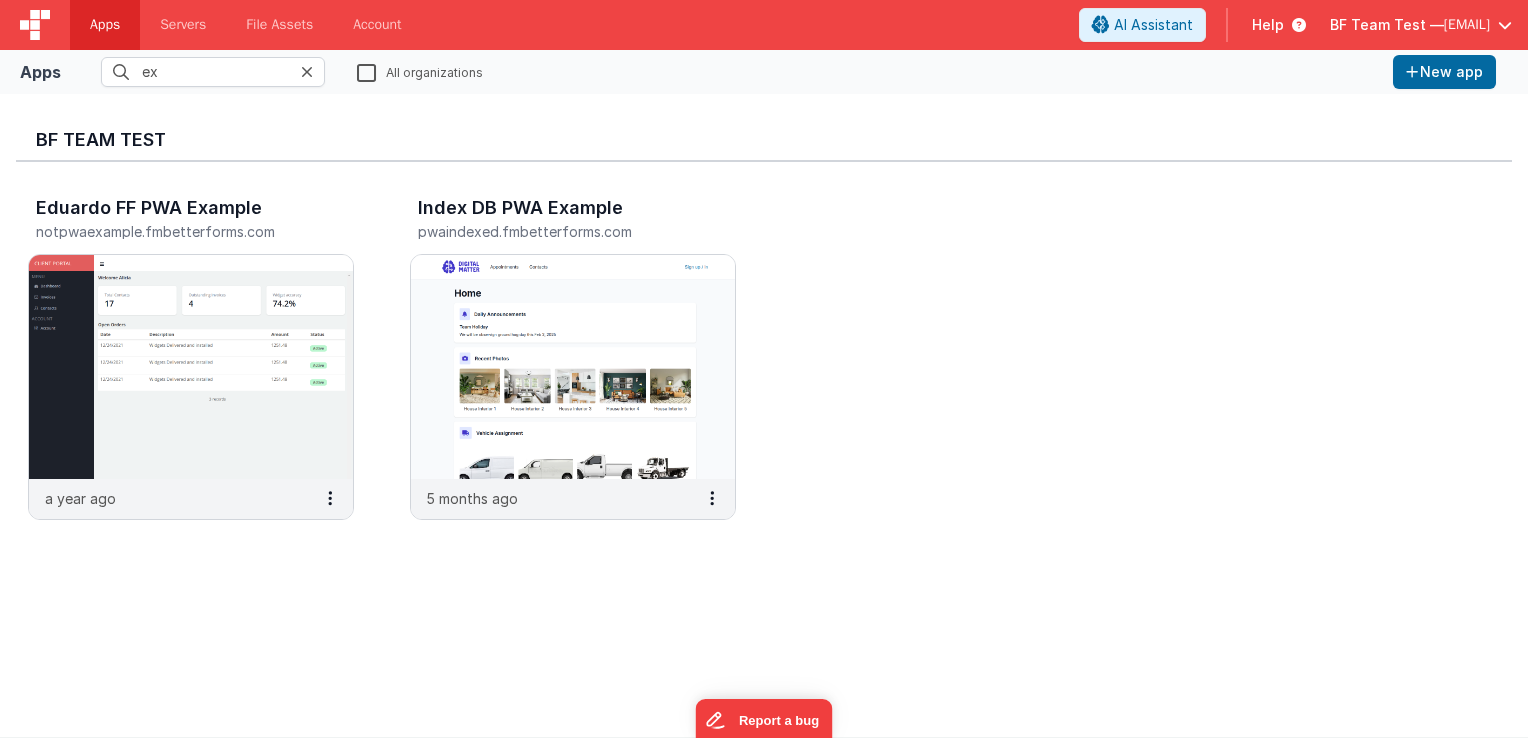 click on "All organizations" at bounding box center [420, 71] 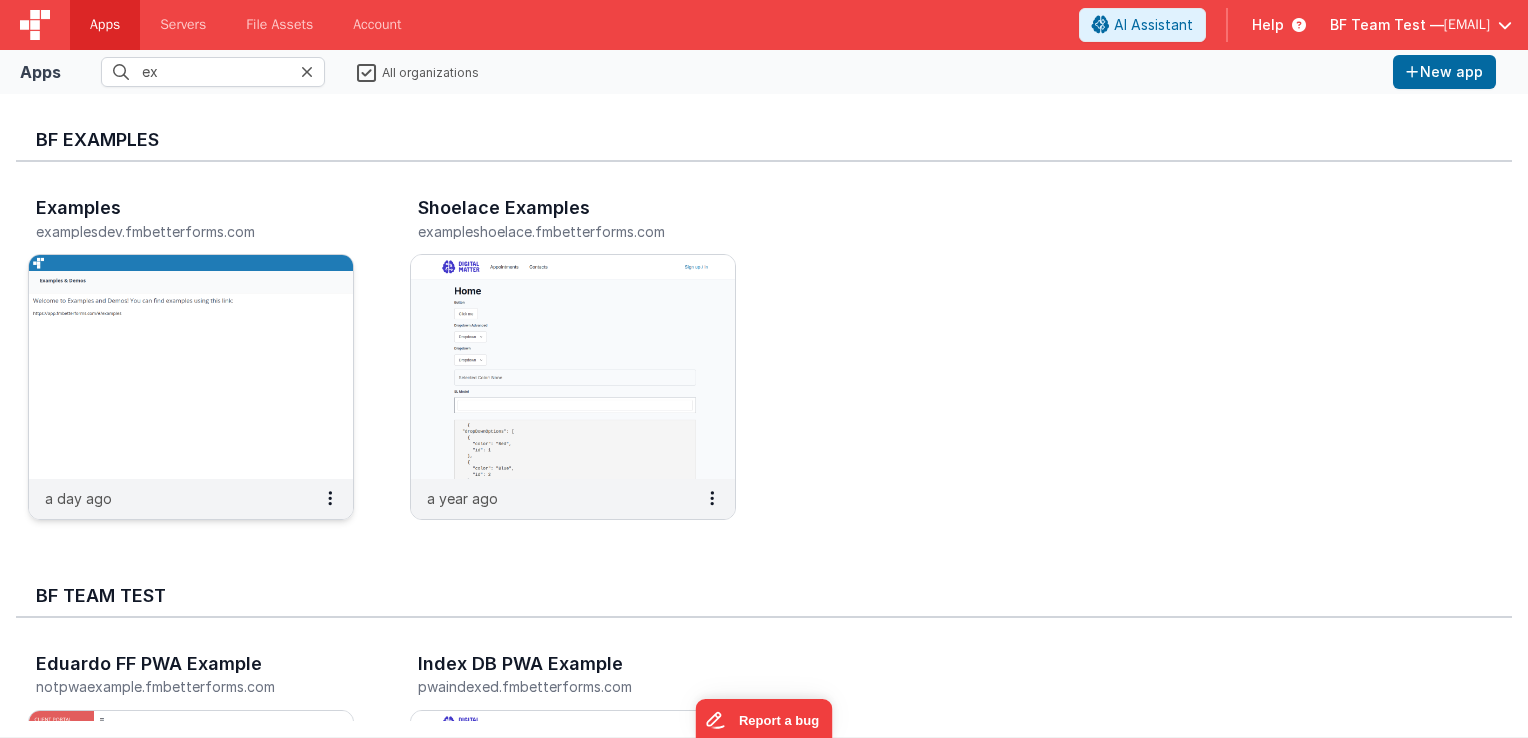 click at bounding box center (191, 367) 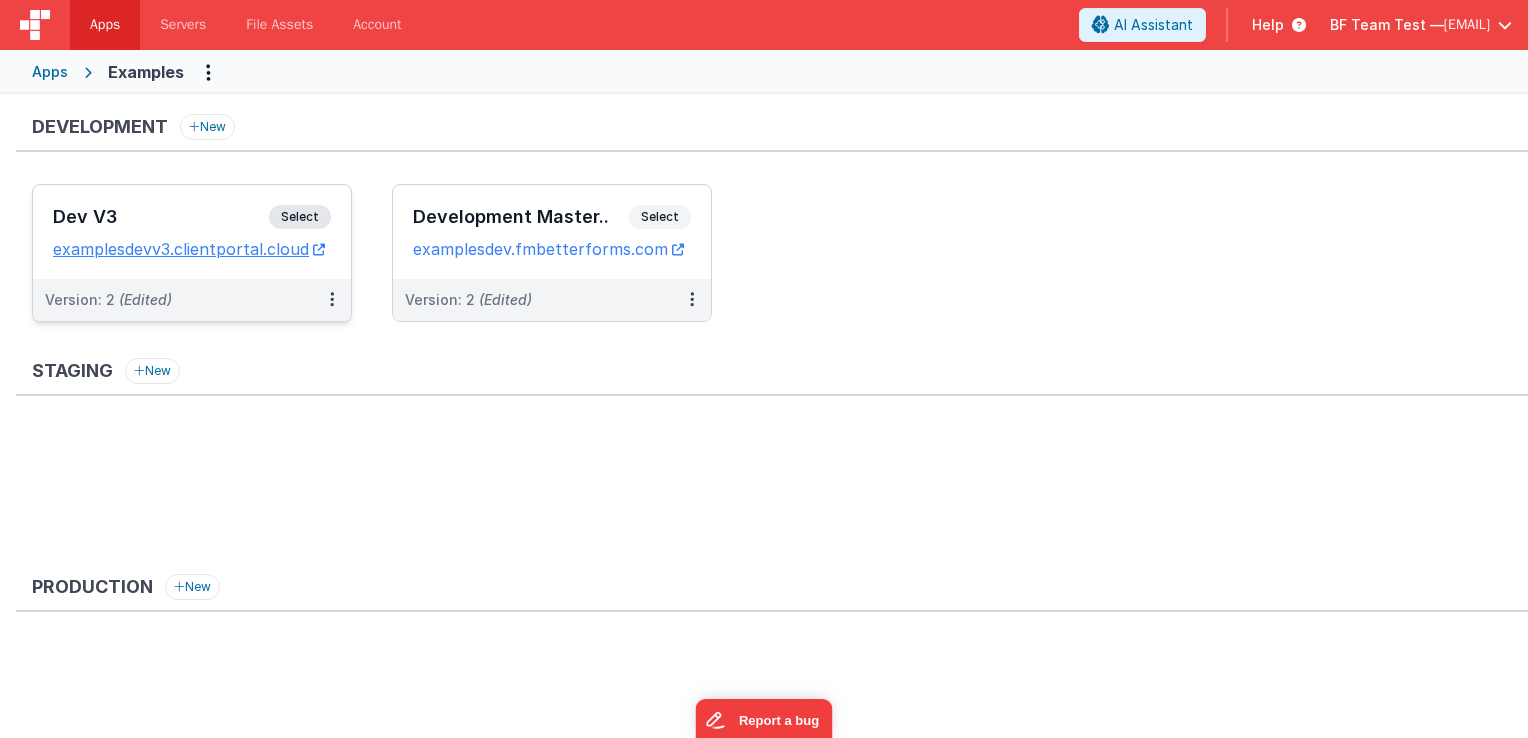 click on "Select" at bounding box center (300, 217) 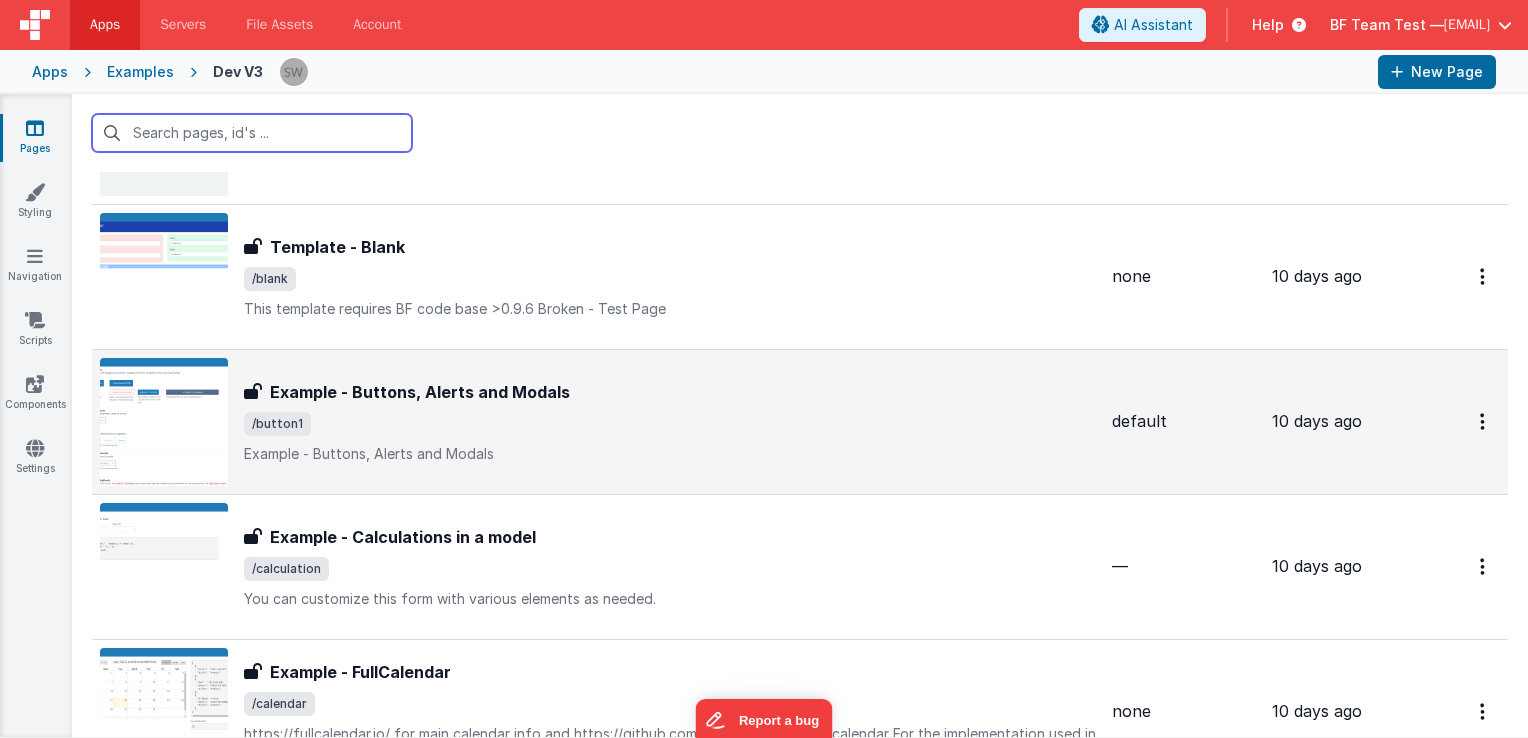 scroll, scrollTop: 3800, scrollLeft: 0, axis: vertical 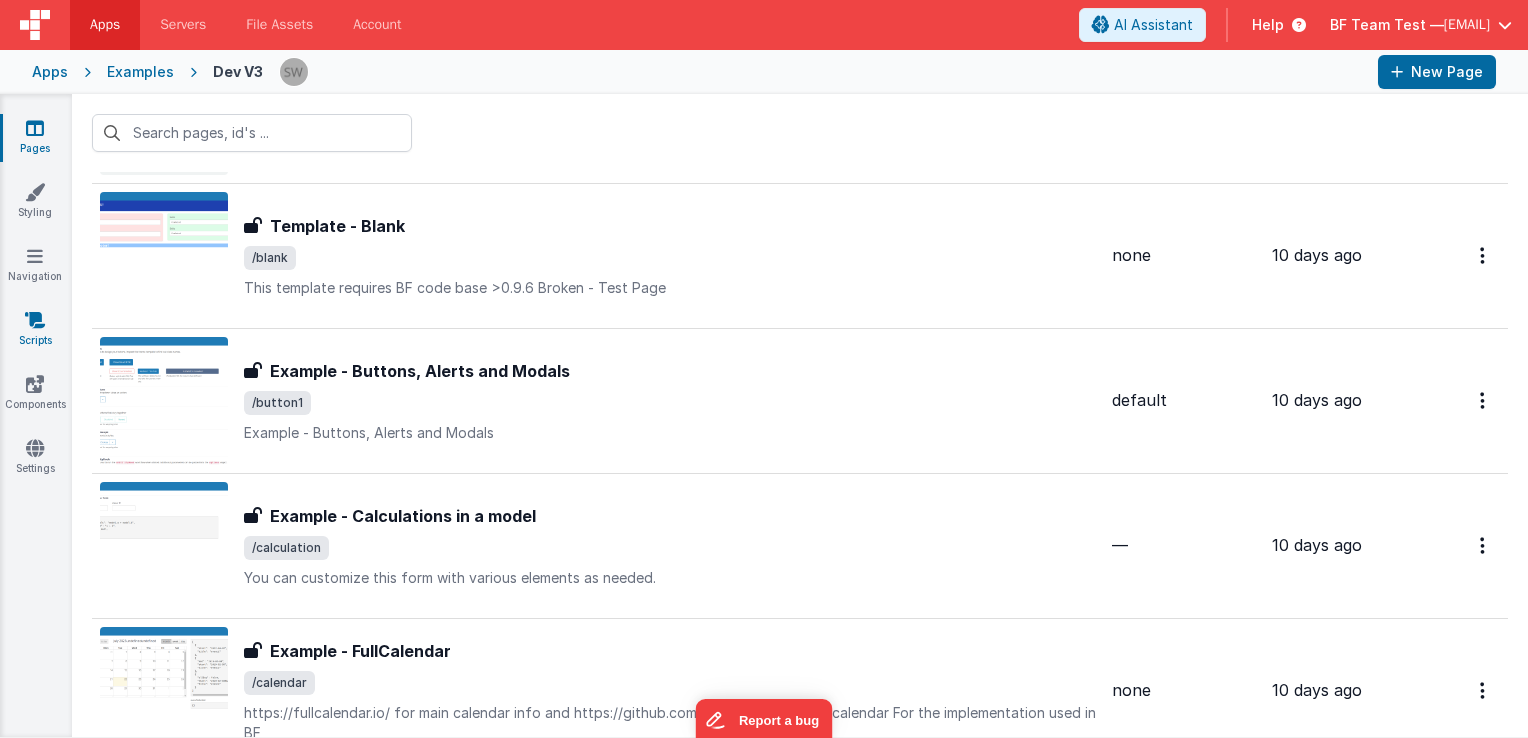 click at bounding box center (35, 320) 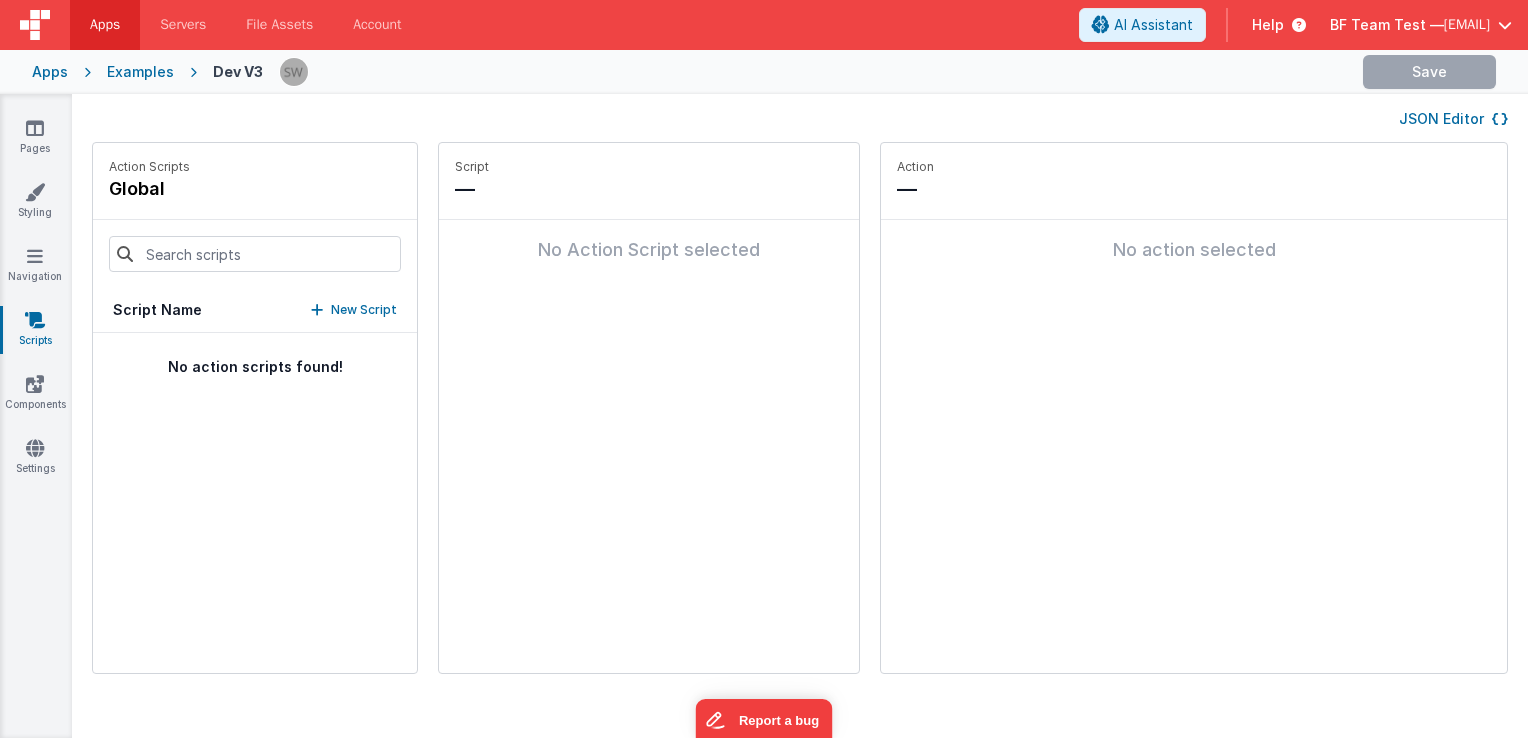type on "new" 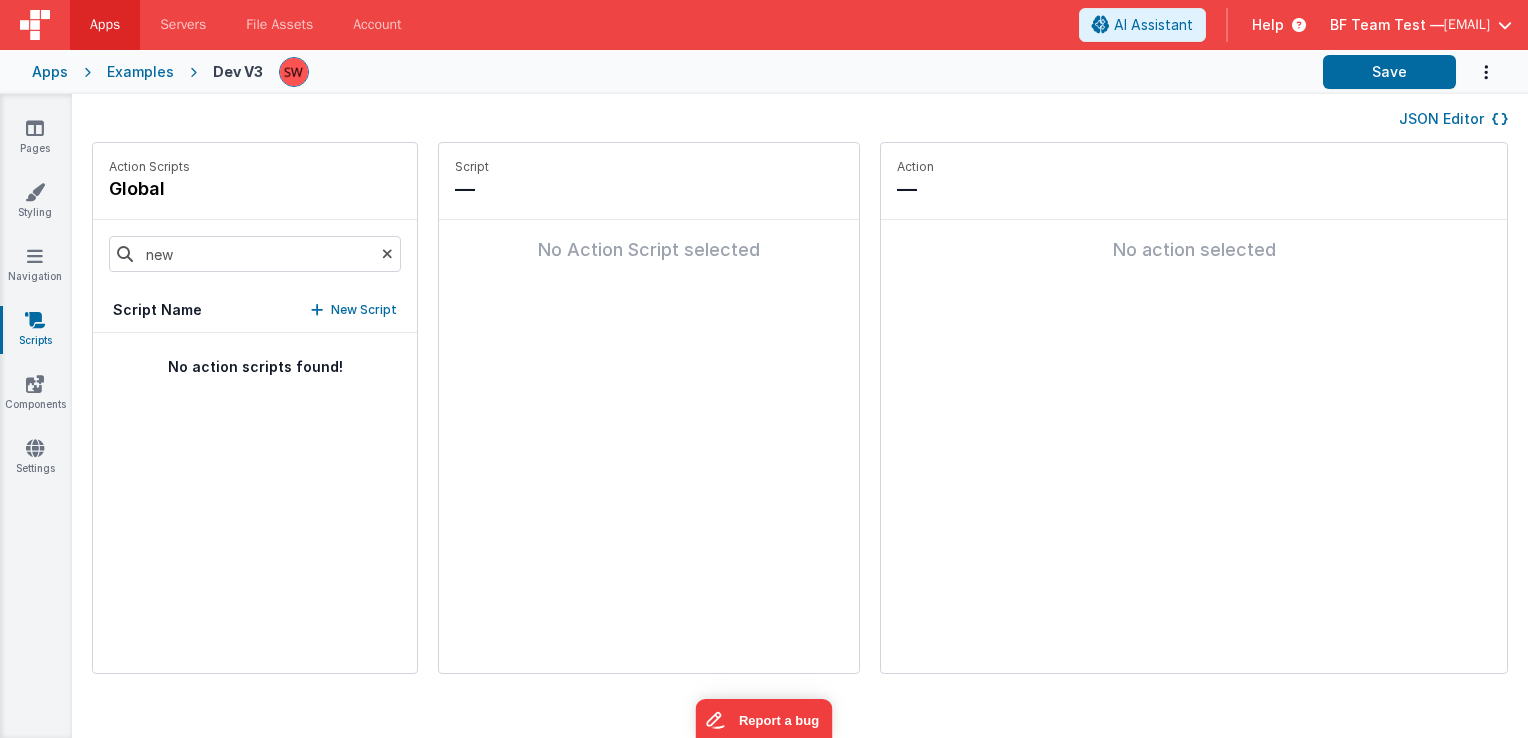 click on "Script Name     New Script" at bounding box center [255, 310] 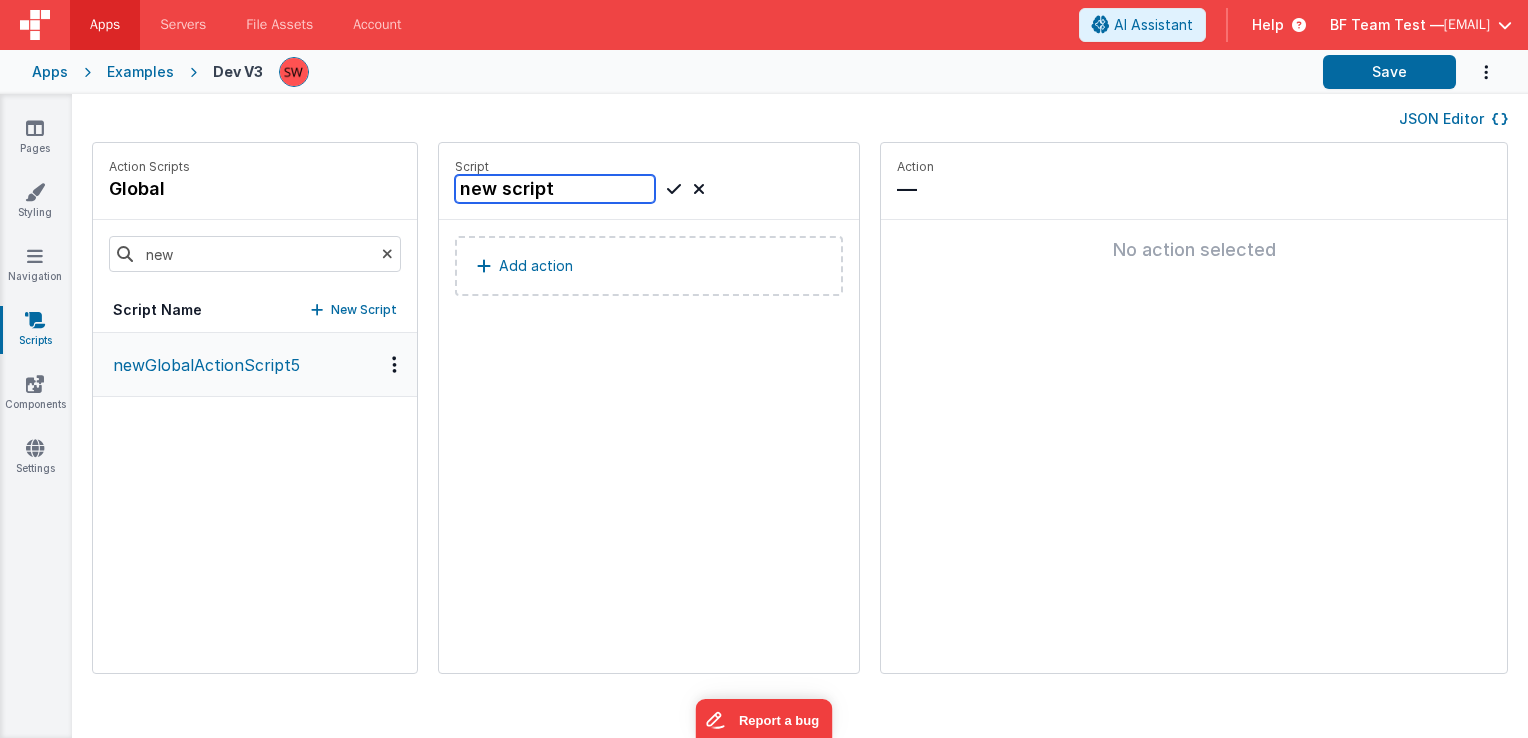 type on "new script" 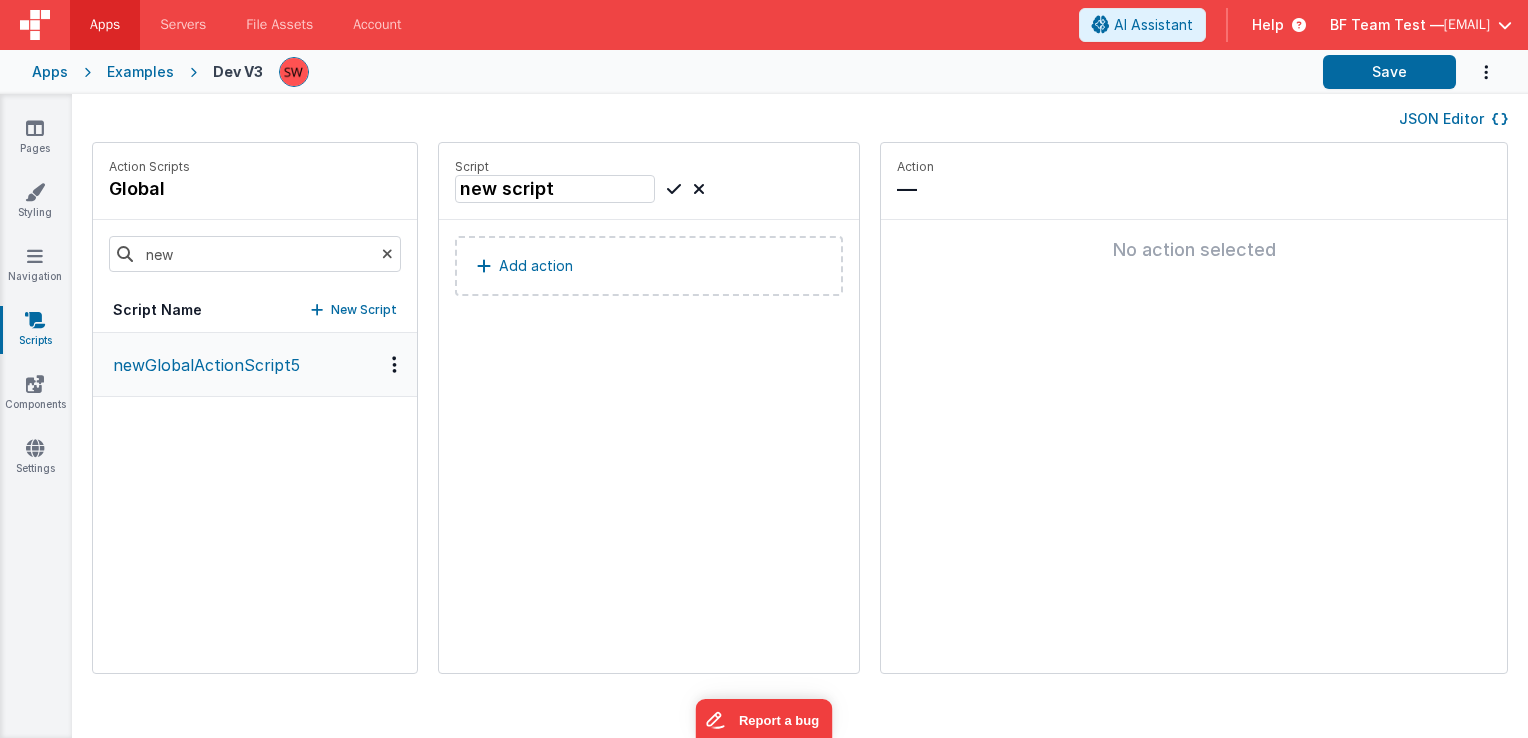 click at bounding box center (674, 189) 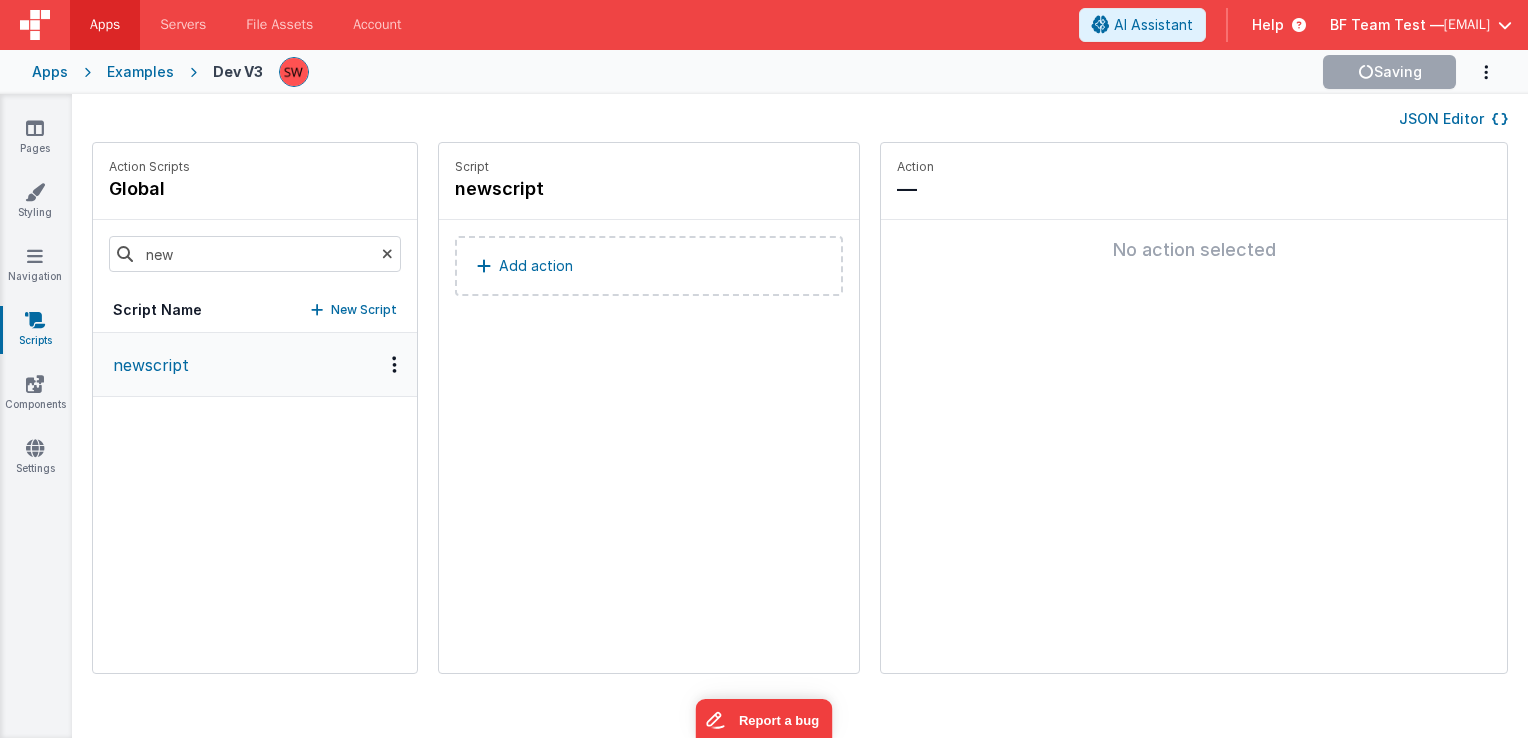 click at bounding box center (394, 364) 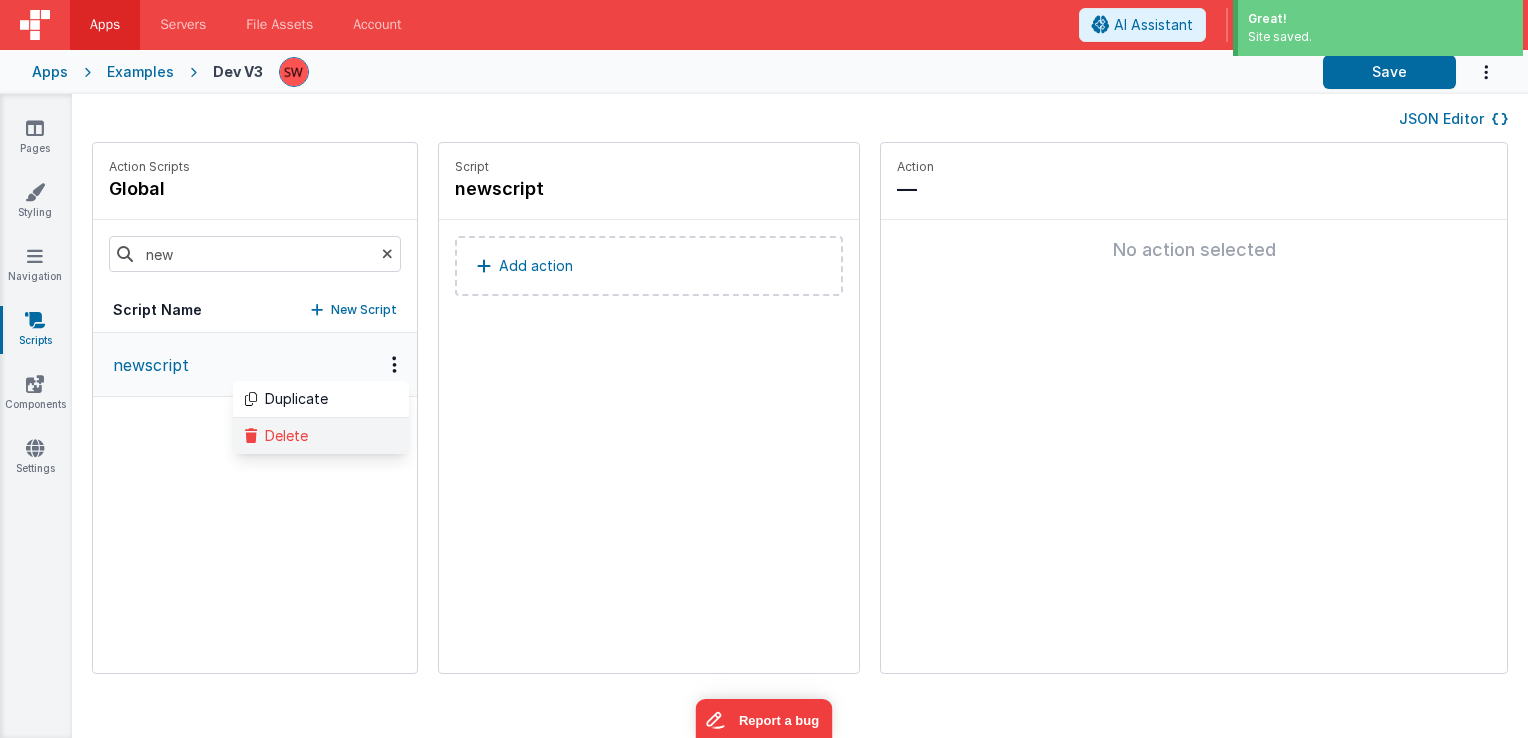 click on "Delete" at bounding box center [321, 436] 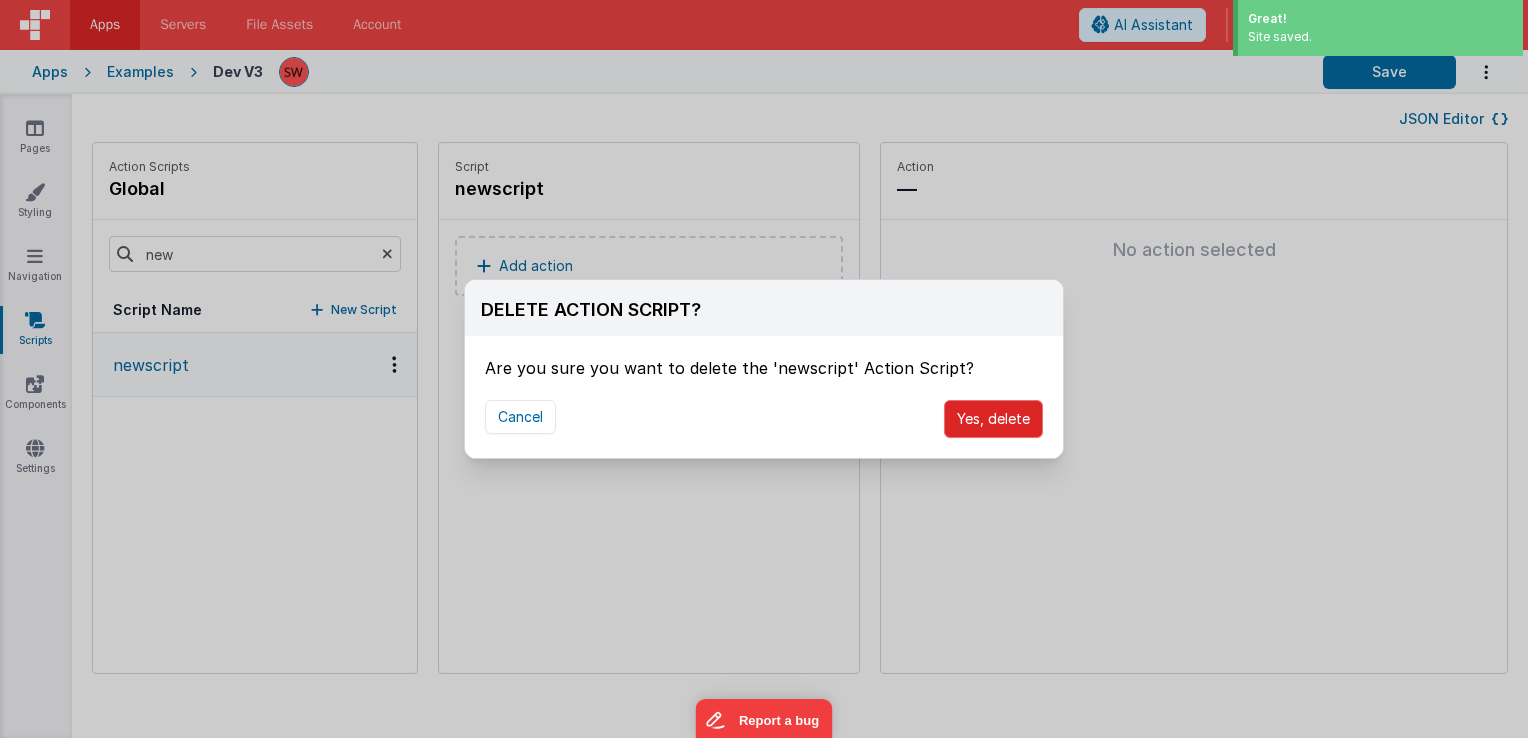 click on "Yes, delete" at bounding box center [993, 419] 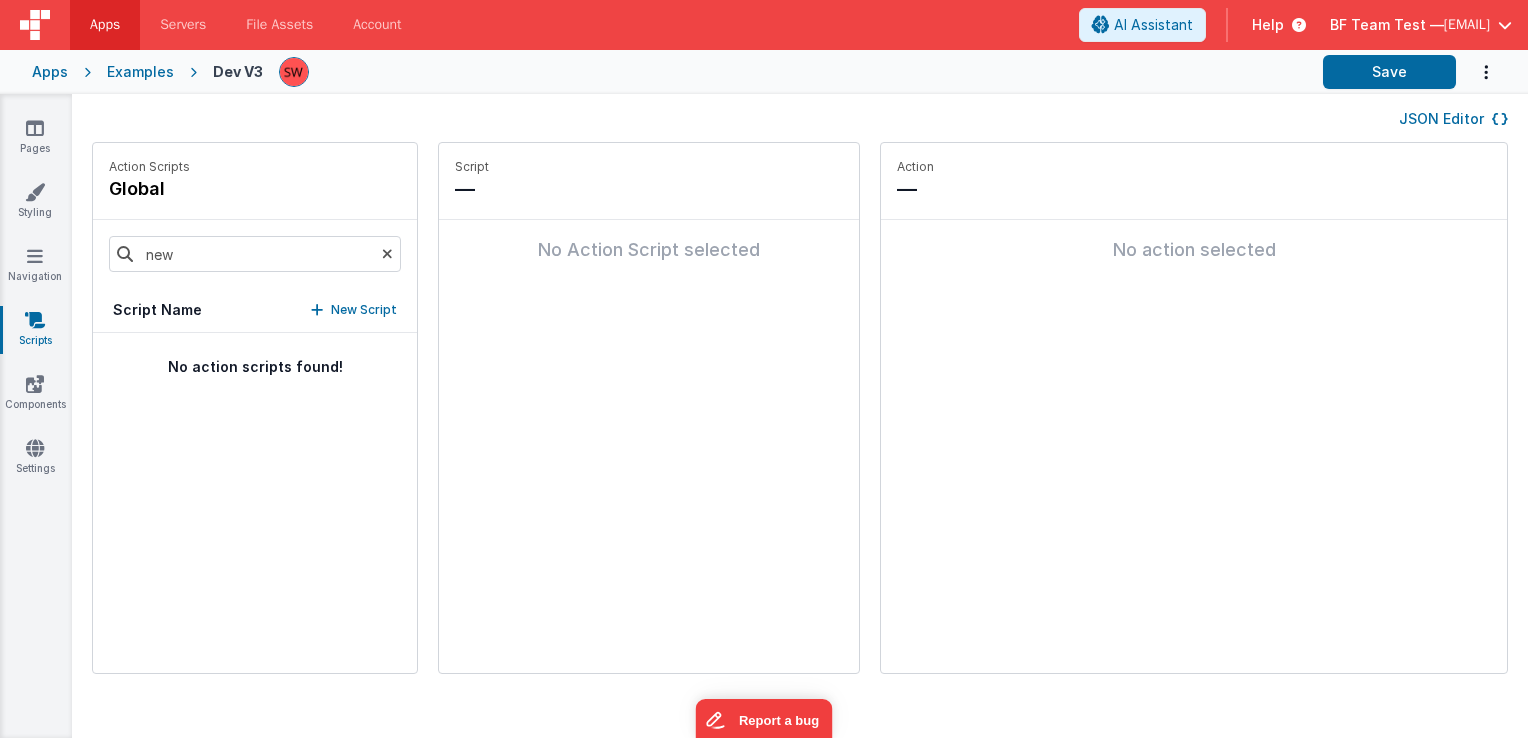 click on "Examples" at bounding box center [140, 72] 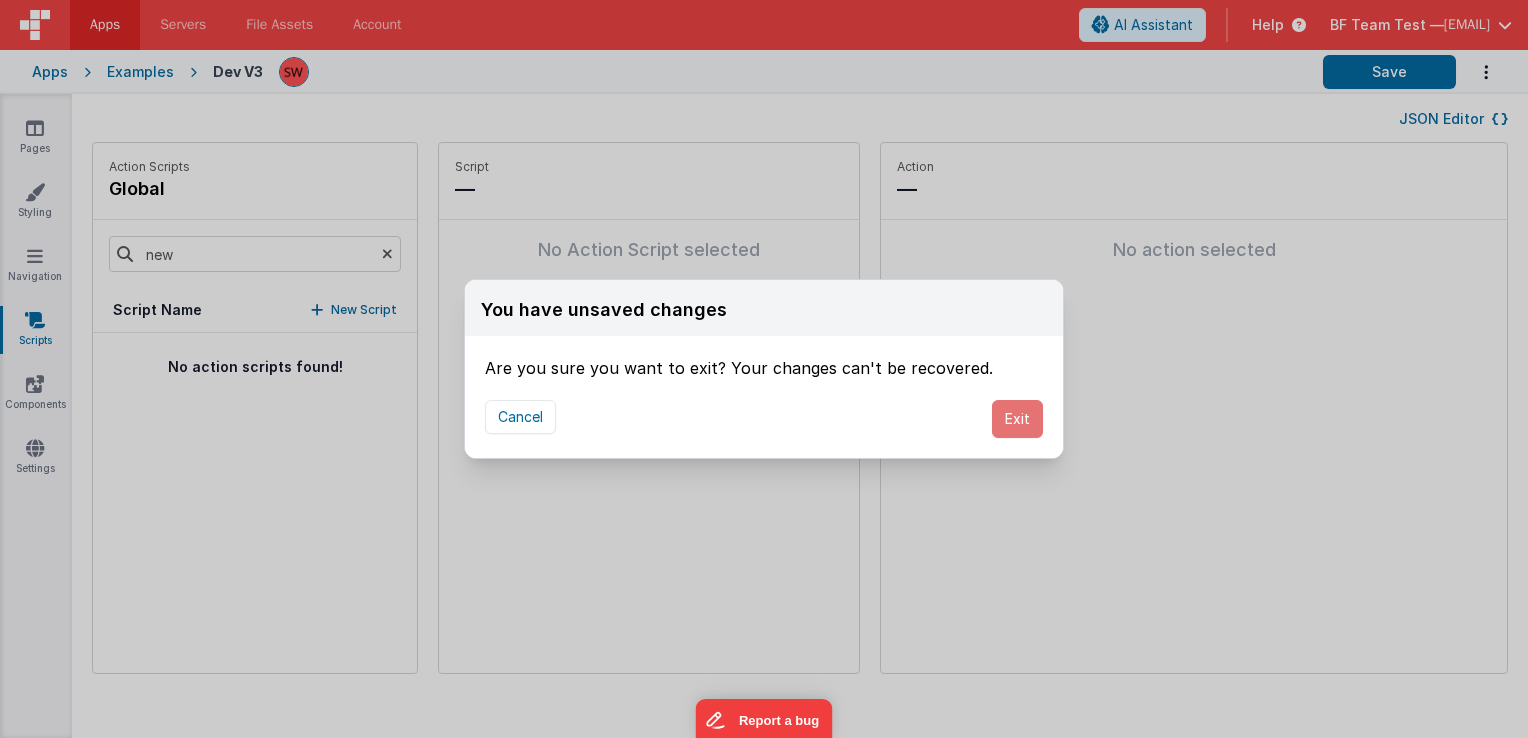 drag, startPoint x: 998, startPoint y: 418, endPoint x: 611, endPoint y: 517, distance: 399.46213 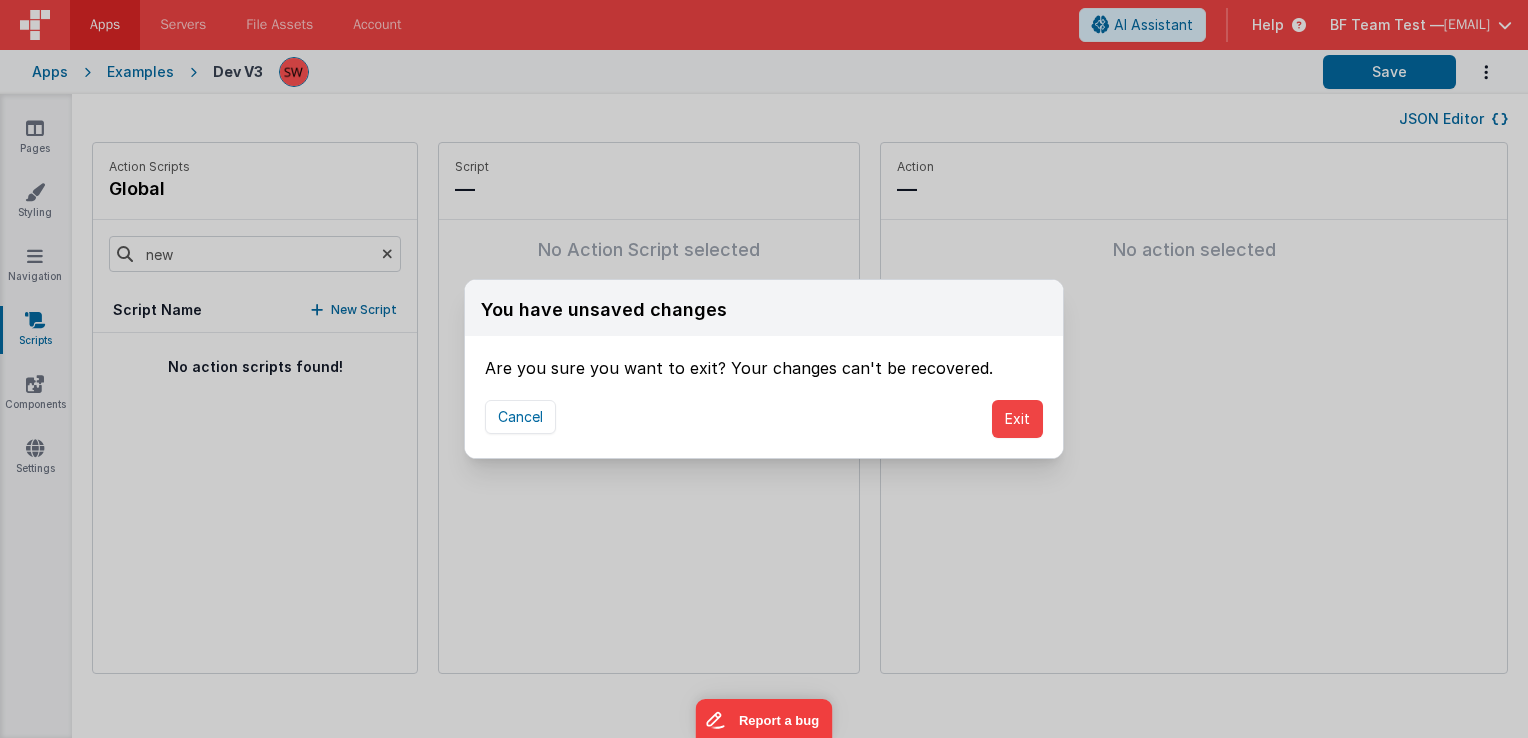 drag, startPoint x: 893, startPoint y: 414, endPoint x: 1131, endPoint y: 433, distance: 238.7572 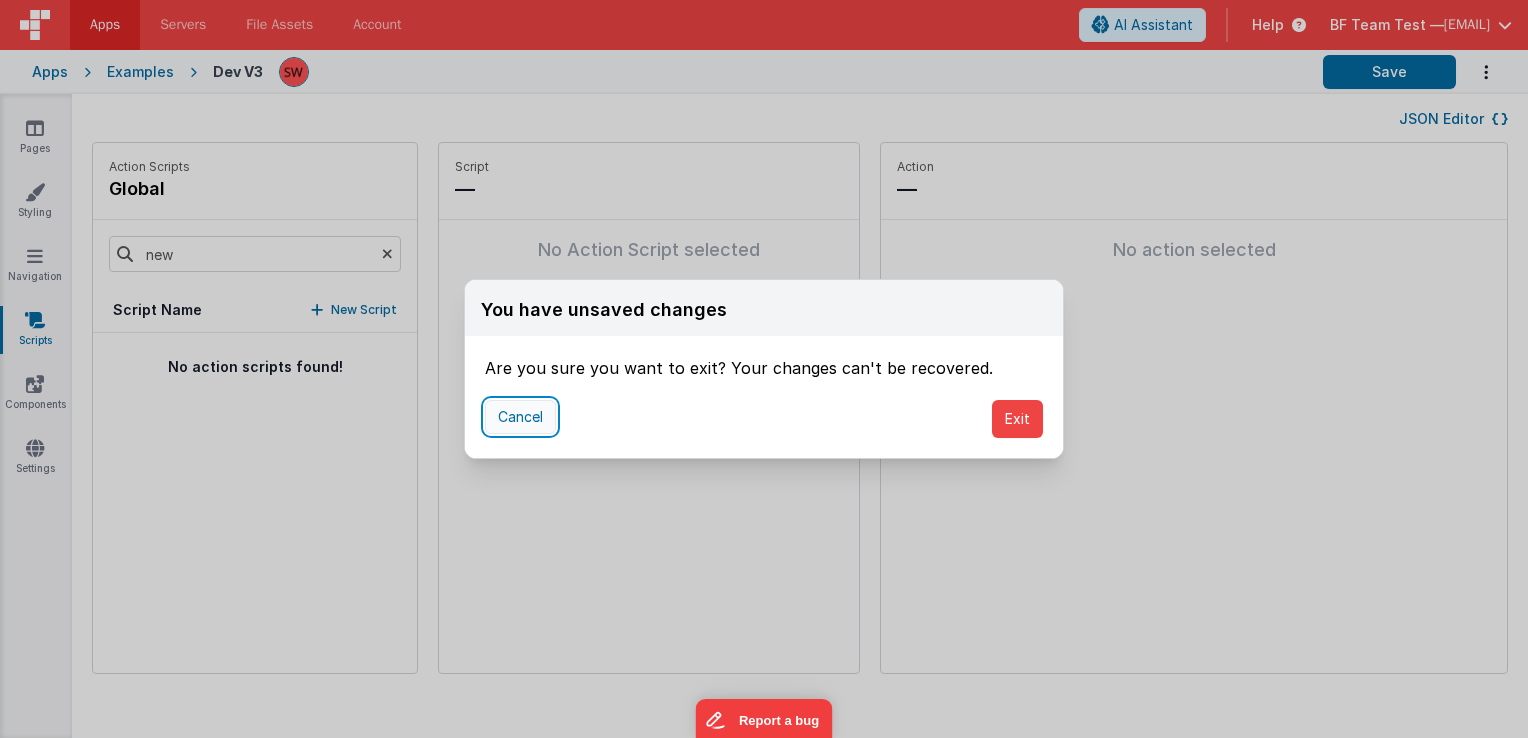 click on "Cancel" at bounding box center [520, 417] 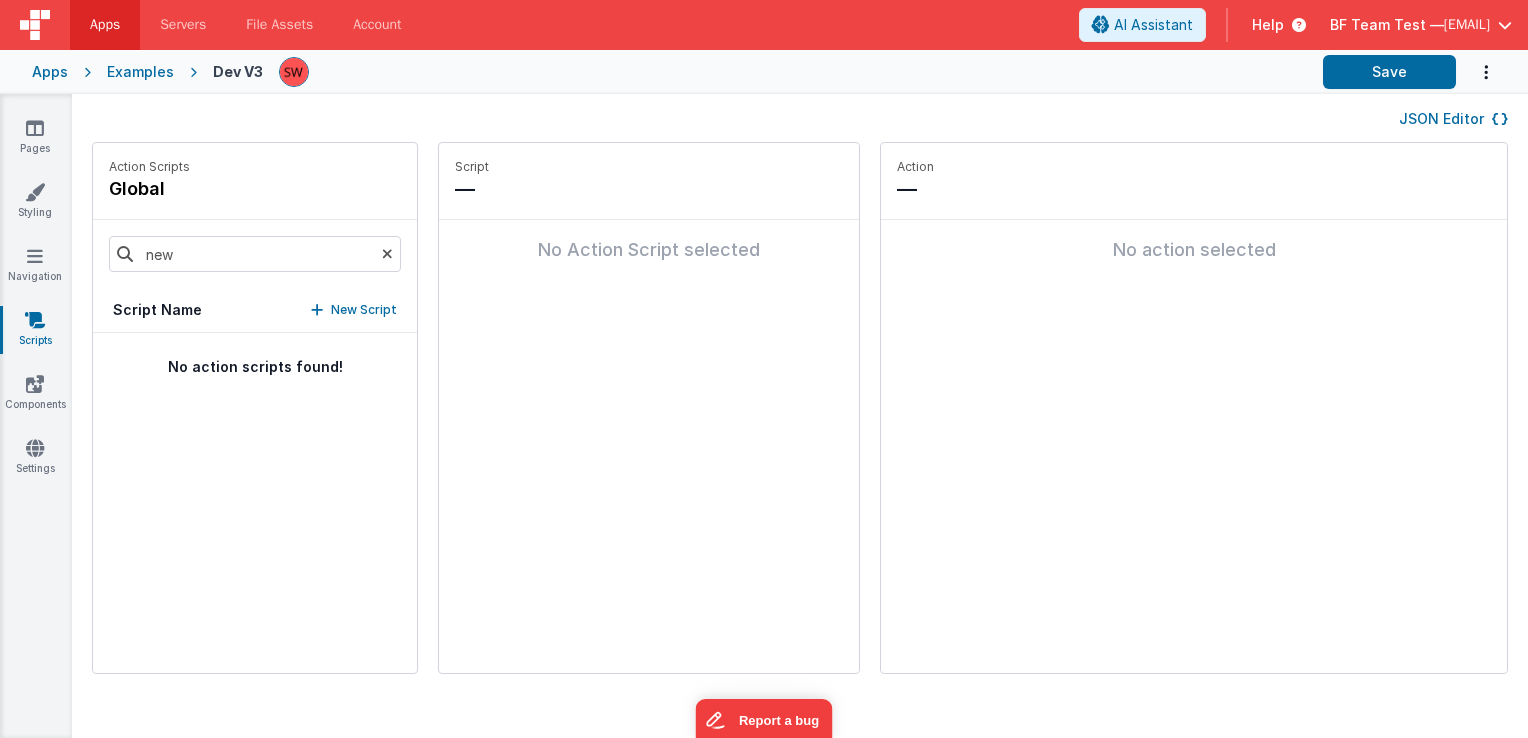 click on "Apps" at bounding box center (50, 72) 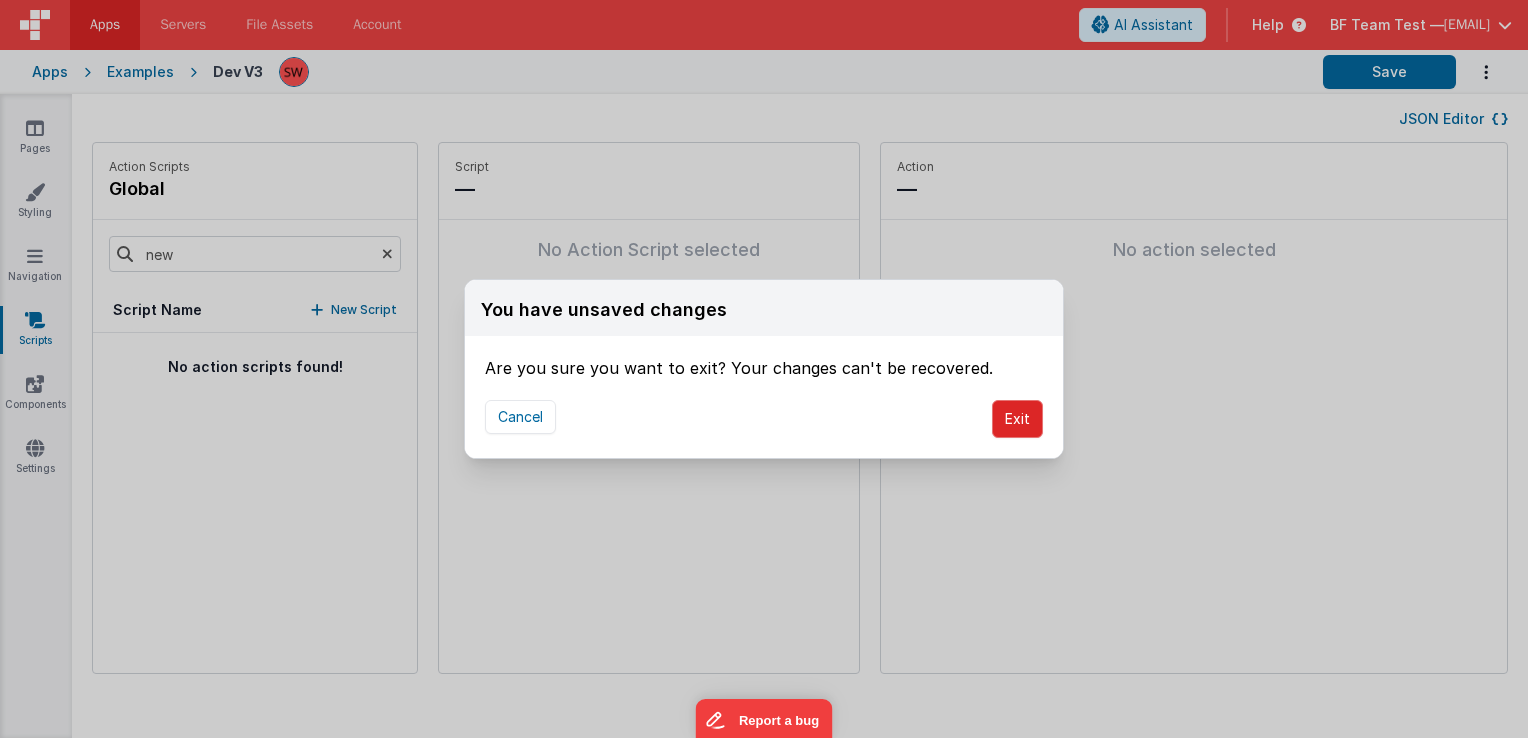 drag, startPoint x: 1009, startPoint y: 415, endPoint x: 994, endPoint y: 424, distance: 17.492855 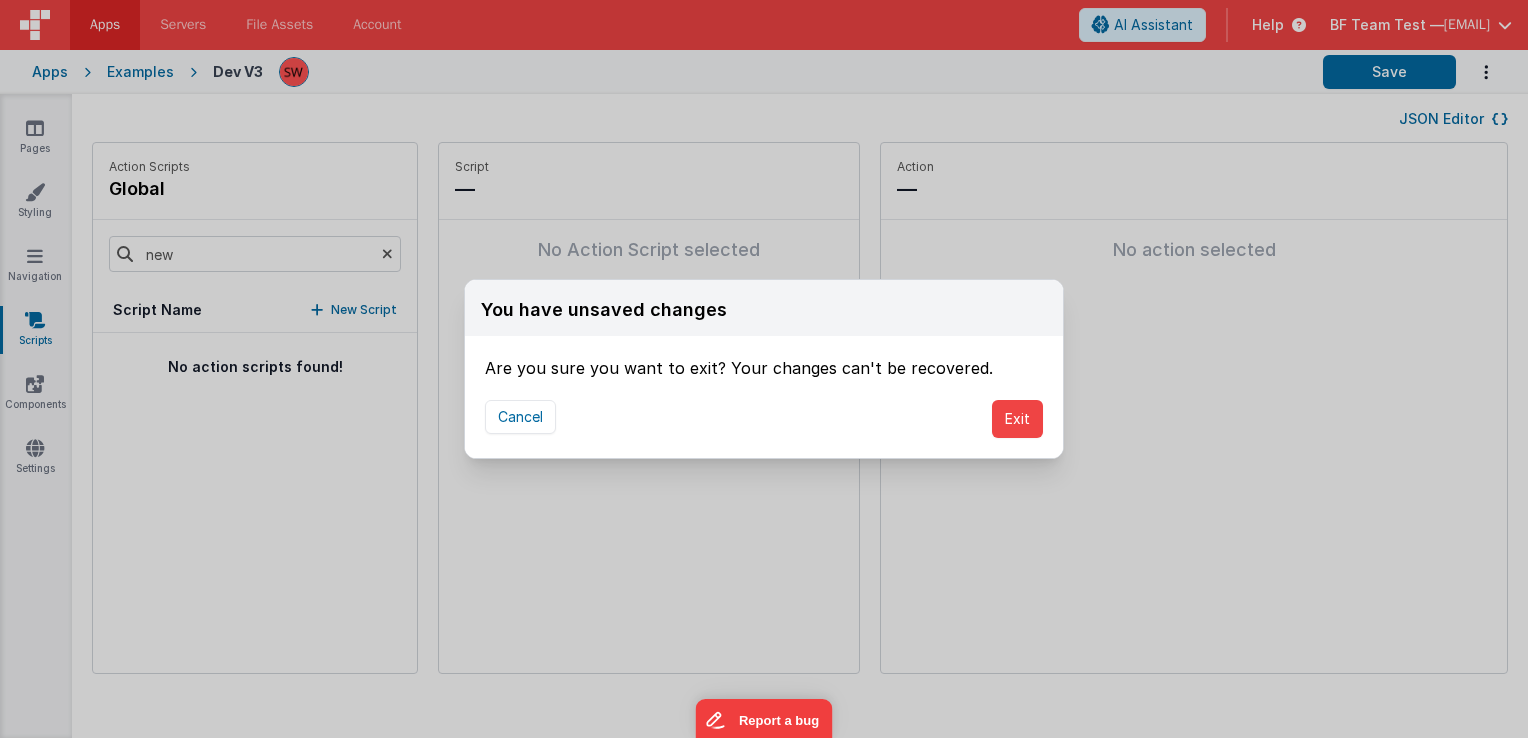 drag, startPoint x: 956, startPoint y: 423, endPoint x: 1048, endPoint y: 434, distance: 92.65527 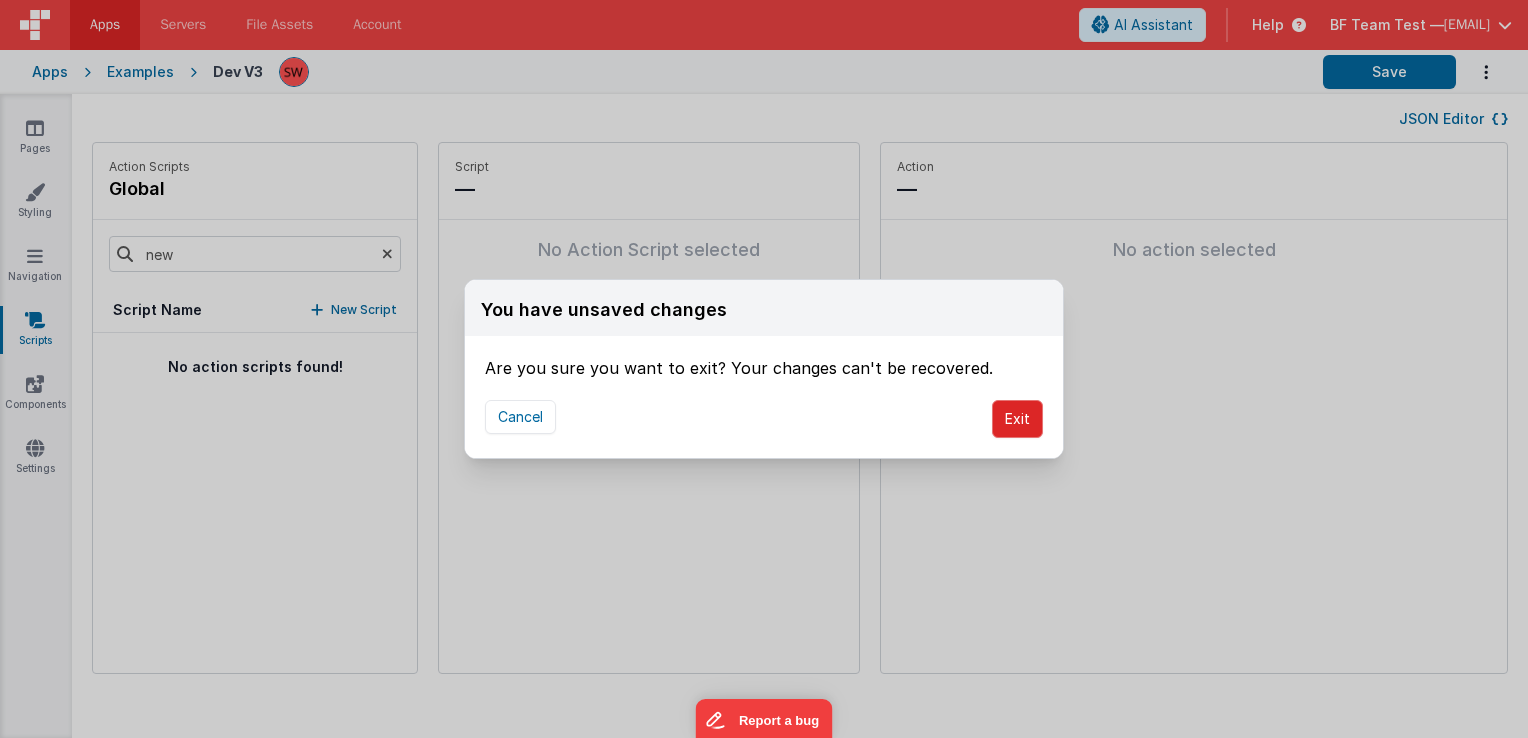 drag, startPoint x: 1048, startPoint y: 434, endPoint x: 1006, endPoint y: 415, distance: 46.09772 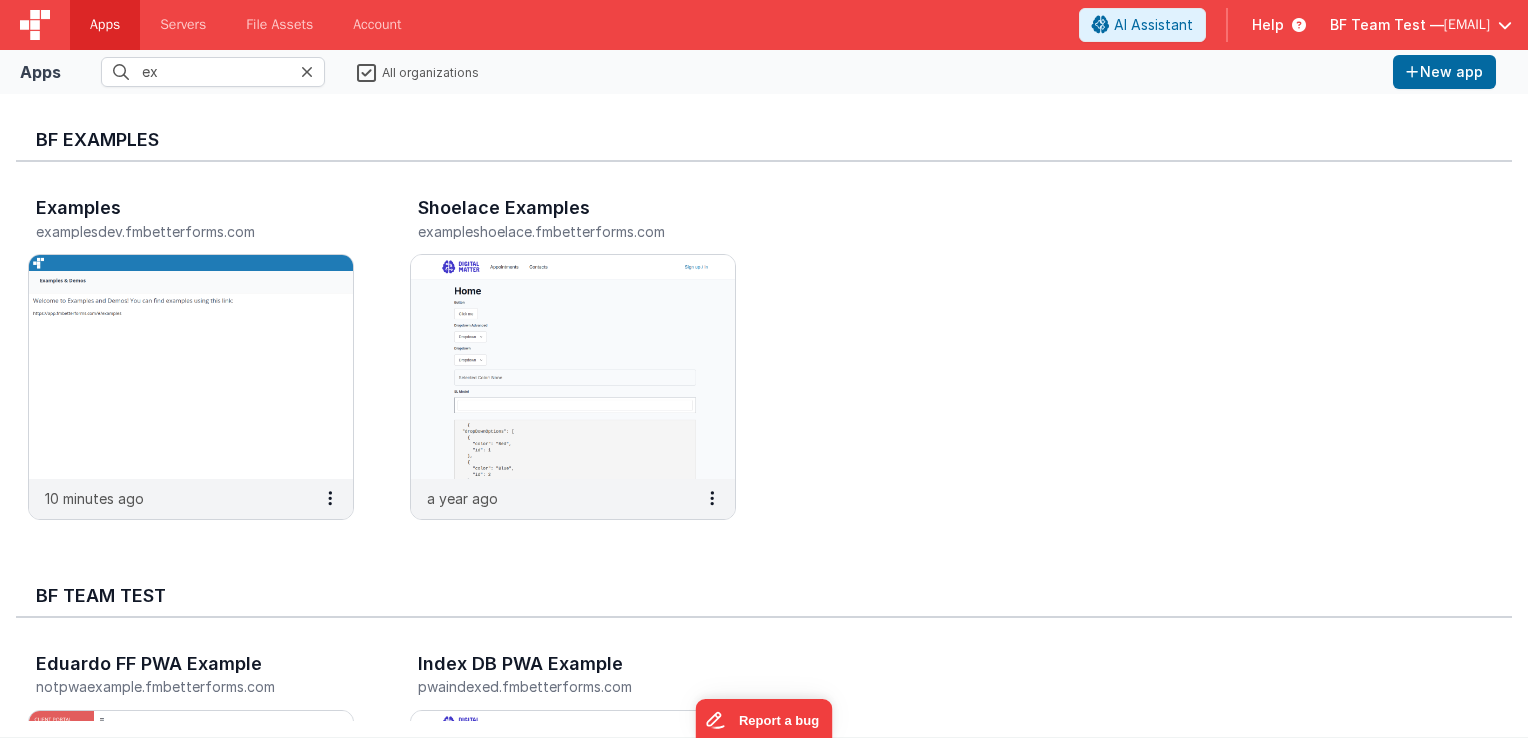drag, startPoint x: 1210, startPoint y: 77, endPoint x: 1289, endPoint y: 225, distance: 167.76471 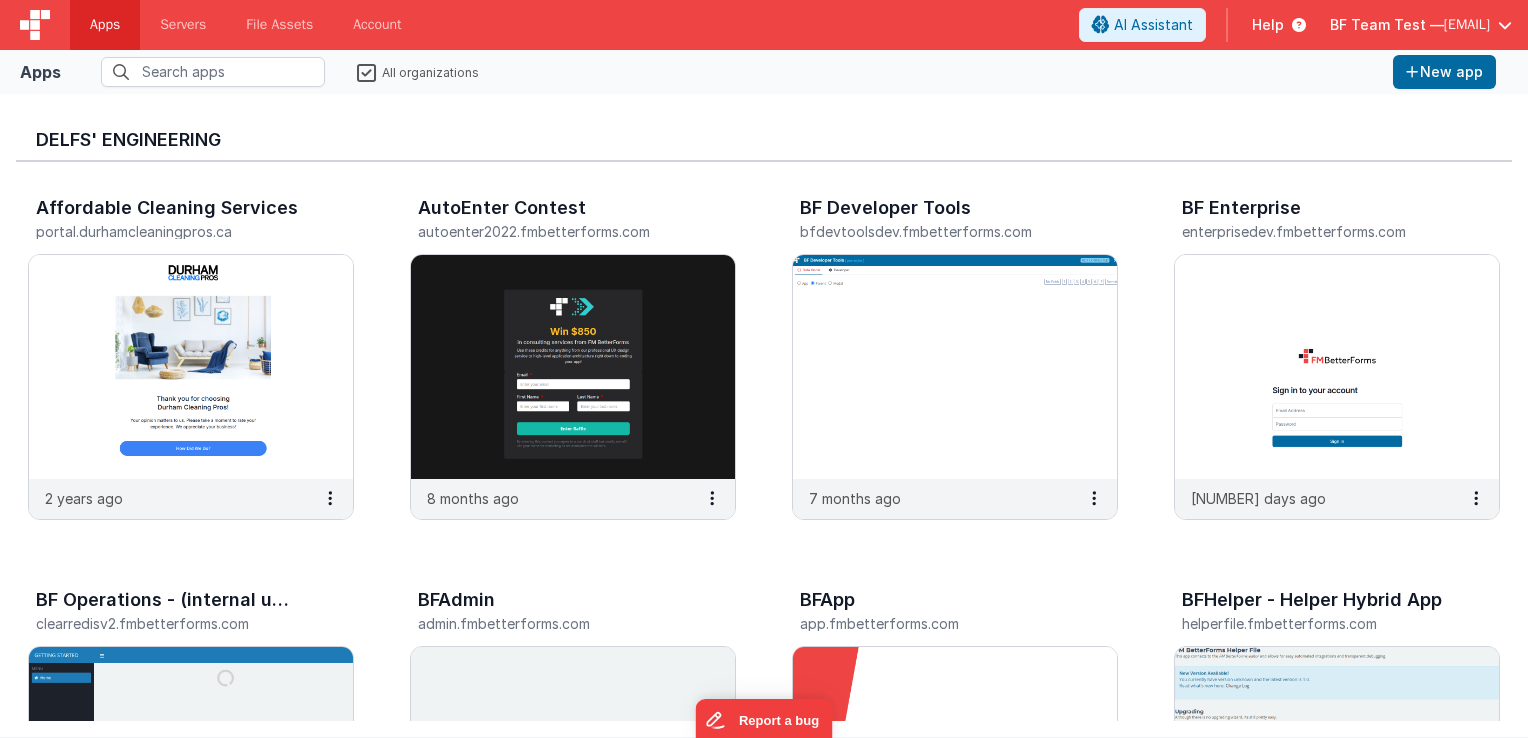 drag, startPoint x: 544, startPoint y: 74, endPoint x: 150, endPoint y: 74, distance: 394 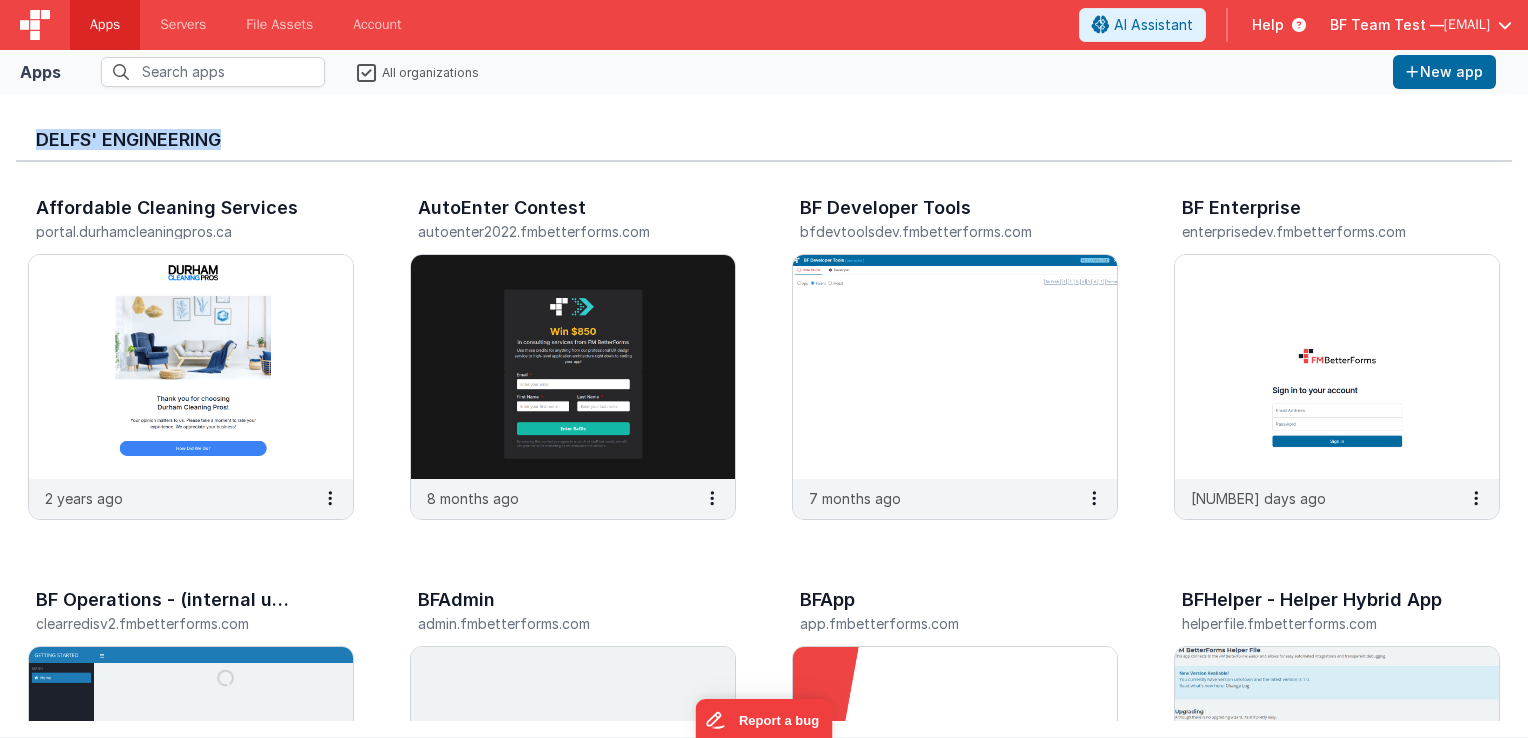 drag, startPoint x: 13, startPoint y: 136, endPoint x: 295, endPoint y: 140, distance: 282.02838 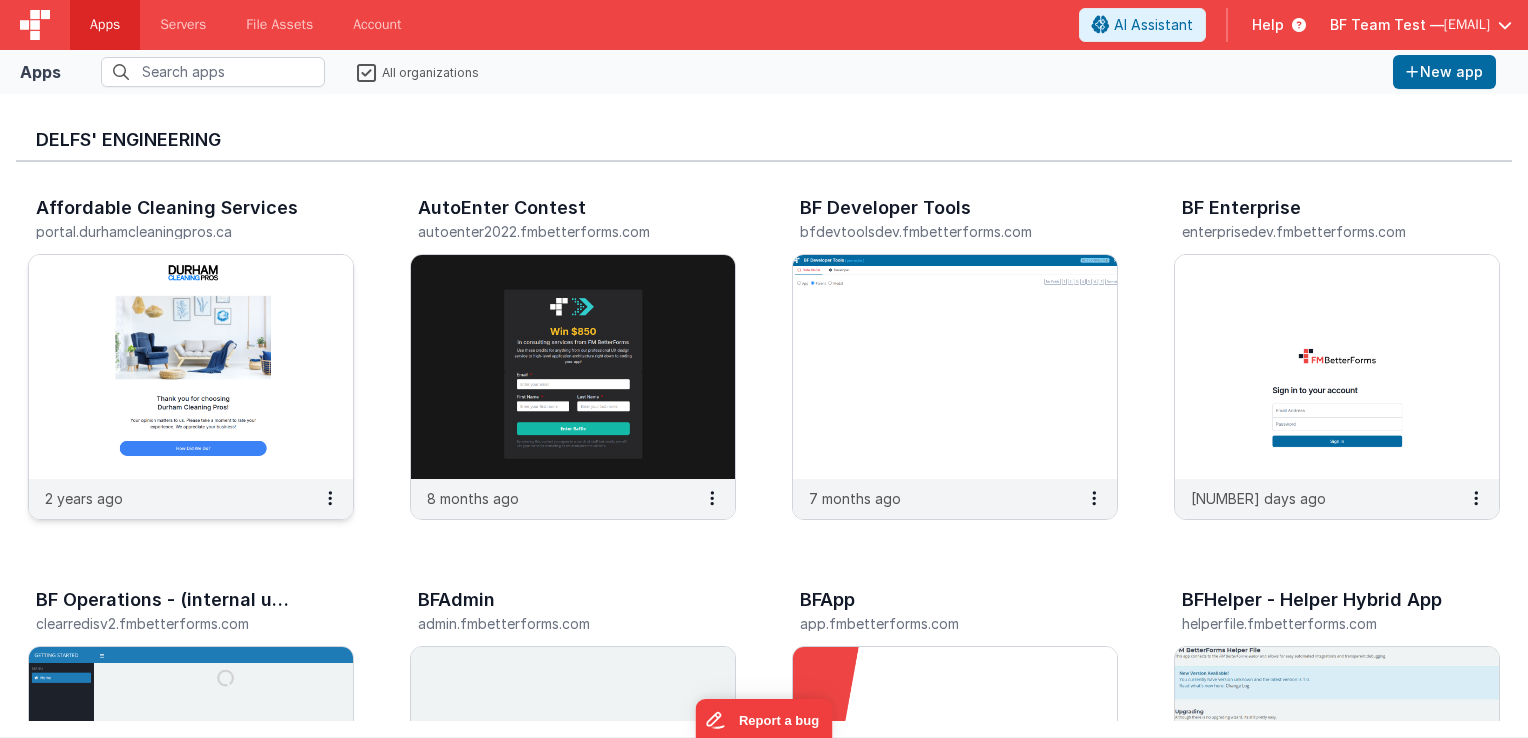 drag, startPoint x: 2, startPoint y: 346, endPoint x: 260, endPoint y: 434, distance: 272.59494 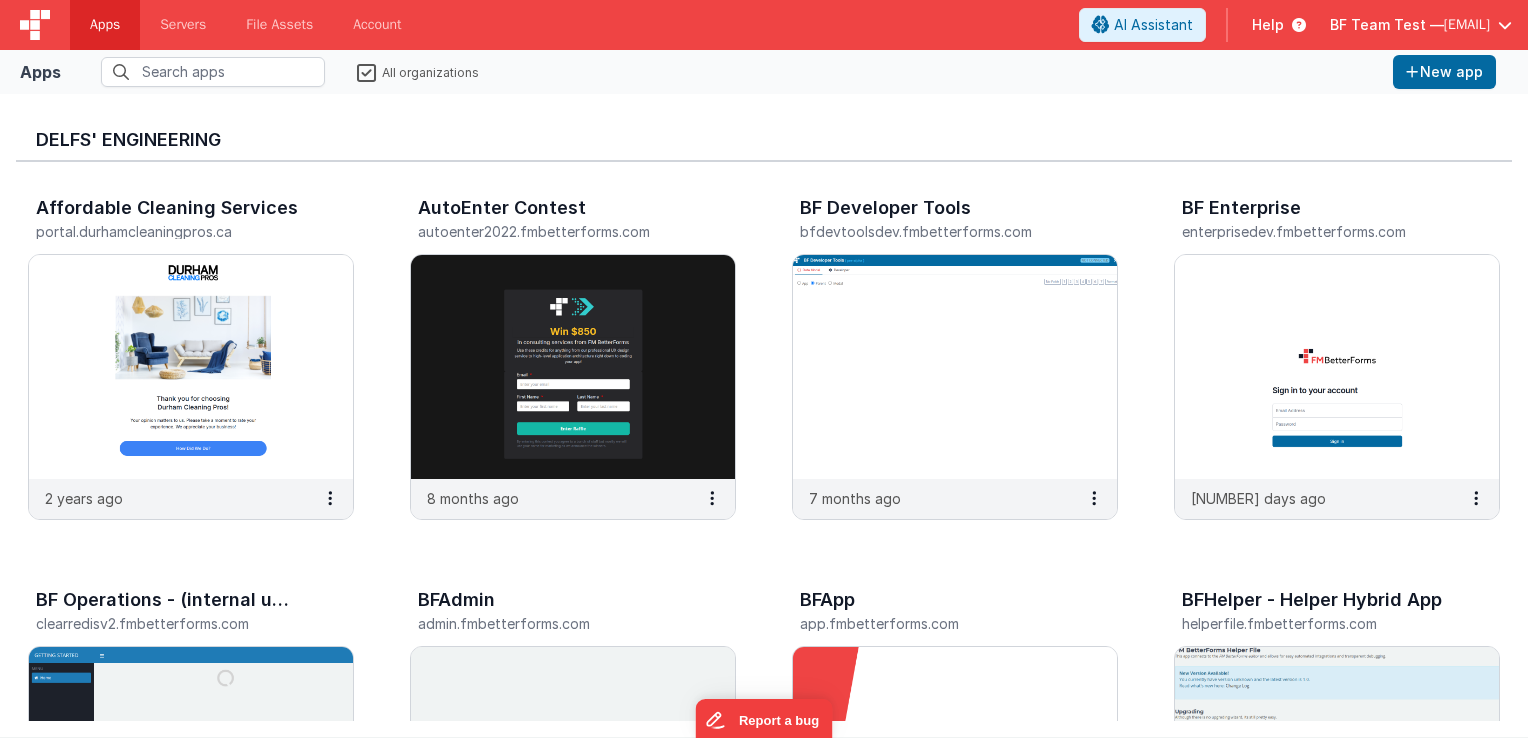 click on "Delfs' Engineering" at bounding box center (764, 140) 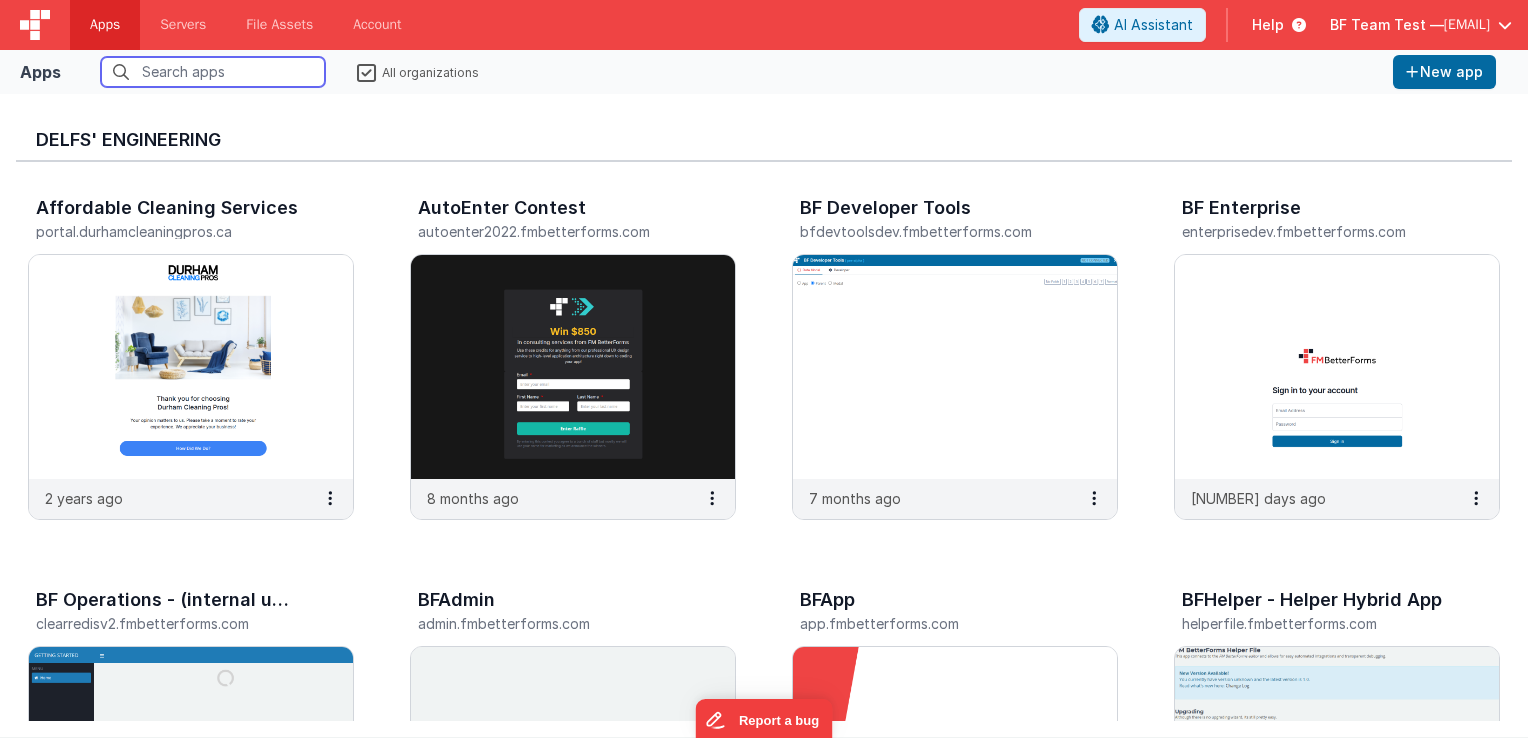 click at bounding box center [213, 72] 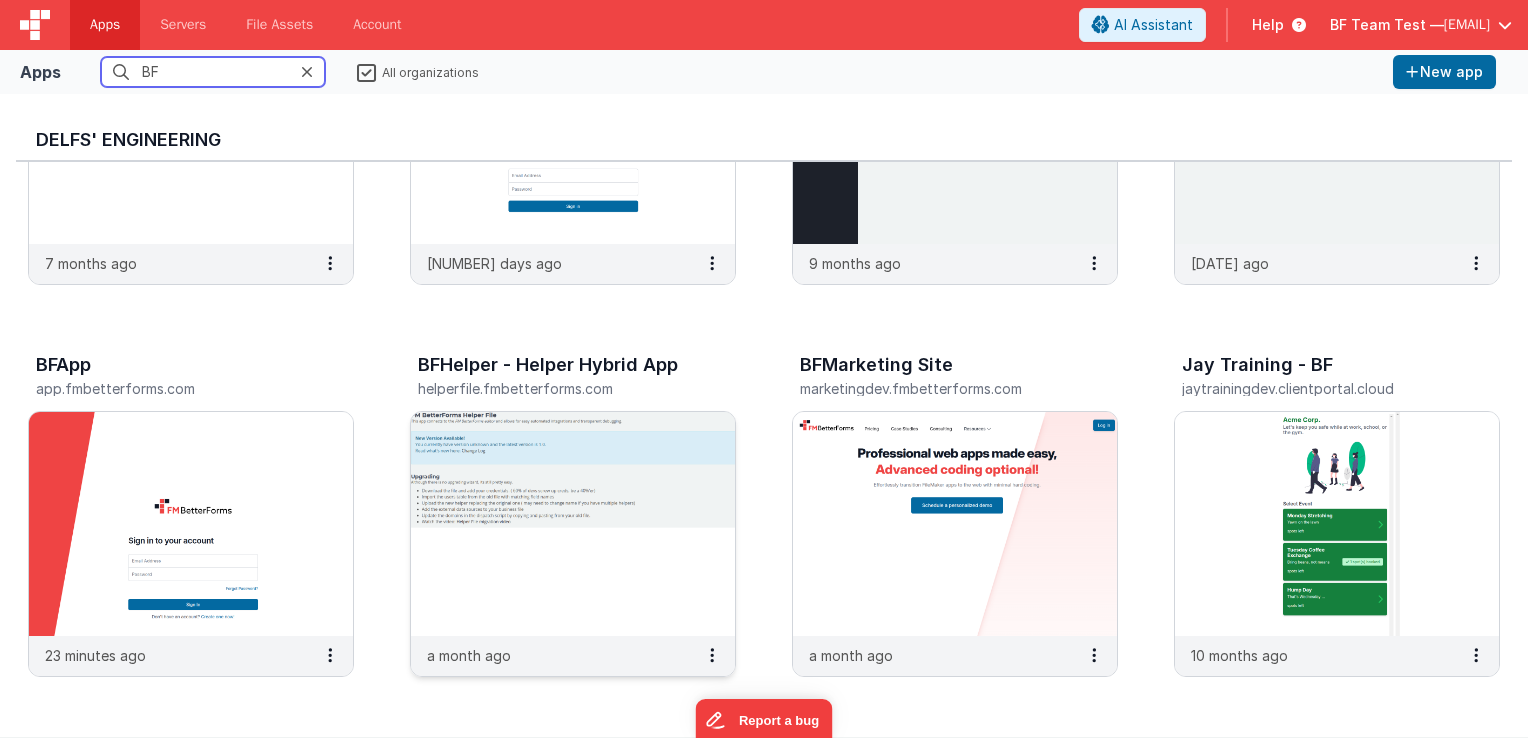 scroll, scrollTop: 236, scrollLeft: 0, axis: vertical 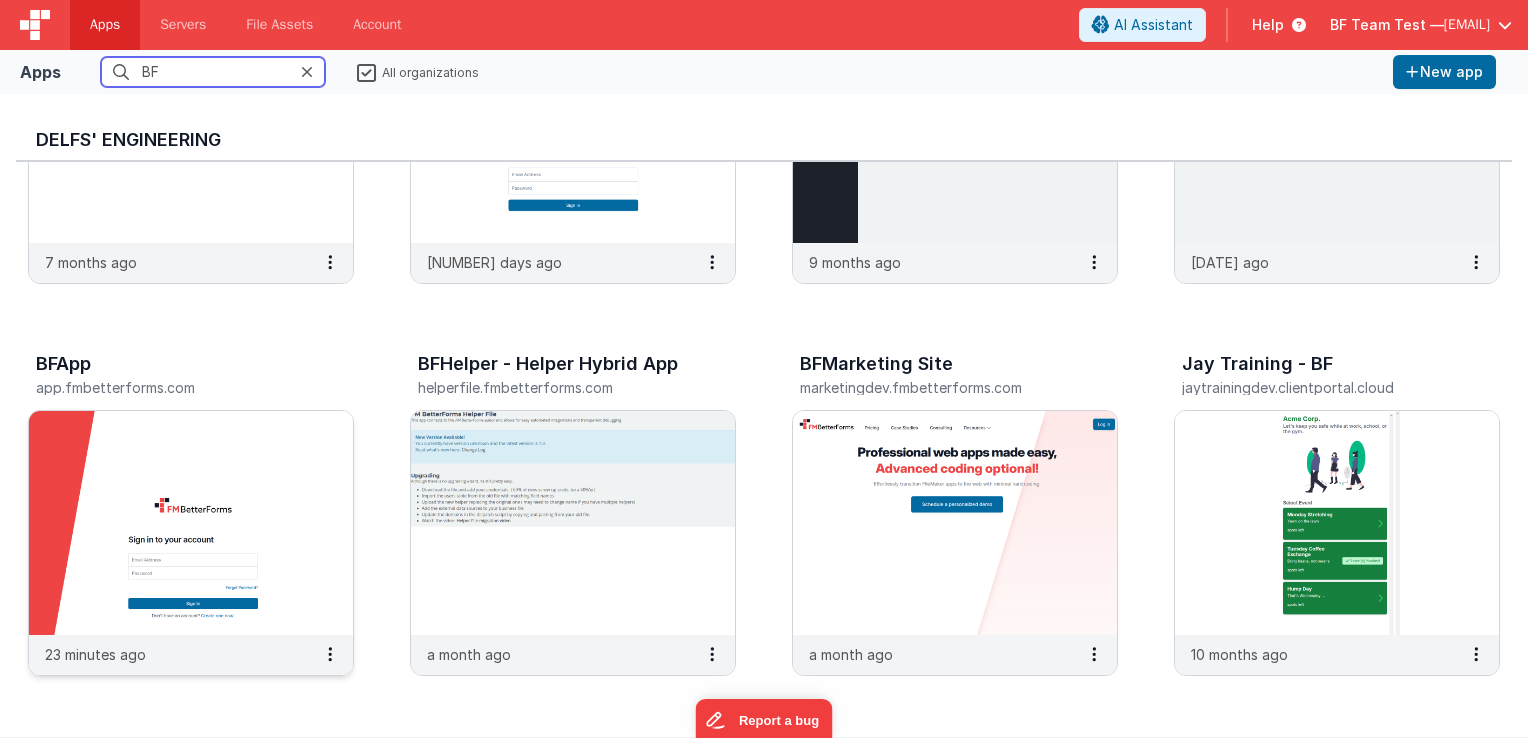 type on "BF" 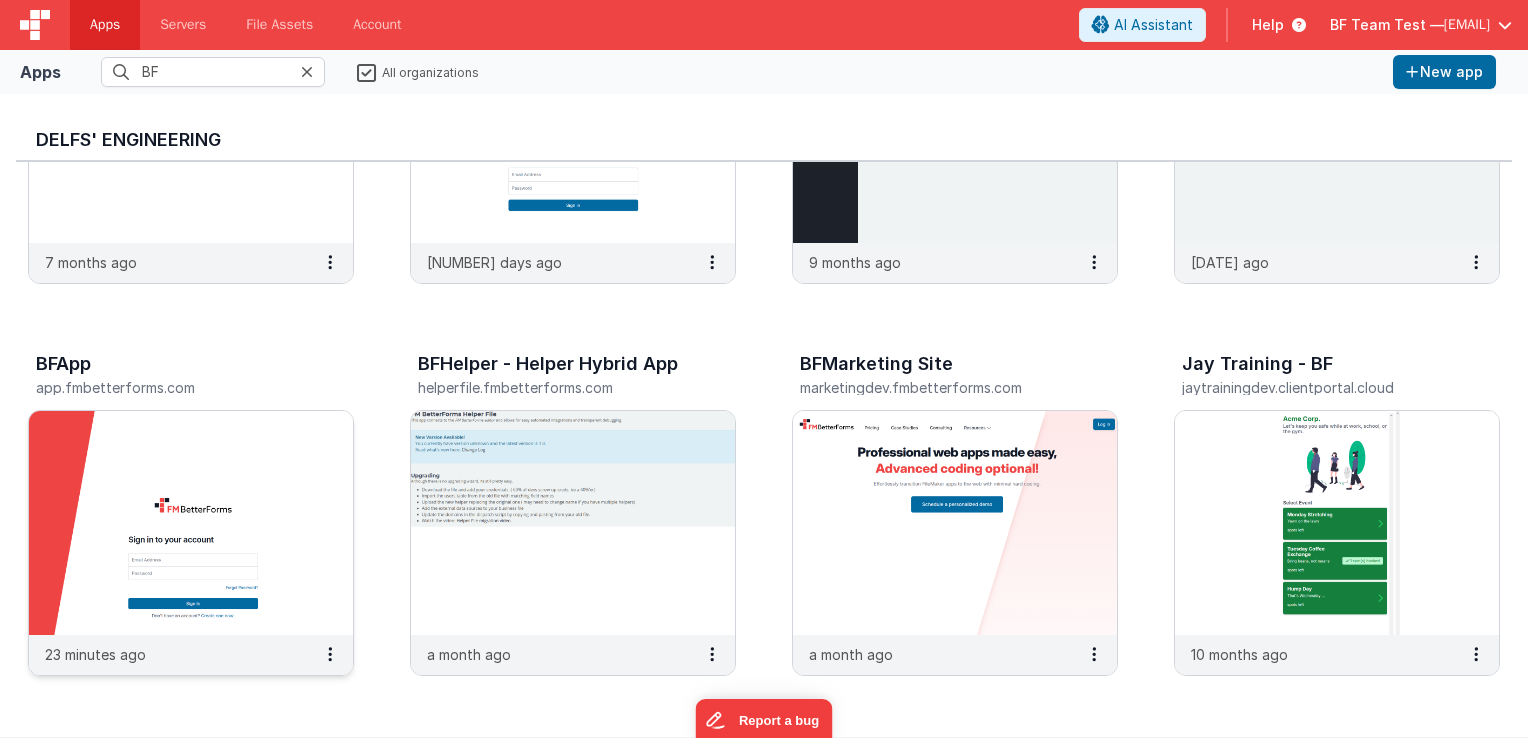 click on "BFApp" at bounding box center [63, 364] 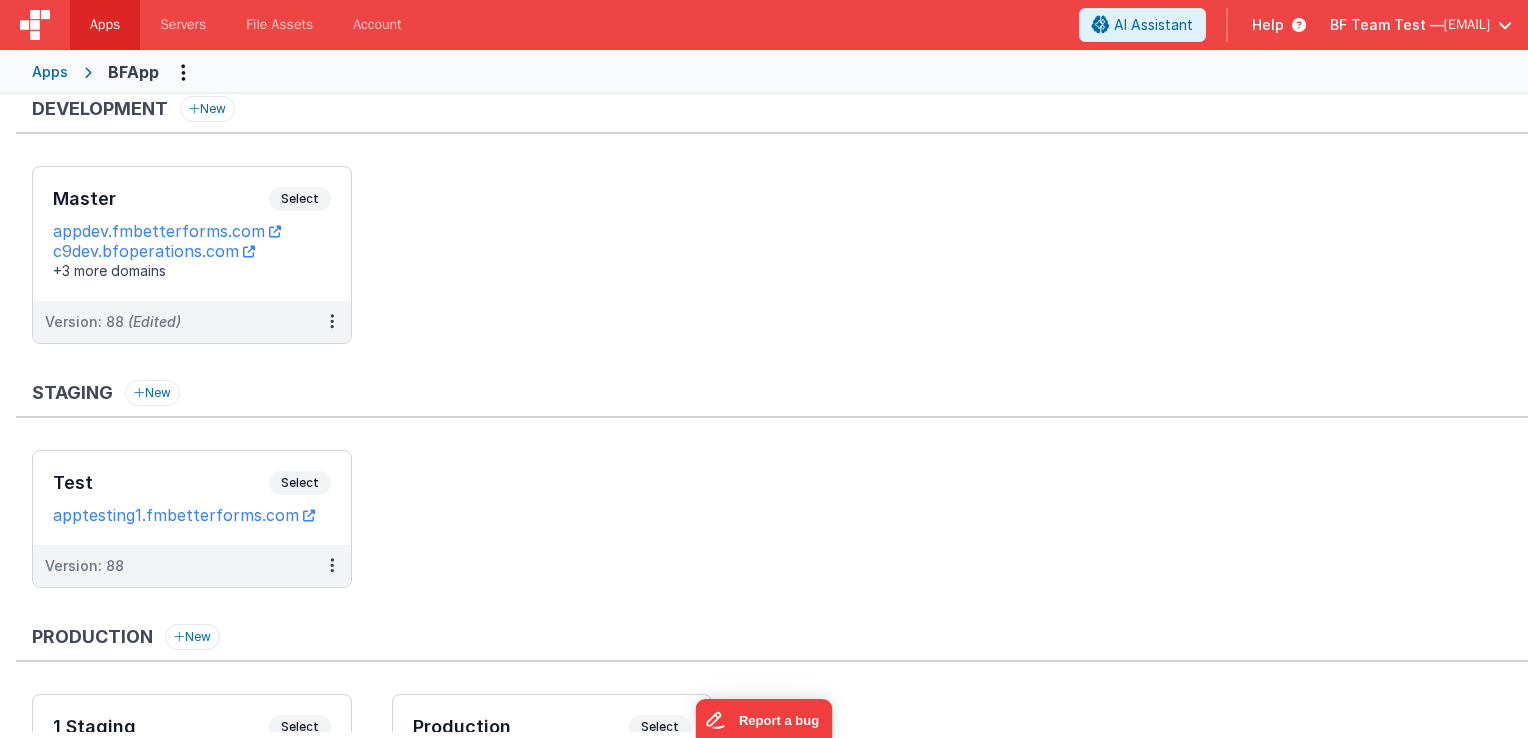 scroll, scrollTop: 0, scrollLeft: 0, axis: both 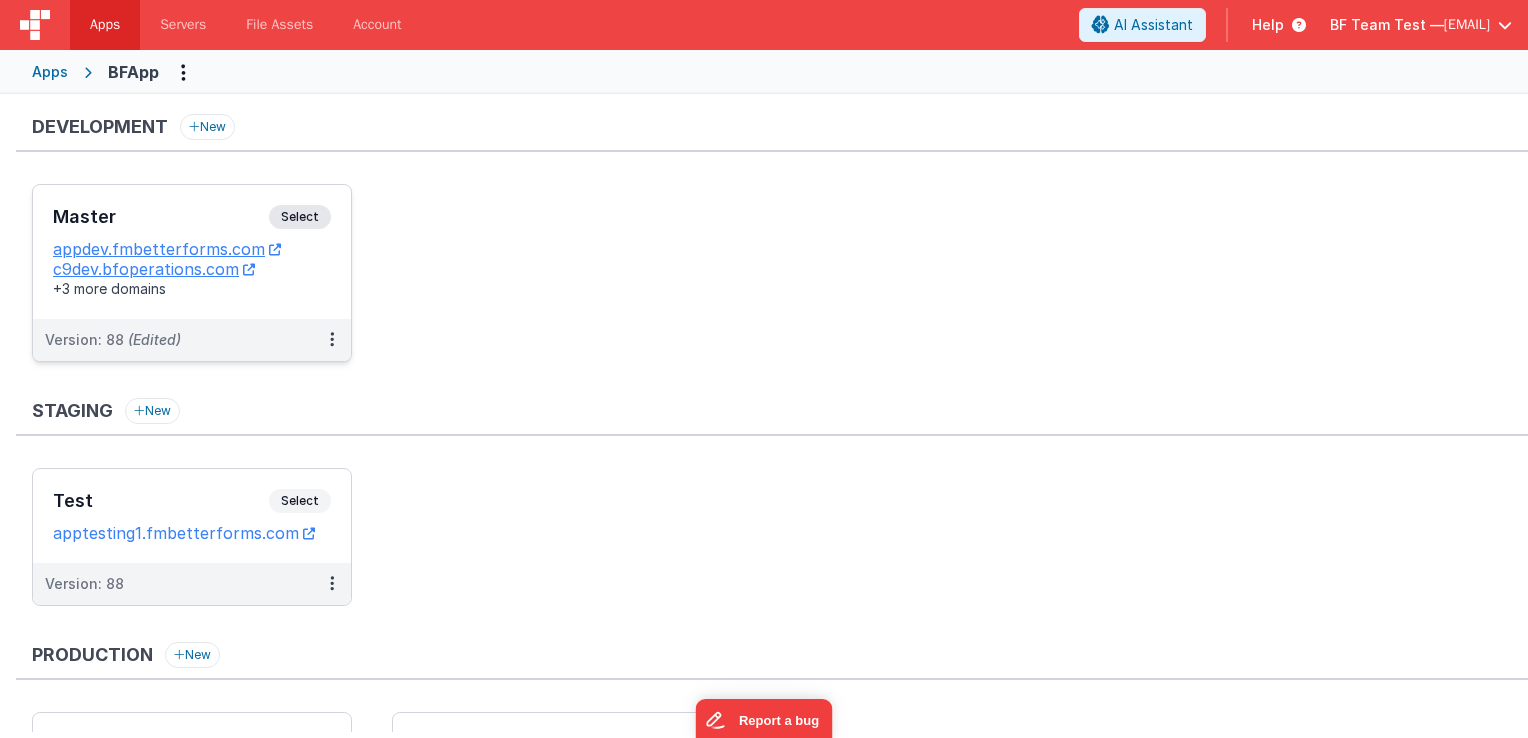click on "Select" at bounding box center (300, 217) 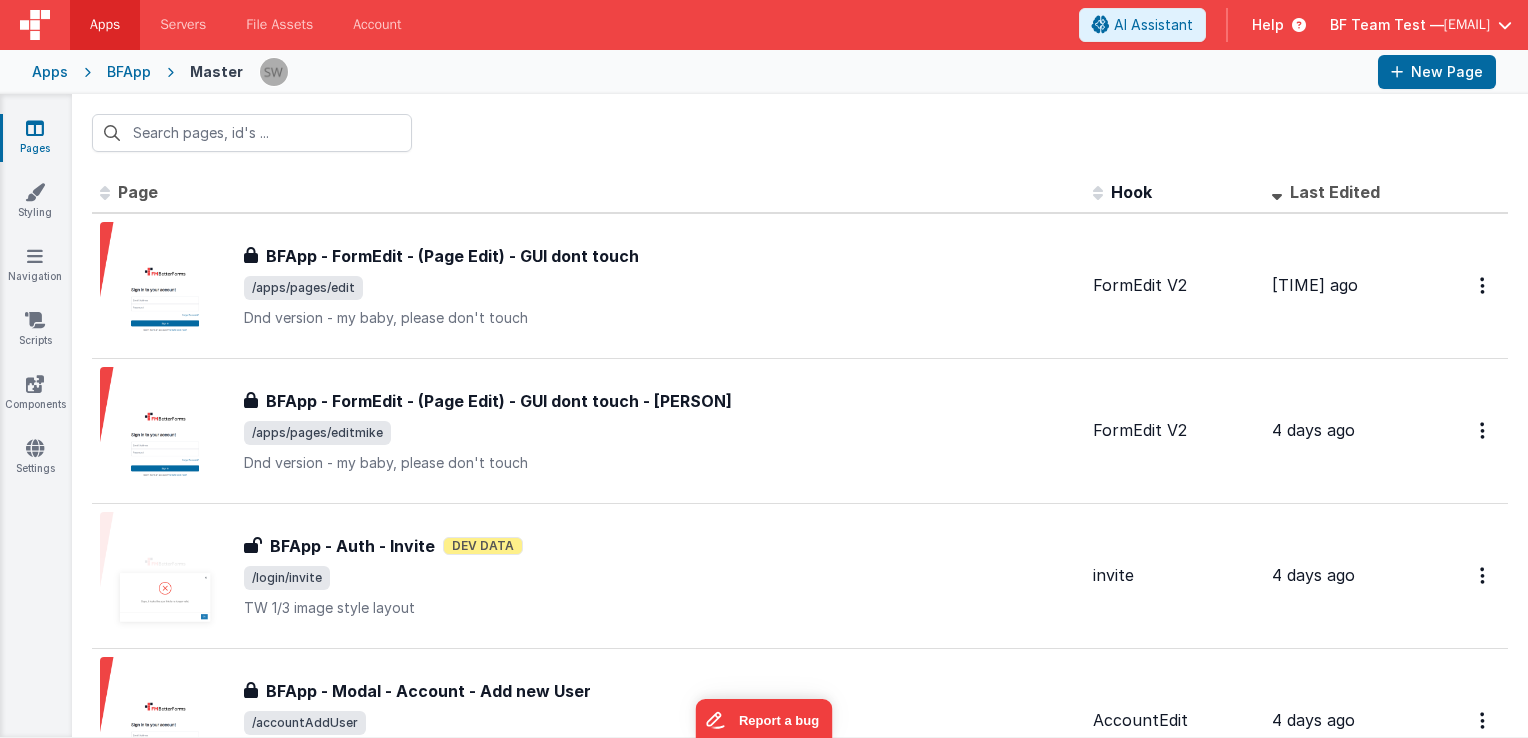 drag, startPoint x: 764, startPoint y: 253, endPoint x: 899, endPoint y: 196, distance: 146.5401 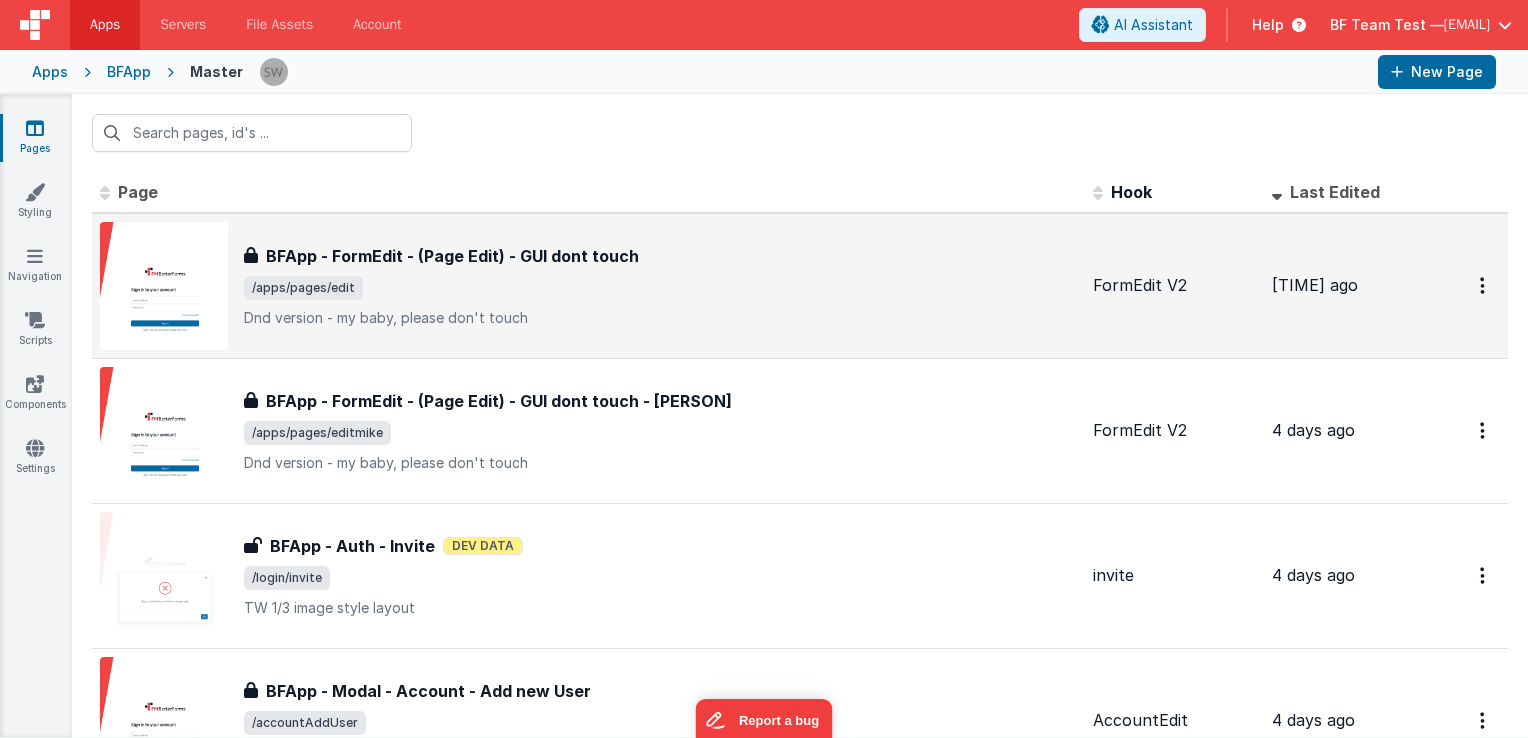 click on "BFApp - FormEdit - (Page Edit) - GUI dont touch" at bounding box center [452, 256] 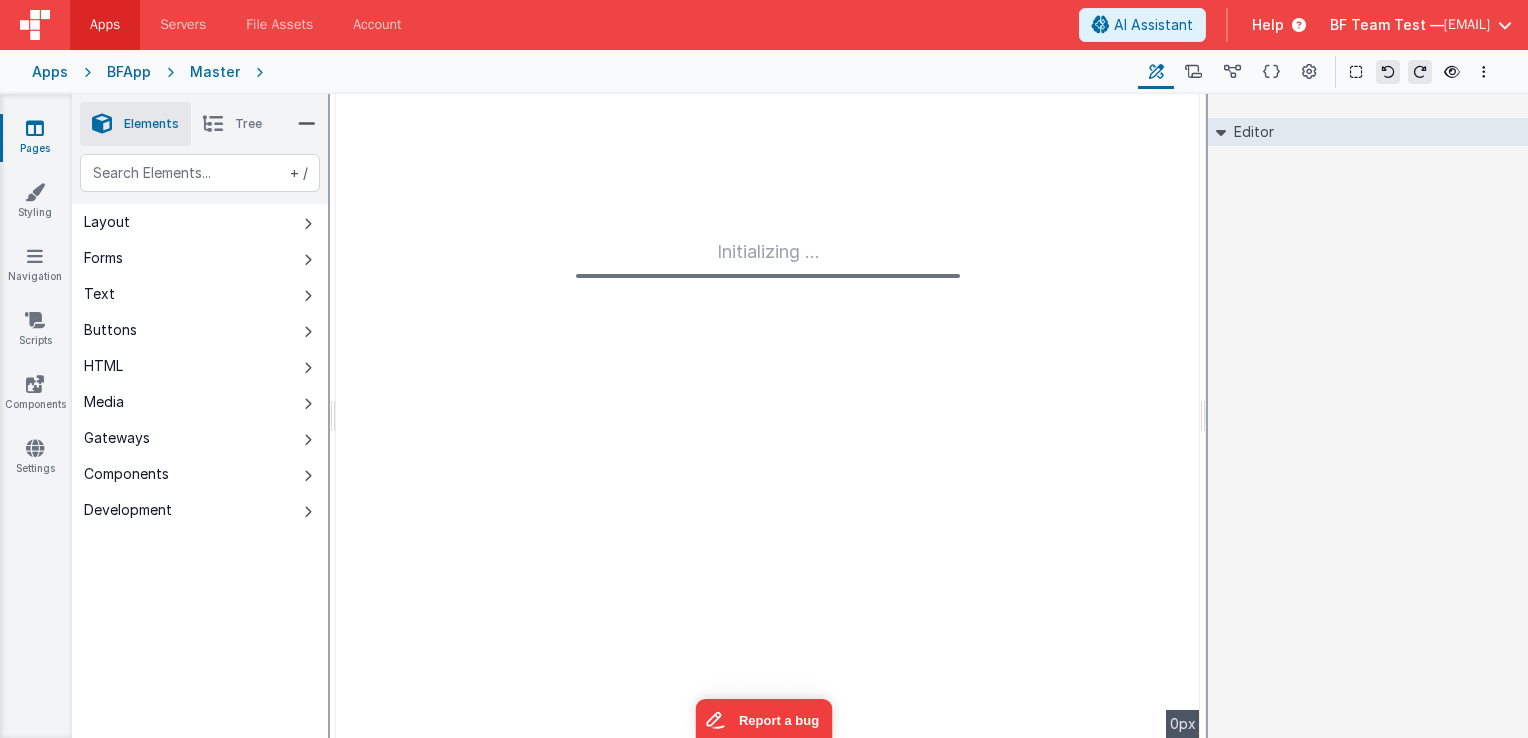 drag, startPoint x: 400, startPoint y: 137, endPoint x: 496, endPoint y: 226, distance: 130.90837 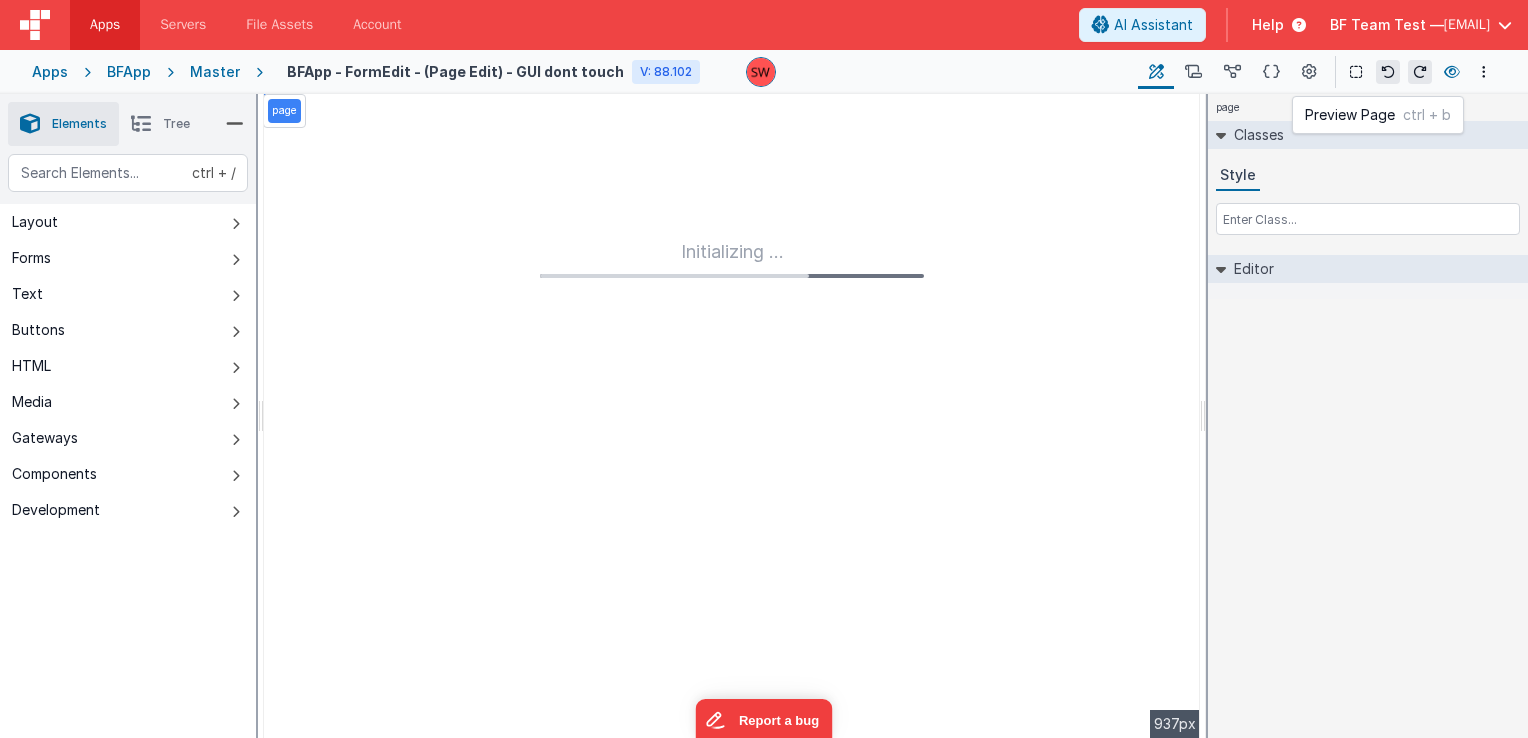 drag, startPoint x: 1007, startPoint y: 134, endPoint x: 1452, endPoint y: 60, distance: 451.11084 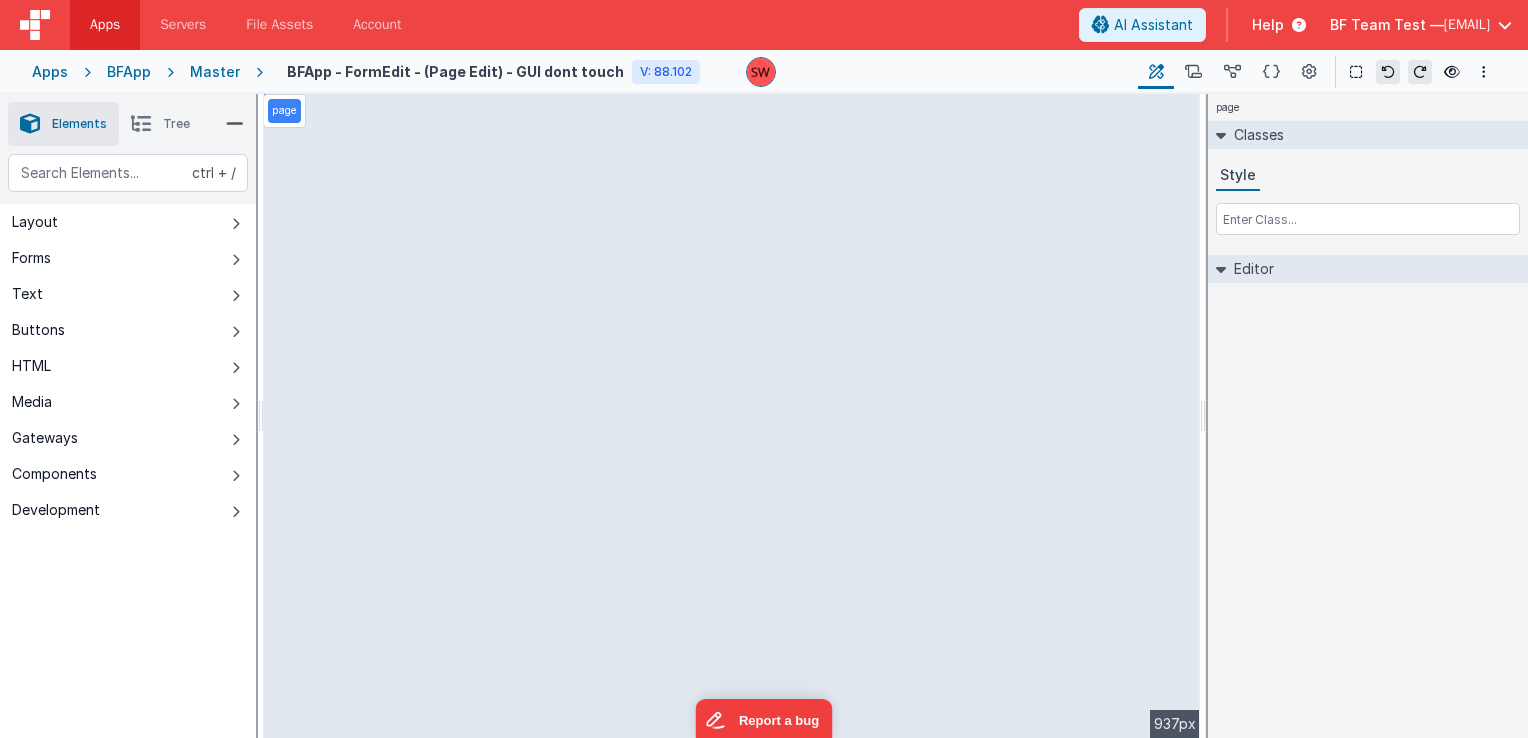 click on "Master" at bounding box center [215, 72] 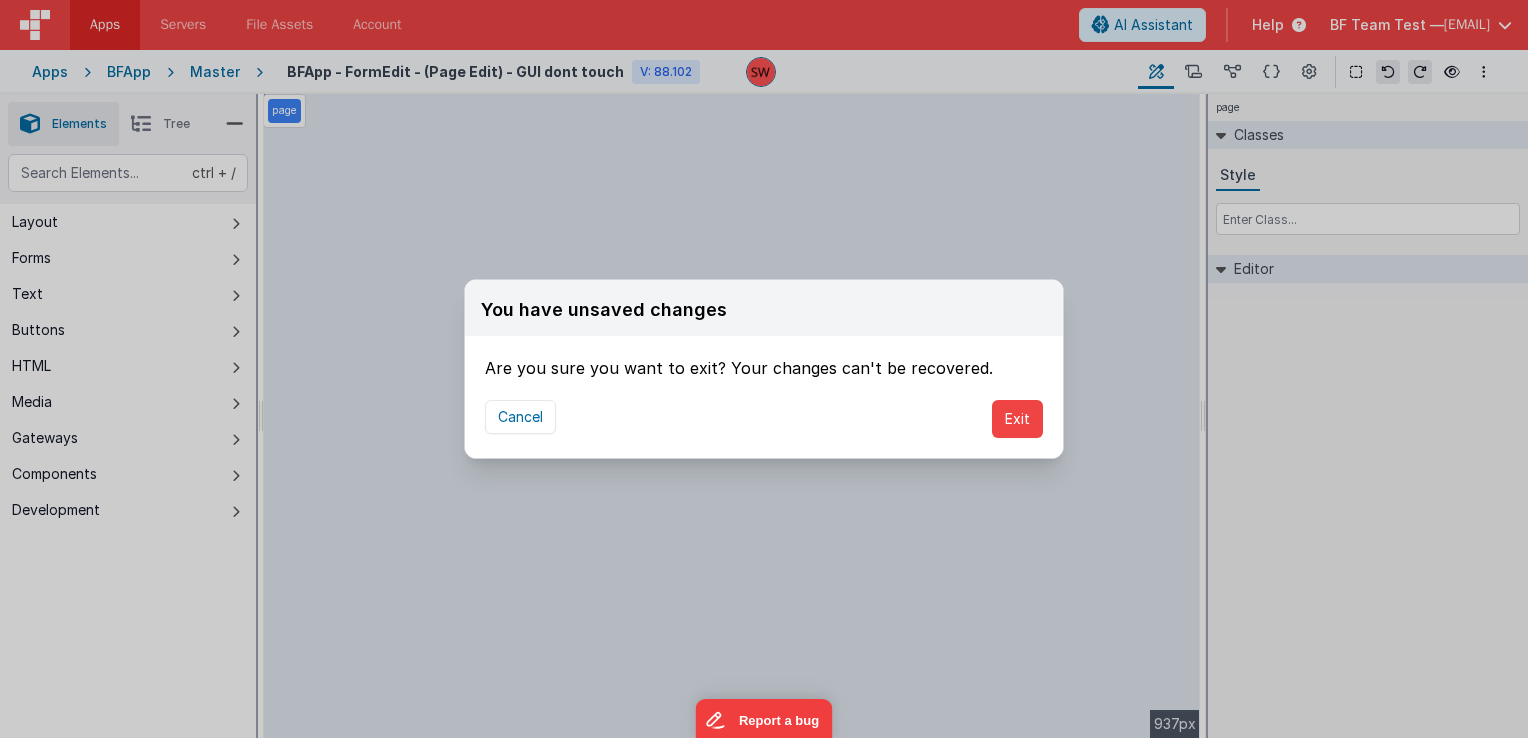 drag, startPoint x: 886, startPoint y: 404, endPoint x: 1080, endPoint y: 414, distance: 194.25757 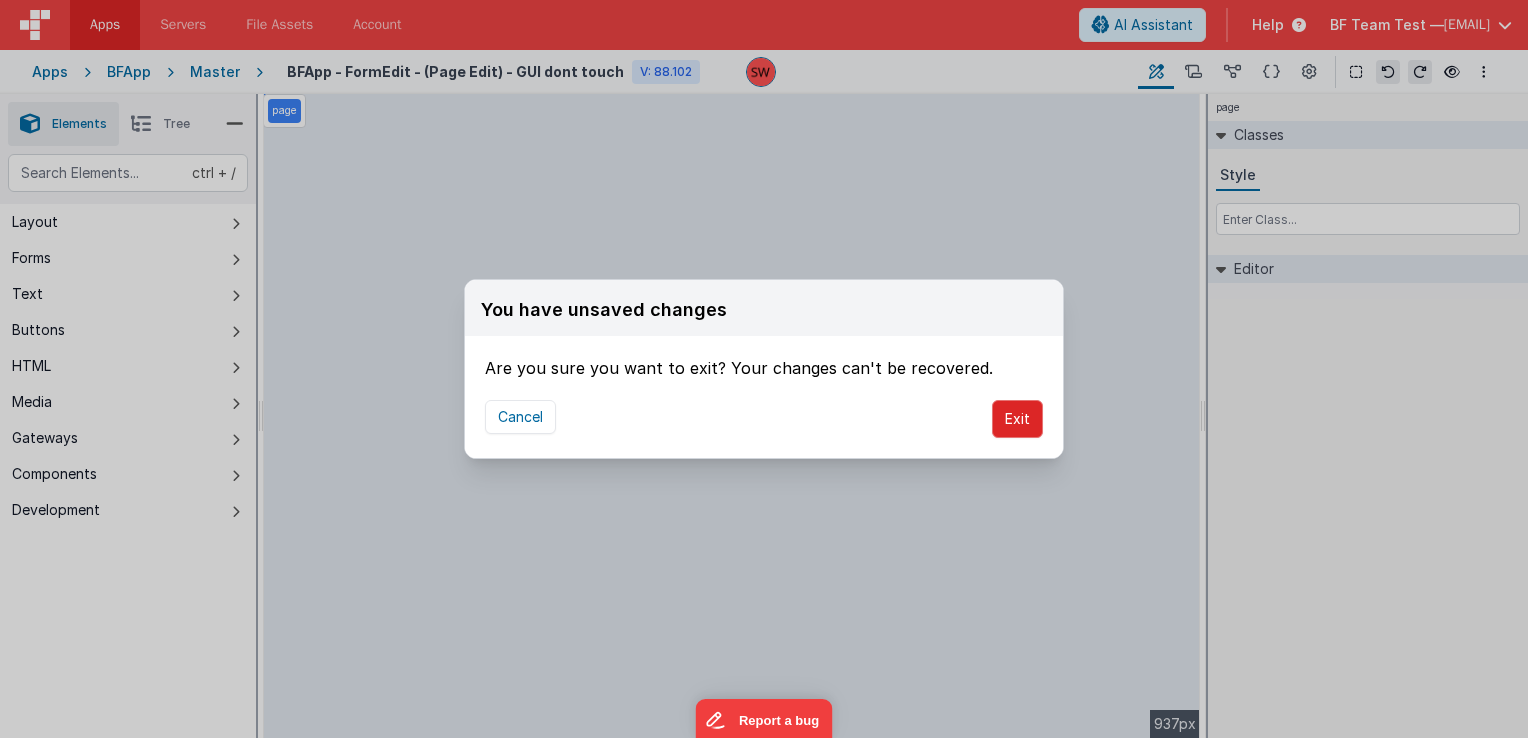 click on "Exit" at bounding box center (1017, 419) 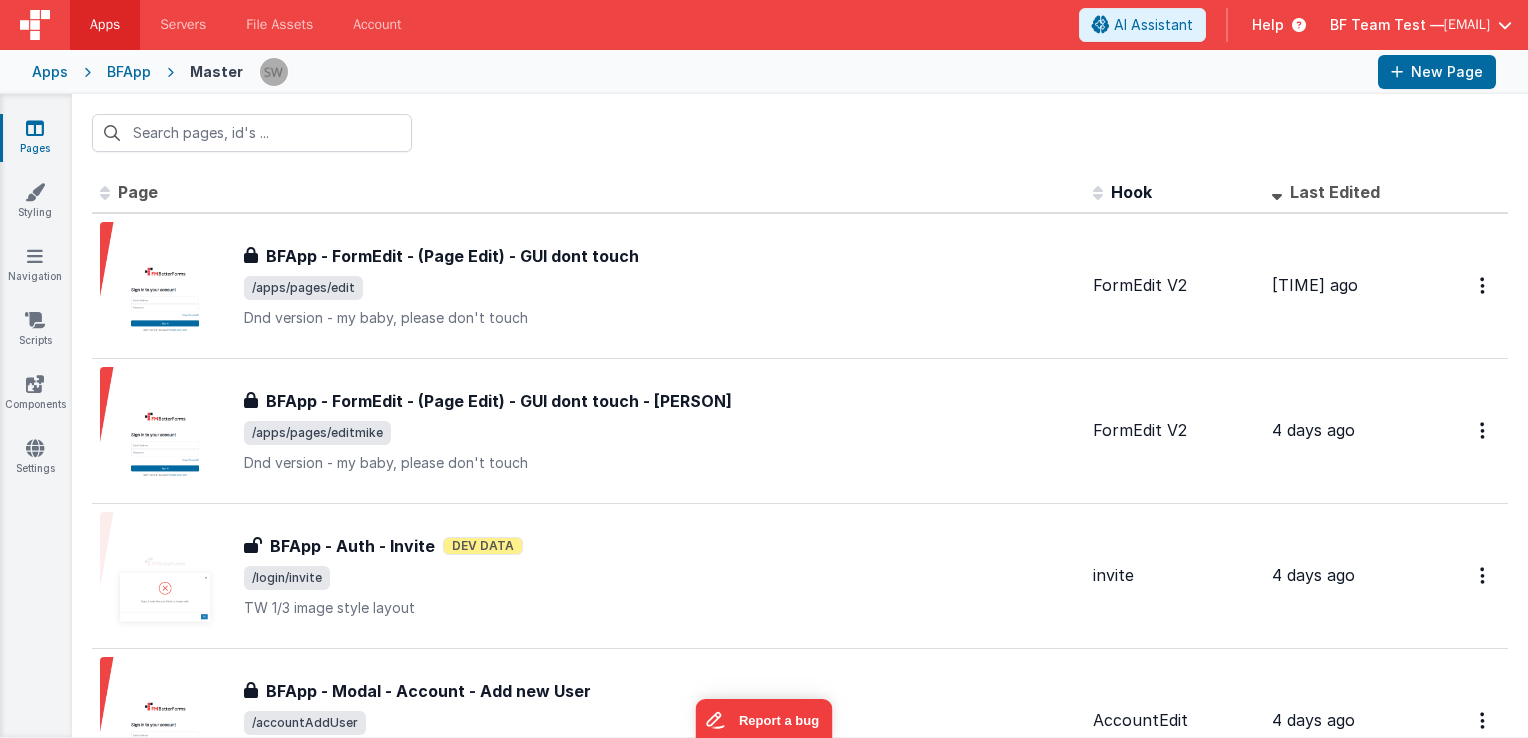 drag, startPoint x: 1200, startPoint y: 139, endPoint x: 1230, endPoint y: 136, distance: 30.149628 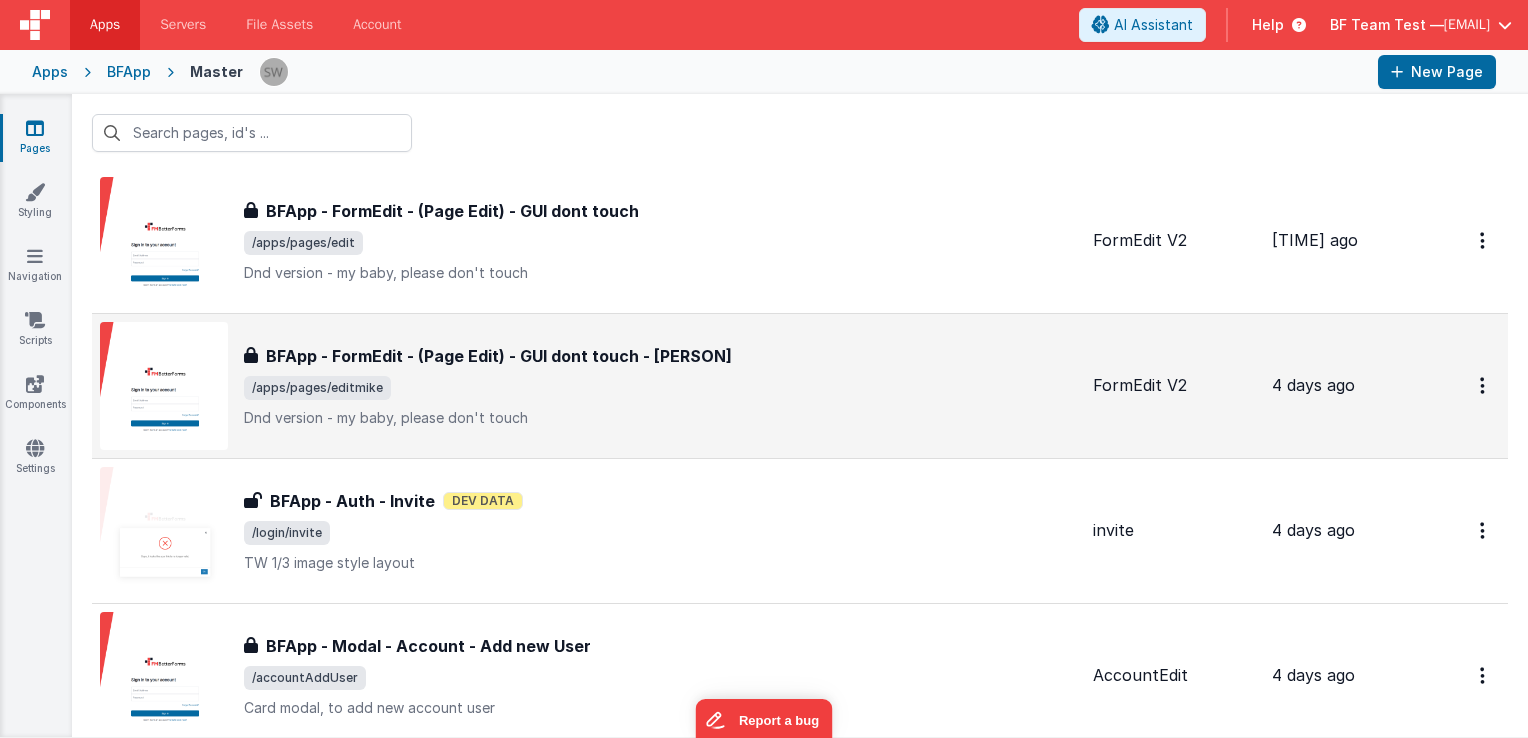 scroll, scrollTop: 0, scrollLeft: 0, axis: both 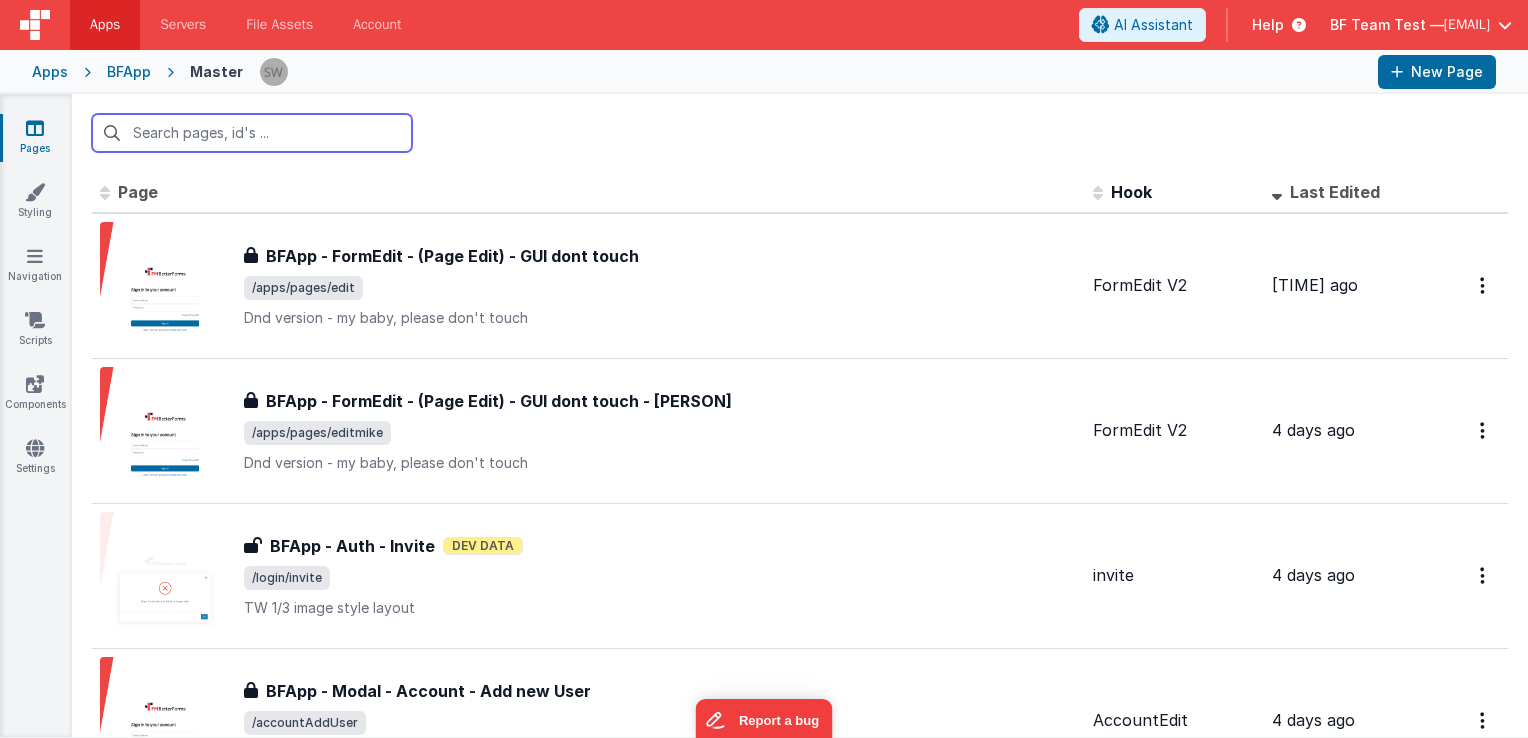 click at bounding box center (252, 133) 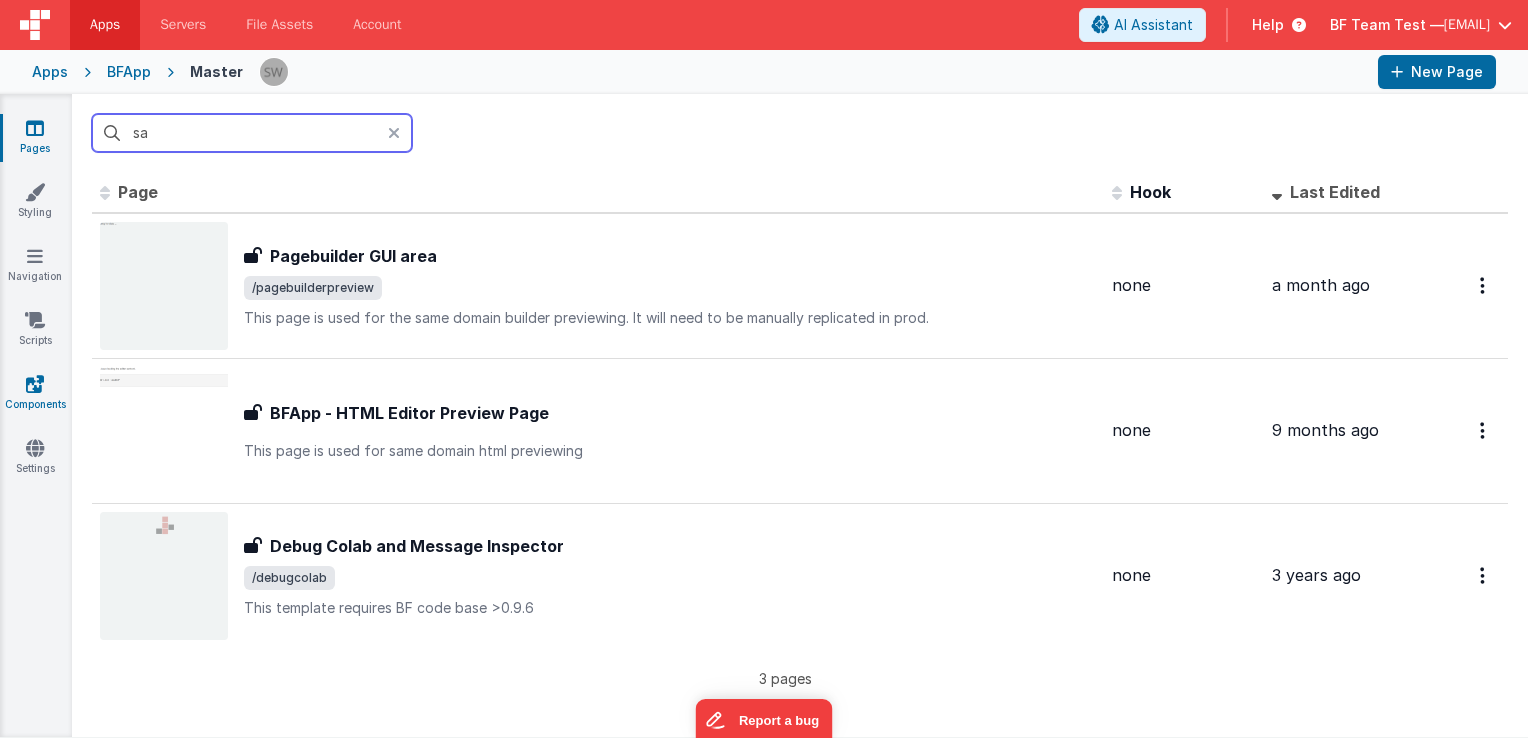 type on "sa" 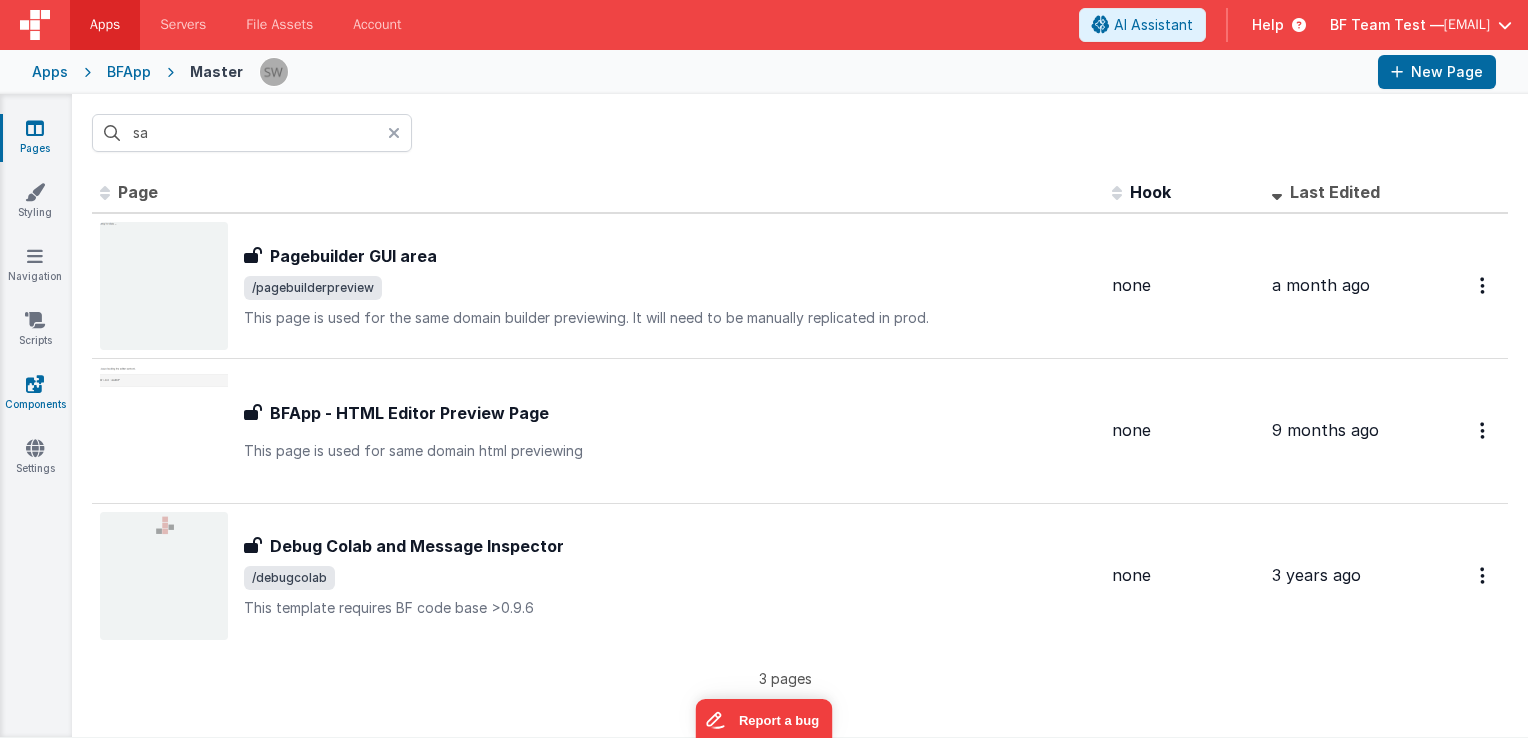 click at bounding box center [35, 384] 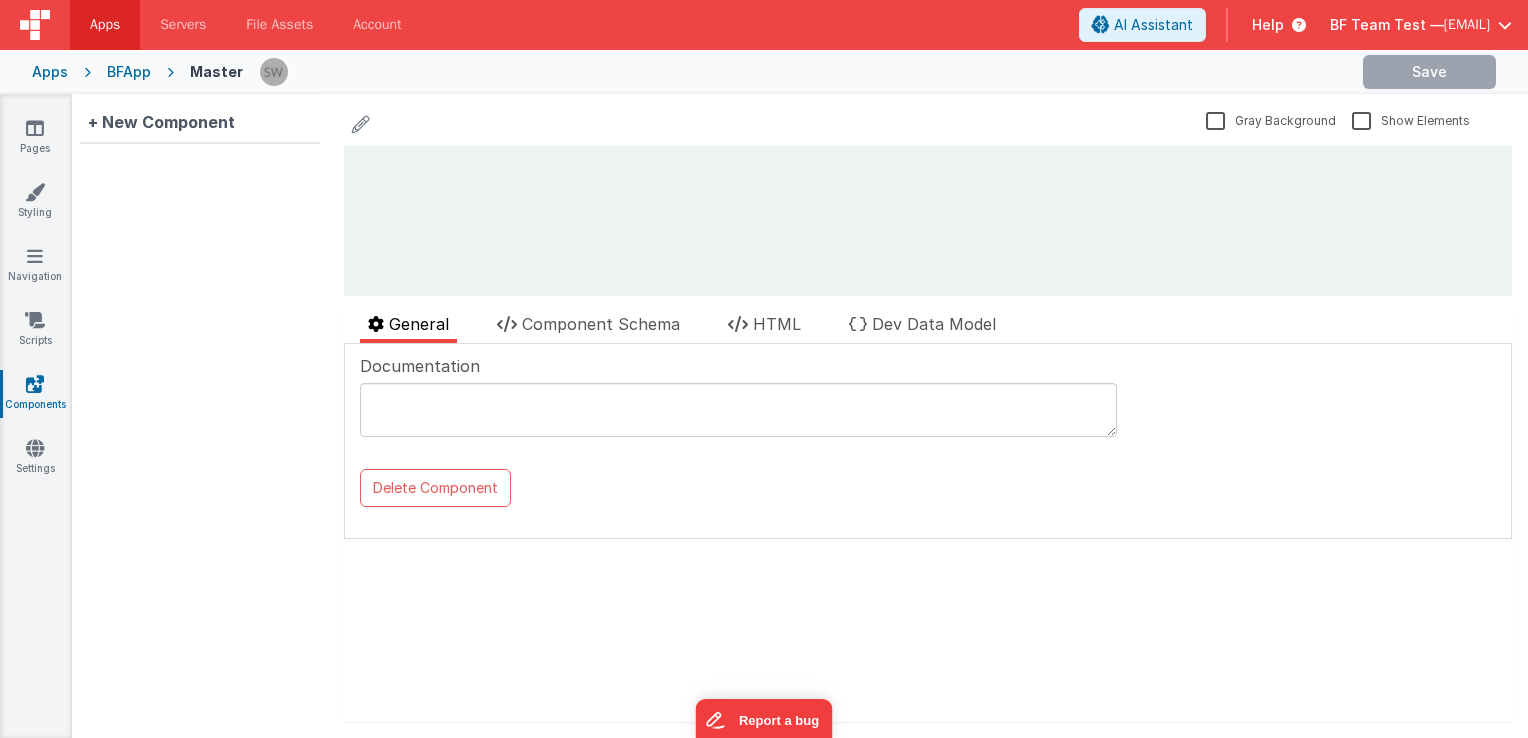 scroll, scrollTop: 0, scrollLeft: 0, axis: both 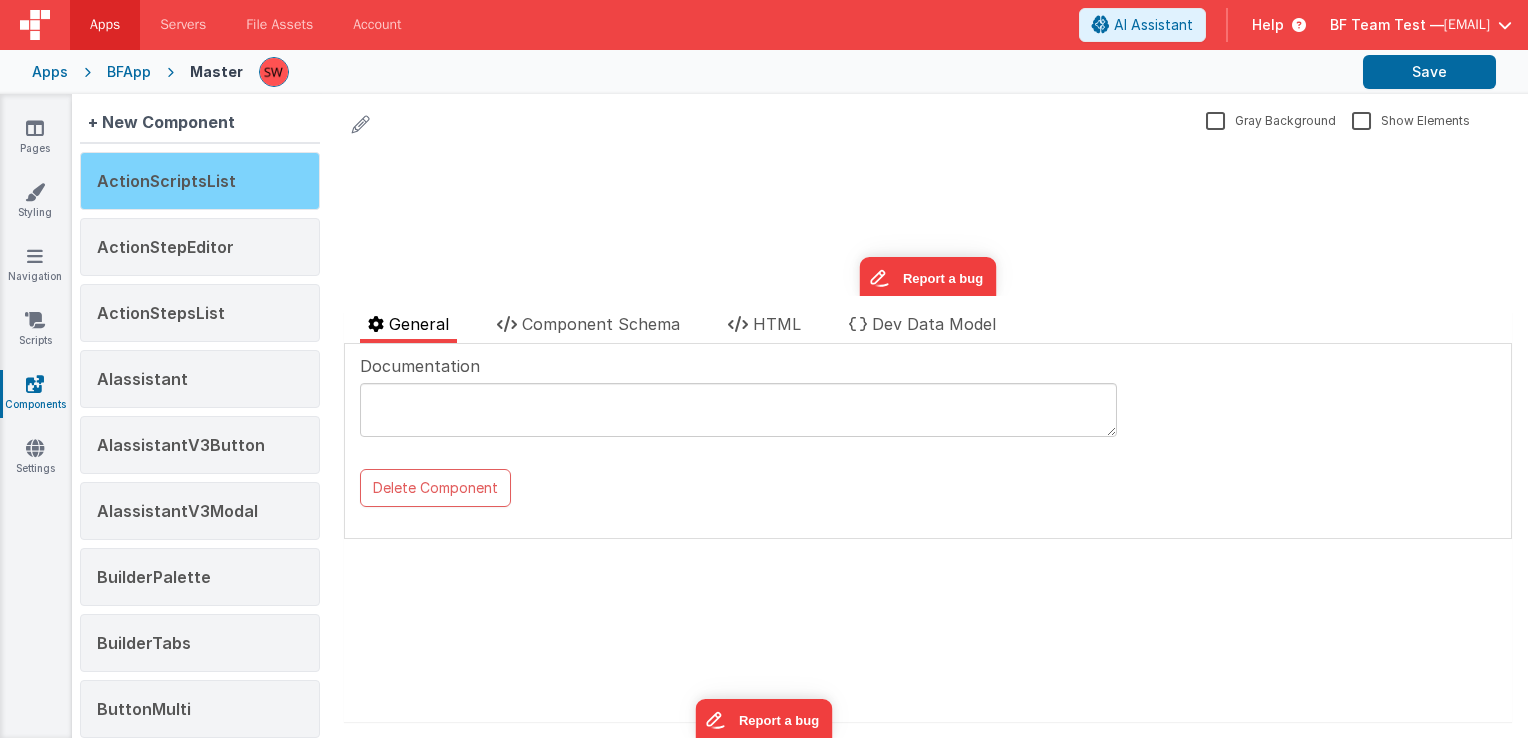 click on "ActionScriptsList" at bounding box center [166, 181] 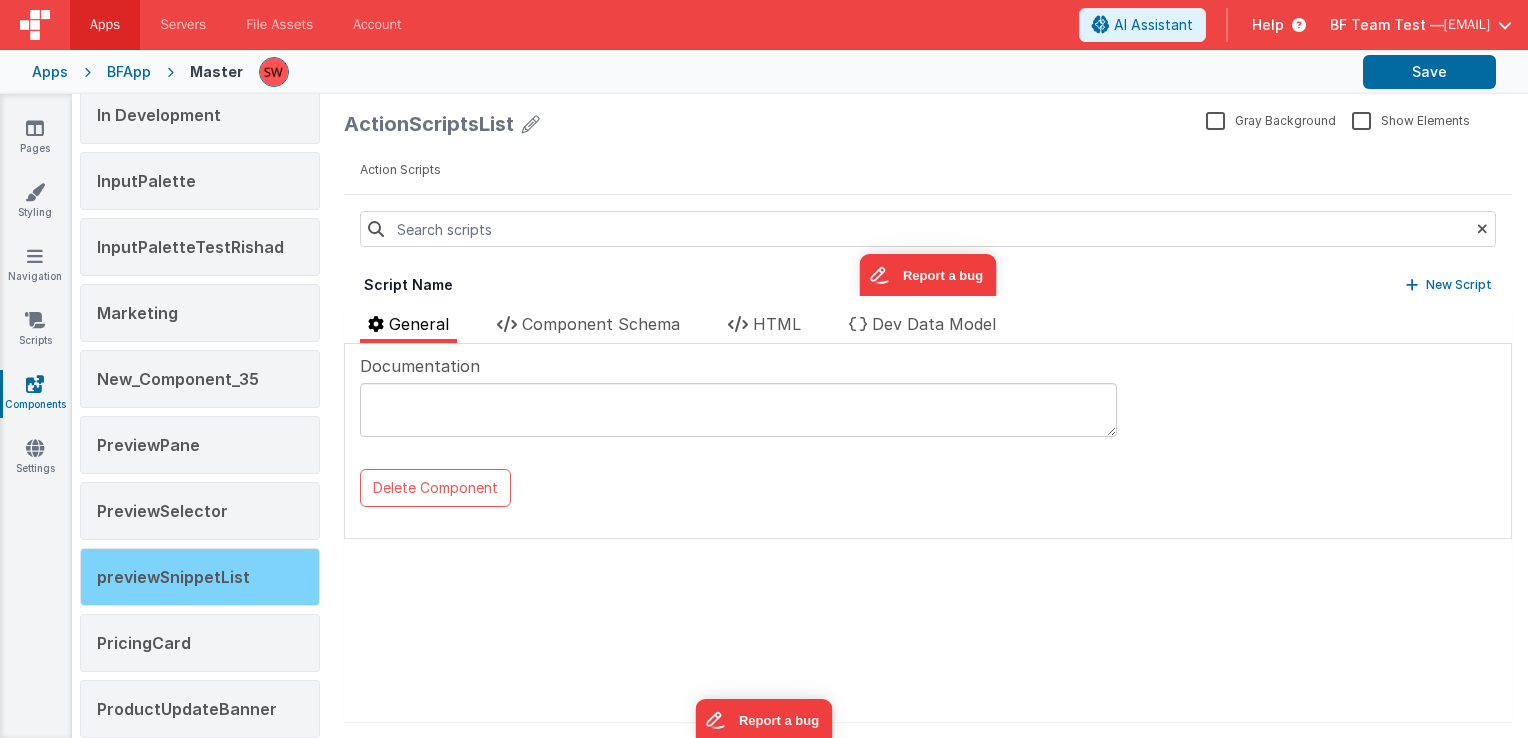 scroll, scrollTop: 1929, scrollLeft: 0, axis: vertical 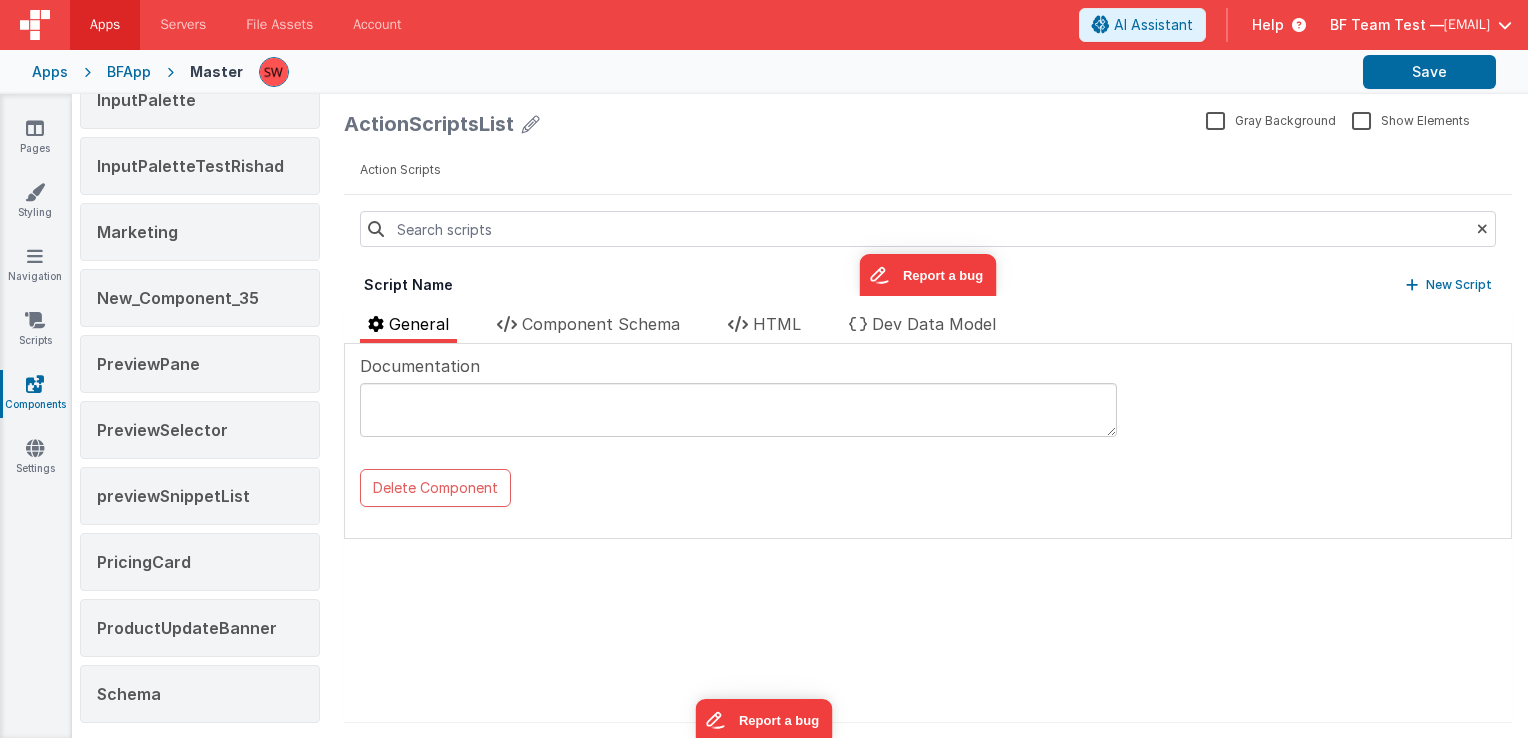 click on "ActionScriptsList ActionStepEditor ActionStepsList AIassistant AIassistantV3Button AIassistantV3Modal BuilderPalette BuilderTabs ButtonMulti Buttons  Code Editor CollaboratorFocus Collaborators CompInspector2 ComponentError dndCustomCursors dndDragIndicator Editable Header EditorTabs ElementEditor EnvDomain Form Editor Header Breadcrumbs HeaderEditable HeaderPageEdit HeaderScetion HeaderWithSlots In Development InputPalette InputPaletteTestRishad Marketing New_Component_35 PreviewPane PreviewSelector previewSnippetList PricingCard ProductUpdateBanner Schema" at bounding box center [200, -523] 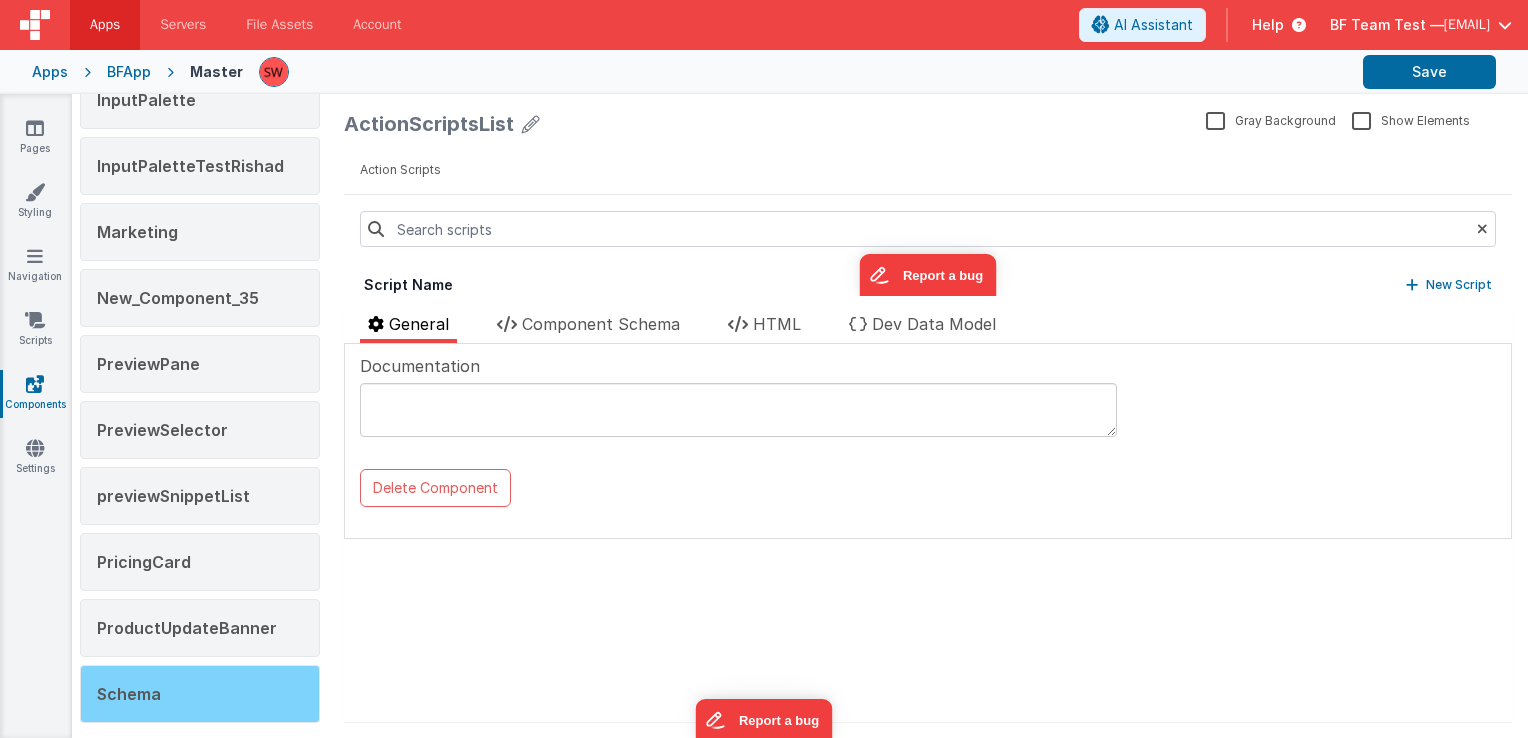 click on "Schema" at bounding box center [200, 694] 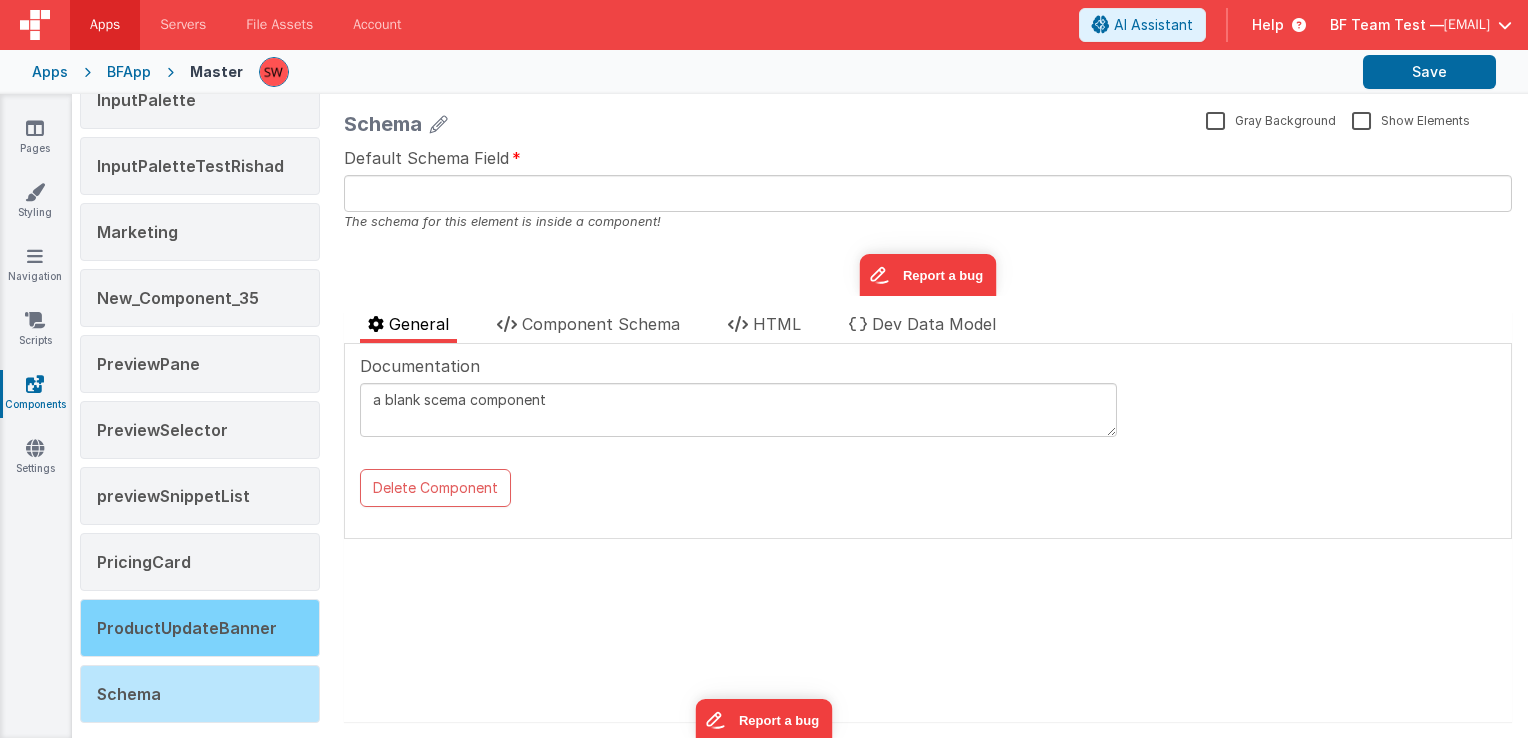 click on "ProductUpdateBanner" at bounding box center (187, 628) 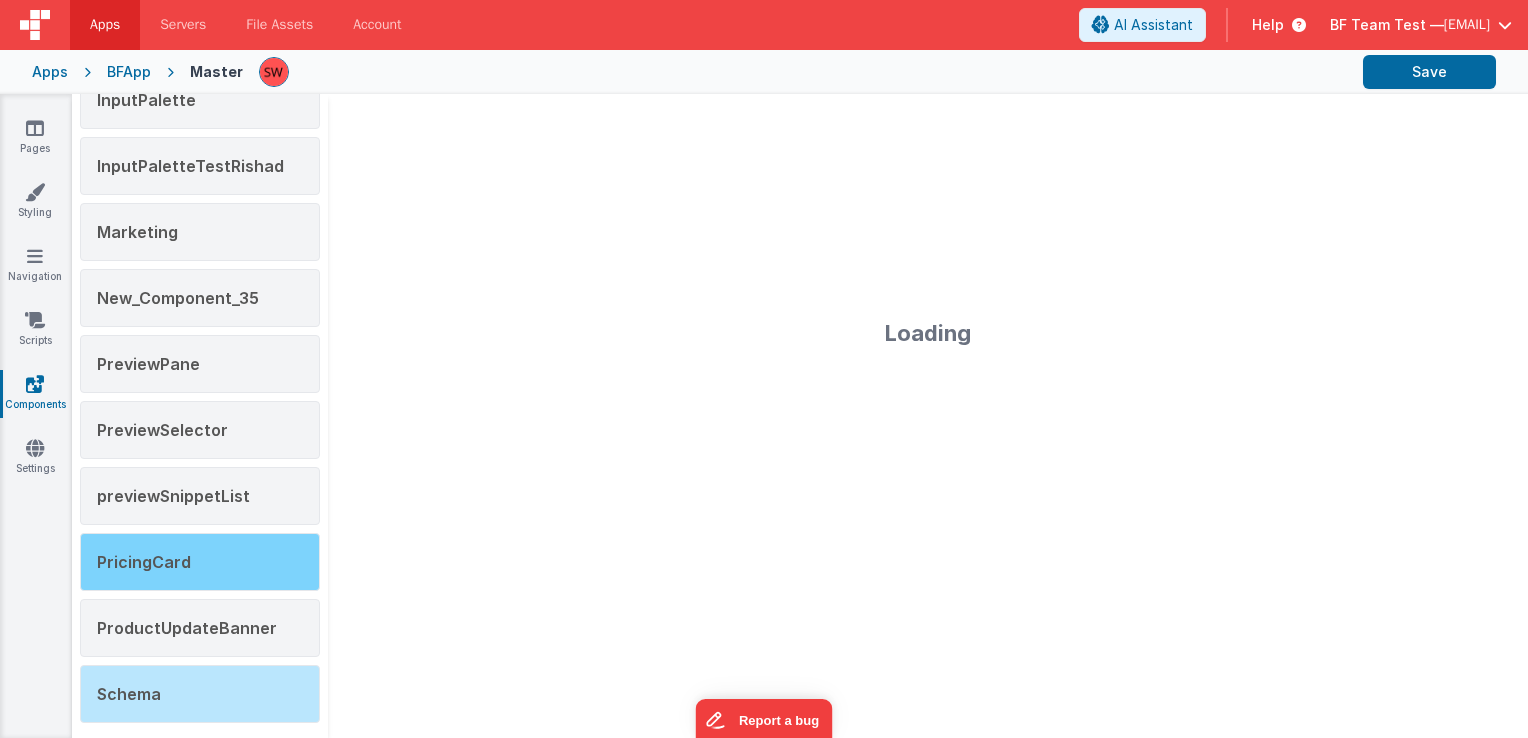 type on "cookie for state control" 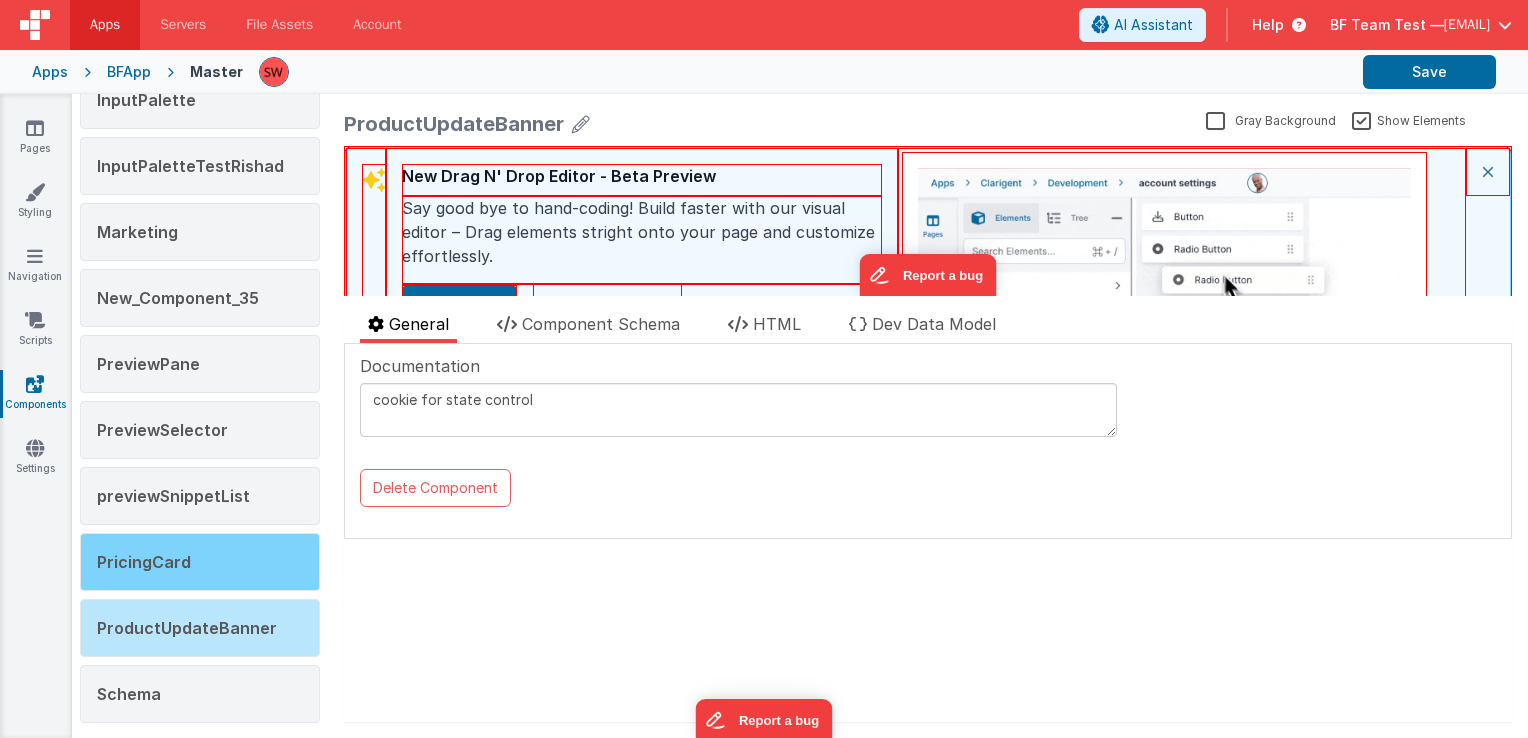 click on "PricingCard" at bounding box center (200, 562) 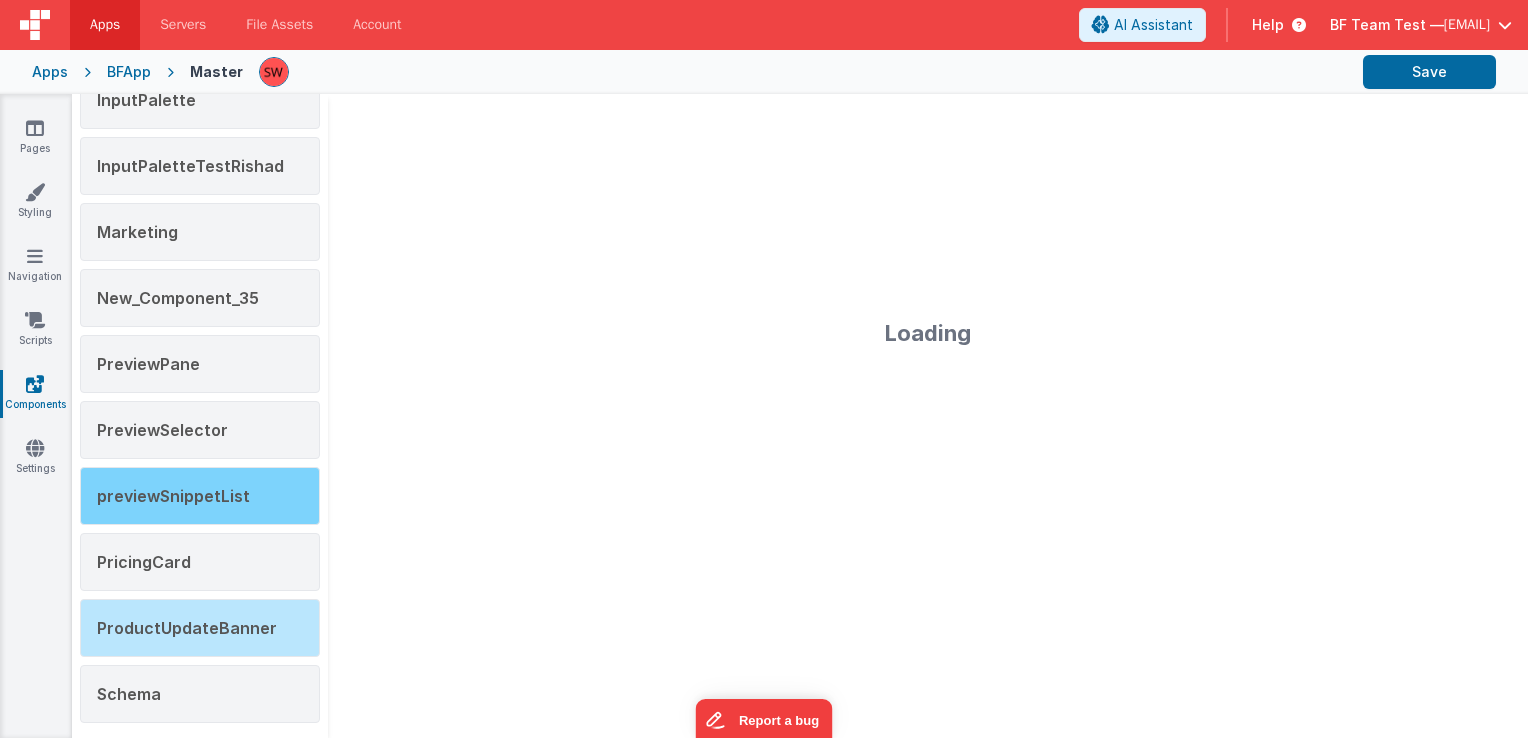 click on "previewSnippetList" at bounding box center (173, 496) 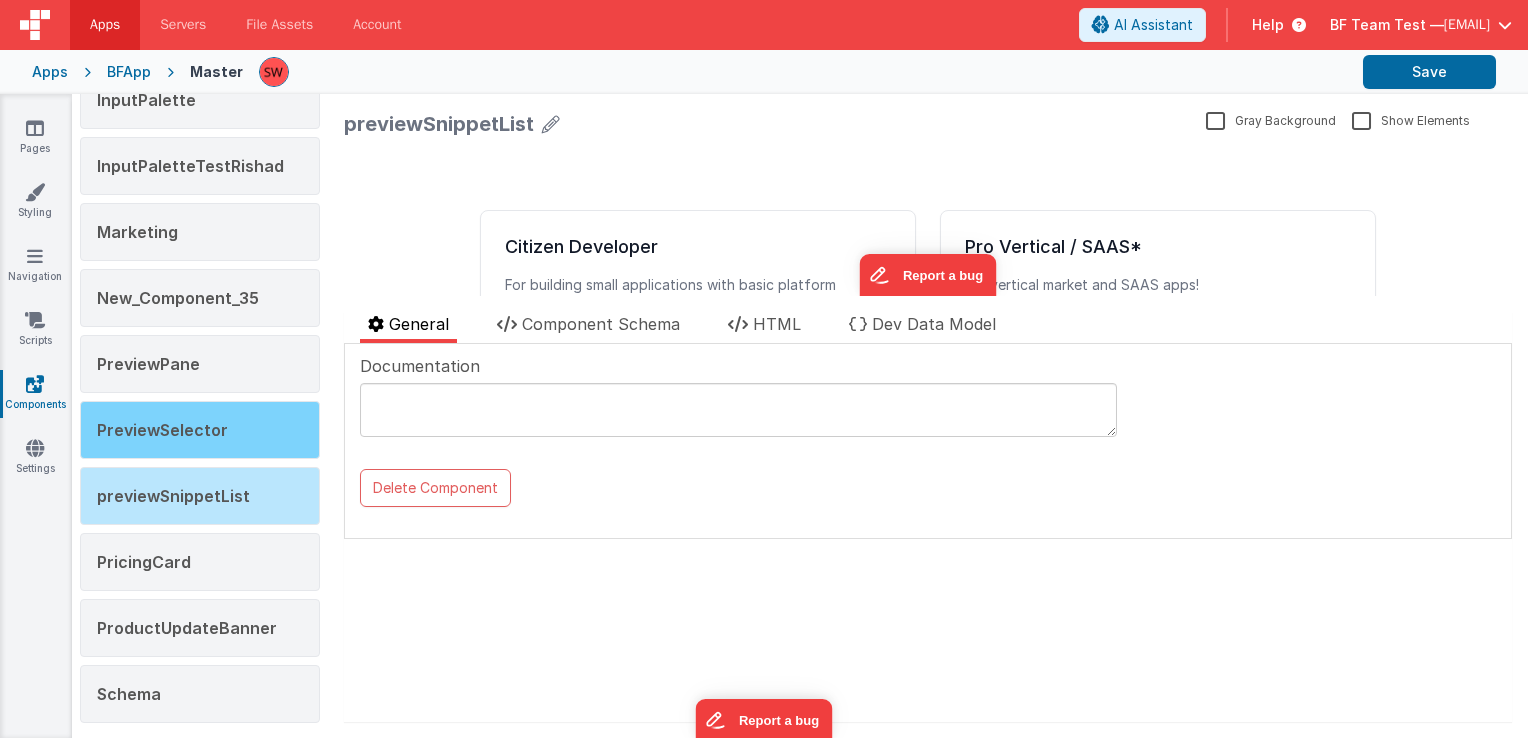 click on "PreviewSelector" at bounding box center [162, 430] 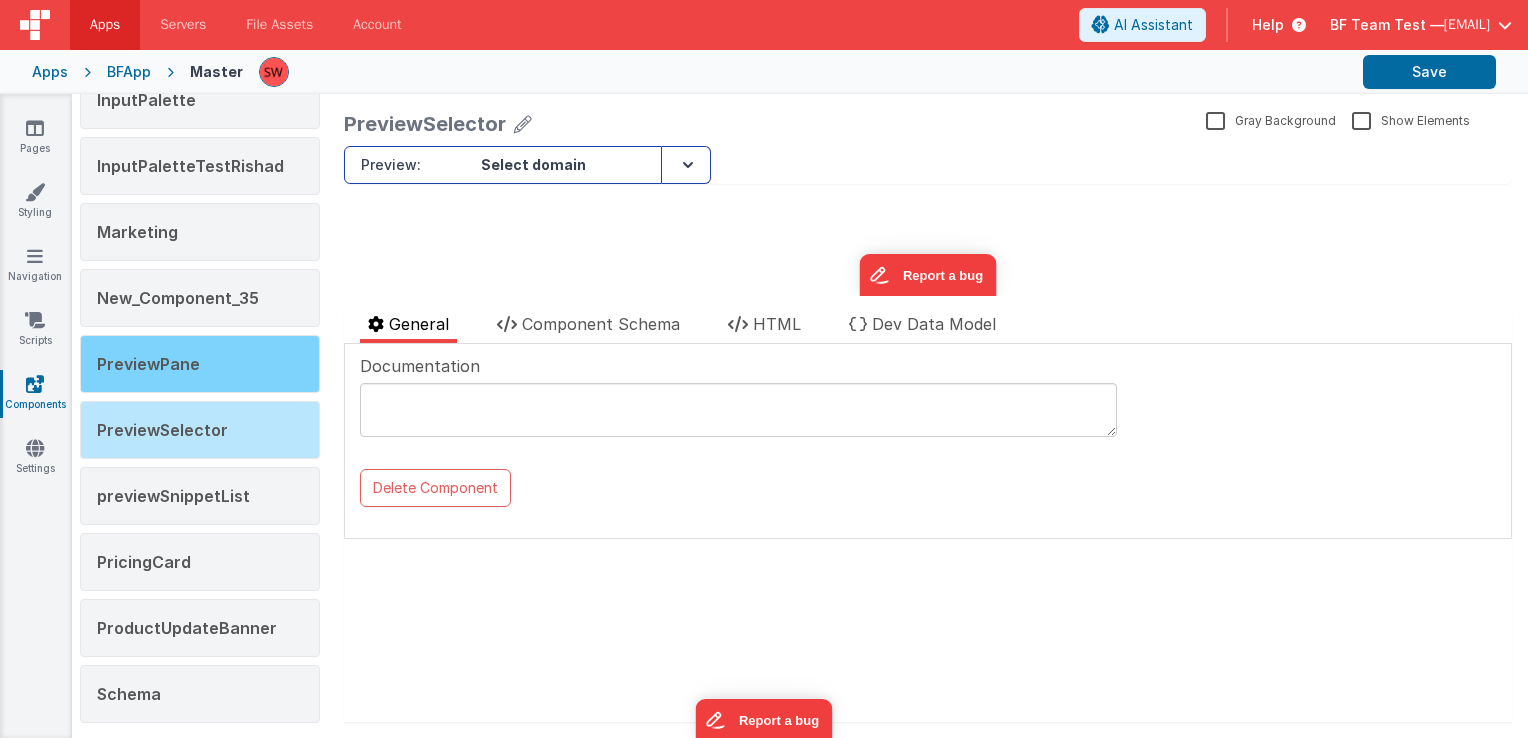 click on "PreviewPane" at bounding box center [148, 364] 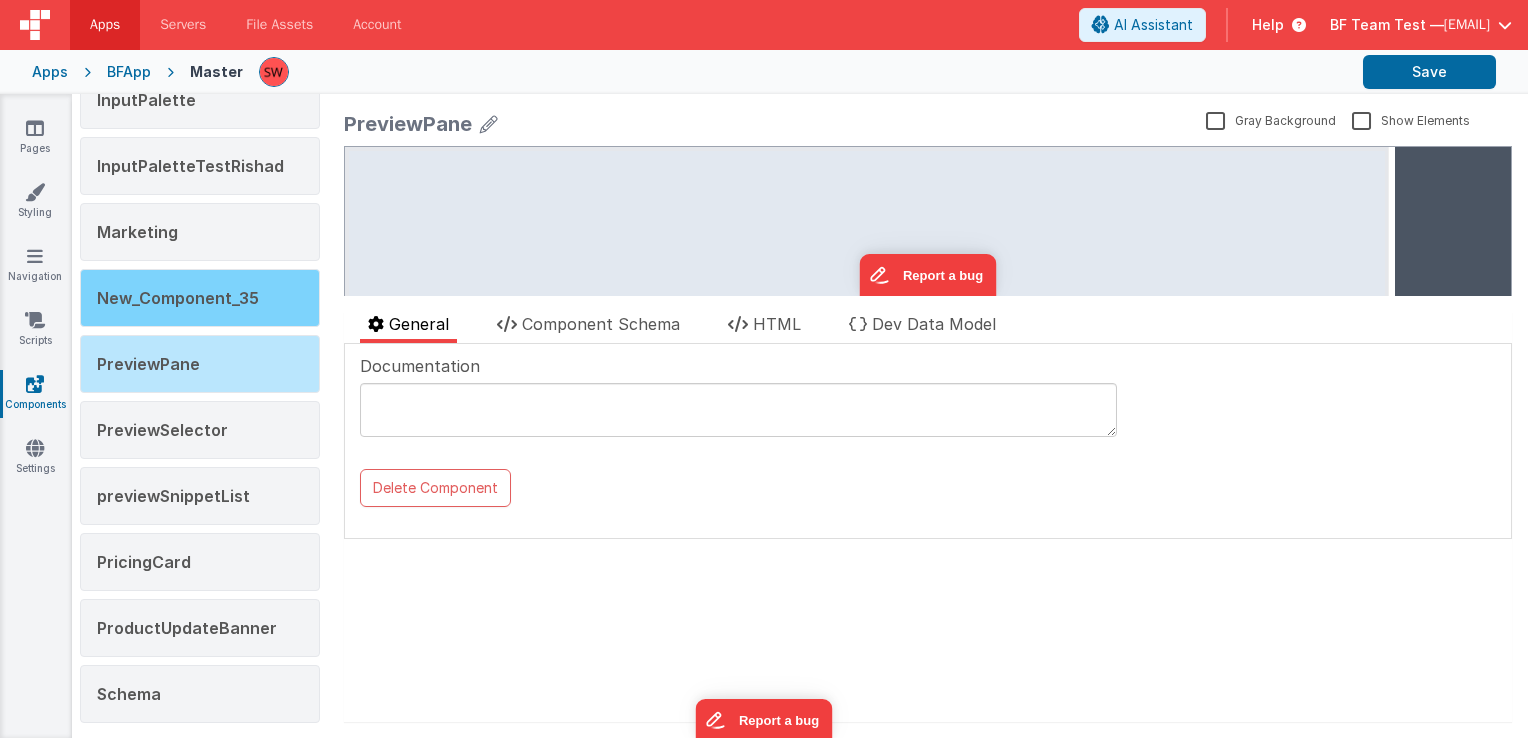 click on "New_Component_35" at bounding box center [200, 298] 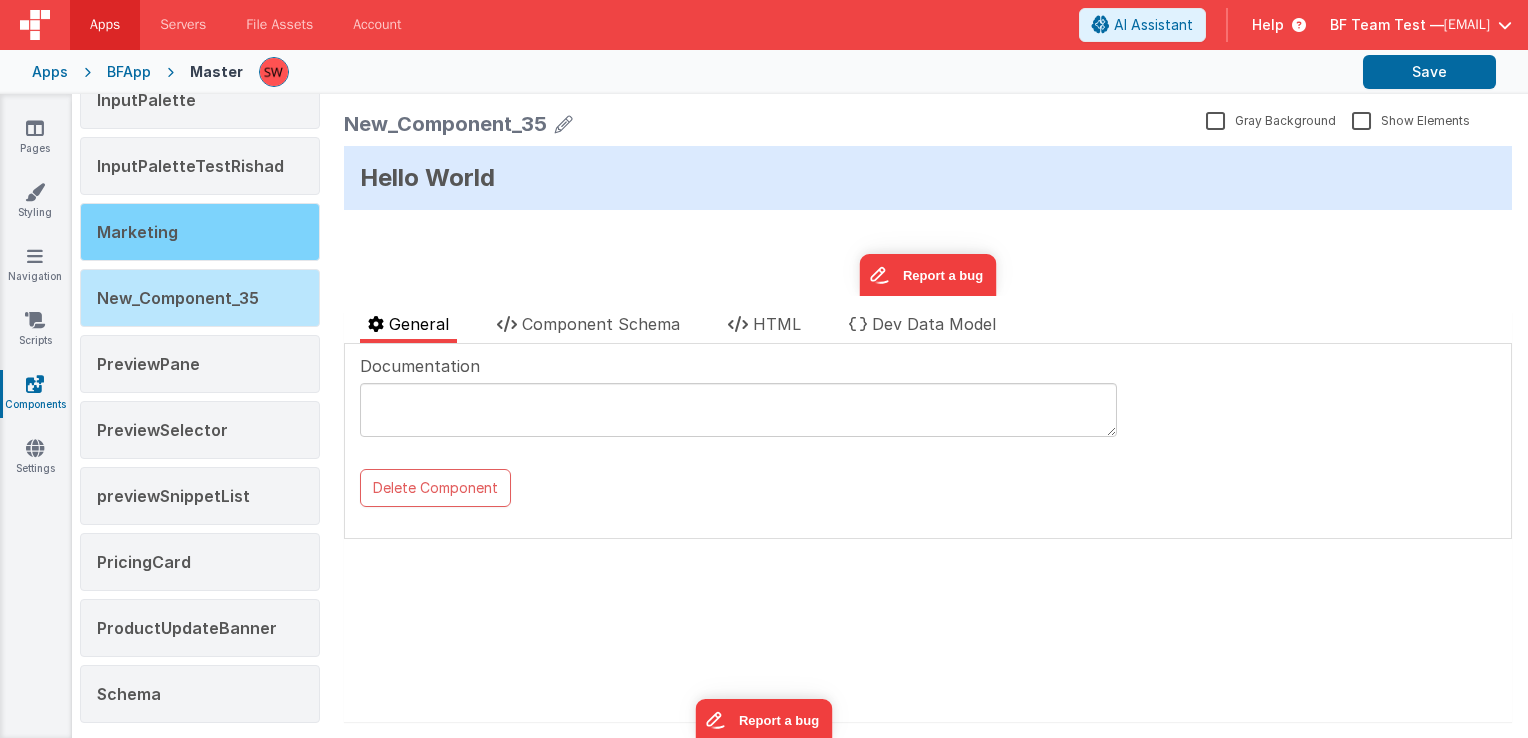 click on "Marketing" at bounding box center (200, 232) 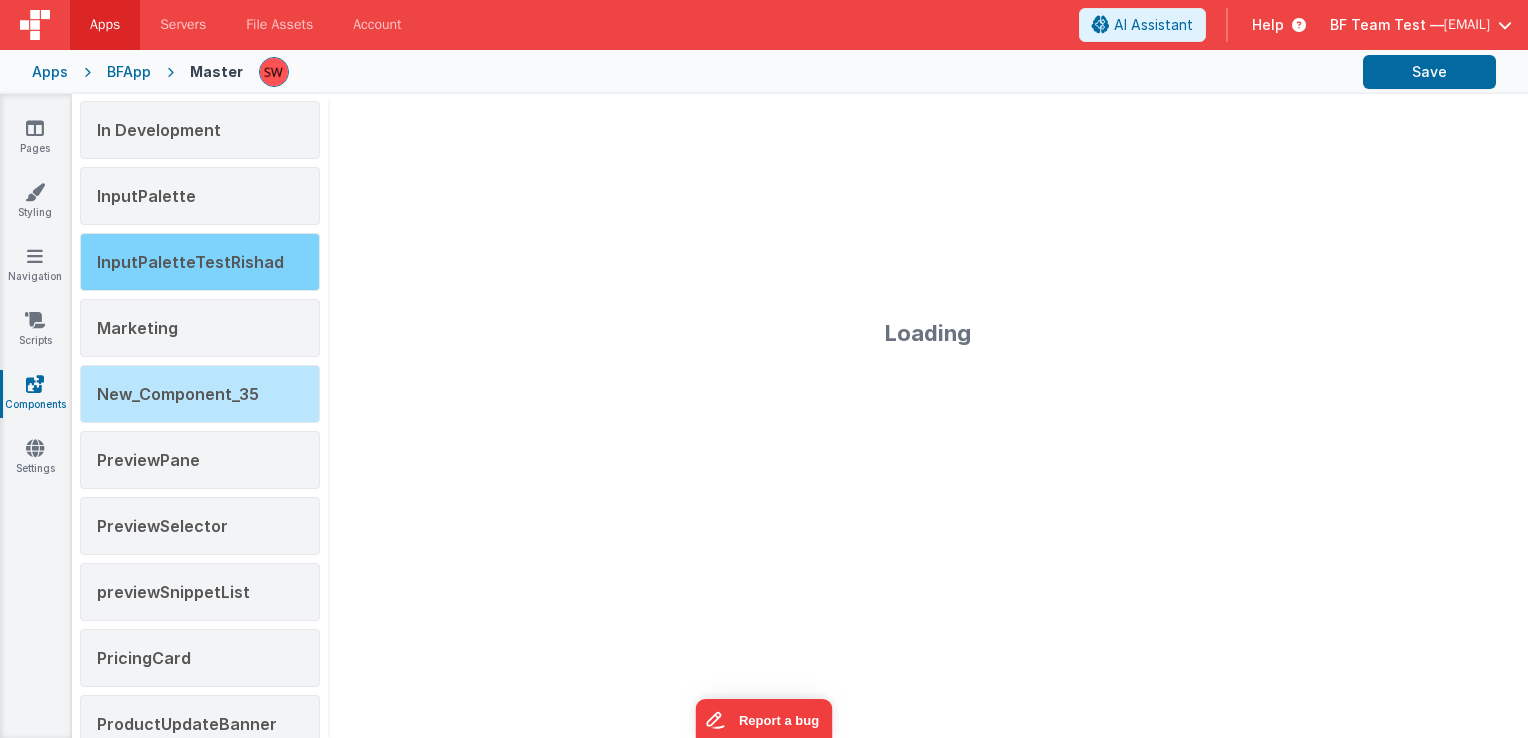 scroll, scrollTop: 1829, scrollLeft: 0, axis: vertical 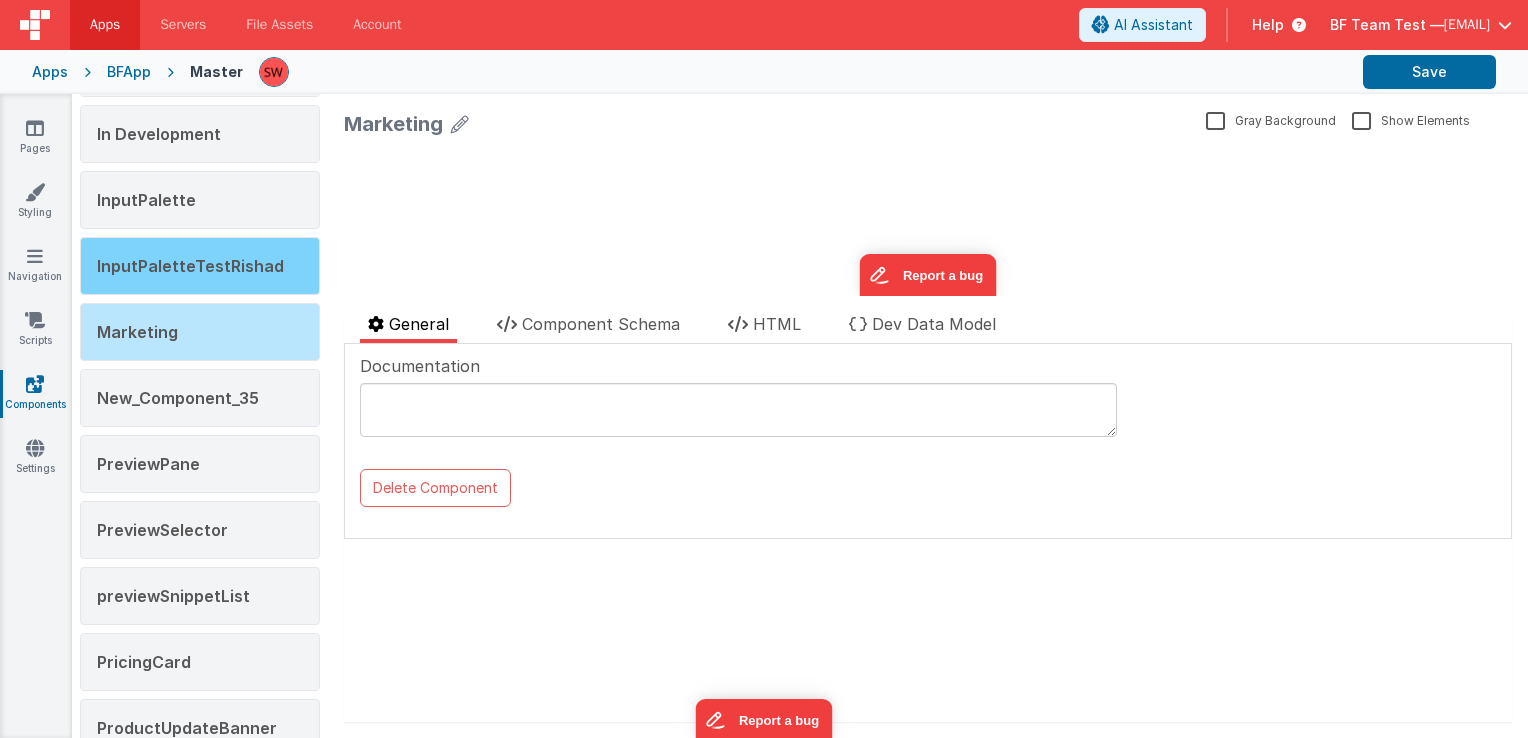 click on "InputPaletteTestRishad" at bounding box center [190, 266] 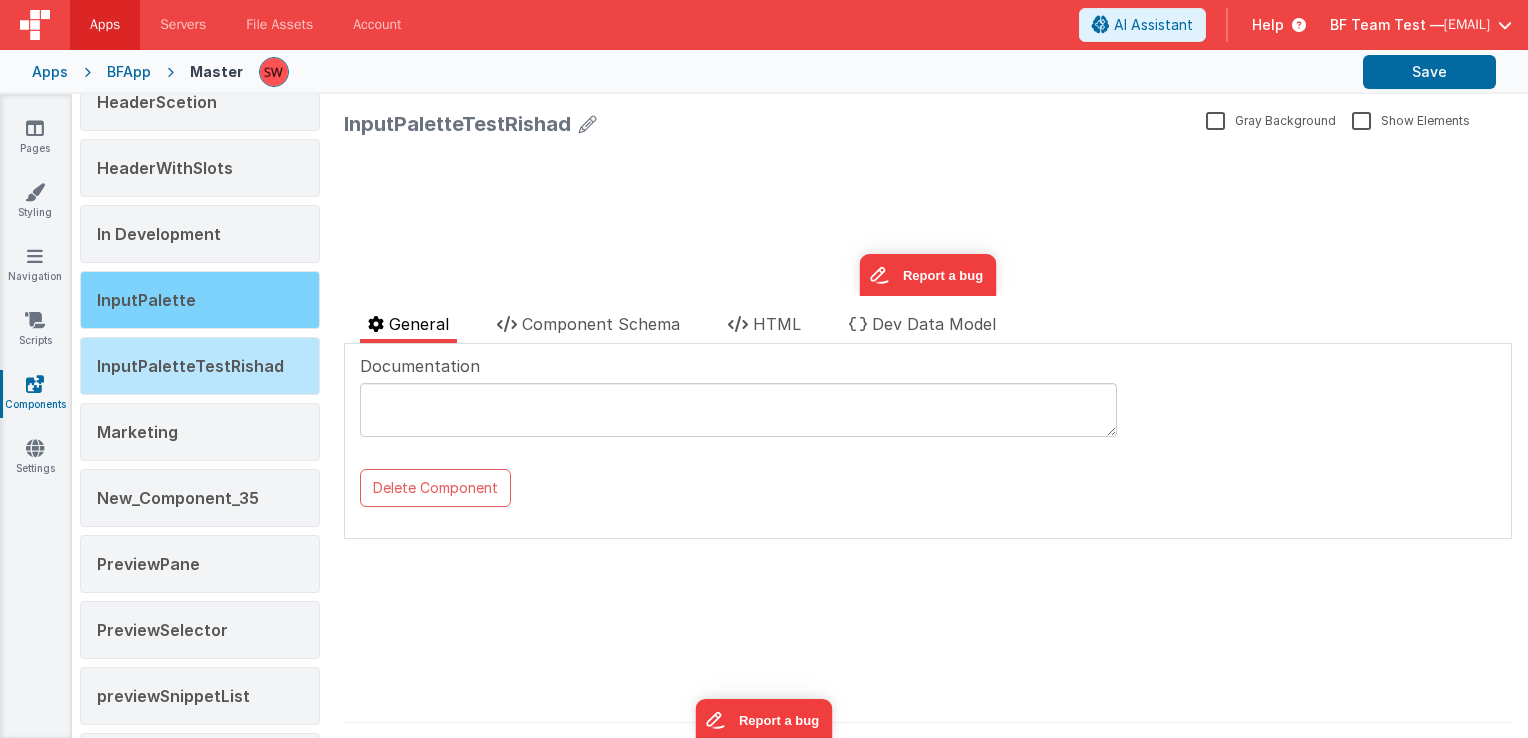 click on "InputPalette" at bounding box center [200, 300] 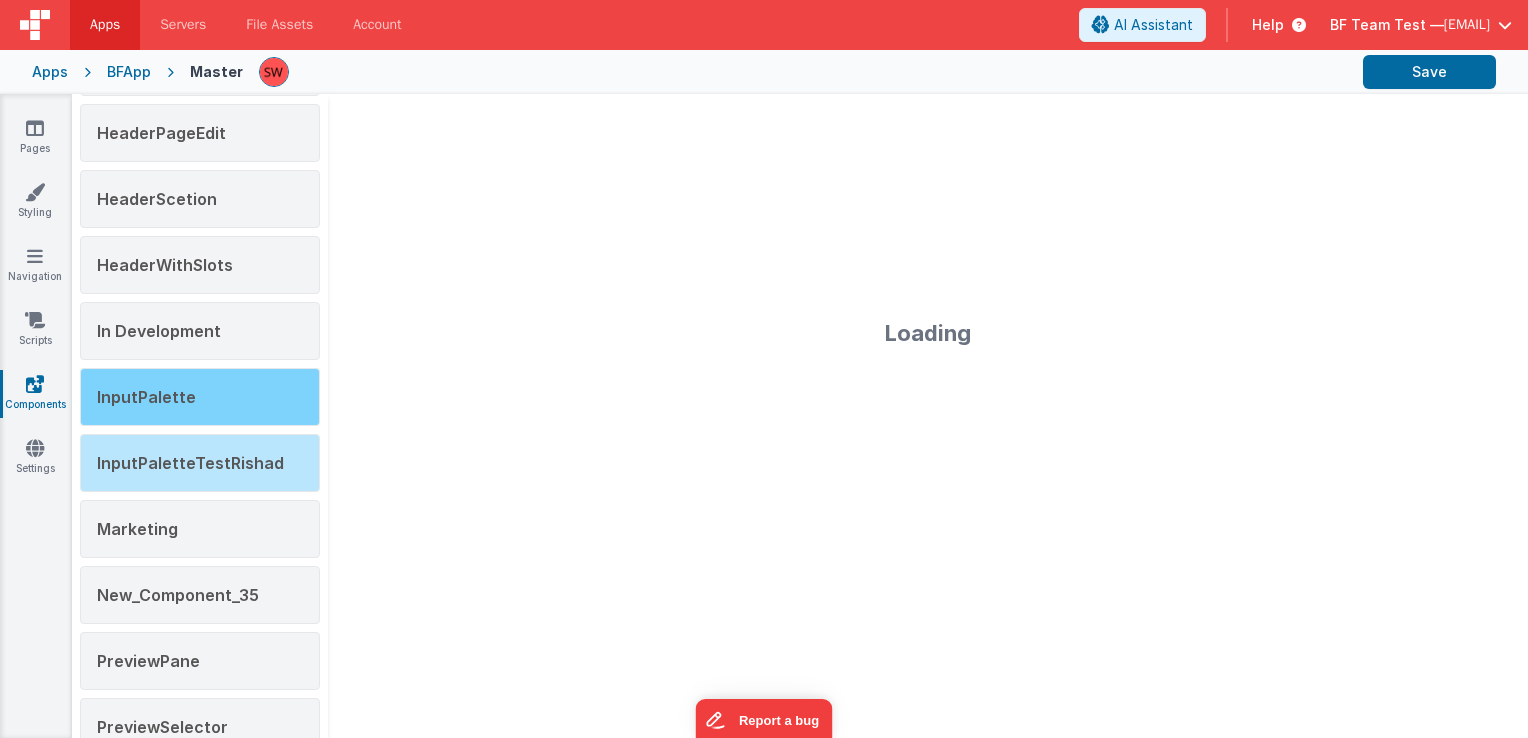 scroll, scrollTop: 1629, scrollLeft: 0, axis: vertical 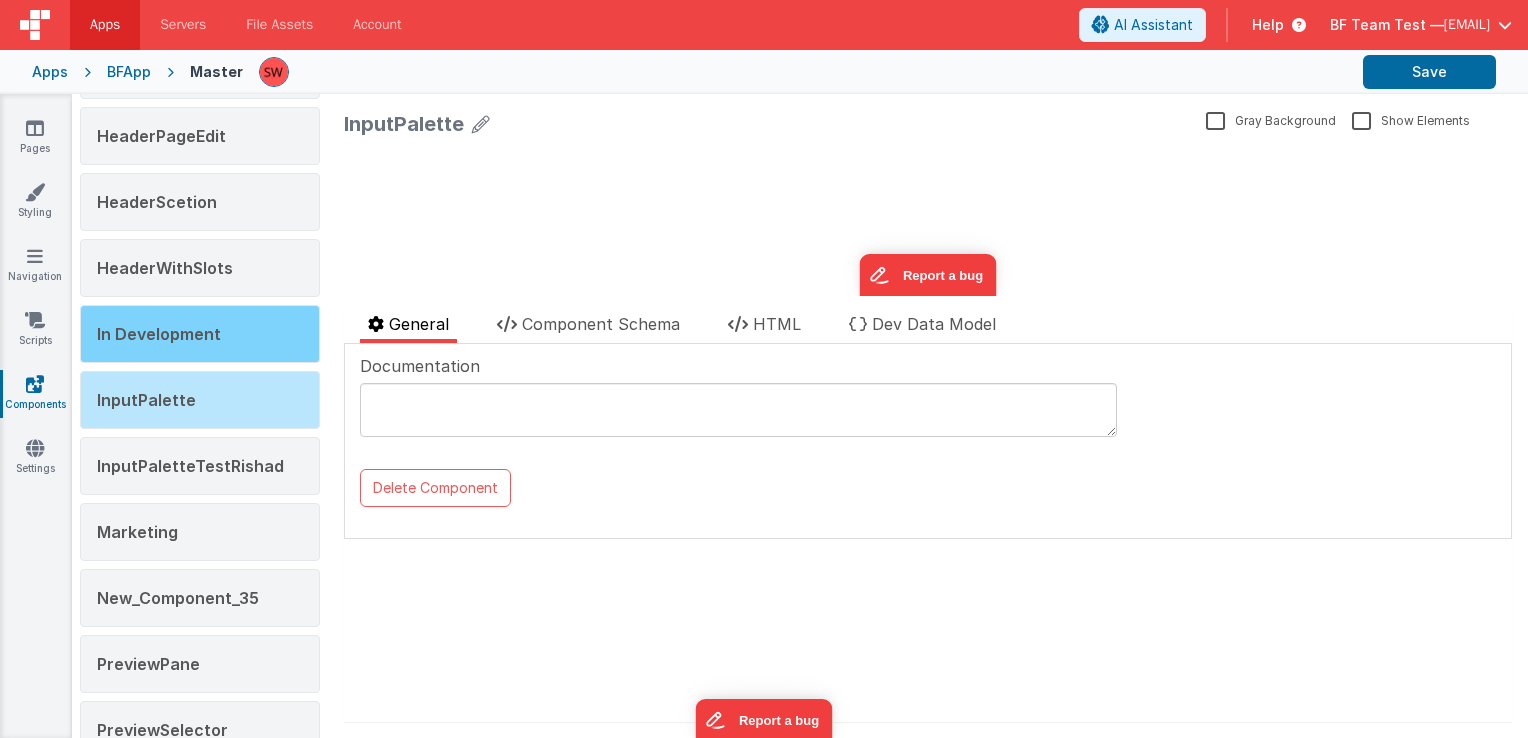 click on "In Development" at bounding box center [159, 334] 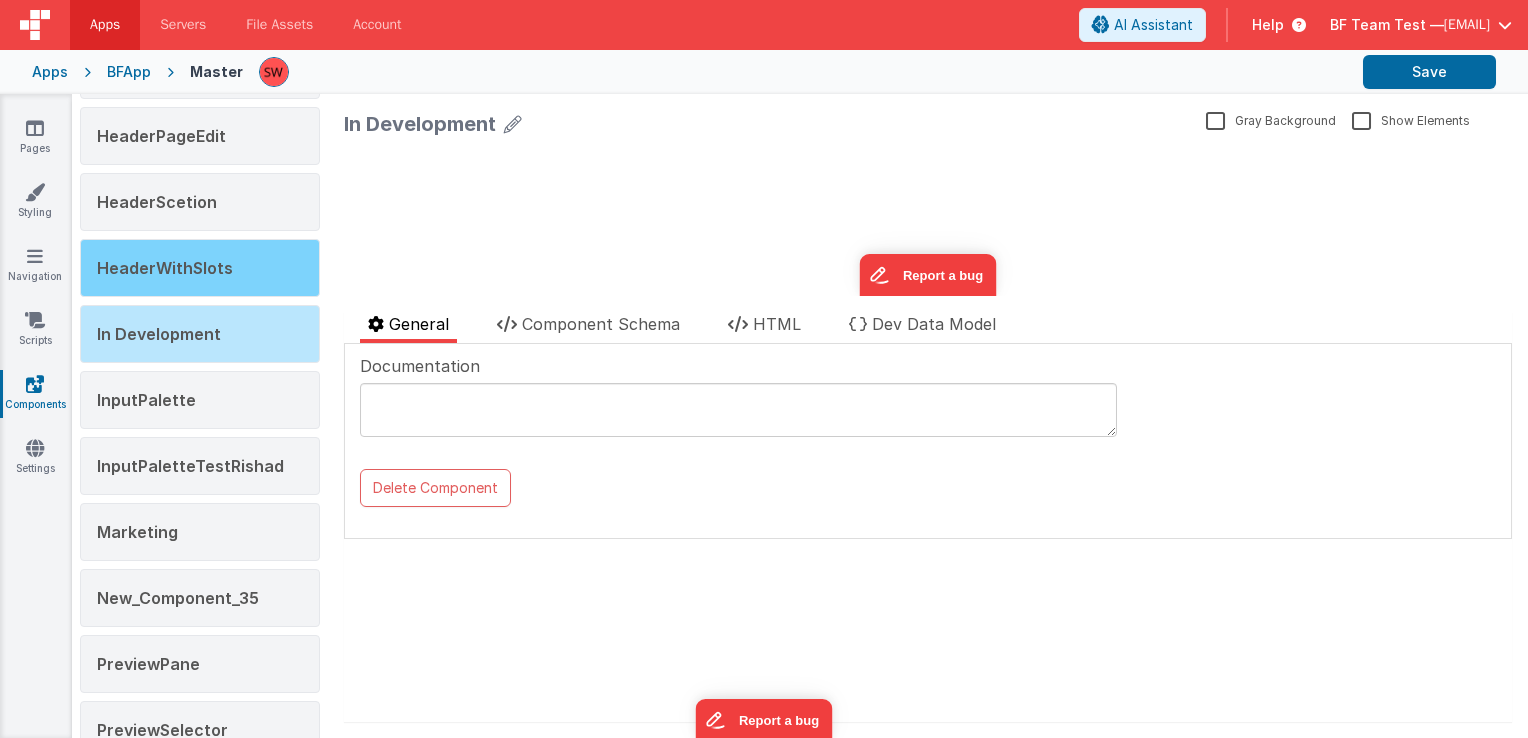 click on "HeaderWithSlots" at bounding box center (165, 268) 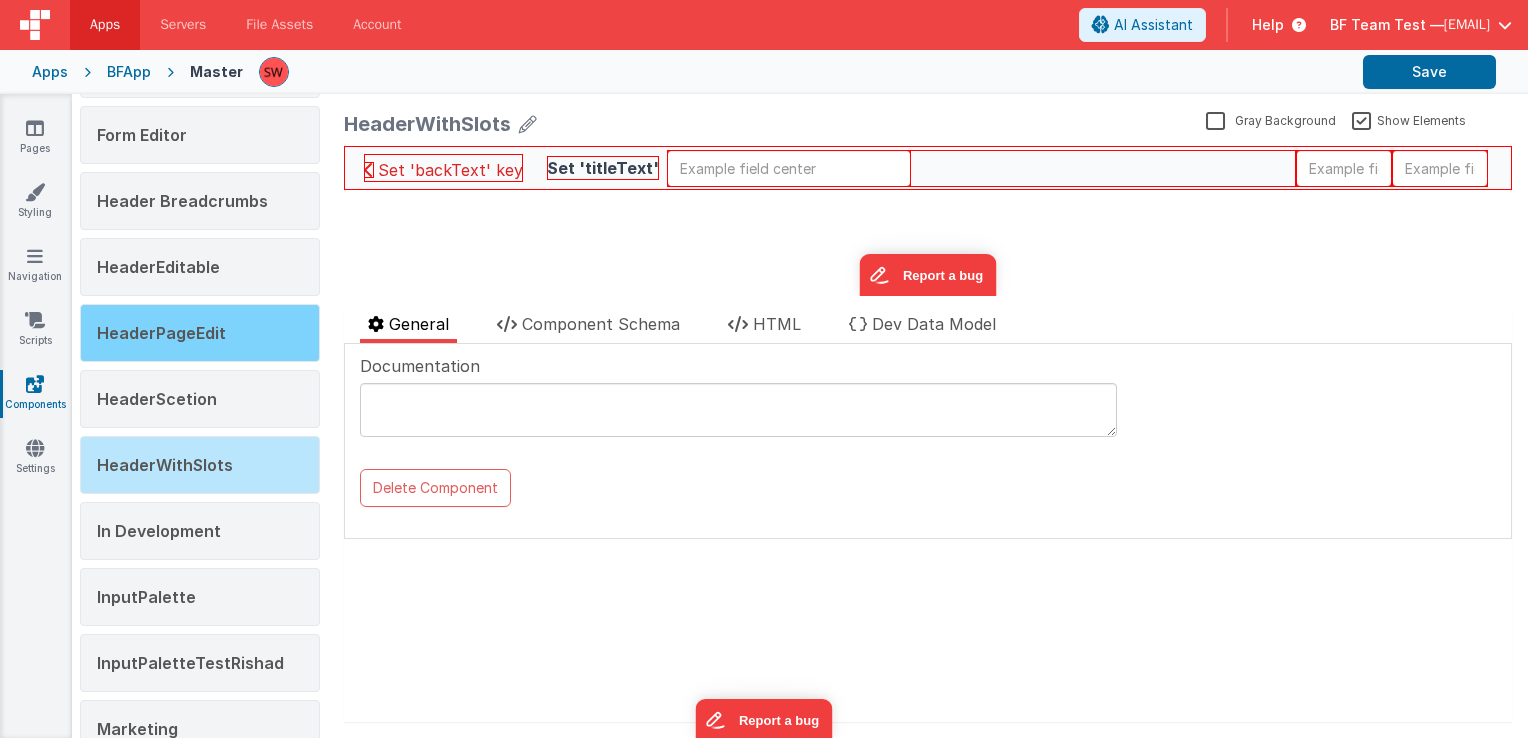scroll, scrollTop: 1429, scrollLeft: 0, axis: vertical 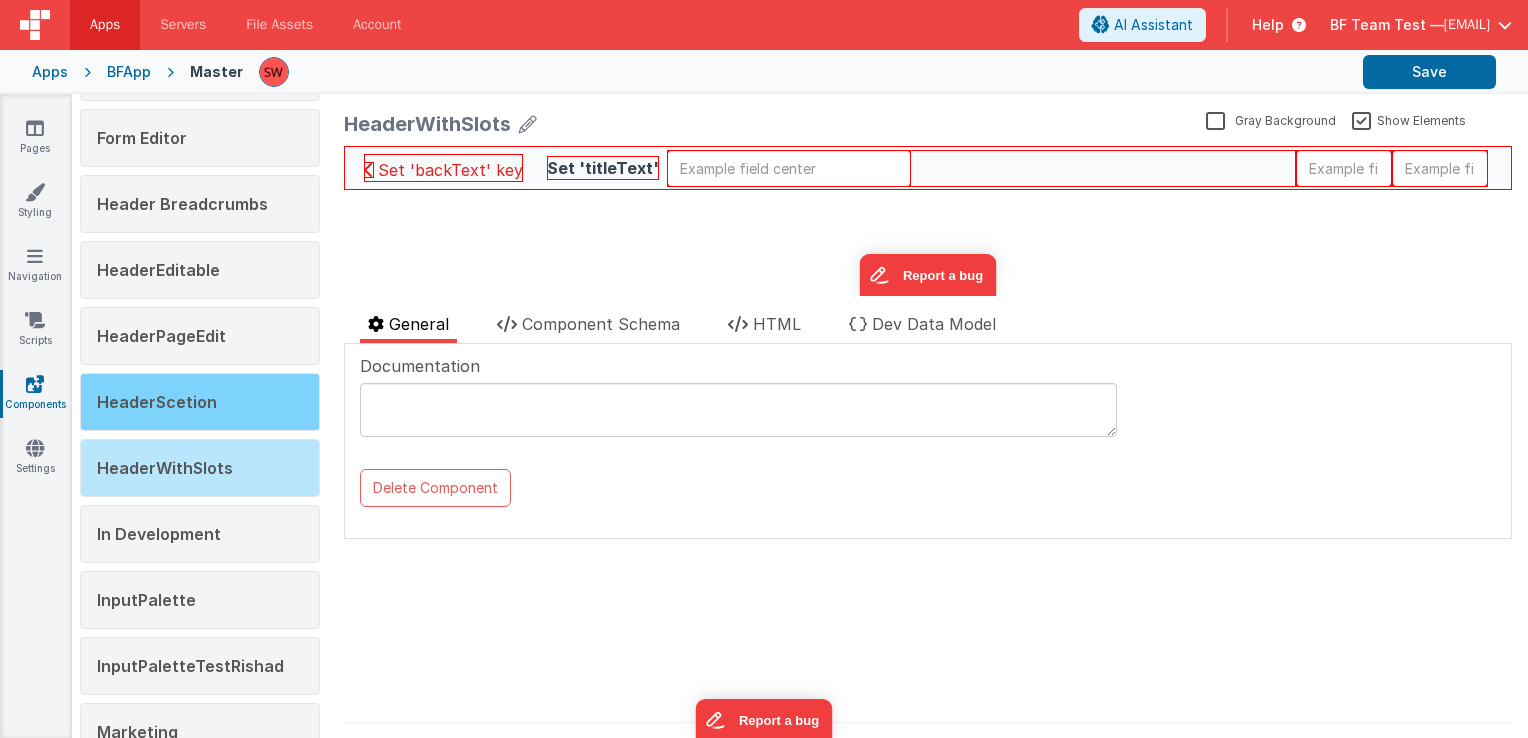 click on "HeaderScetion" at bounding box center [157, 402] 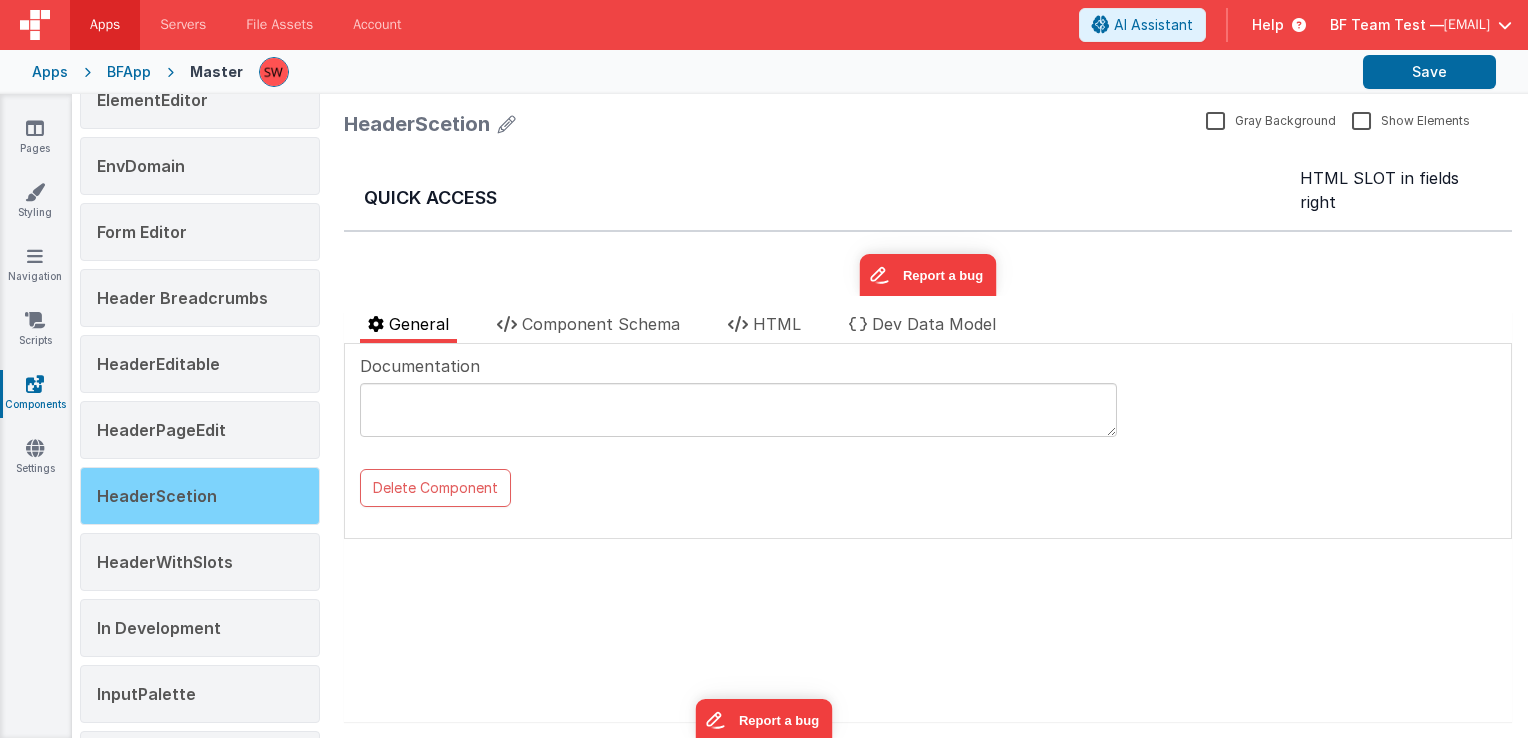 scroll, scrollTop: 1329, scrollLeft: 0, axis: vertical 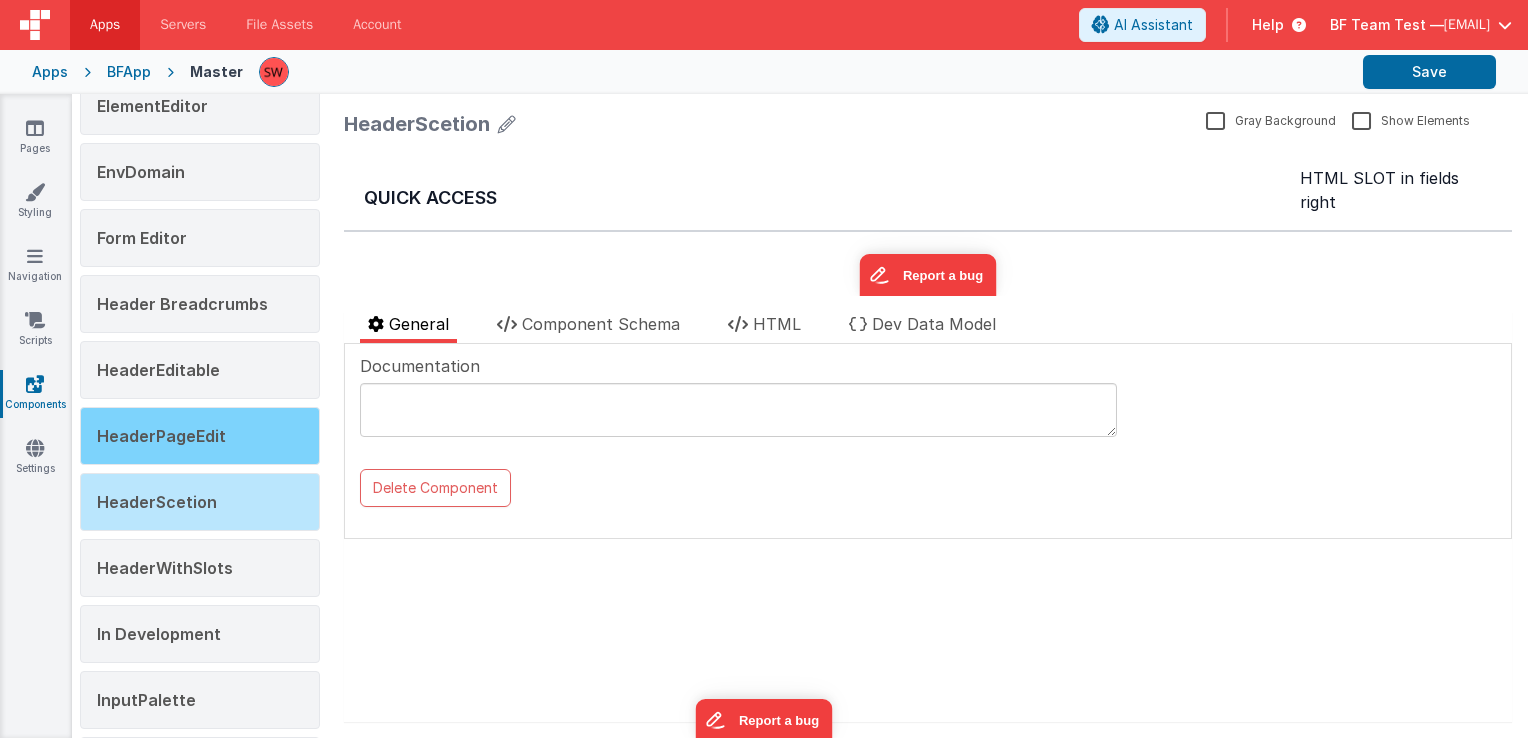 click on "HeaderPageEdit" at bounding box center (161, 436) 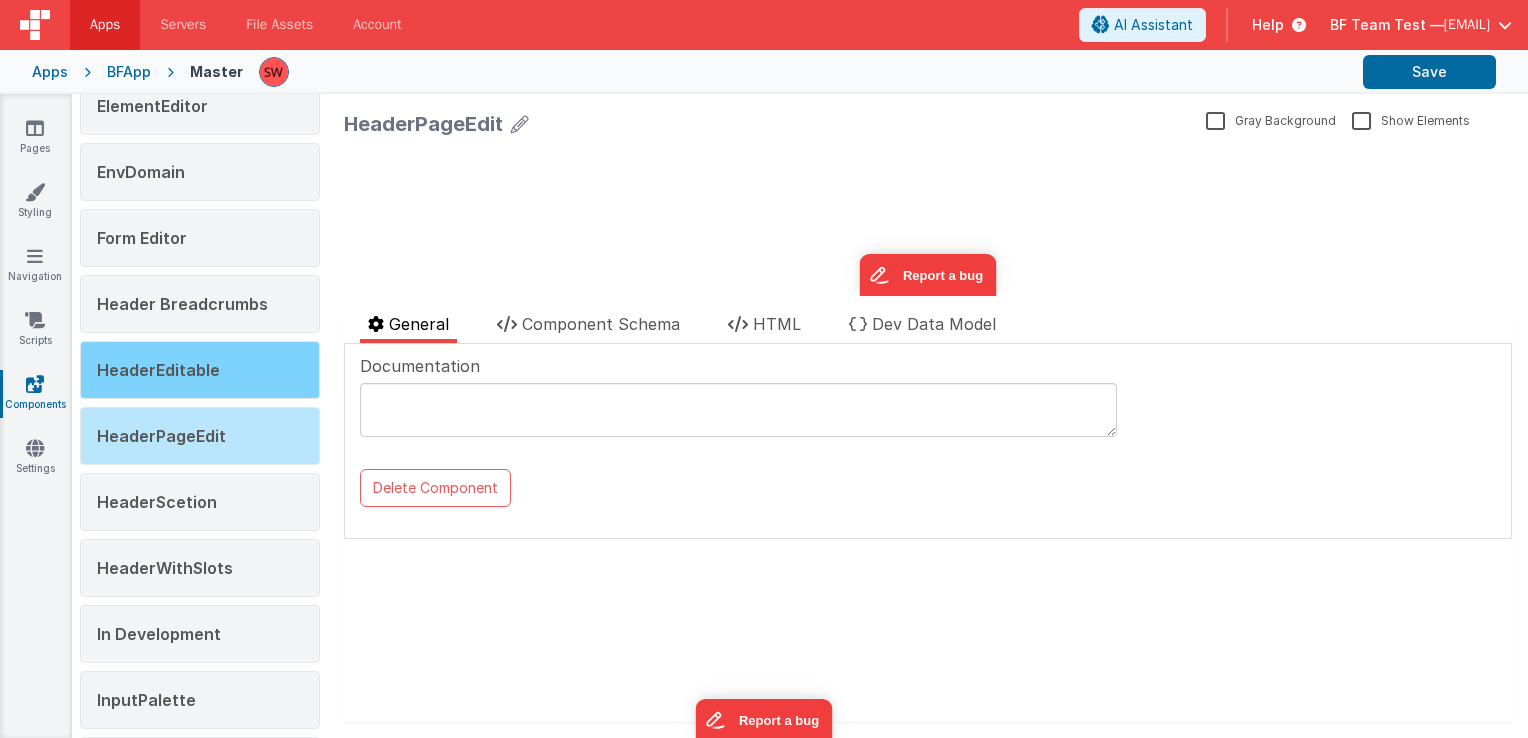 click on "HeaderEditable" at bounding box center (158, 370) 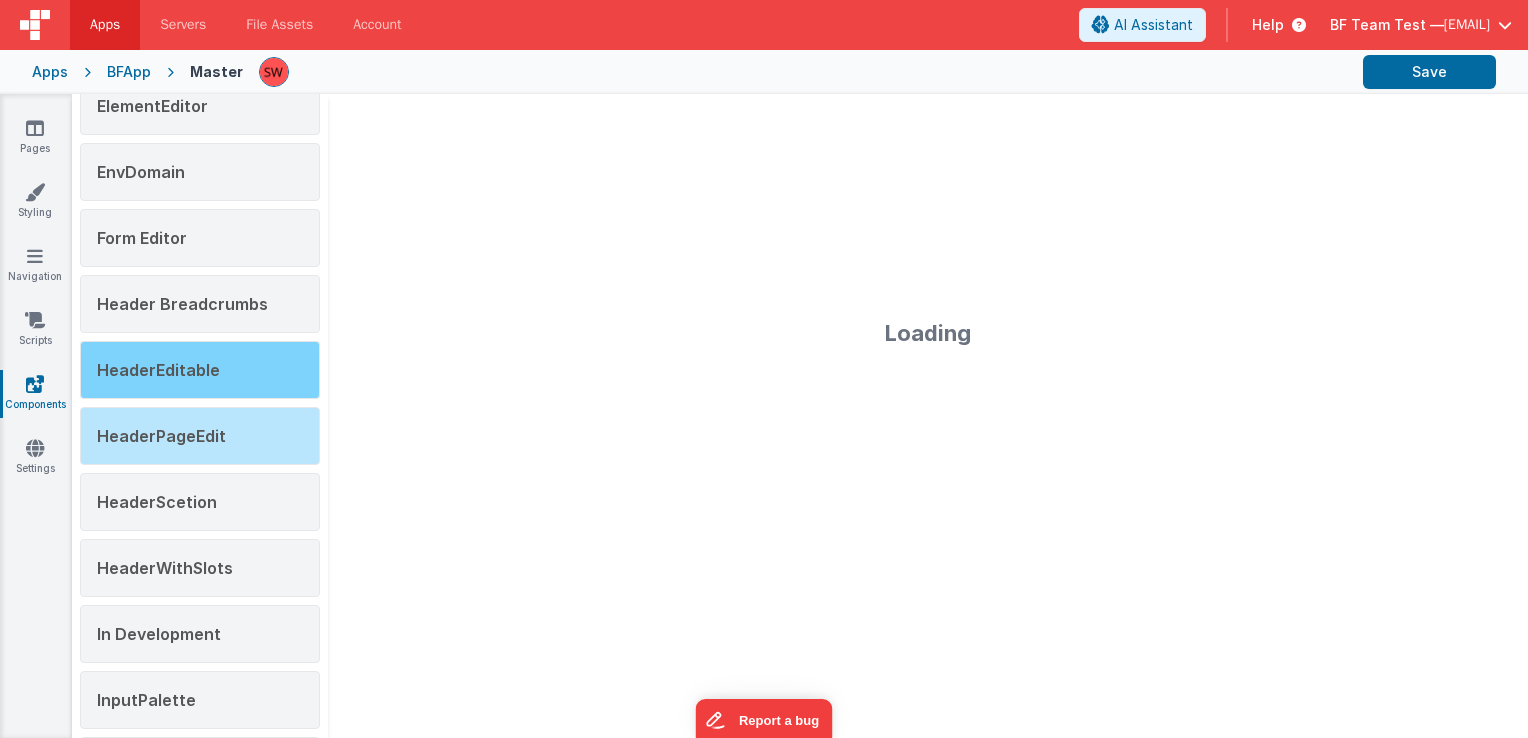 type on "A page header that has an editable header, T
Work in progress - c" 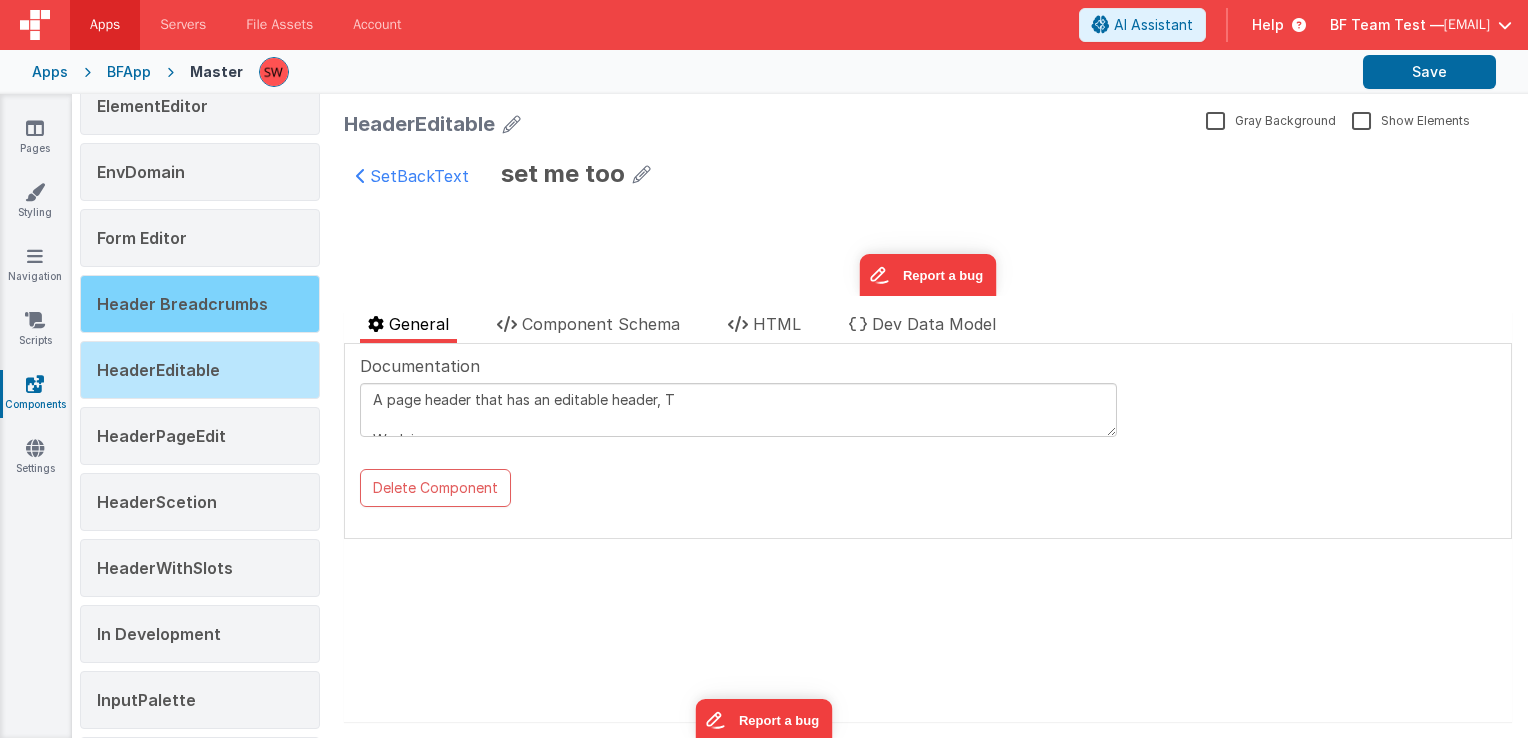 scroll, scrollTop: 1229, scrollLeft: 0, axis: vertical 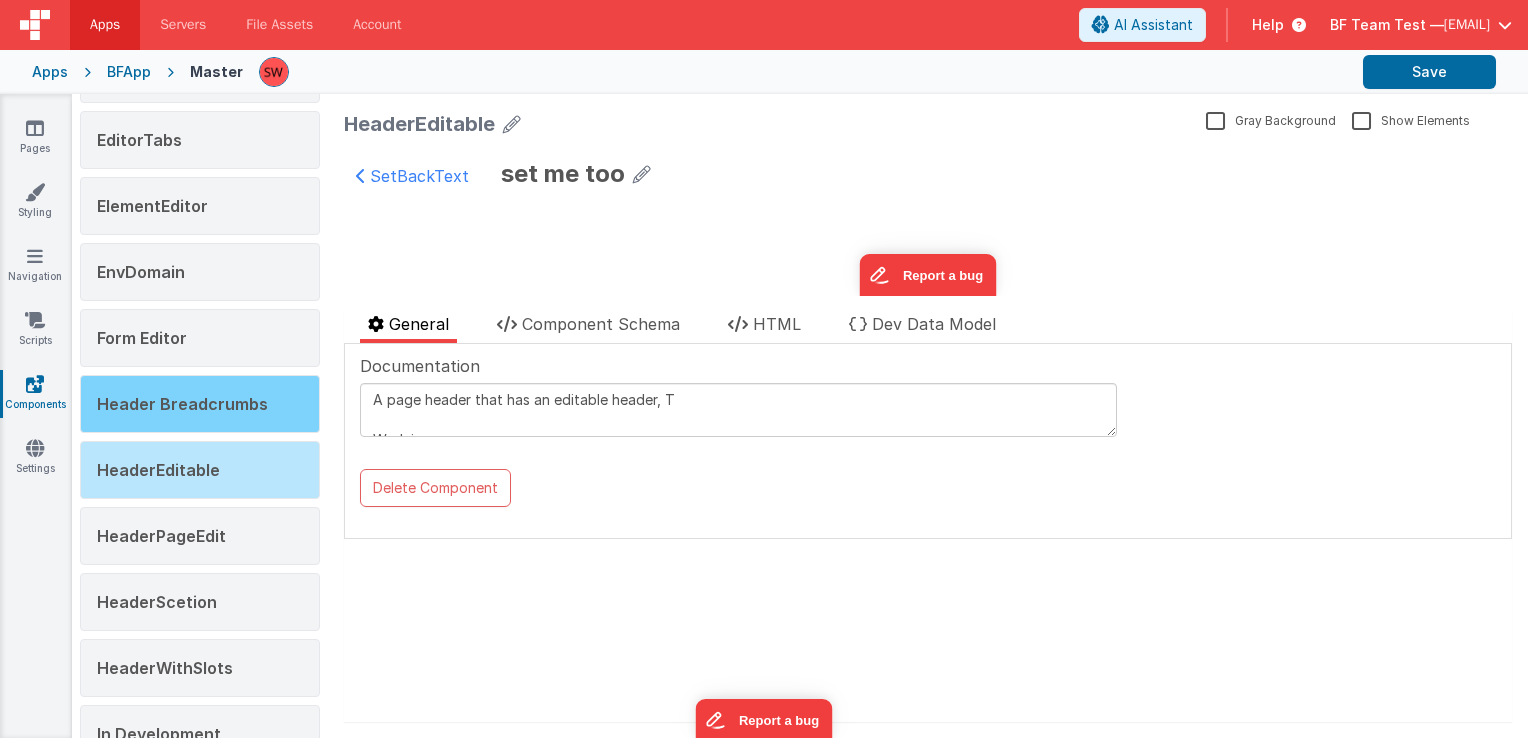 click on "Header Breadcrumbs" at bounding box center [182, 404] 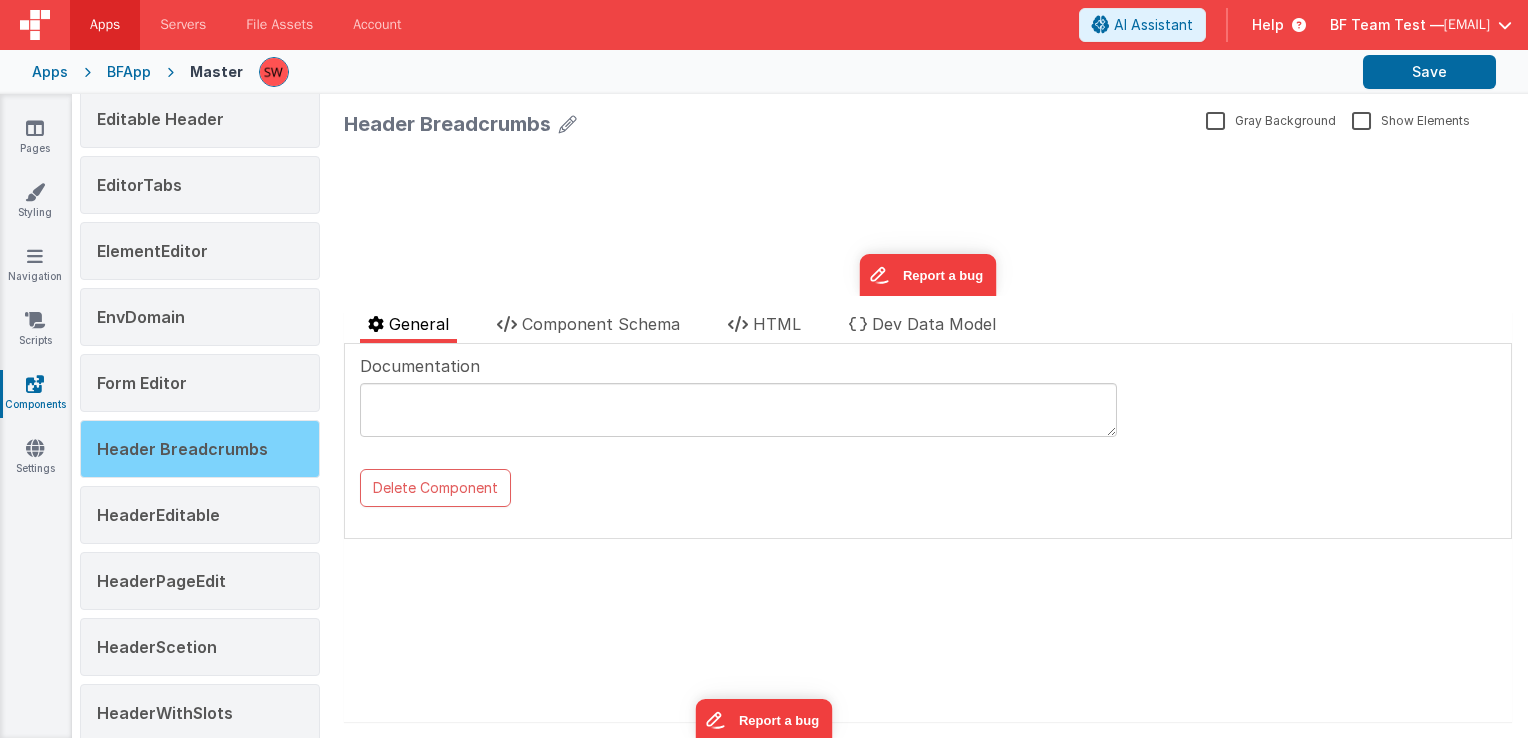 scroll, scrollTop: 1129, scrollLeft: 0, axis: vertical 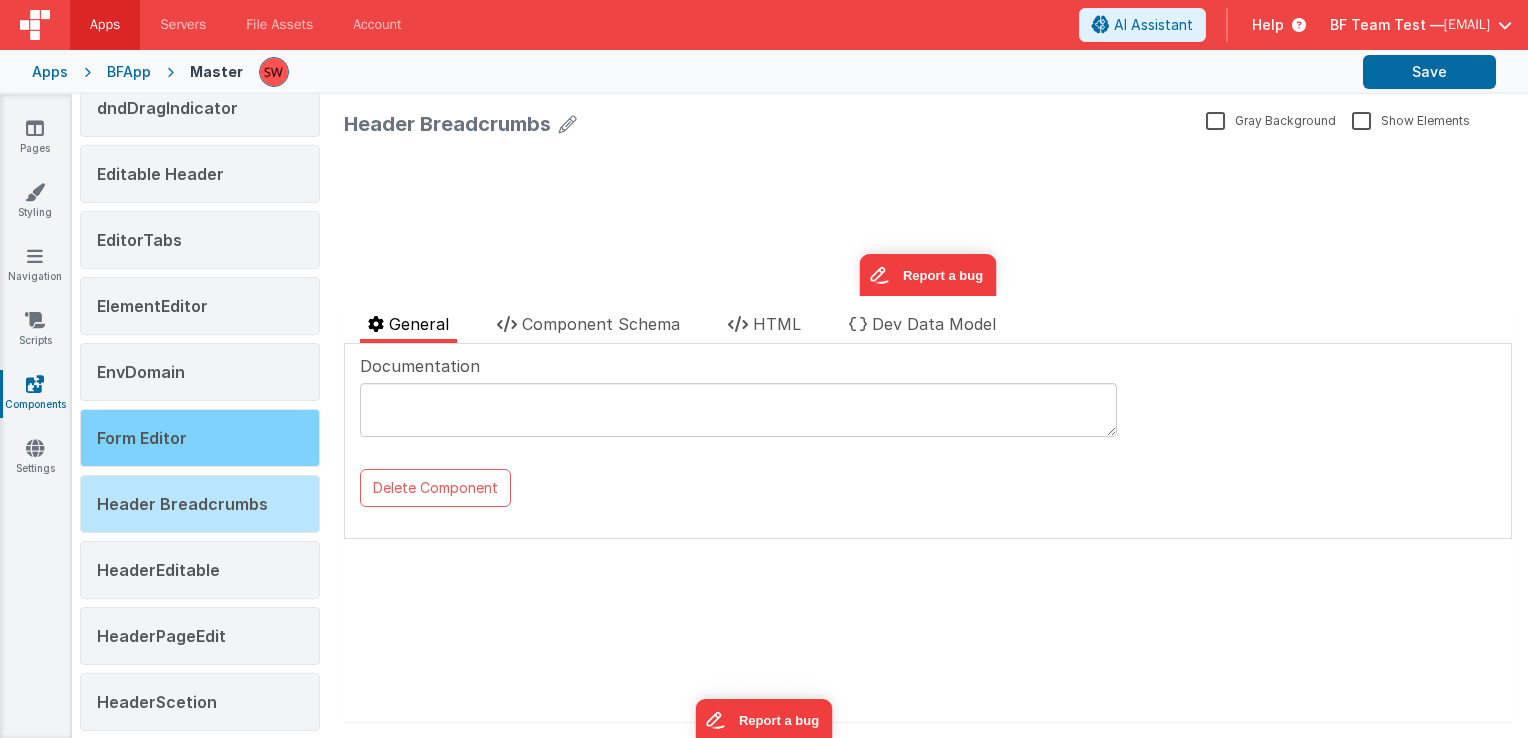 click on "Form Editor" at bounding box center [142, 438] 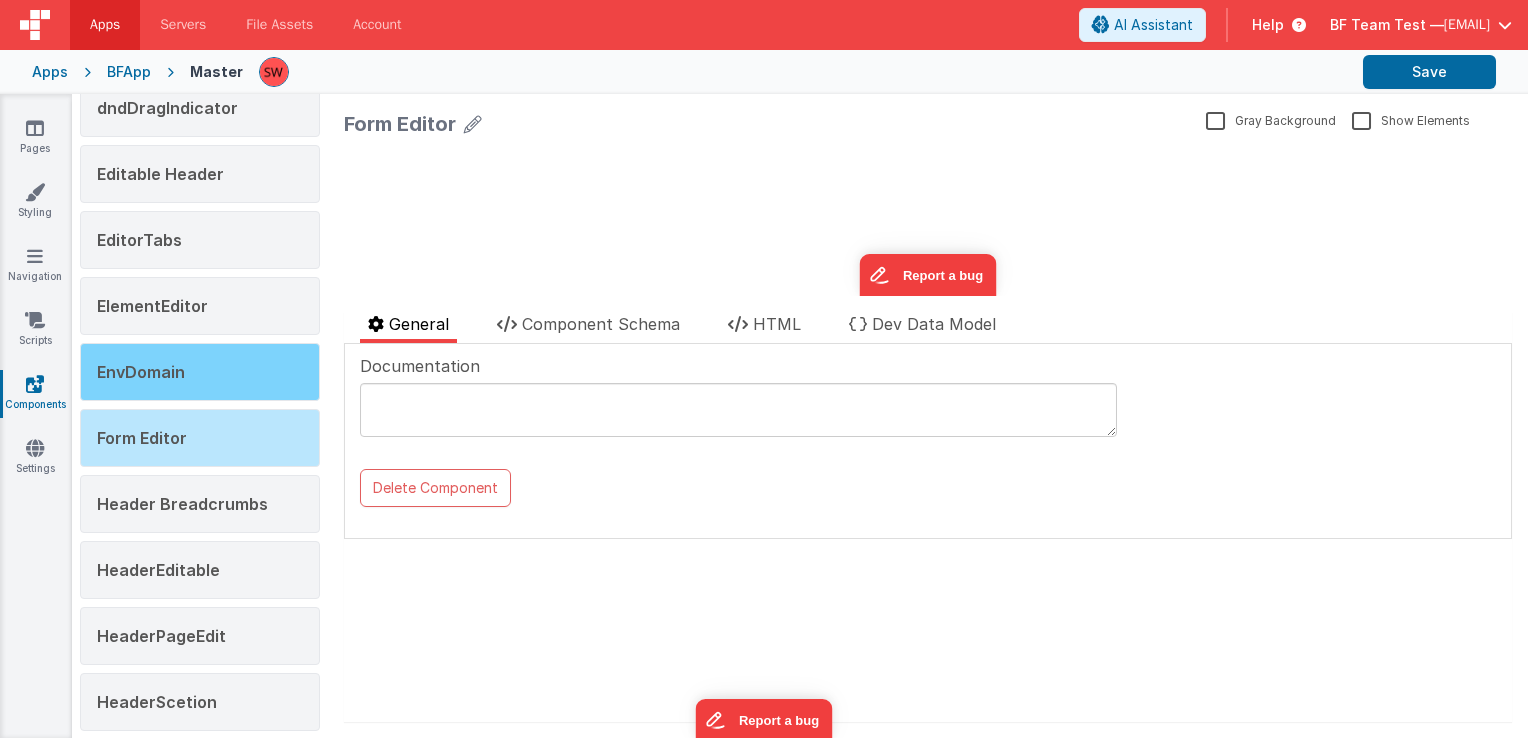 click on "EnvDomain" at bounding box center (200, 372) 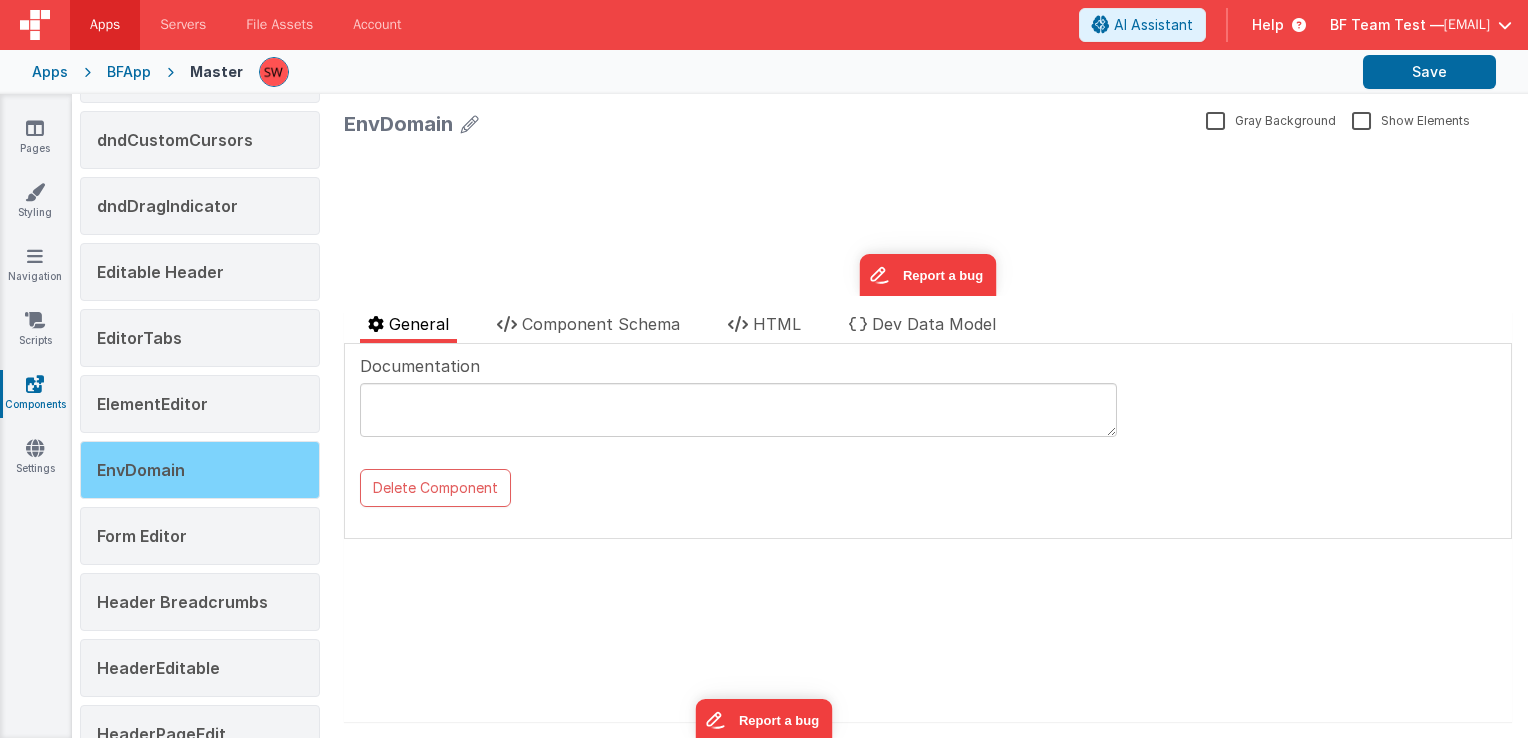 scroll, scrollTop: 1029, scrollLeft: 0, axis: vertical 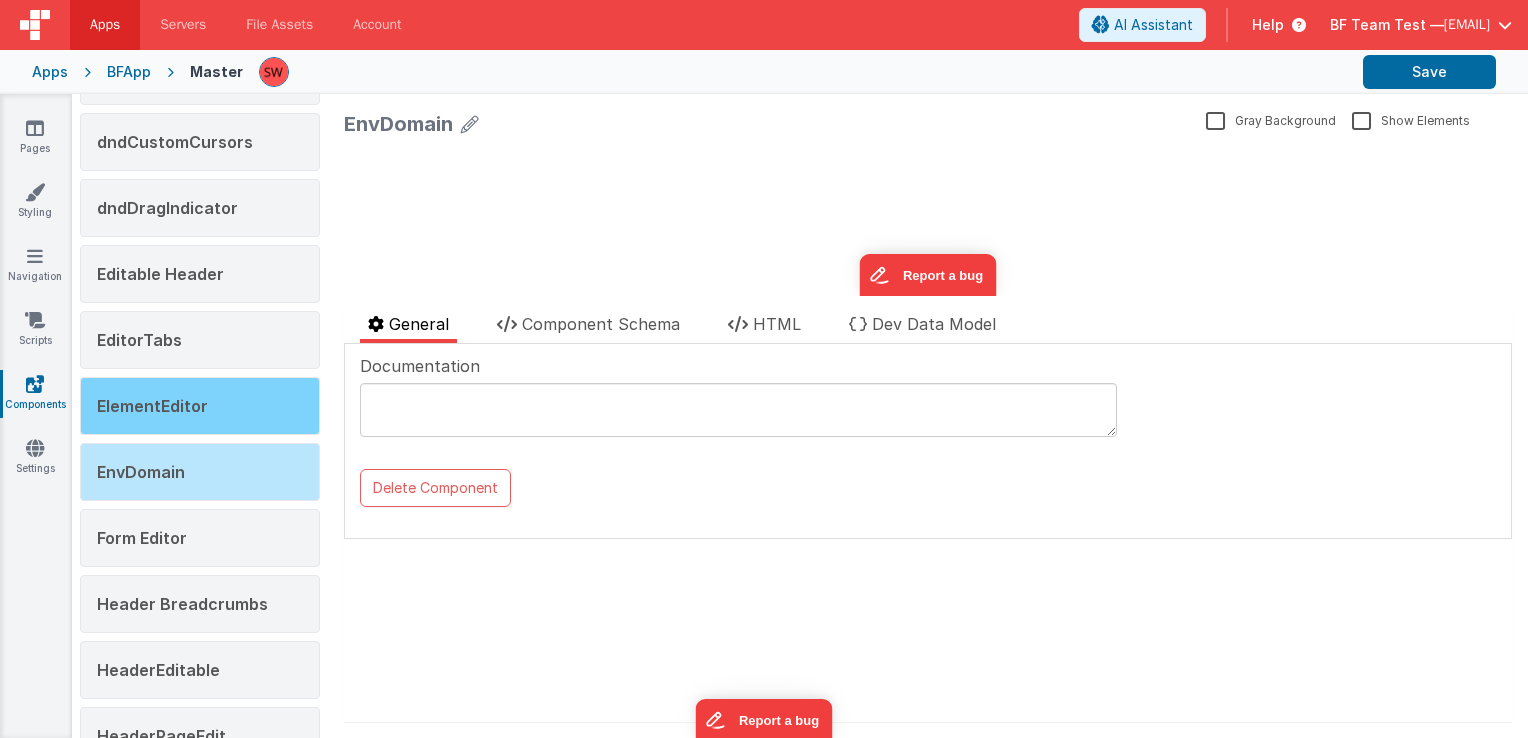 click on "ElementEditor" at bounding box center (152, 406) 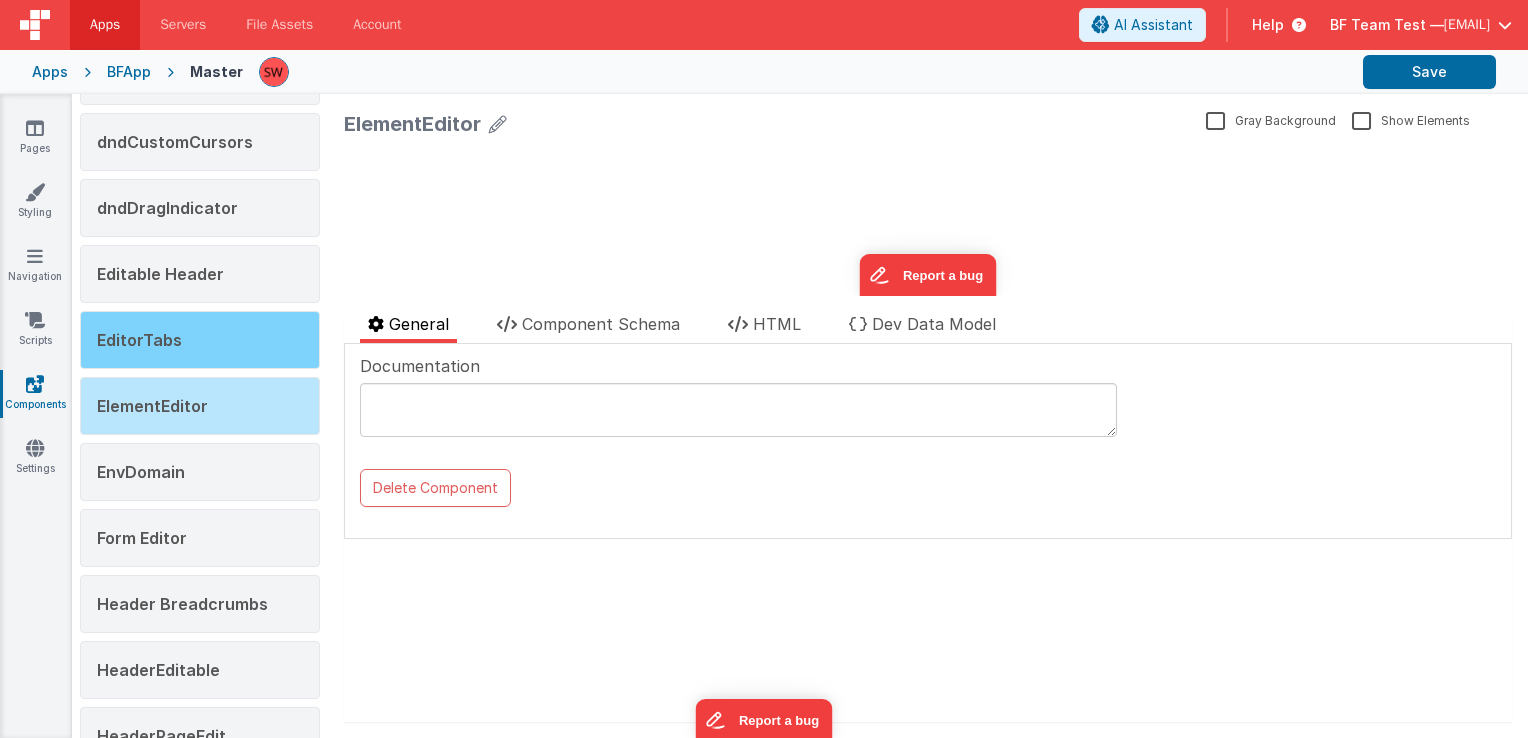 click on "EditorTabs" at bounding box center [139, 340] 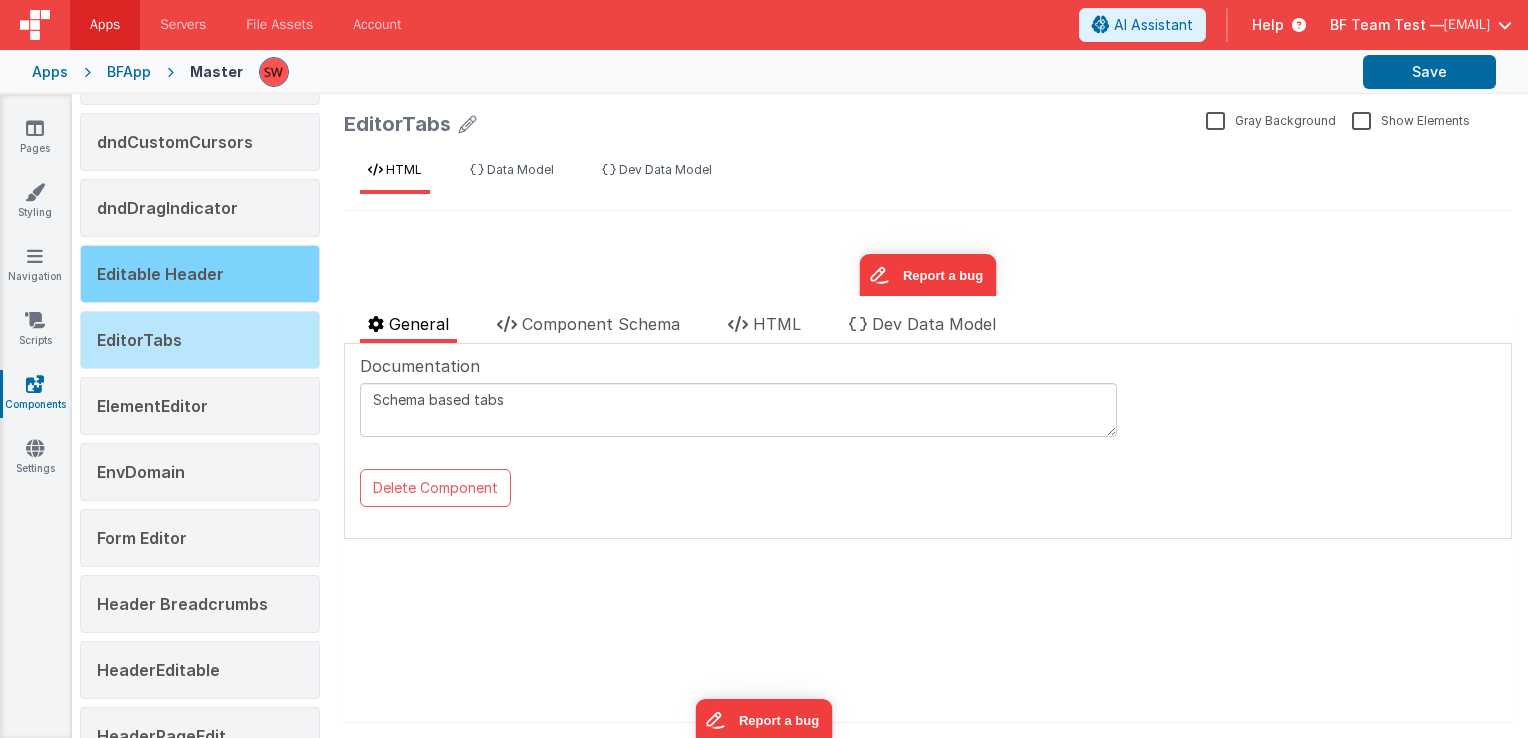 click on "Editable Header" at bounding box center (160, 274) 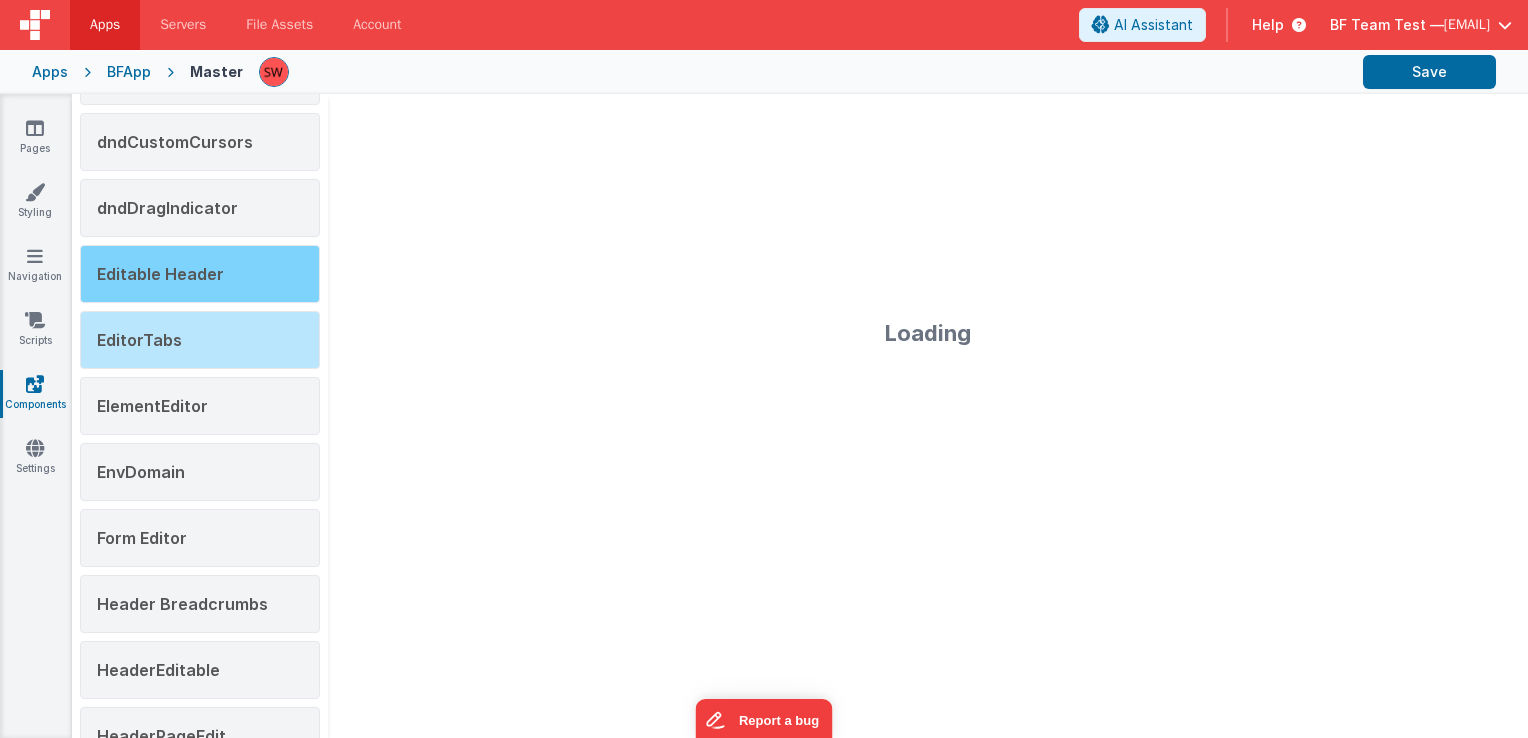 type on "This header has an editable title as well as support for right side buttons" 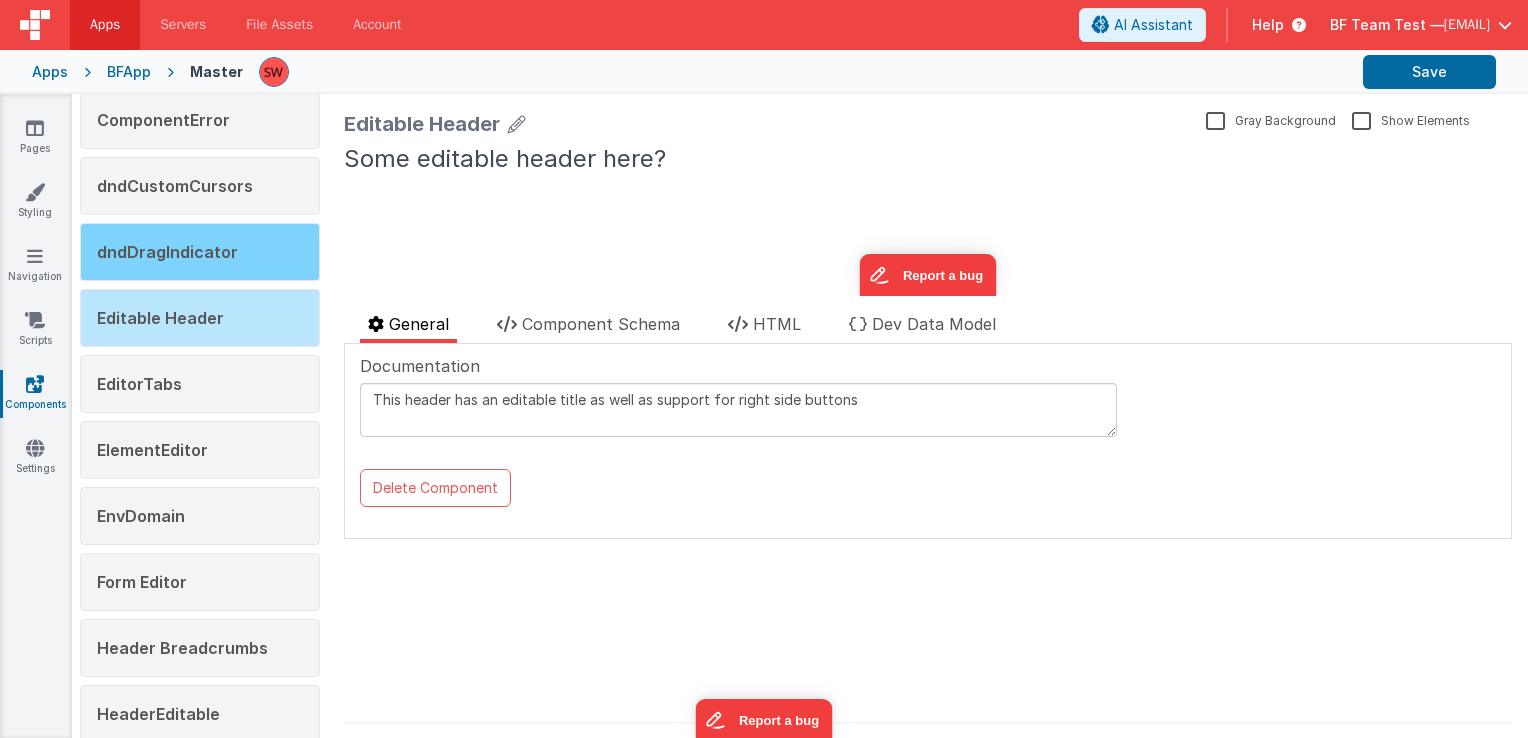 scroll, scrollTop: 929, scrollLeft: 0, axis: vertical 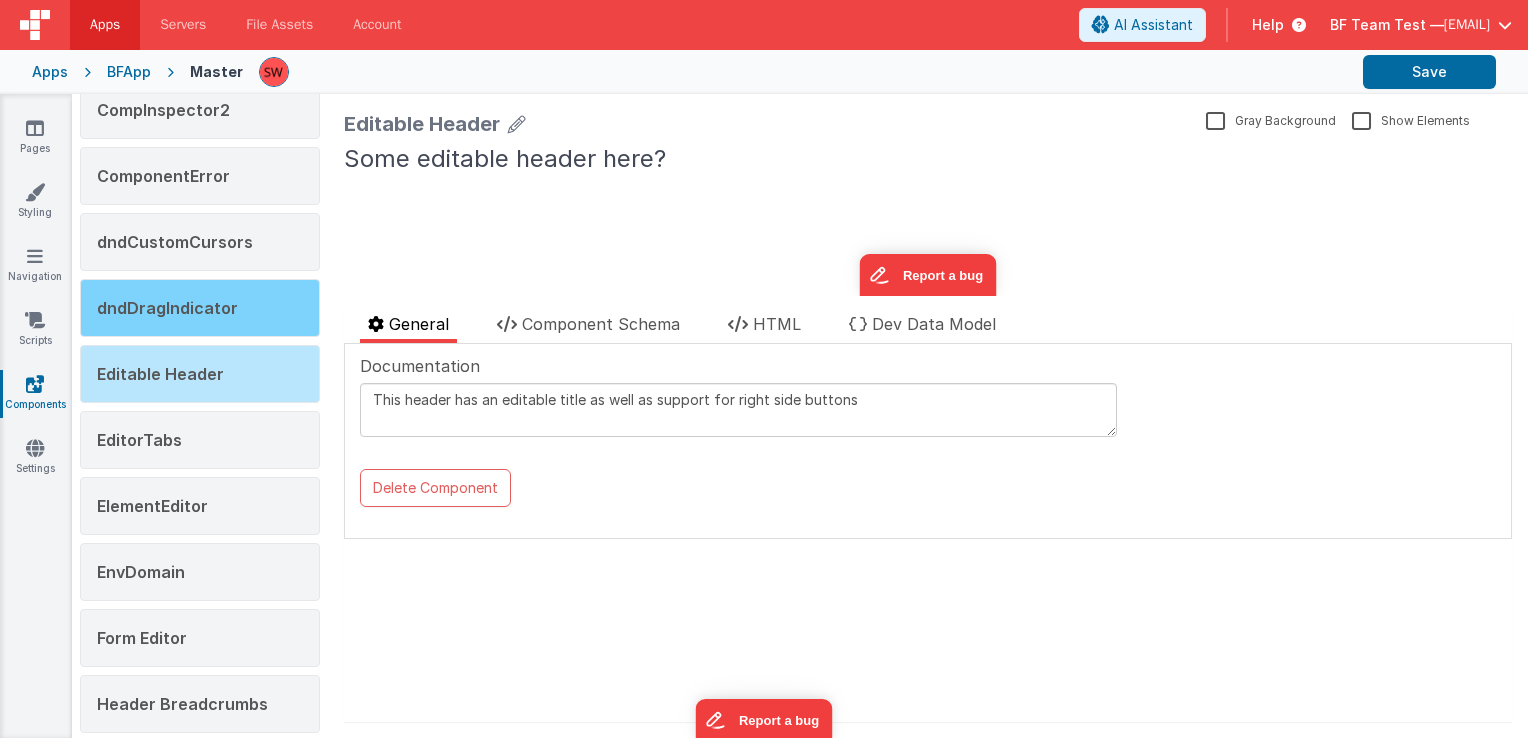 click on "dndDragIndicator" at bounding box center [167, 308] 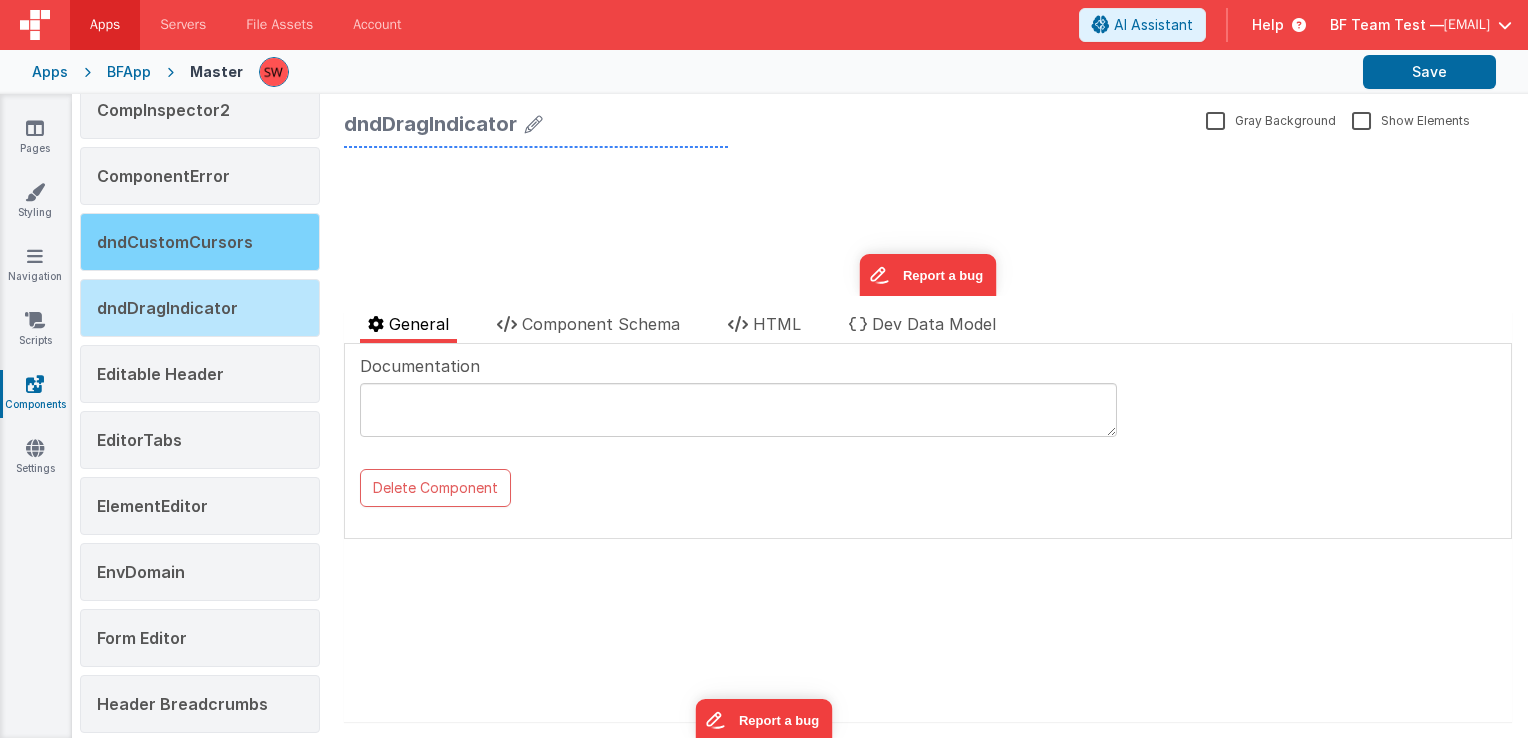 click on "dndCustomCursors" at bounding box center [200, 242] 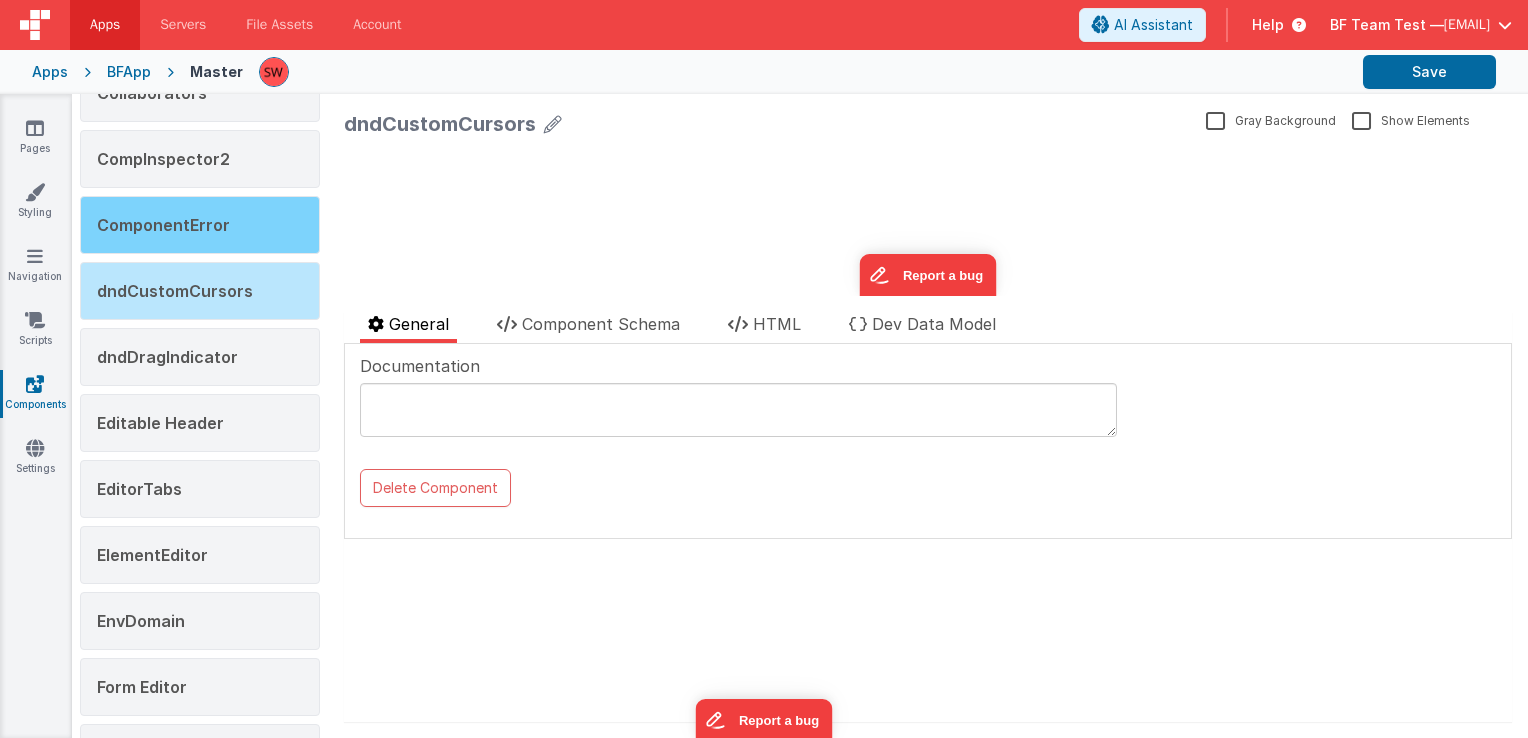 scroll, scrollTop: 829, scrollLeft: 0, axis: vertical 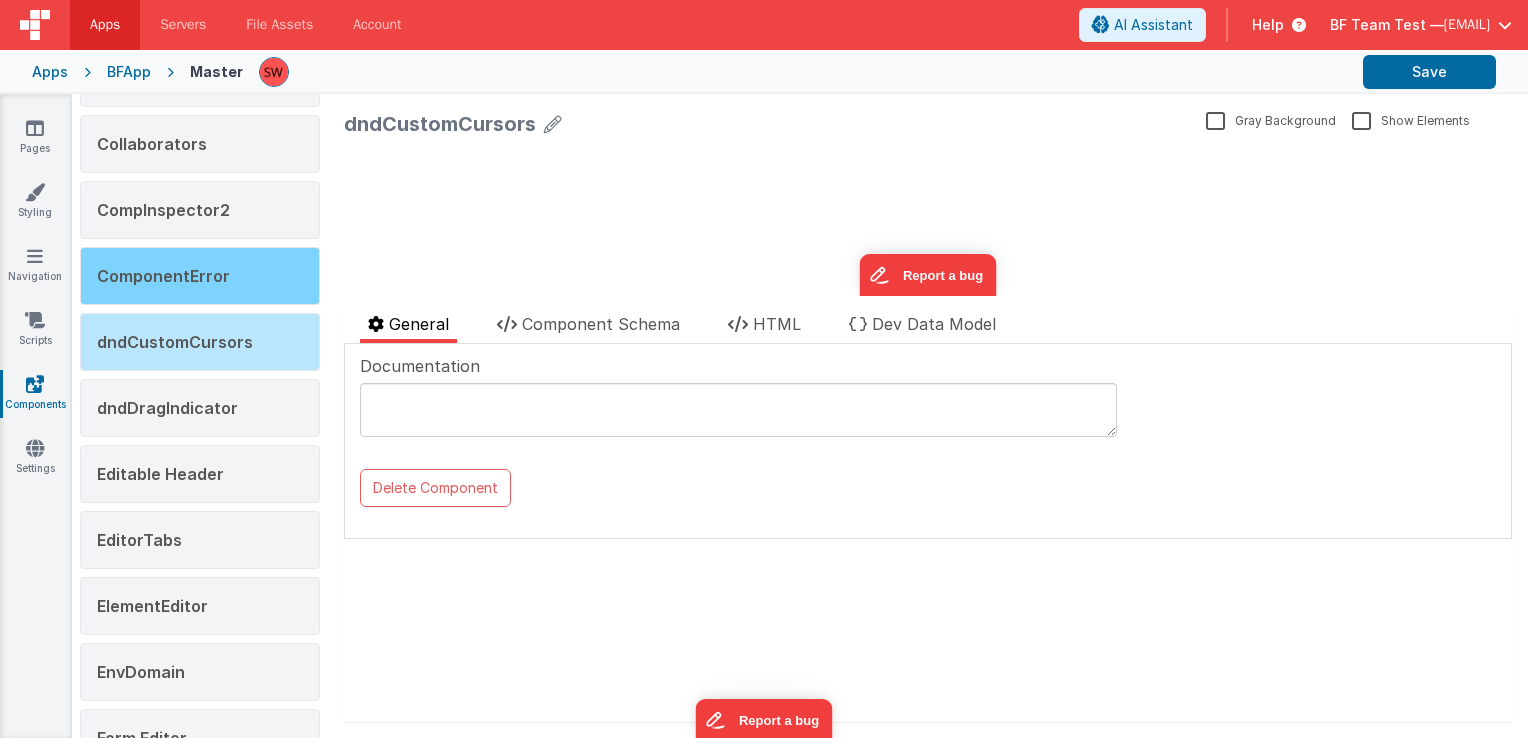 click on "ComponentError" at bounding box center [200, 276] 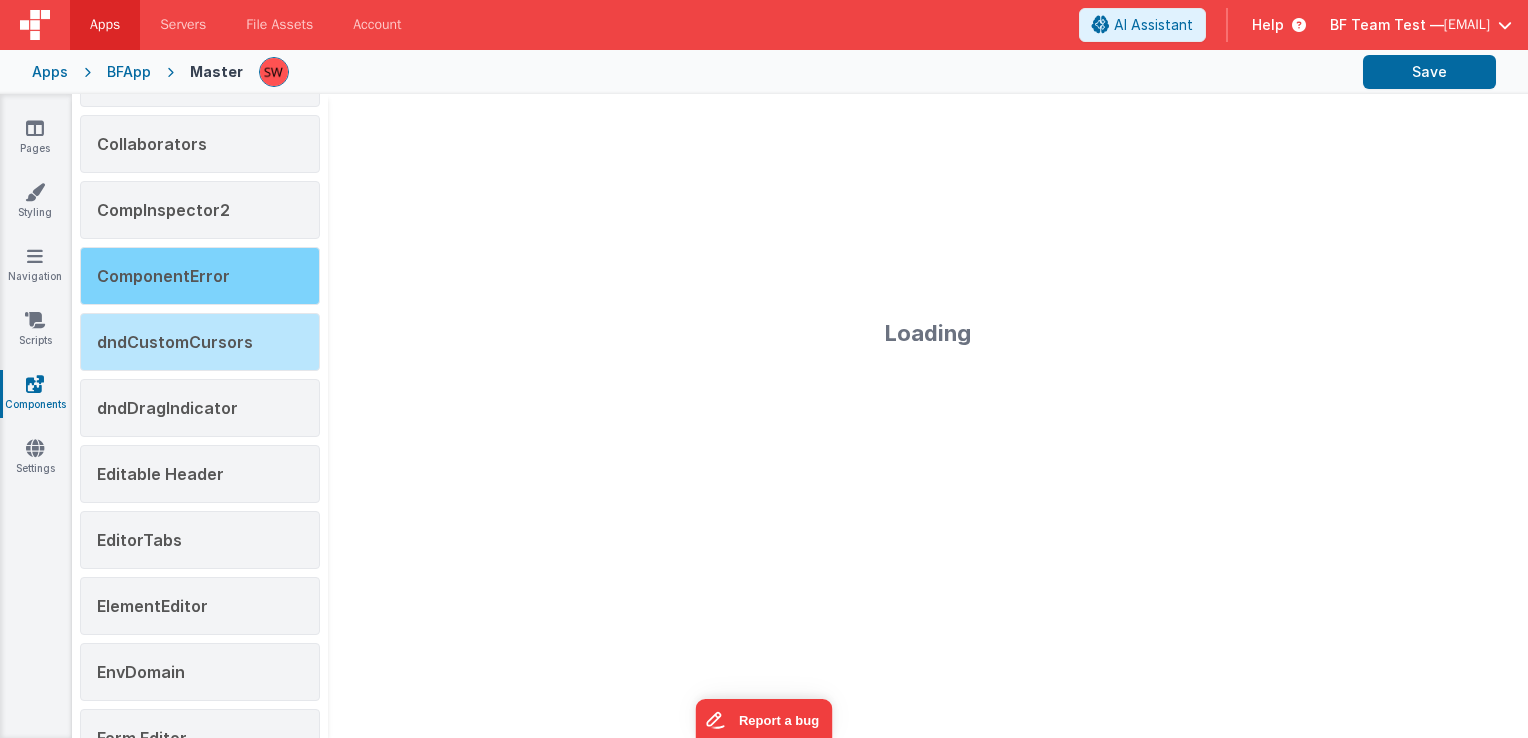 type on "This is not directly used for errored components, was juse used to generate the html" 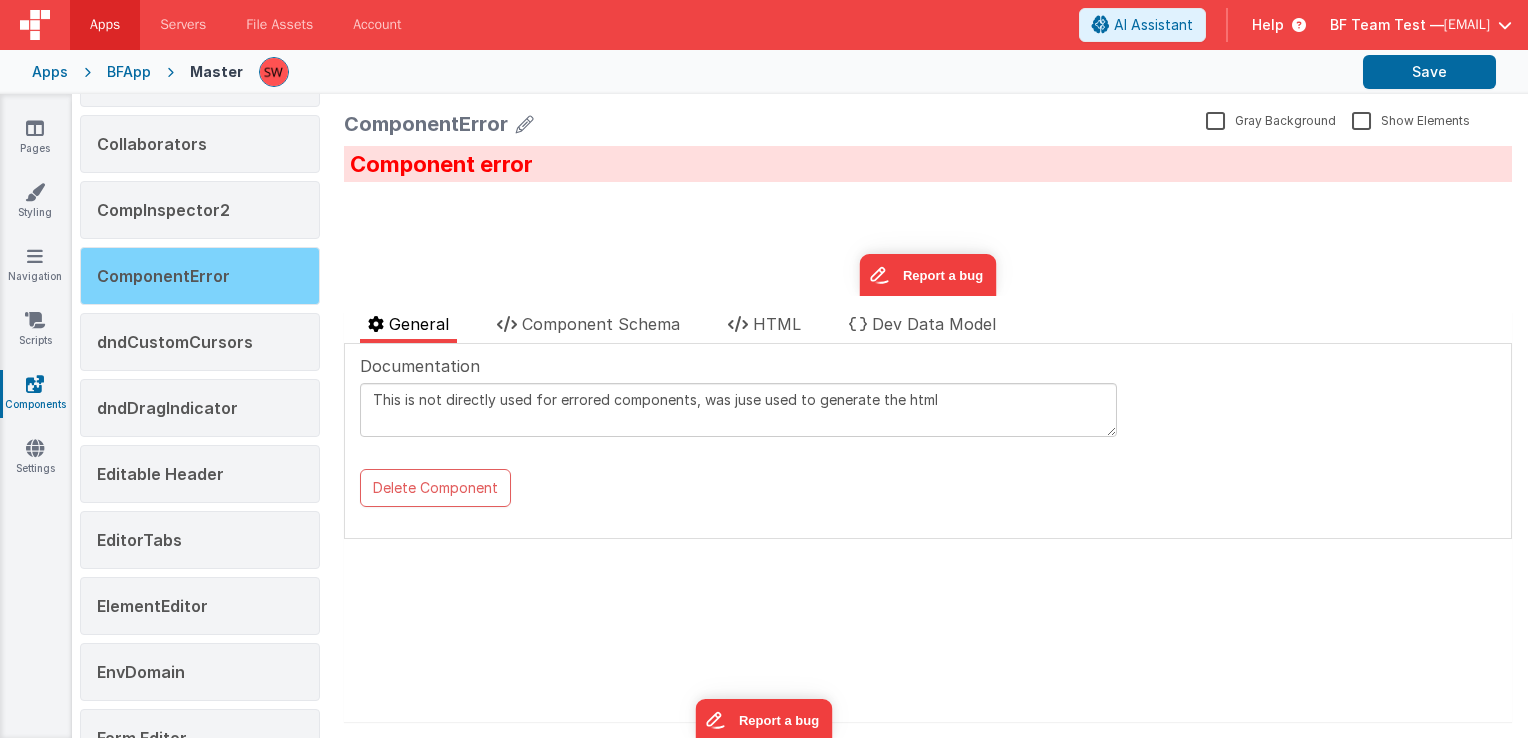 scroll, scrollTop: 729, scrollLeft: 0, axis: vertical 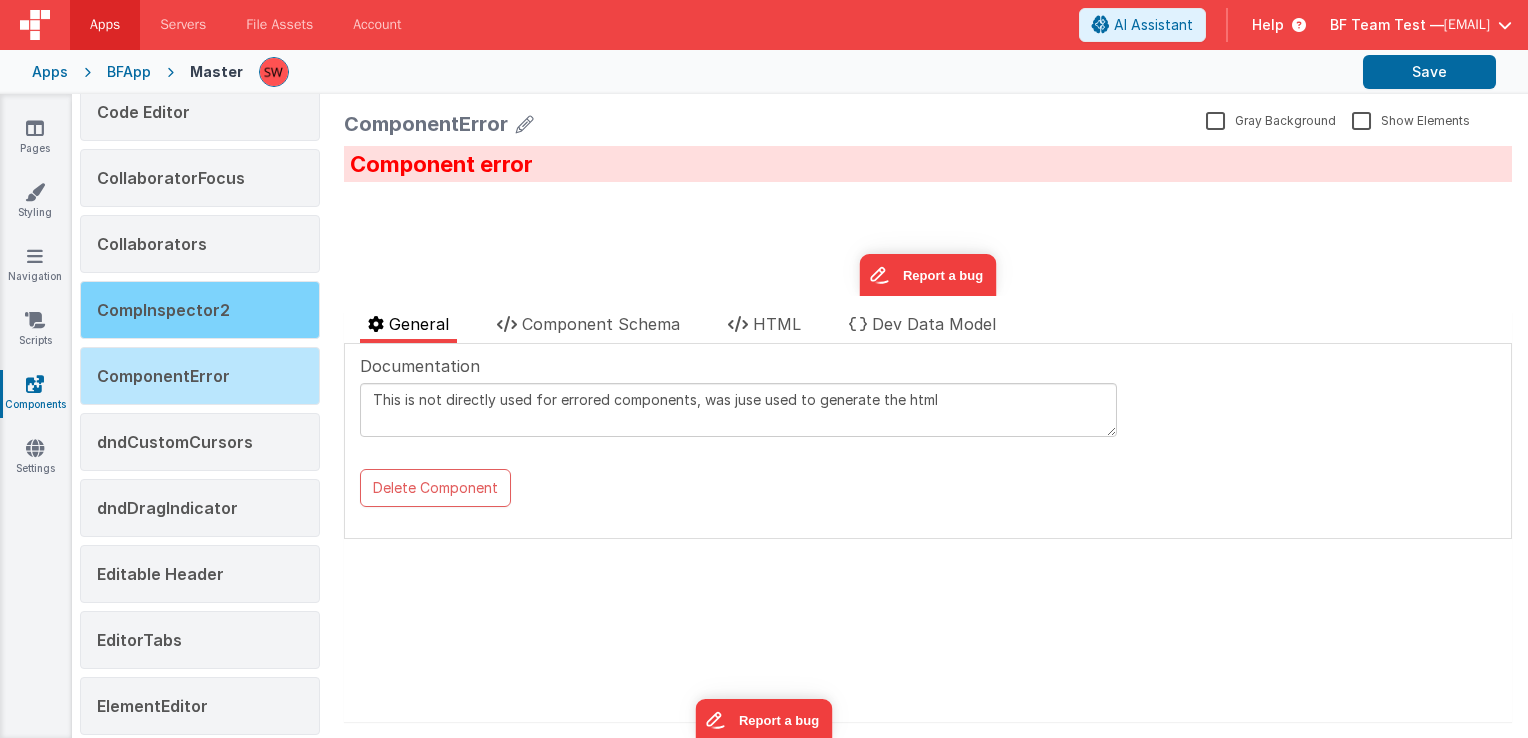 click on "CompInspector2" at bounding box center (163, 310) 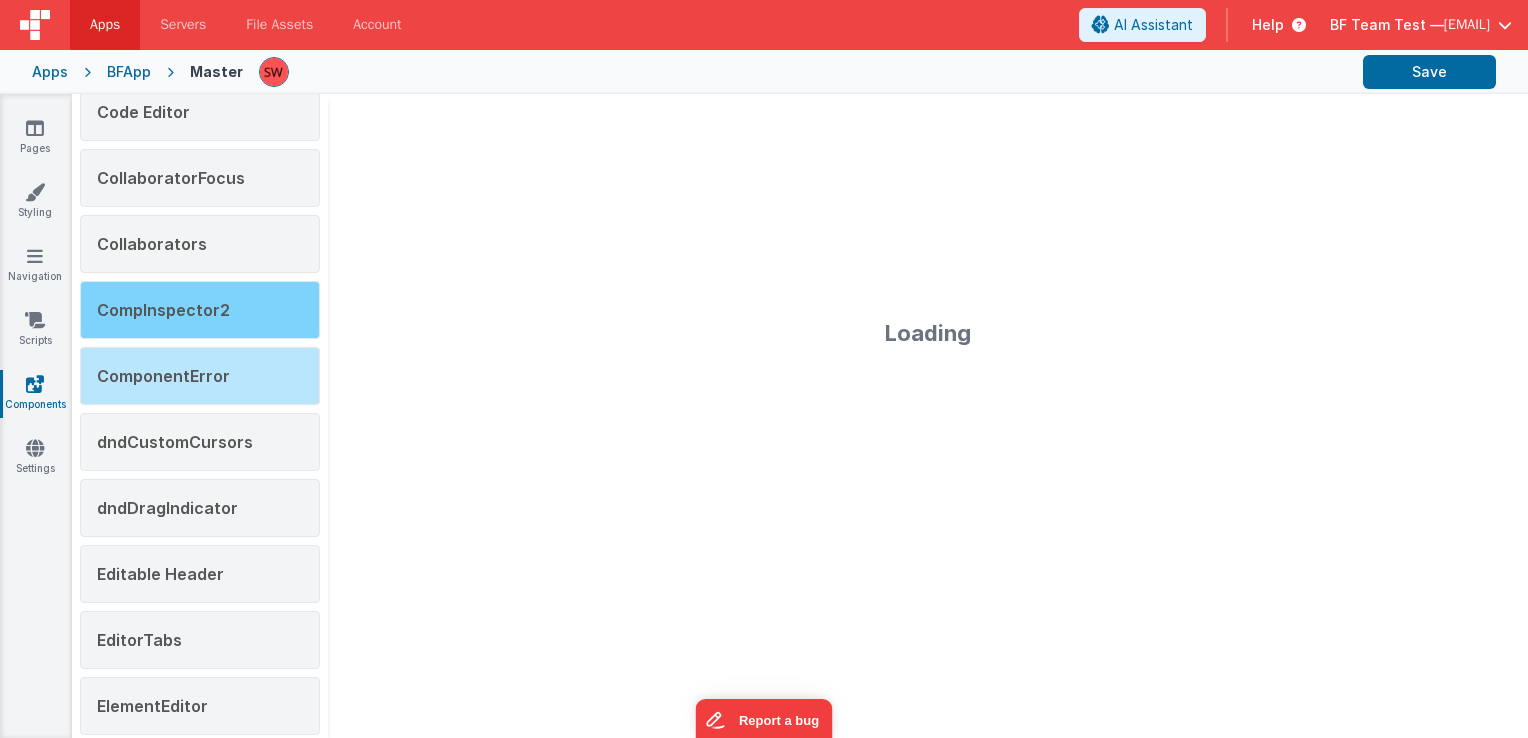 type 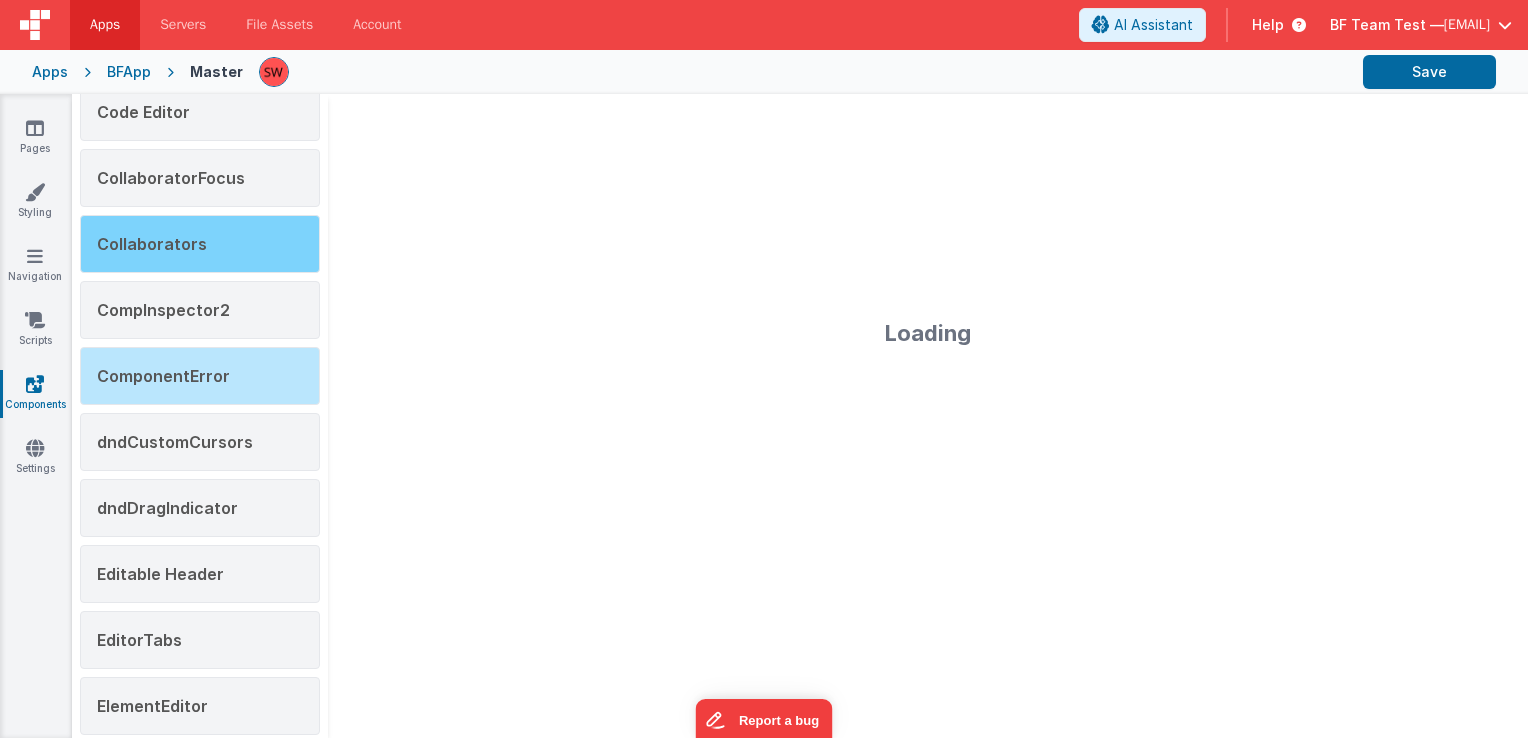 click on "Collaborators" at bounding box center [152, 244] 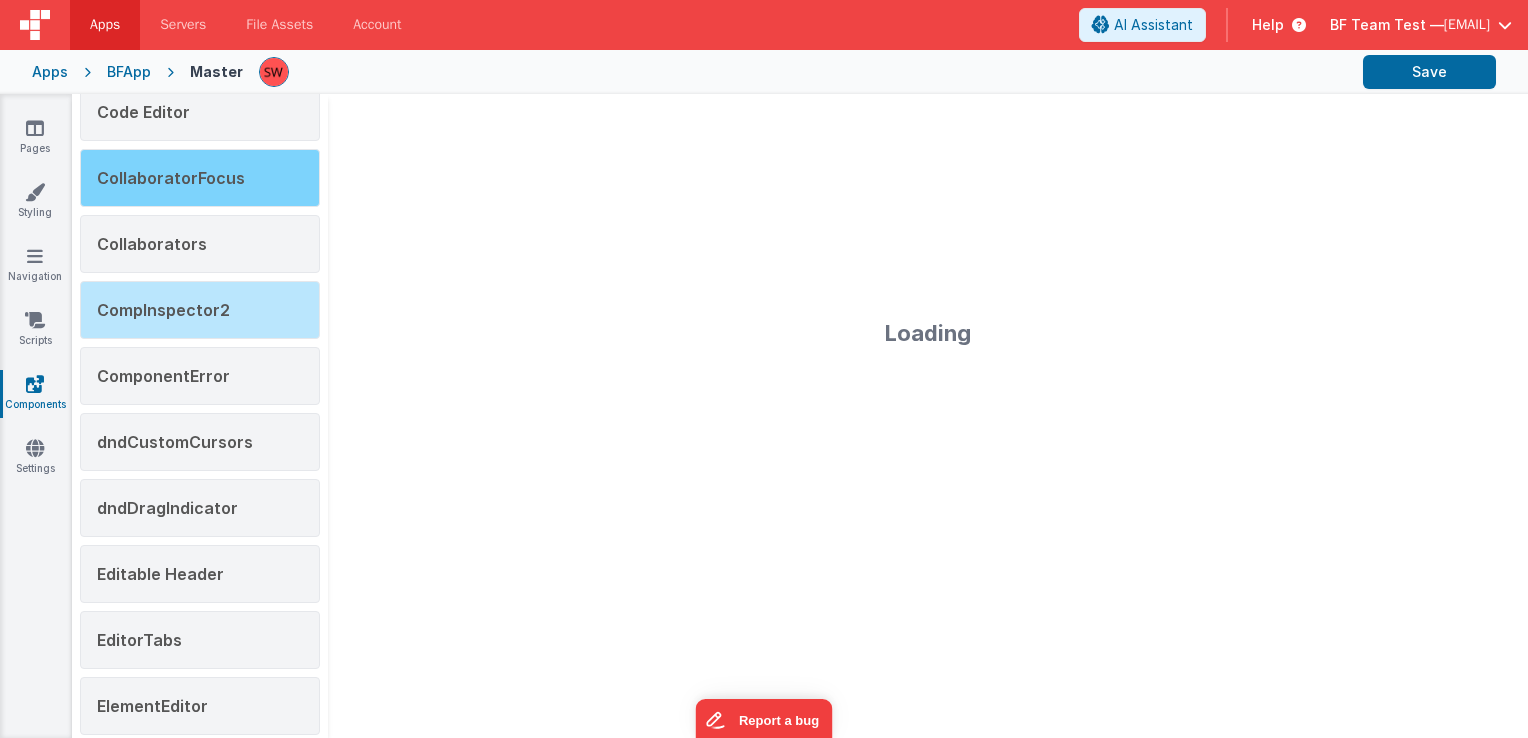 scroll, scrollTop: 529, scrollLeft: 0, axis: vertical 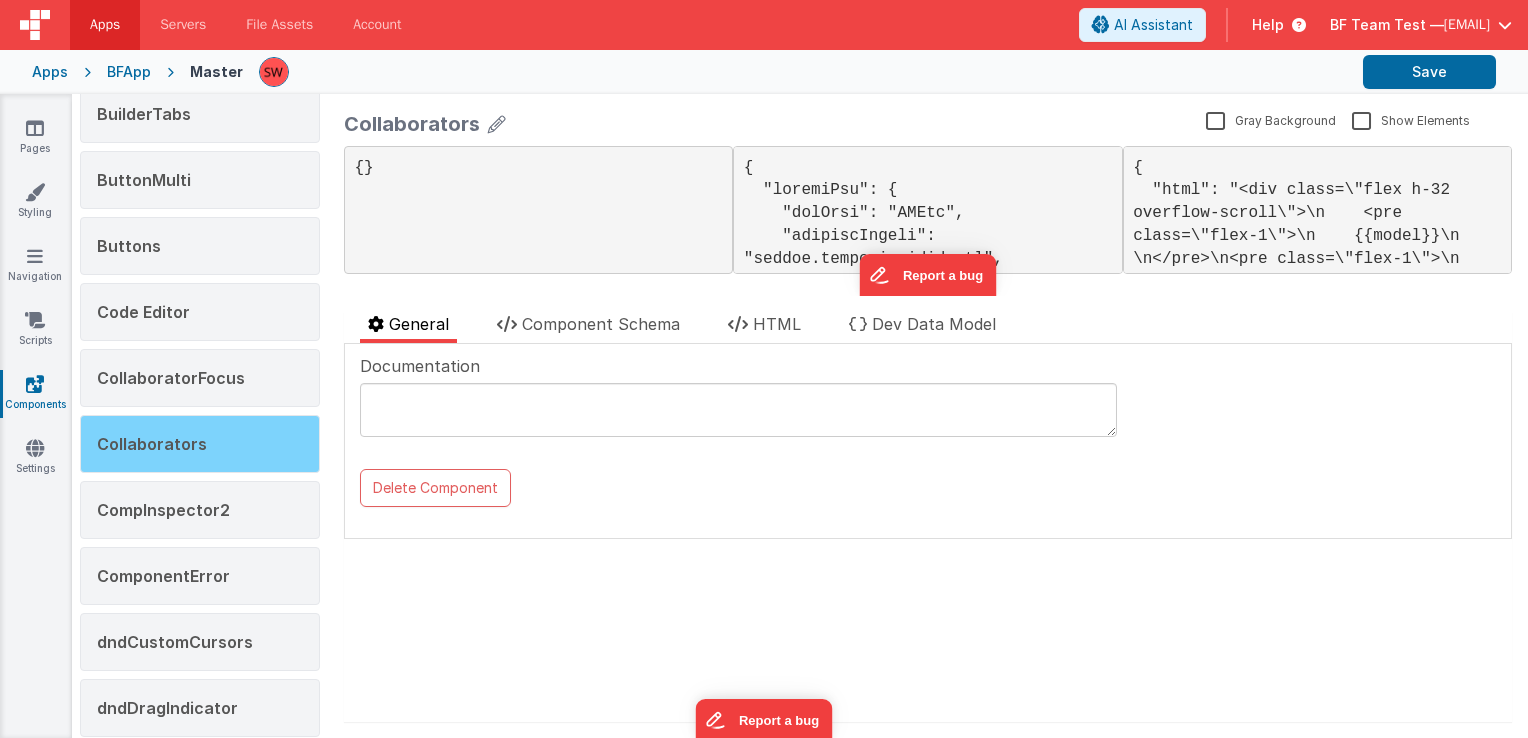 click on "Collaborators" at bounding box center (152, 444) 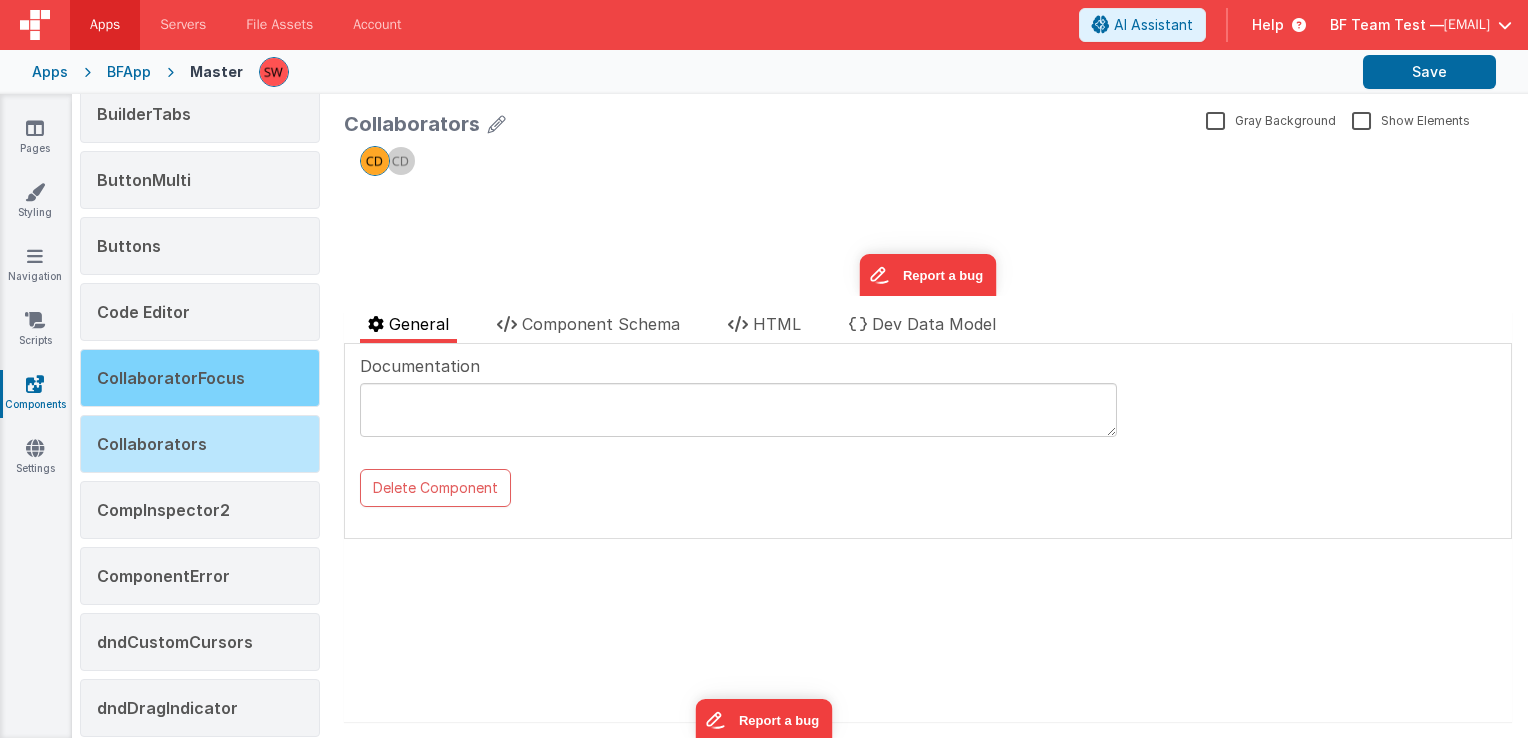 click on "CollaboratorFocus" at bounding box center [200, 378] 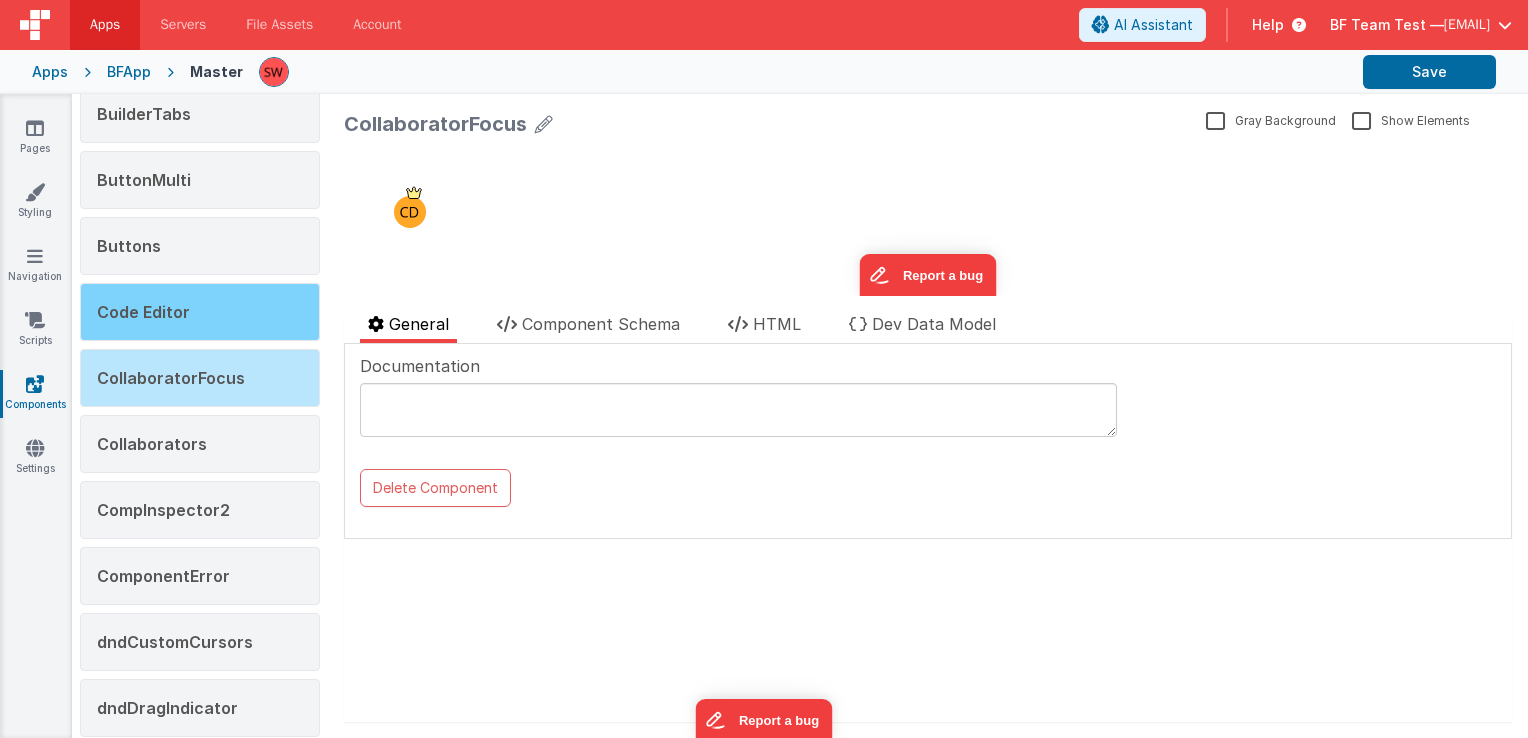 click on "Code Editor" at bounding box center [143, 312] 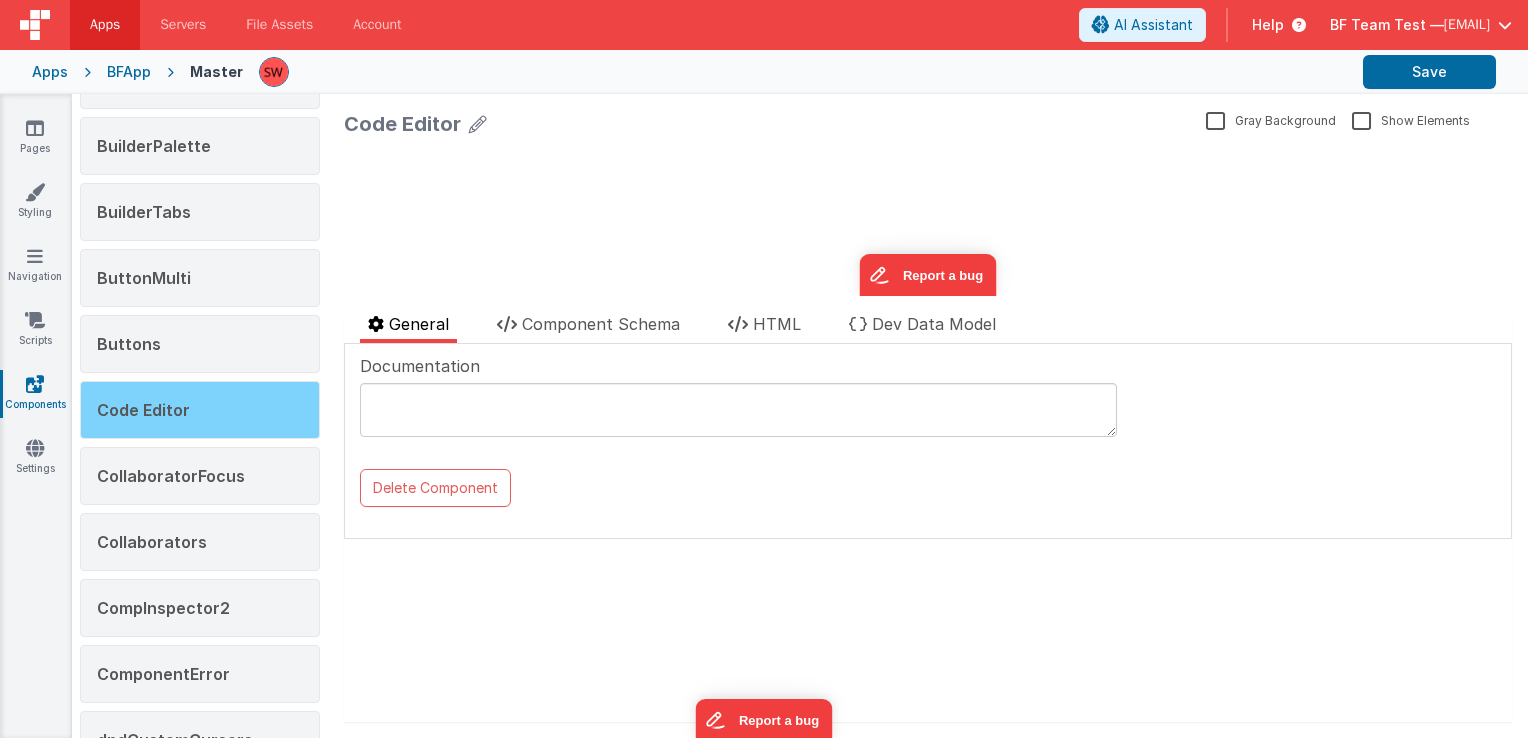 scroll, scrollTop: 429, scrollLeft: 0, axis: vertical 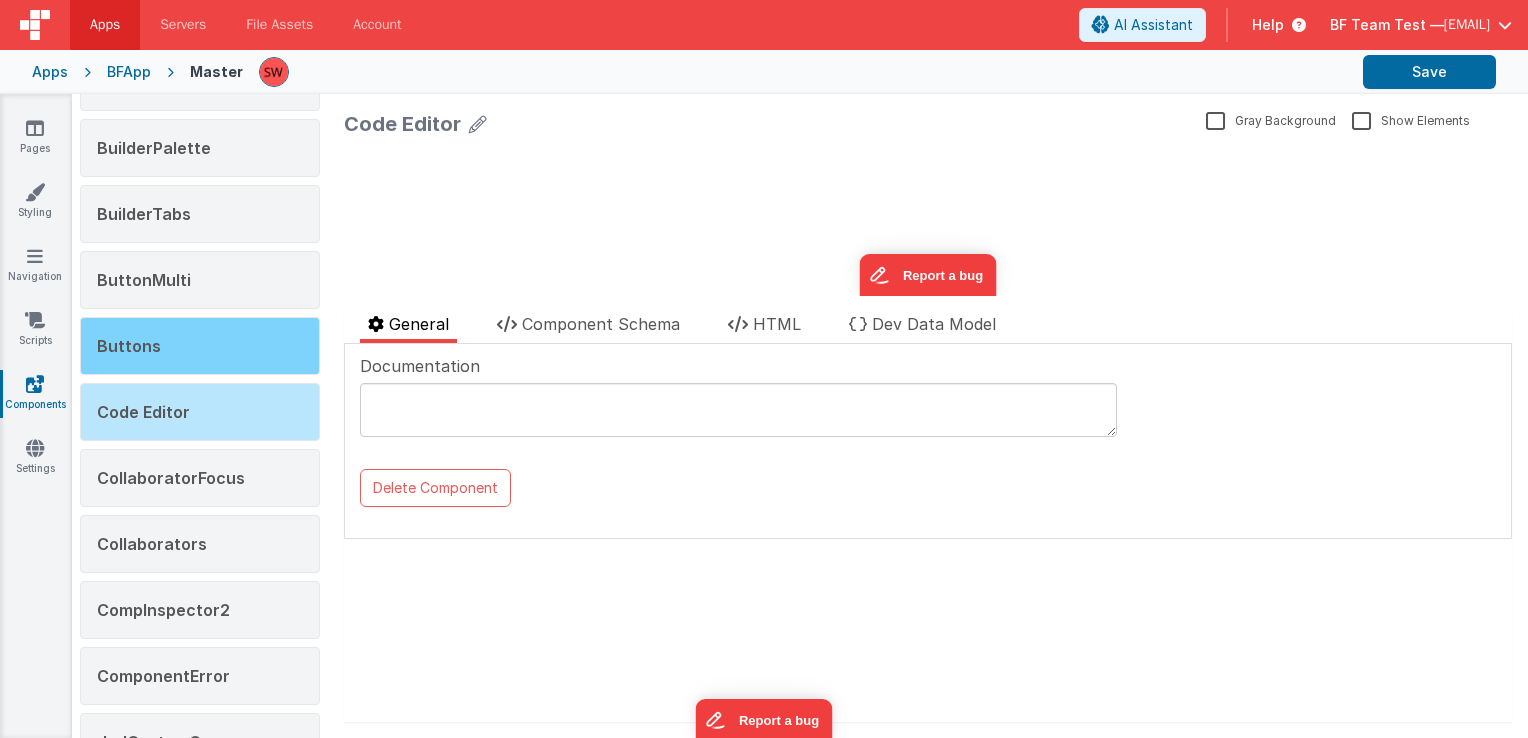 click on "Buttons" at bounding box center [200, 346] 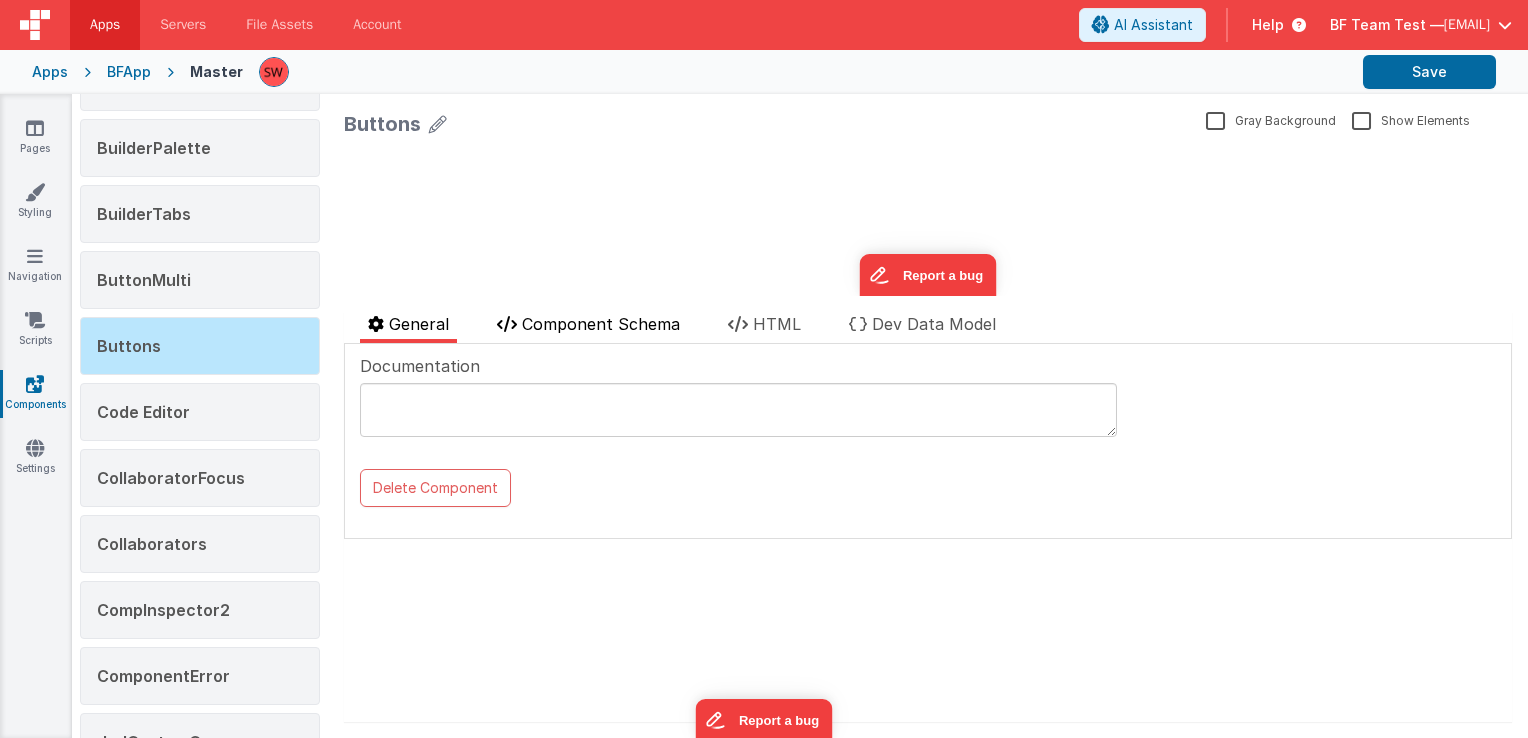 click on "Component Schema" at bounding box center [601, 324] 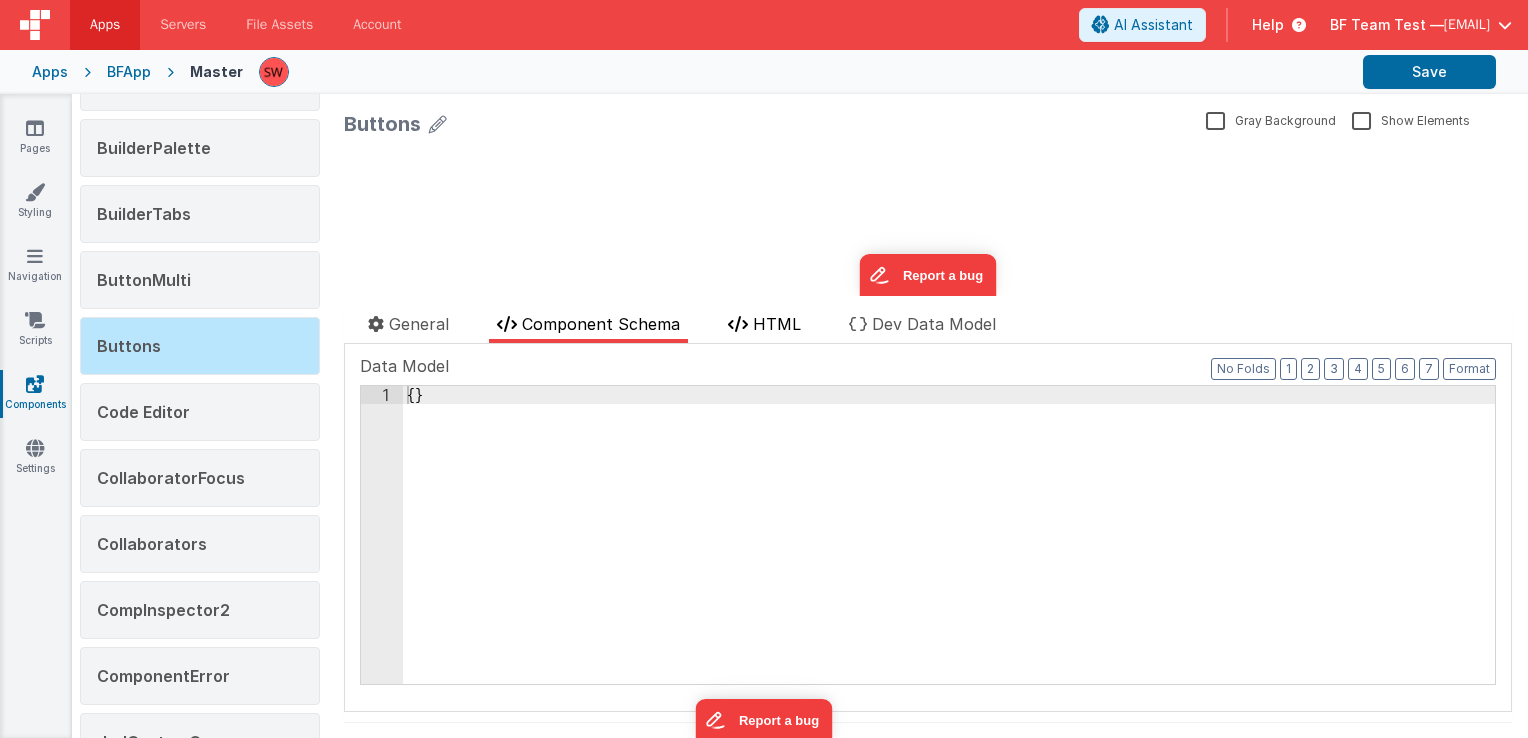 click at bounding box center [738, 324] 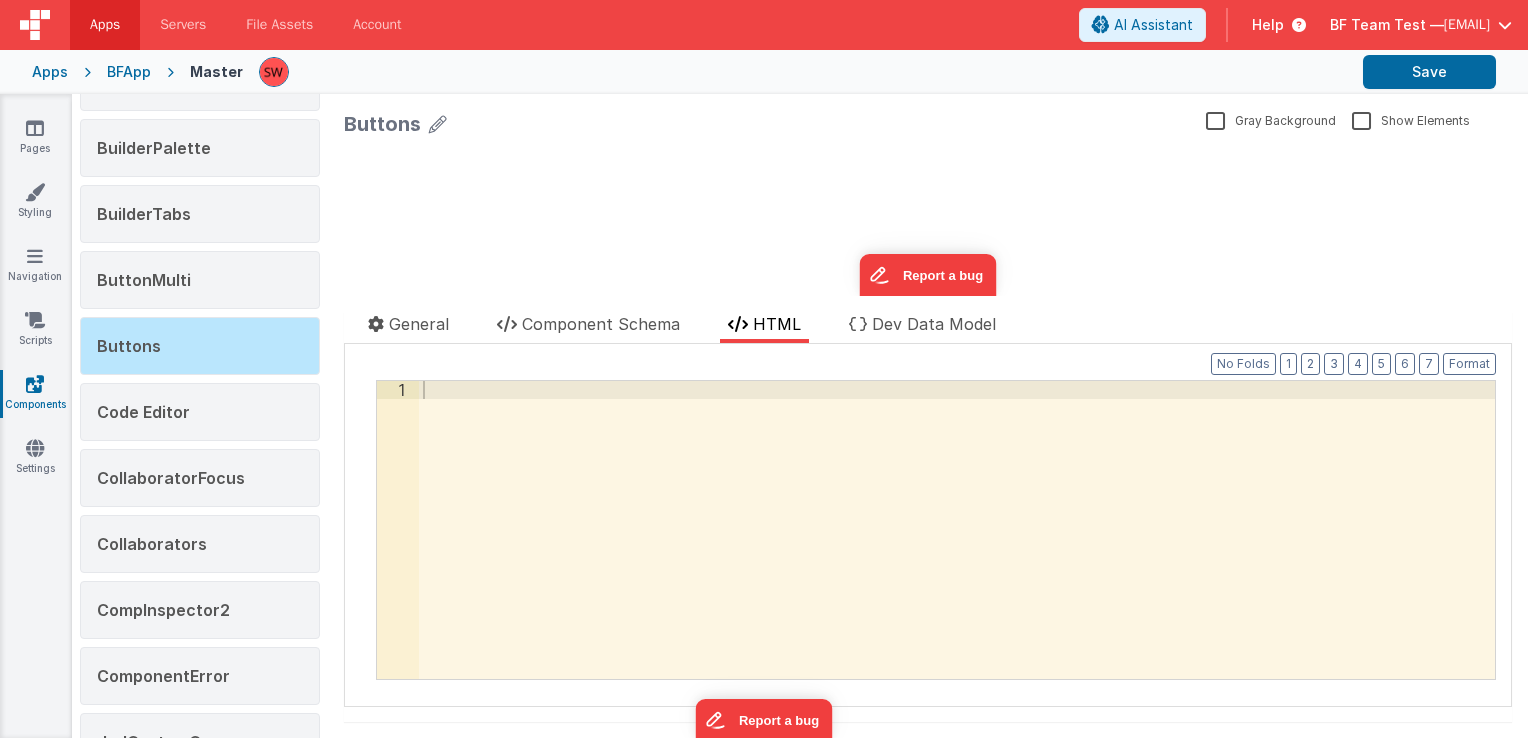 click at bounding box center (957, 548) 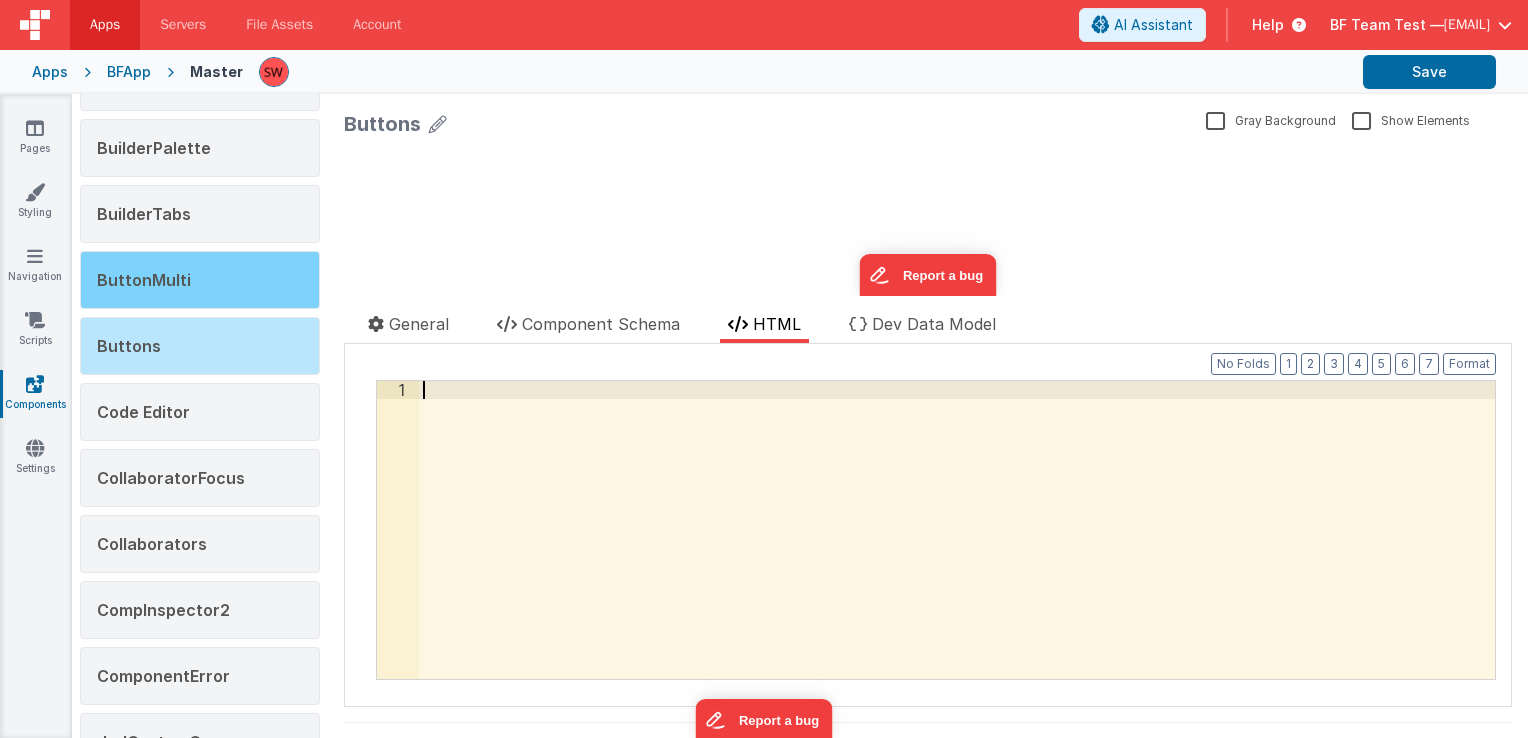 click on "ButtonMulti" at bounding box center (200, 280) 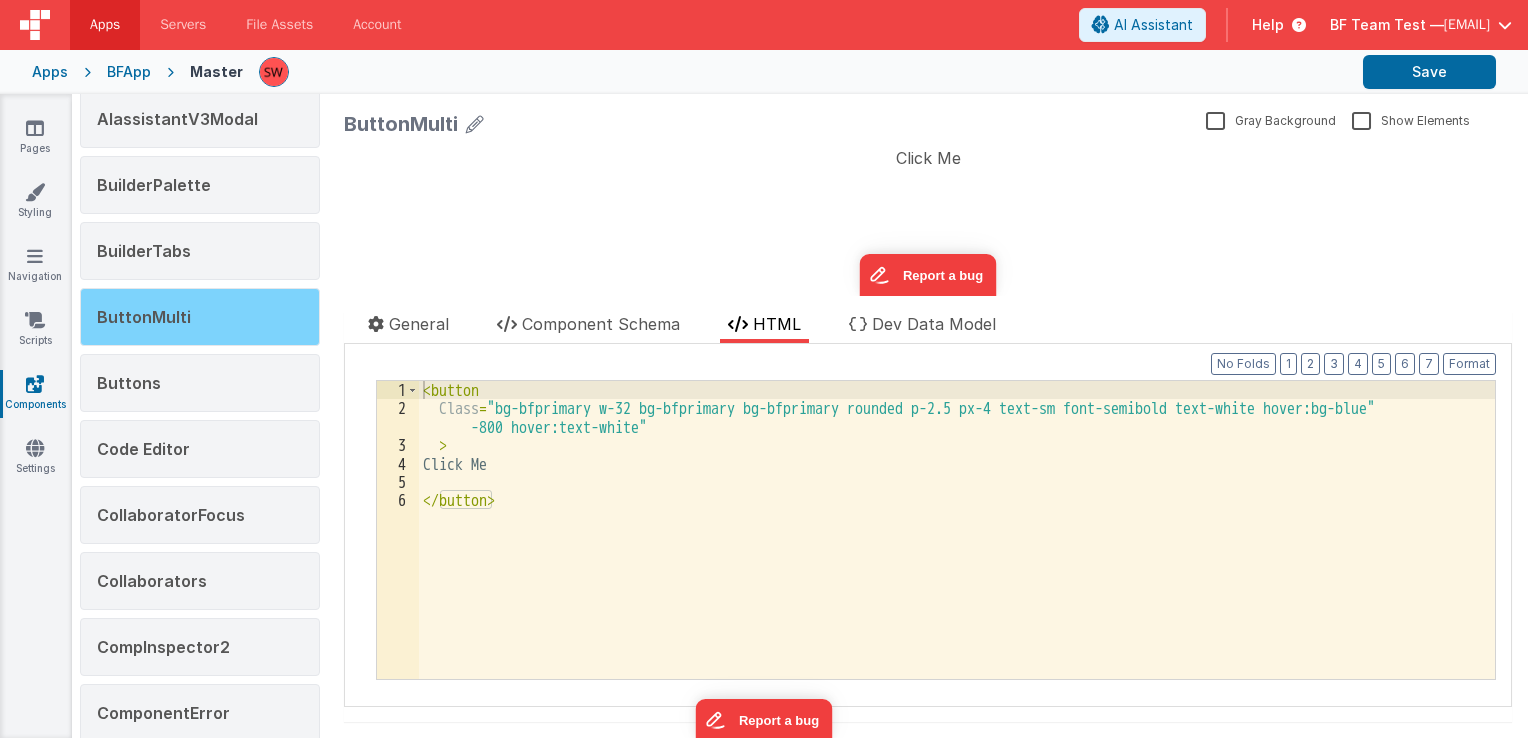 scroll, scrollTop: 329, scrollLeft: 0, axis: vertical 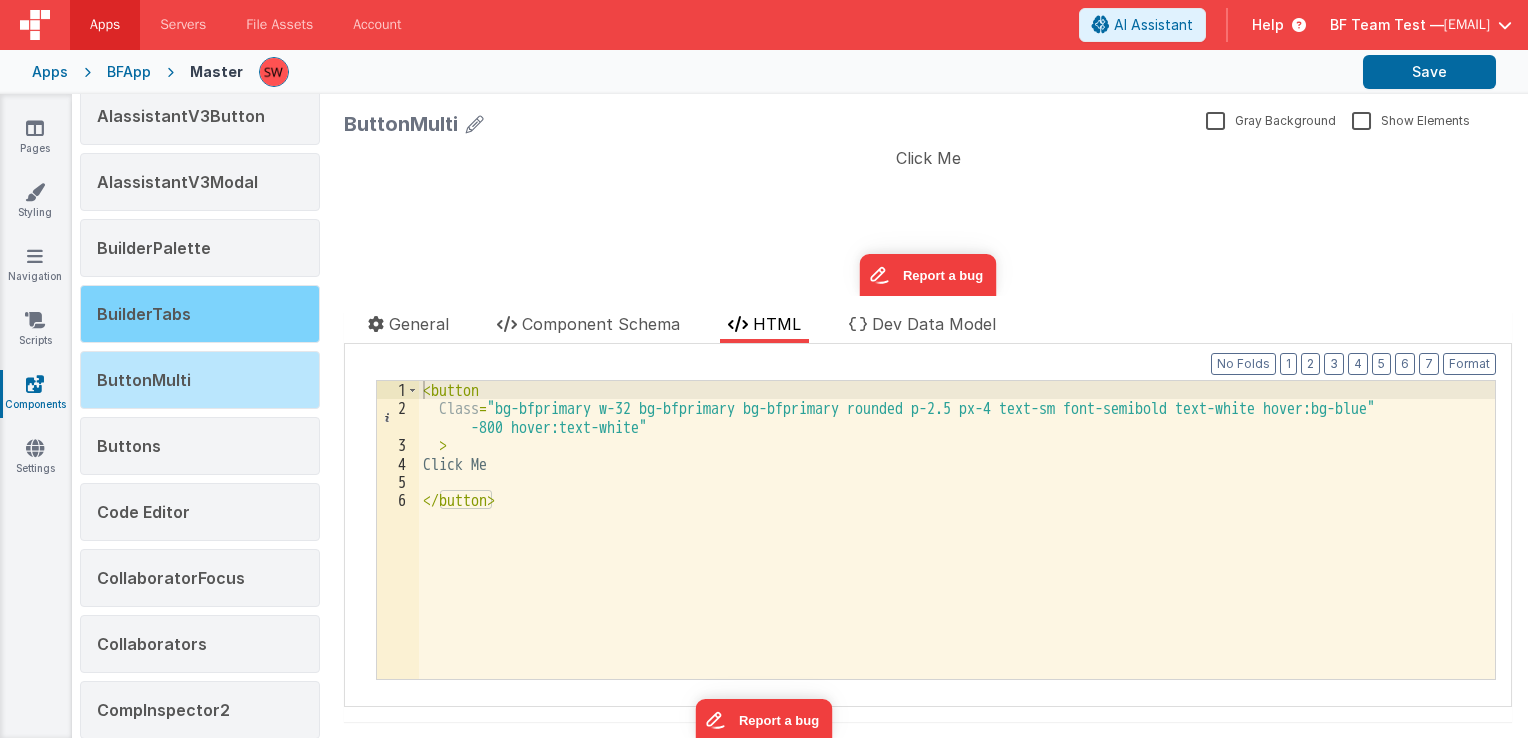 click on "BuilderTabs" at bounding box center (200, 314) 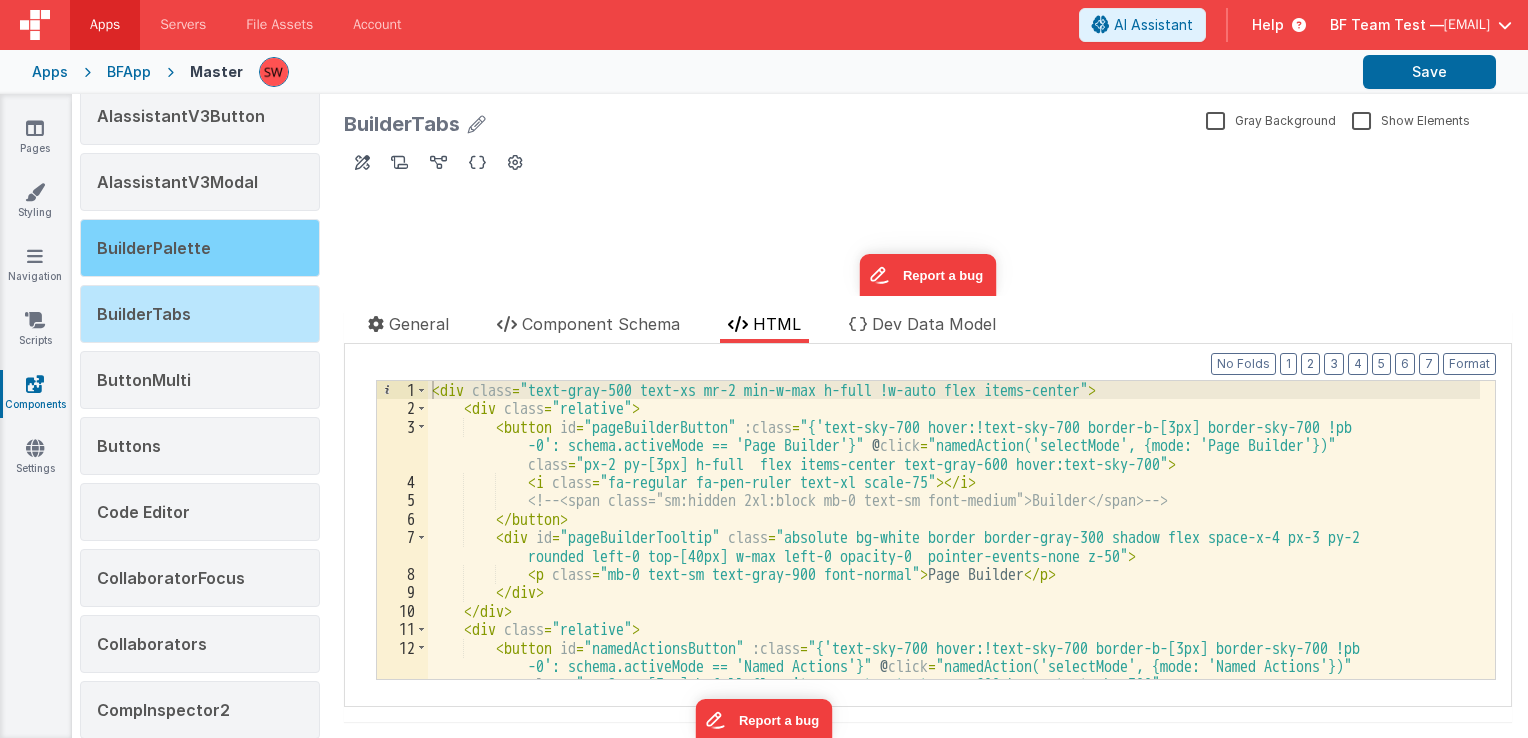 click on "BuilderPalette" at bounding box center (200, 248) 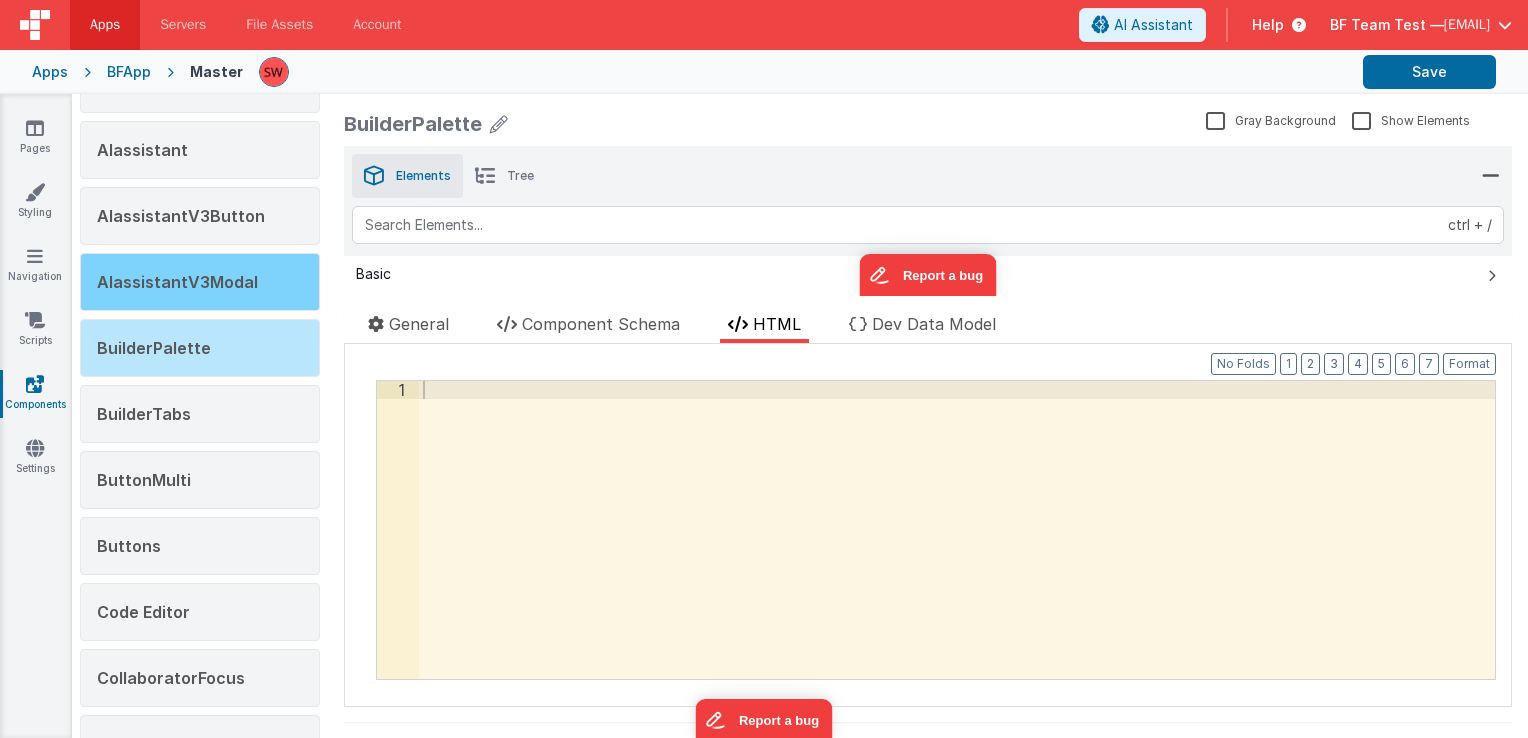 click on "AIassistantV3Modal" at bounding box center (200, 282) 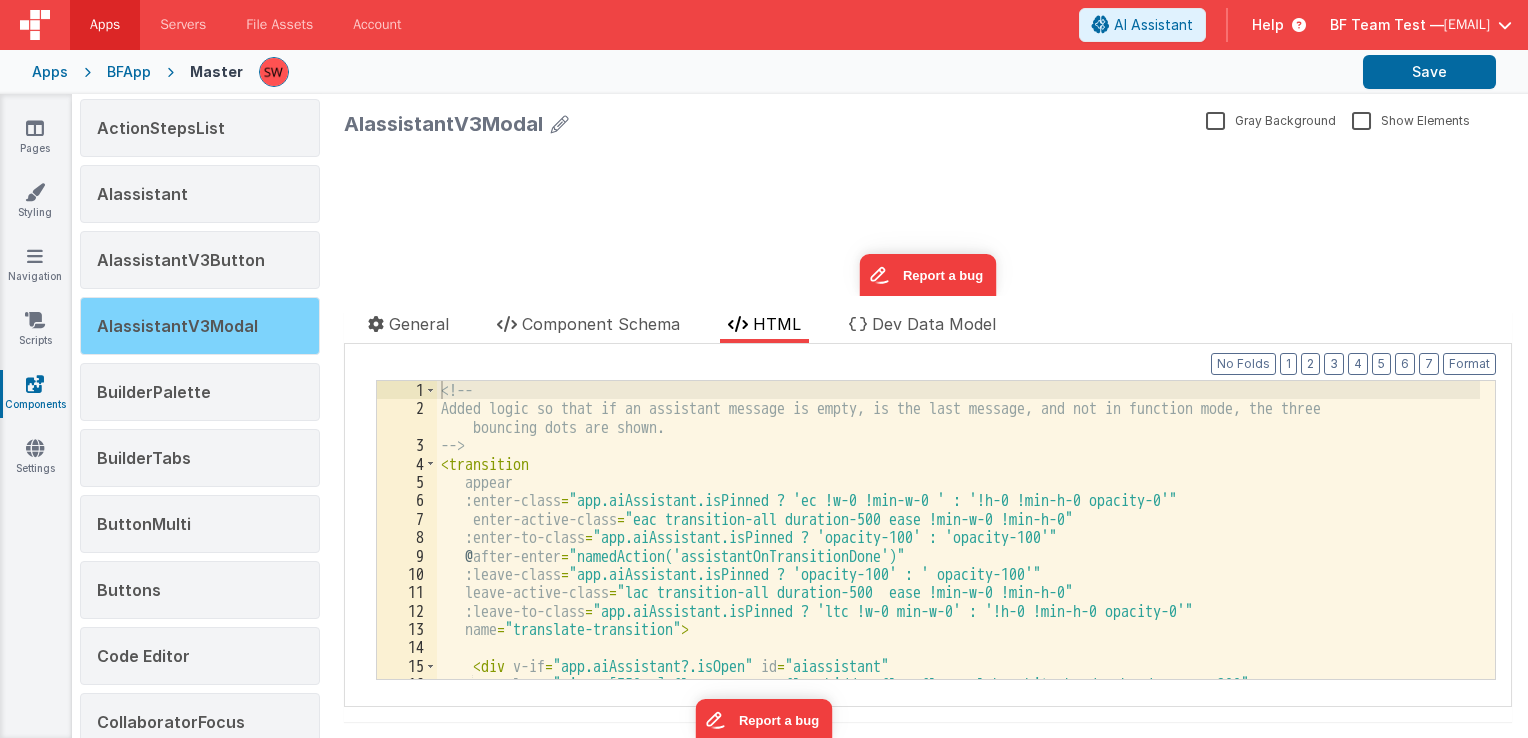 scroll, scrollTop: 129, scrollLeft: 0, axis: vertical 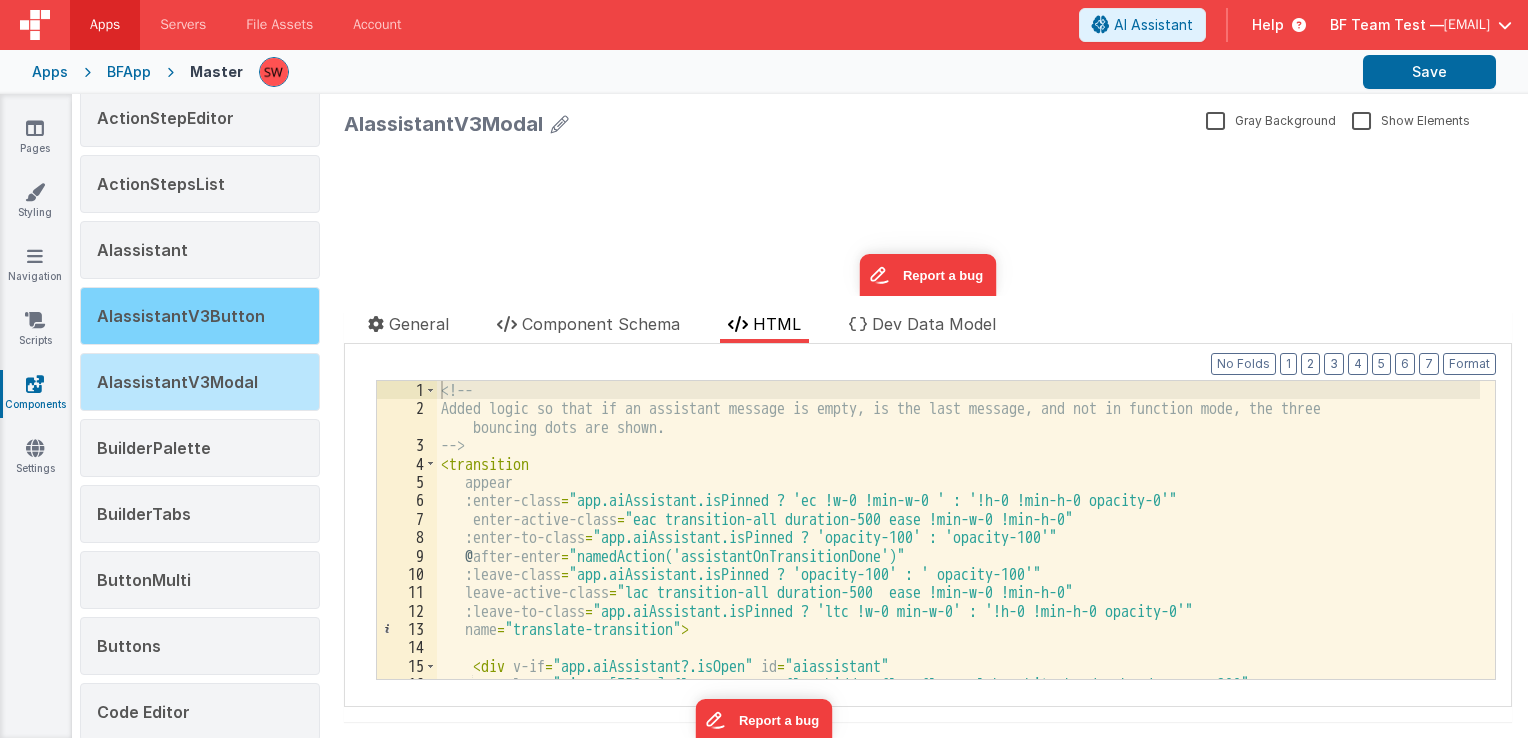 click on "AIassistantV3Button" at bounding box center [181, 316] 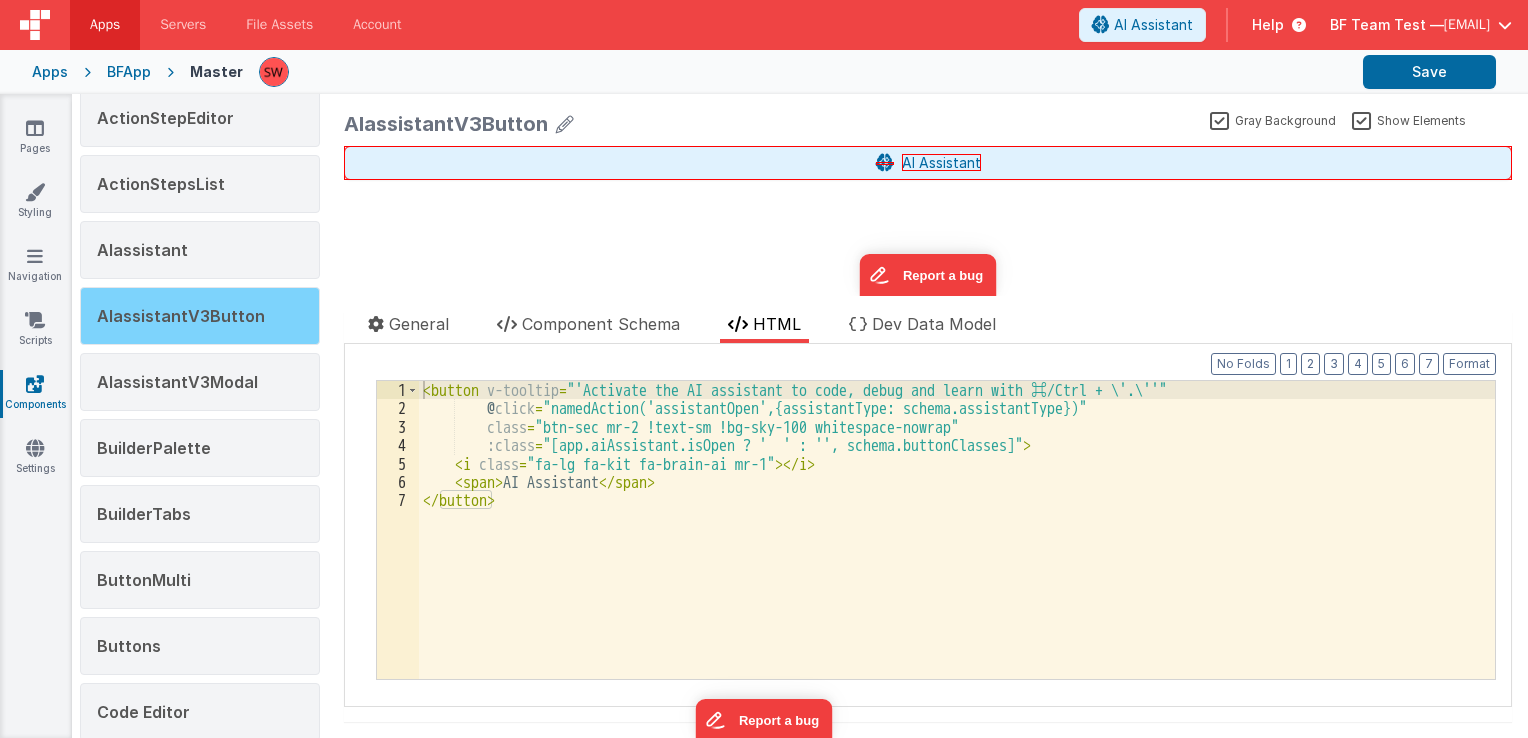 scroll, scrollTop: 29, scrollLeft: 0, axis: vertical 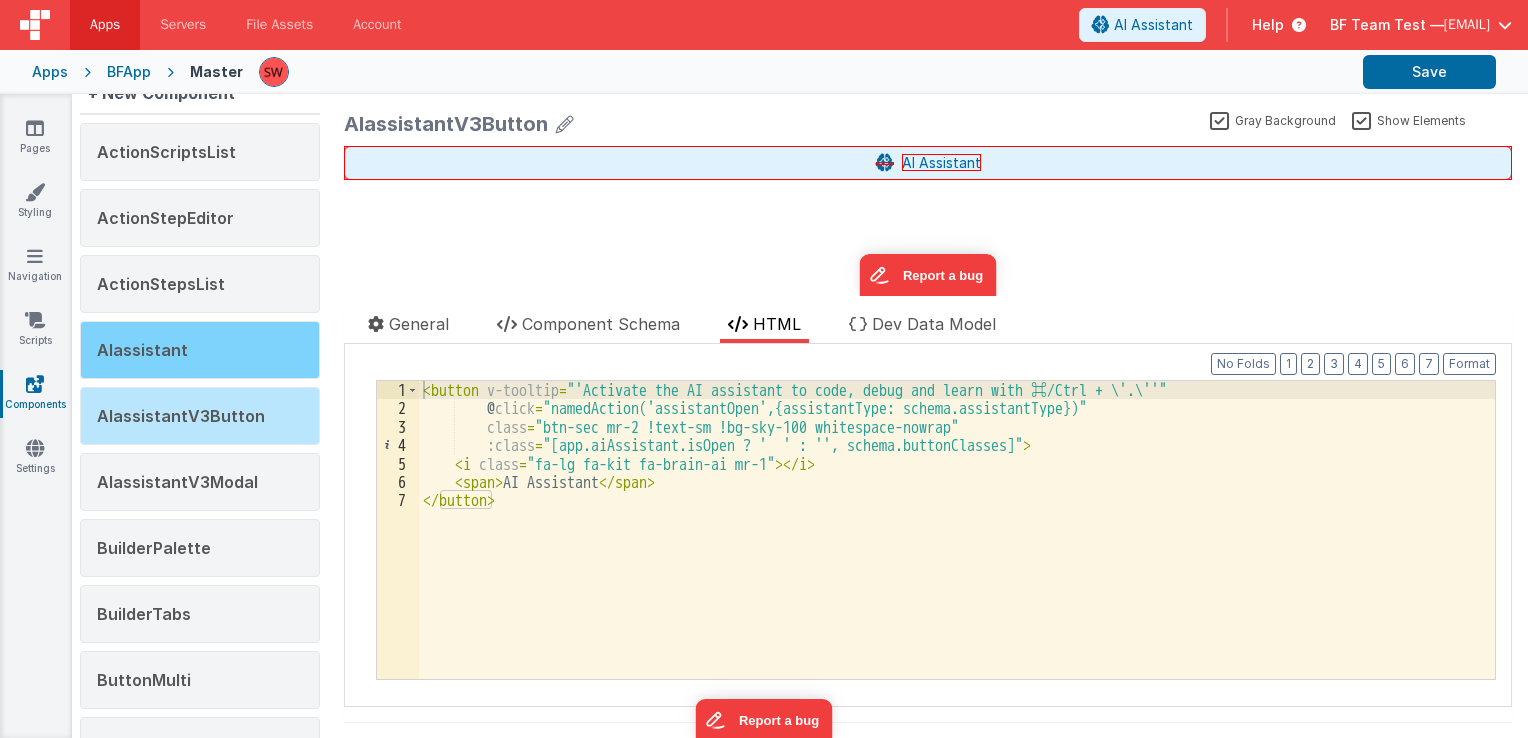 click on "AIassistant" at bounding box center [200, 350] 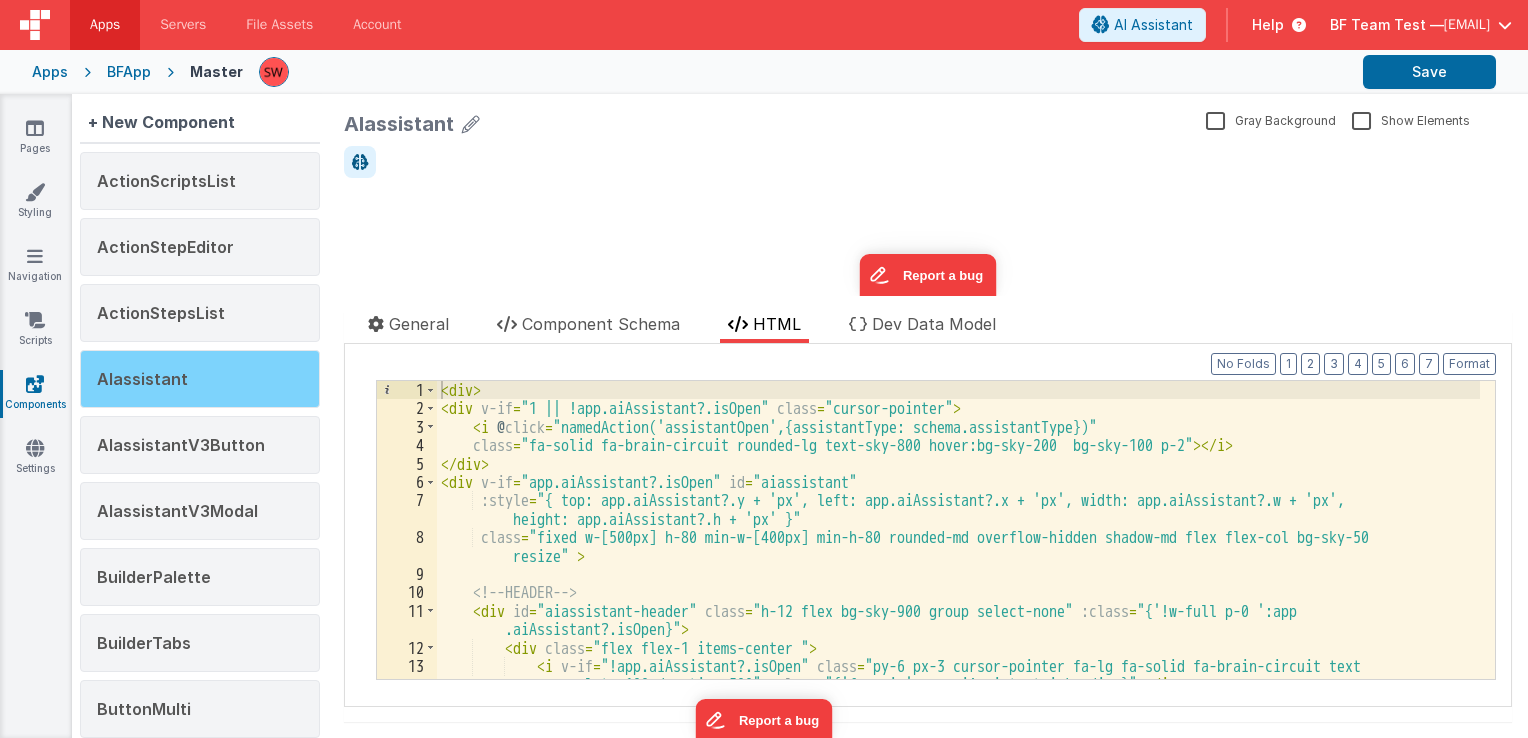scroll, scrollTop: 0, scrollLeft: 0, axis: both 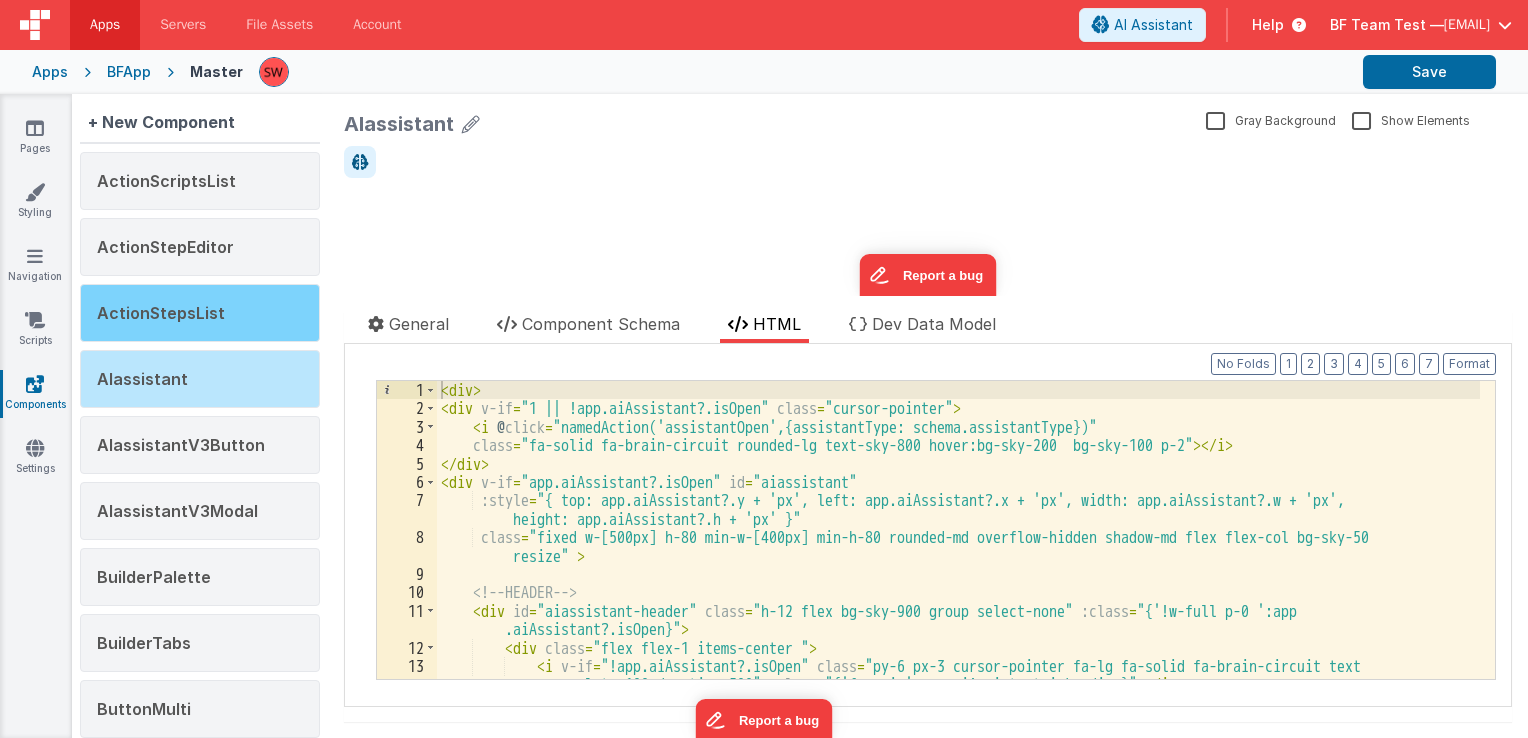 click on "ActionStepsList" at bounding box center [161, 313] 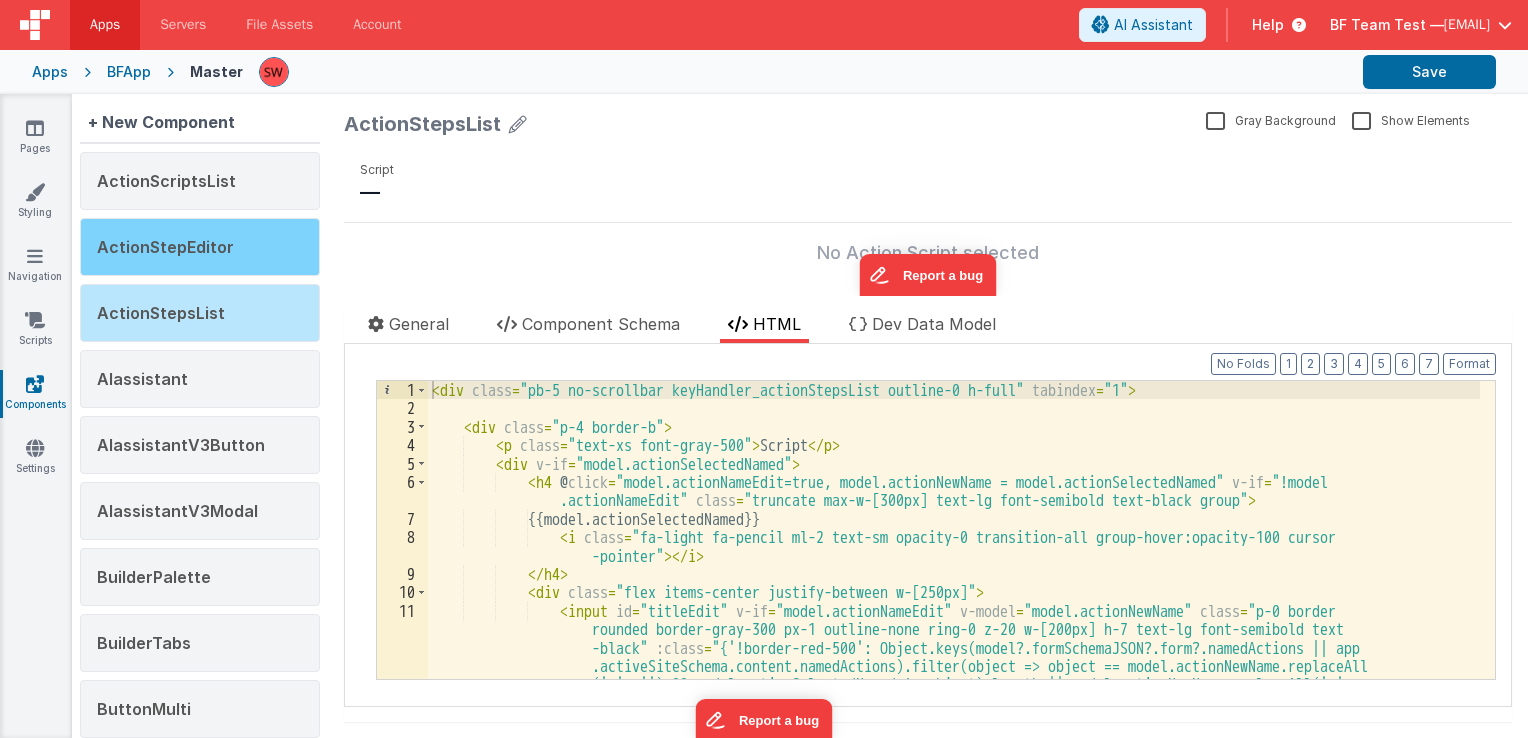 click on "ActionStepEditor" at bounding box center (165, 247) 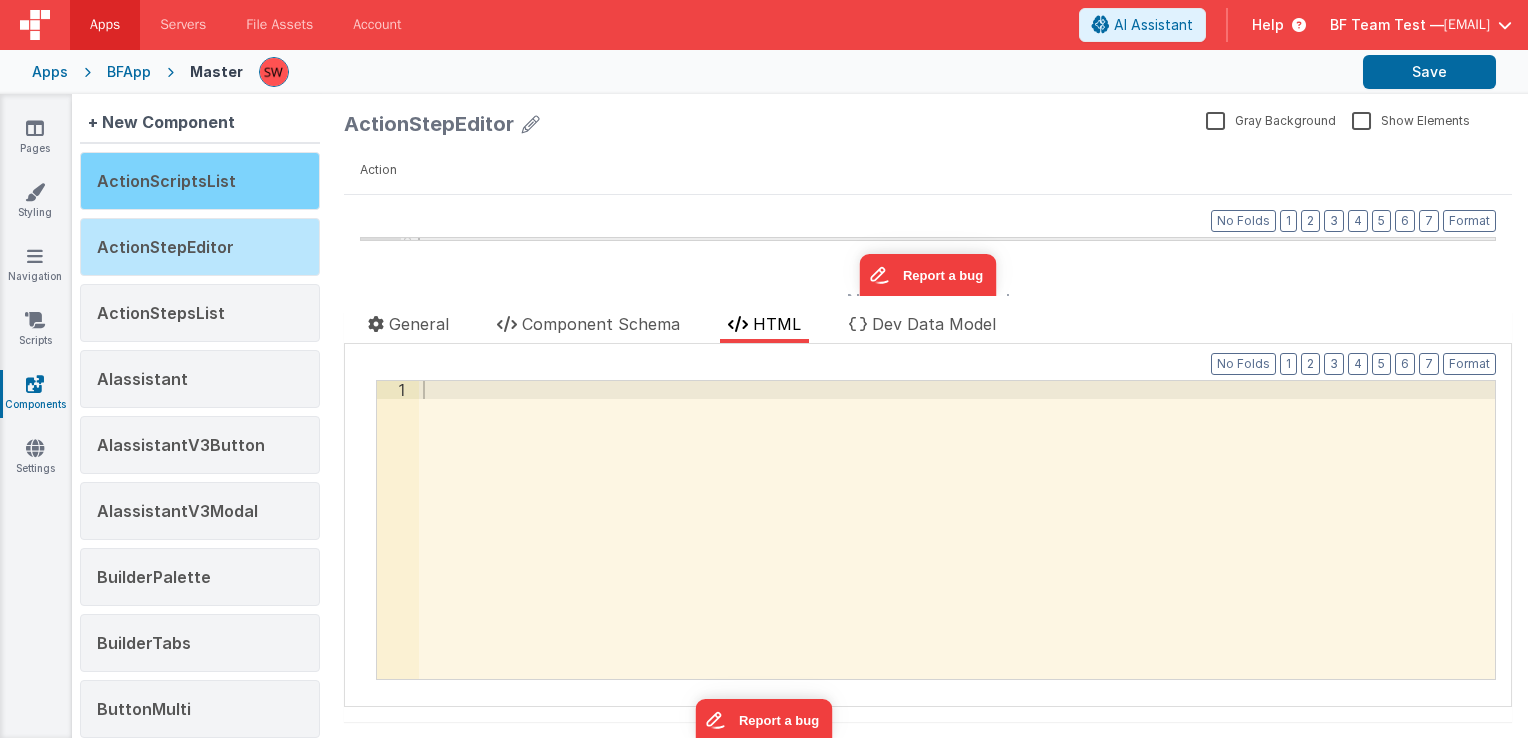 click on "ActionScriptsList" at bounding box center (166, 181) 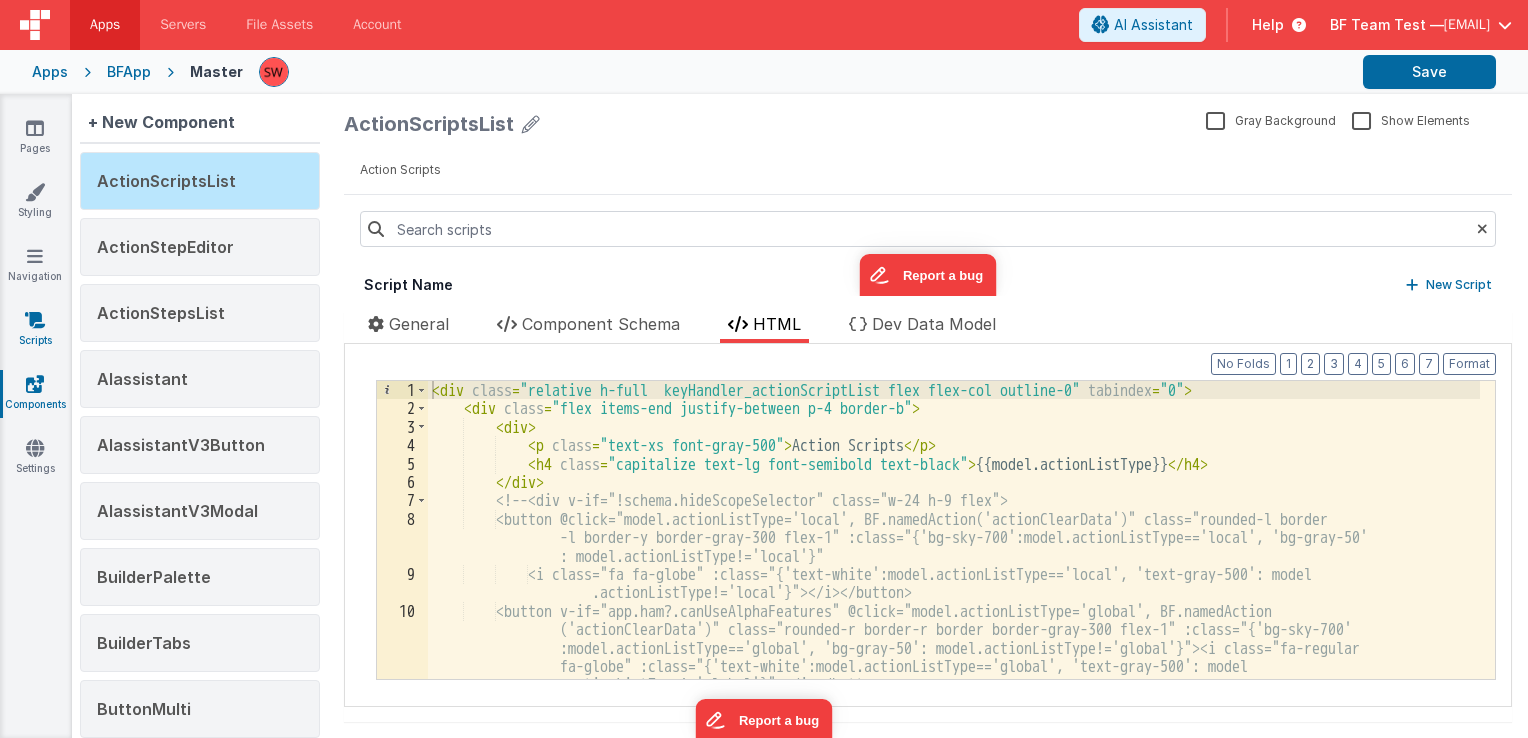 click on "Scripts" at bounding box center [35, 330] 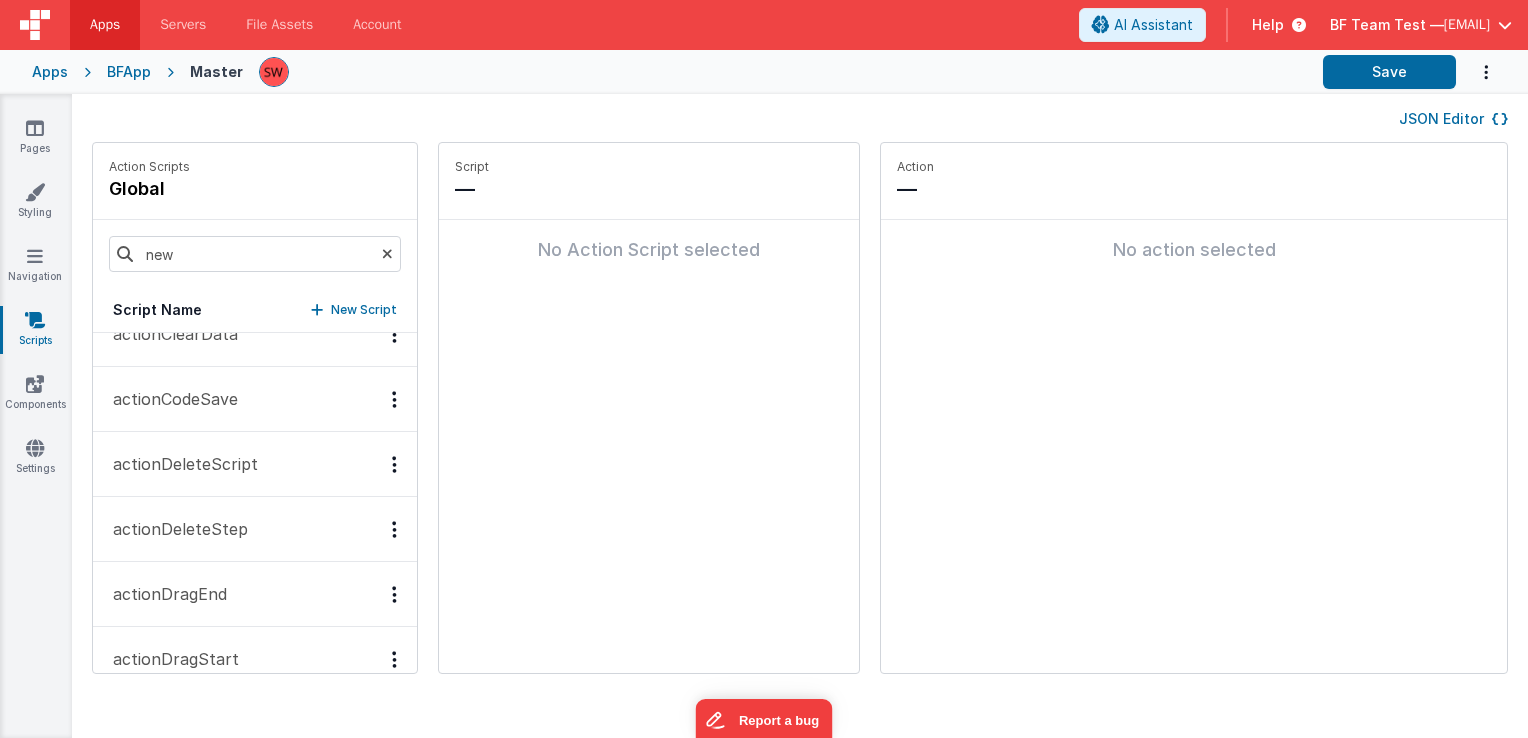 scroll, scrollTop: 100, scrollLeft: 0, axis: vertical 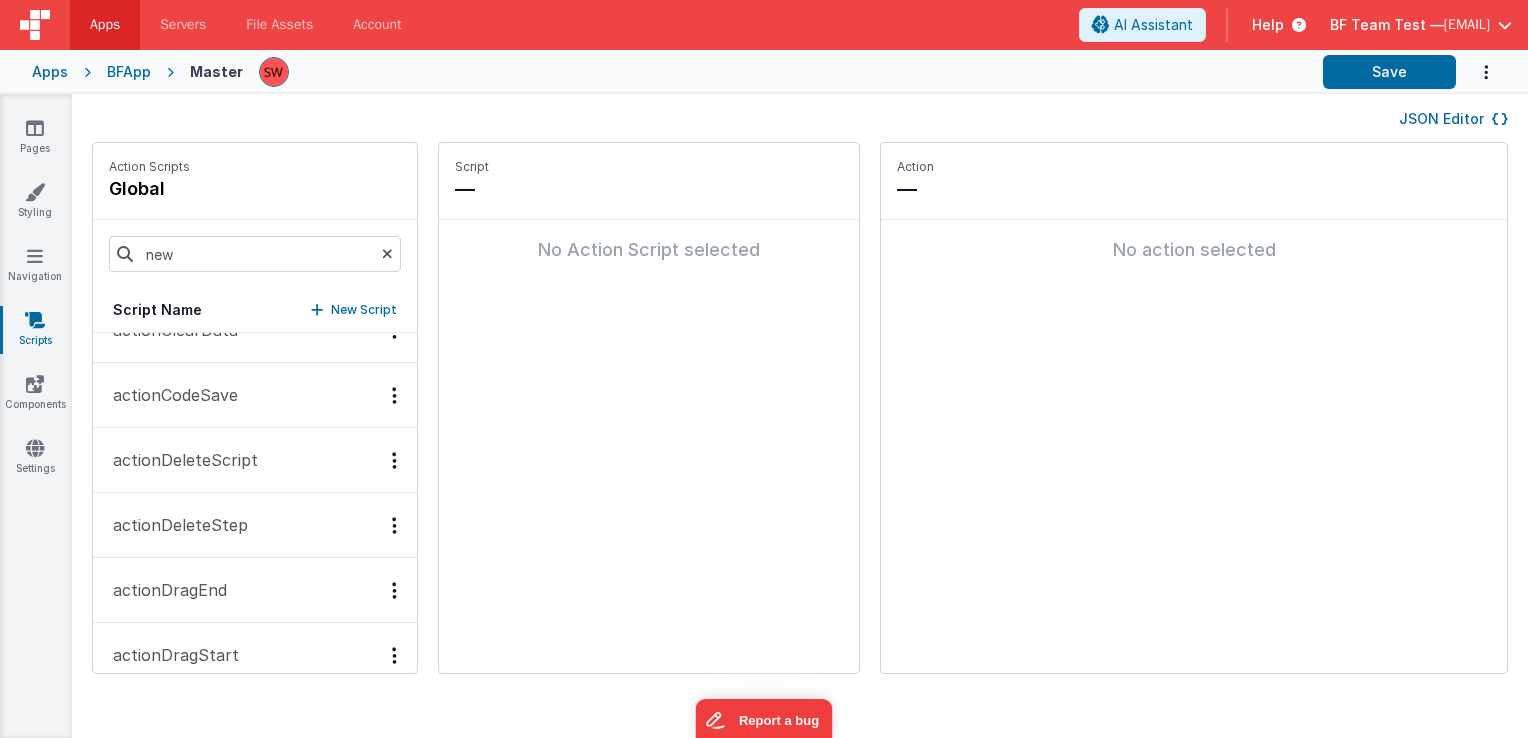 click on "actionCodeSave" at bounding box center [169, 395] 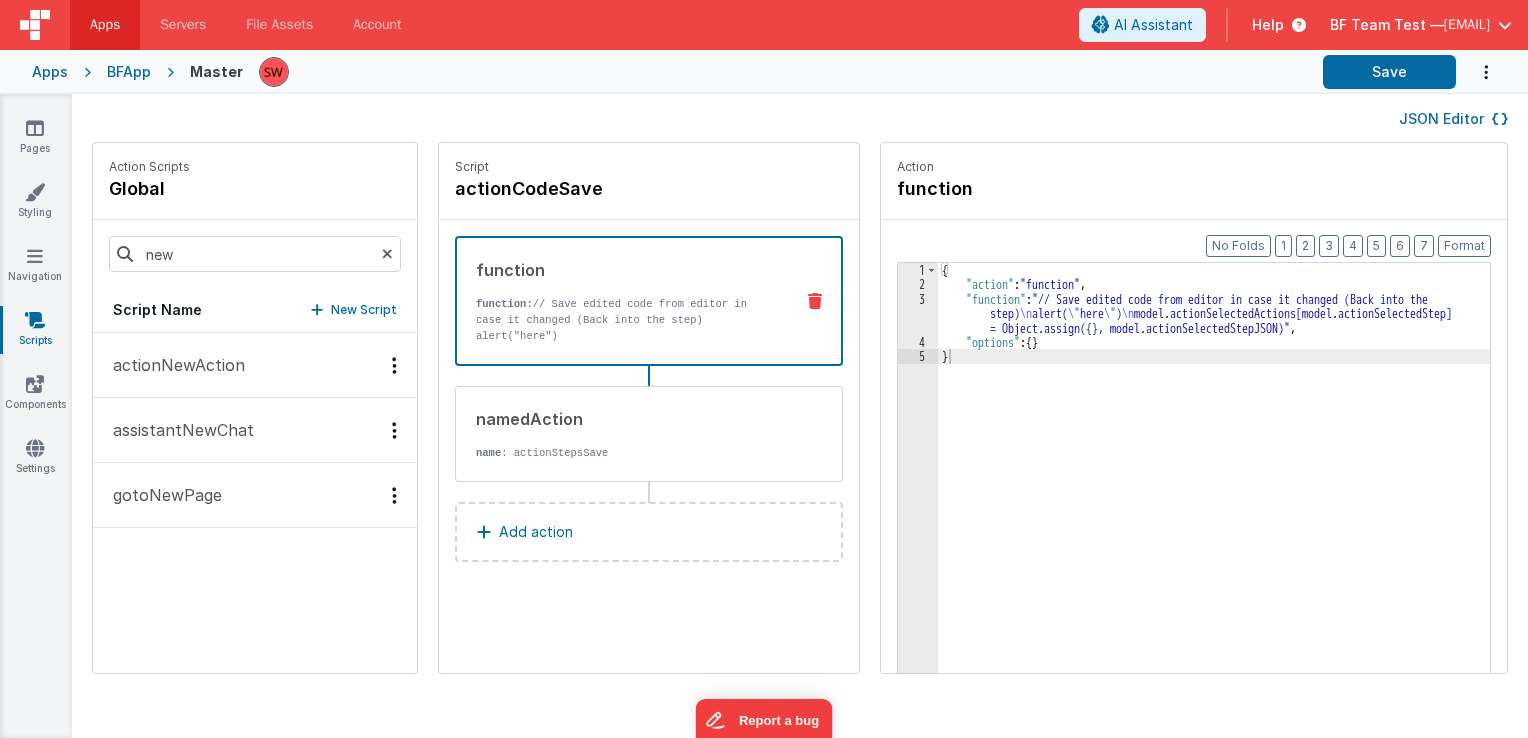 scroll, scrollTop: 0, scrollLeft: 0, axis: both 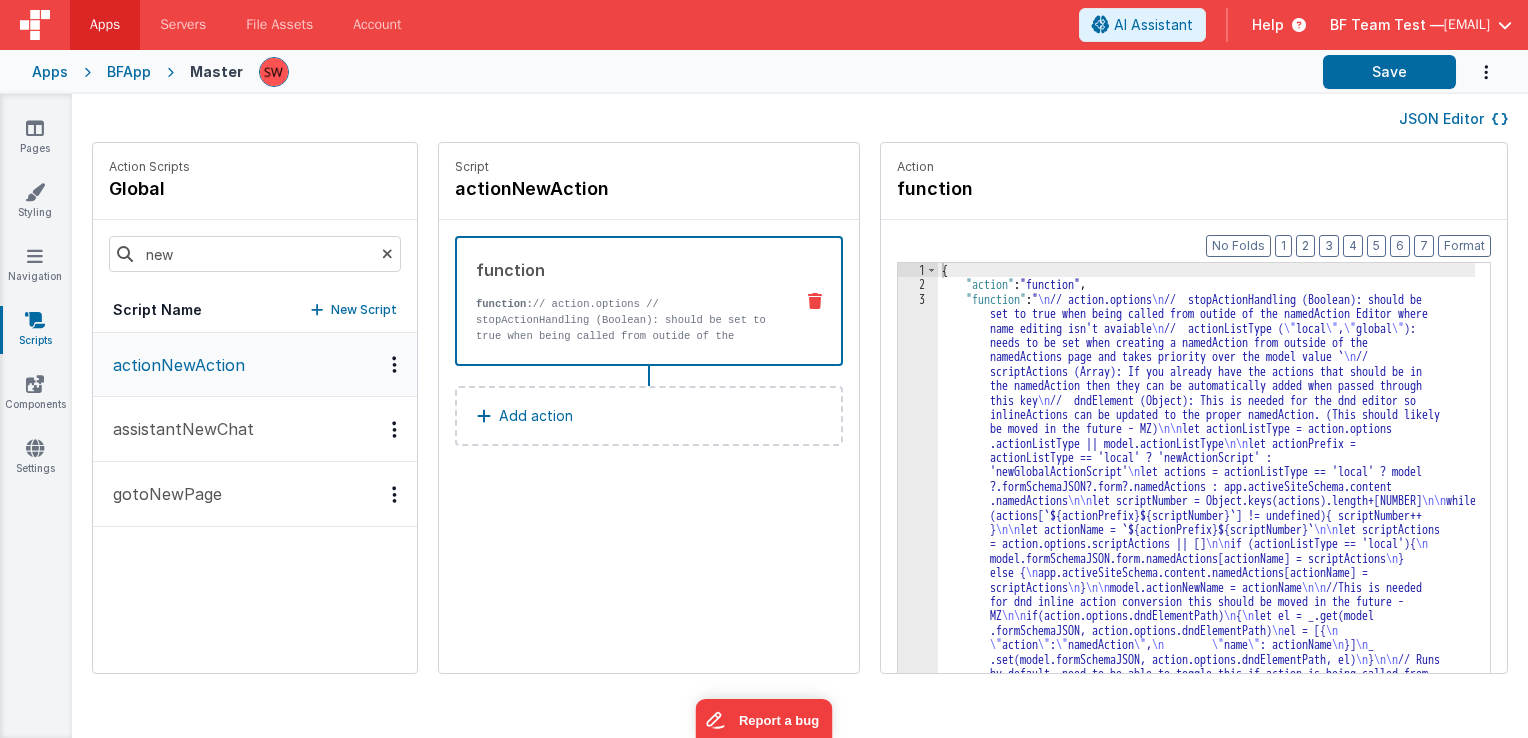 click on "assistantNewChat" at bounding box center (177, 429) 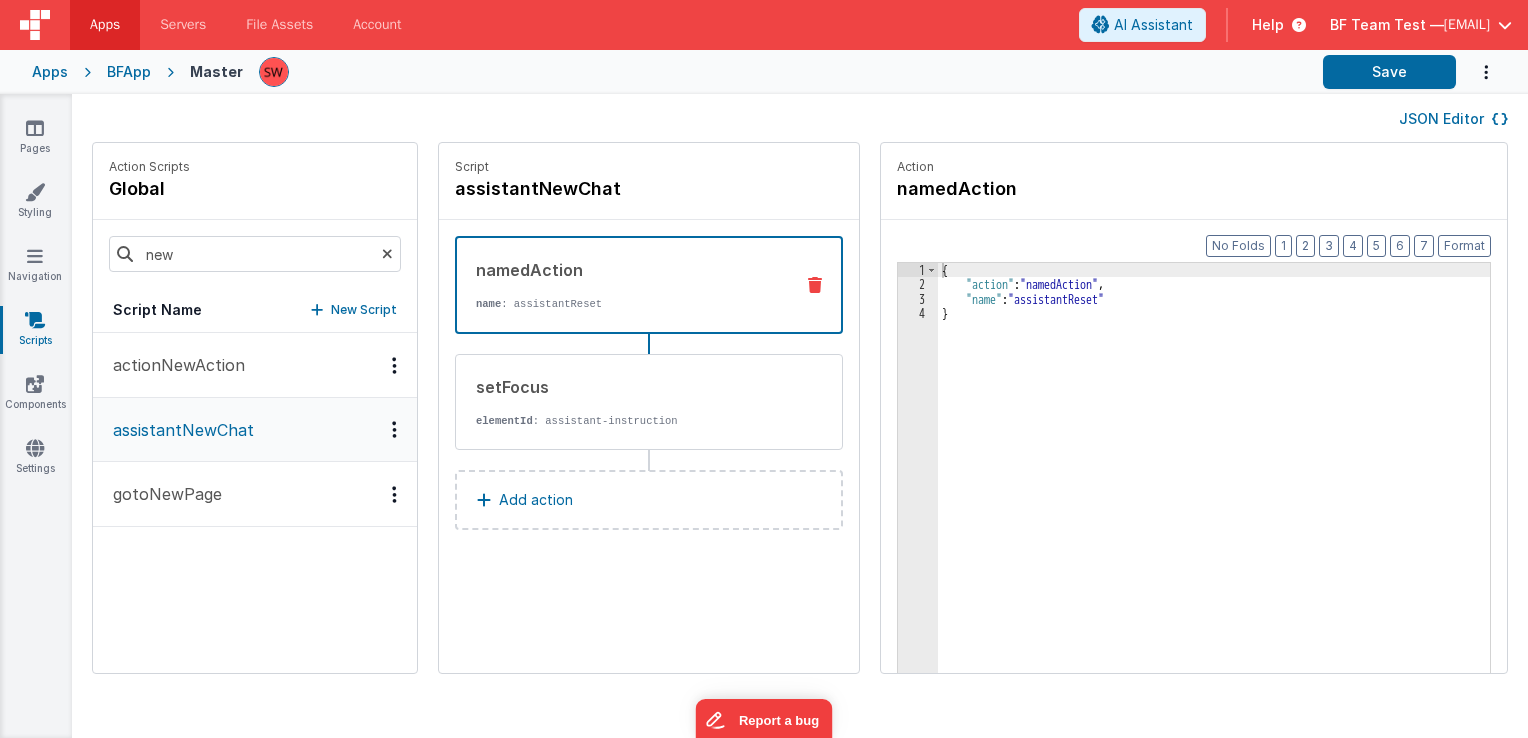 click on "gotoNewPage" at bounding box center (255, 494) 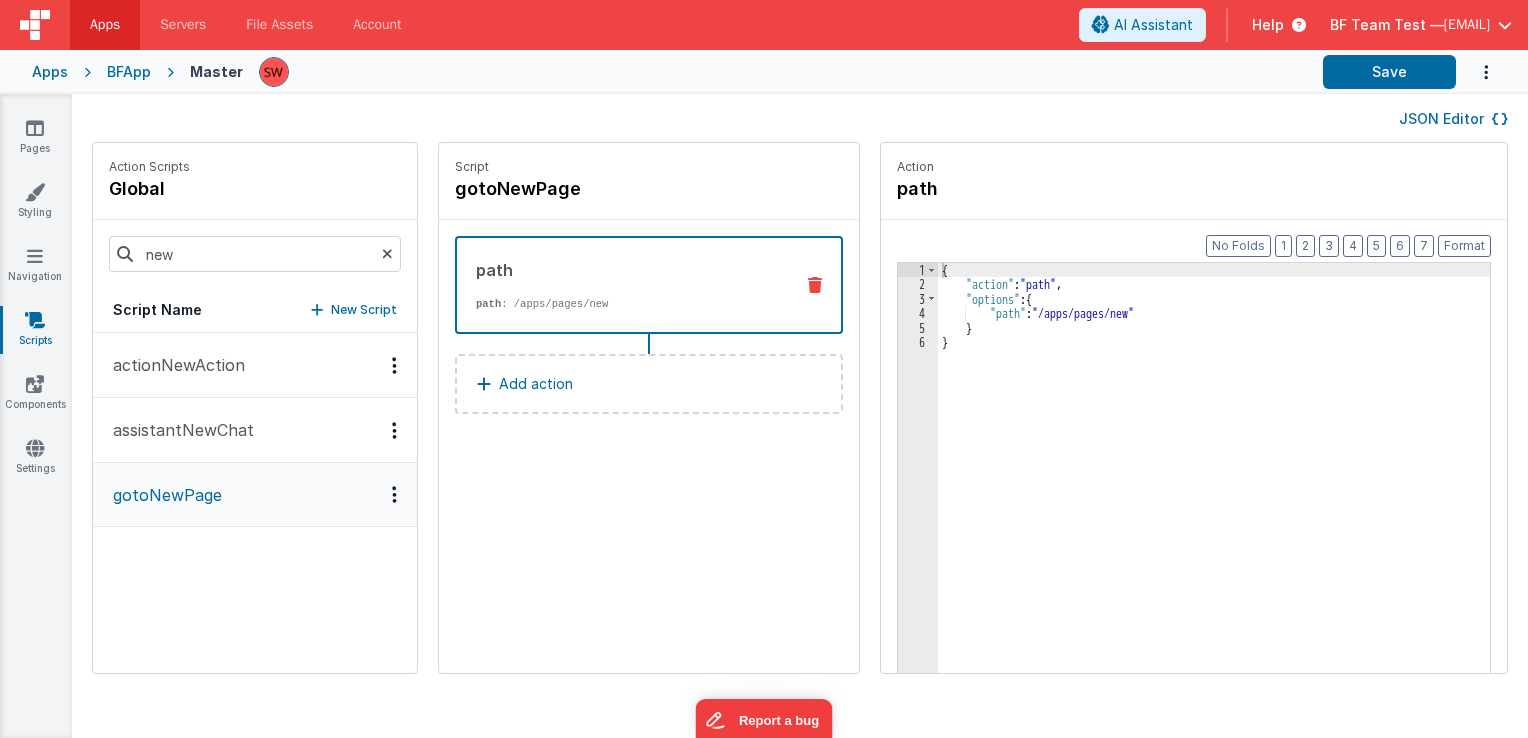 click at bounding box center (35, 320) 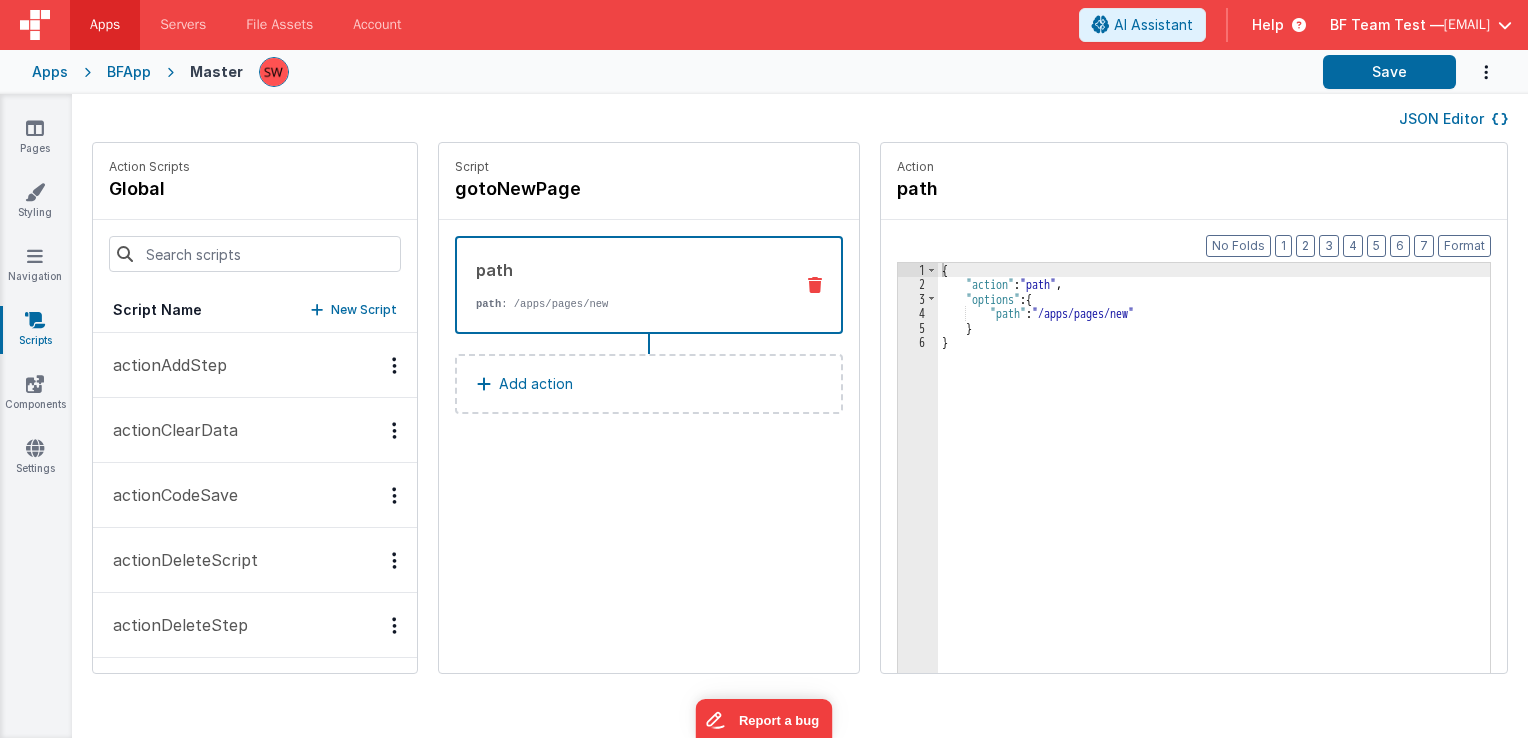 click on "actionAddStep" at bounding box center (255, 365) 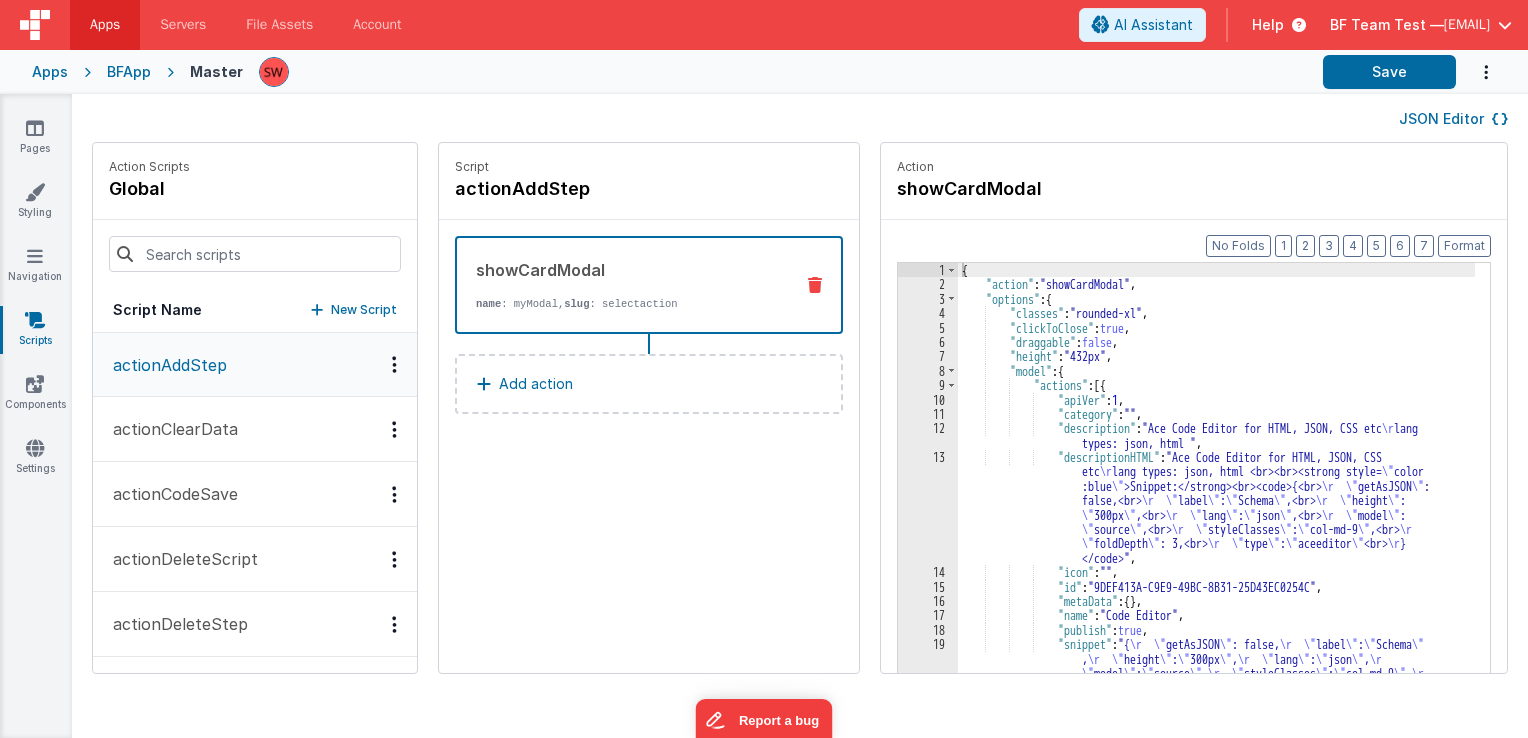 click on "actionClearData" at bounding box center [255, 429] 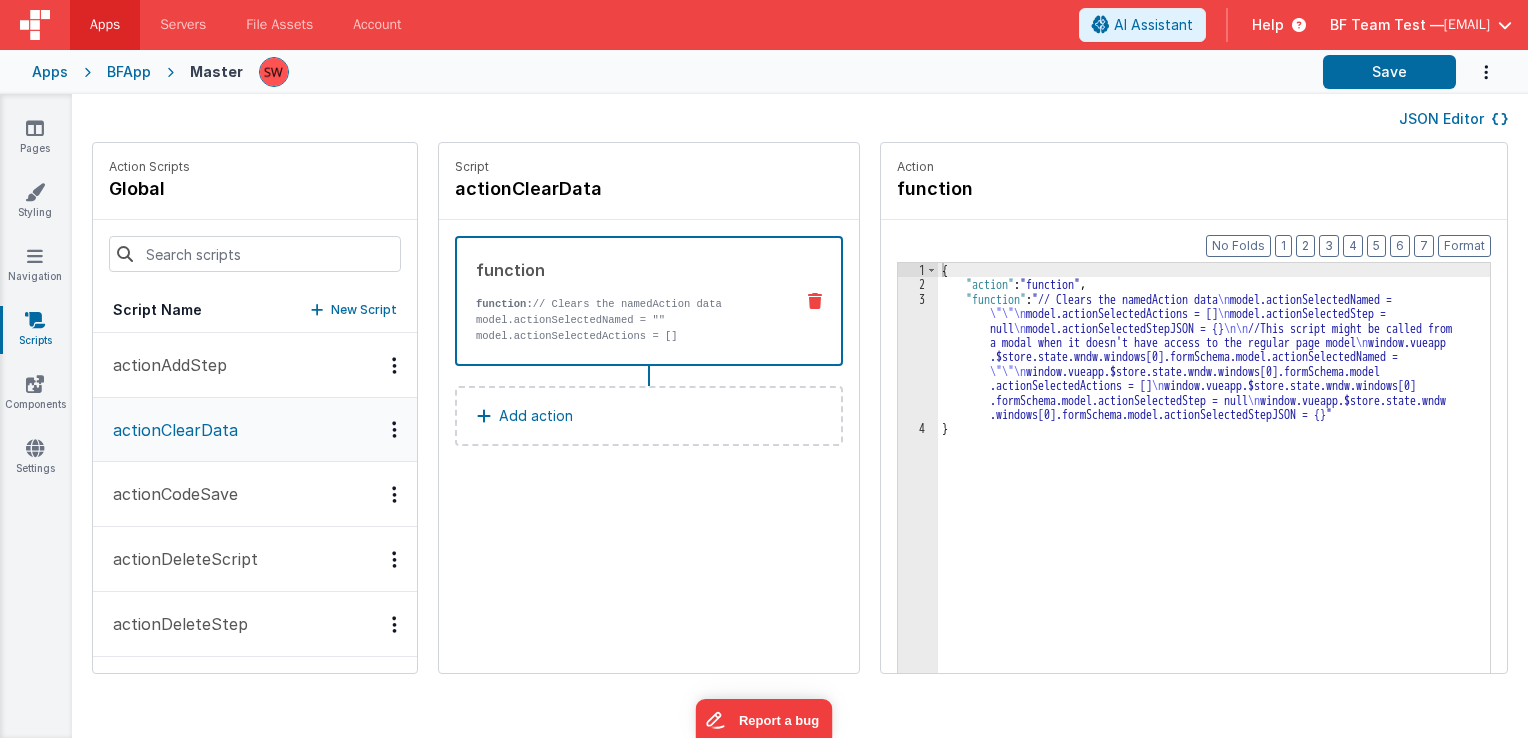 click on "actionCodeSave" at bounding box center (255, 494) 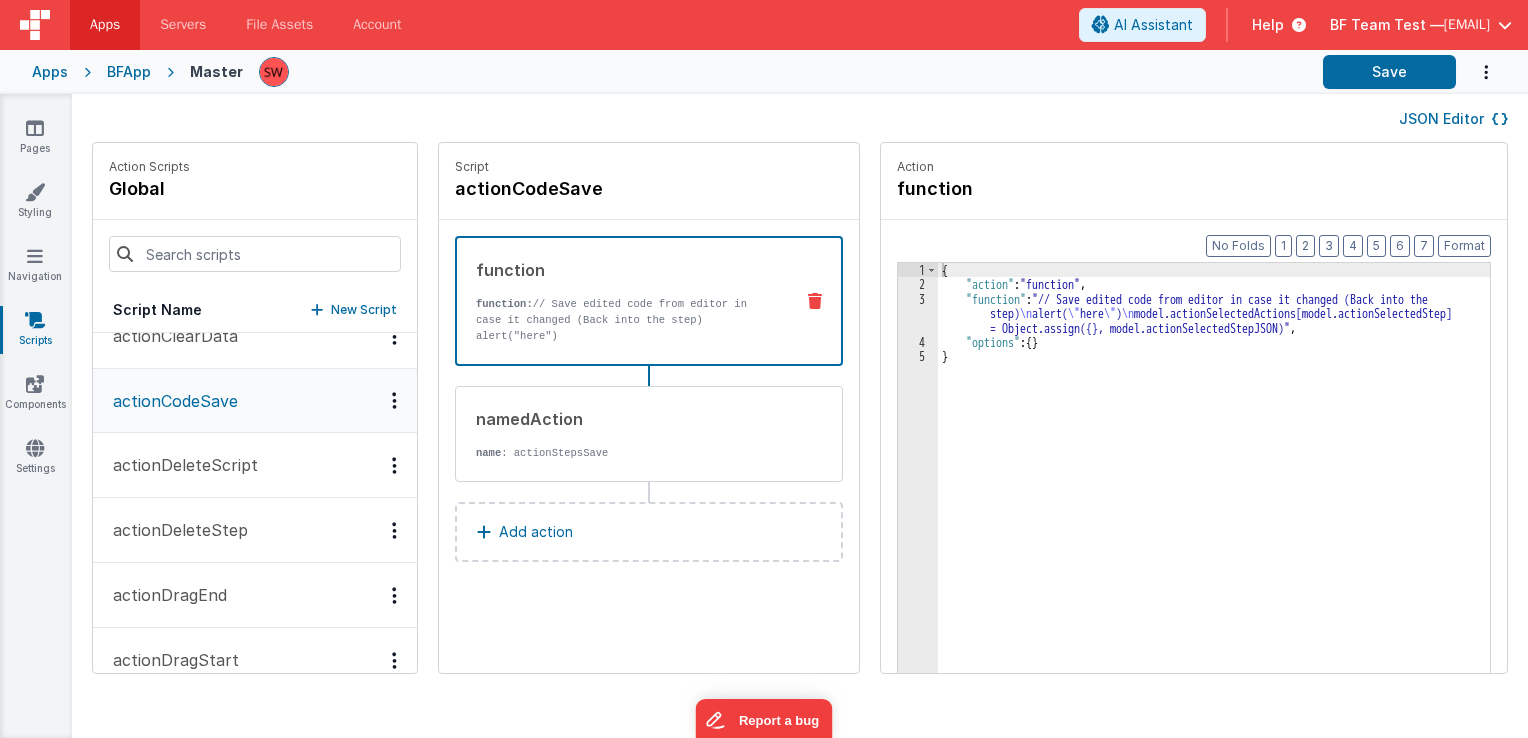 scroll, scrollTop: 100, scrollLeft: 0, axis: vertical 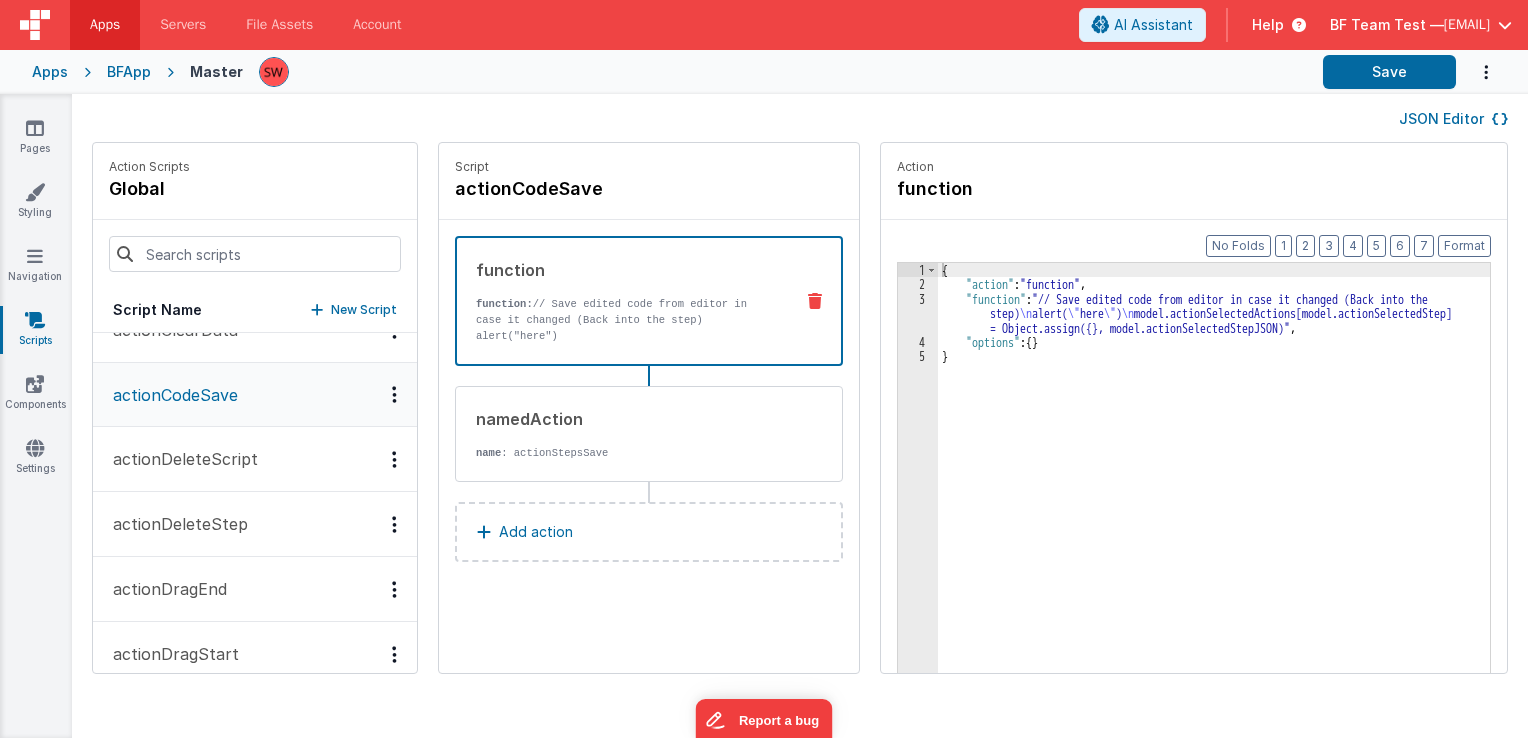 click on "actionDeleteScript" at bounding box center [255, 459] 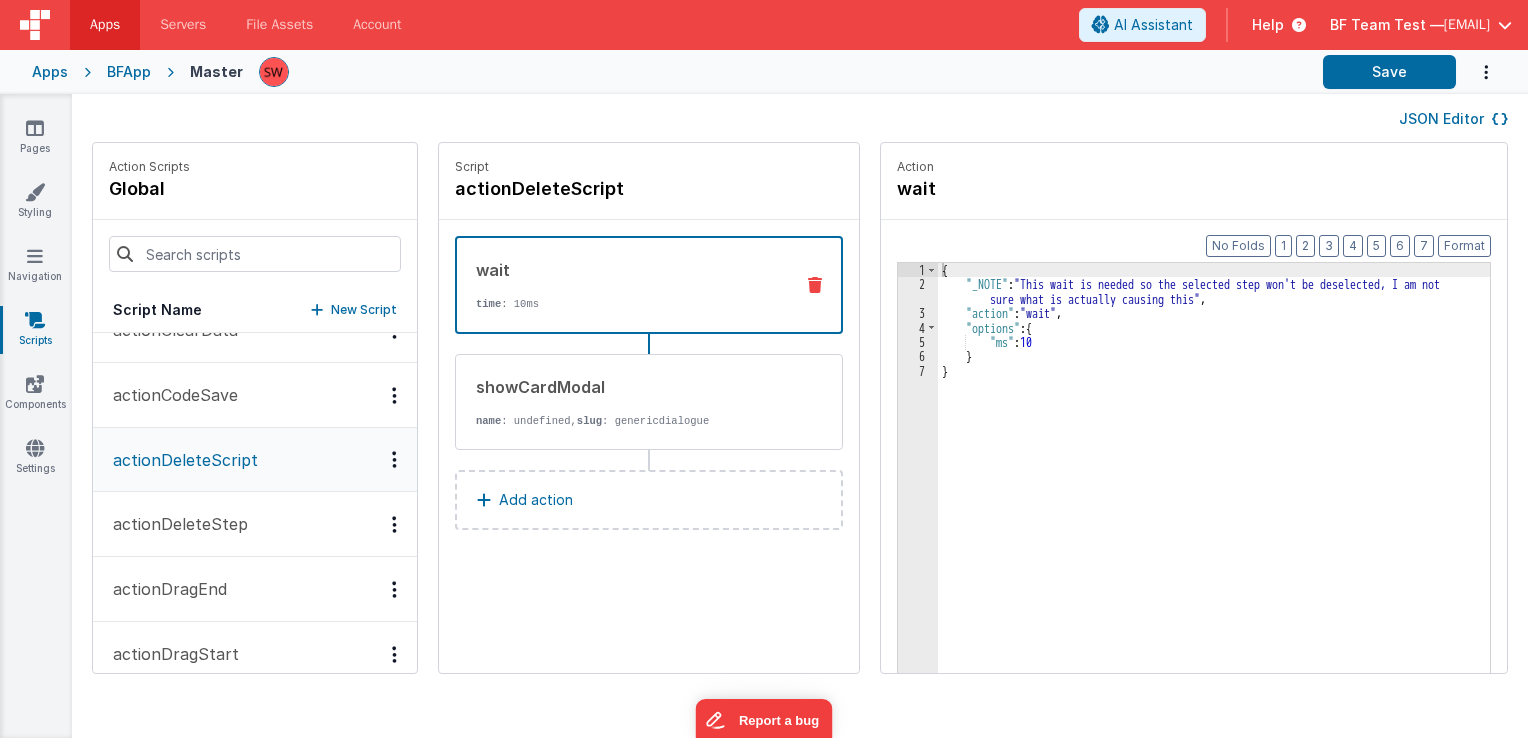 click on "actionDeleteStep" at bounding box center (255, 524) 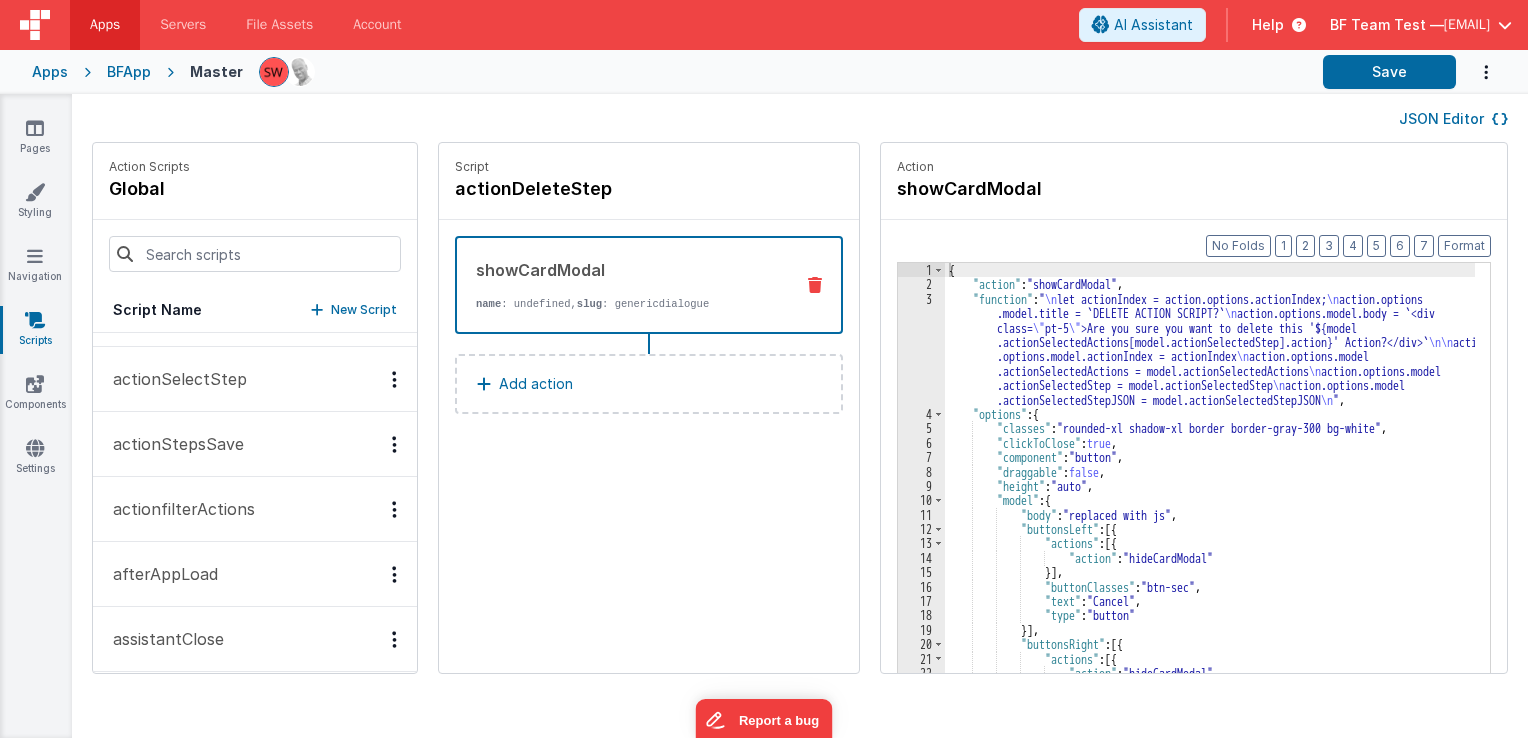 click on "actionfilterActions" at bounding box center (255, 509) 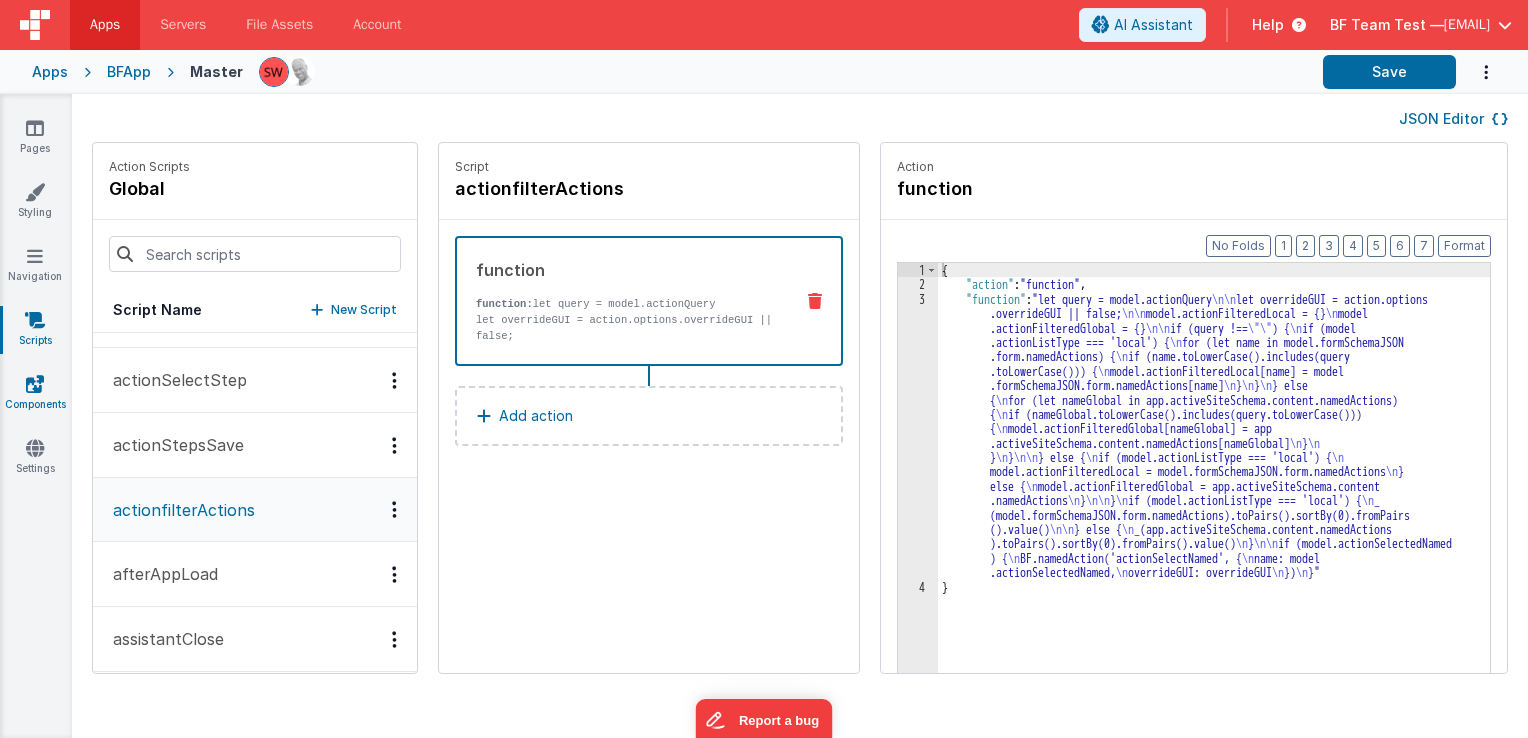 click on "Components" at bounding box center (35, 394) 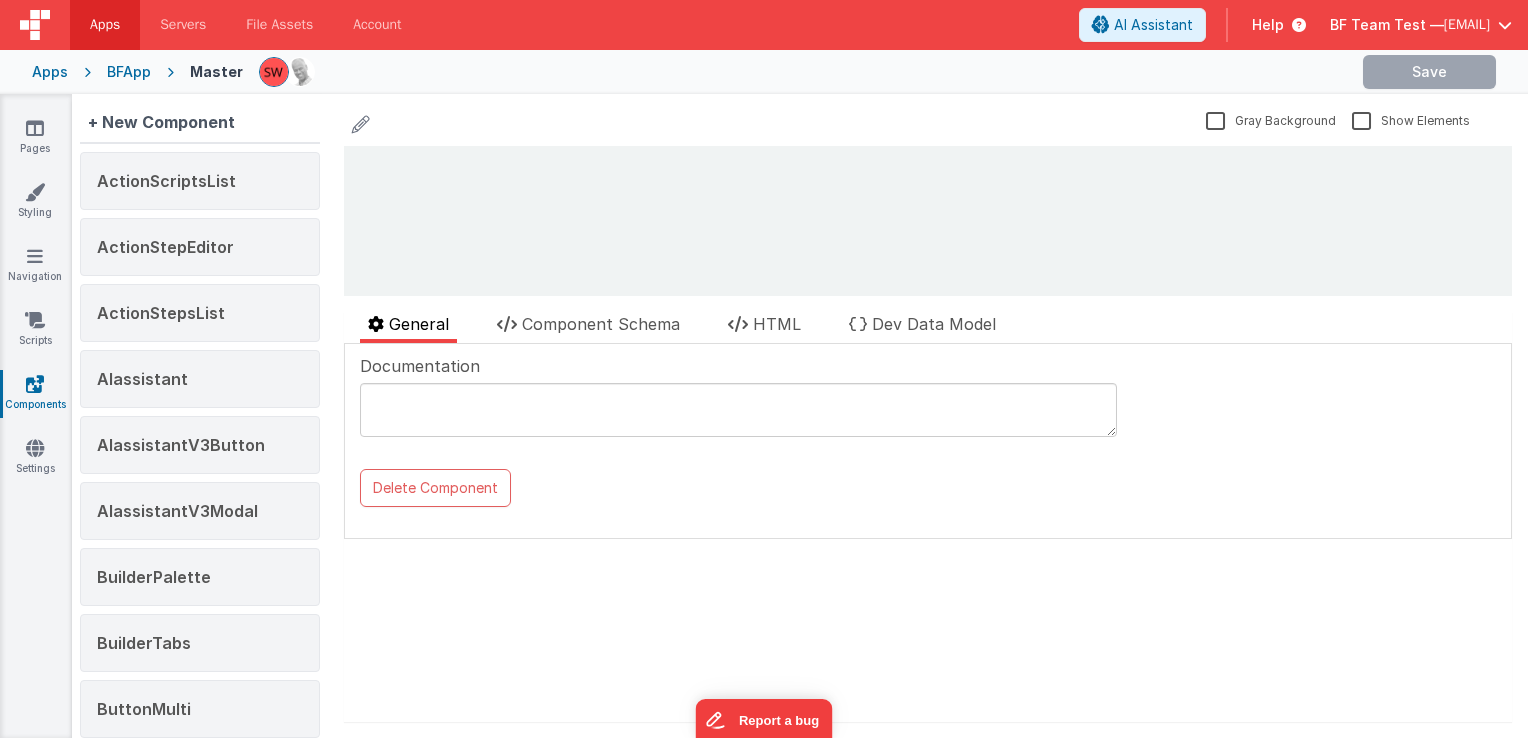 scroll, scrollTop: 0, scrollLeft: 0, axis: both 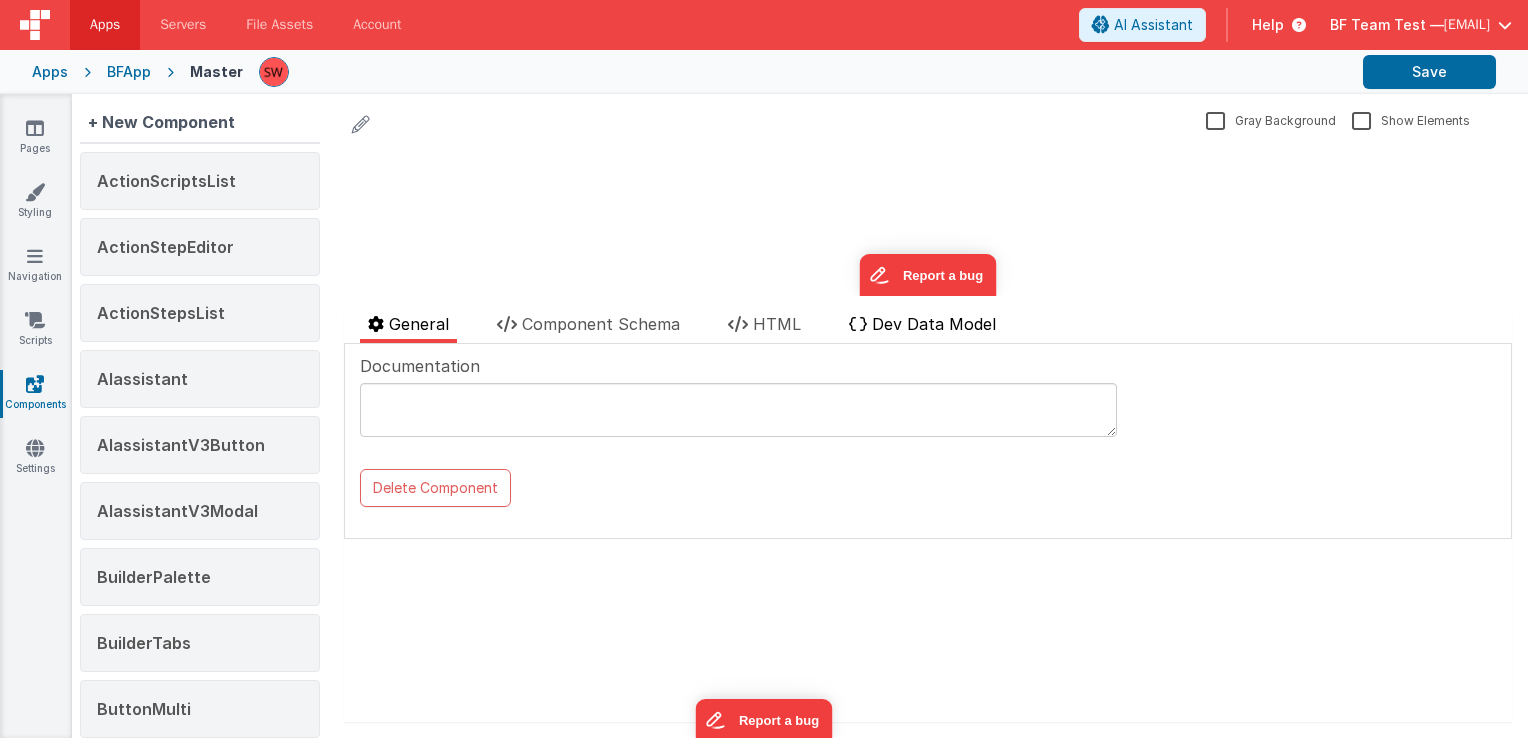 click on "Dev Data Model" at bounding box center (934, 324) 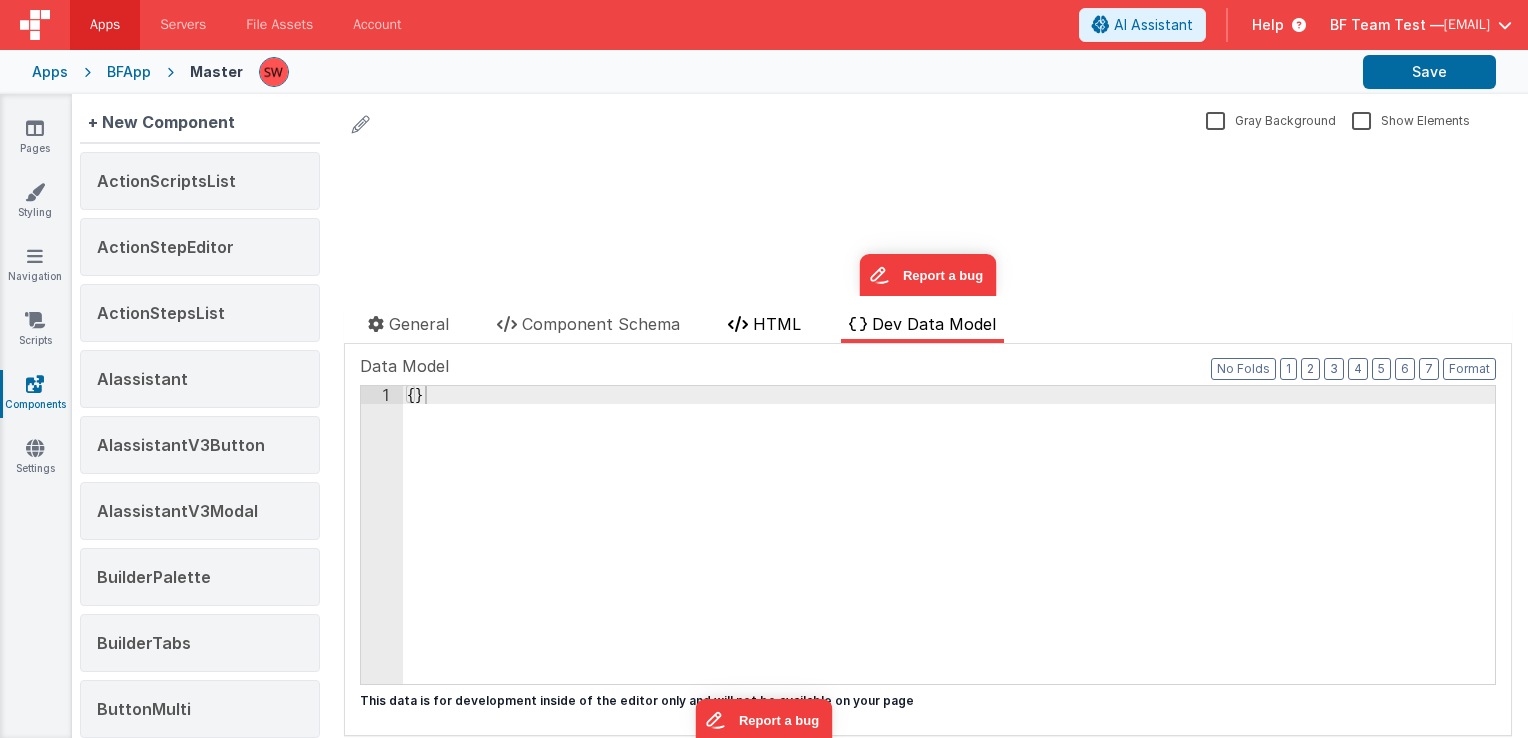 click on "HTML" at bounding box center (777, 324) 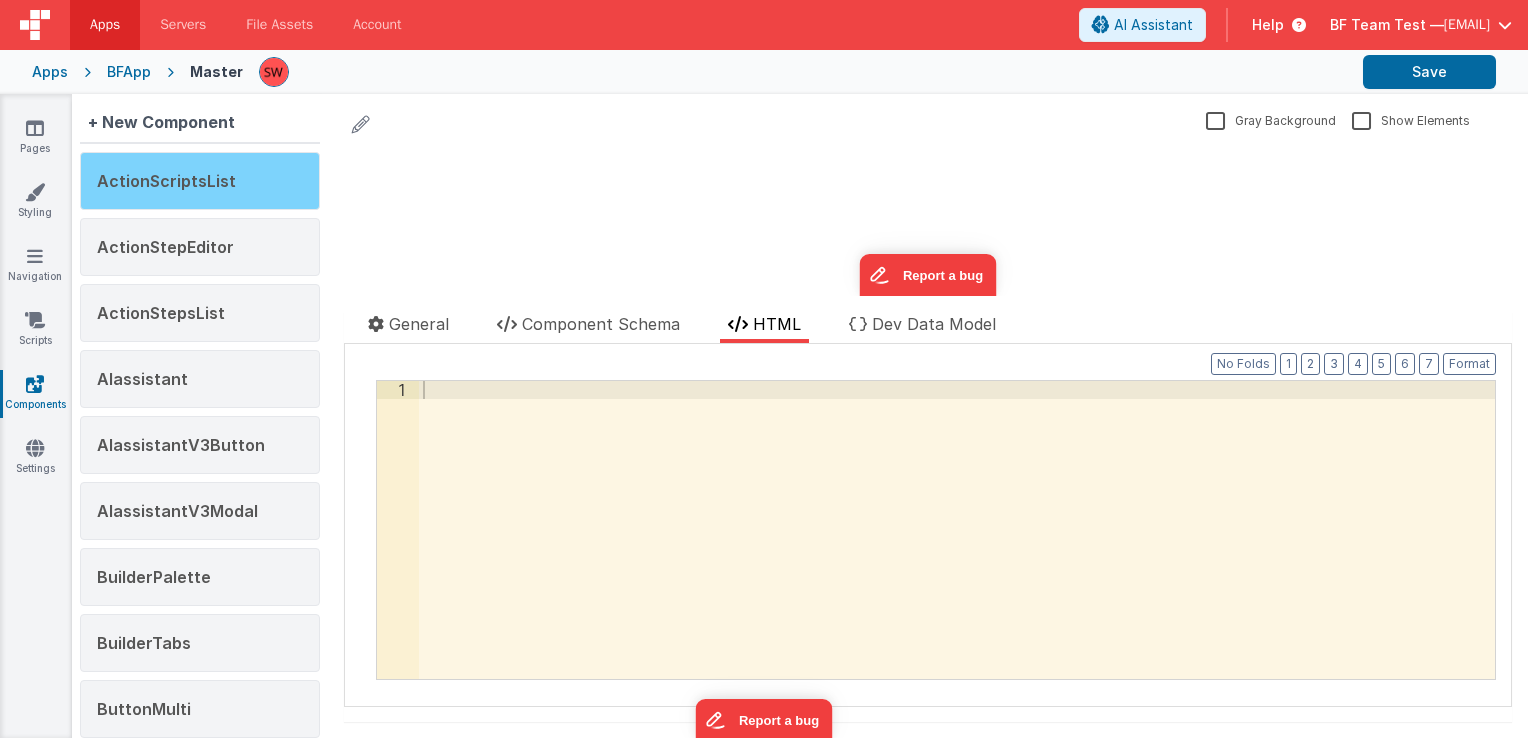 click on "ActionScriptsList" at bounding box center (200, 181) 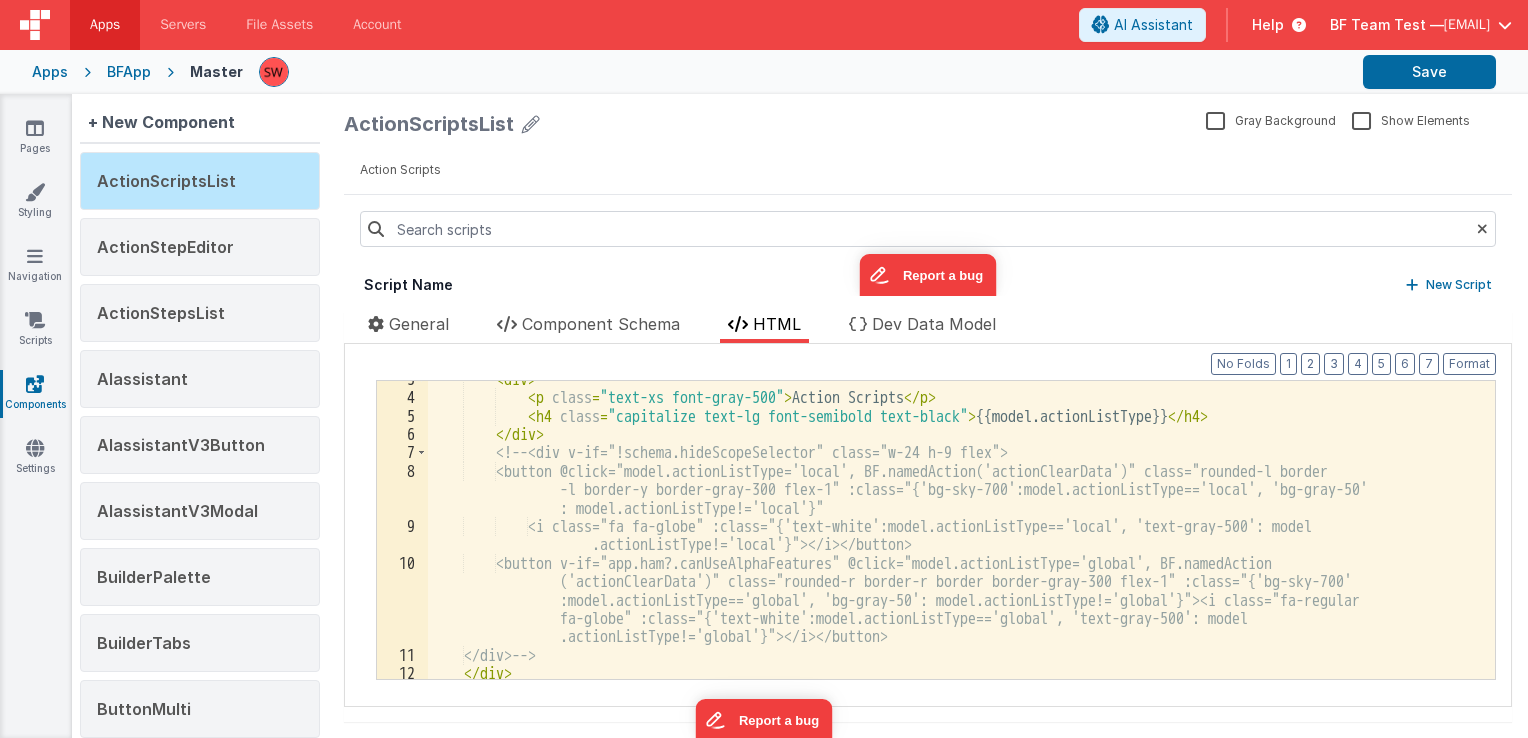 scroll, scrollTop: 0, scrollLeft: 0, axis: both 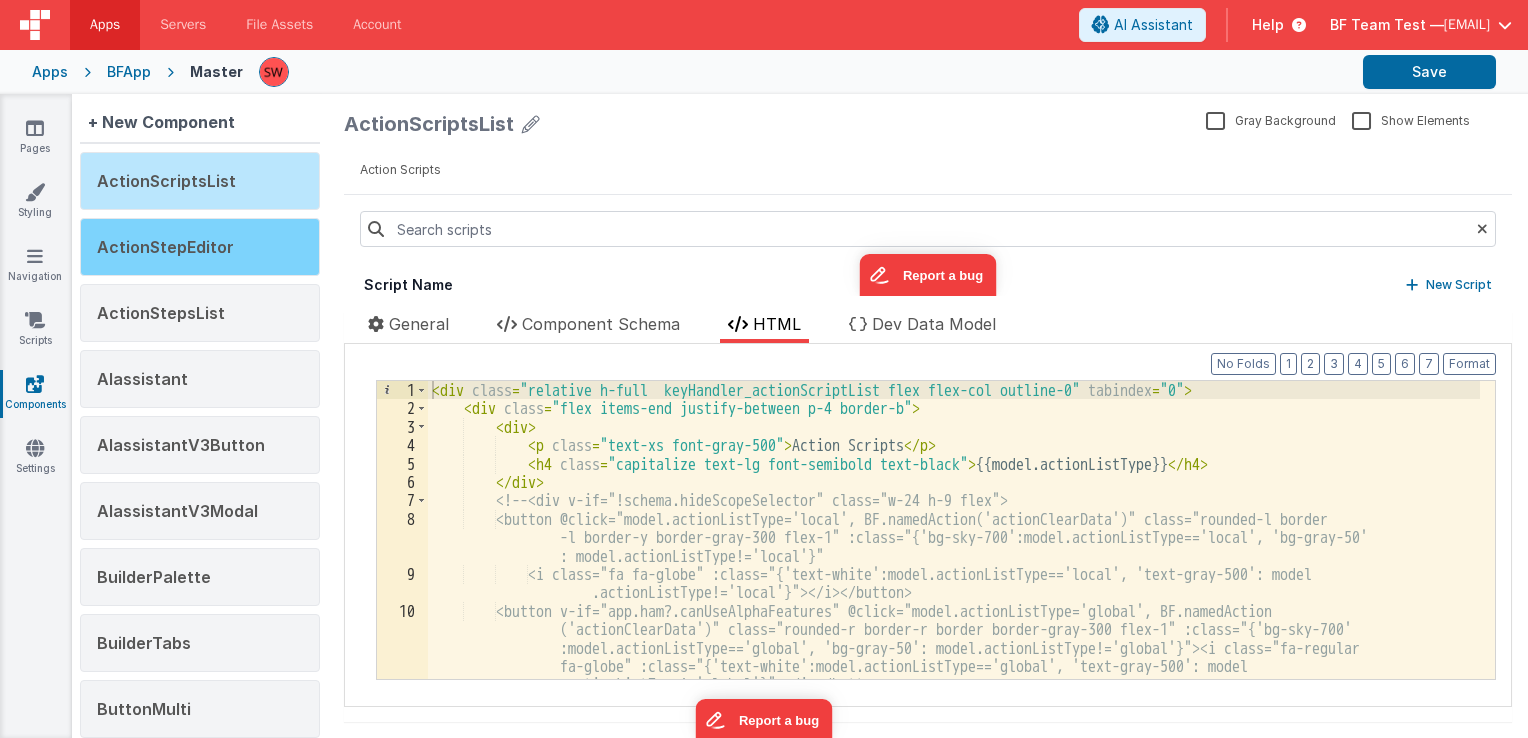 click on "ActionStepEditor" at bounding box center [200, 247] 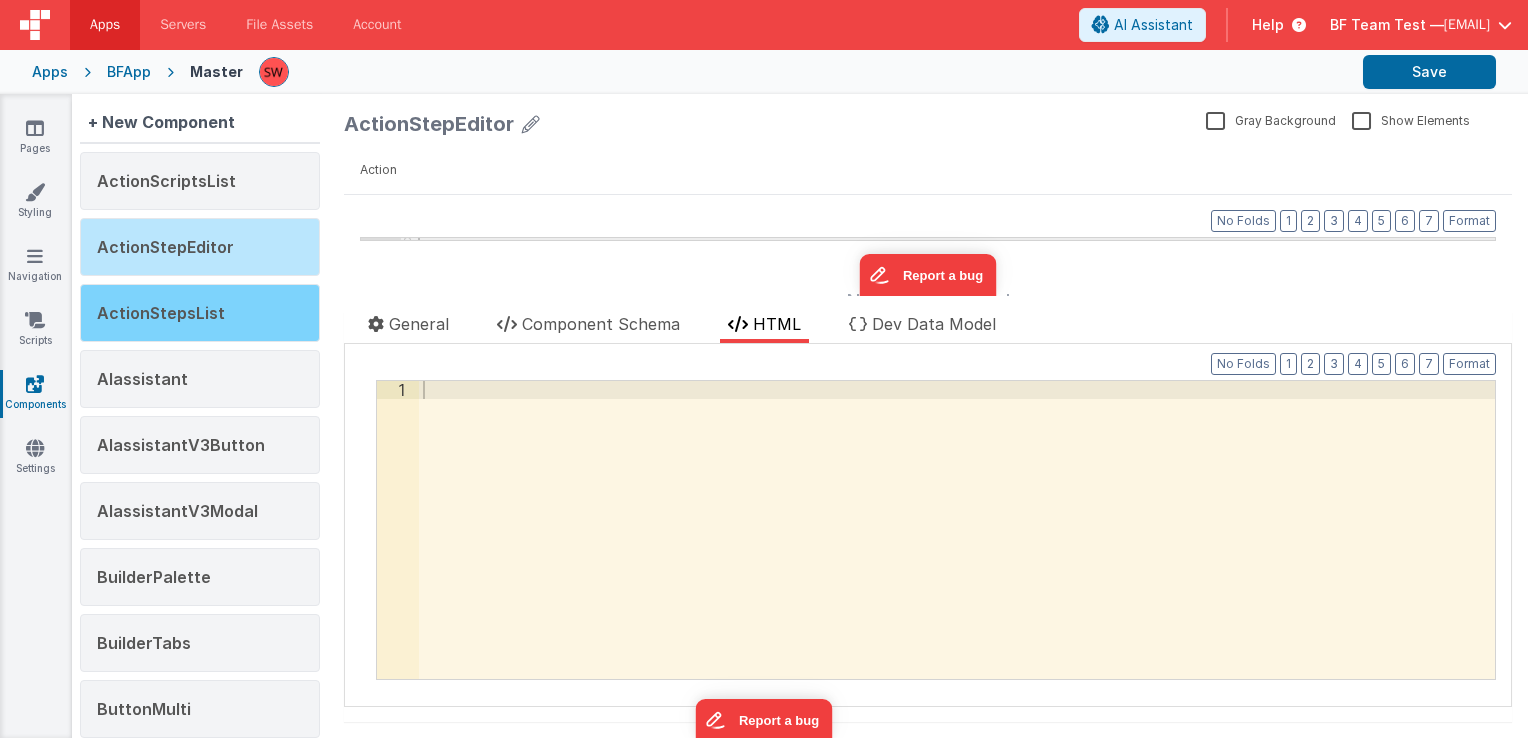 click on "ActionStepsList" at bounding box center (161, 313) 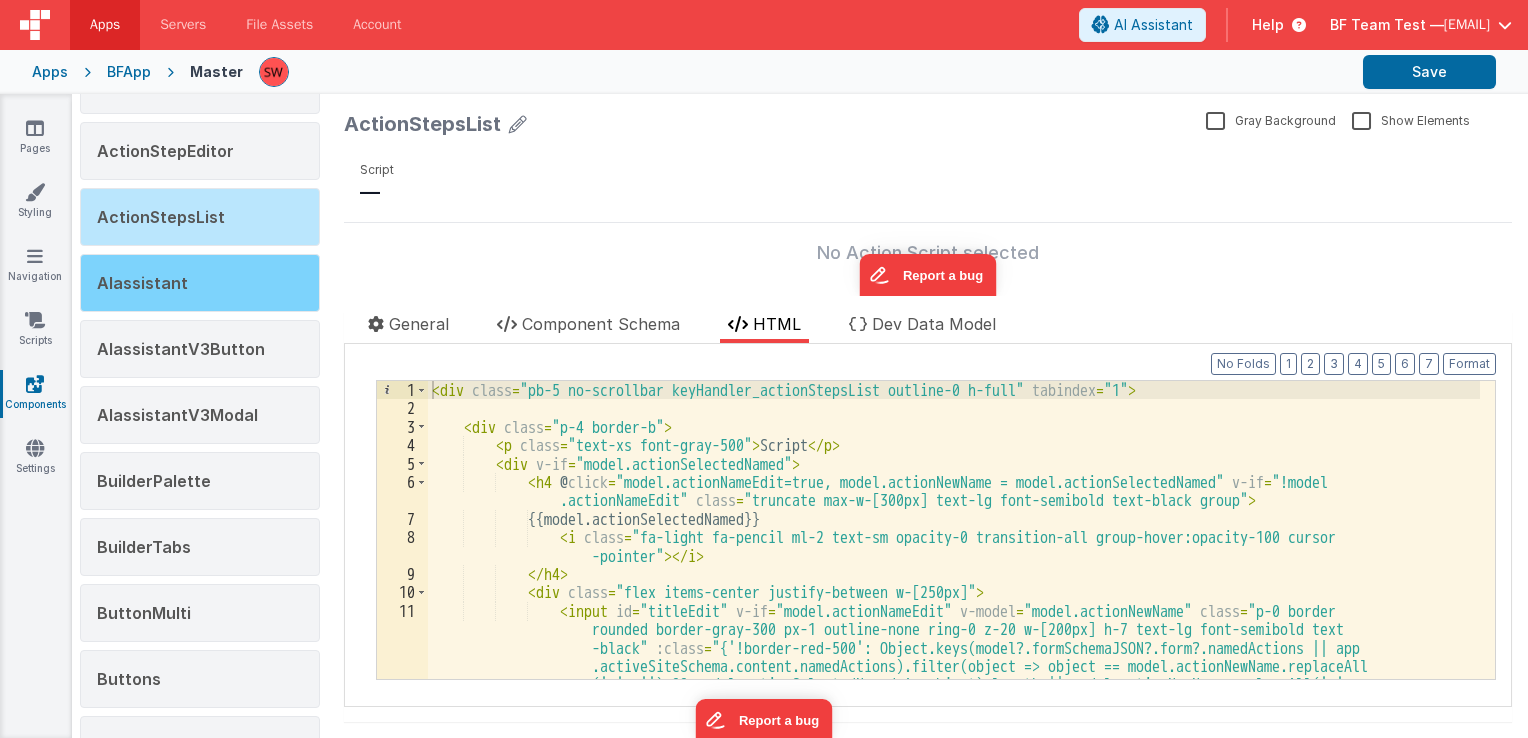 scroll, scrollTop: 100, scrollLeft: 0, axis: vertical 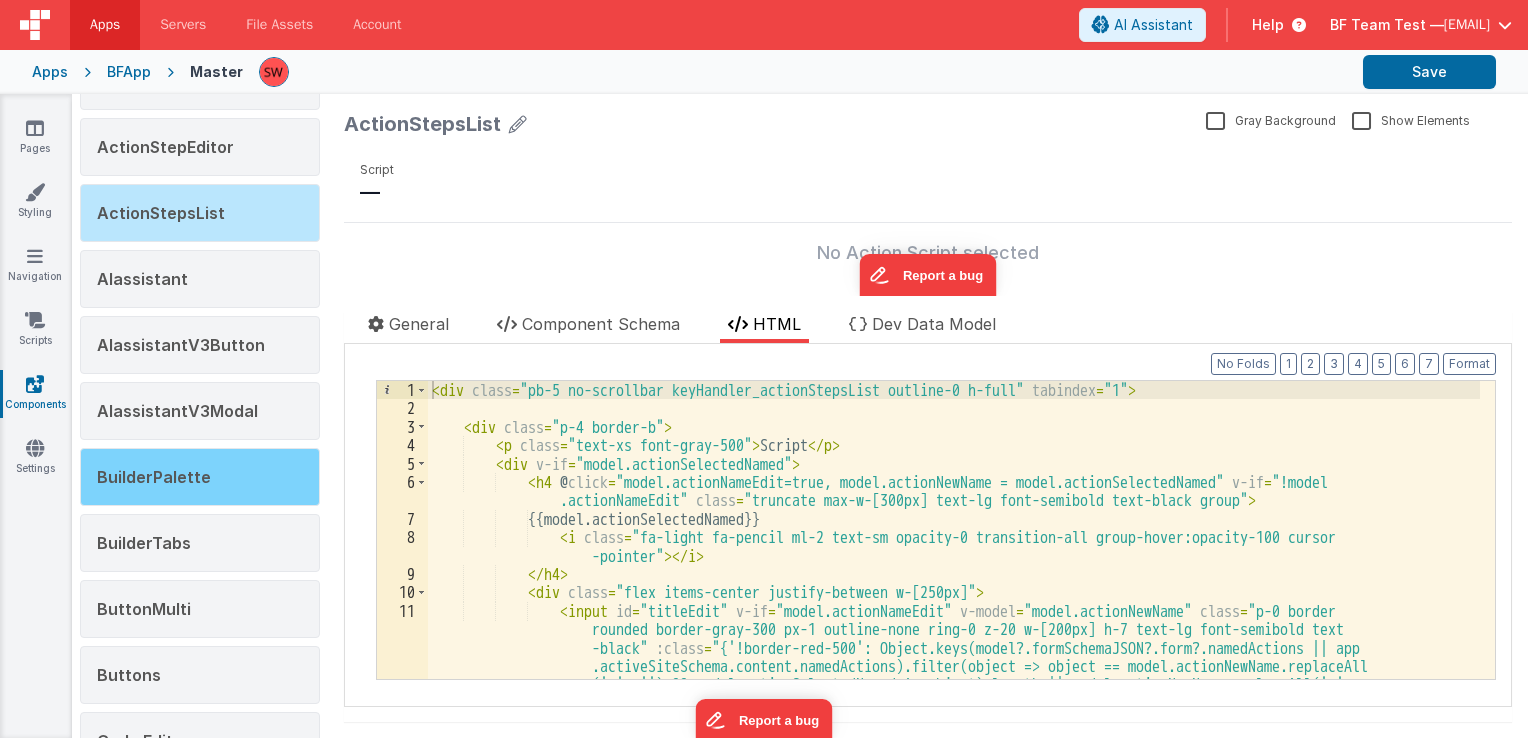 click on "BuilderPalette" at bounding box center (200, 477) 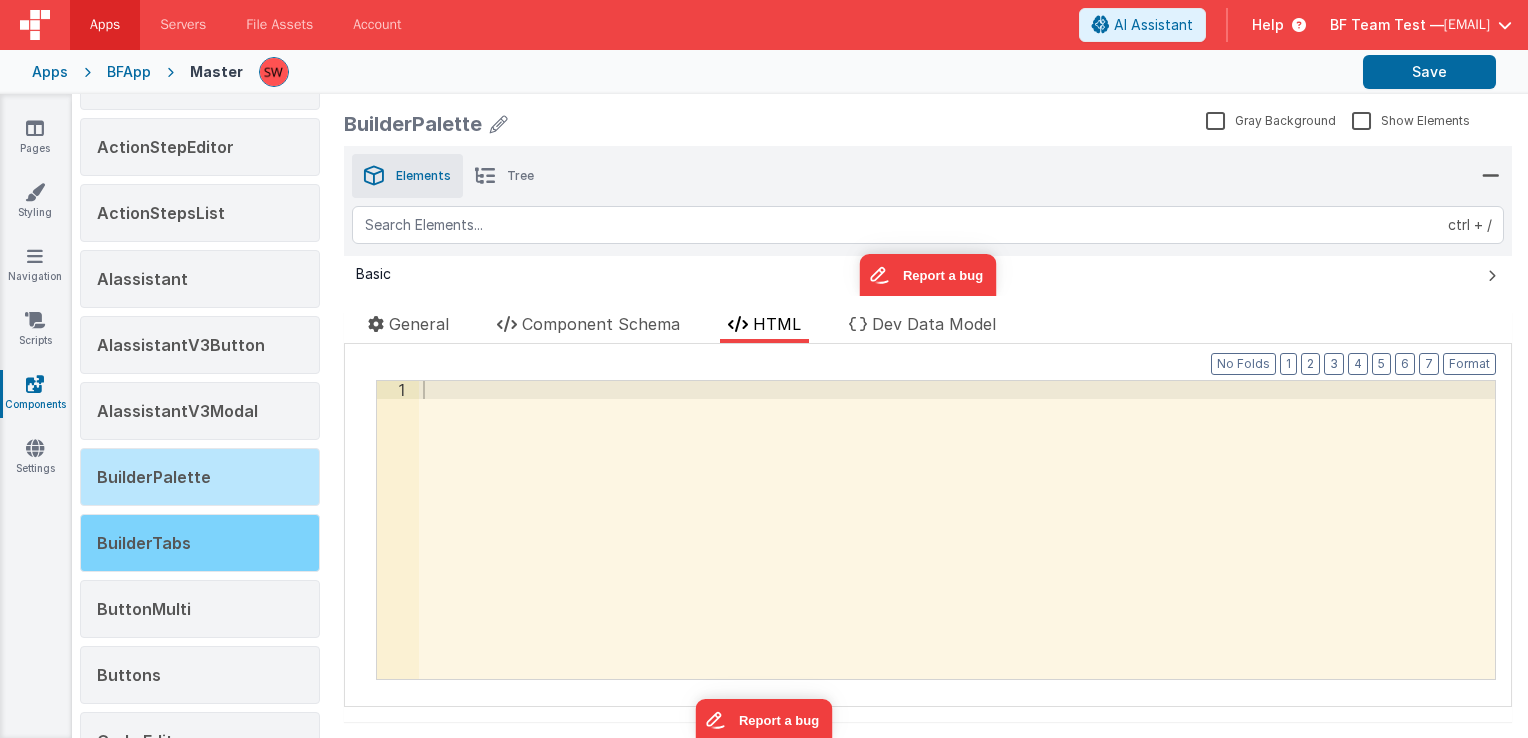 click on "BuilderTabs" at bounding box center (200, 543) 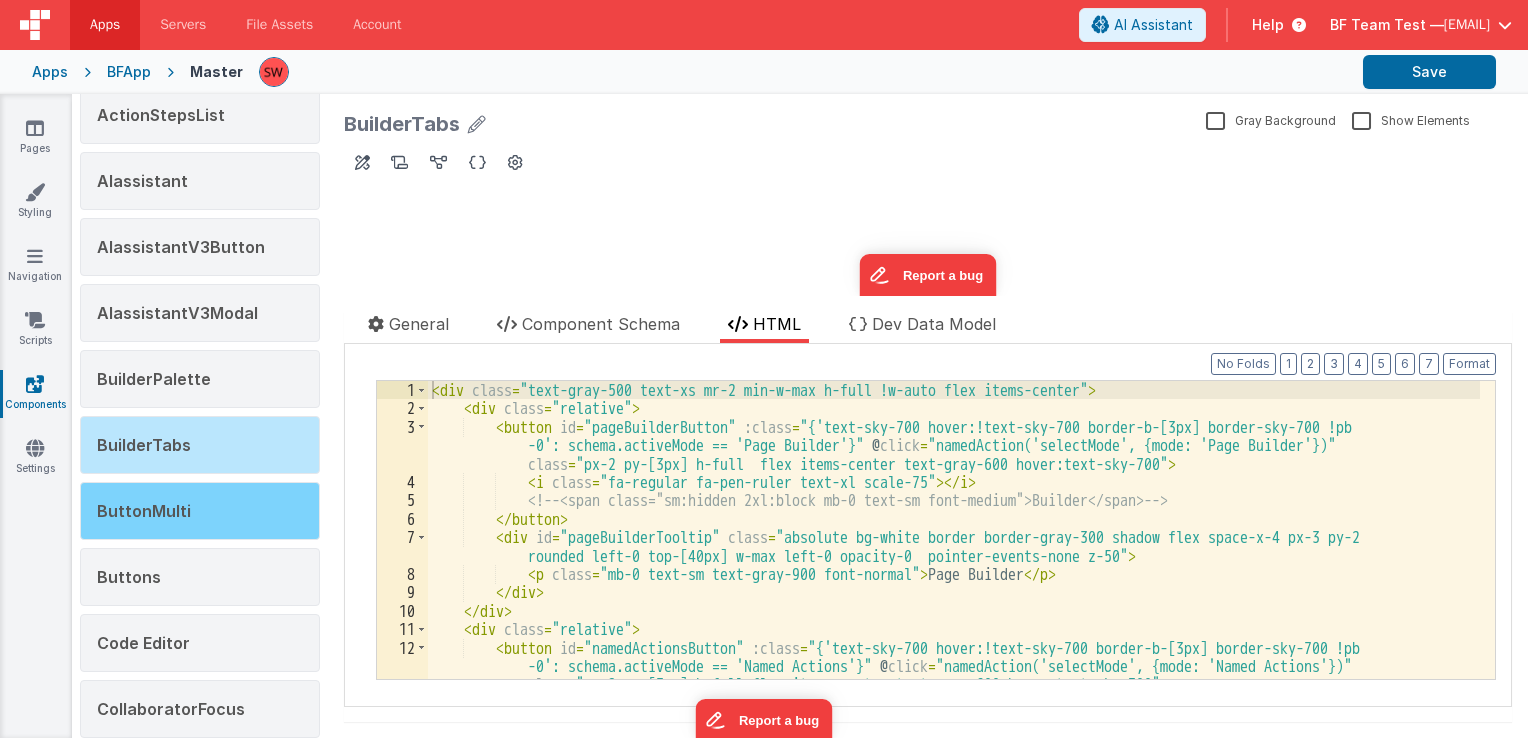scroll, scrollTop: 200, scrollLeft: 0, axis: vertical 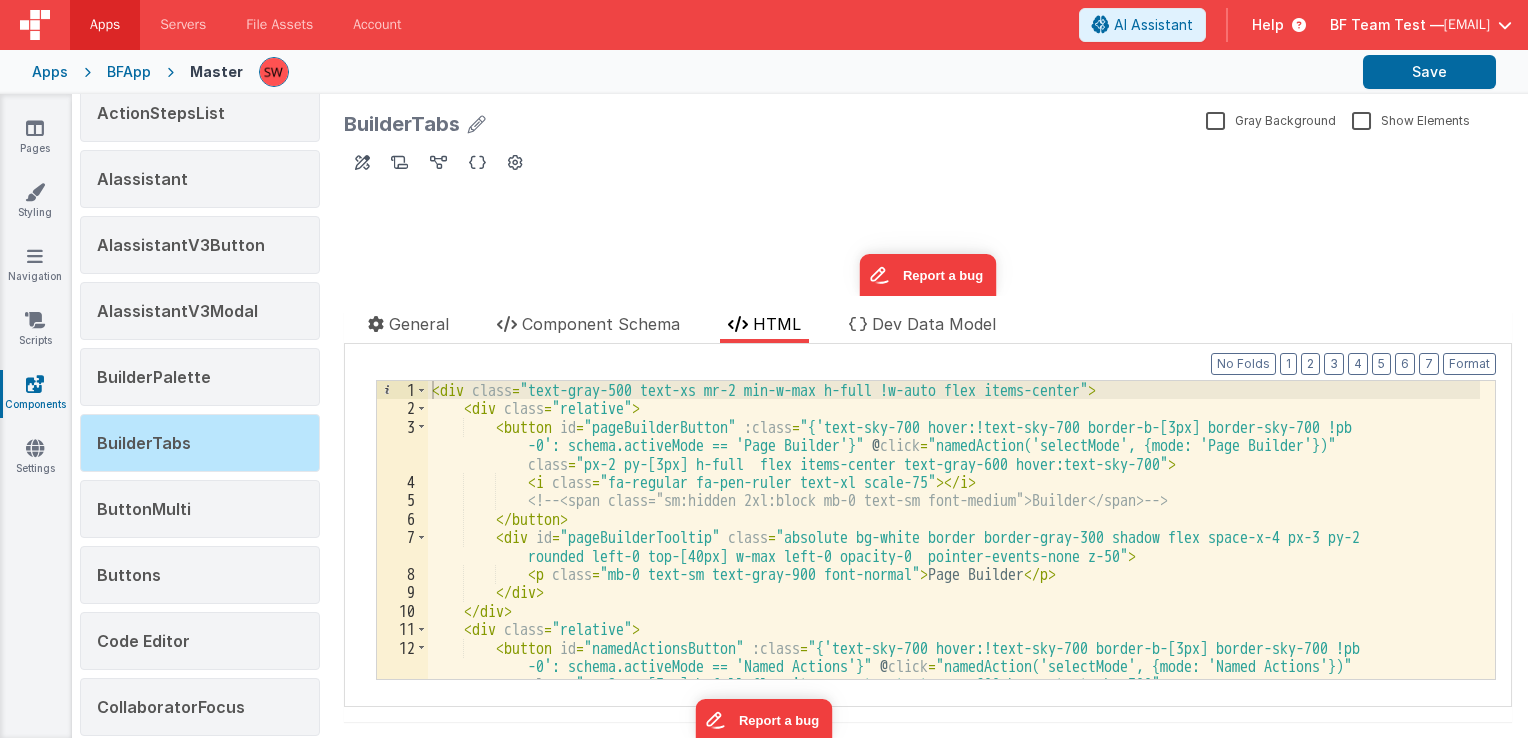click on "Show Elements" at bounding box center (1411, 119) 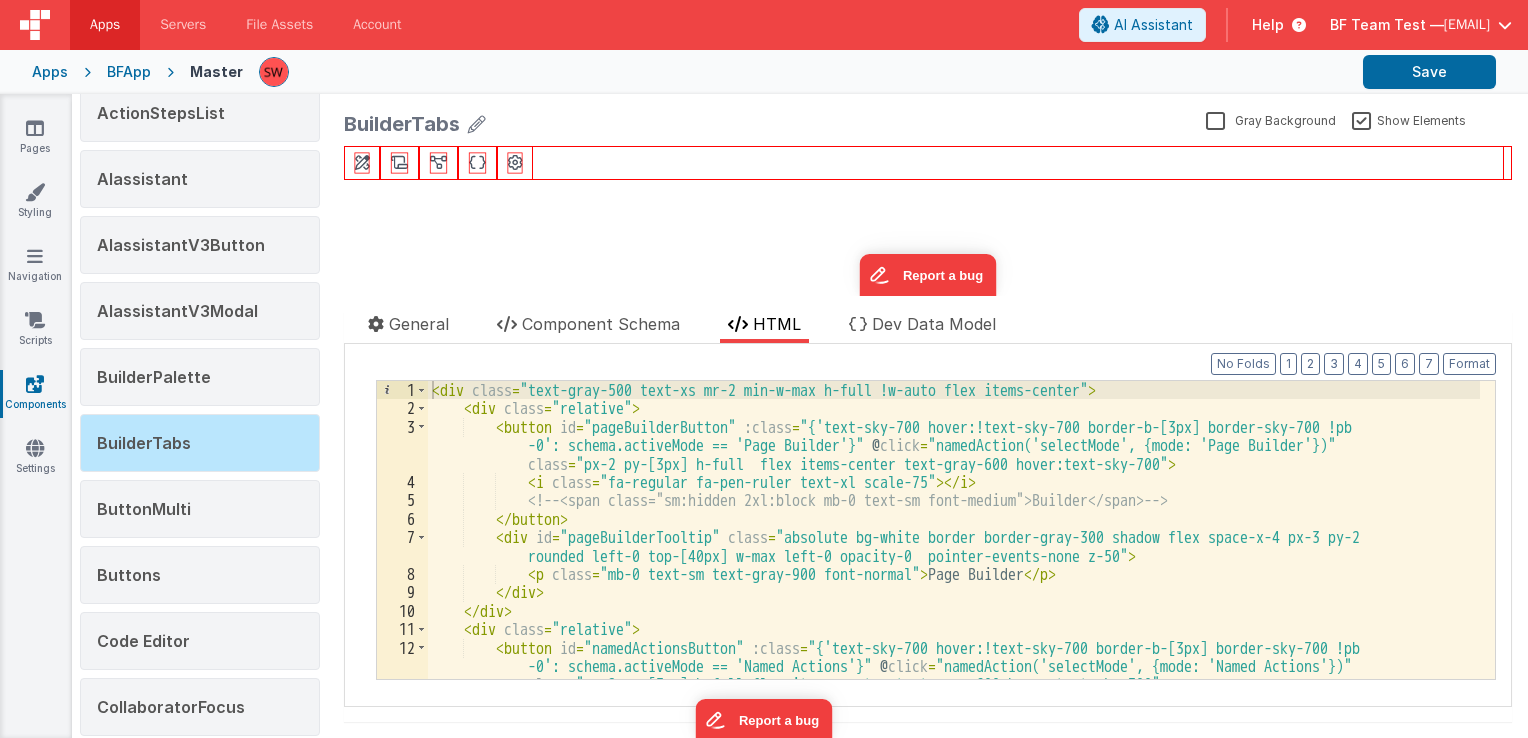 click on "Show Elements" at bounding box center (1409, 119) 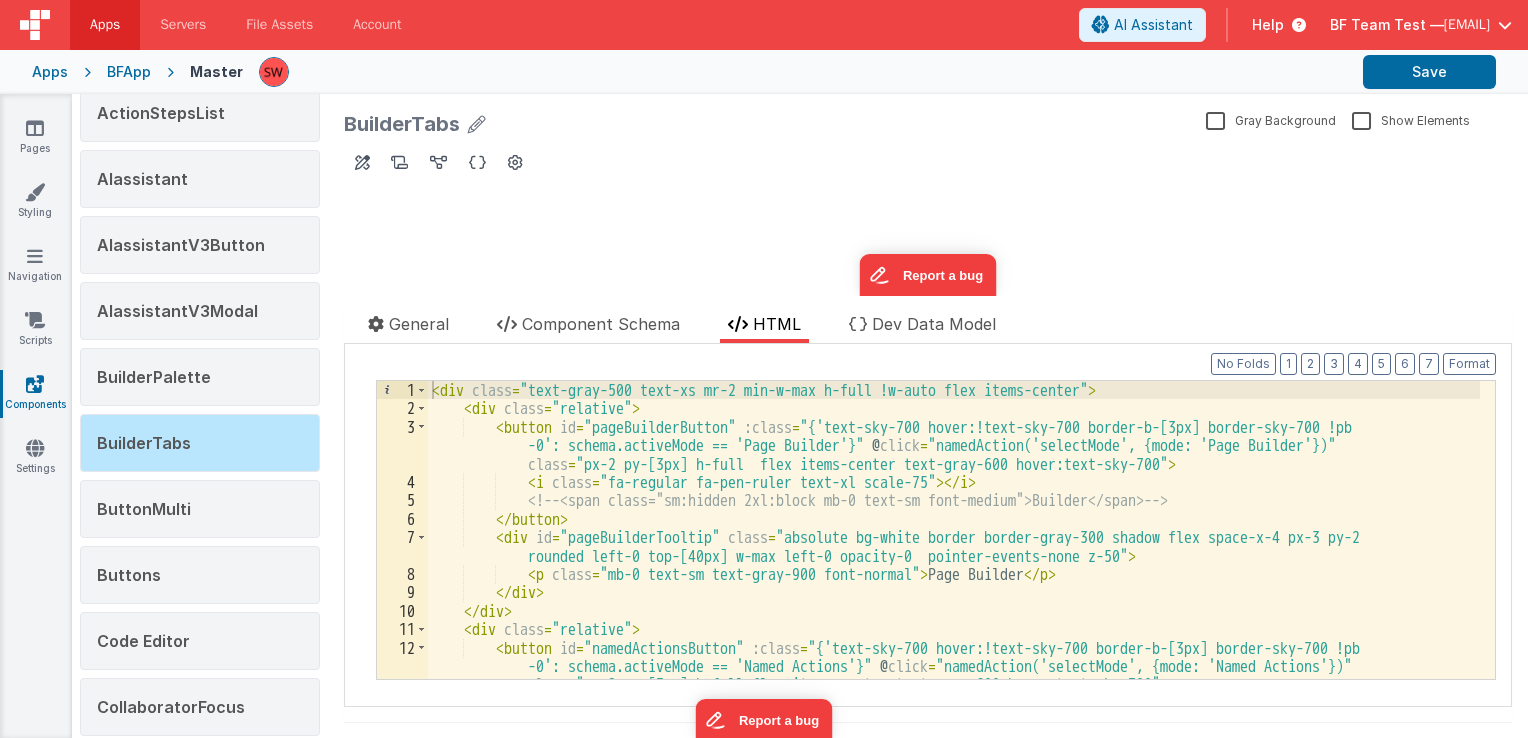 click on "Show Elements" at bounding box center (1411, 119) 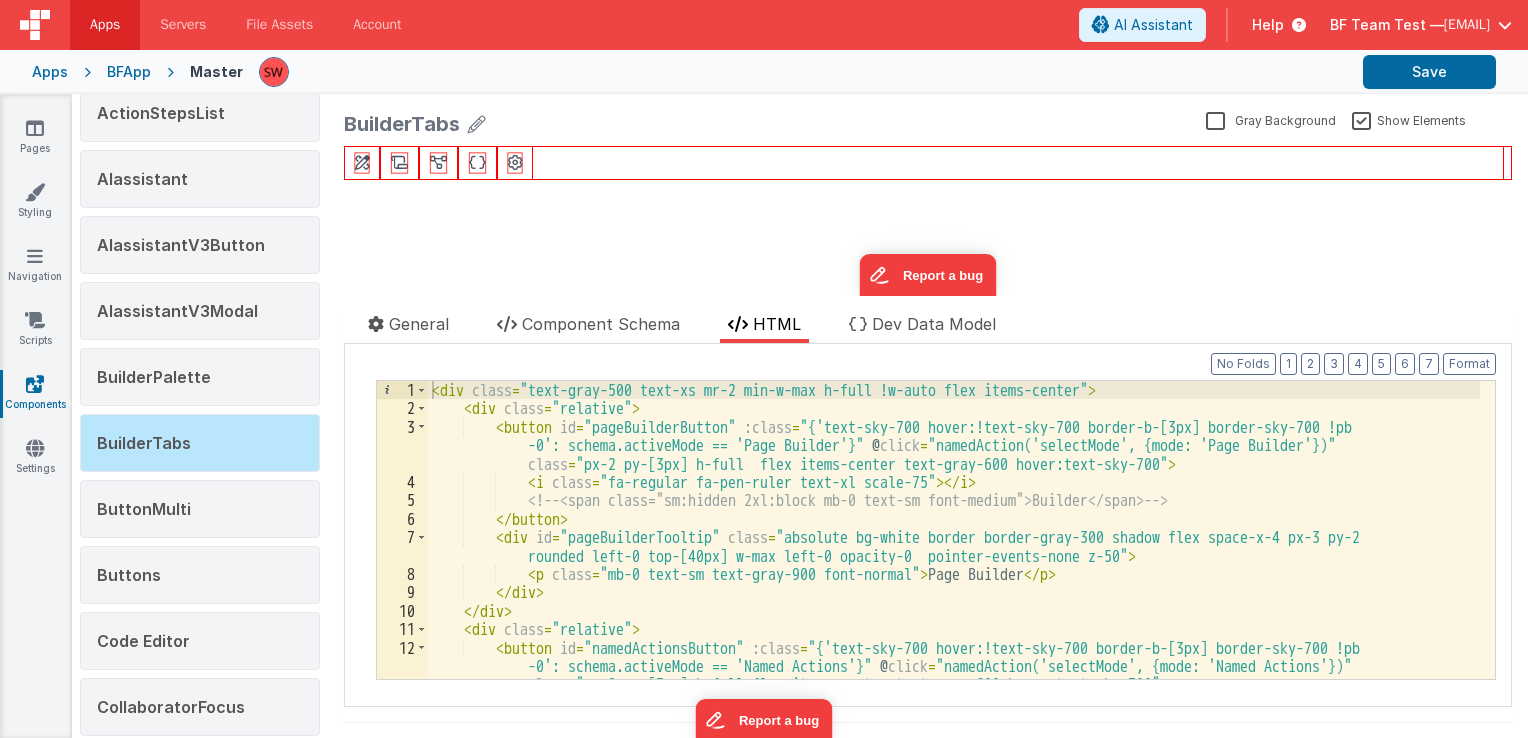 click on "Show Elements" at bounding box center [1409, 119] 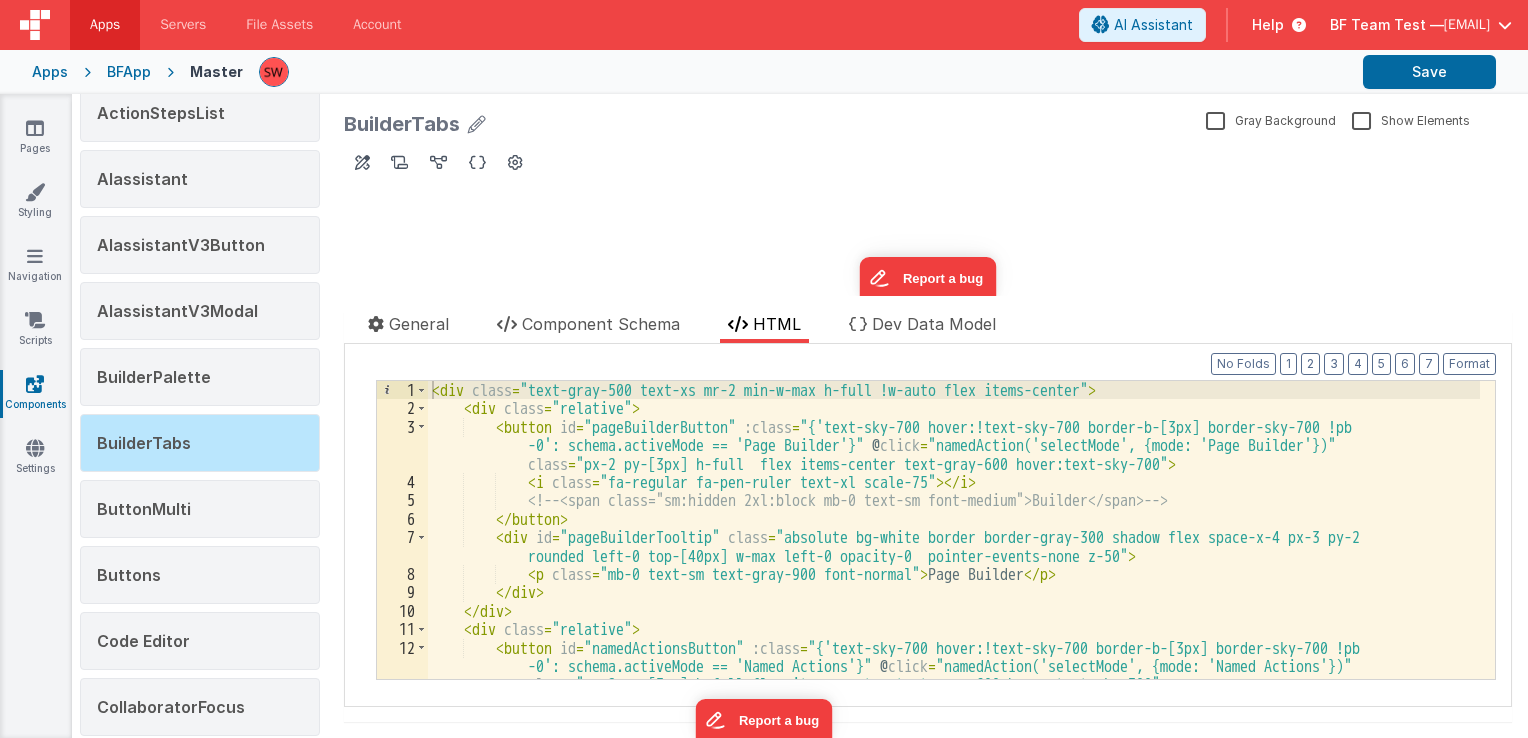 click on "Show Elements" at bounding box center [1411, 119] 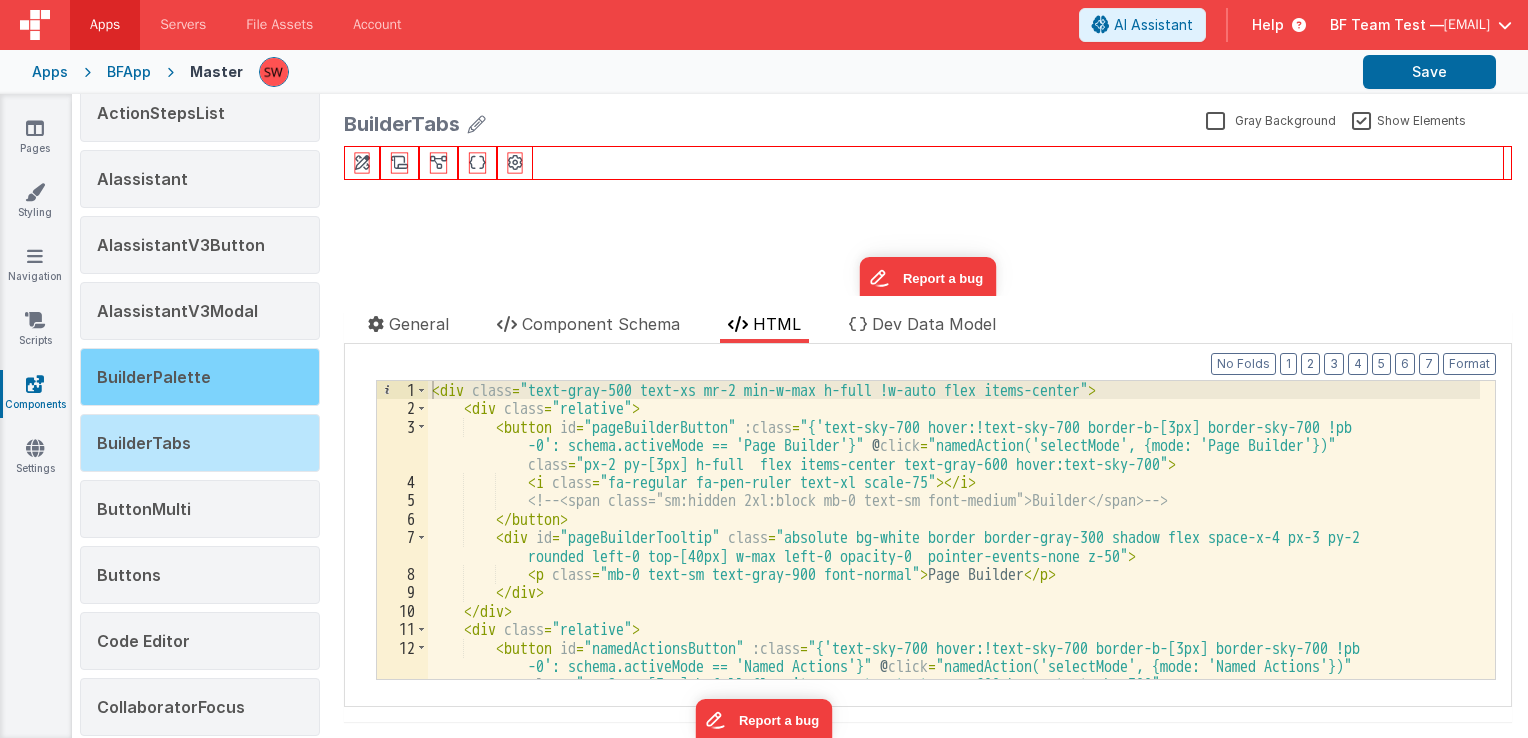 click on "BuilderPalette" at bounding box center (200, 377) 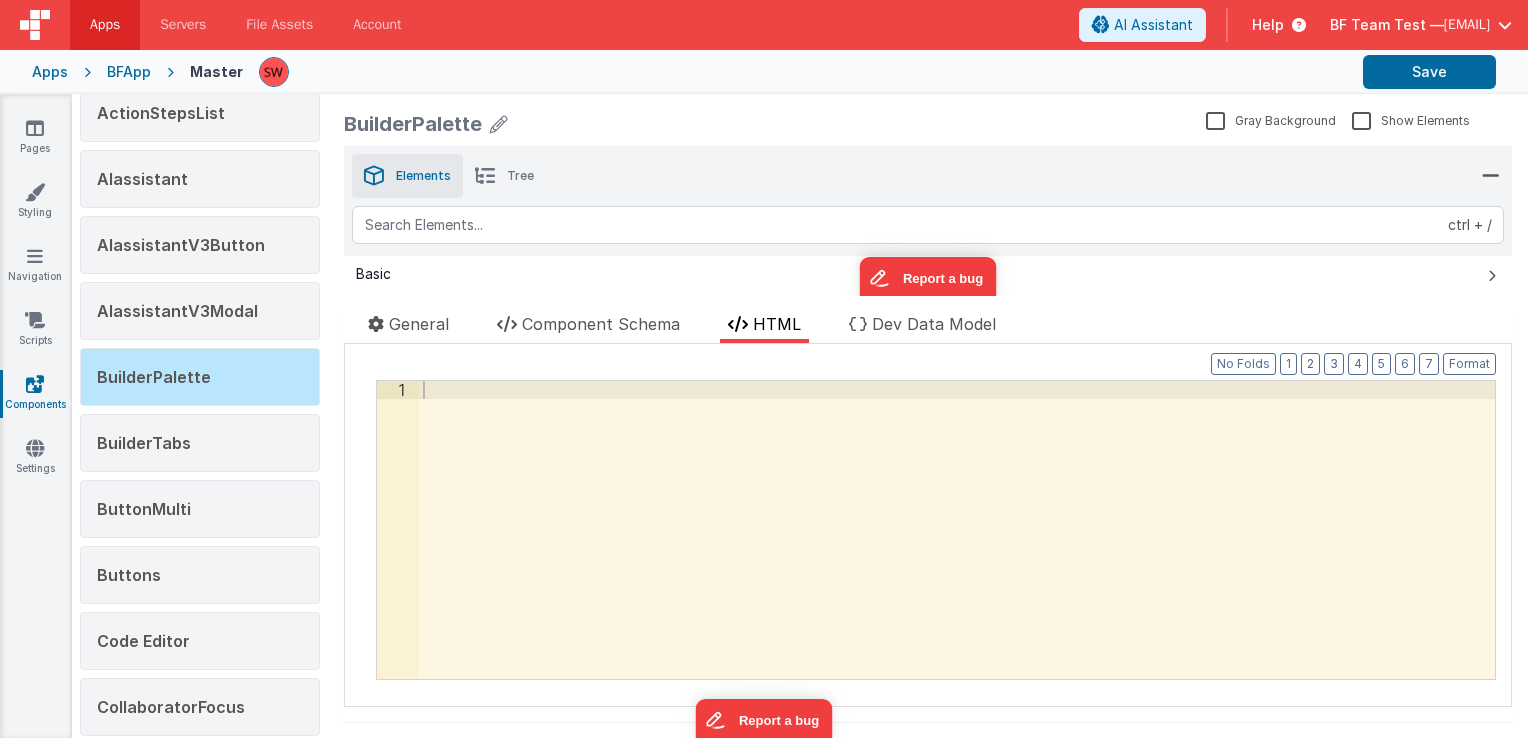click on "Show Elements" at bounding box center [1411, 119] 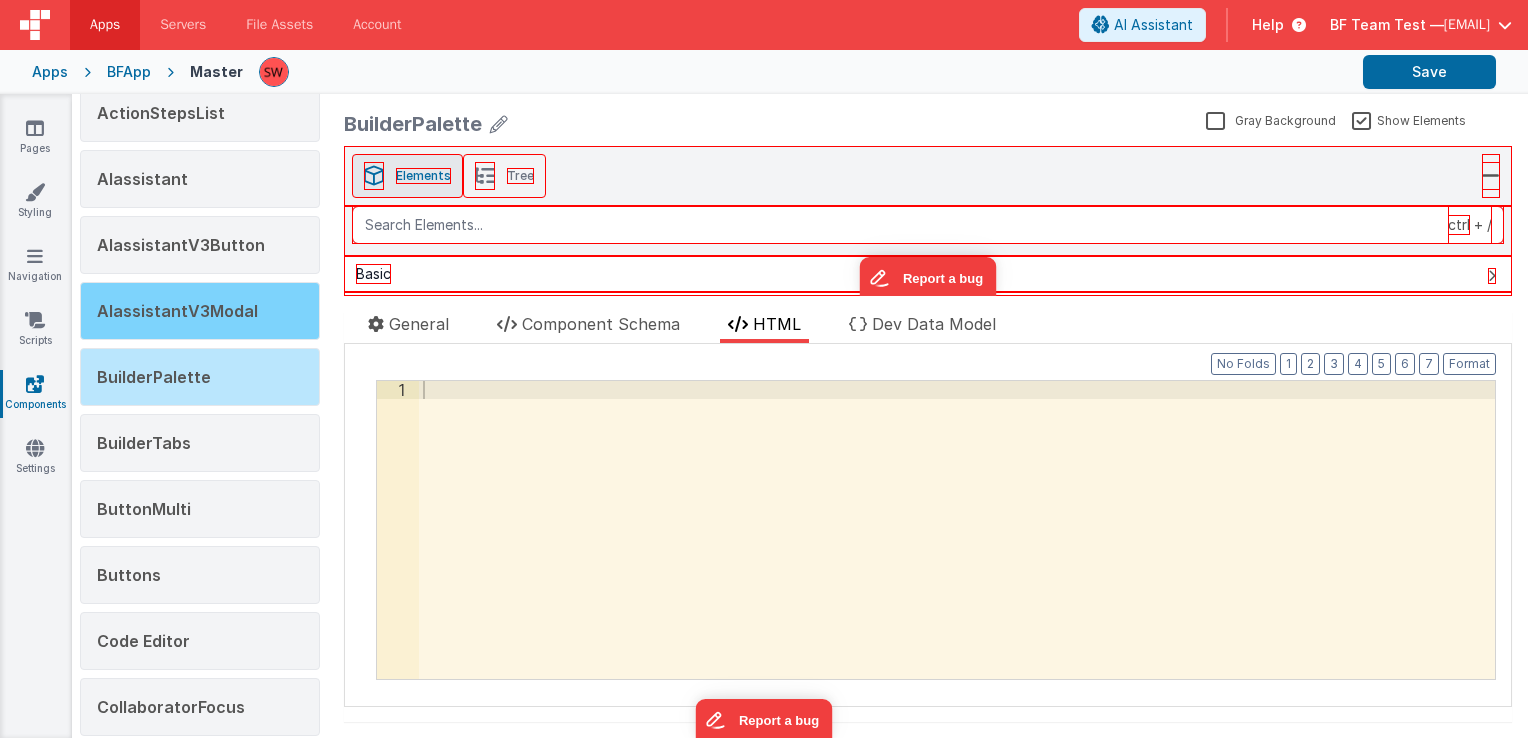 click on "AIassistantV3Modal" at bounding box center [200, 311] 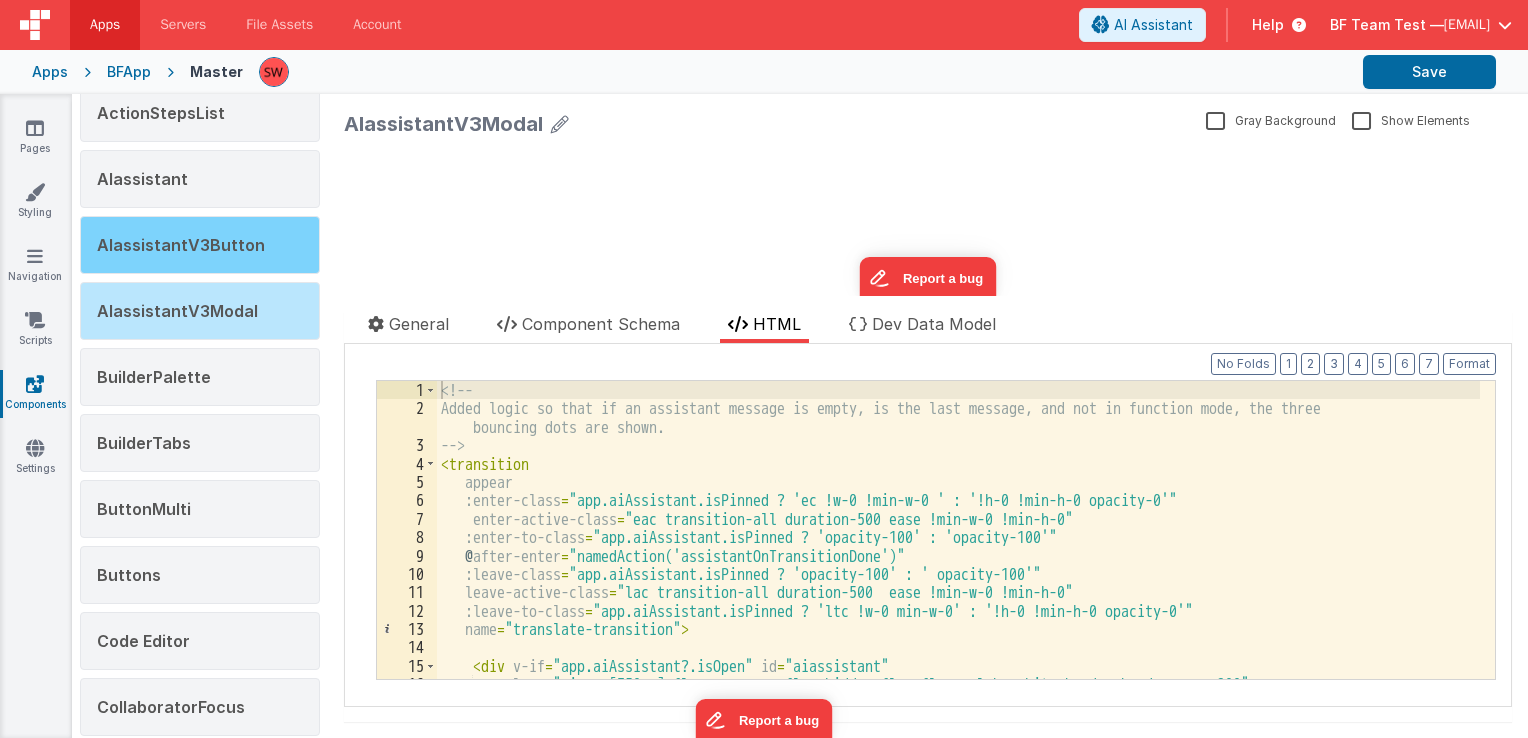 click on "AIassistantV3Button" at bounding box center (200, 245) 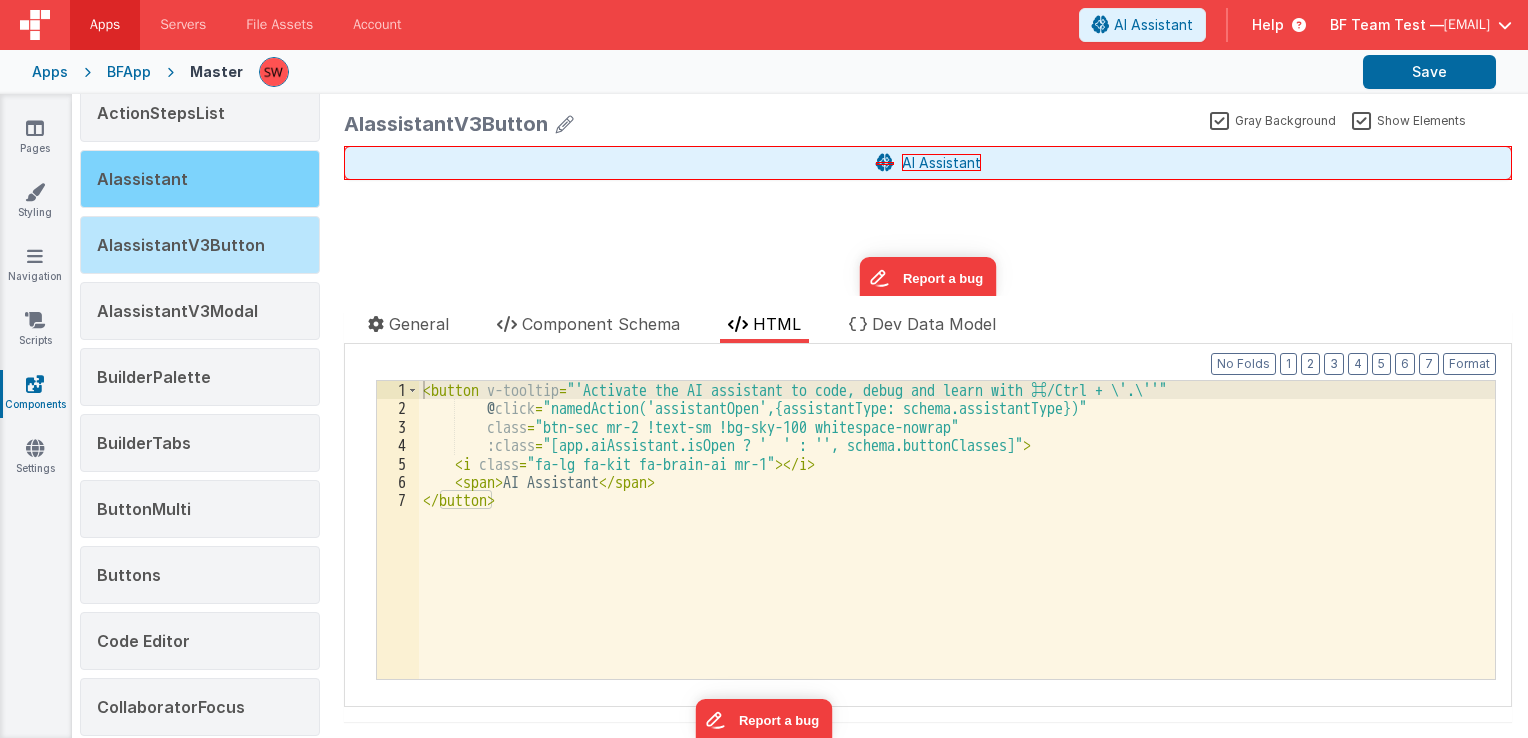 scroll, scrollTop: 0, scrollLeft: 0, axis: both 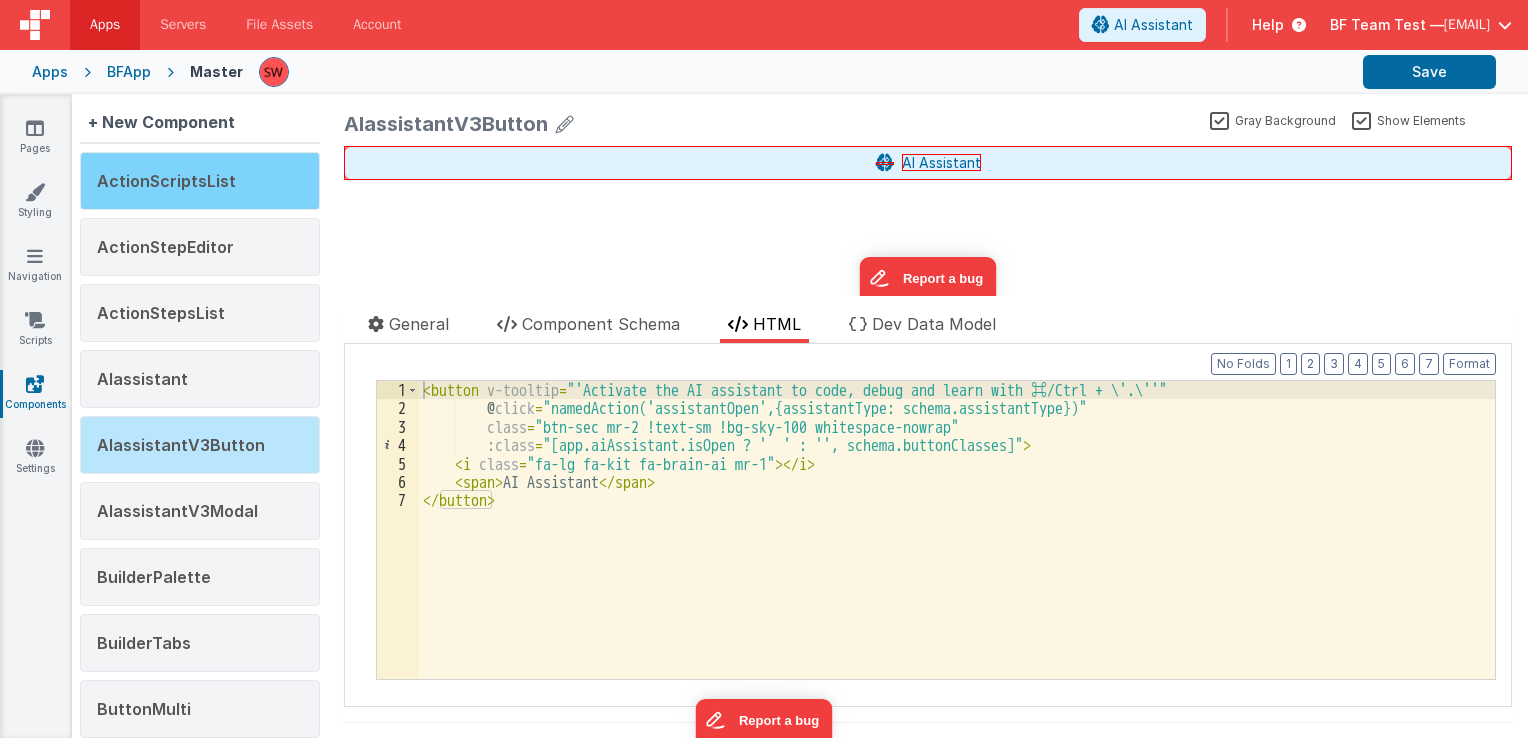 click on "ActionScriptsList" at bounding box center [166, 181] 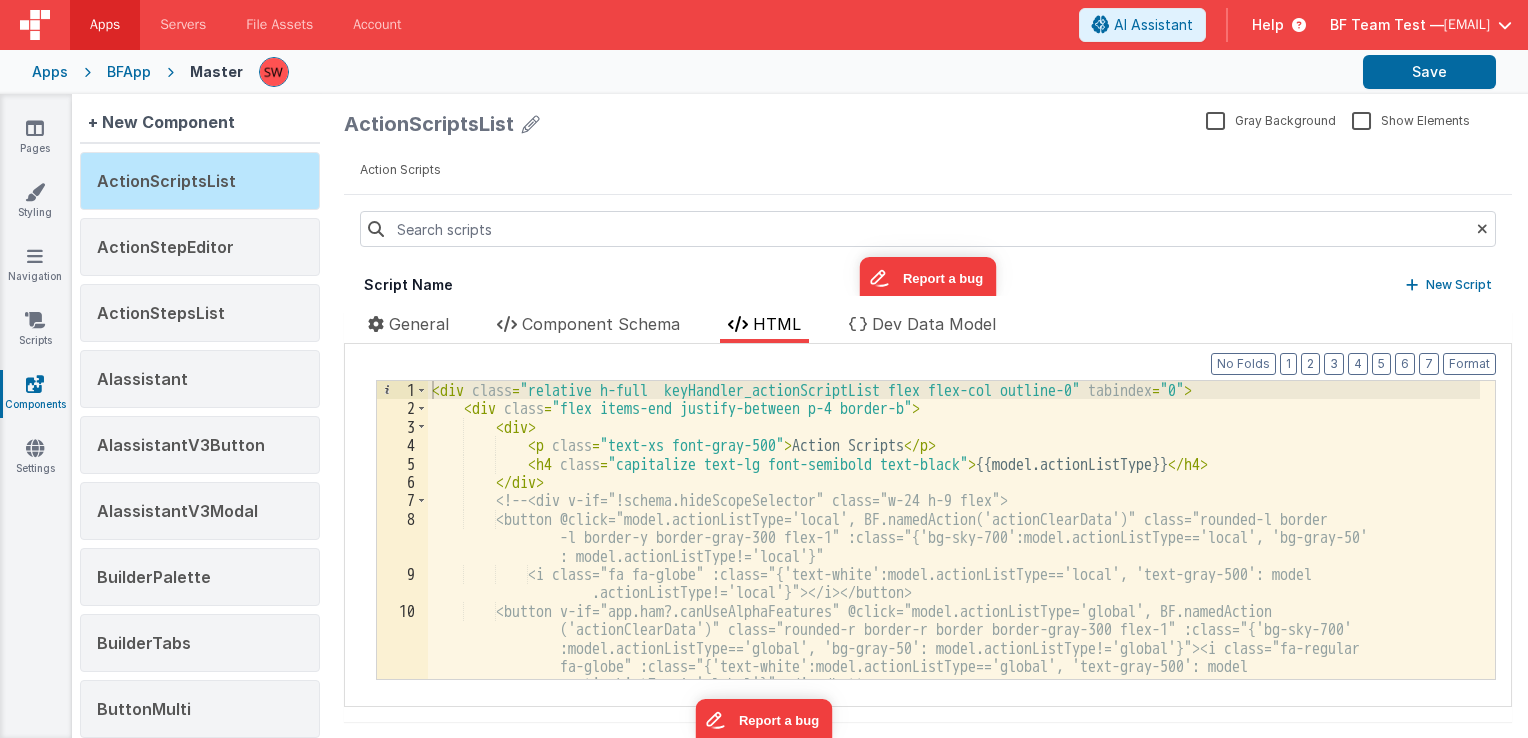 click on "ActionScriptsList
Gray Background   Show Elements" at bounding box center (928, 124) 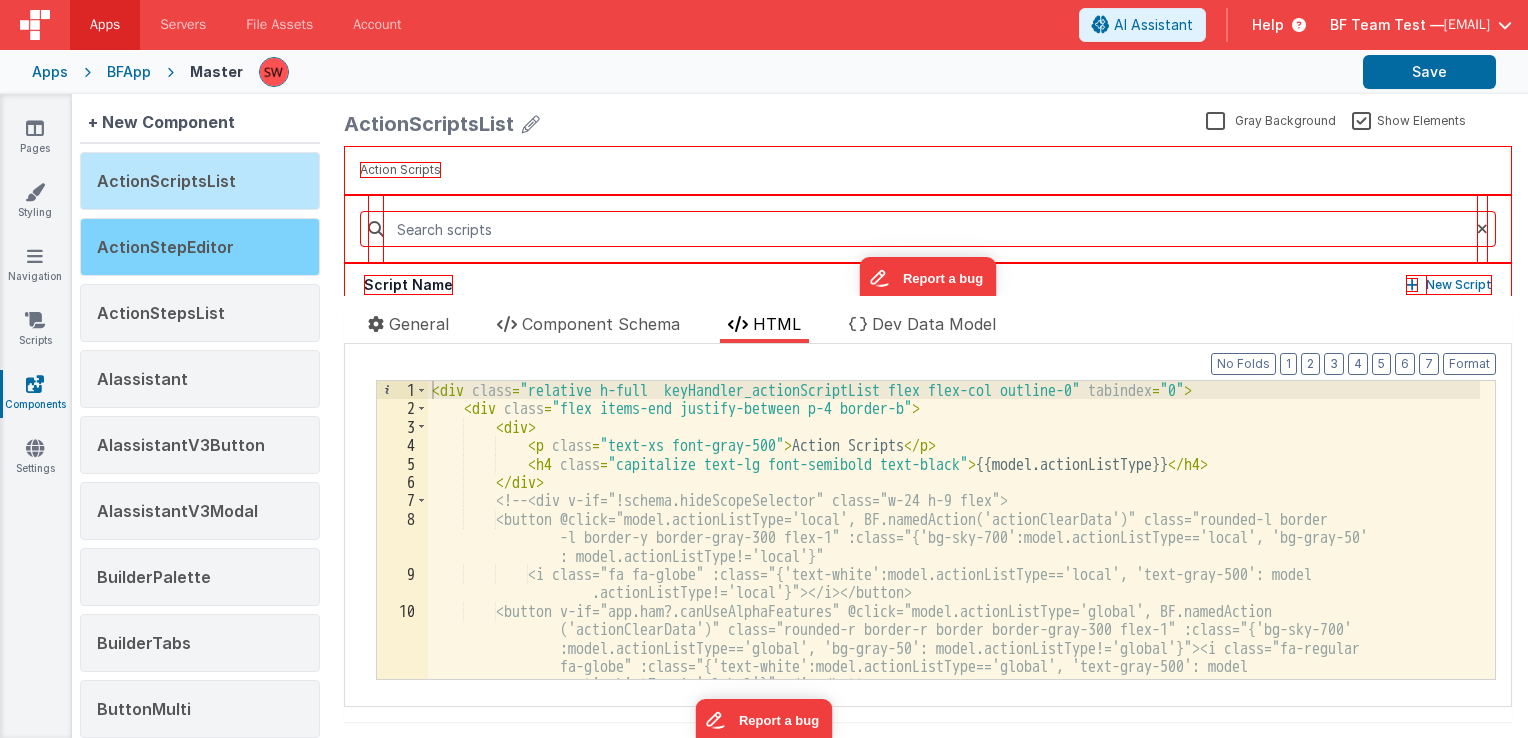 click on "ActionStepEditor" at bounding box center [200, 247] 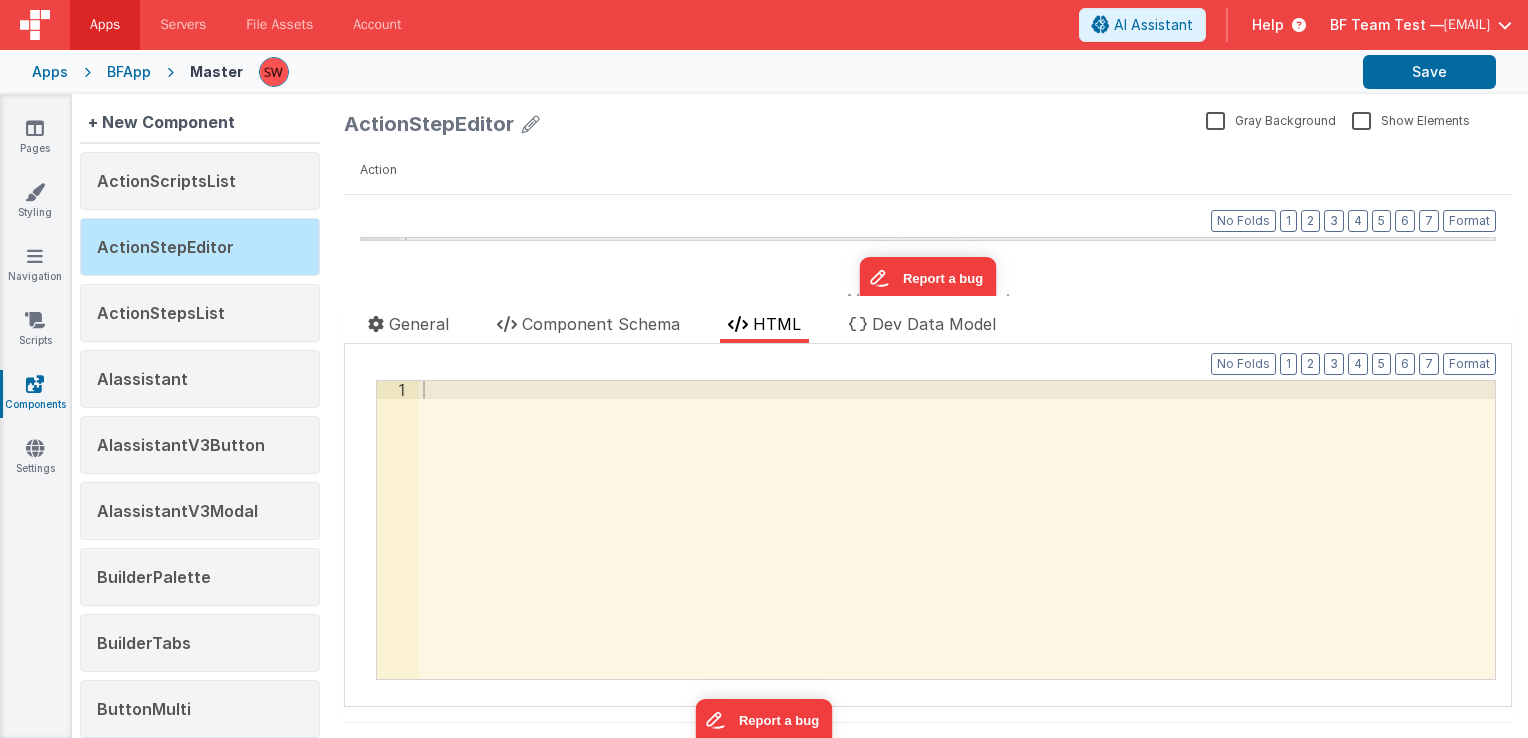 click on "Show Elements" at bounding box center [1411, 119] 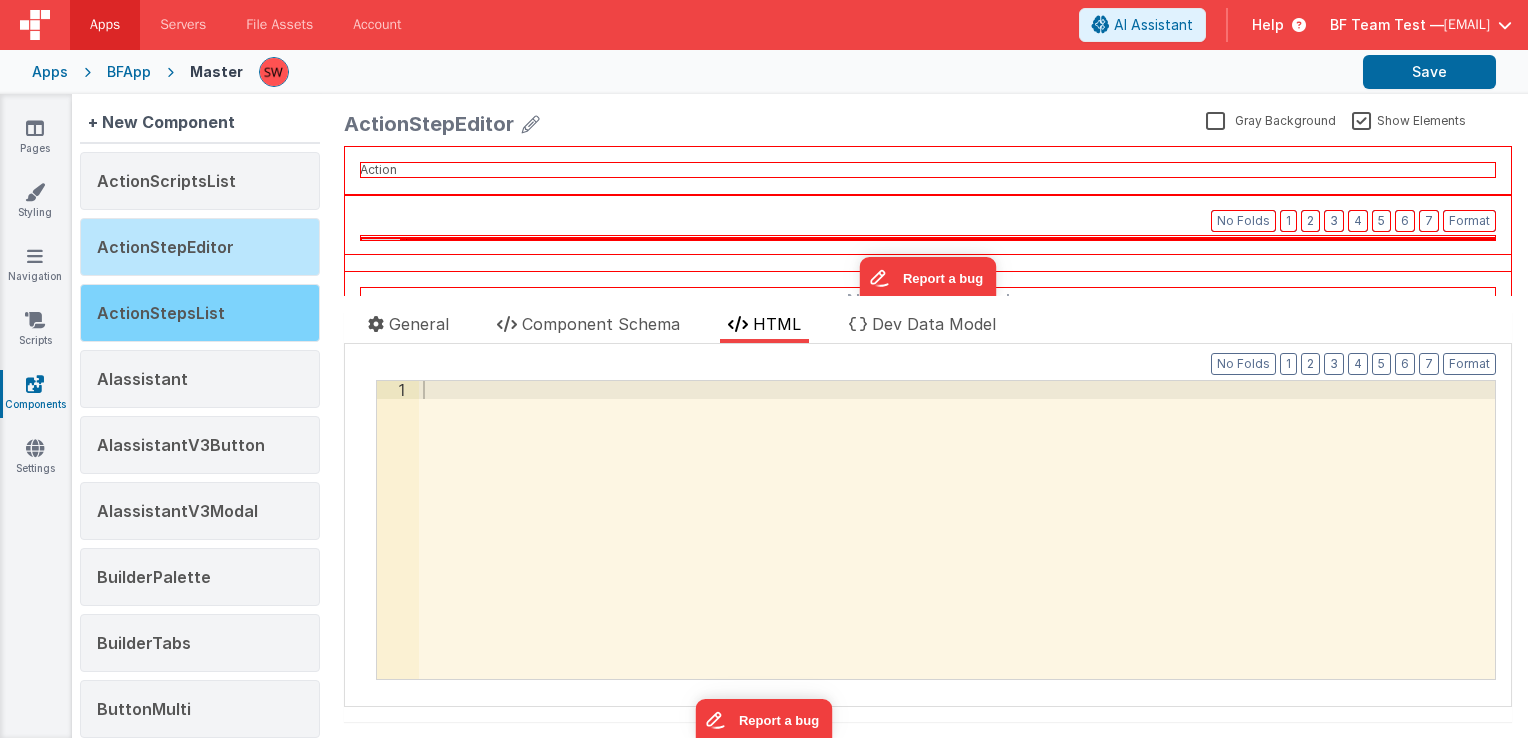 click on "ActionStepsList" at bounding box center (200, 313) 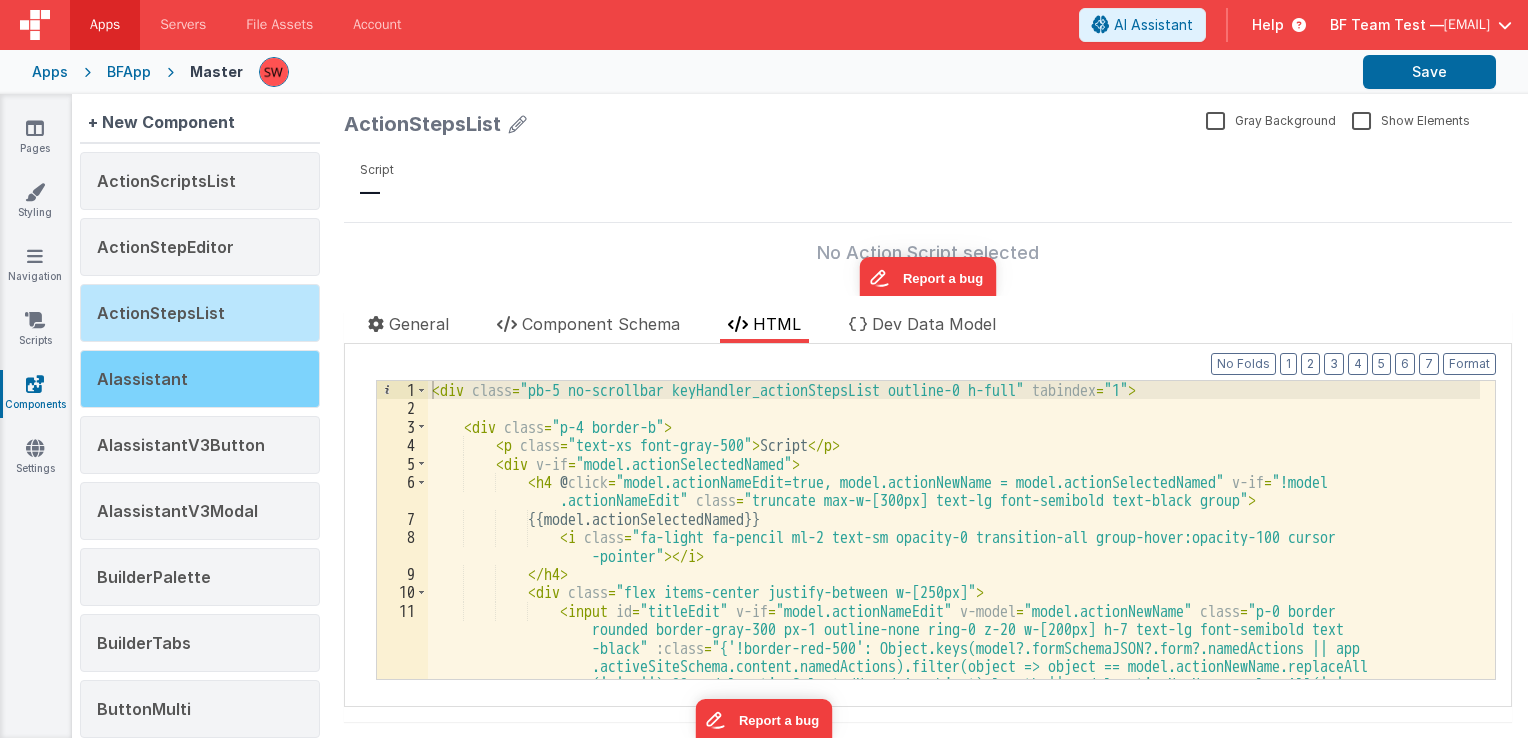 click on "AIassistant" at bounding box center [200, 379] 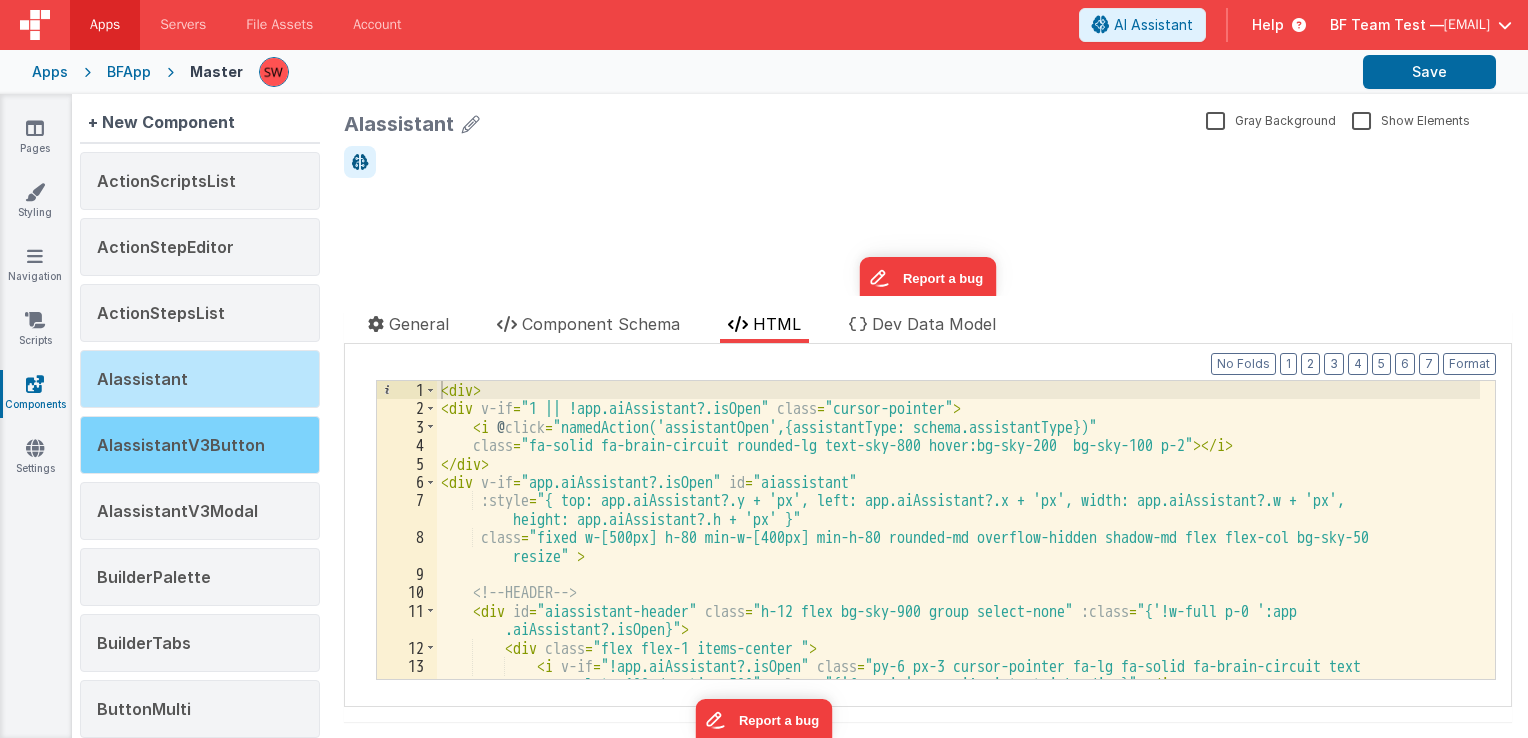 click on "AIassistantV3Button" at bounding box center (200, 445) 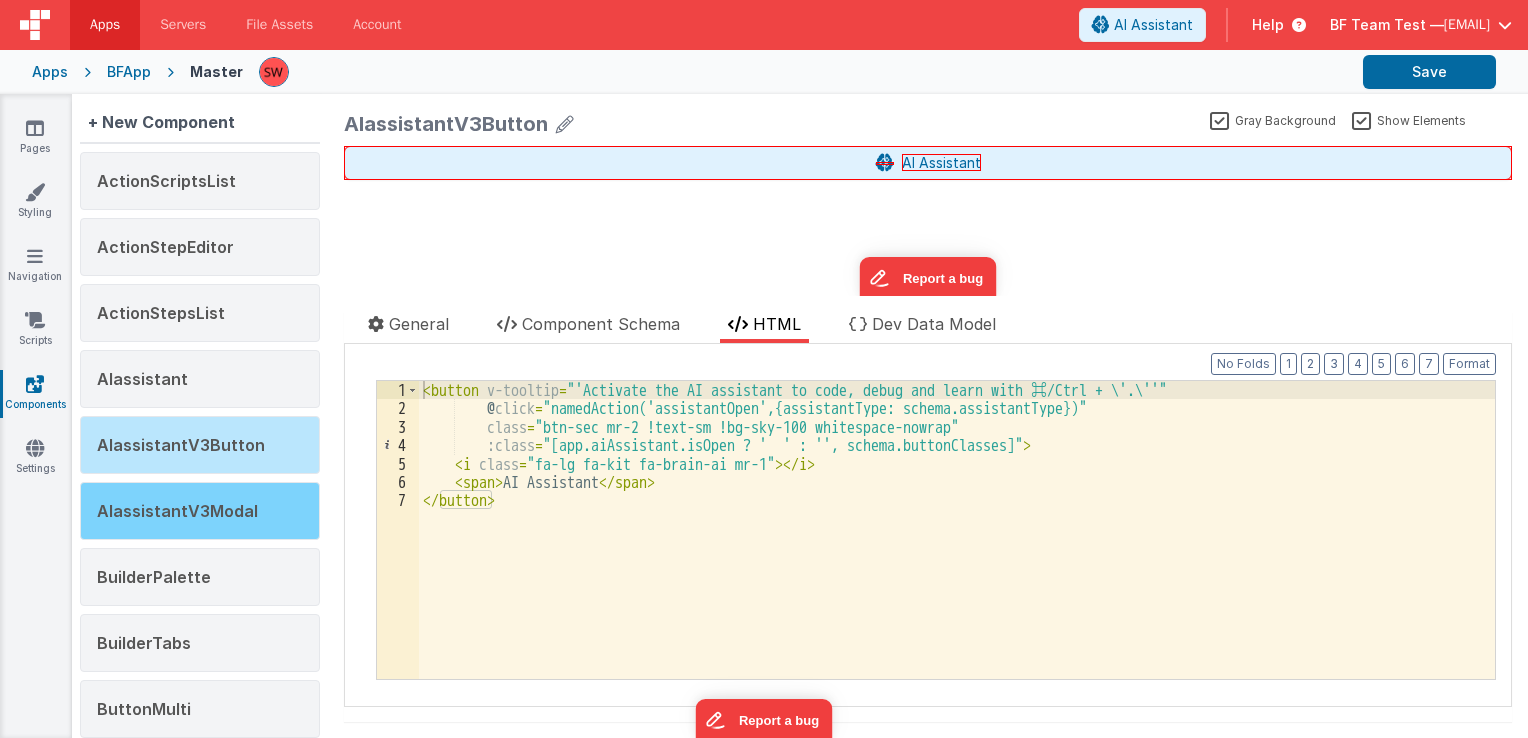 click on "AIassistantV3Modal" at bounding box center [200, 511] 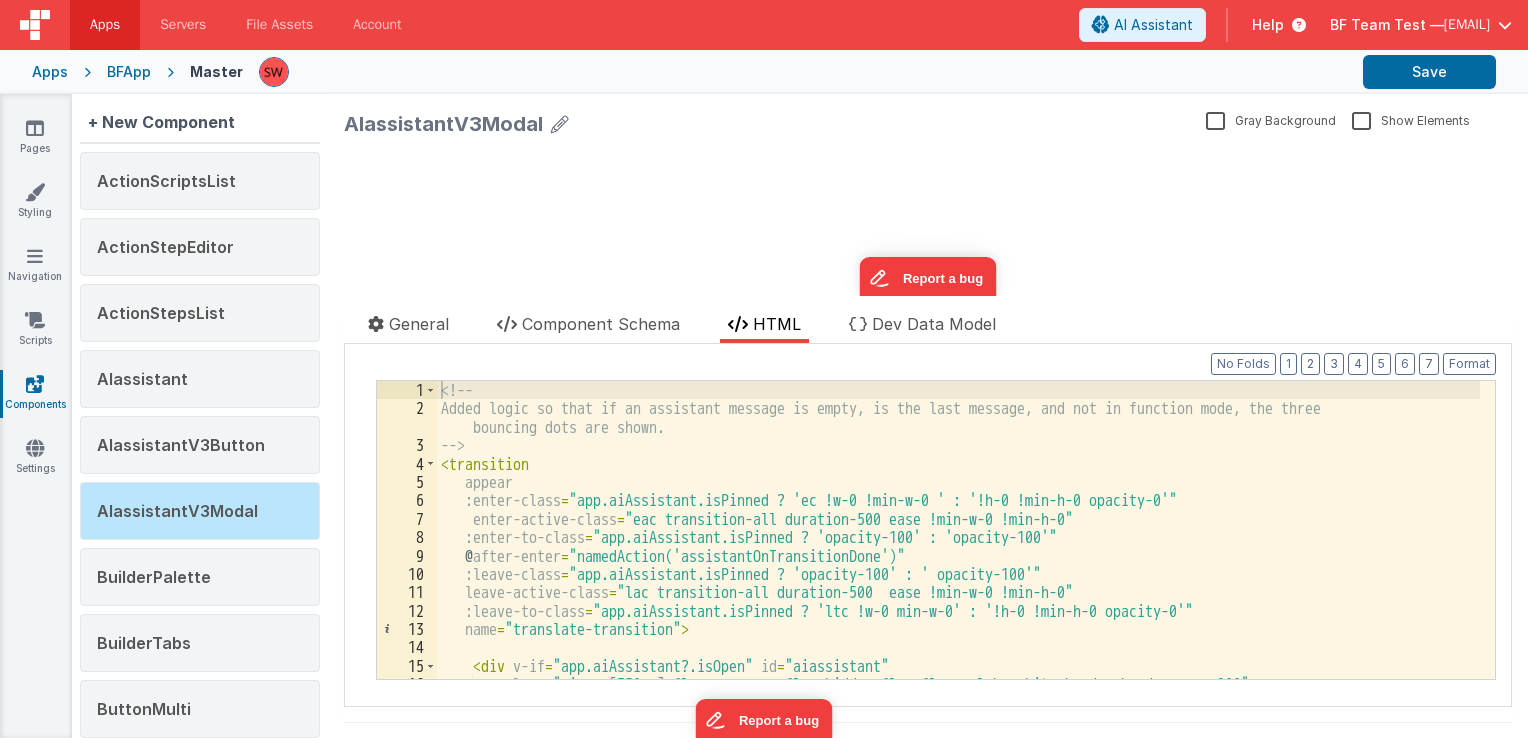 click on "ActionScriptsList ActionStepEditor ActionStepsList AIassistant AIassistantV3Button AIassistantV3Modal BuilderPalette BuilderTabs ButtonMulti Buttons  Code Editor CollaboratorFocus Collaborators CompInspector2 ComponentError dndCustomCursors dndDragIndicator Editable Header EditorTabs ElementEditor EnvDomain Form Editor Header Breadcrumbs HeaderEditable HeaderPageEdit HeaderScetion HeaderWithSlots In Development InputPalette InputPaletteTestRishad Marketing New_Component_35 PreviewPane PreviewSelector previewSnippetList PricingCard ProductUpdateBanner Schema" at bounding box center [200, 1406] 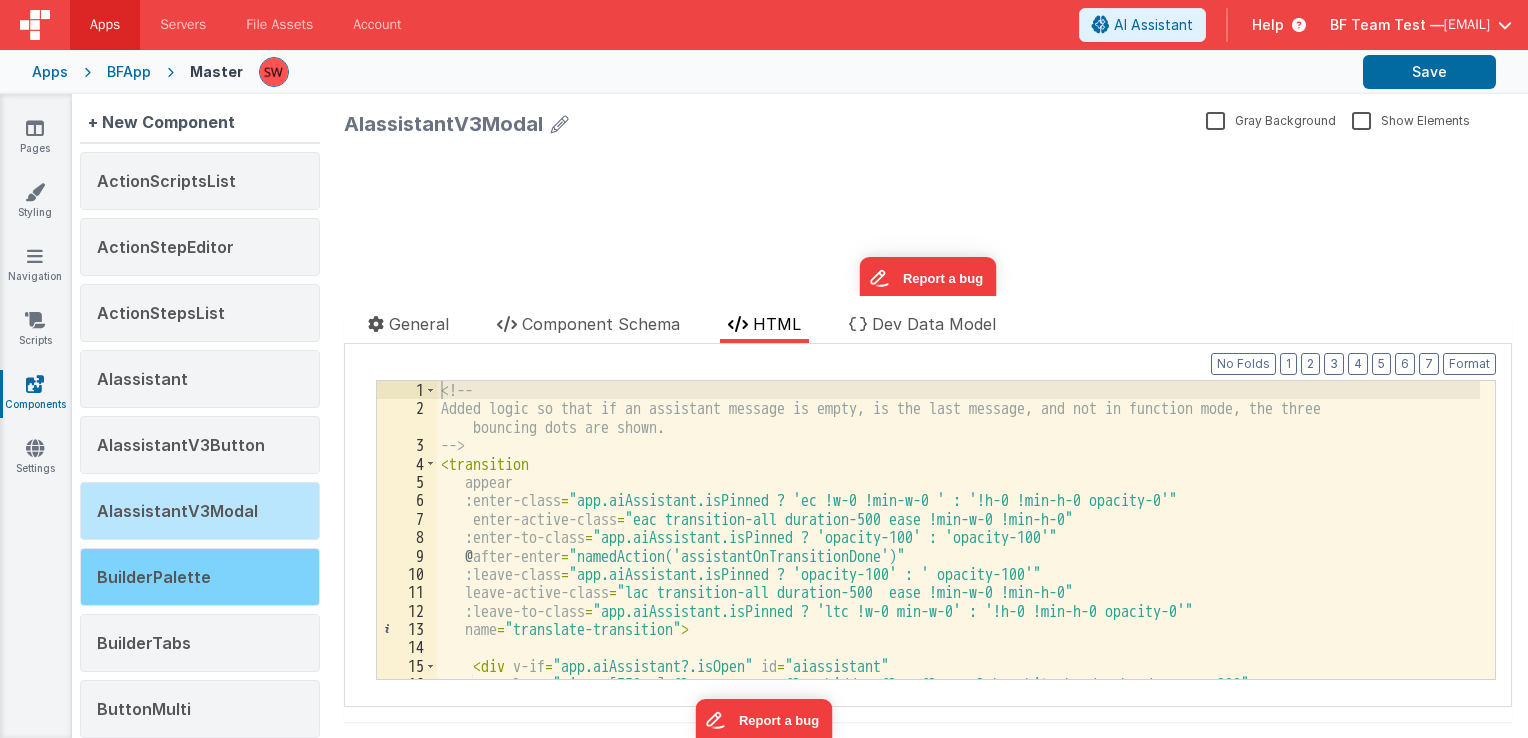click on "BuilderPalette" at bounding box center [200, 577] 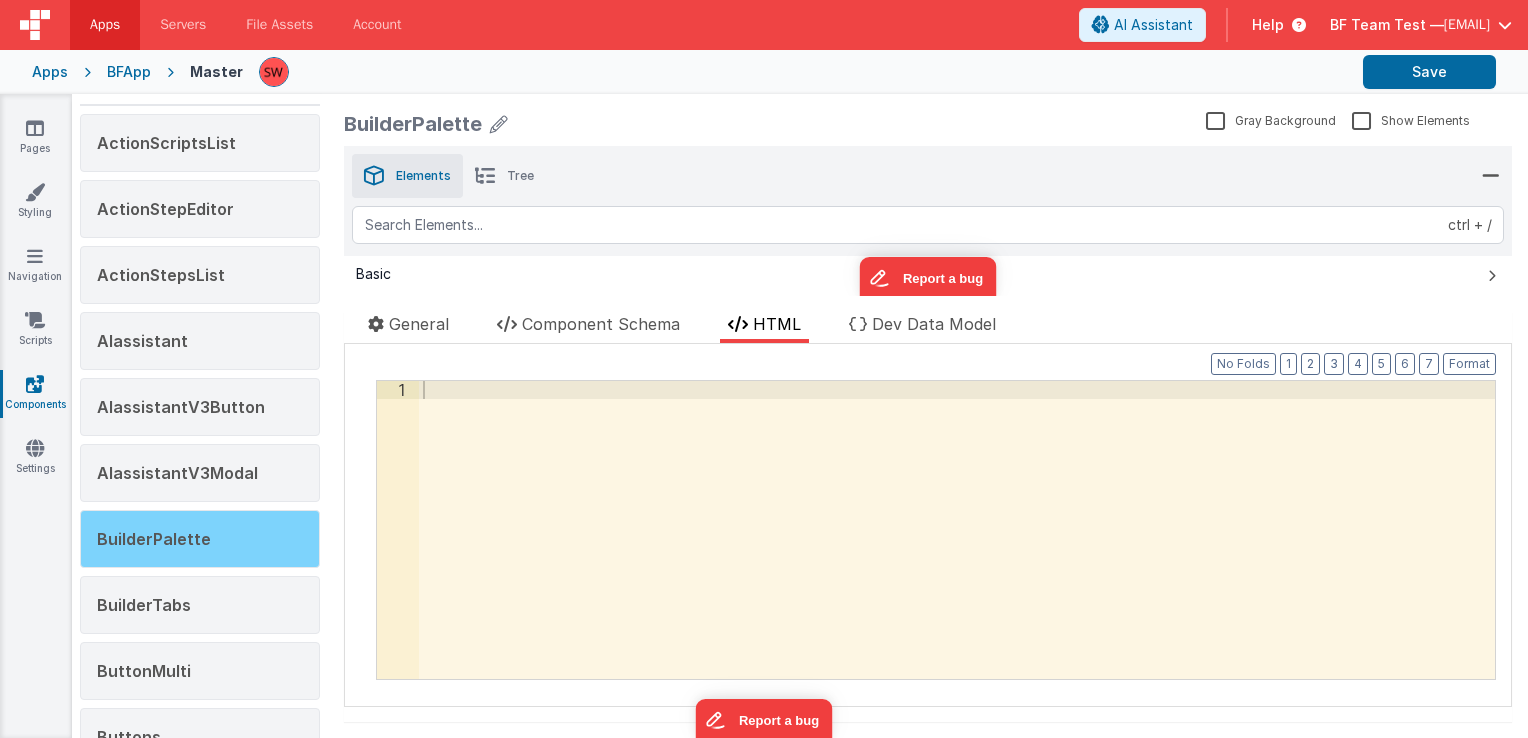 scroll, scrollTop: 100, scrollLeft: 0, axis: vertical 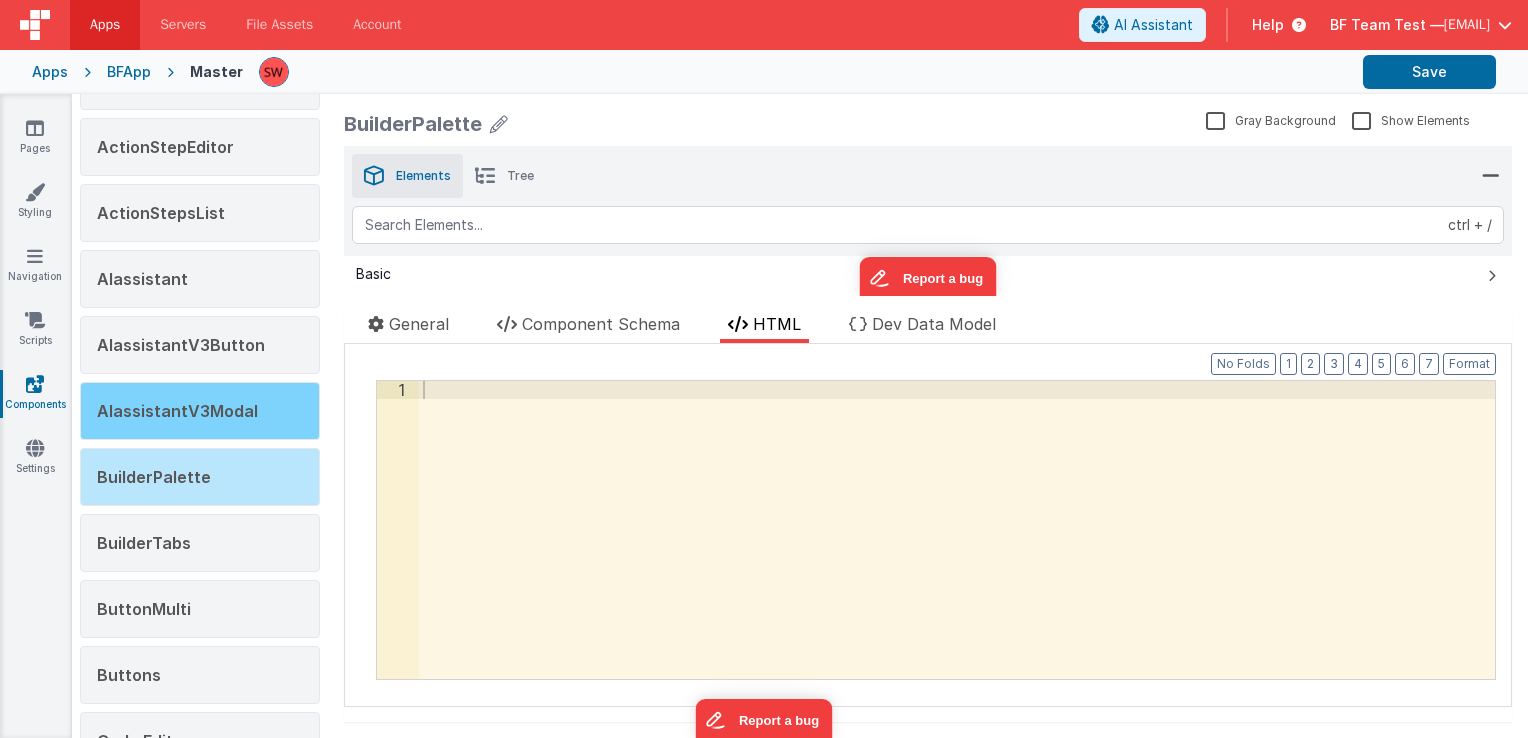 click on "AIassistantV3Modal" at bounding box center [177, 411] 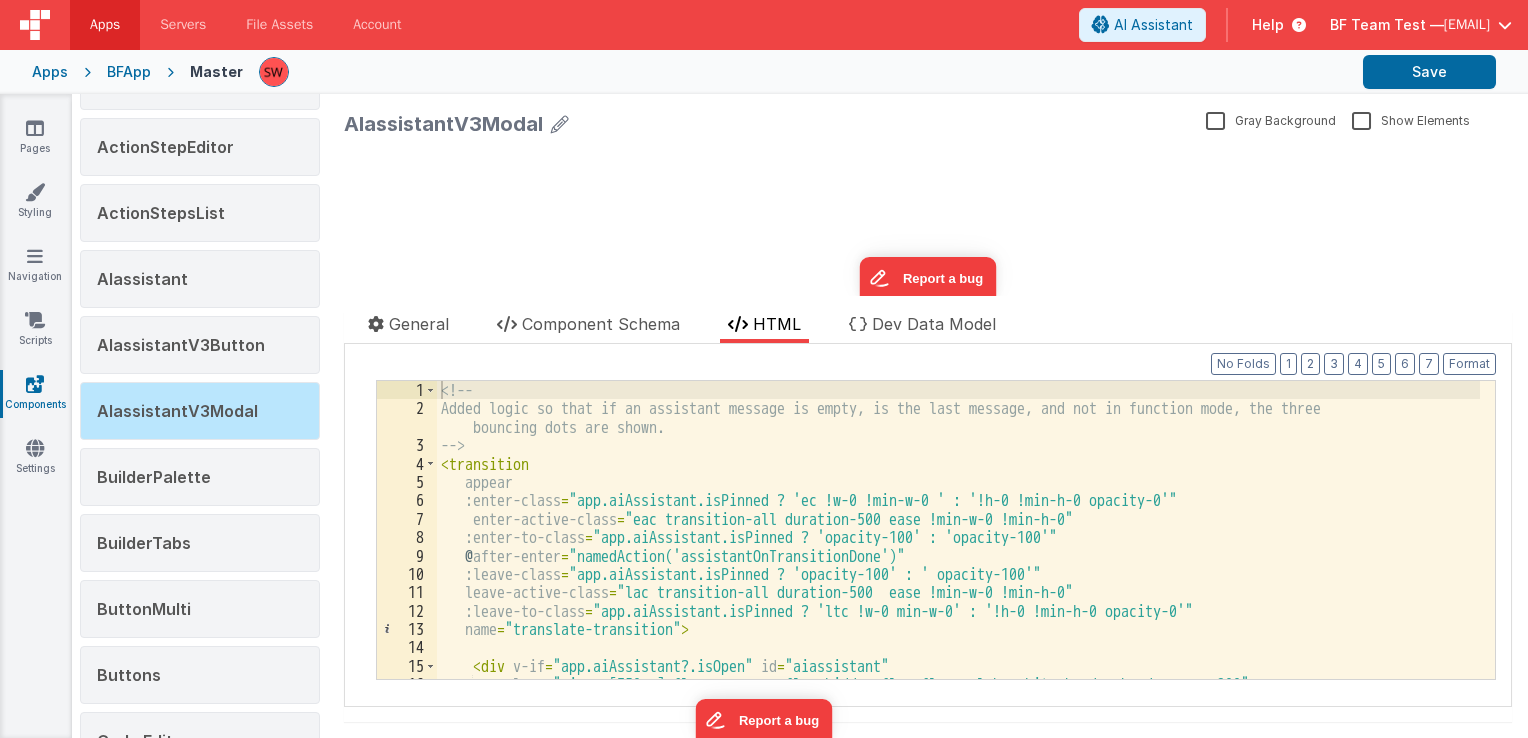 click on "Show Elements" at bounding box center [1411, 119] 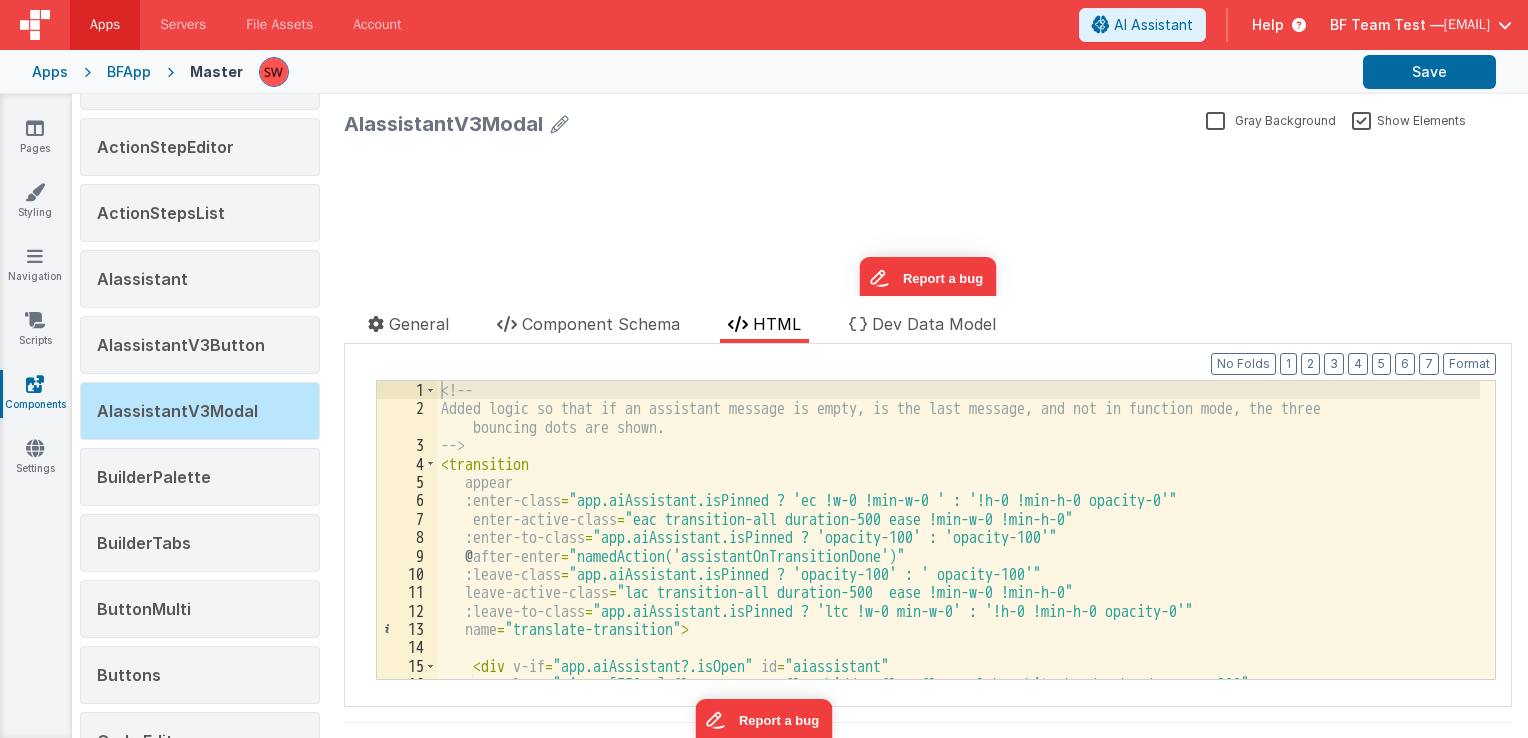 click on "Show Elements" at bounding box center [1409, 119] 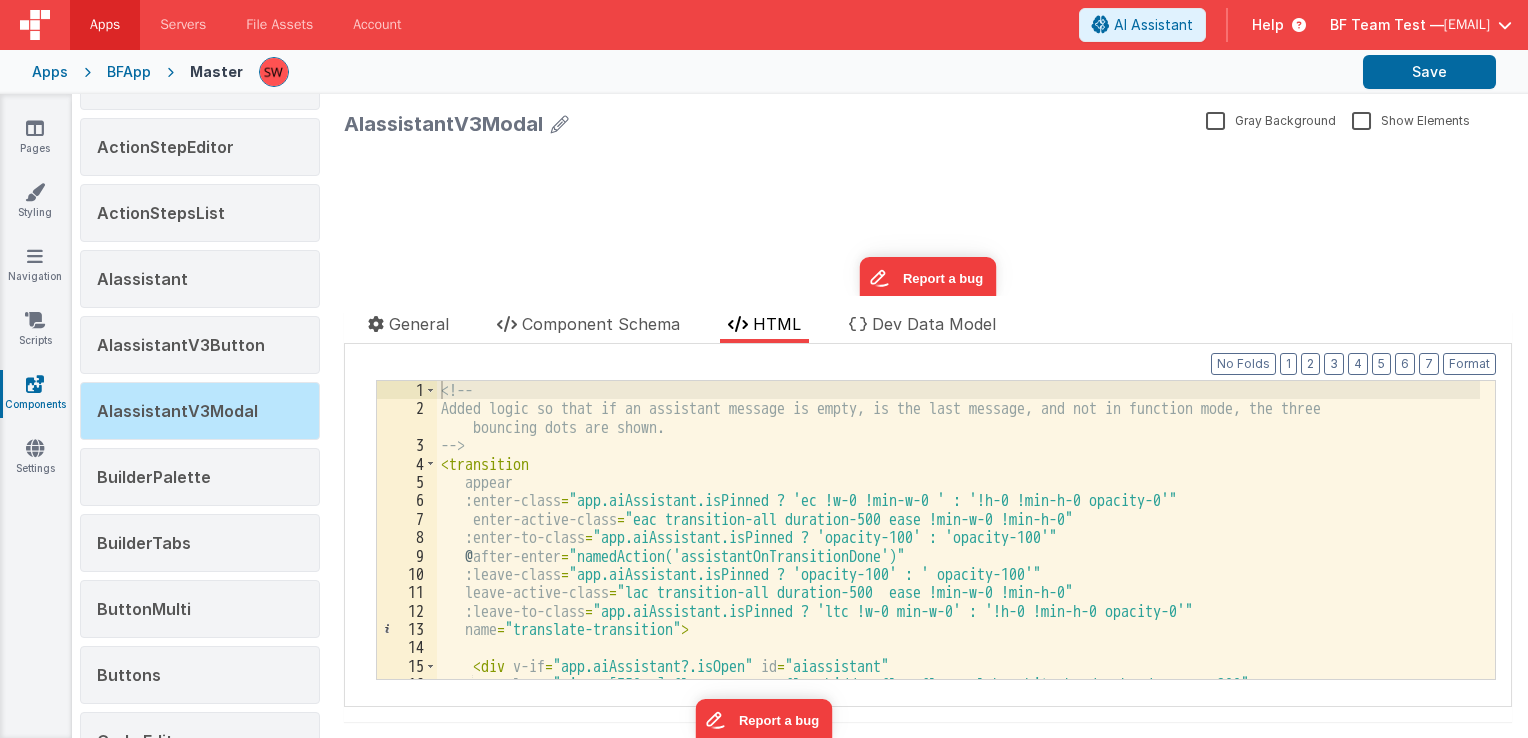 click on "Show Elements" at bounding box center (1411, 119) 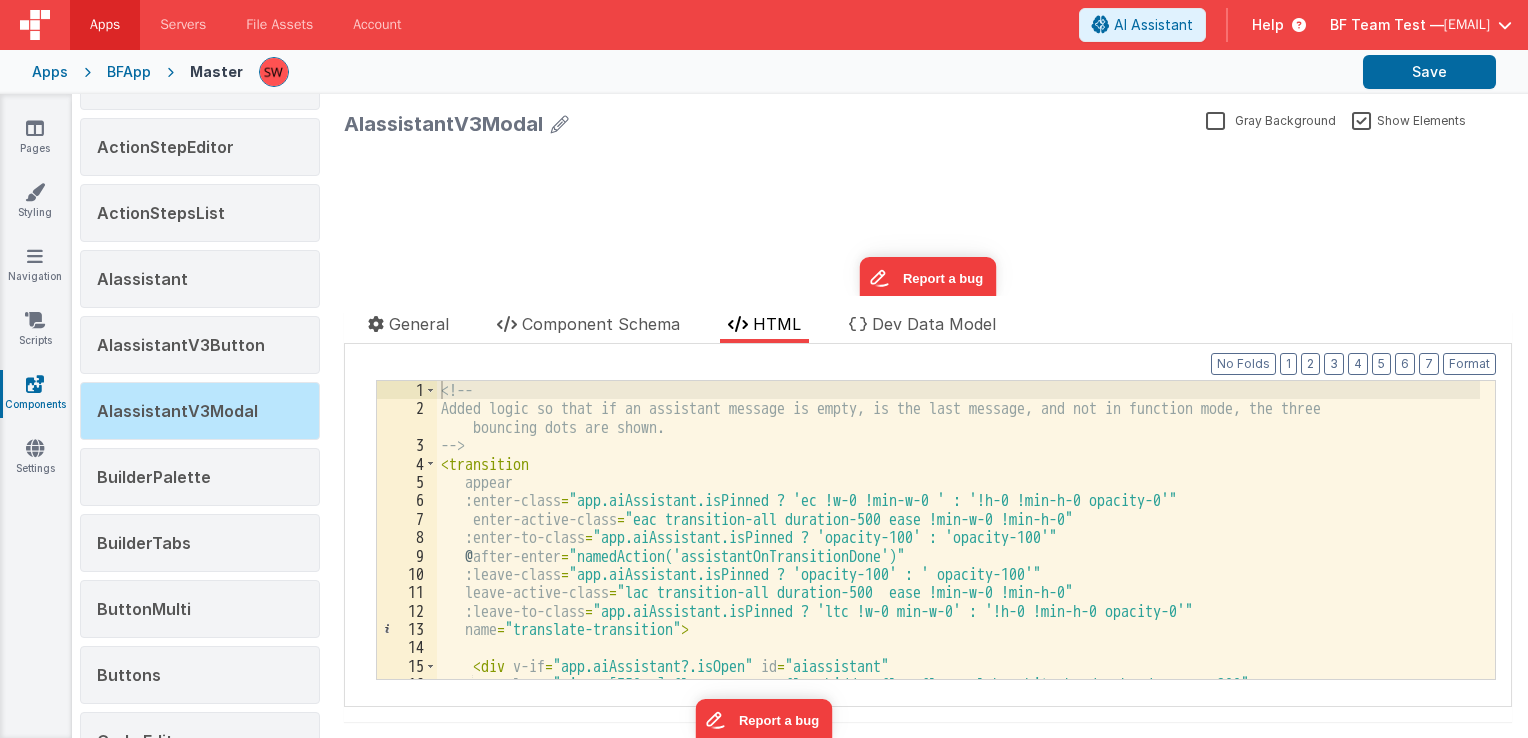 click on "Show Elements" at bounding box center (1409, 119) 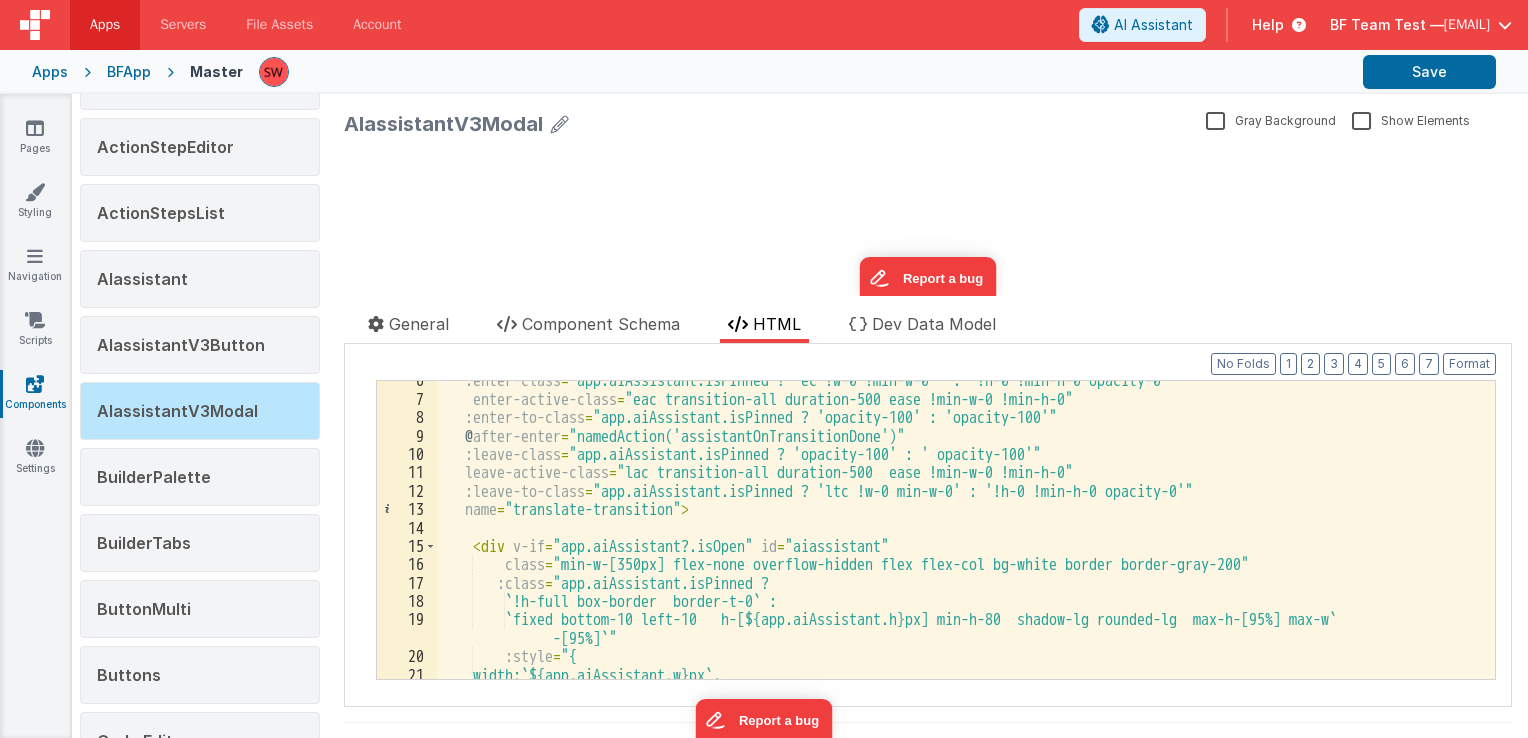 scroll, scrollTop: 120, scrollLeft: 0, axis: vertical 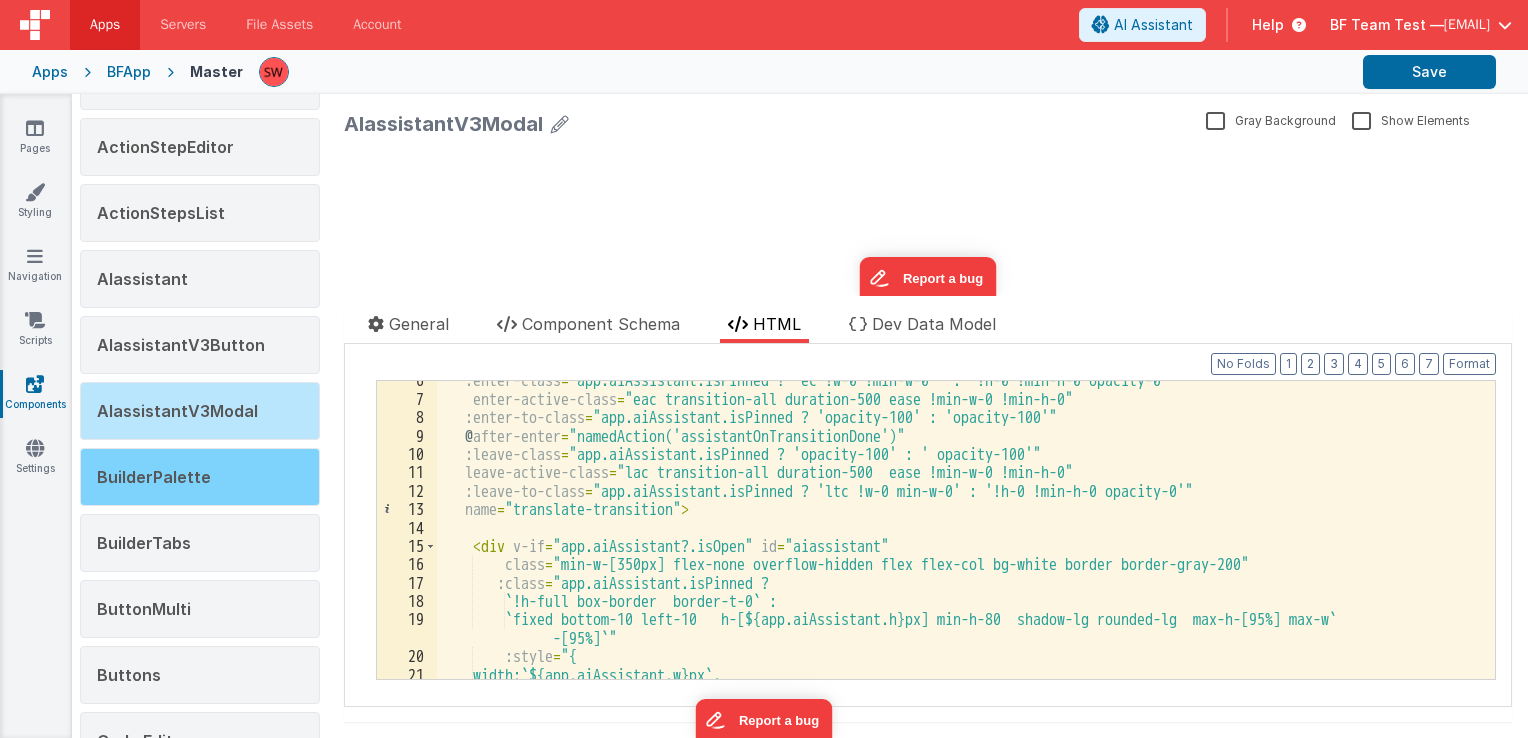click on "BuilderPalette" at bounding box center [200, 477] 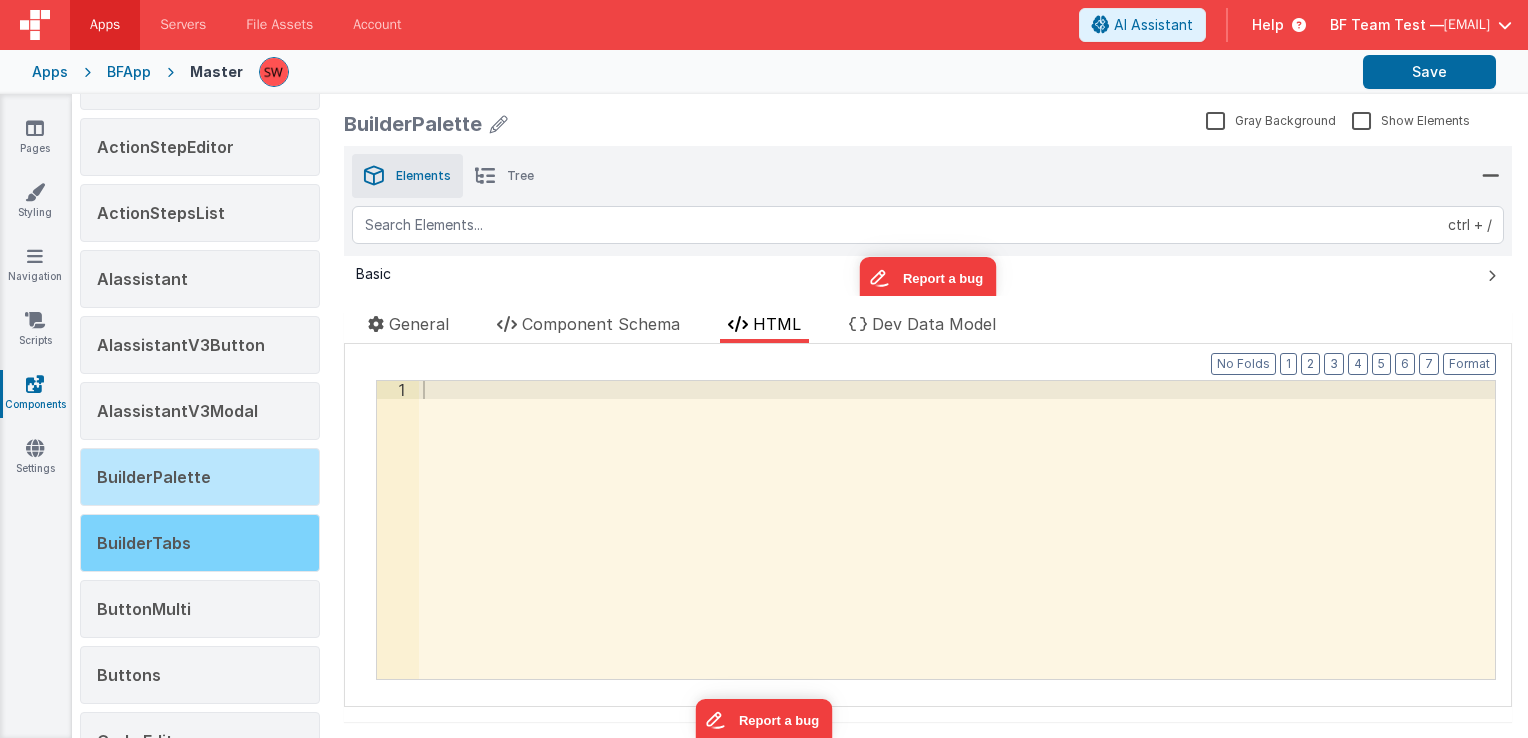 click on "BuilderTabs" at bounding box center [200, 543] 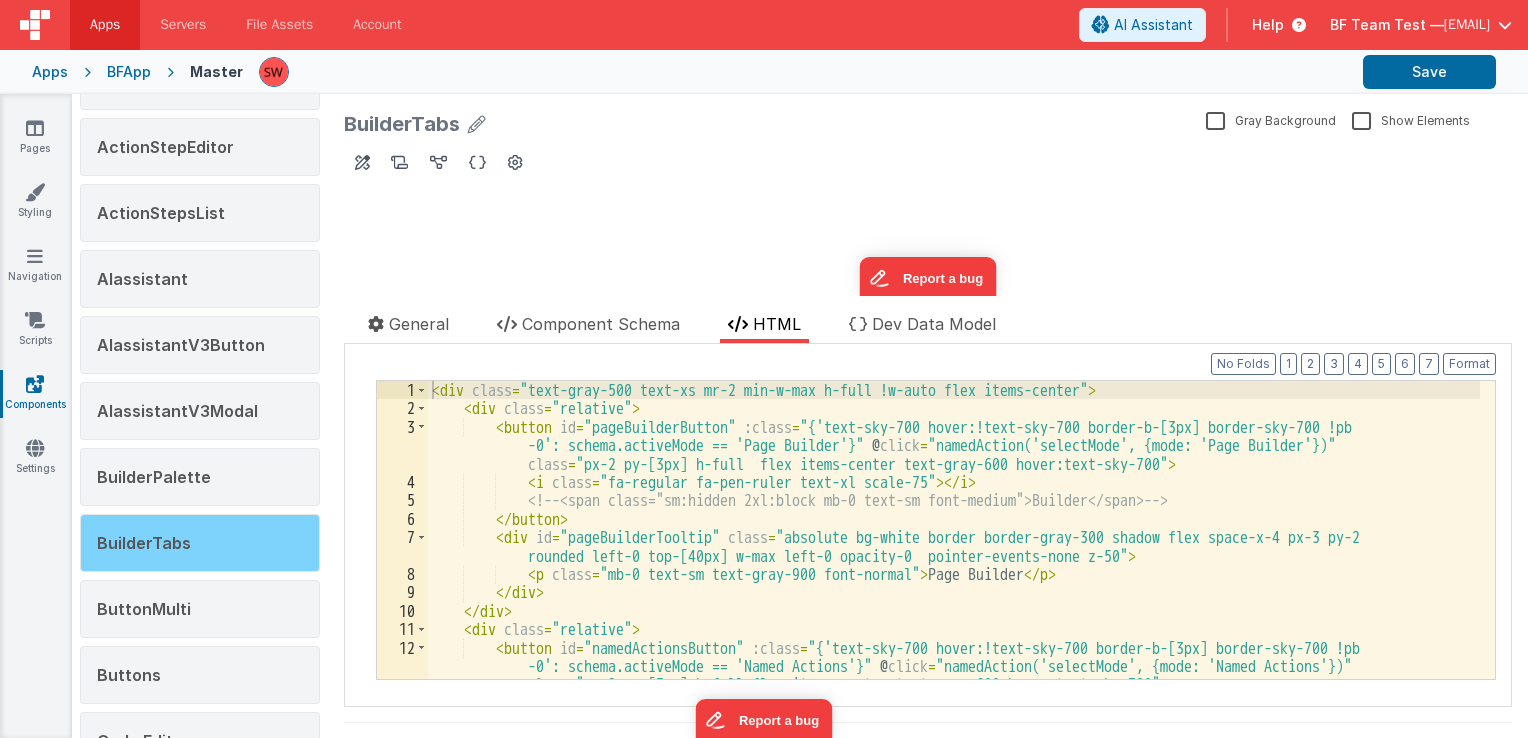 scroll, scrollTop: 0, scrollLeft: 0, axis: both 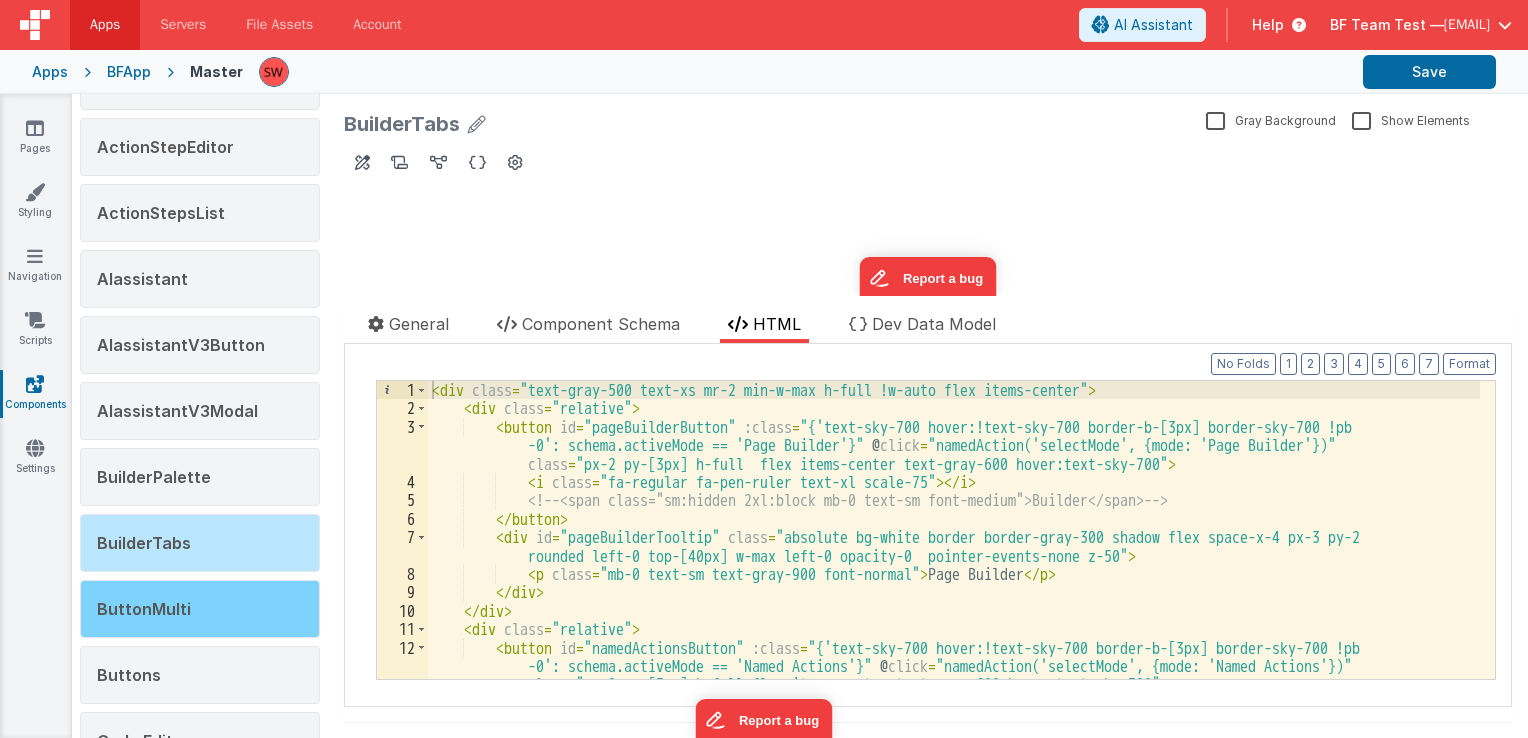 click on "ButtonMulti" at bounding box center (200, 609) 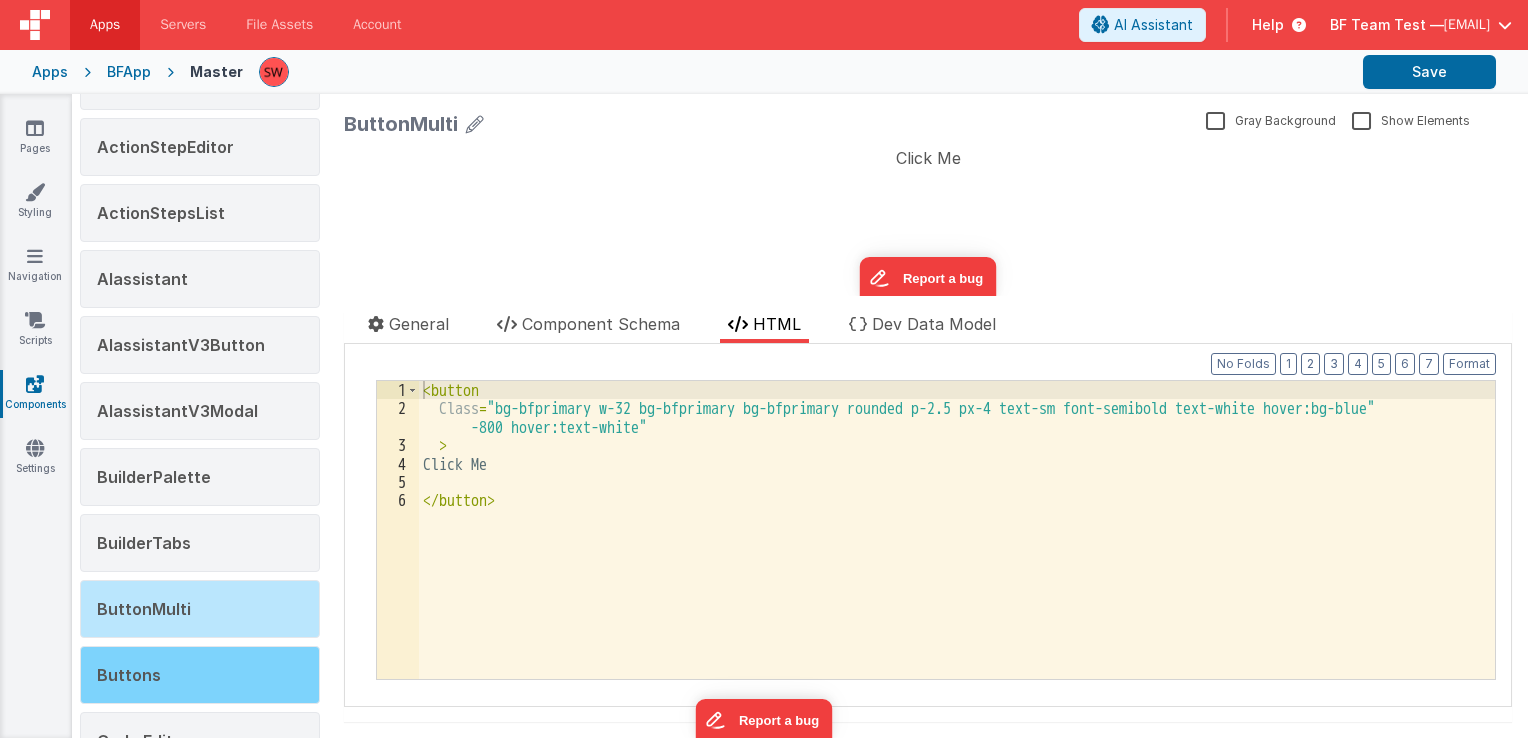 scroll, scrollTop: 200, scrollLeft: 0, axis: vertical 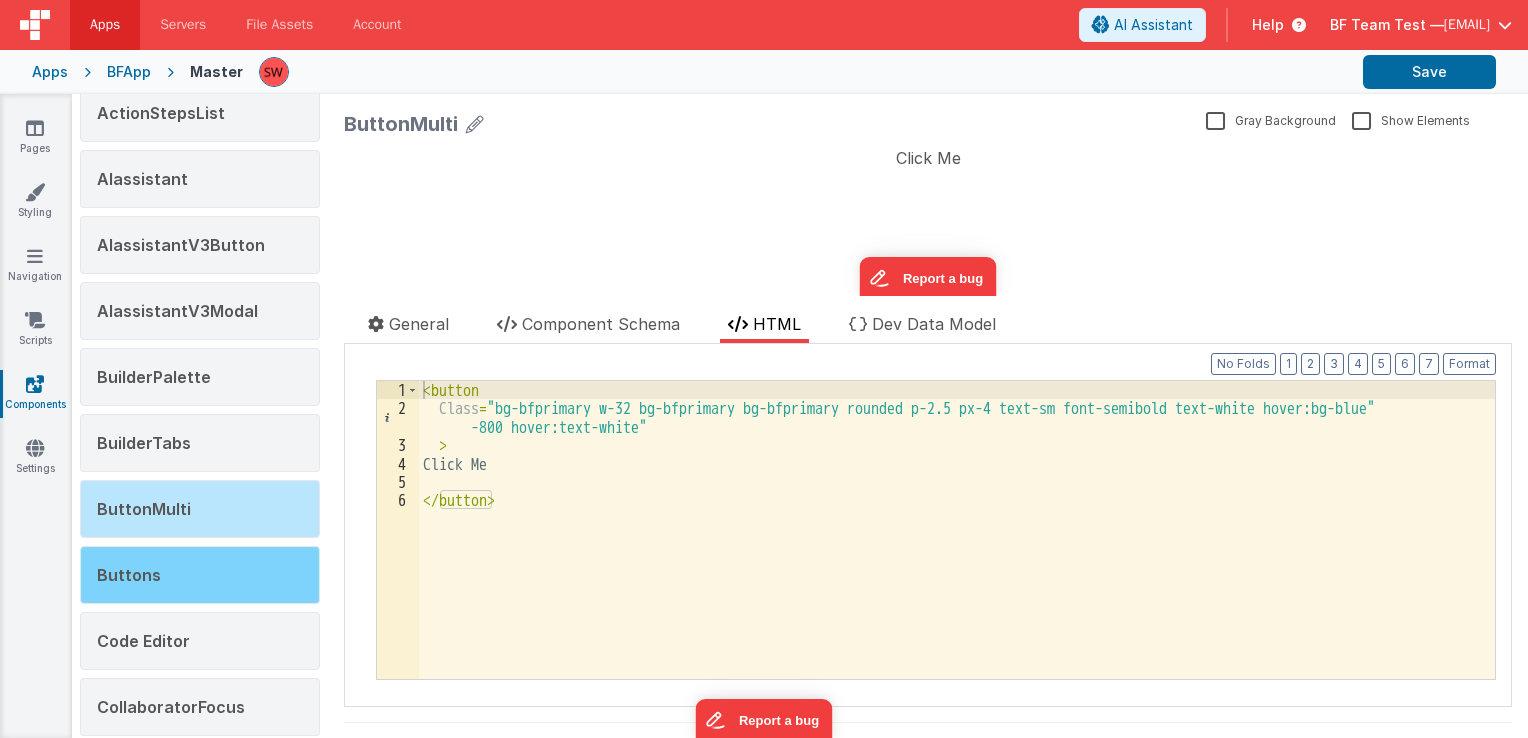 click on "Buttons" at bounding box center (200, 575) 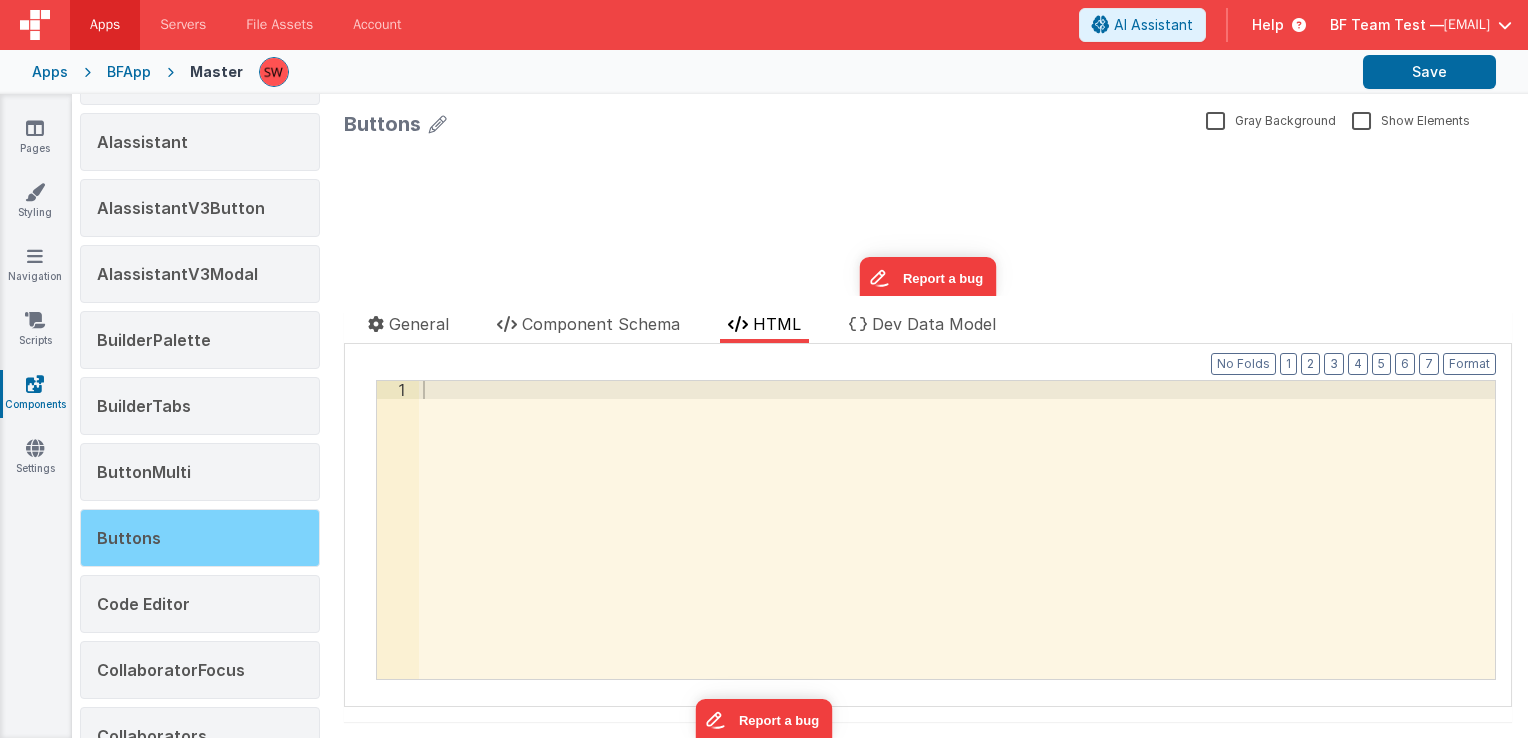 scroll, scrollTop: 300, scrollLeft: 0, axis: vertical 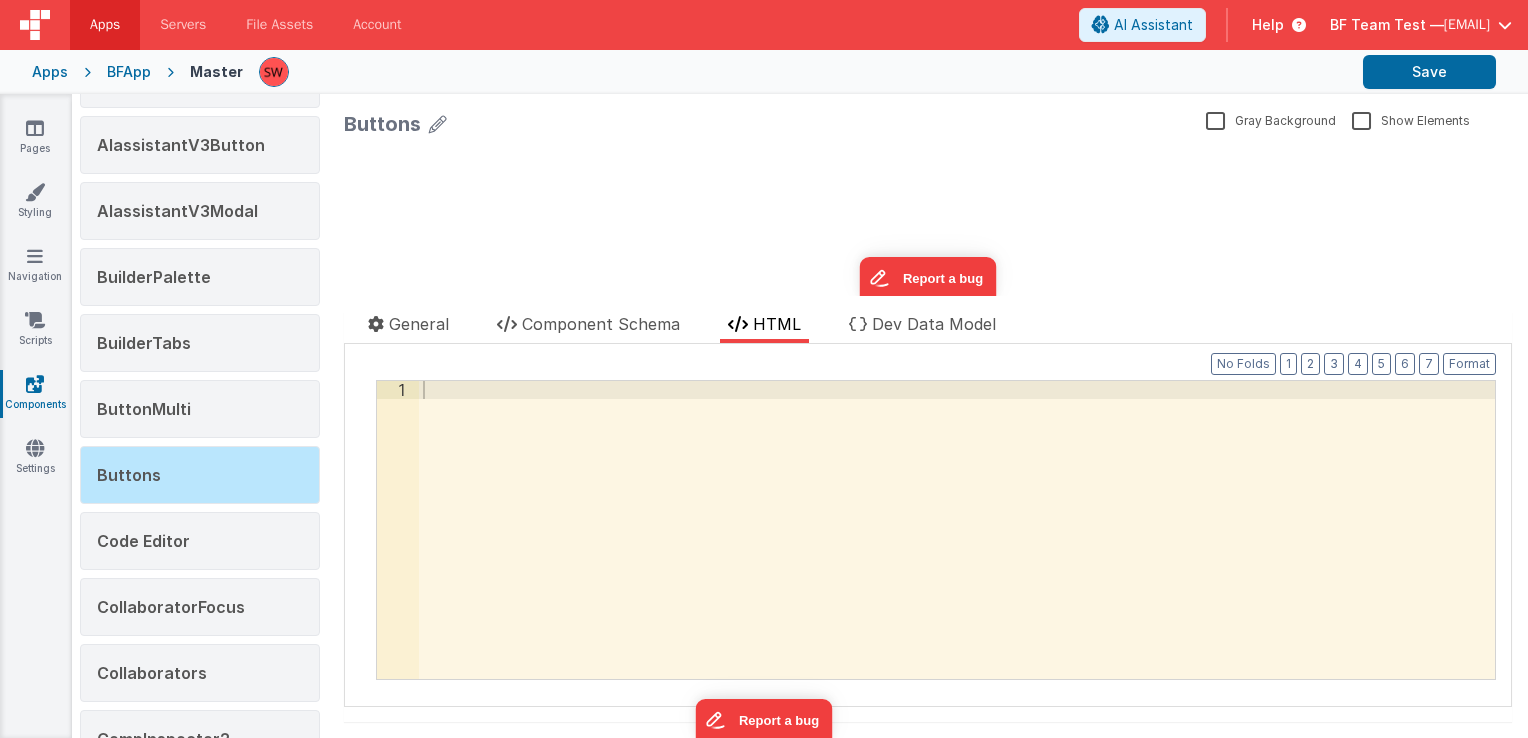 click on "Show Elements" at bounding box center (1411, 119) 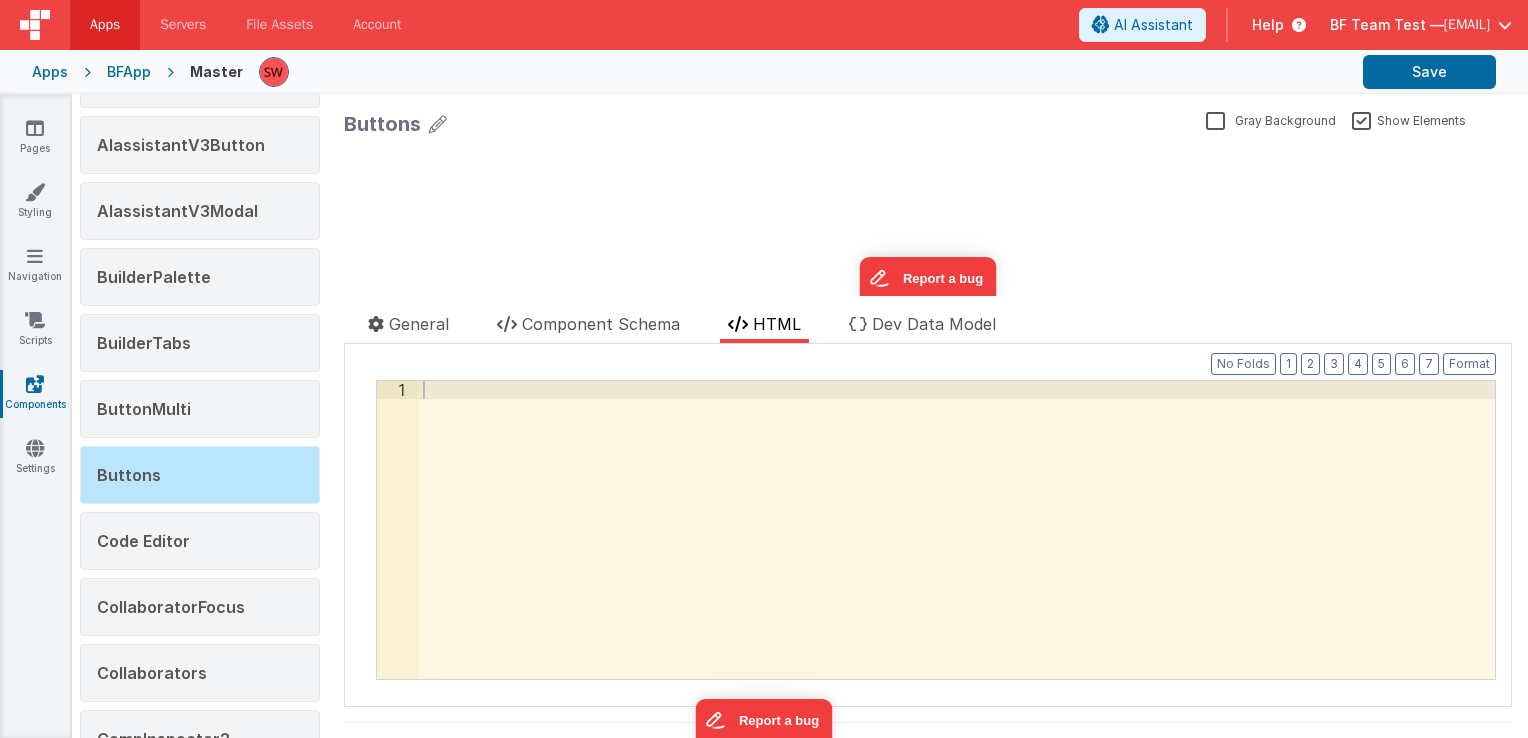 click on "Show Elements" at bounding box center (1409, 119) 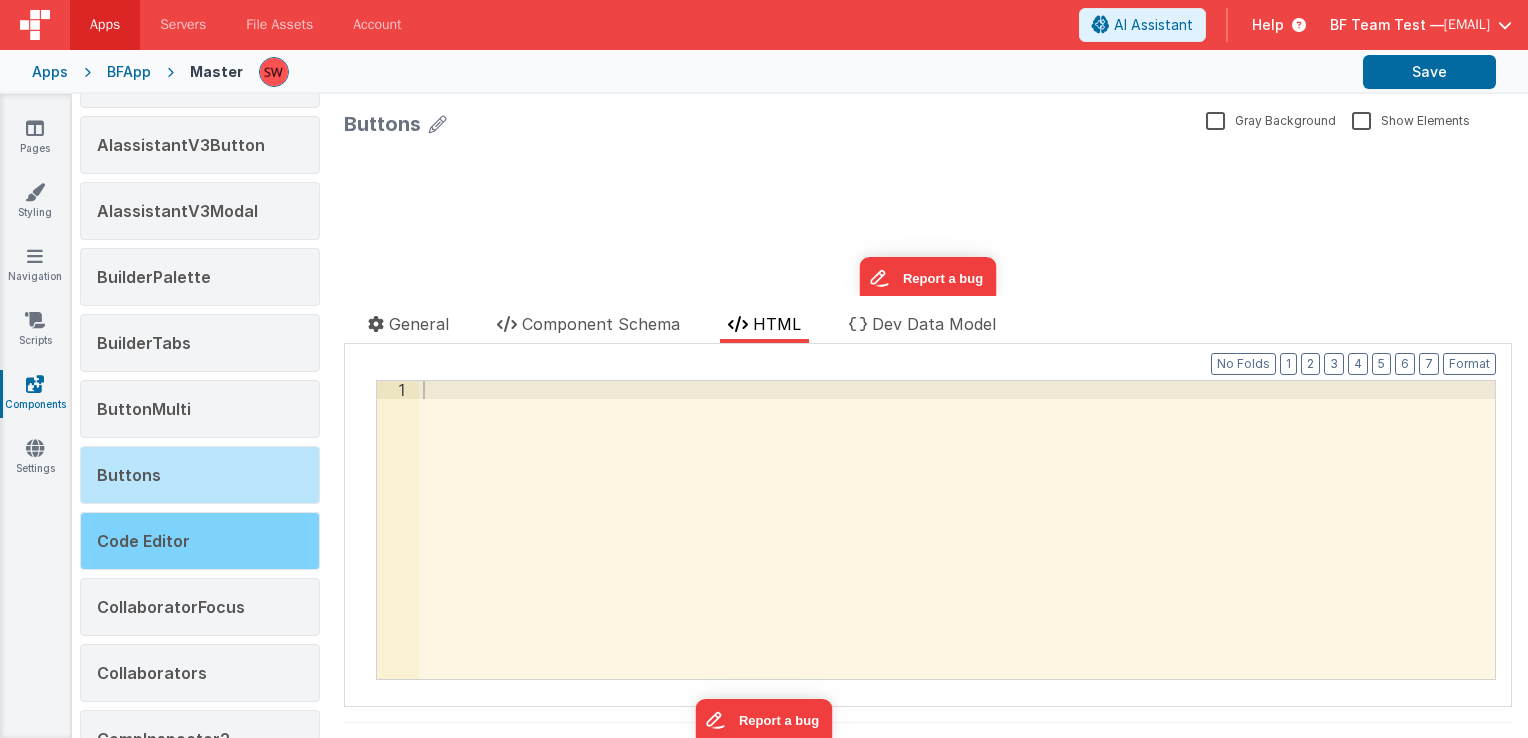 click on "Code Editor" at bounding box center [200, 541] 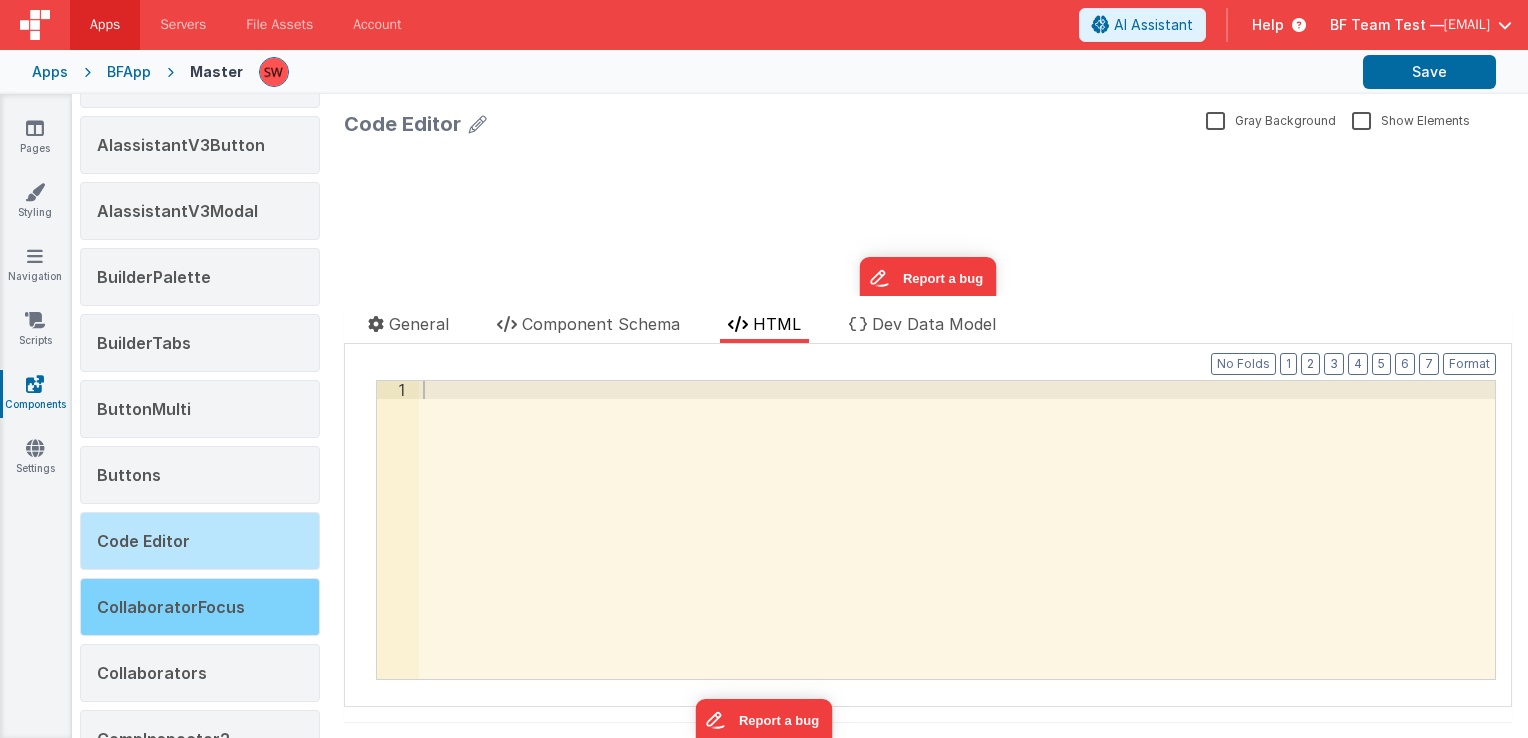 click on "CollaboratorFocus" at bounding box center (200, 607) 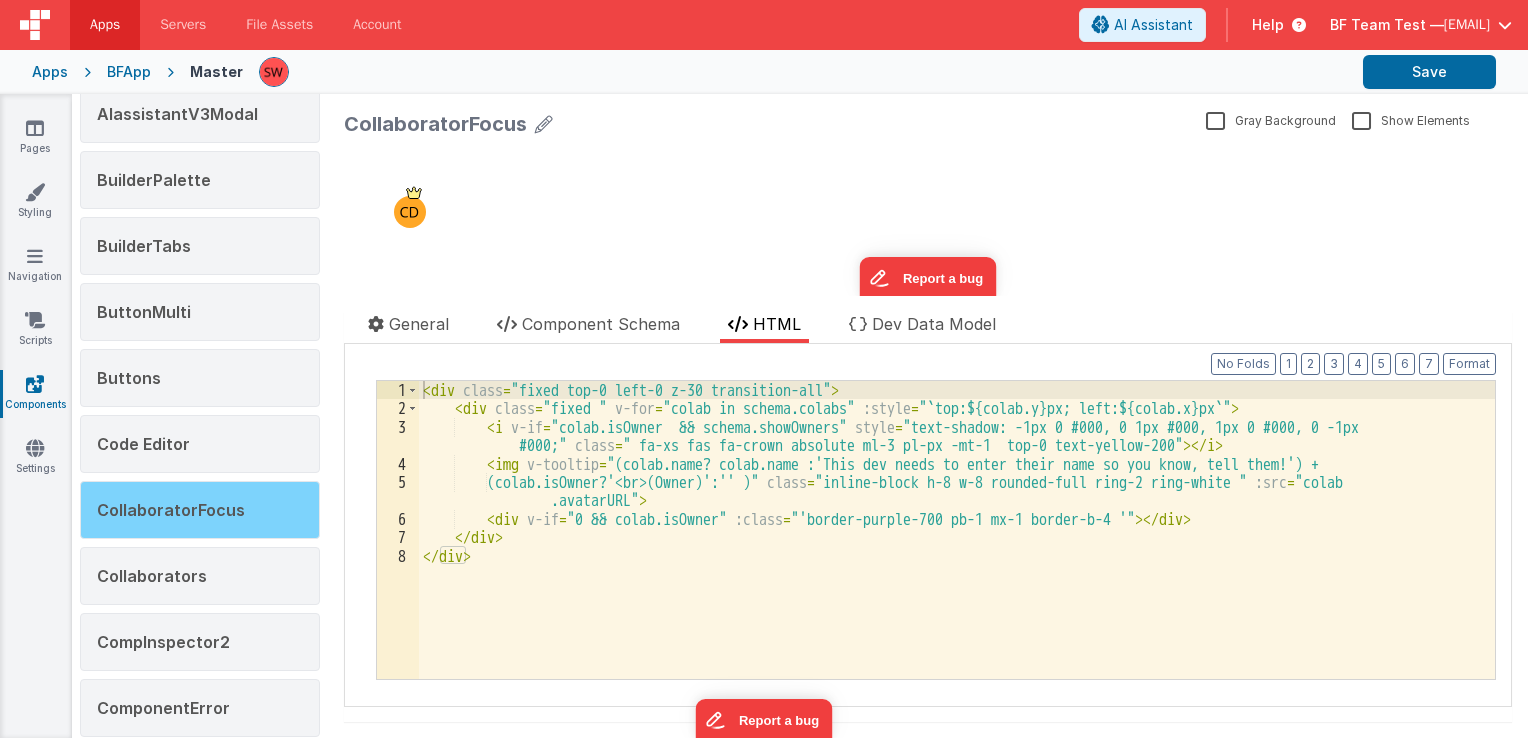 scroll, scrollTop: 400, scrollLeft: 0, axis: vertical 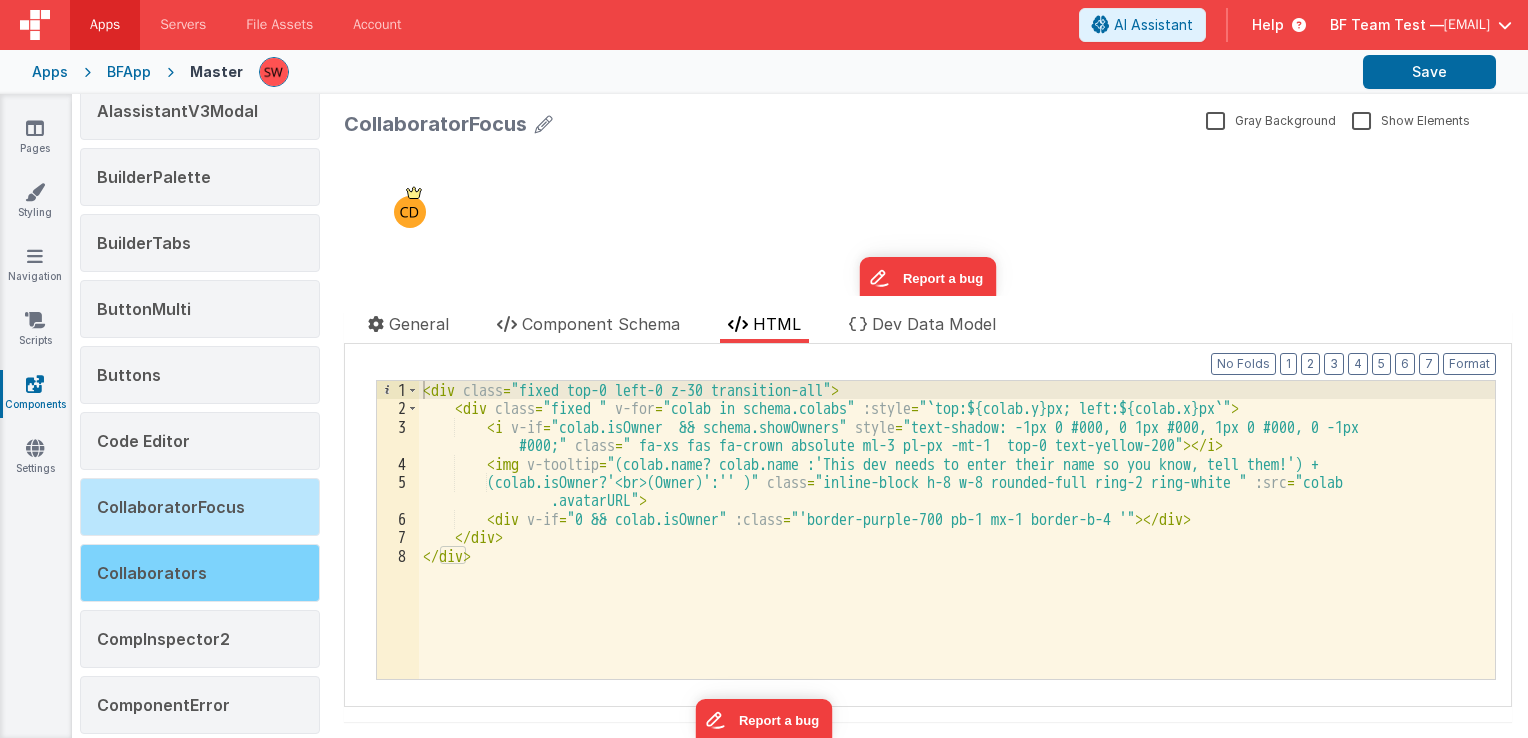 click on "Collaborators" at bounding box center [200, 573] 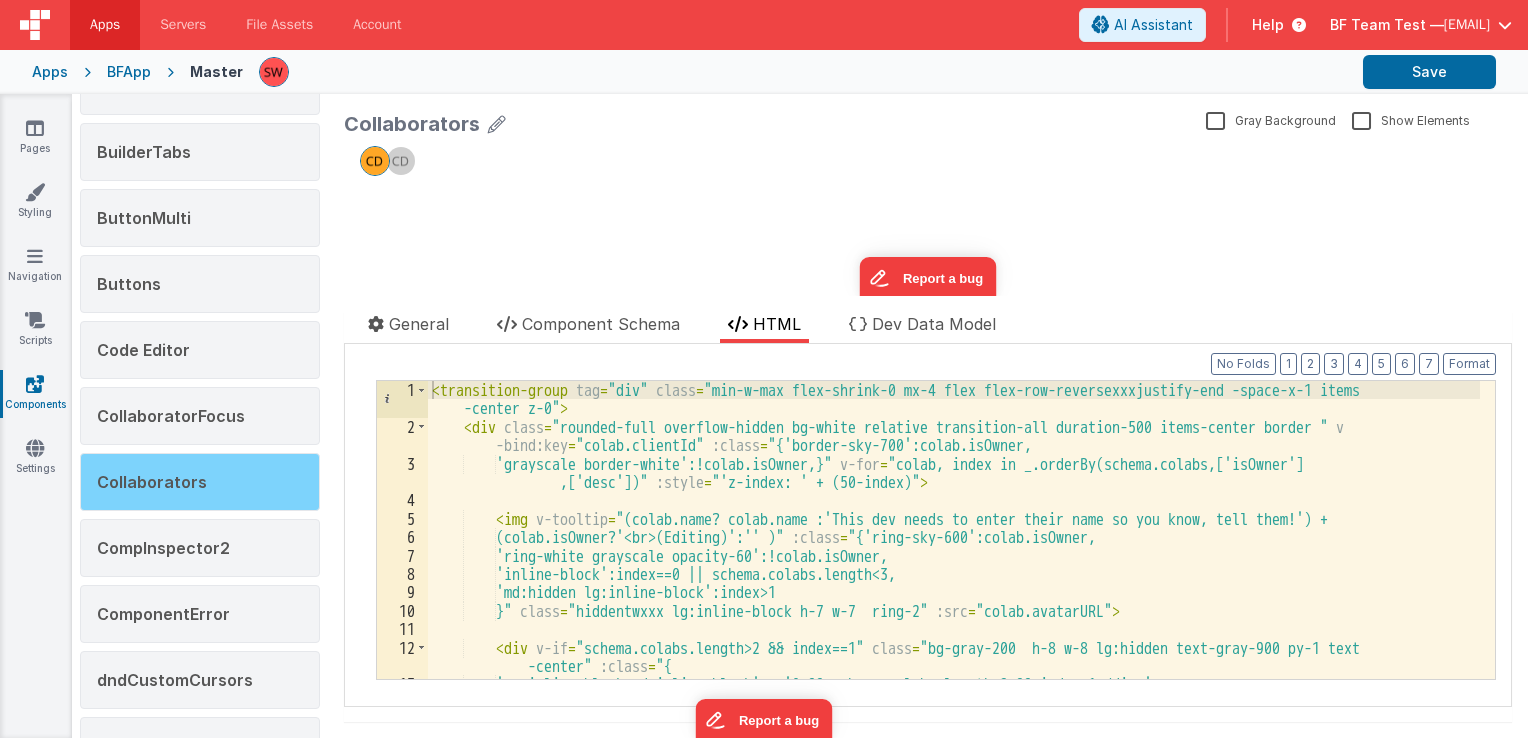 scroll, scrollTop: 500, scrollLeft: 0, axis: vertical 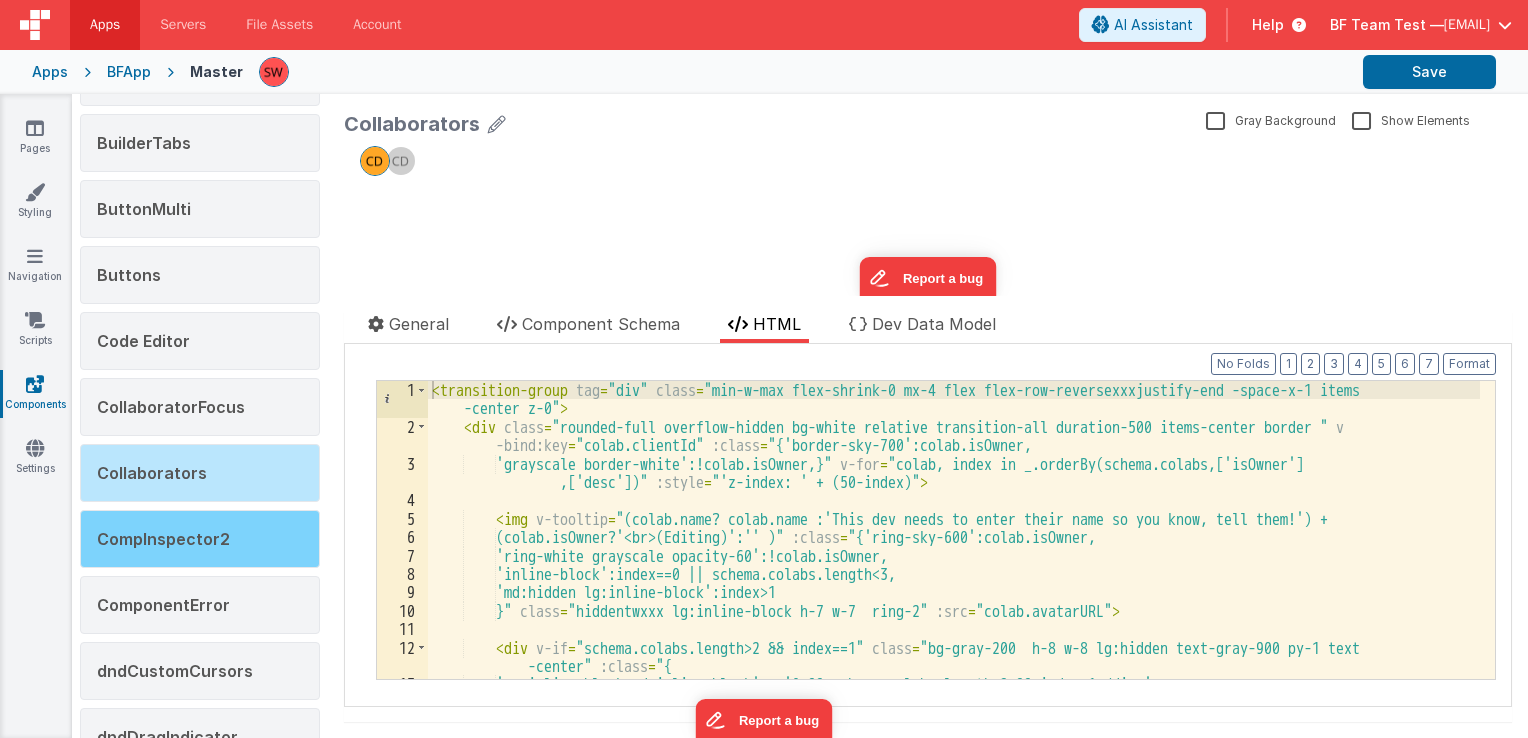 click on "CompInspector2" at bounding box center [200, 539] 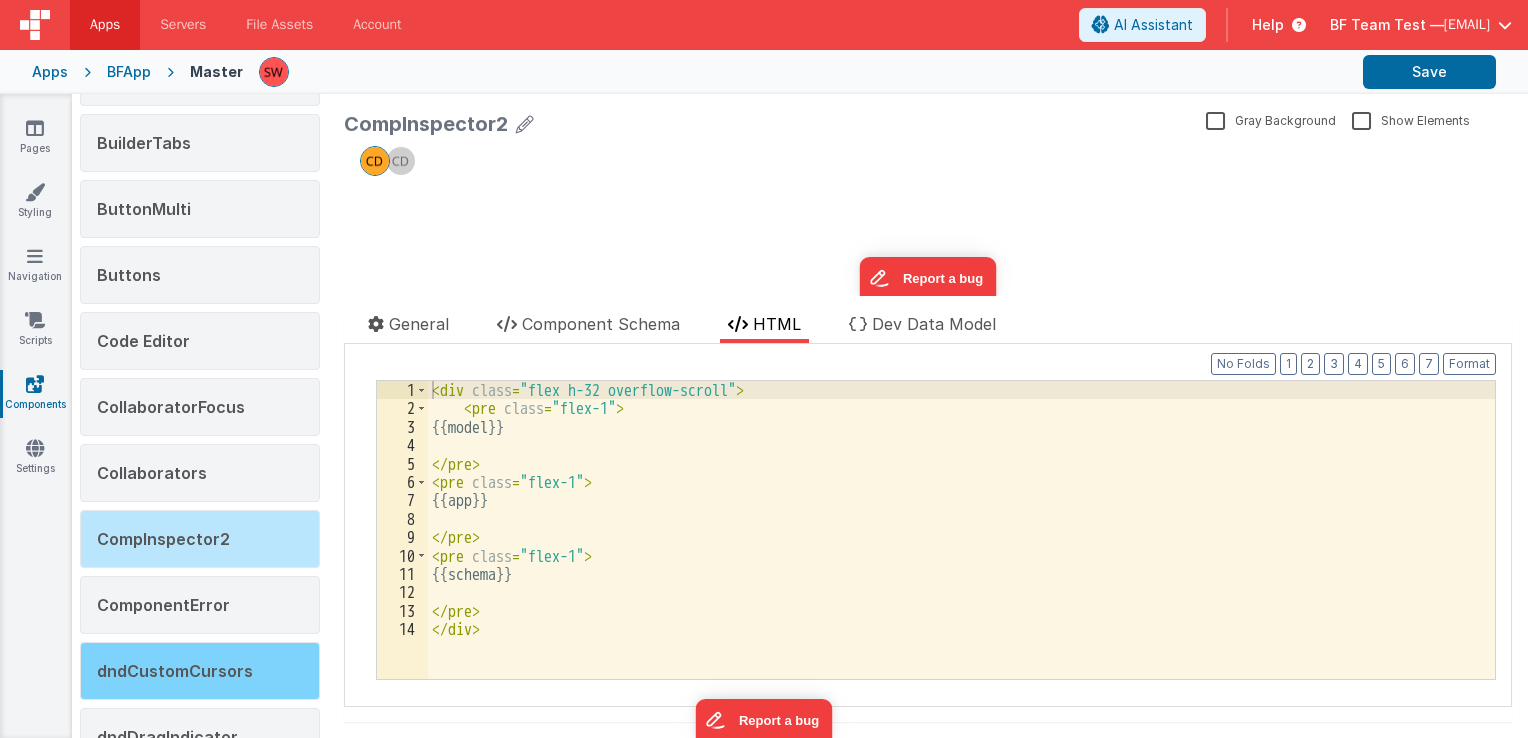 click on "ComponentError" at bounding box center [200, 605] 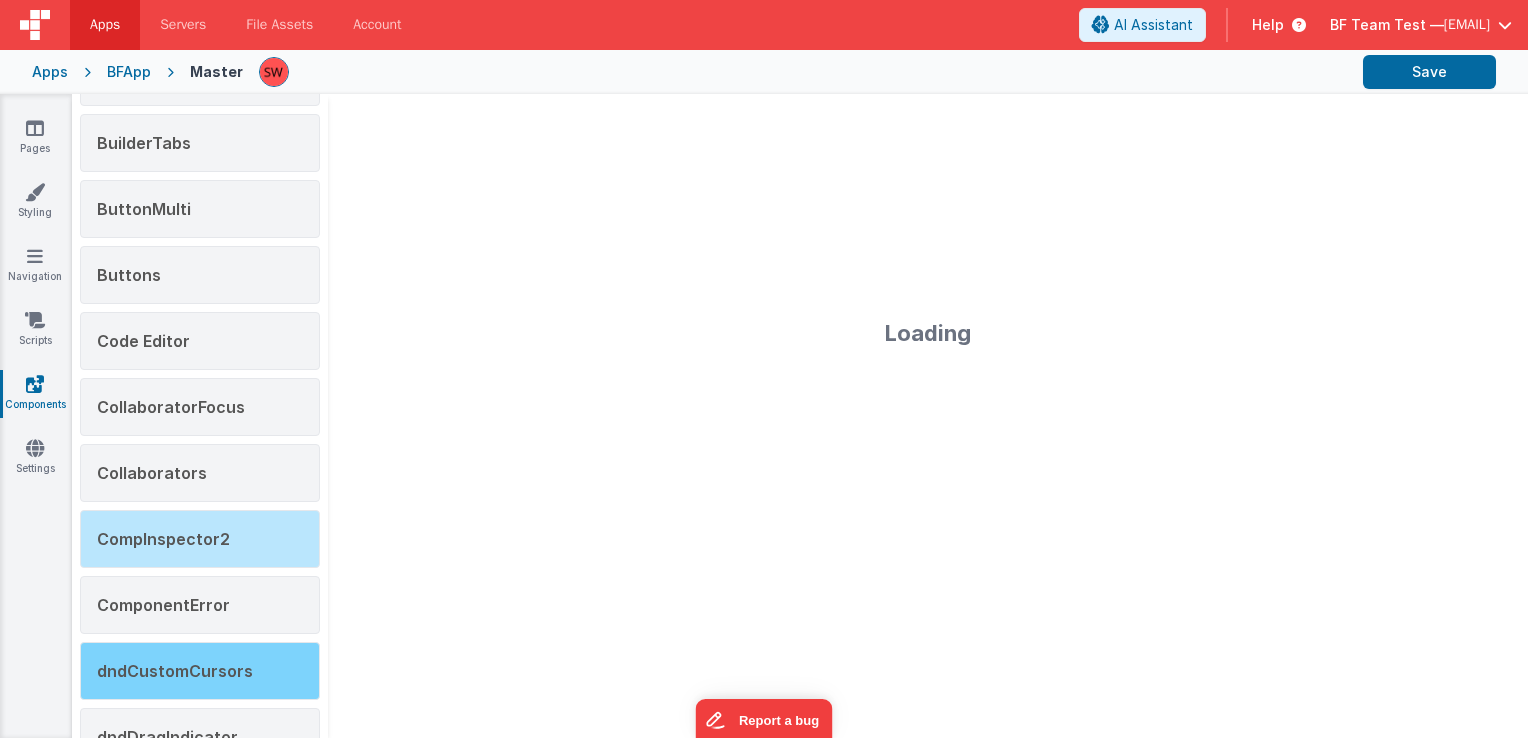 scroll, scrollTop: 600, scrollLeft: 0, axis: vertical 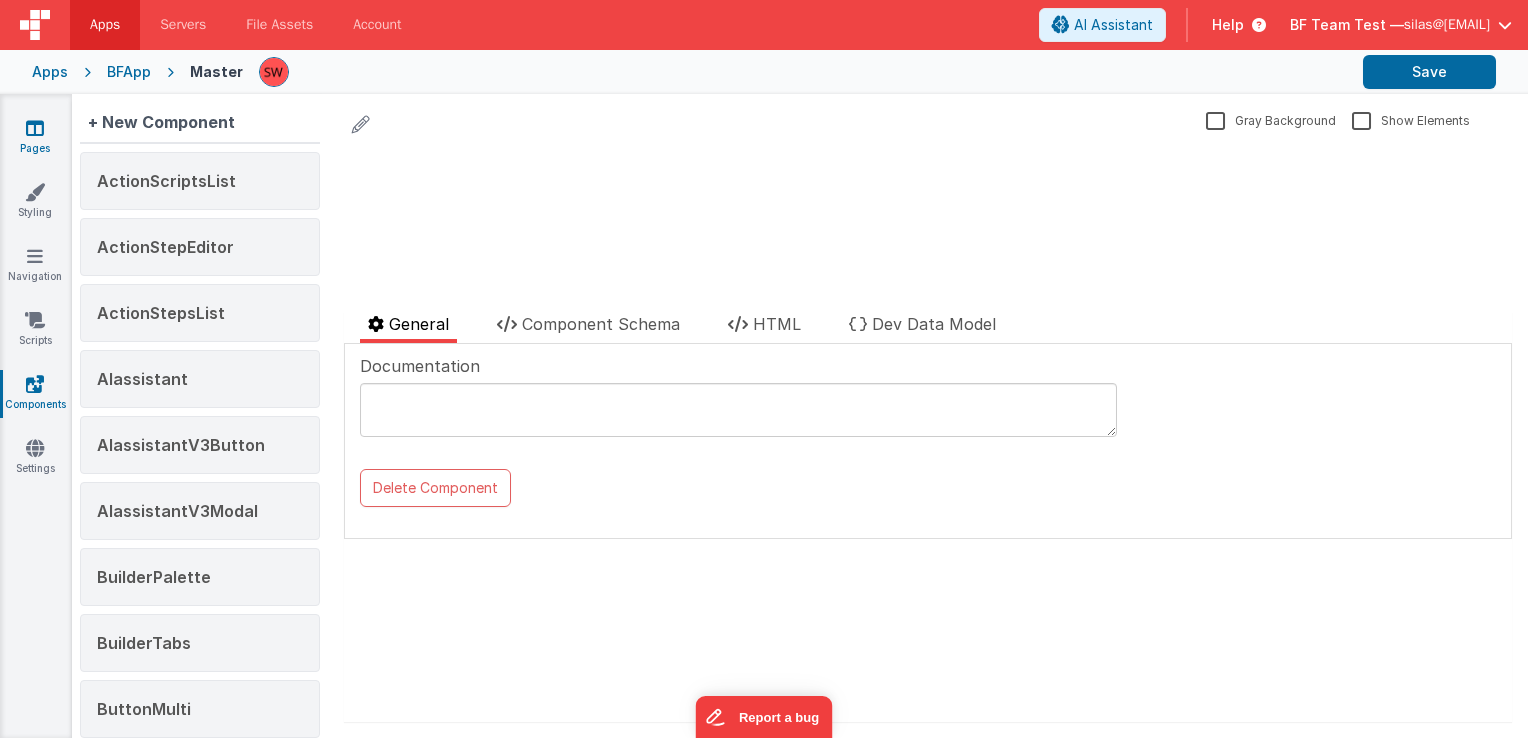 click on "Pages" at bounding box center [35, 138] 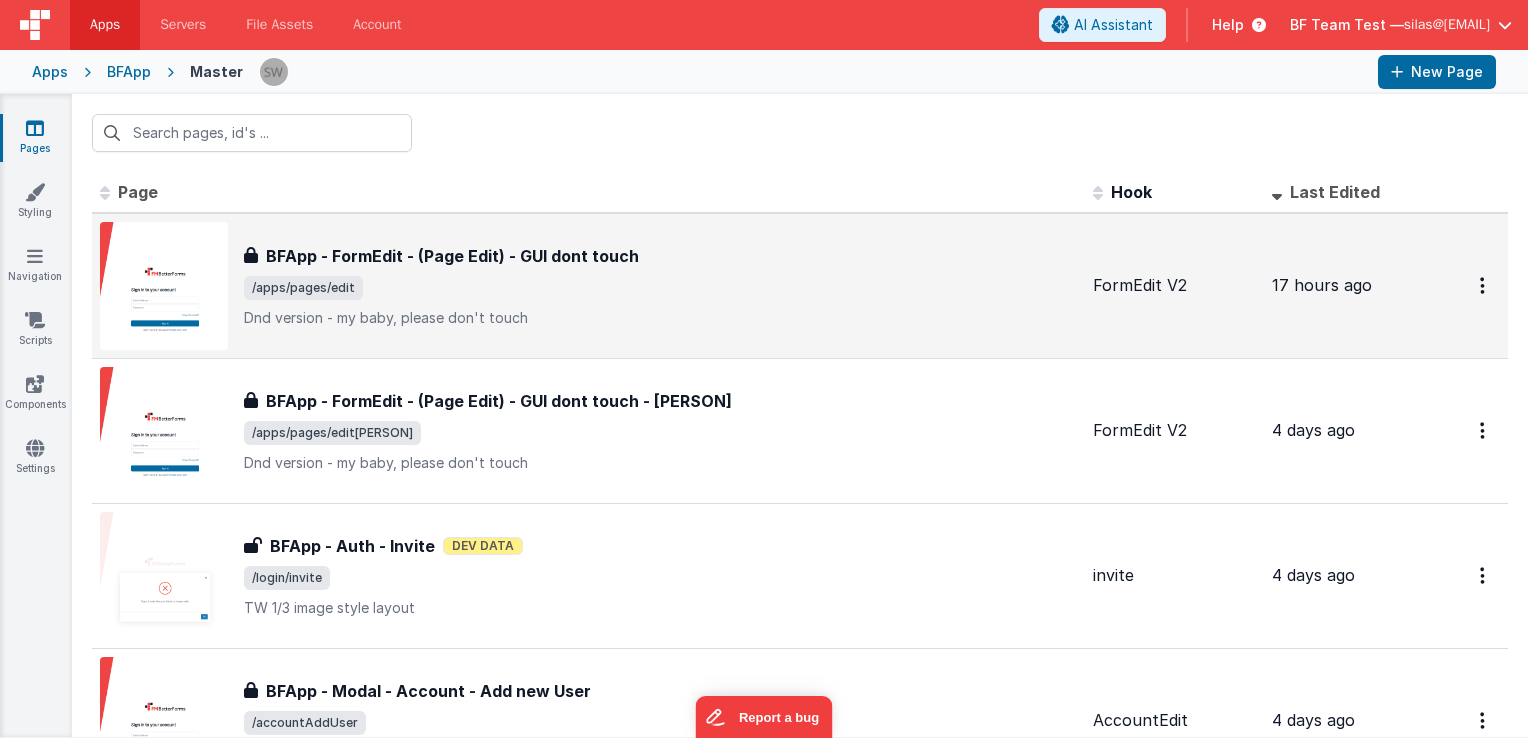 click on "/apps/pages/edit" at bounding box center (660, 288) 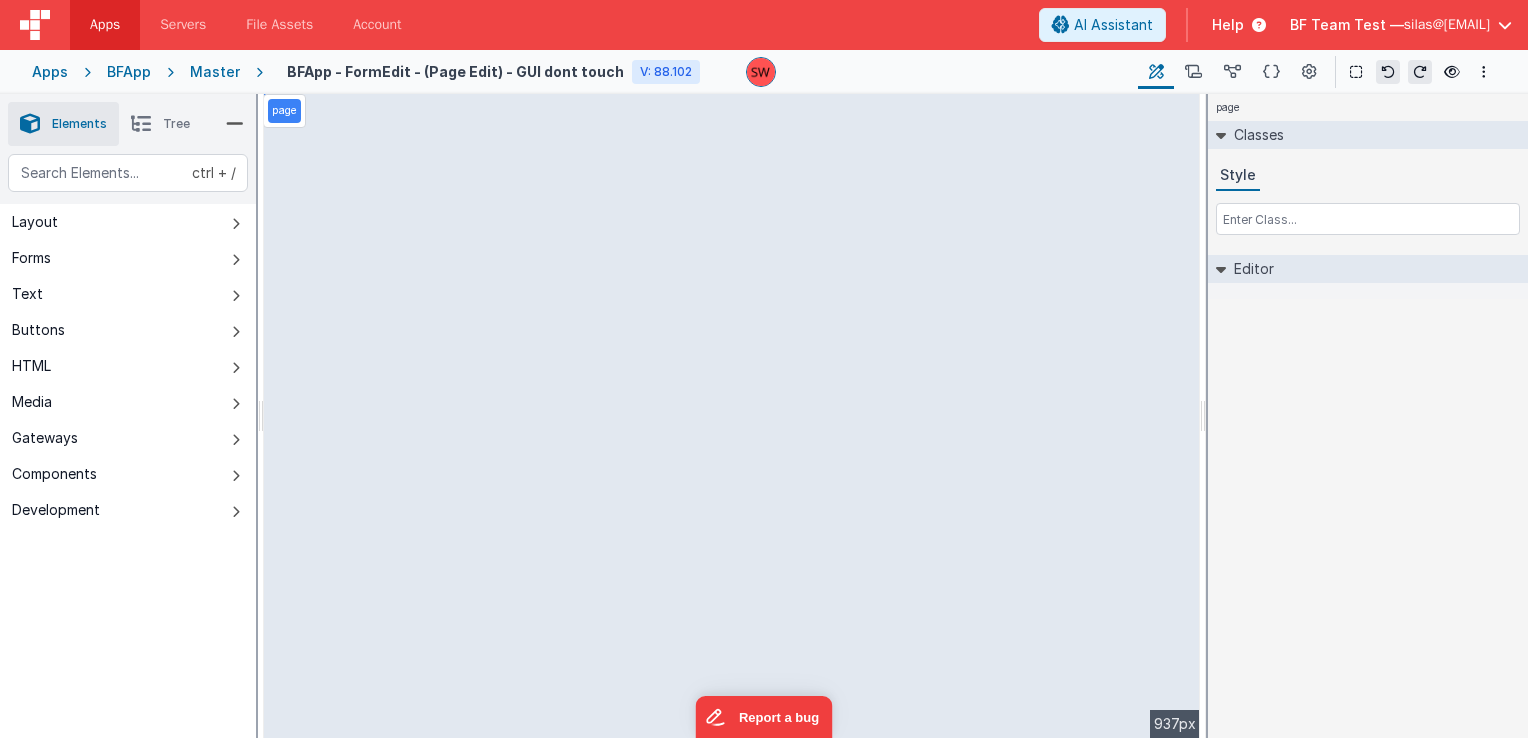 click on "Master" at bounding box center (215, 72) 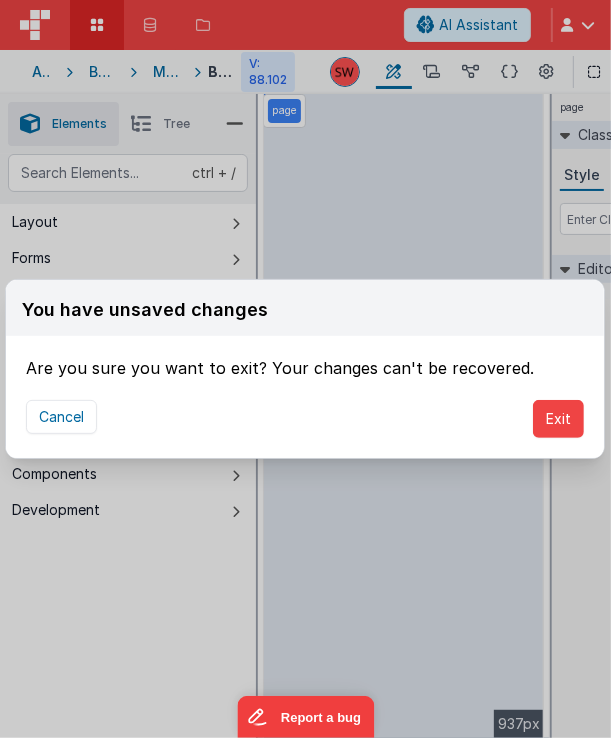 click on "You have unsaved changes" at bounding box center (305, 308) 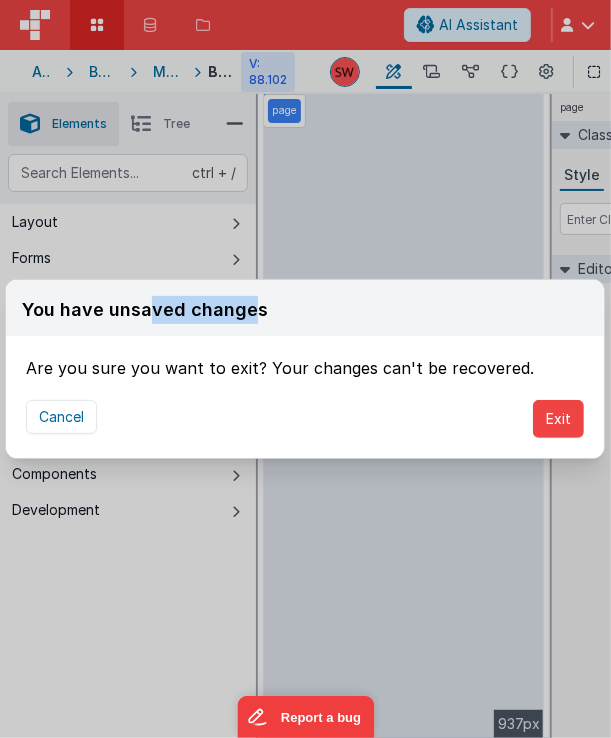 drag, startPoint x: 150, startPoint y: 301, endPoint x: 248, endPoint y: 308, distance: 98.24968 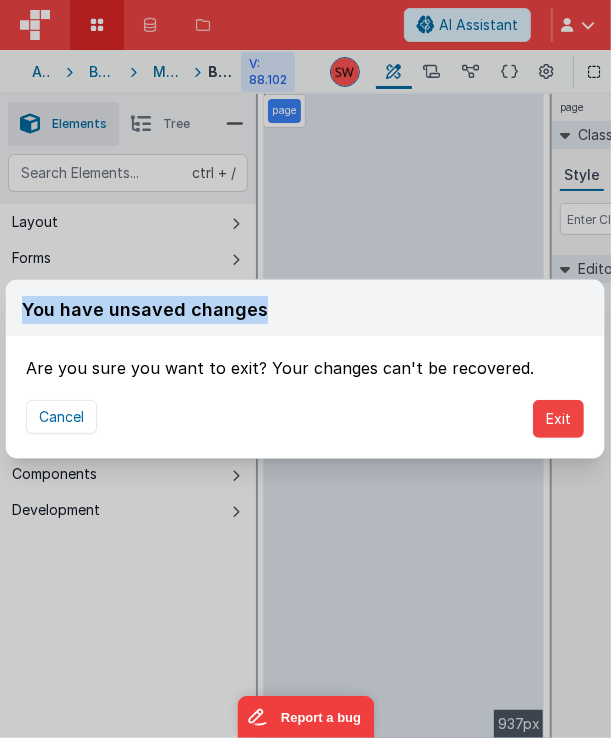 drag, startPoint x: 20, startPoint y: 305, endPoint x: 260, endPoint y: 318, distance: 240.35182 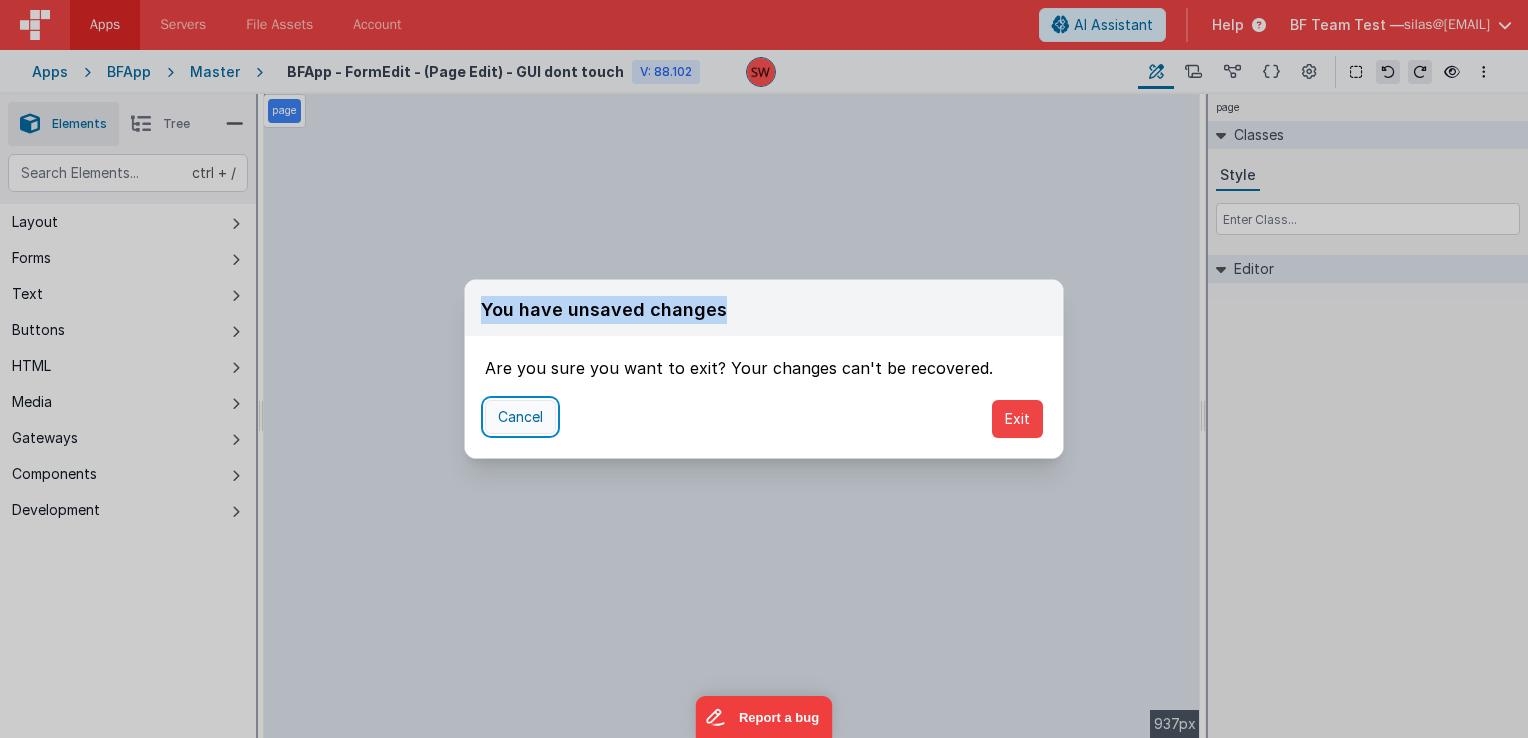 click on "Cancel" at bounding box center [520, 417] 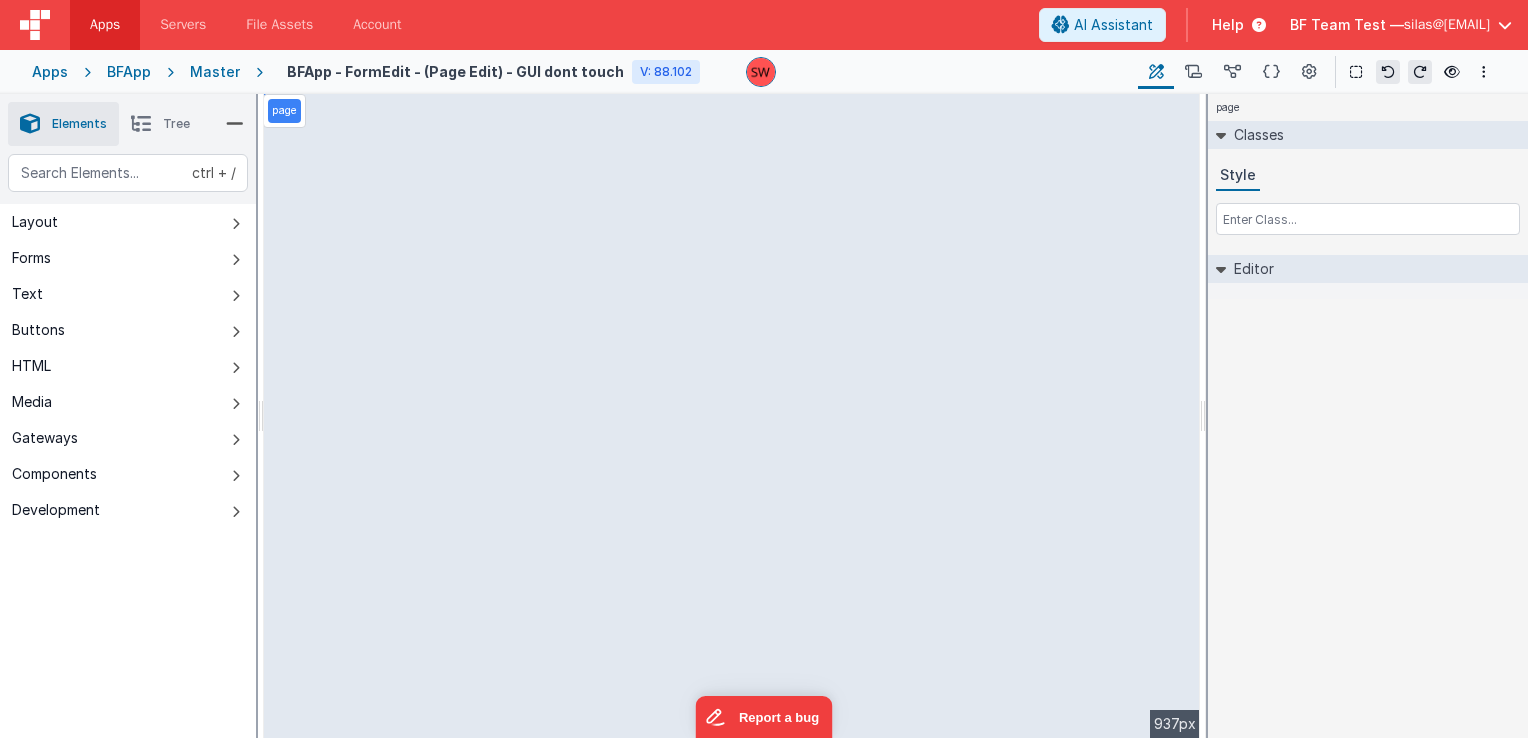 click on "Master" at bounding box center [215, 72] 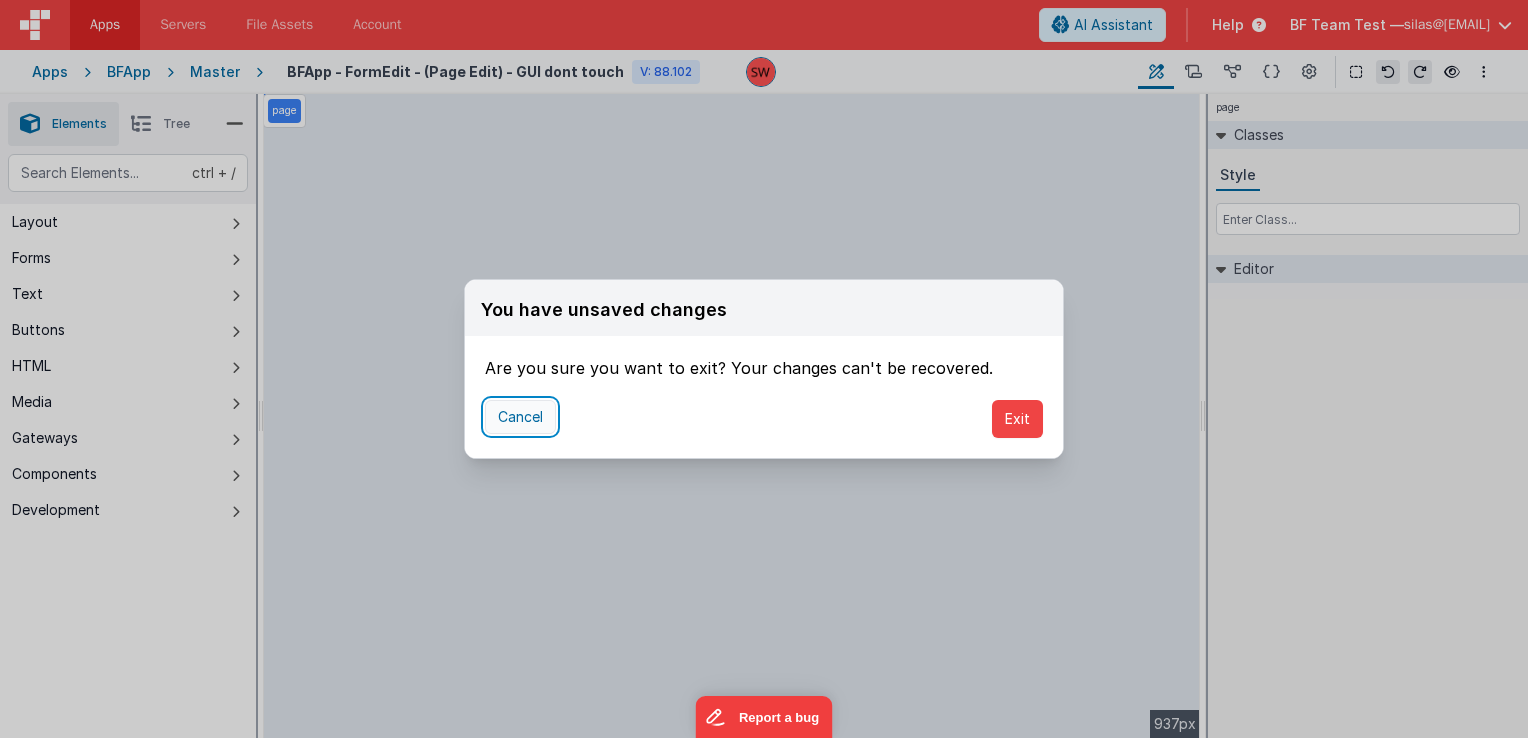click on "Cancel" at bounding box center (520, 417) 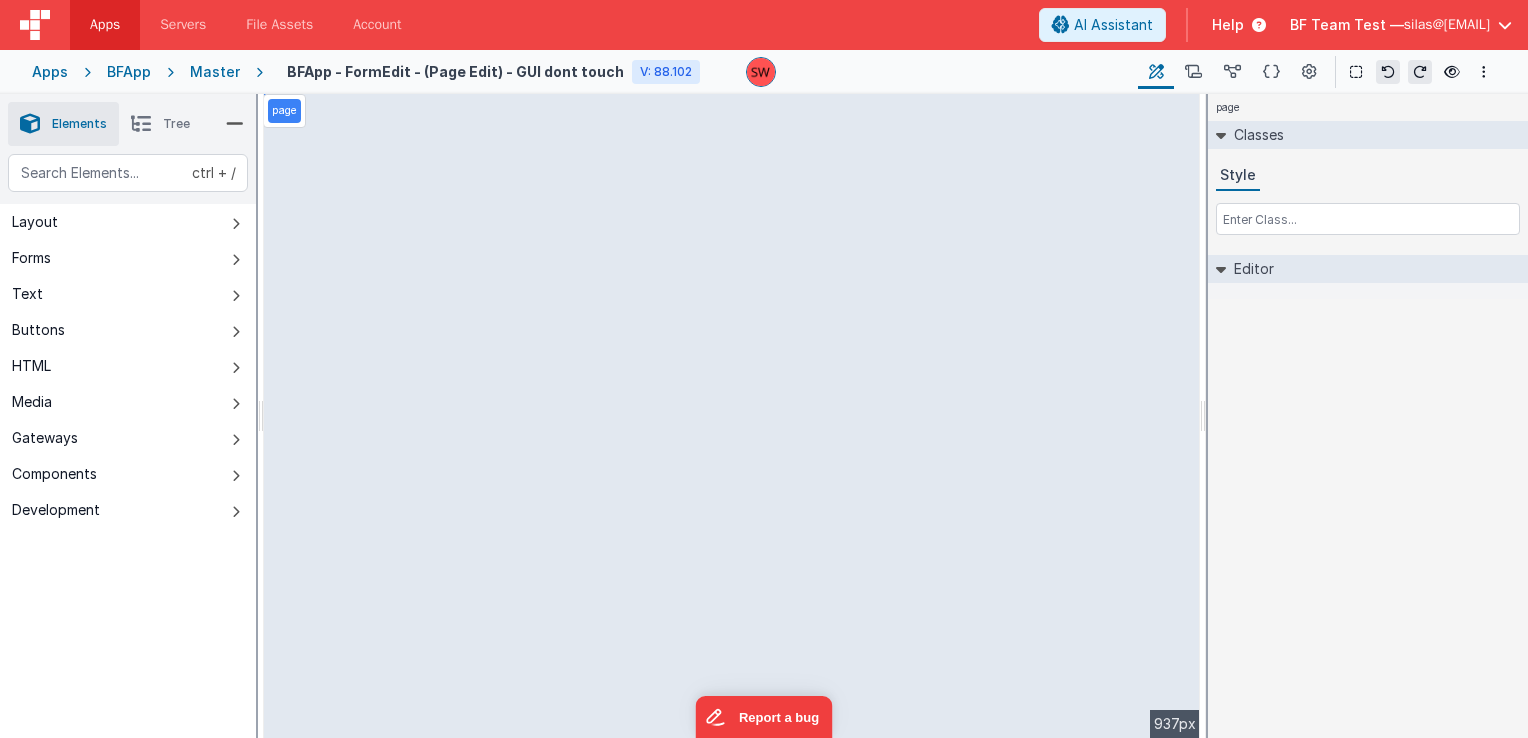 click on "BFApp" at bounding box center (129, 72) 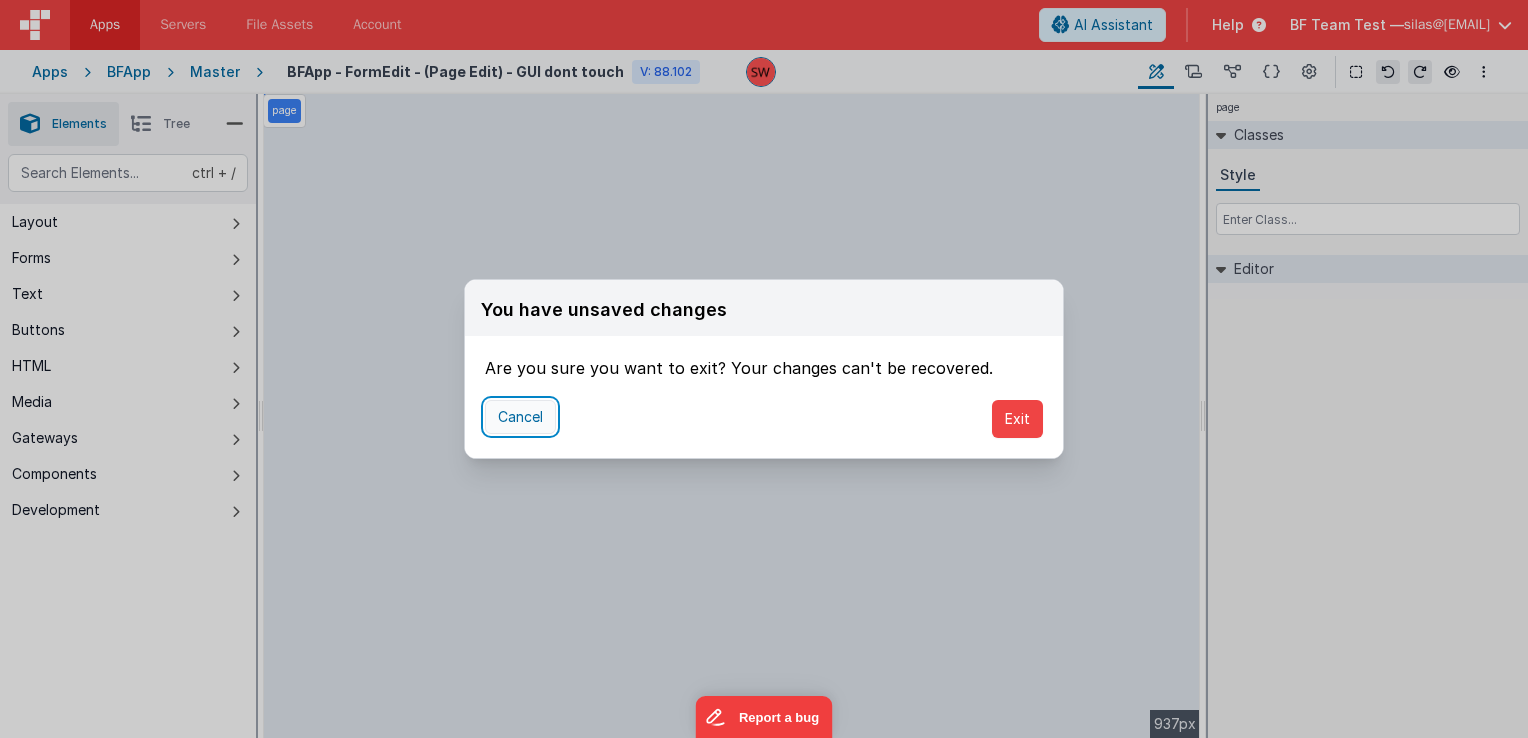 click on "Cancel" at bounding box center [520, 417] 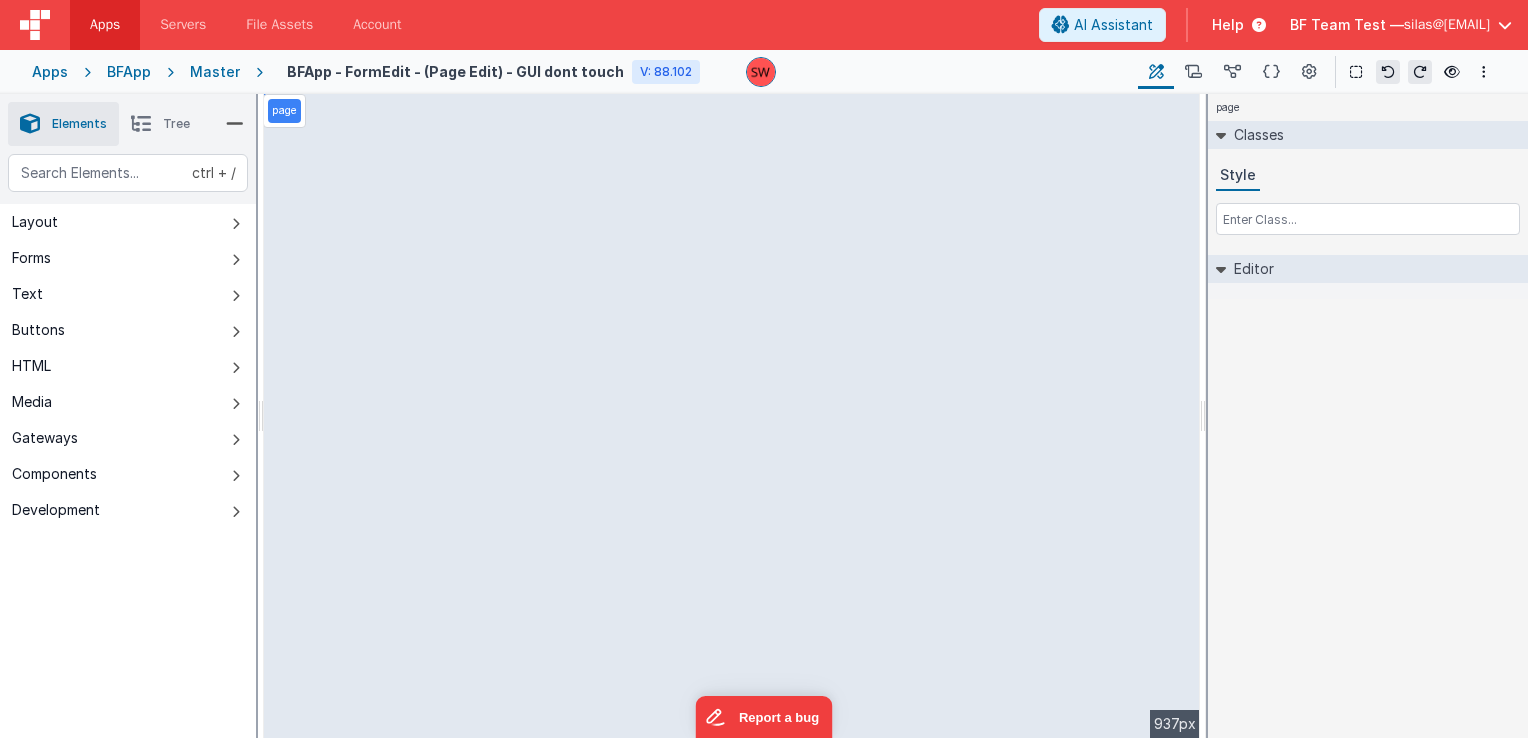 click on "Master" at bounding box center [215, 72] 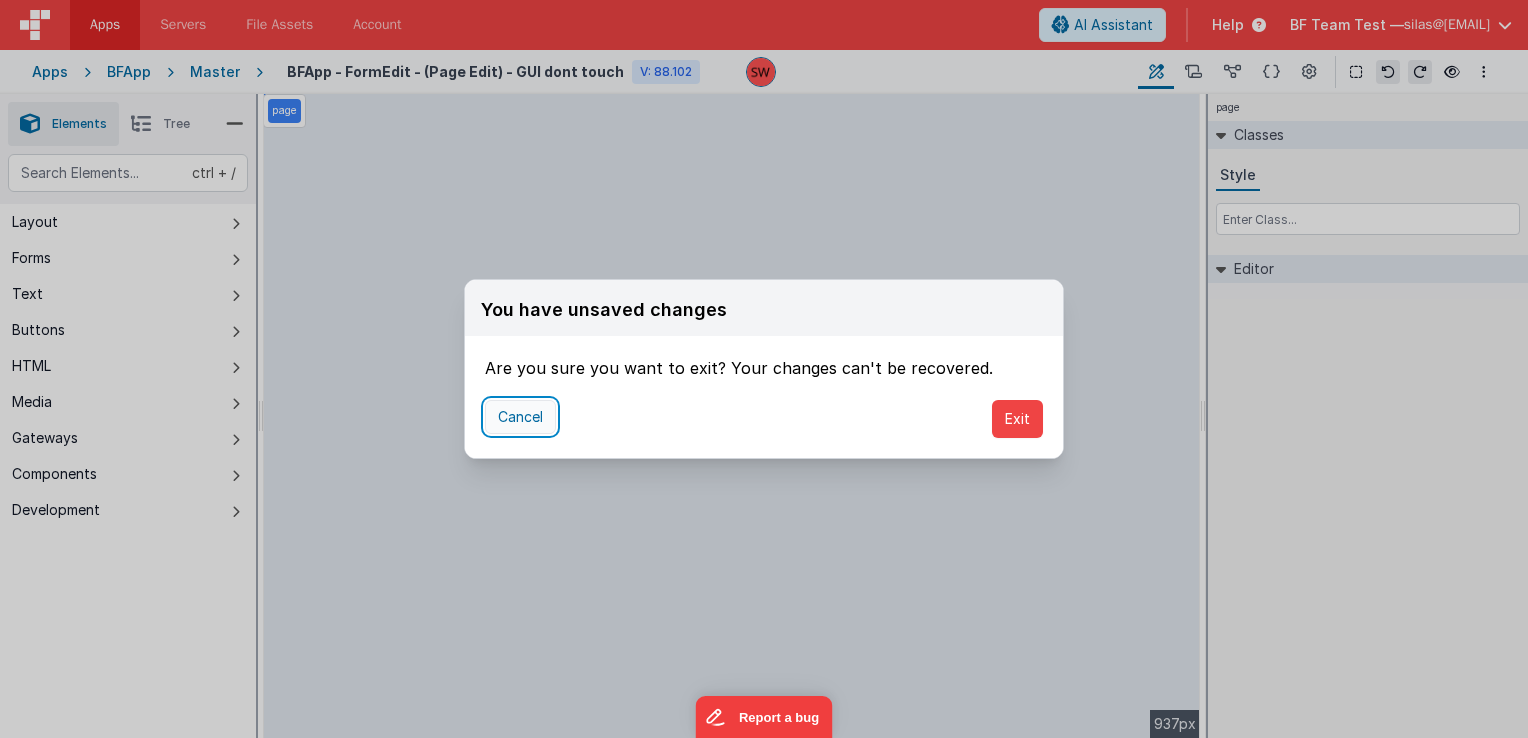 click on "Cancel" at bounding box center (520, 417) 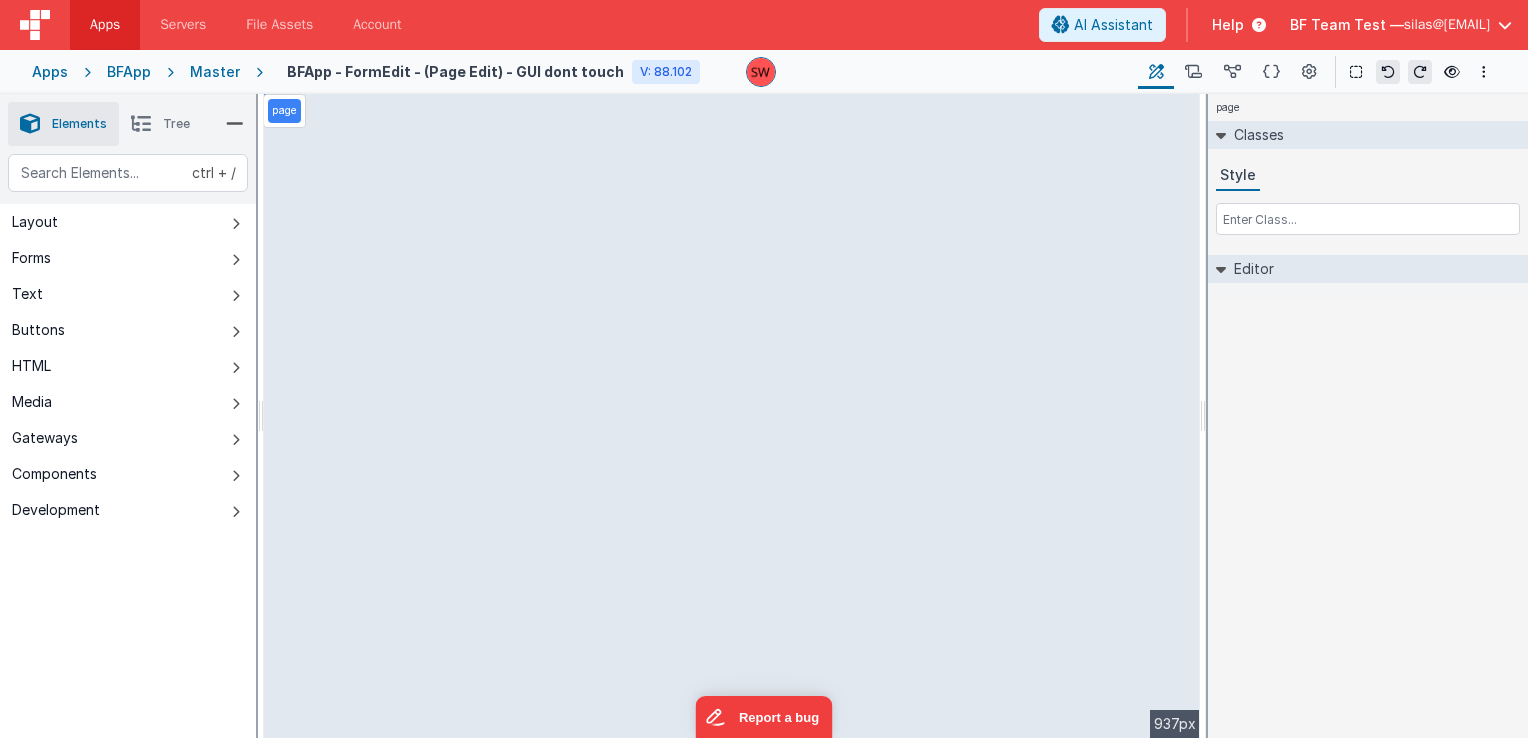 click on "BFApp" at bounding box center [129, 72] 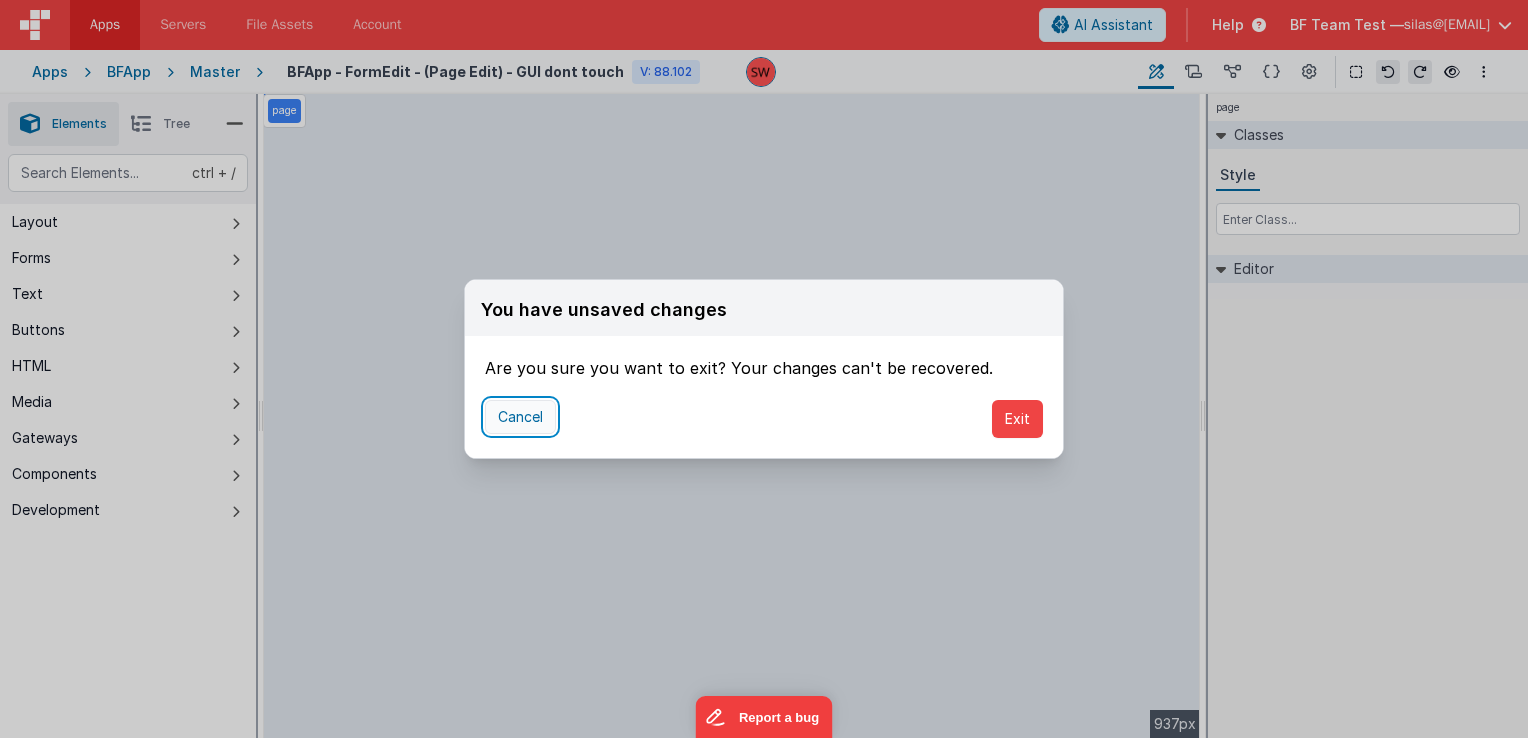 click on "Cancel" at bounding box center (520, 417) 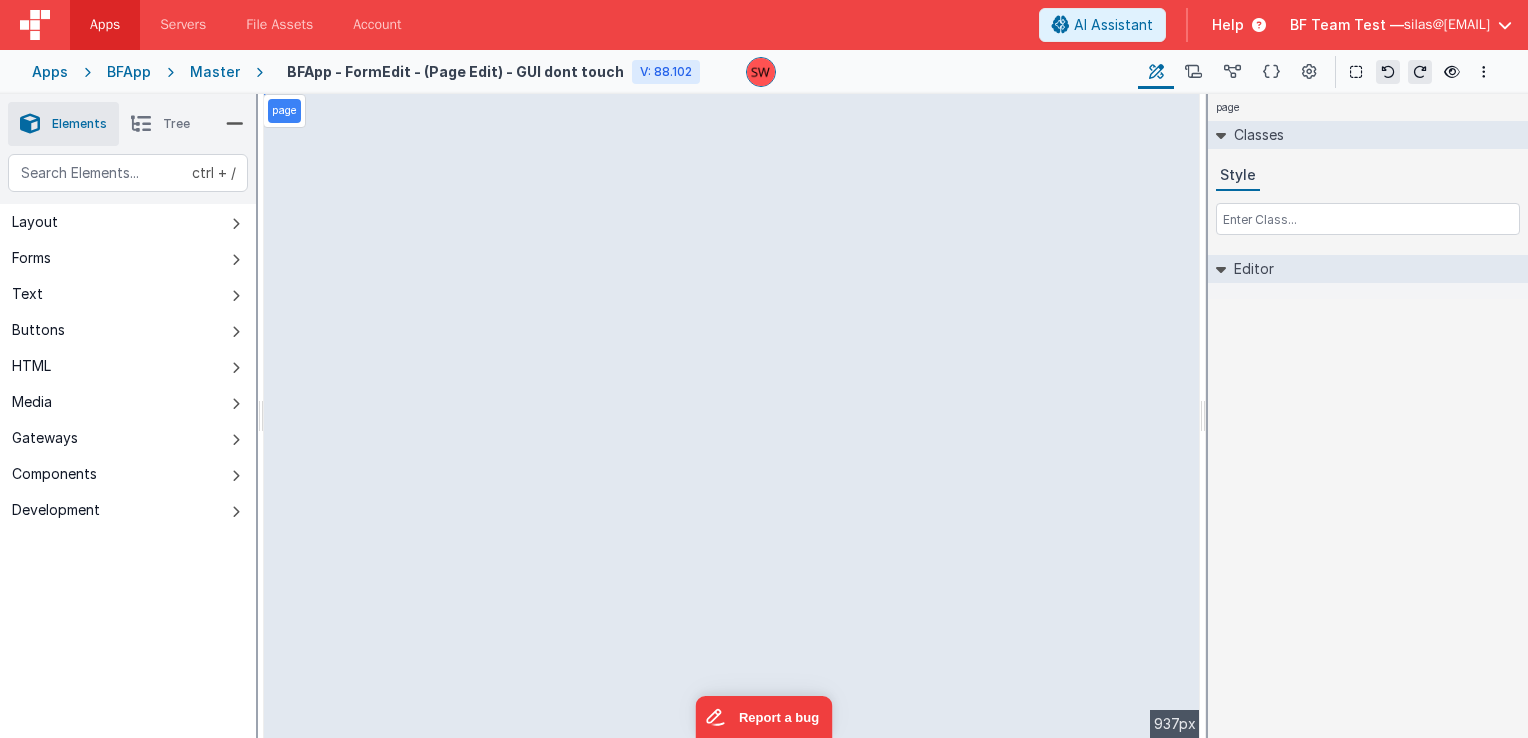 click on "Master" at bounding box center [215, 72] 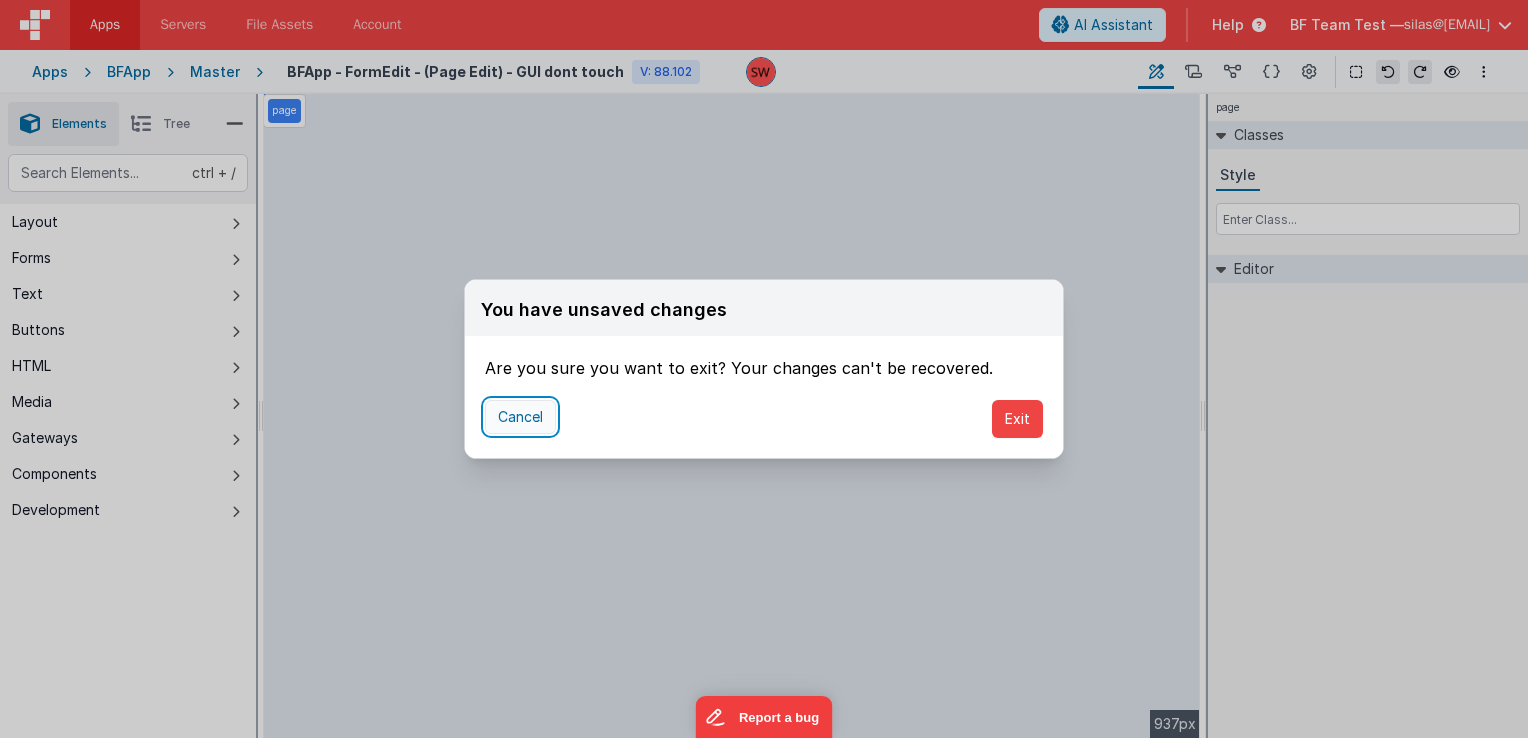 click on "Cancel" at bounding box center (520, 417) 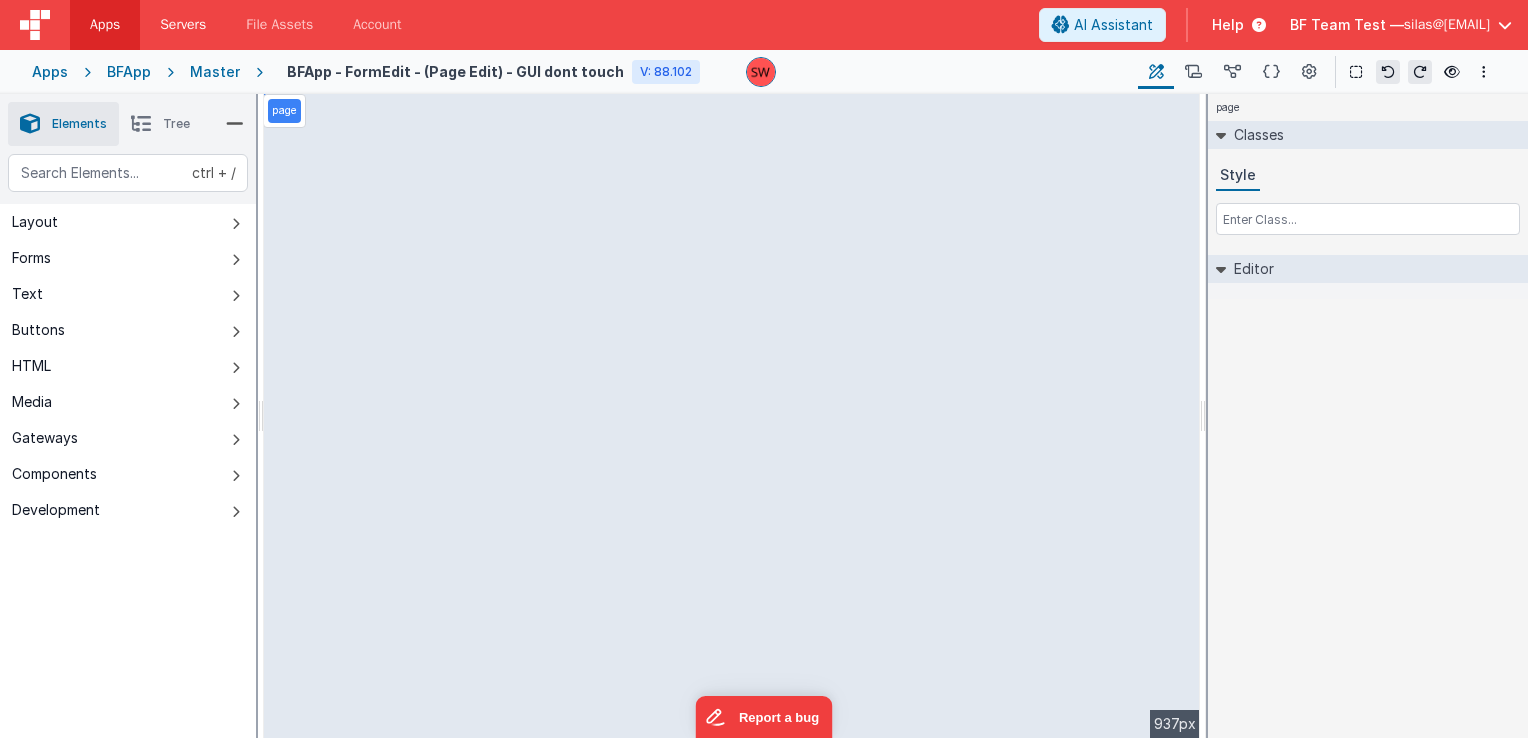 click on "Servers" at bounding box center (183, 25) 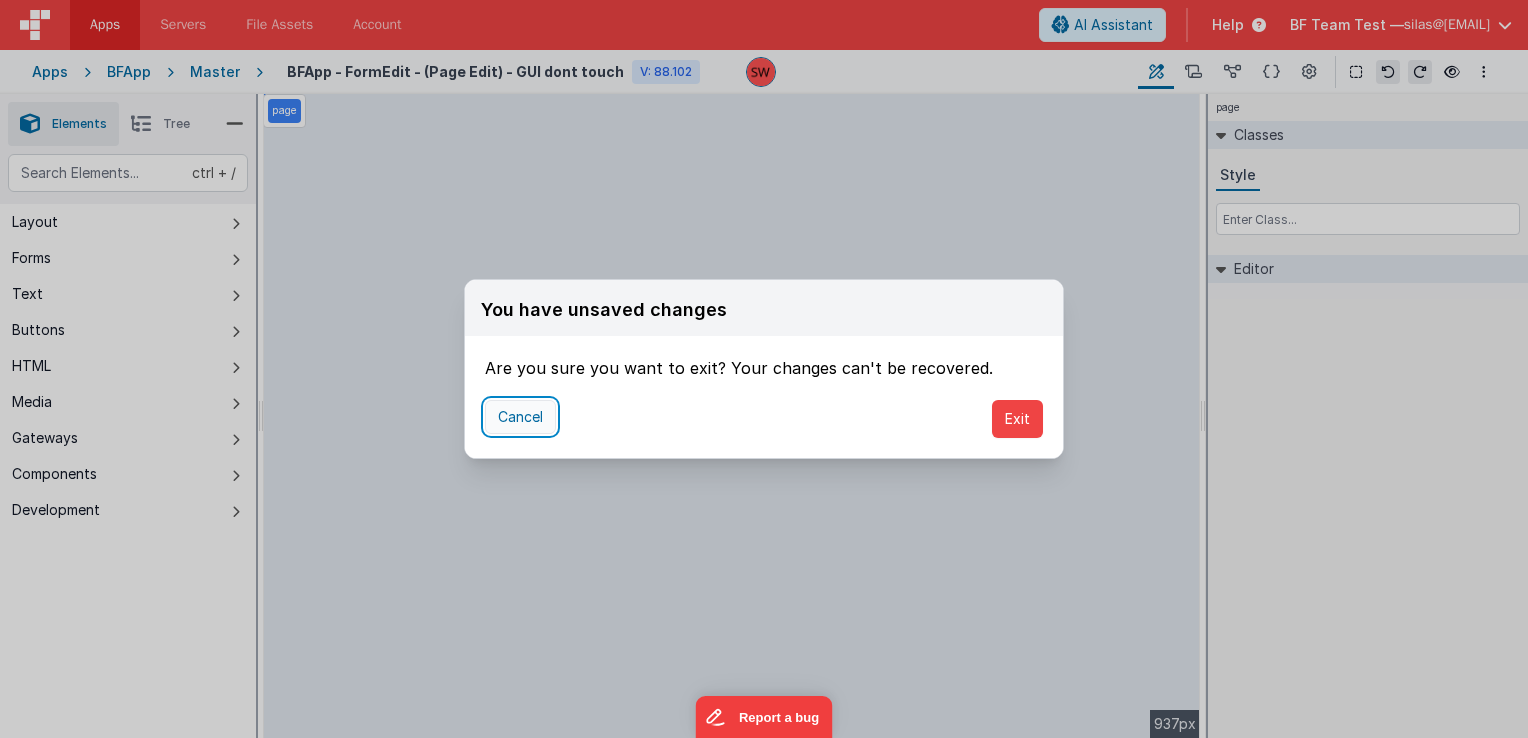 click on "Cancel" at bounding box center (520, 417) 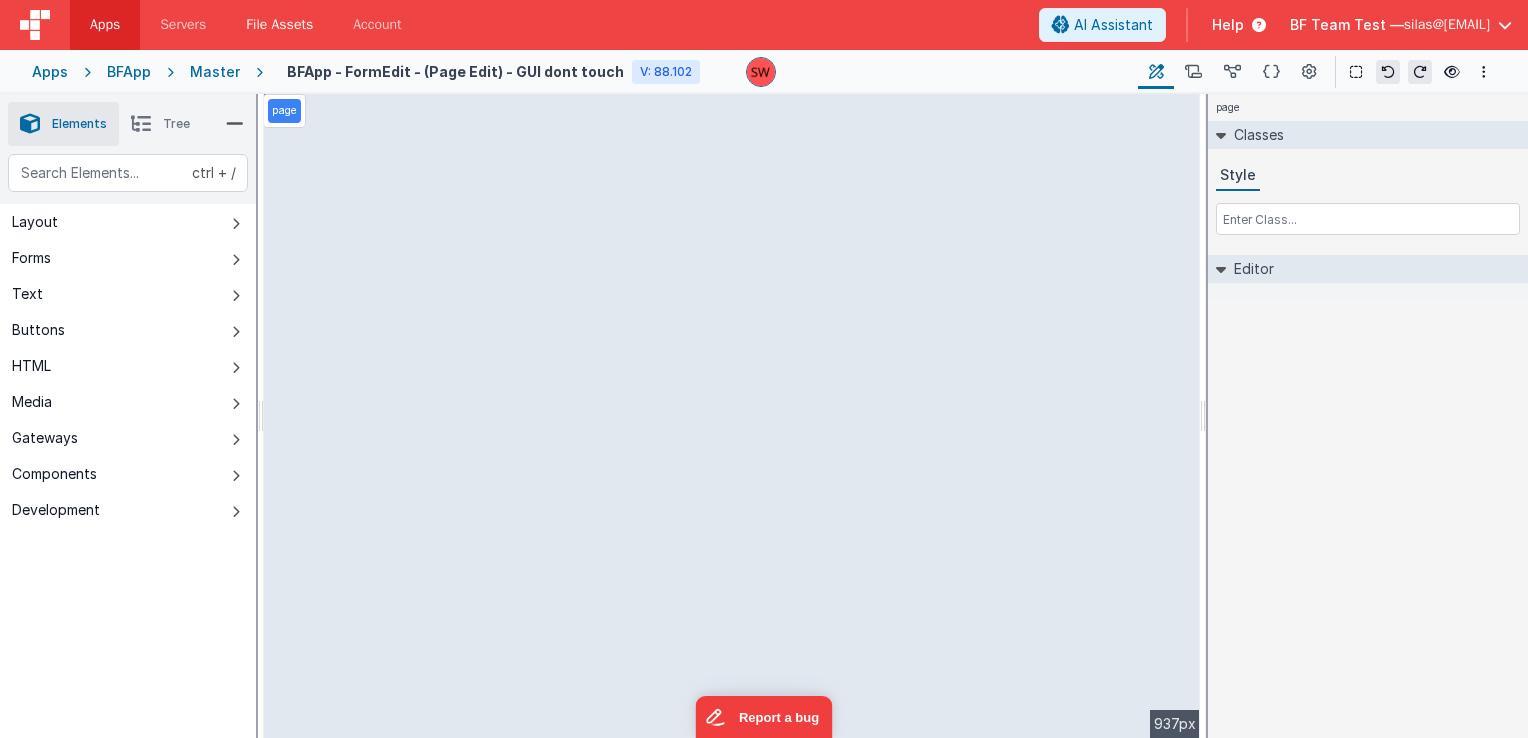 click on "File Assets" at bounding box center [279, 25] 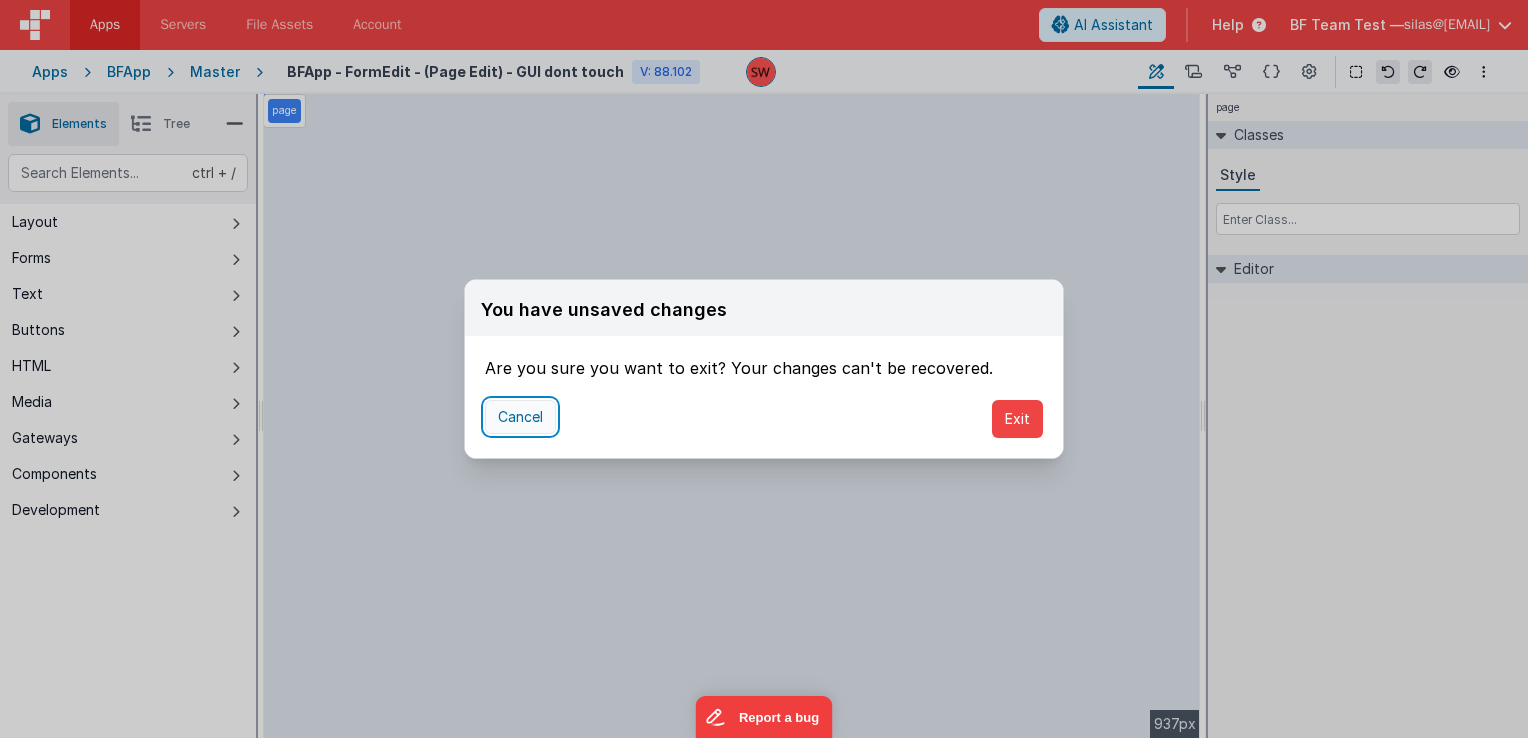 click on "Cancel" at bounding box center [520, 417] 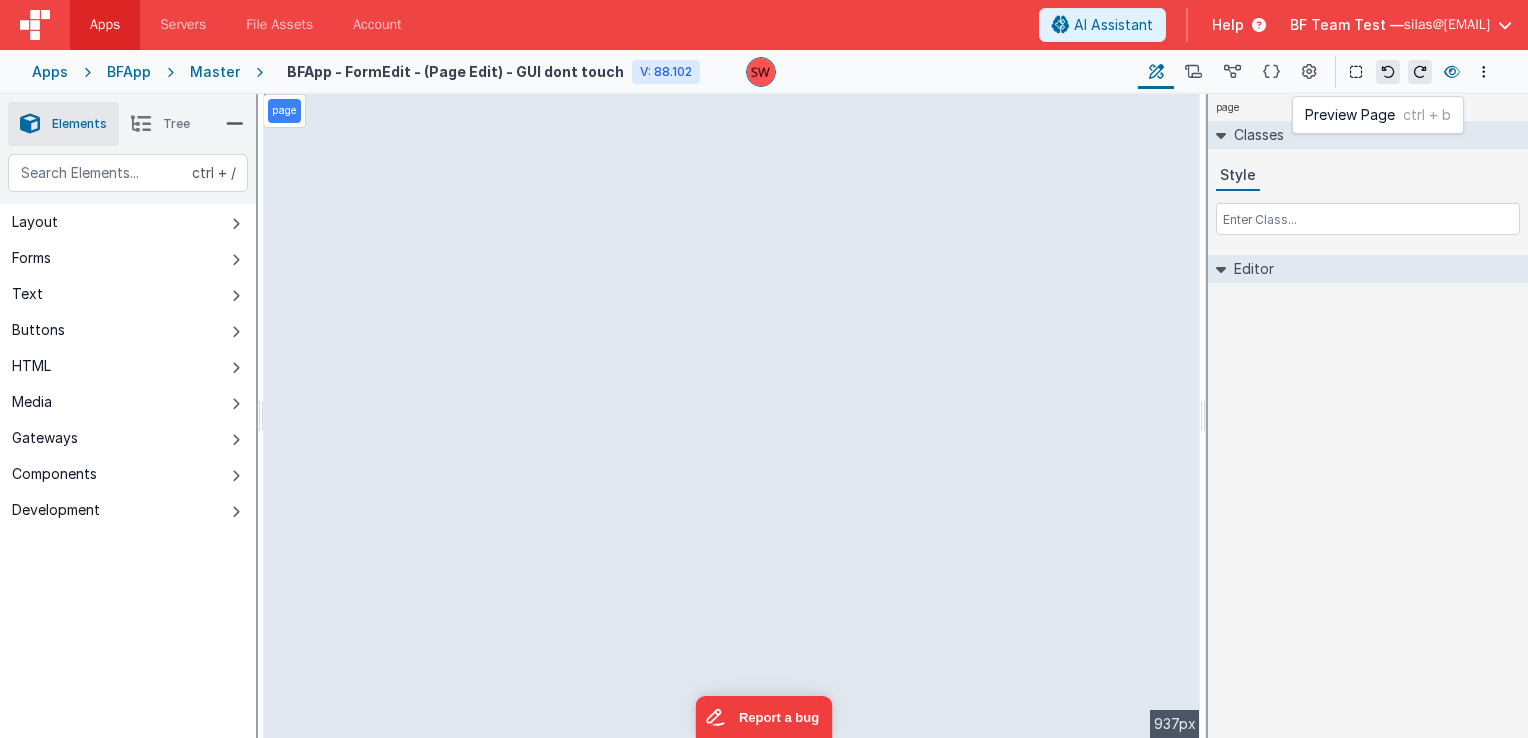 click at bounding box center [1452, 72] 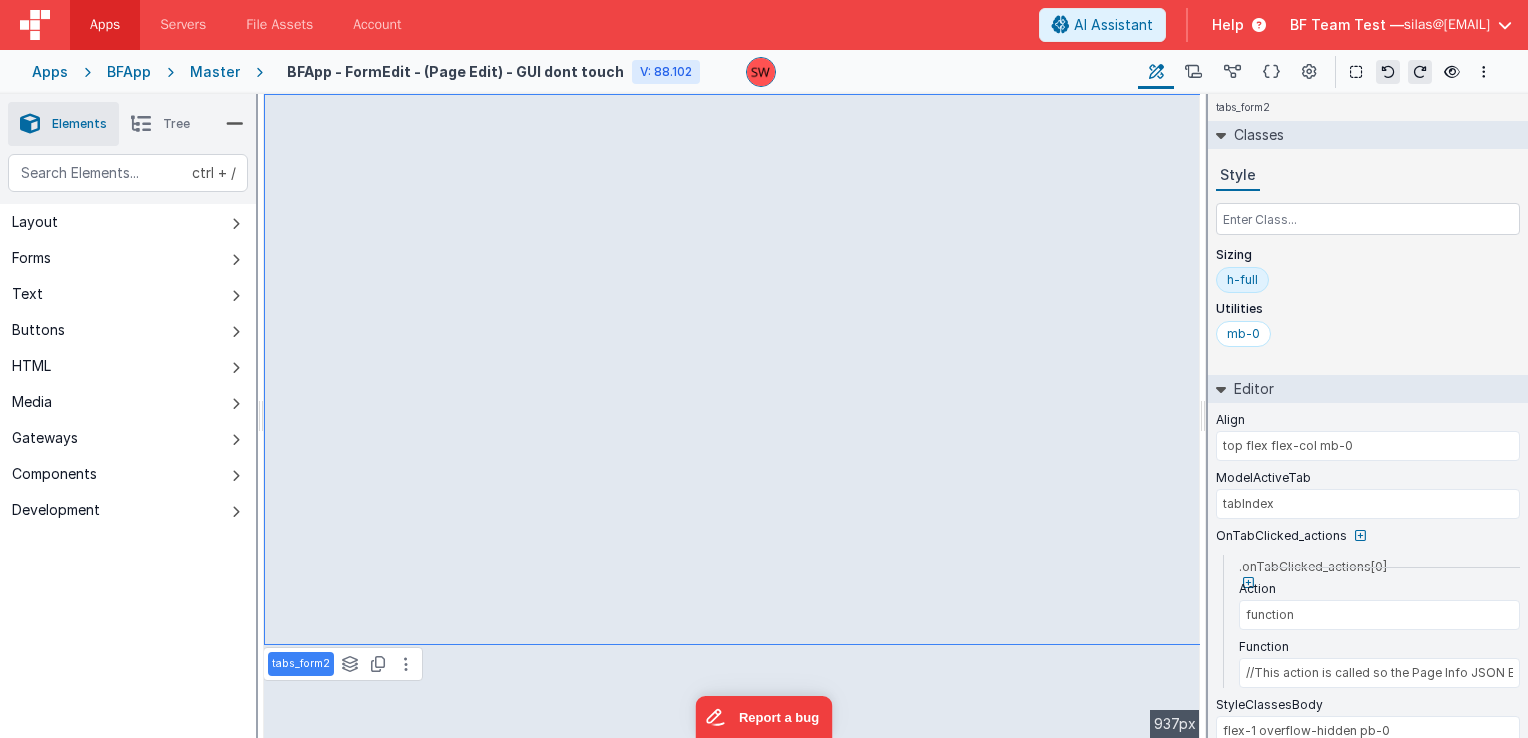 click on "Master" at bounding box center [215, 72] 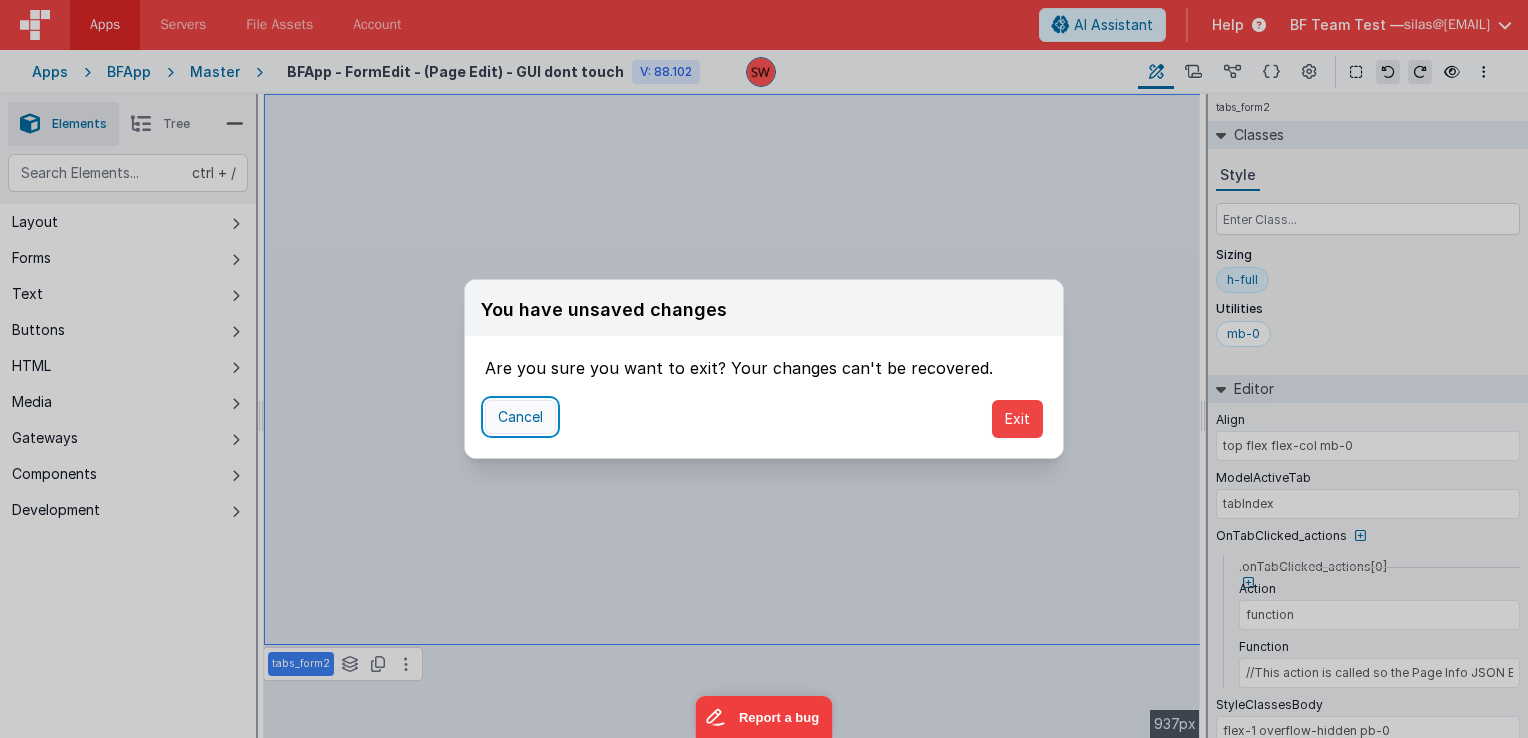 click on "Cancel" at bounding box center (520, 417) 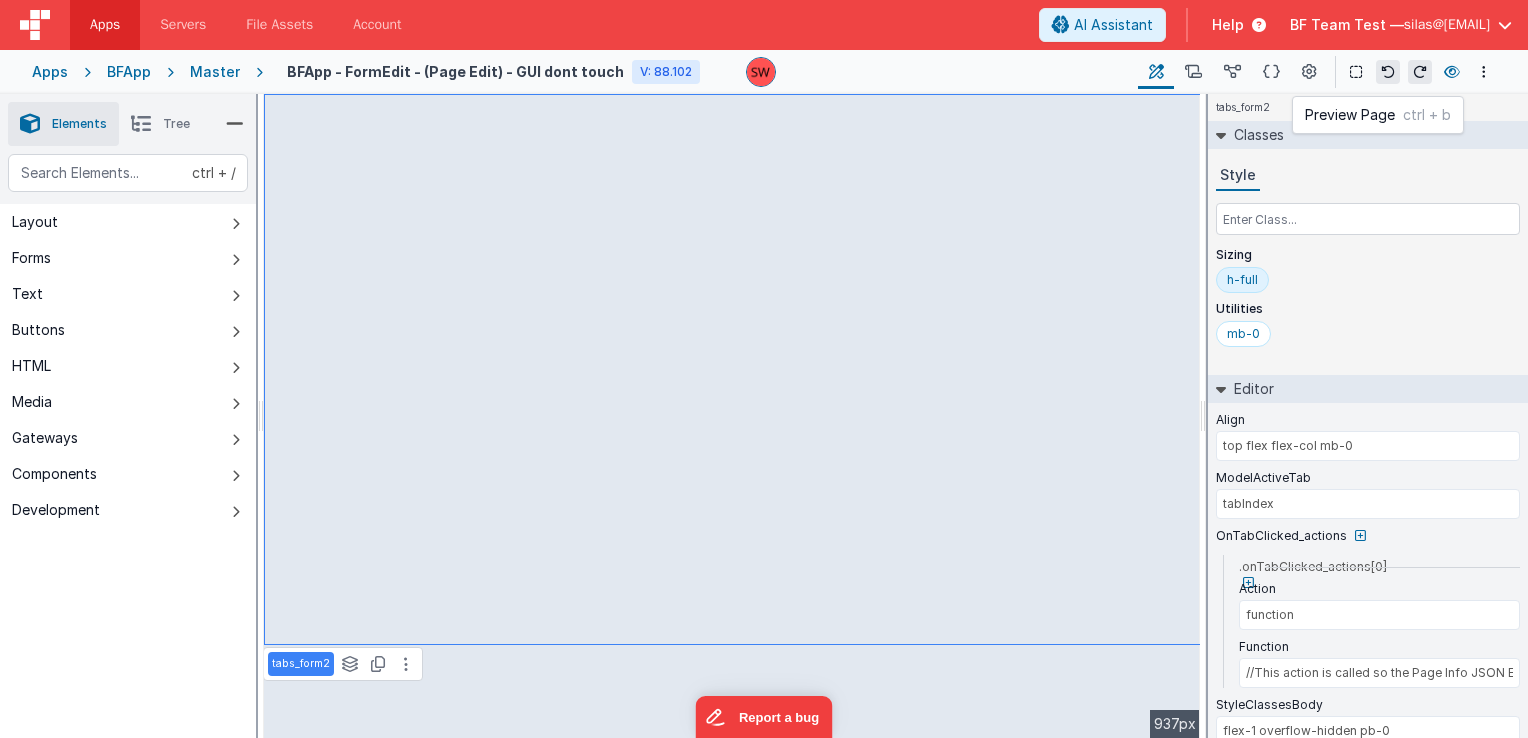 click at bounding box center (1452, 72) 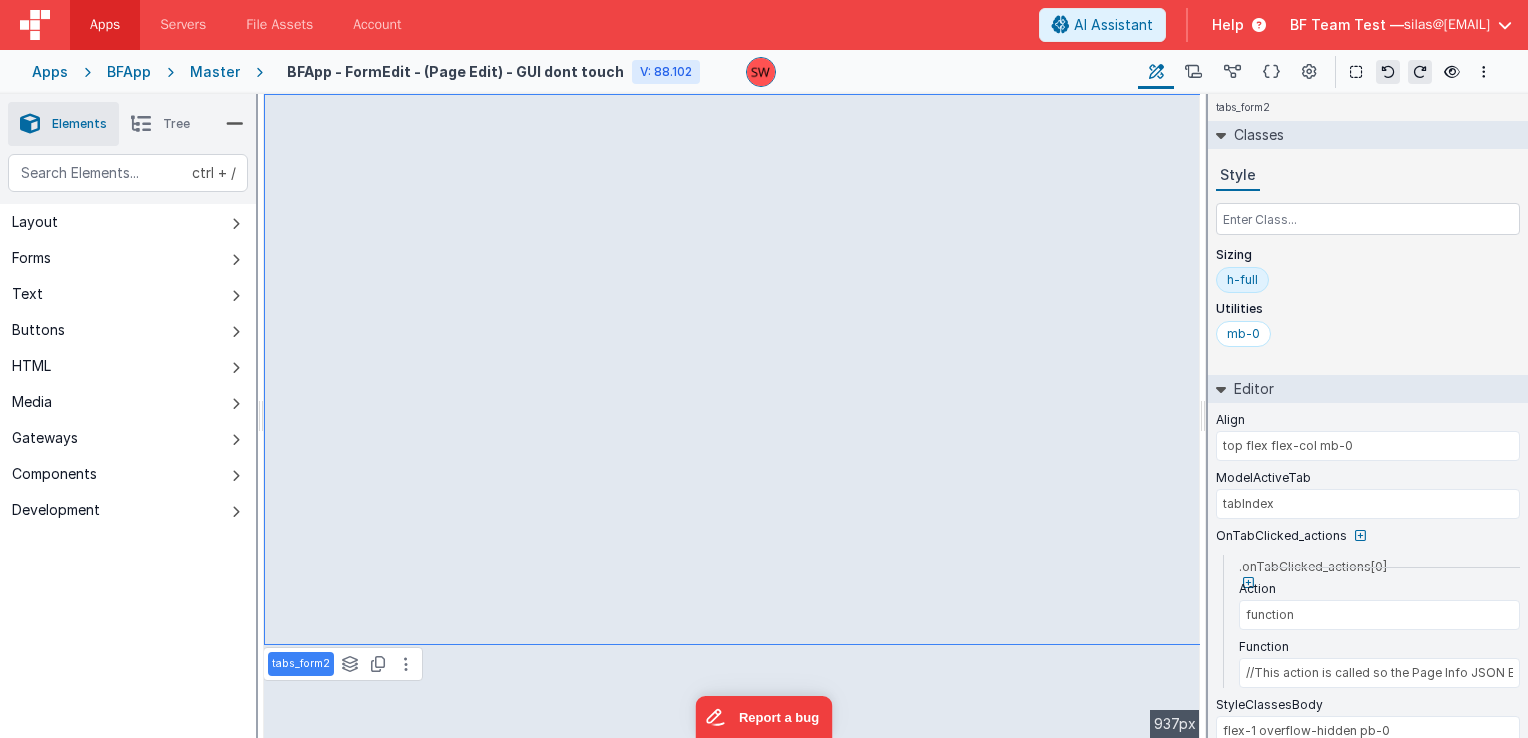 click on "Master" at bounding box center [215, 72] 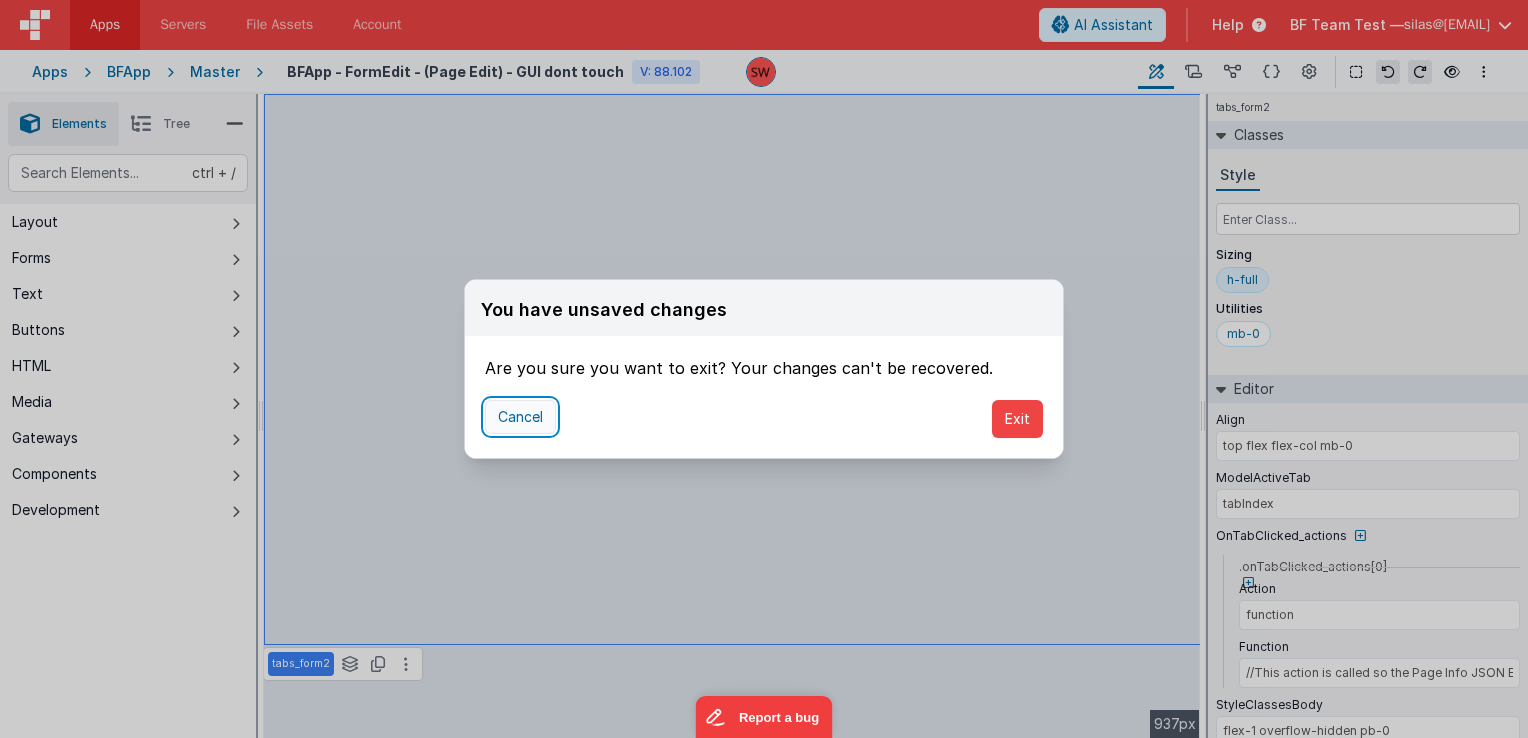 click on "Cancel" at bounding box center [520, 417] 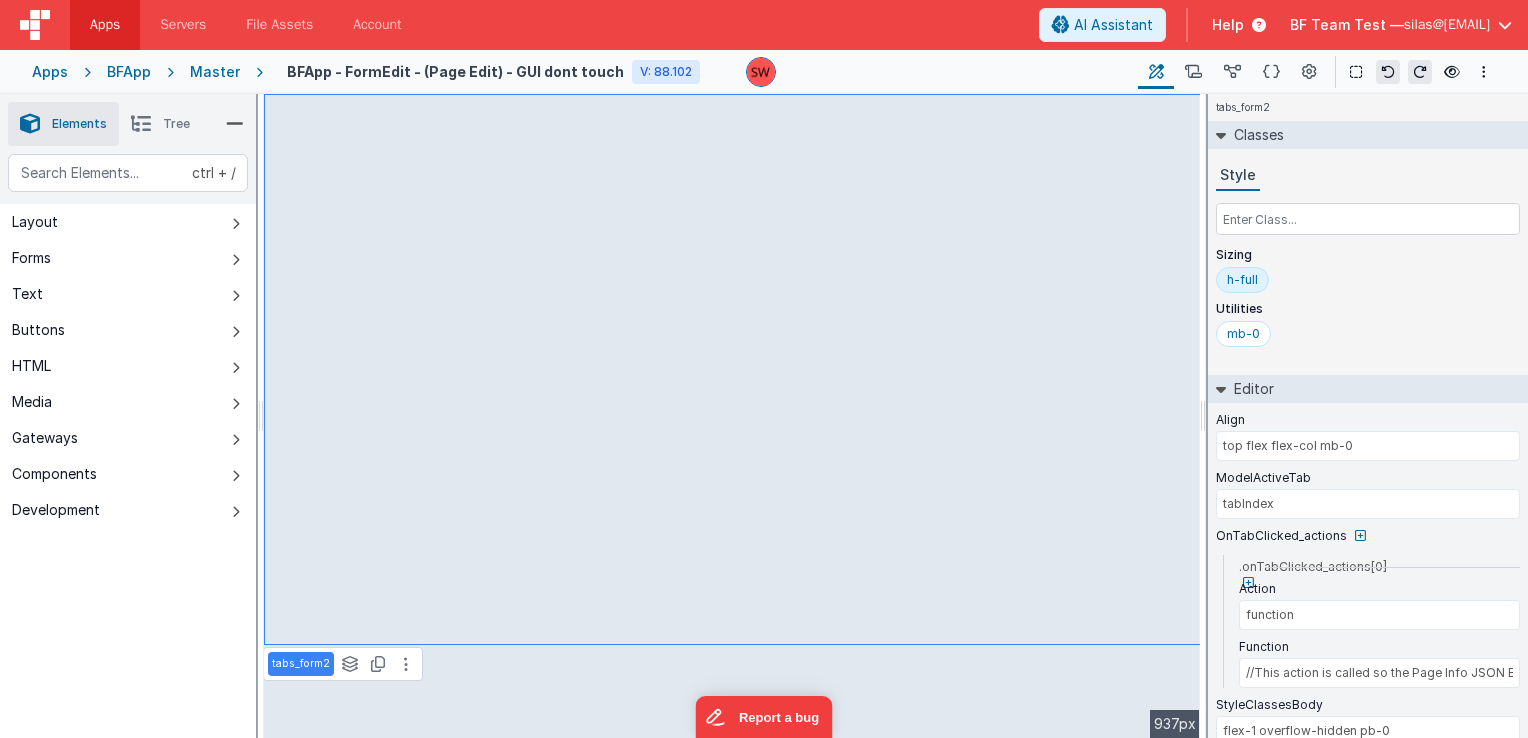 click on "Master" at bounding box center [215, 72] 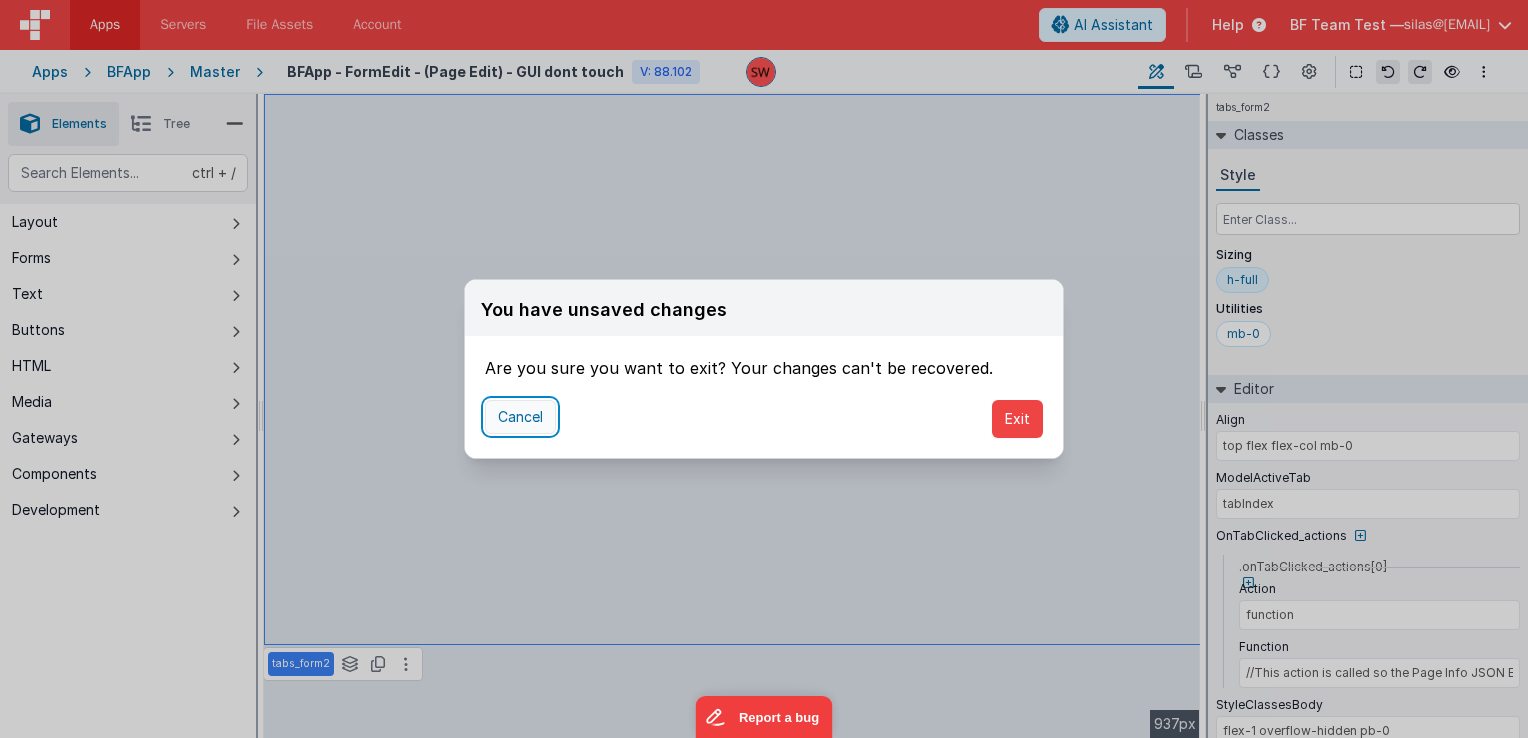 click on "Cancel" at bounding box center [520, 417] 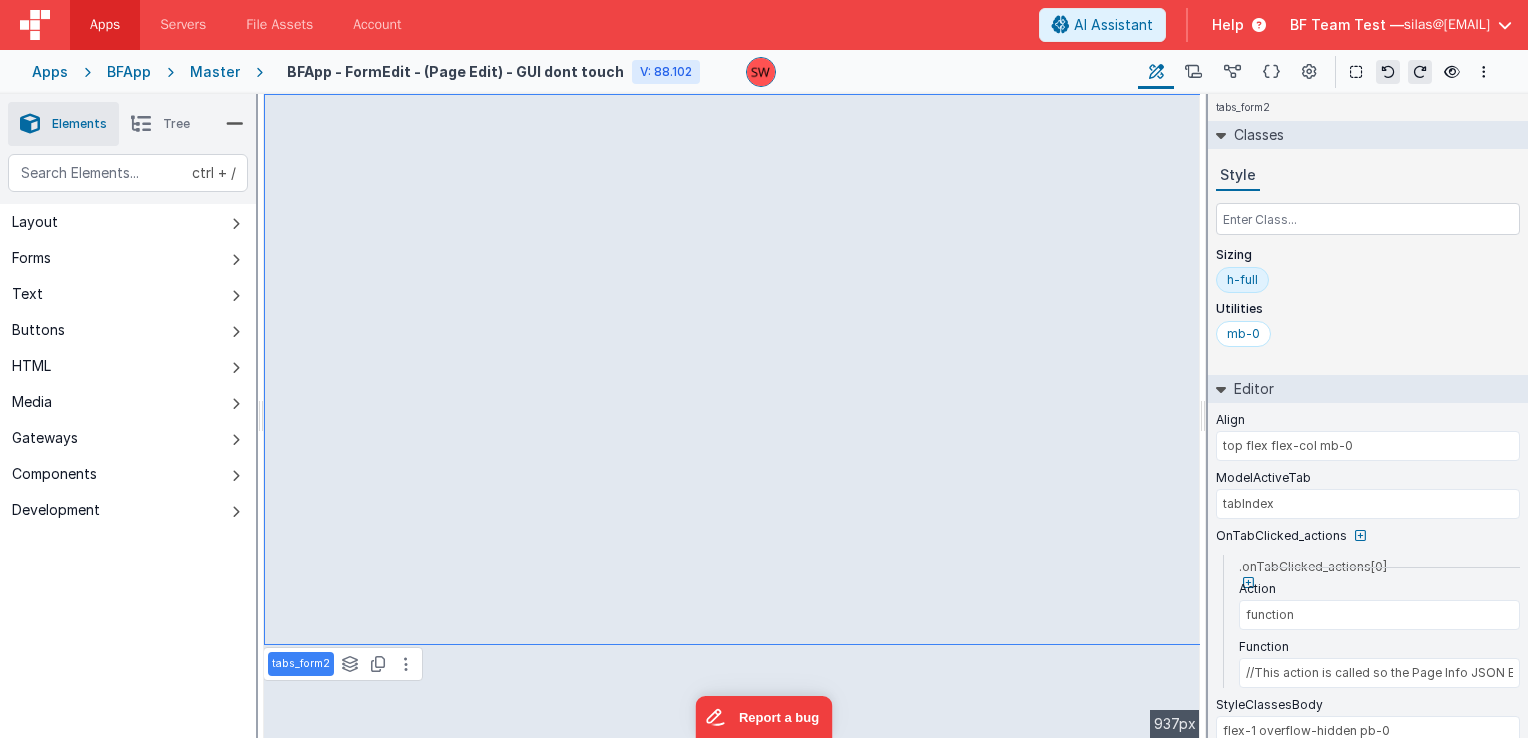 click on "Master" at bounding box center (215, 72) 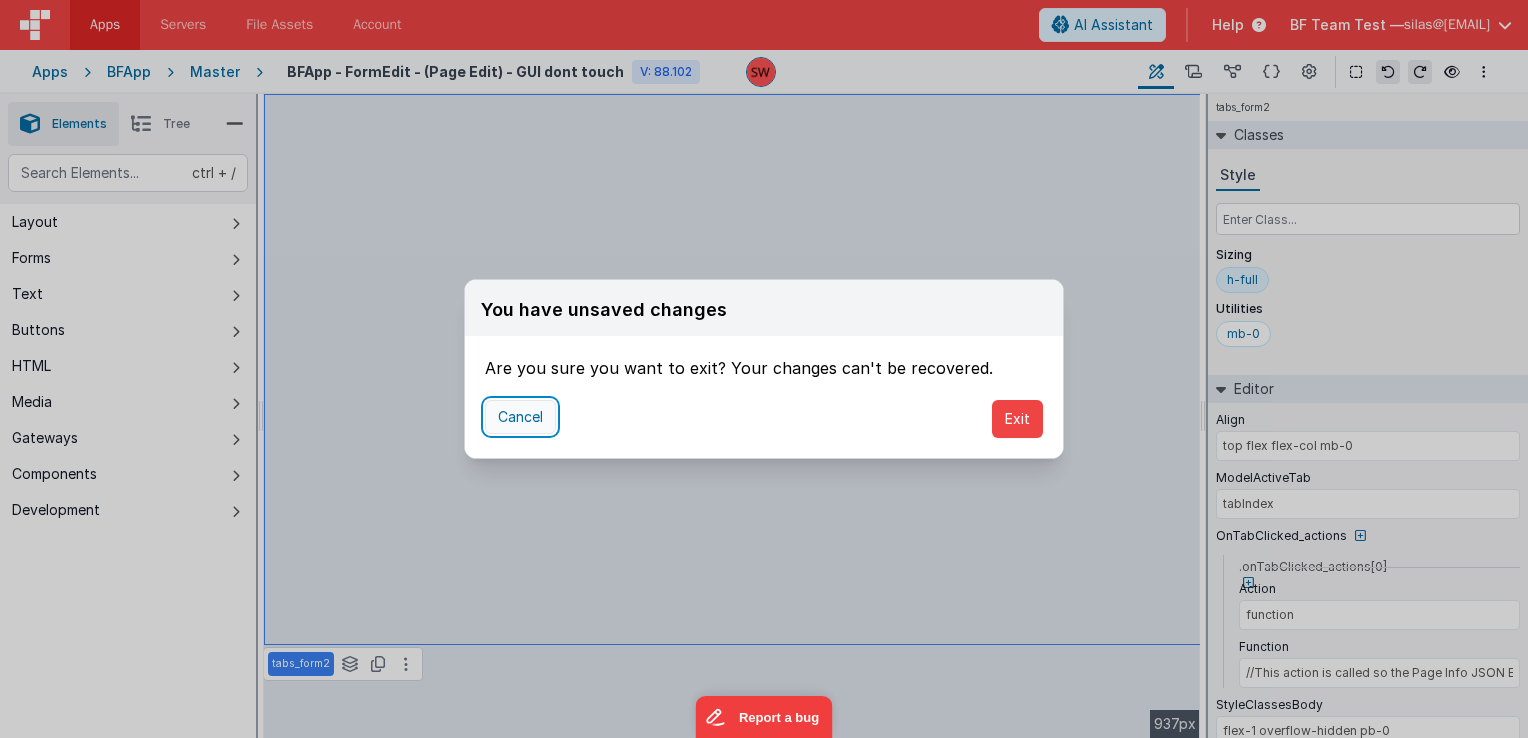 click on "Cancel" at bounding box center (520, 417) 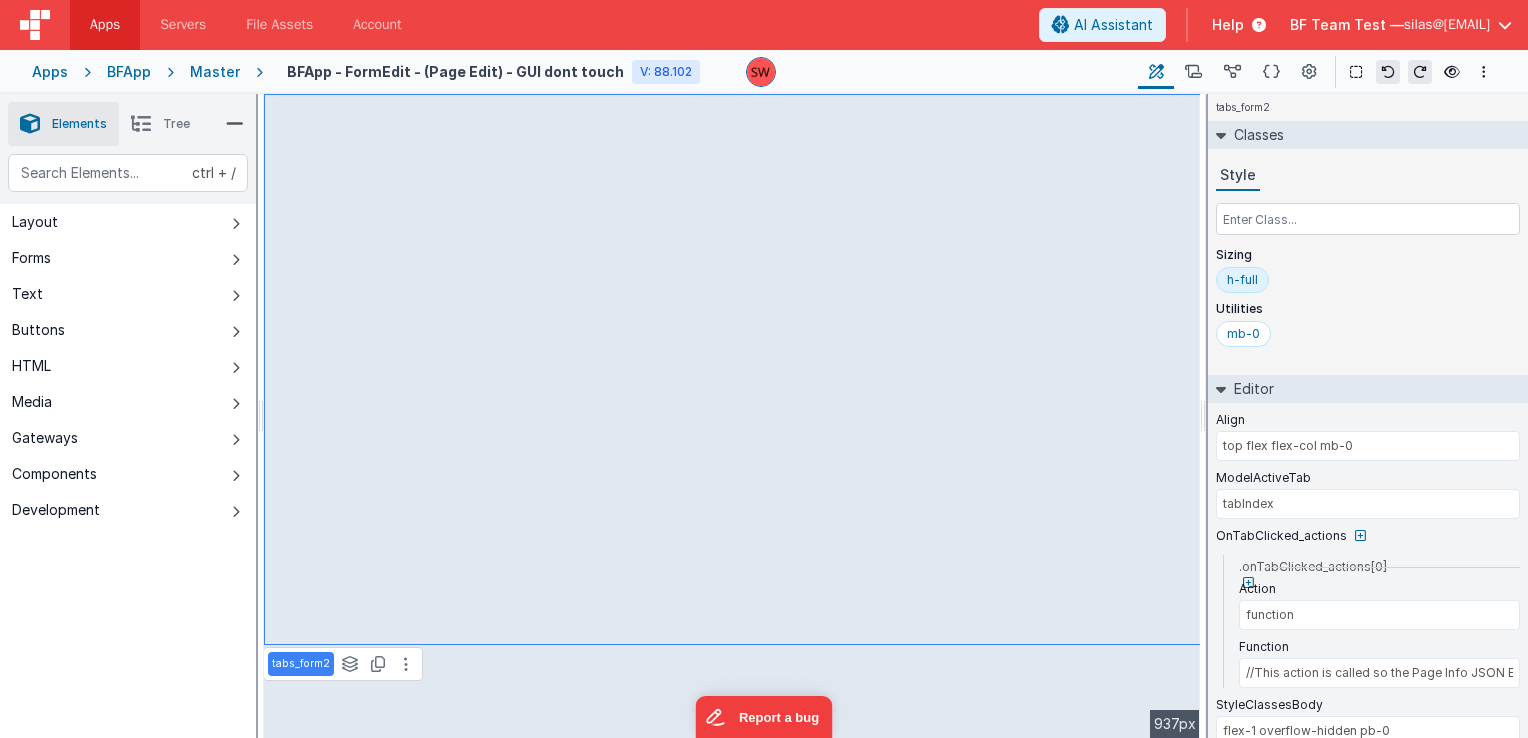 click on "Apps" at bounding box center [50, 72] 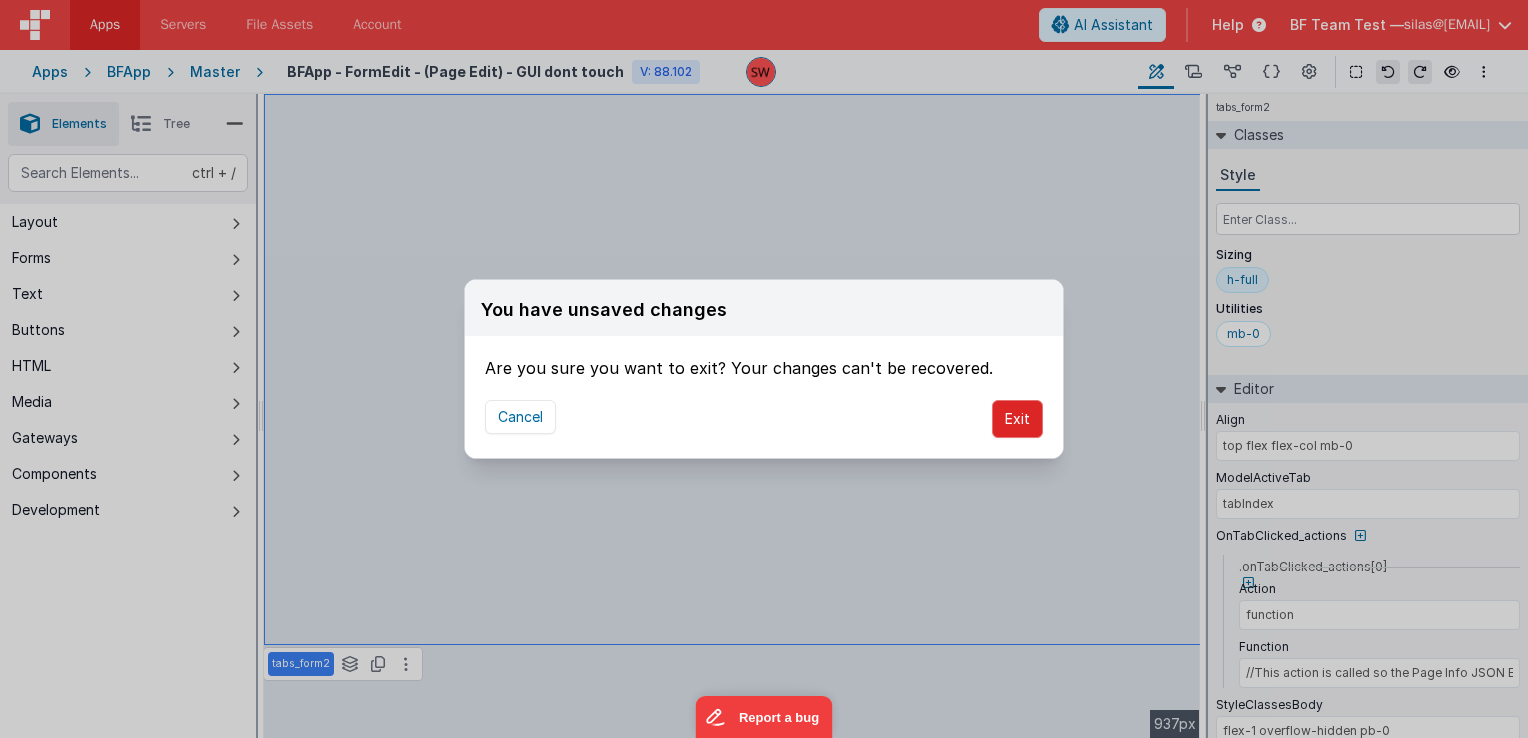 click on "Exit" at bounding box center (1017, 419) 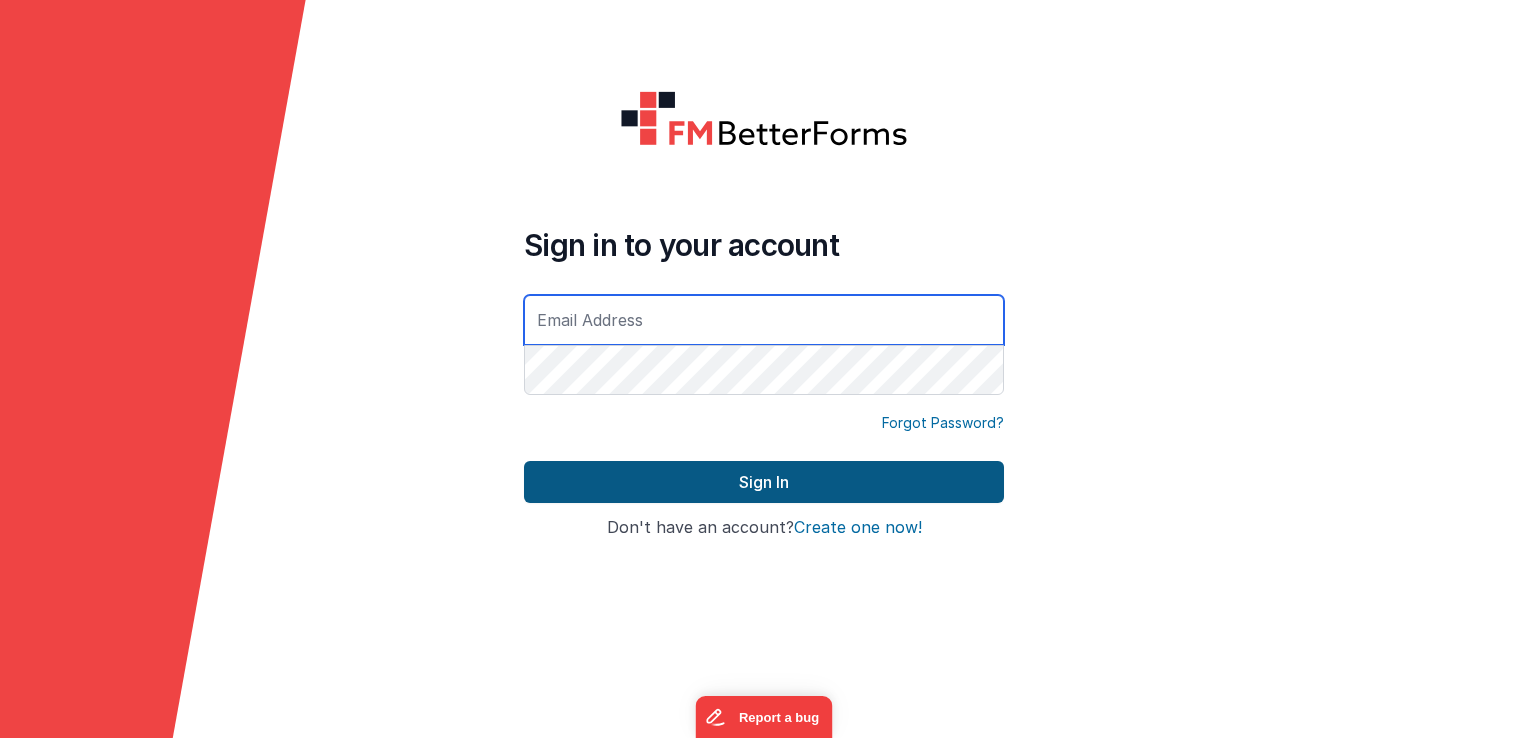 type on "[EMAIL]" 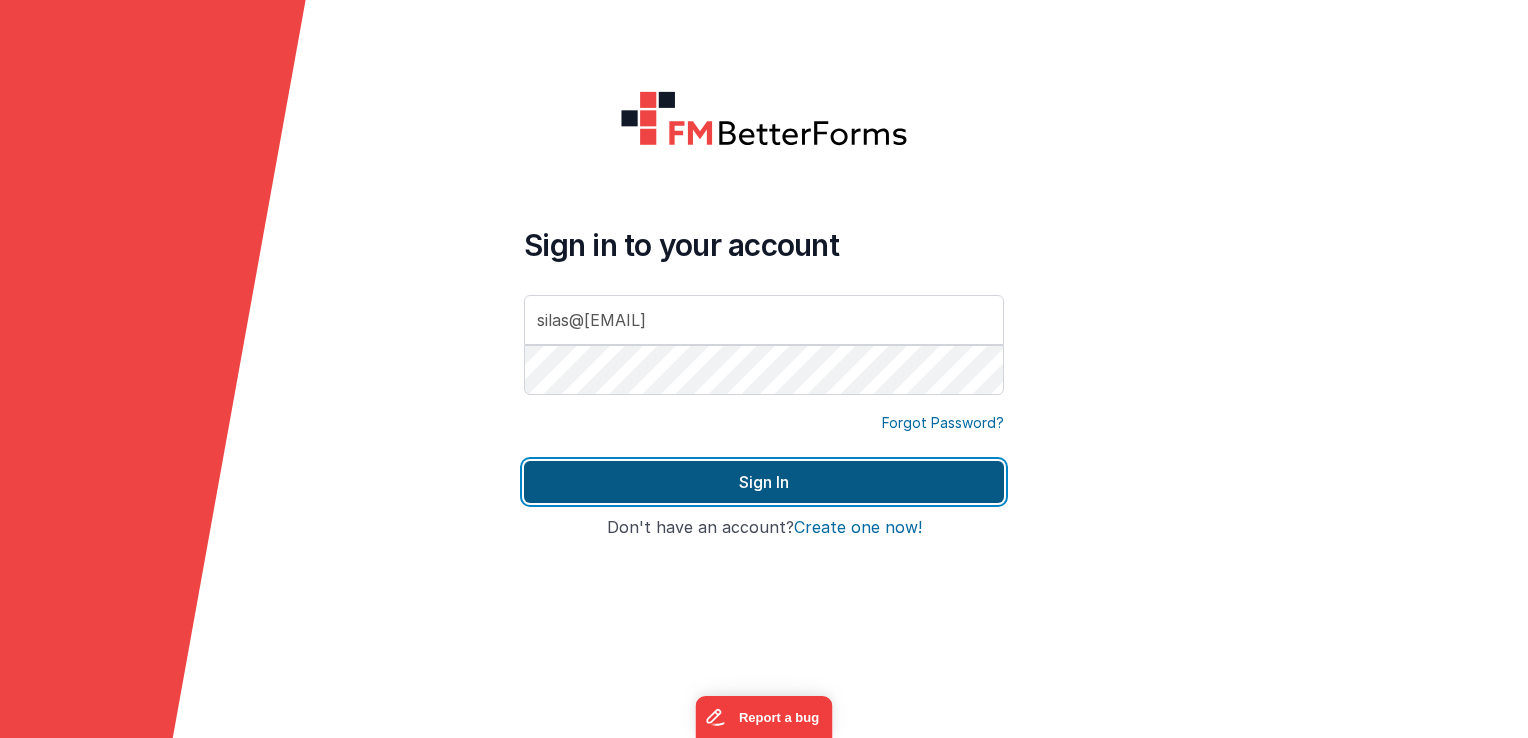click on "Sign In" at bounding box center (764, 482) 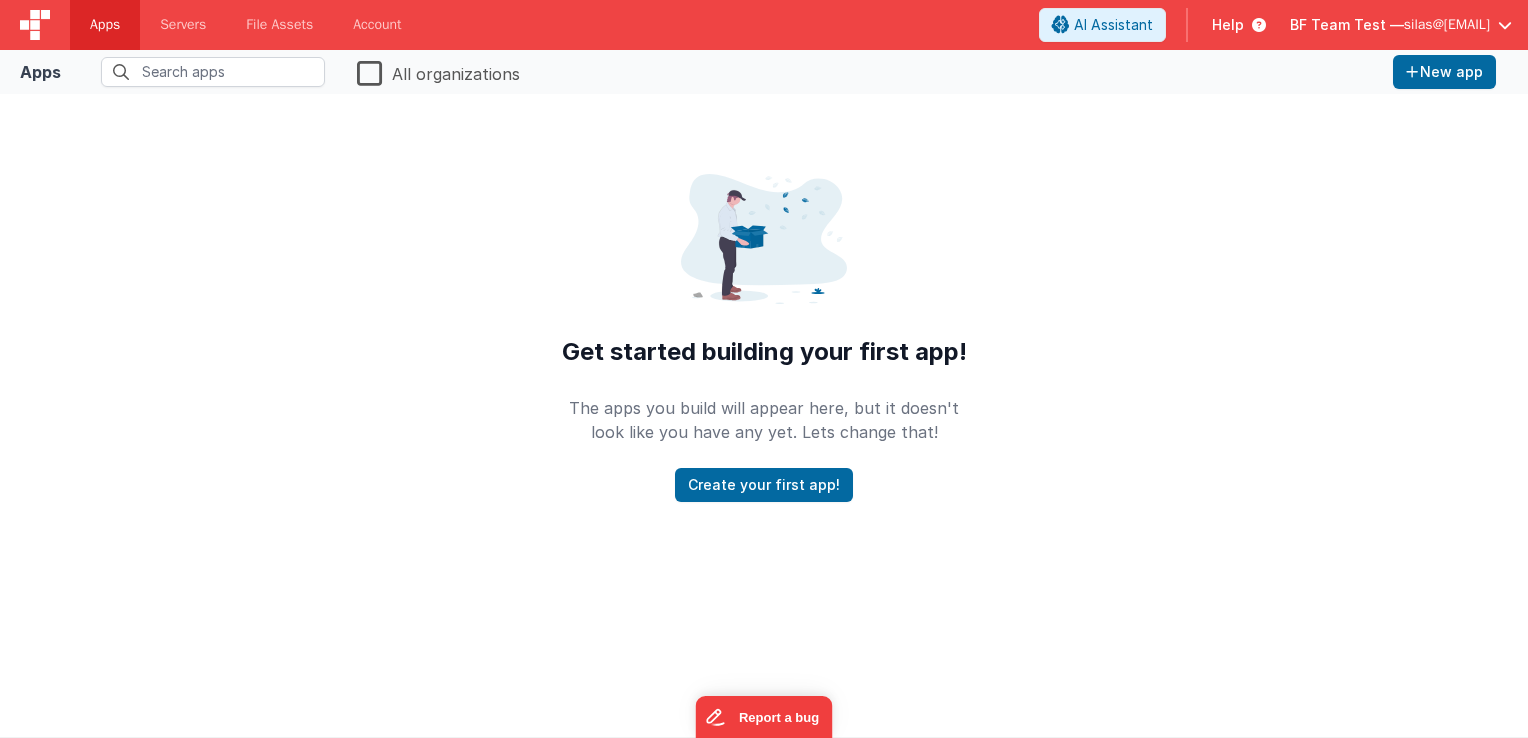click on "All organizations" at bounding box center [438, 72] 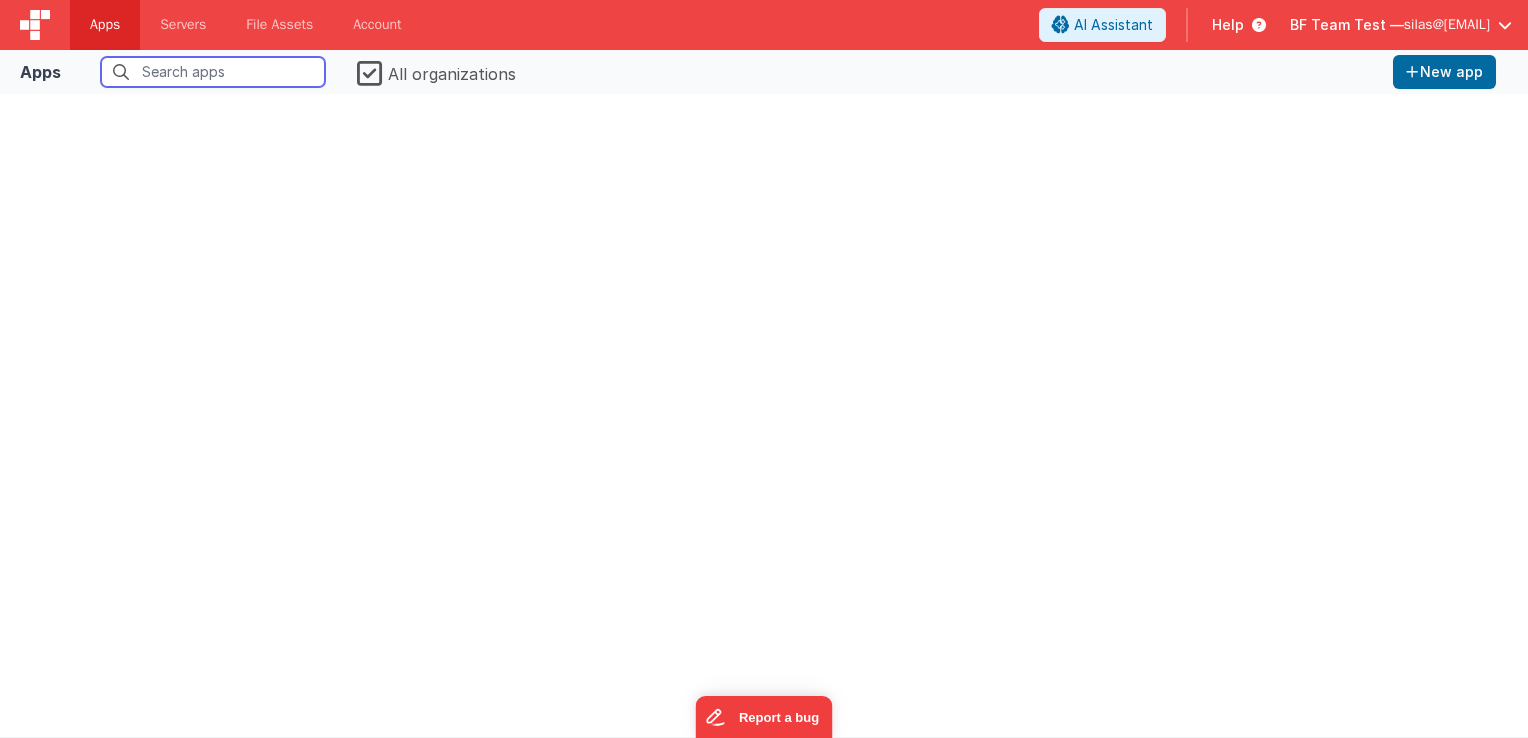 click at bounding box center (213, 72) 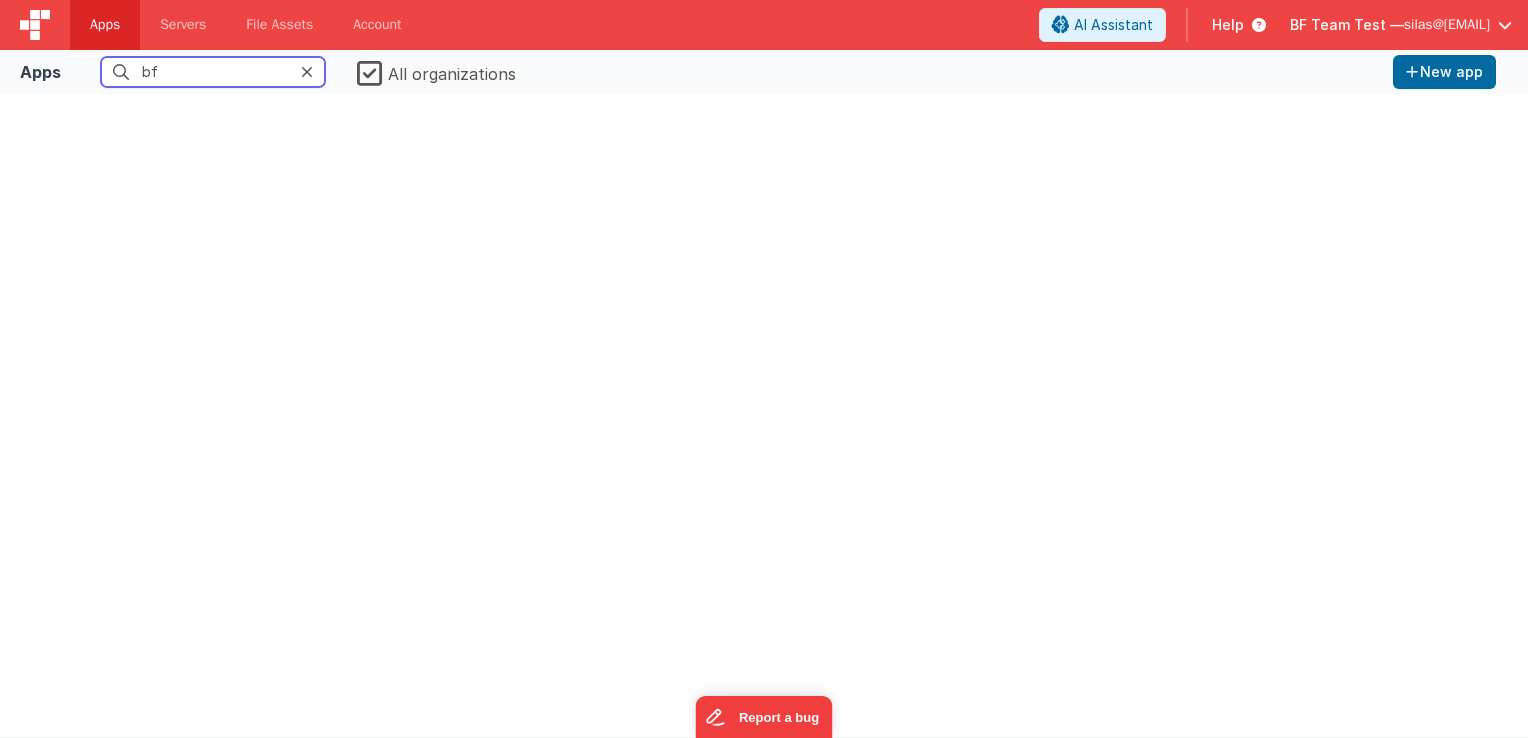 type on "bf" 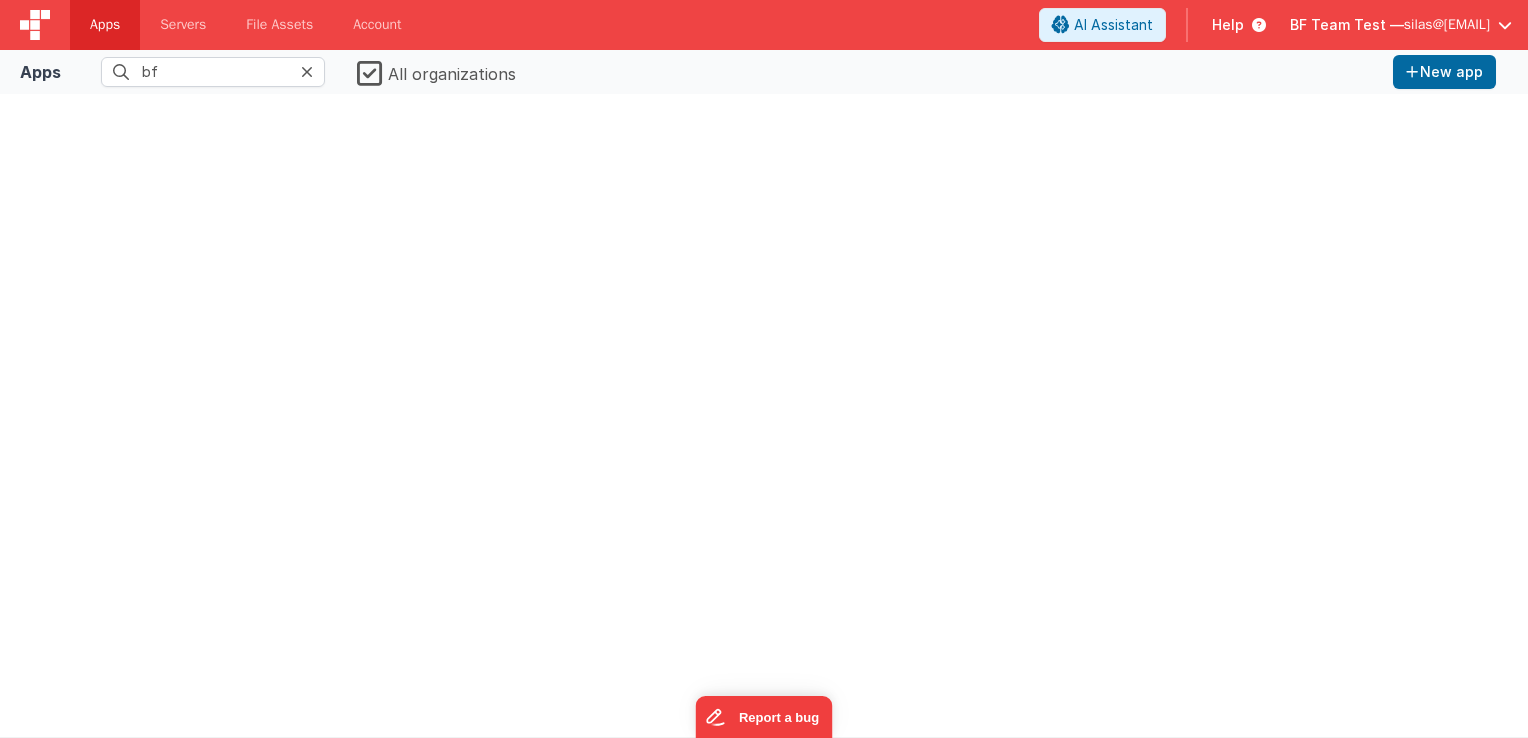 click at bounding box center [764, 415] 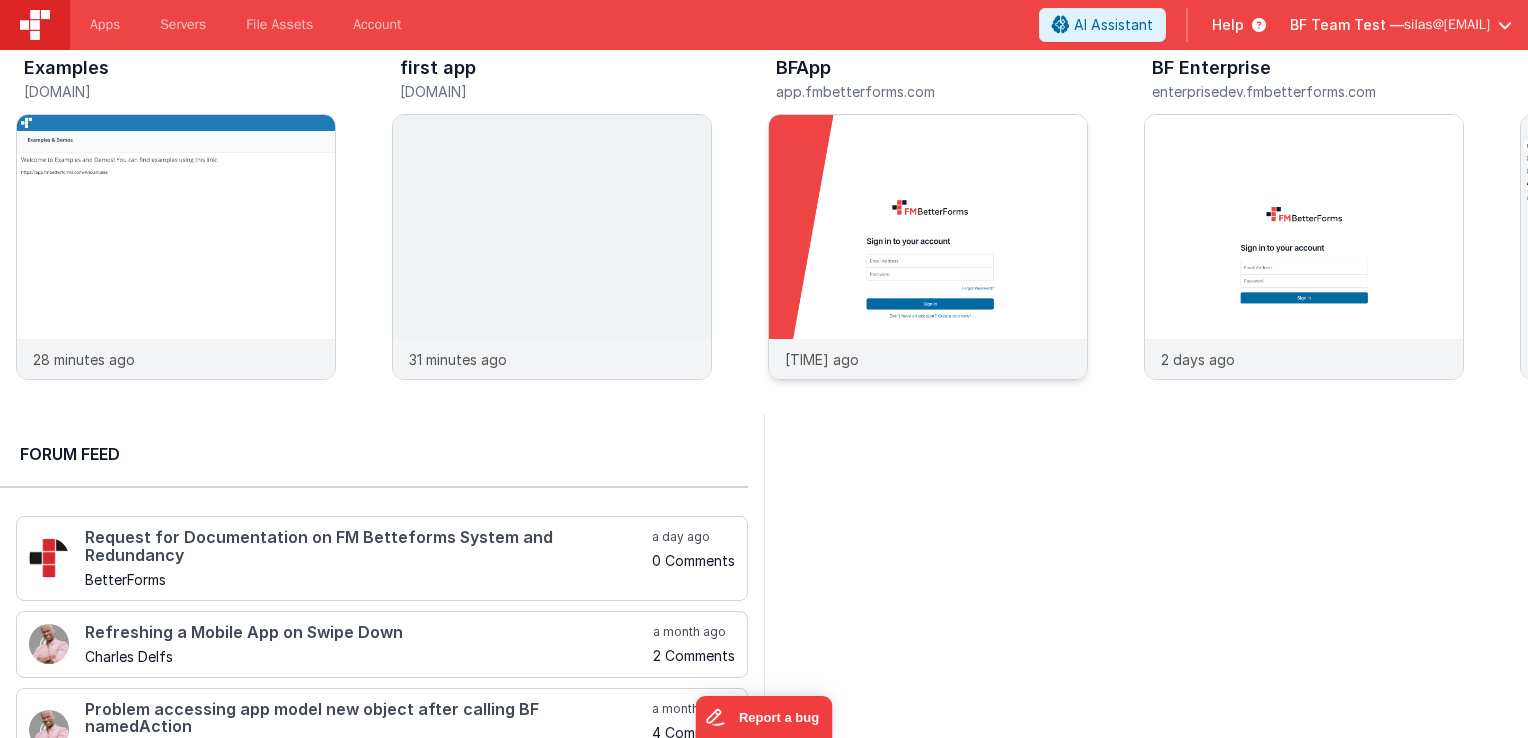 scroll, scrollTop: 216, scrollLeft: 0, axis: vertical 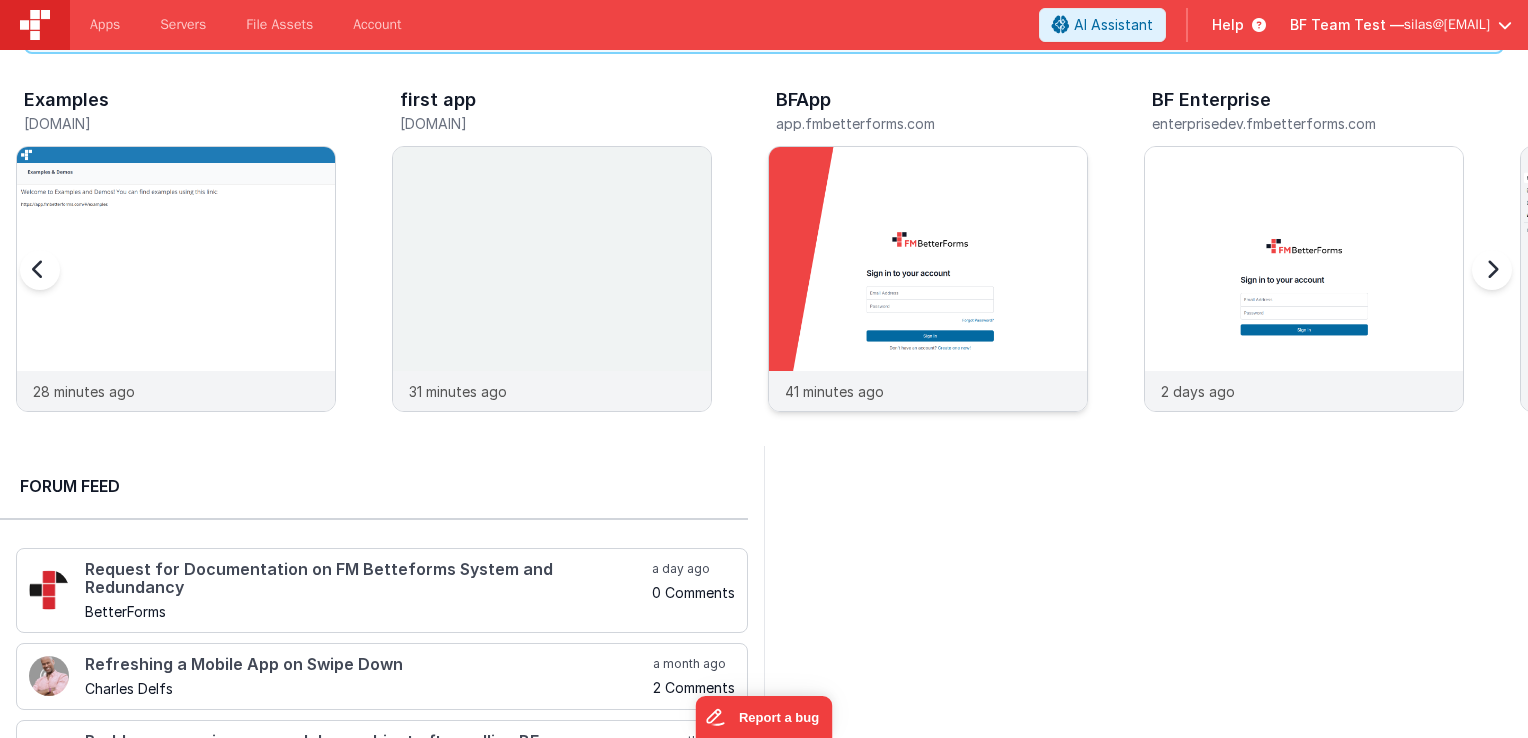 click at bounding box center (928, 306) 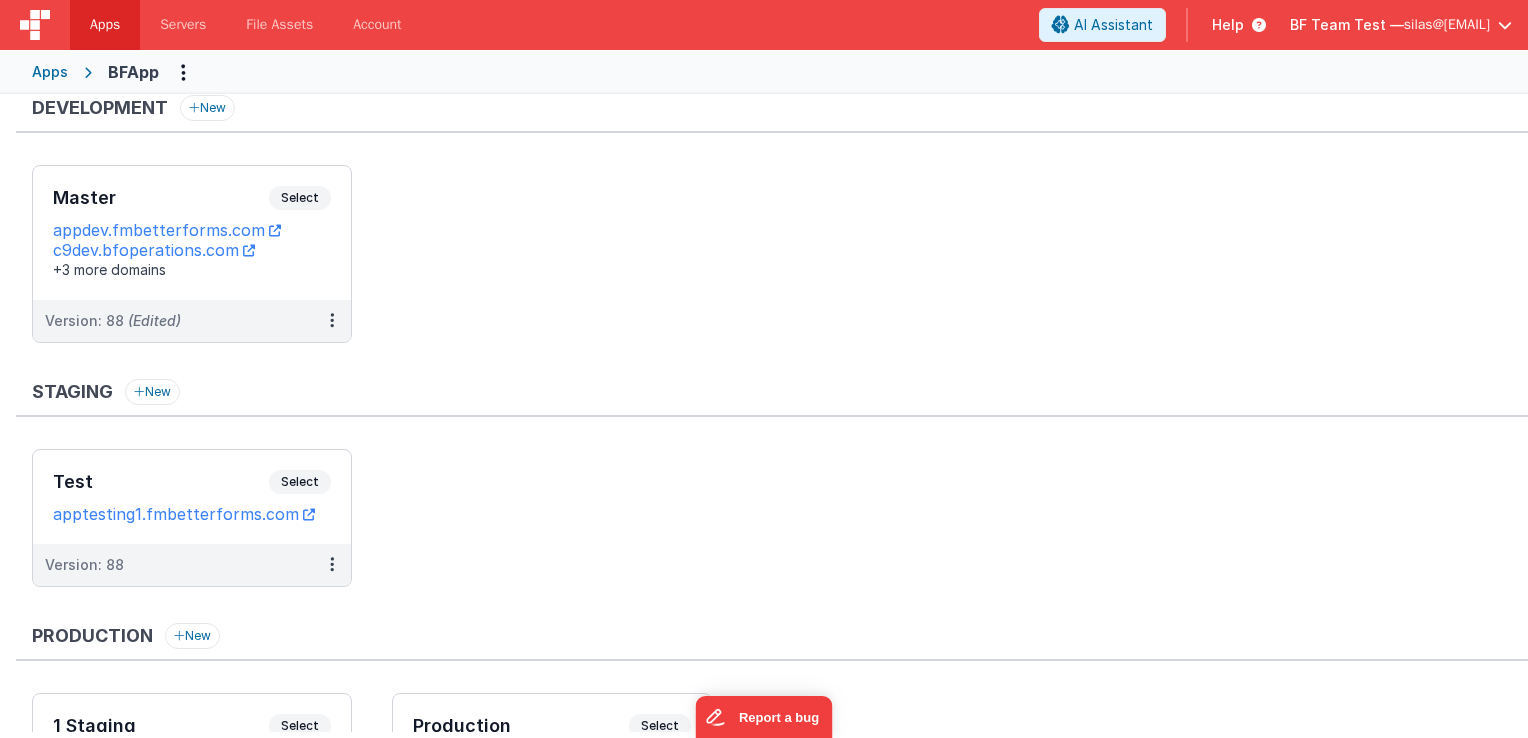 scroll, scrollTop: 0, scrollLeft: 0, axis: both 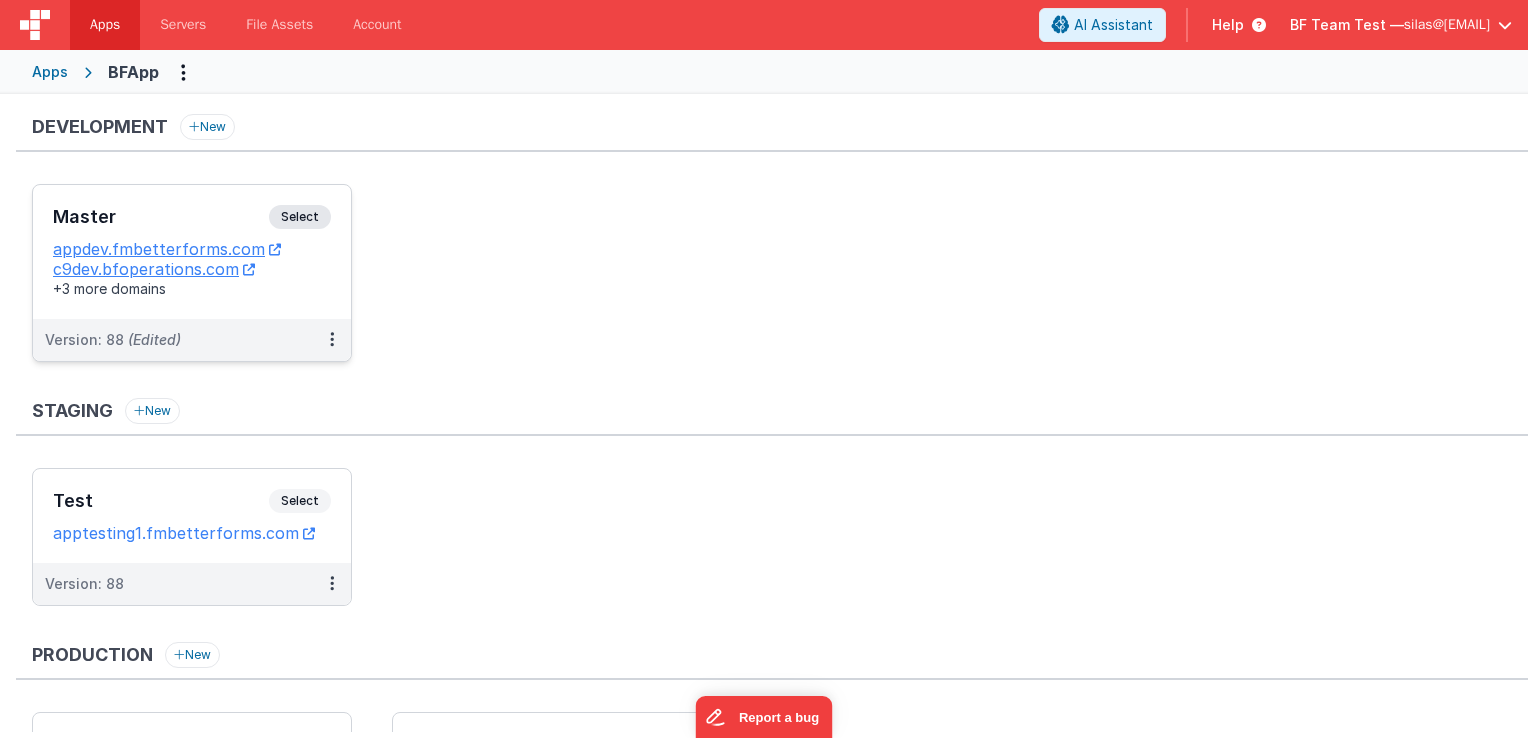 click on "Select" at bounding box center (300, 217) 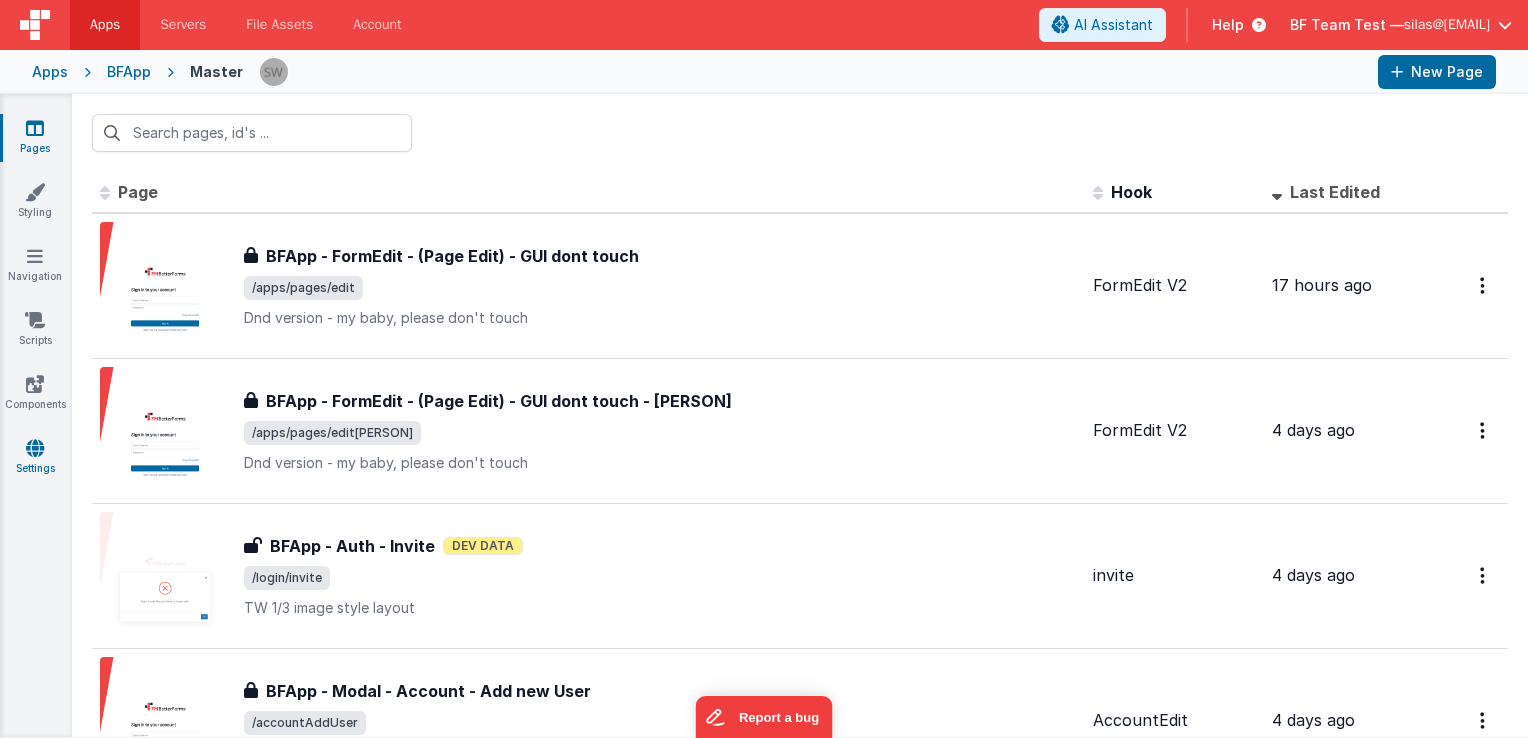 click on "Settings" at bounding box center (35, 458) 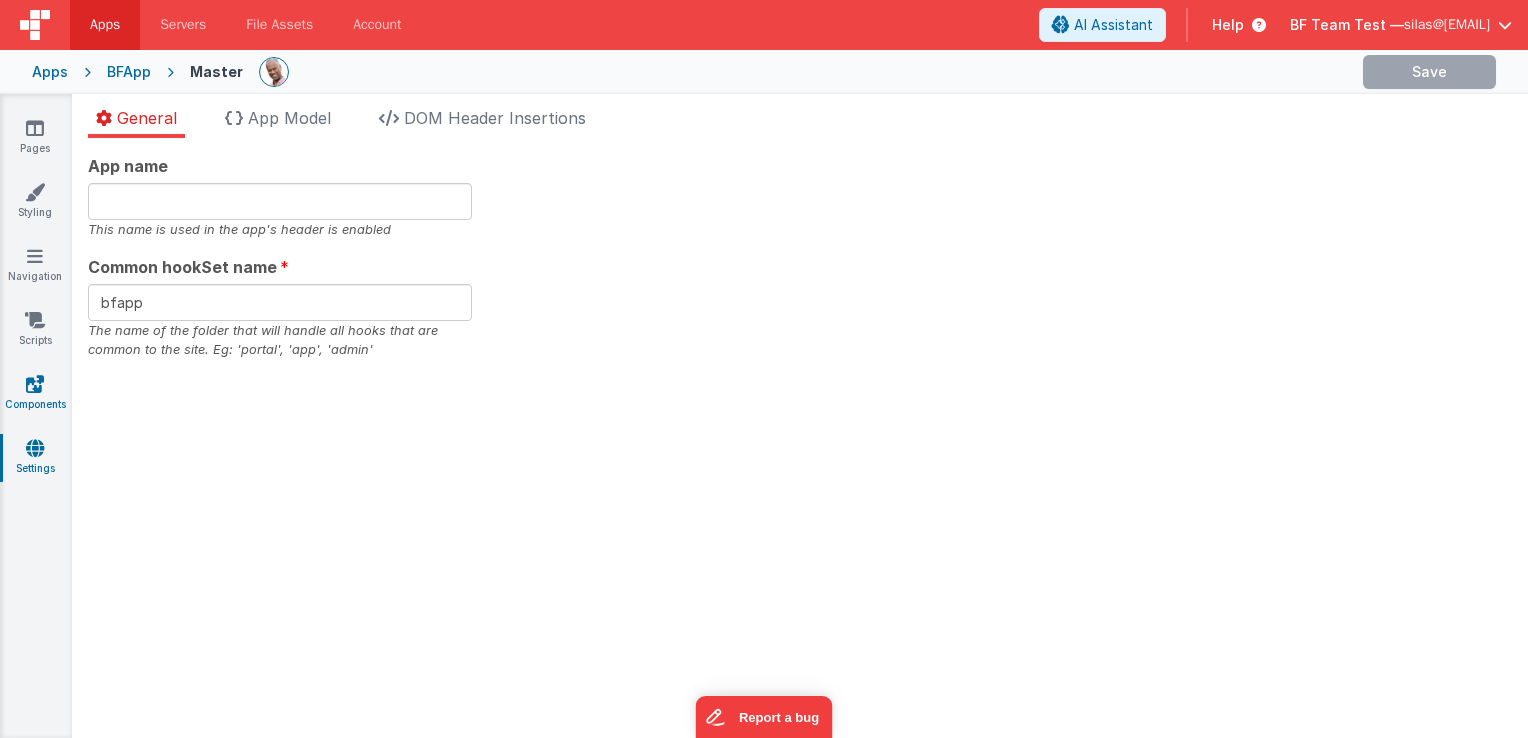 click at bounding box center (35, 384) 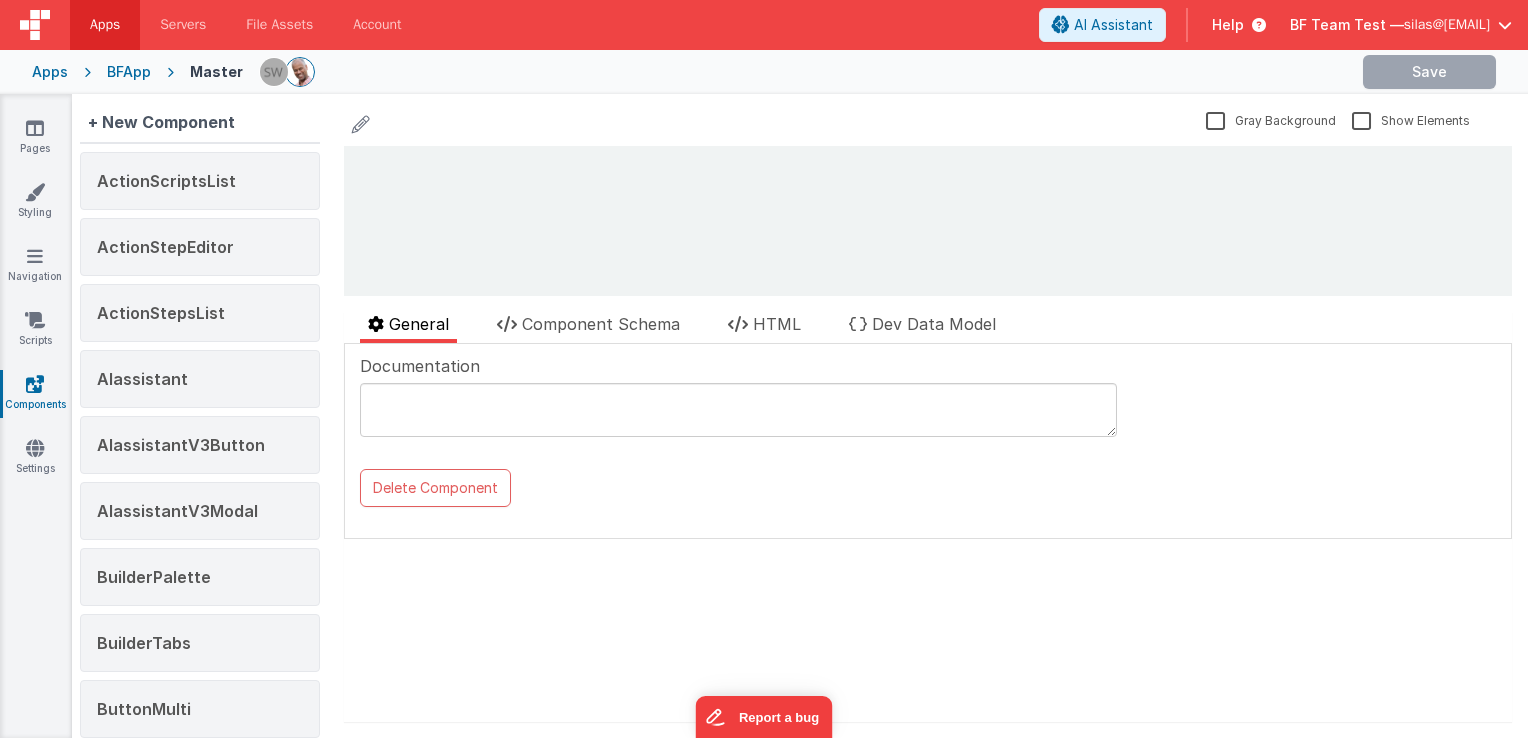 scroll, scrollTop: 0, scrollLeft: 0, axis: both 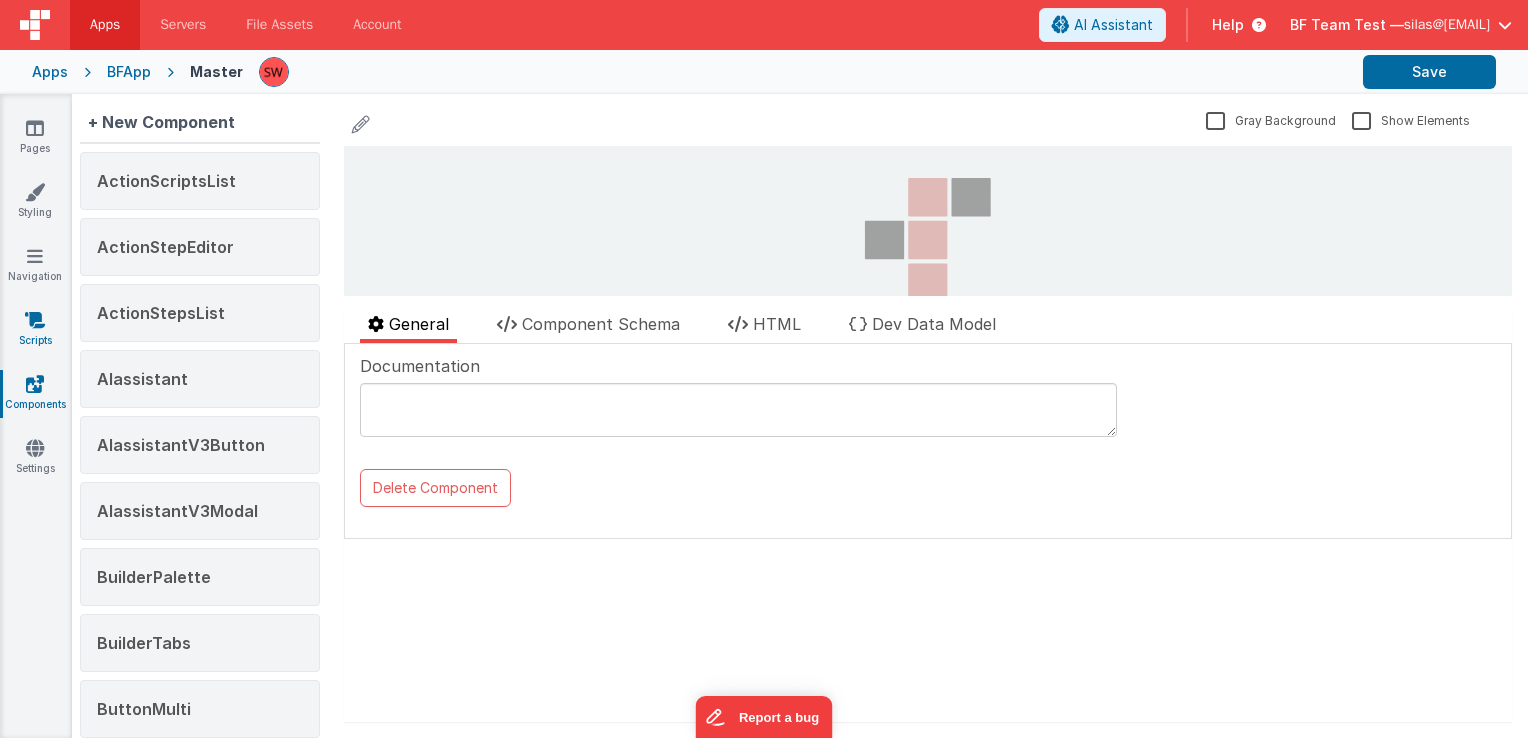 click at bounding box center (35, 320) 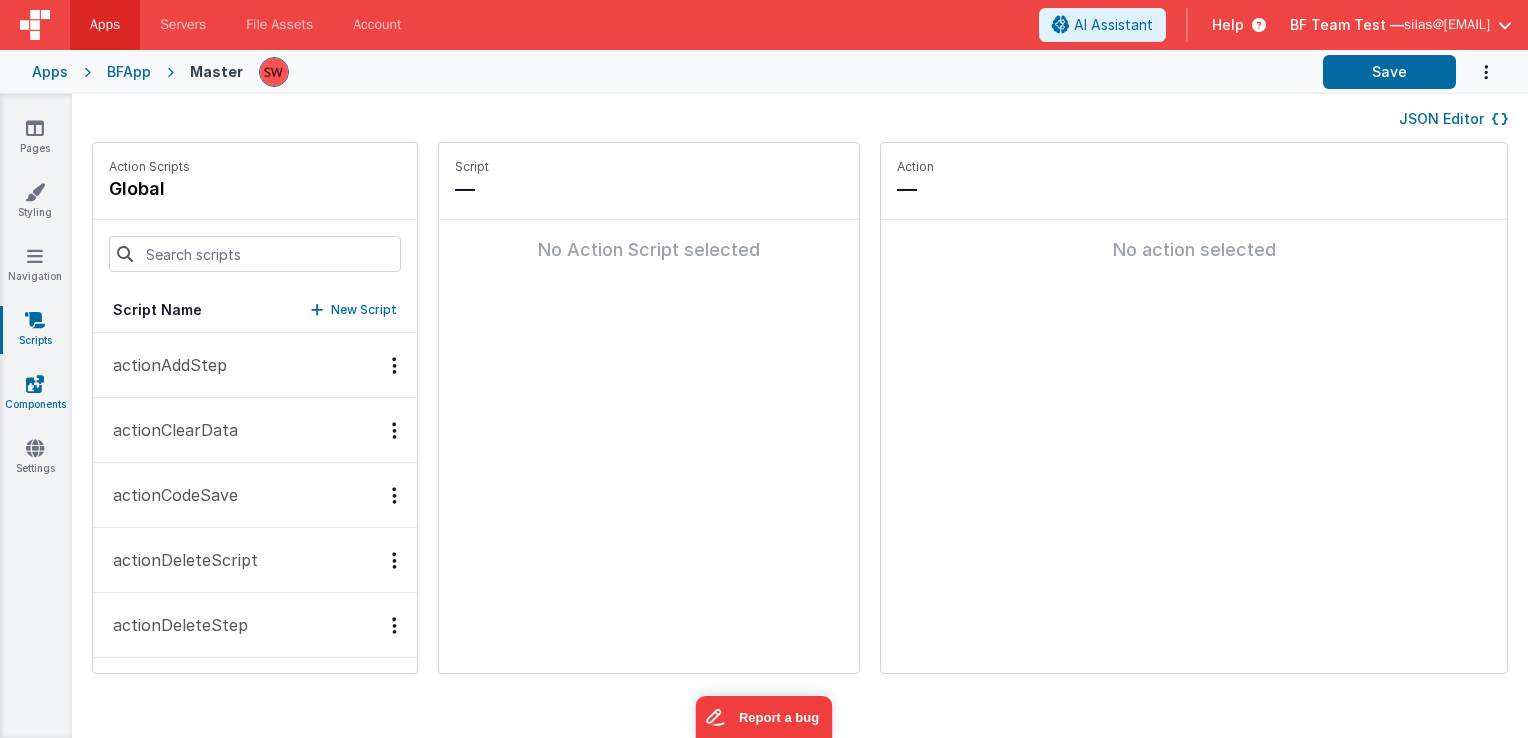 click at bounding box center (35, 384) 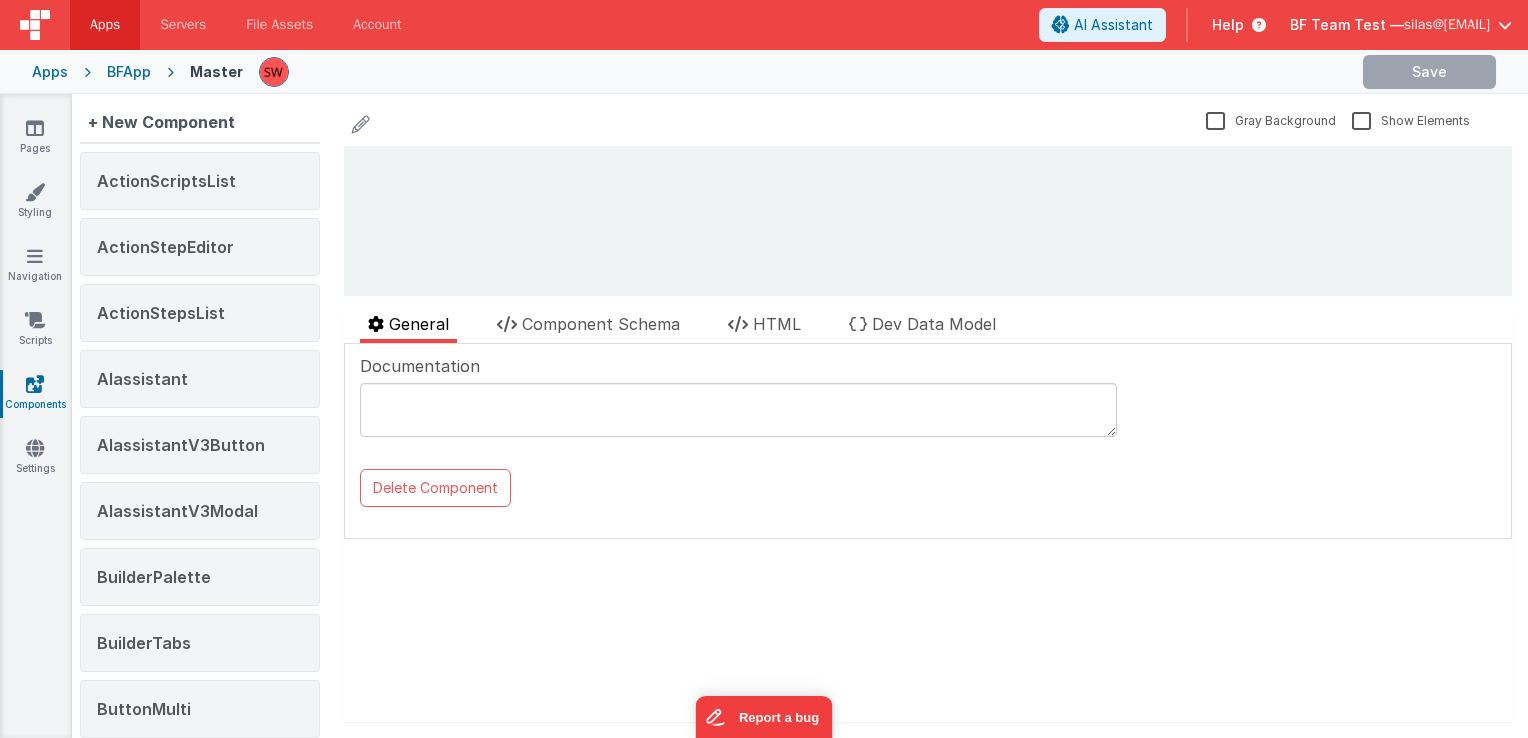 scroll, scrollTop: 0, scrollLeft: 0, axis: both 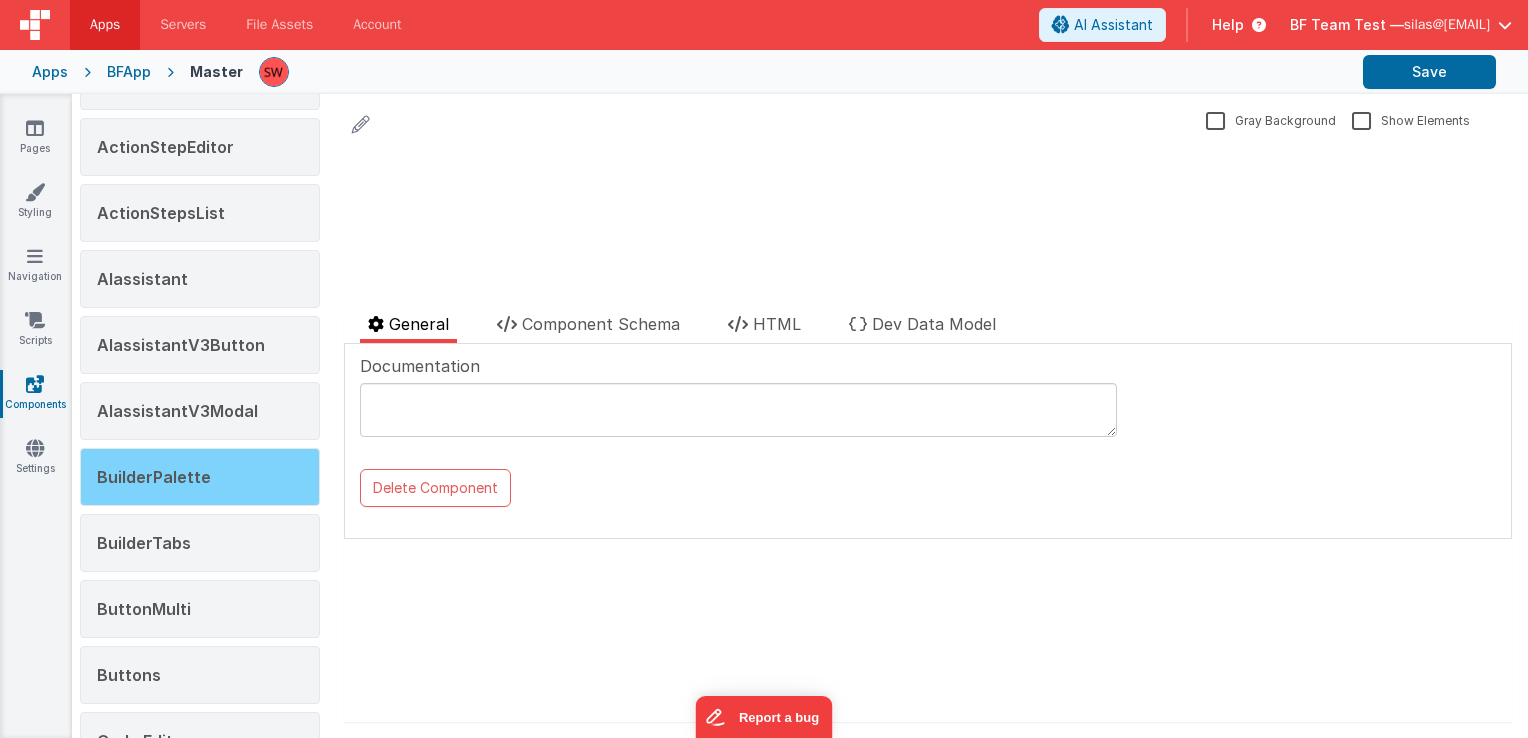 click on "BuilderPalette" at bounding box center (200, 477) 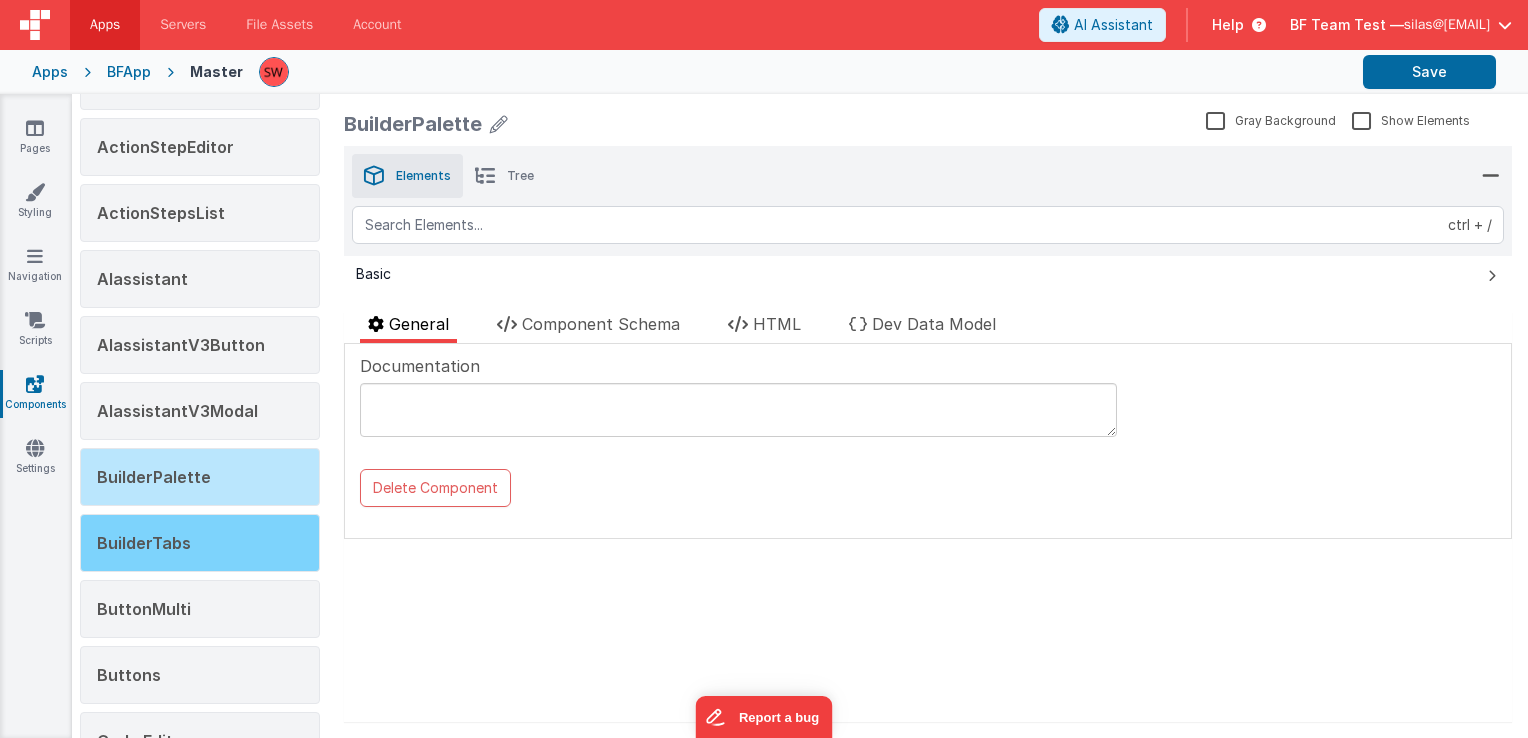 click on "BuilderTabs" at bounding box center (200, 543) 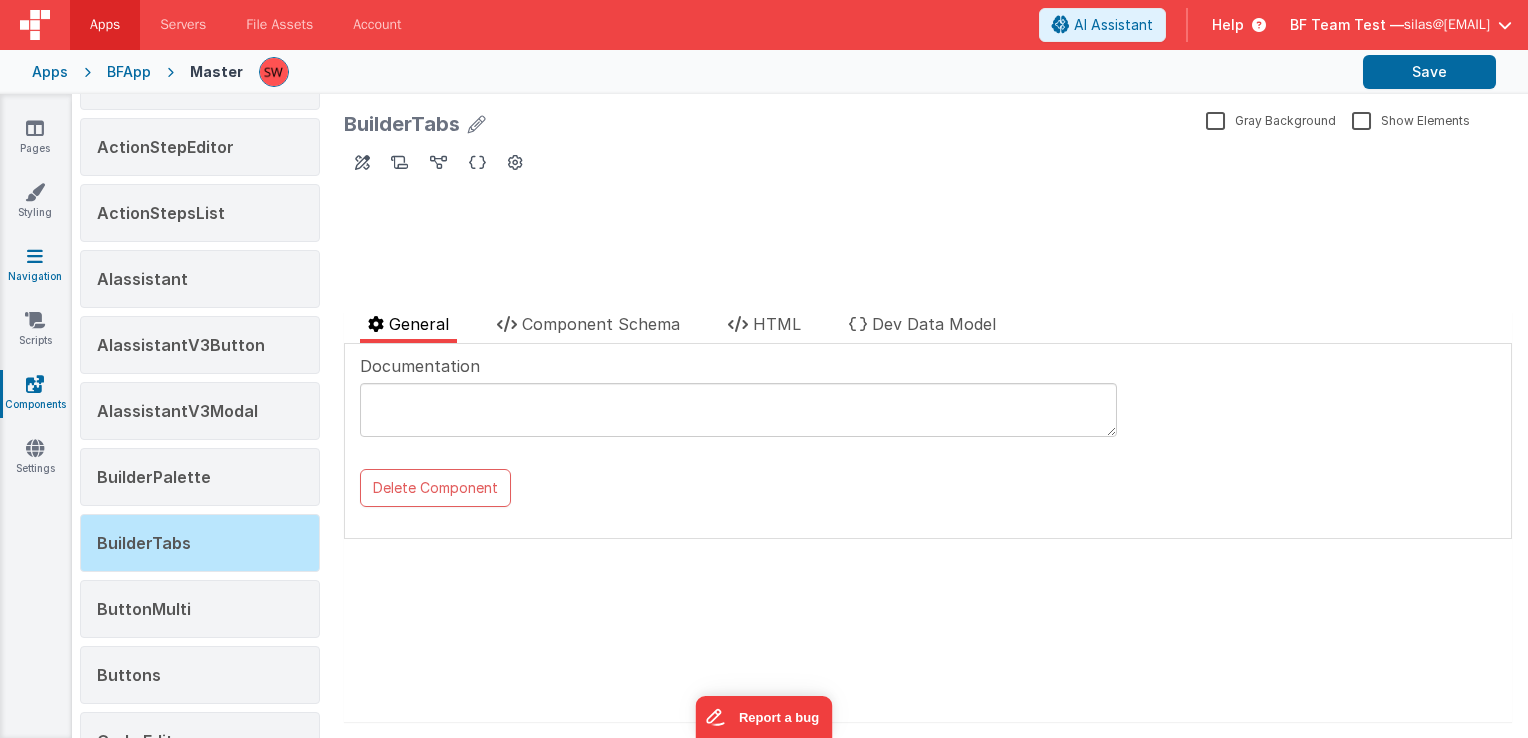 click at bounding box center [35, 256] 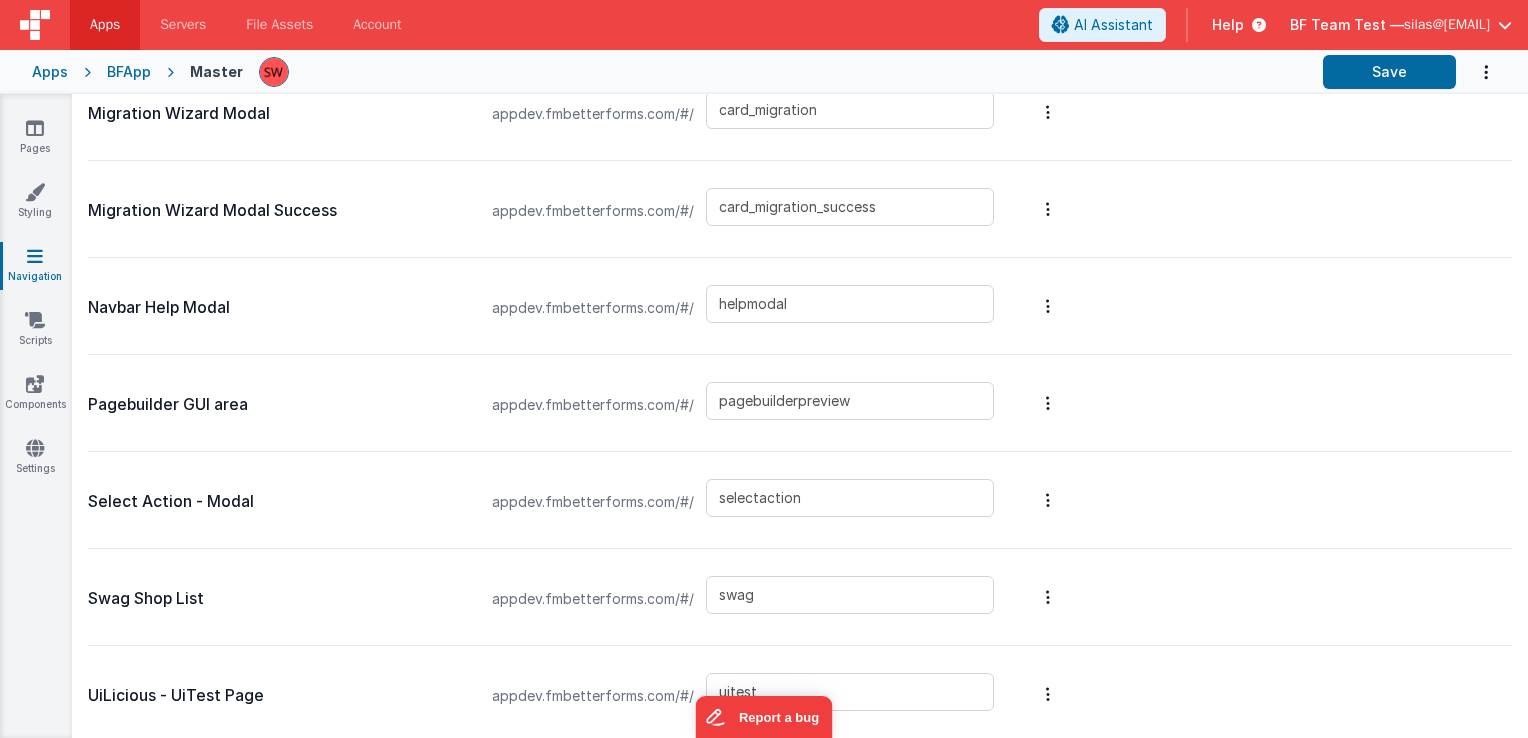 scroll, scrollTop: 7331, scrollLeft: 0, axis: vertical 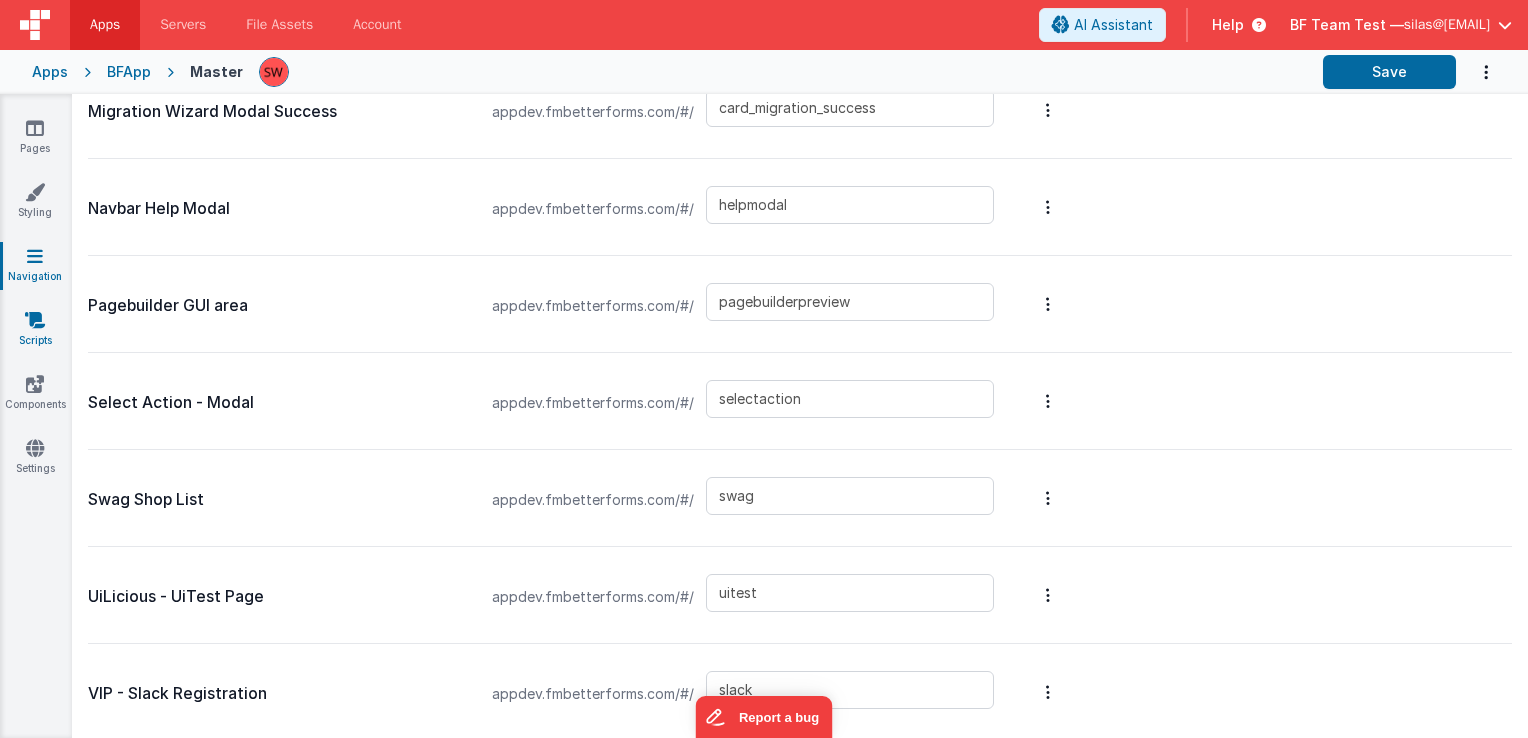 click on "Scripts" at bounding box center (35, 330) 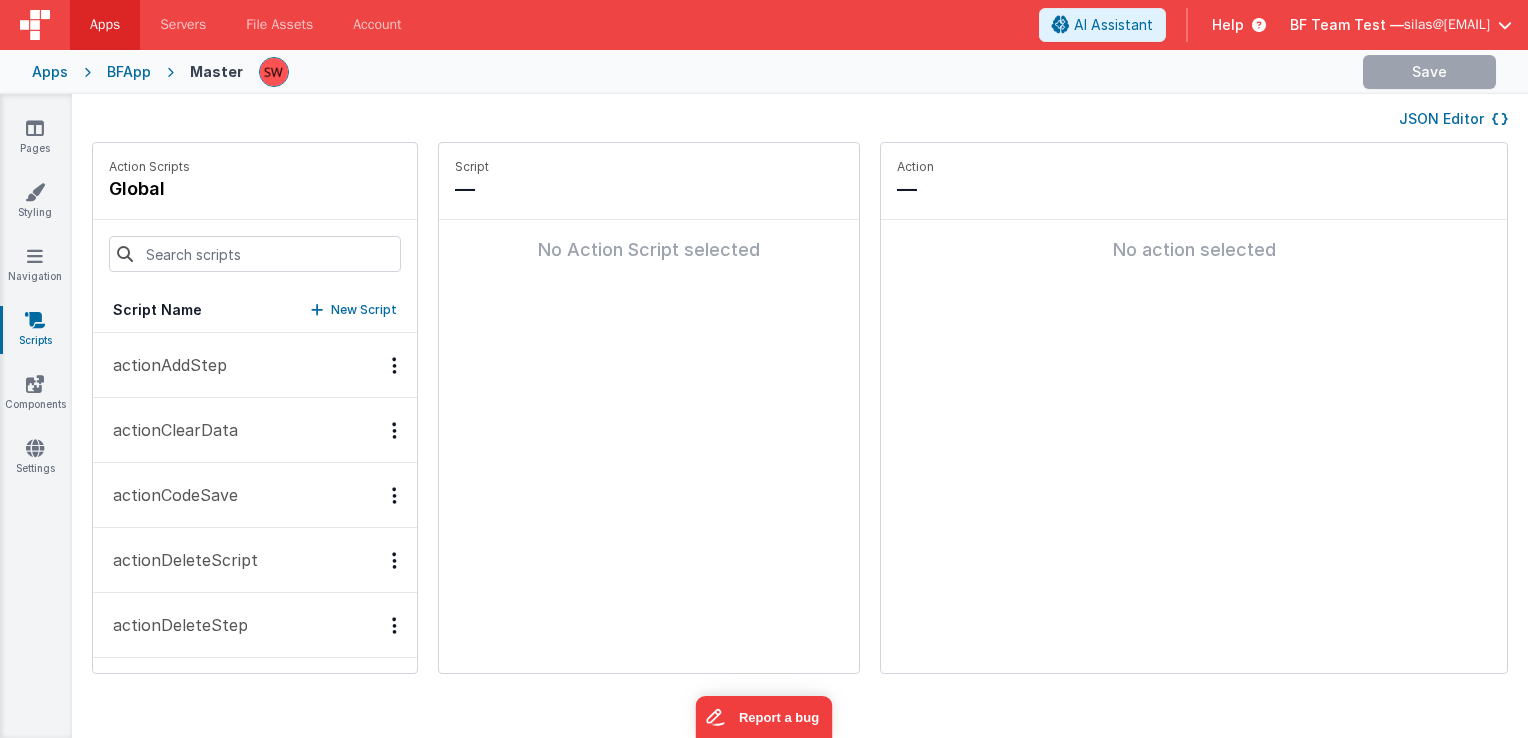 click on "actionAddStep" at bounding box center [164, 365] 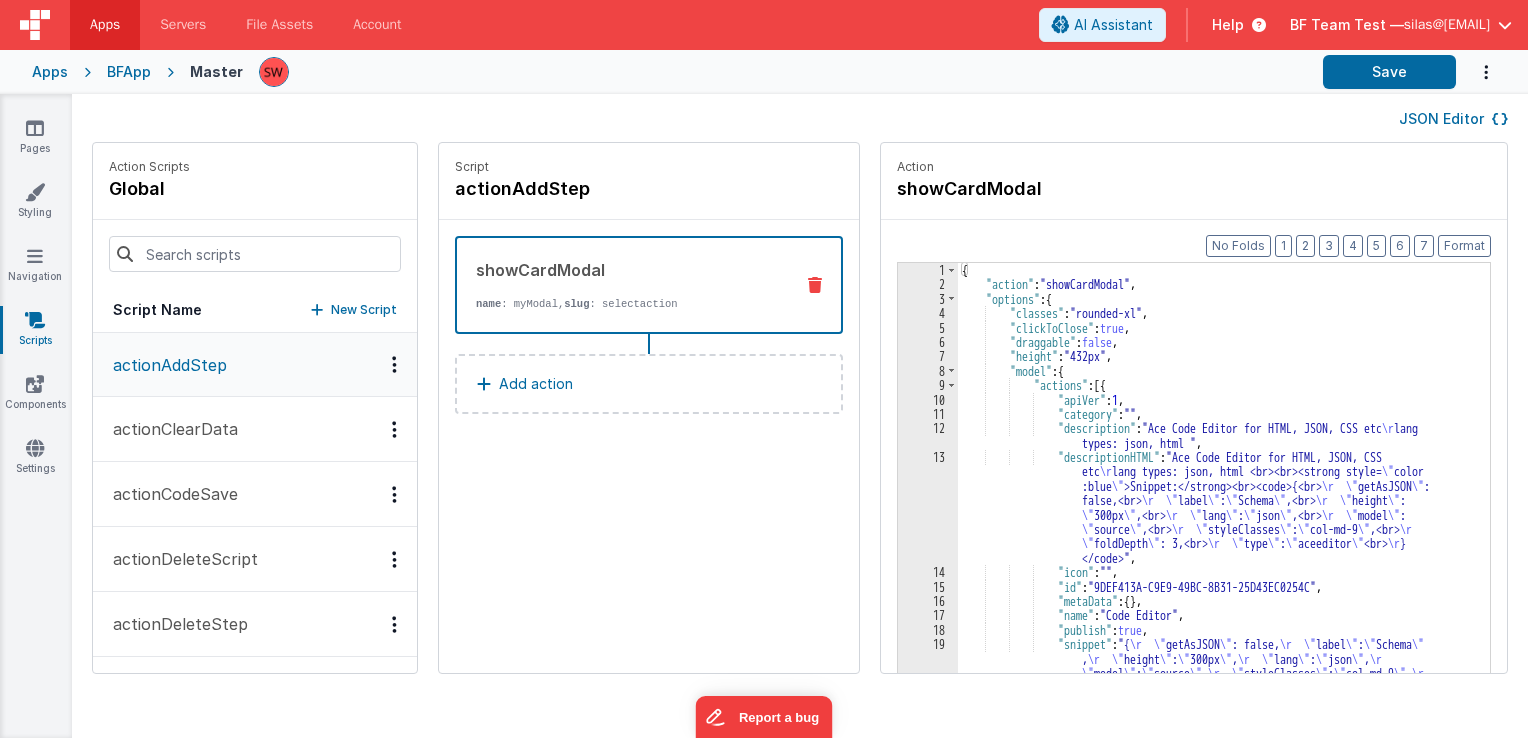 click on "actionClearData" at bounding box center (255, 429) 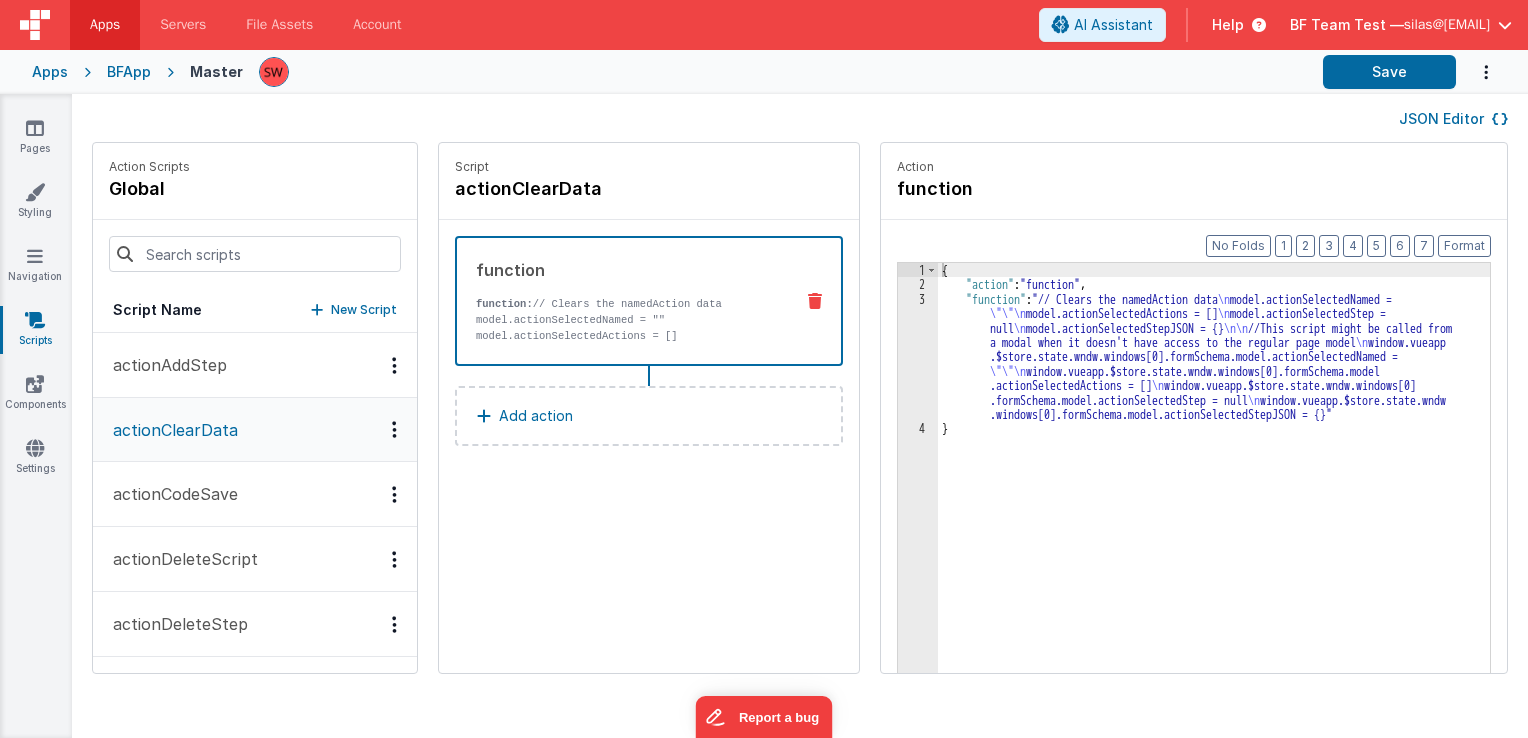click on "actionAddStep" at bounding box center [255, 365] 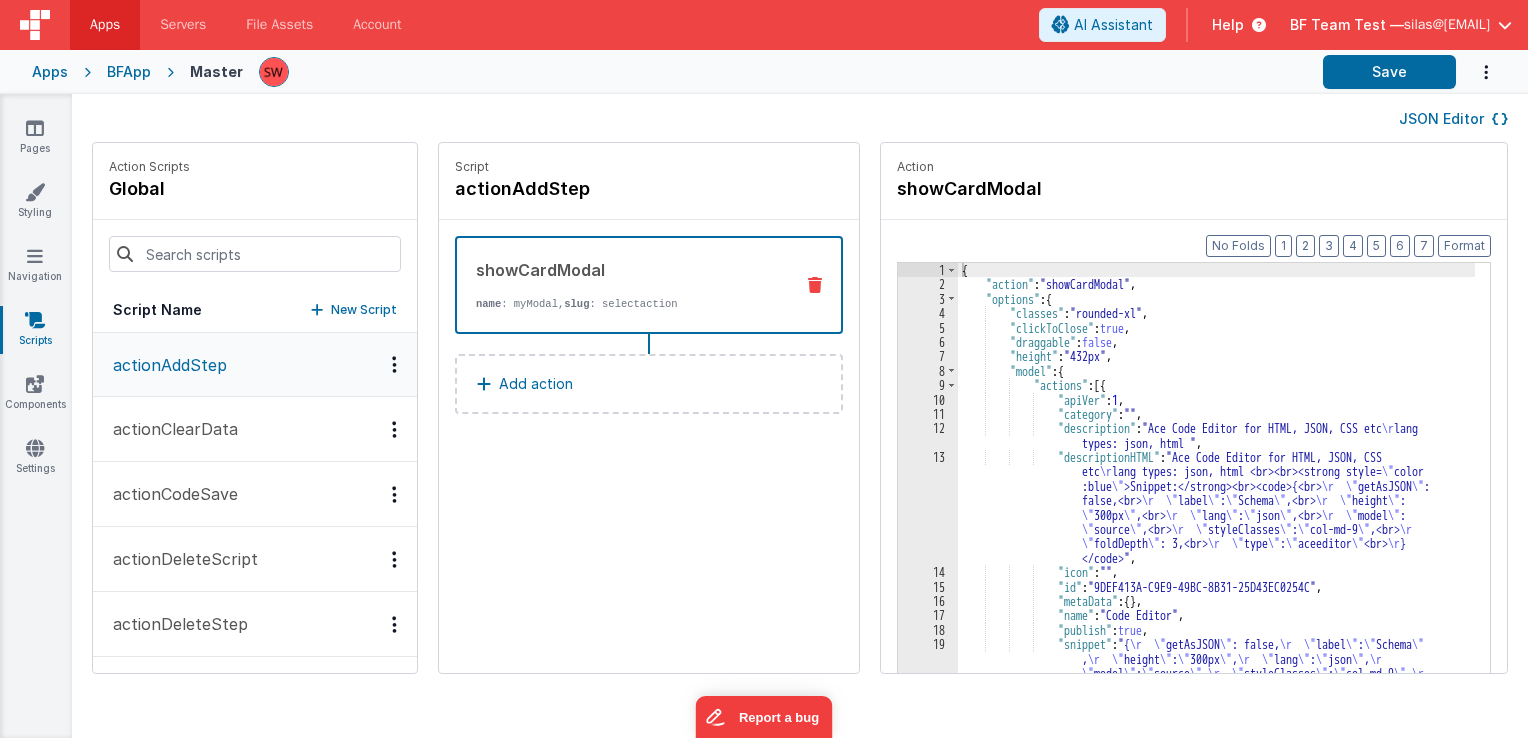click on "actionClearData" at bounding box center (255, 429) 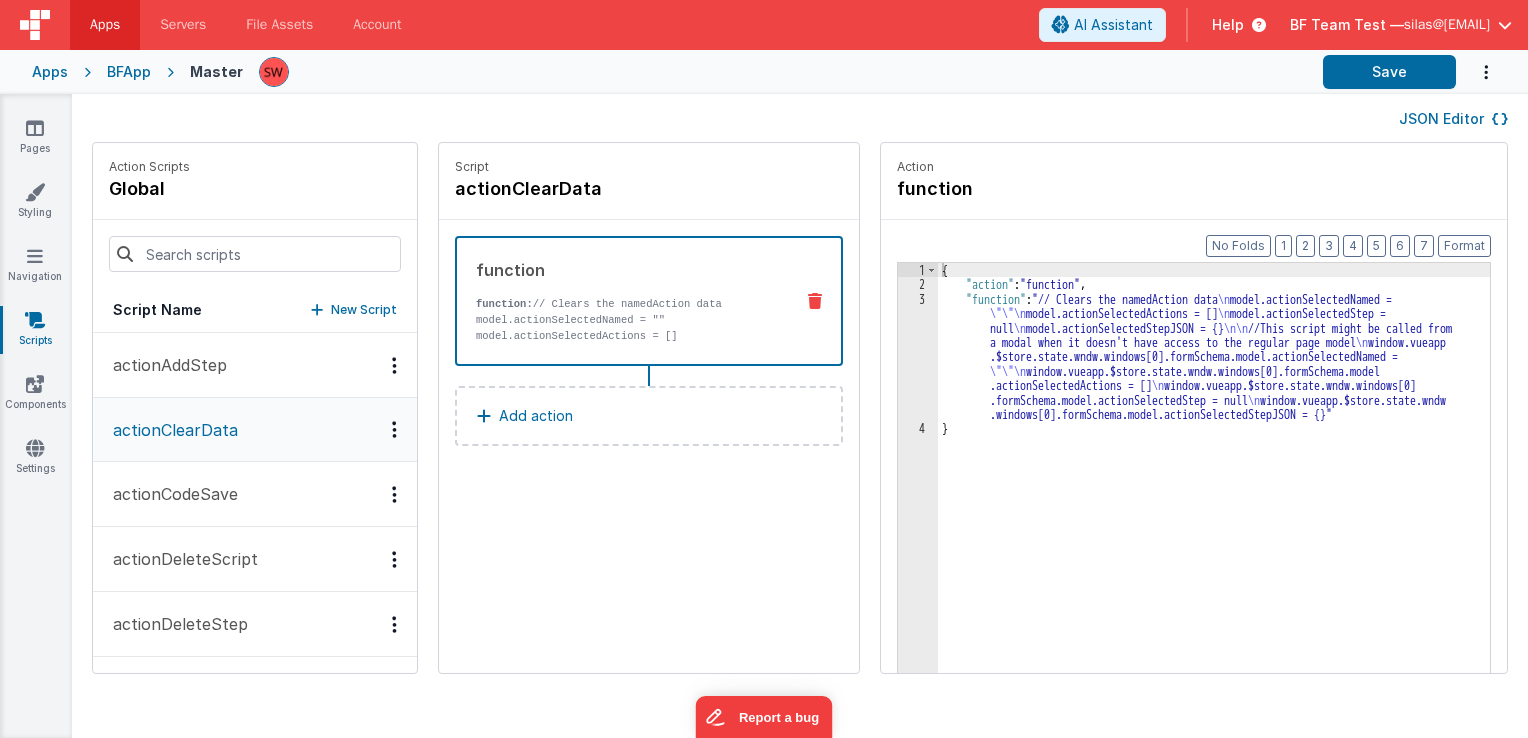 click on "actionAddStep" at bounding box center (255, 365) 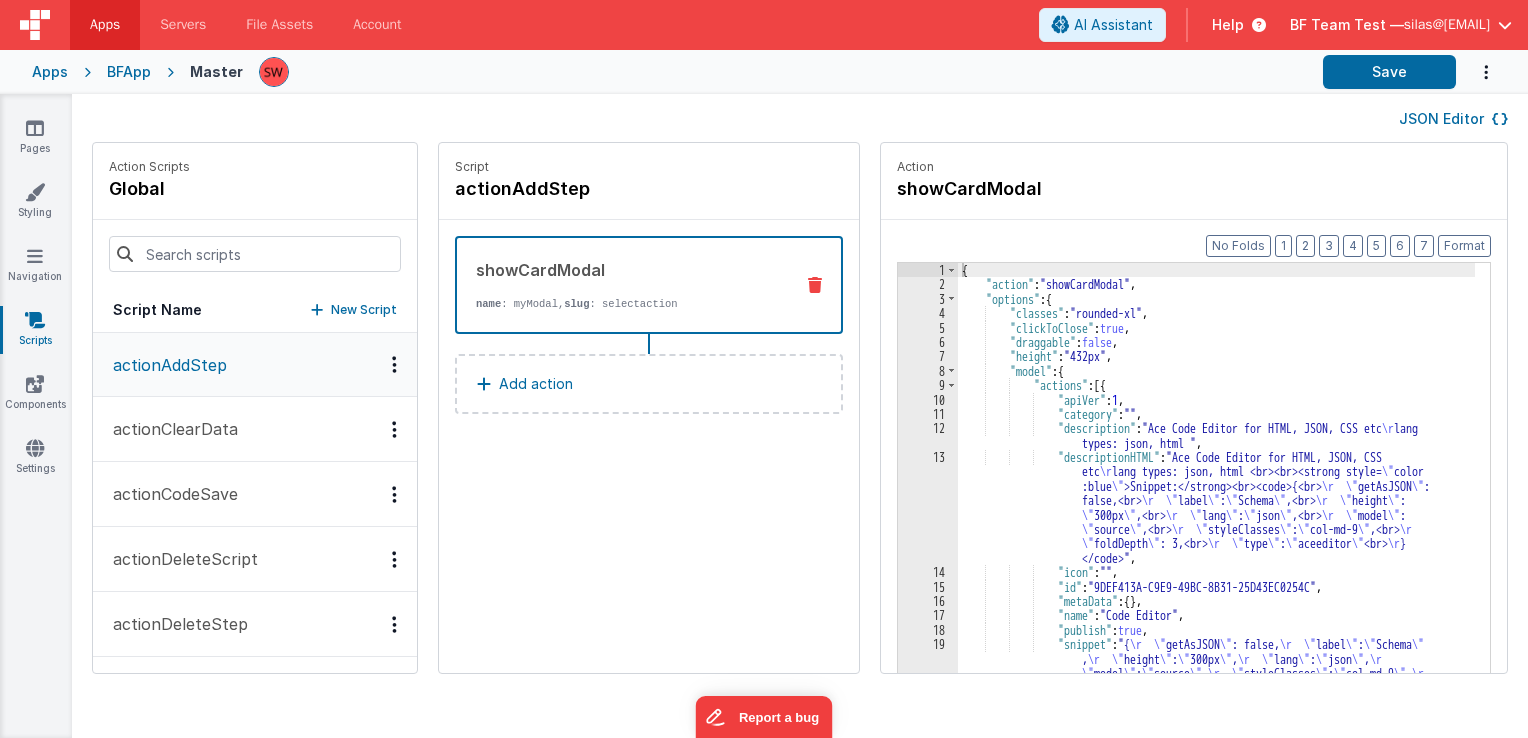 click on "actionClearData" at bounding box center (255, 429) 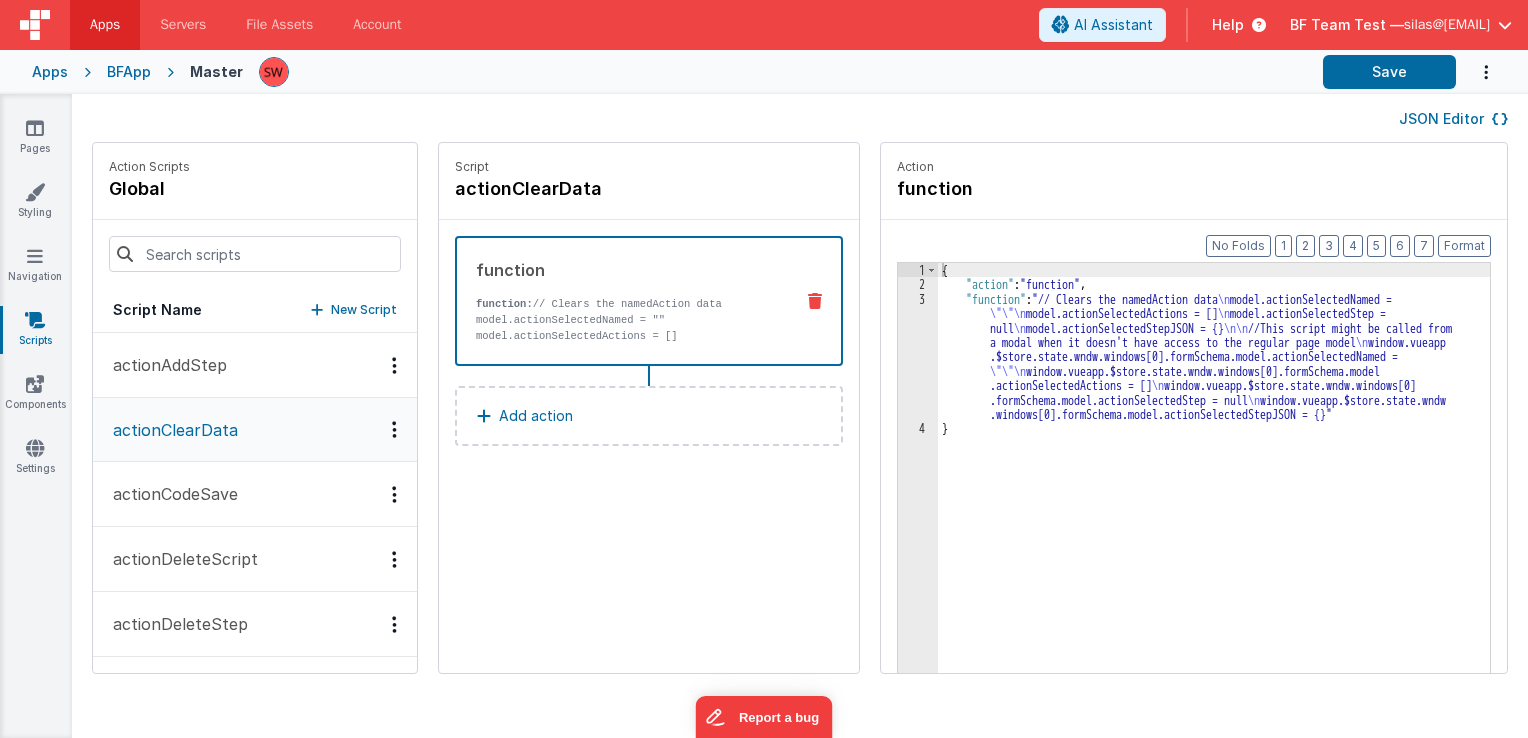 click on "actionCodeSave" at bounding box center (255, 494) 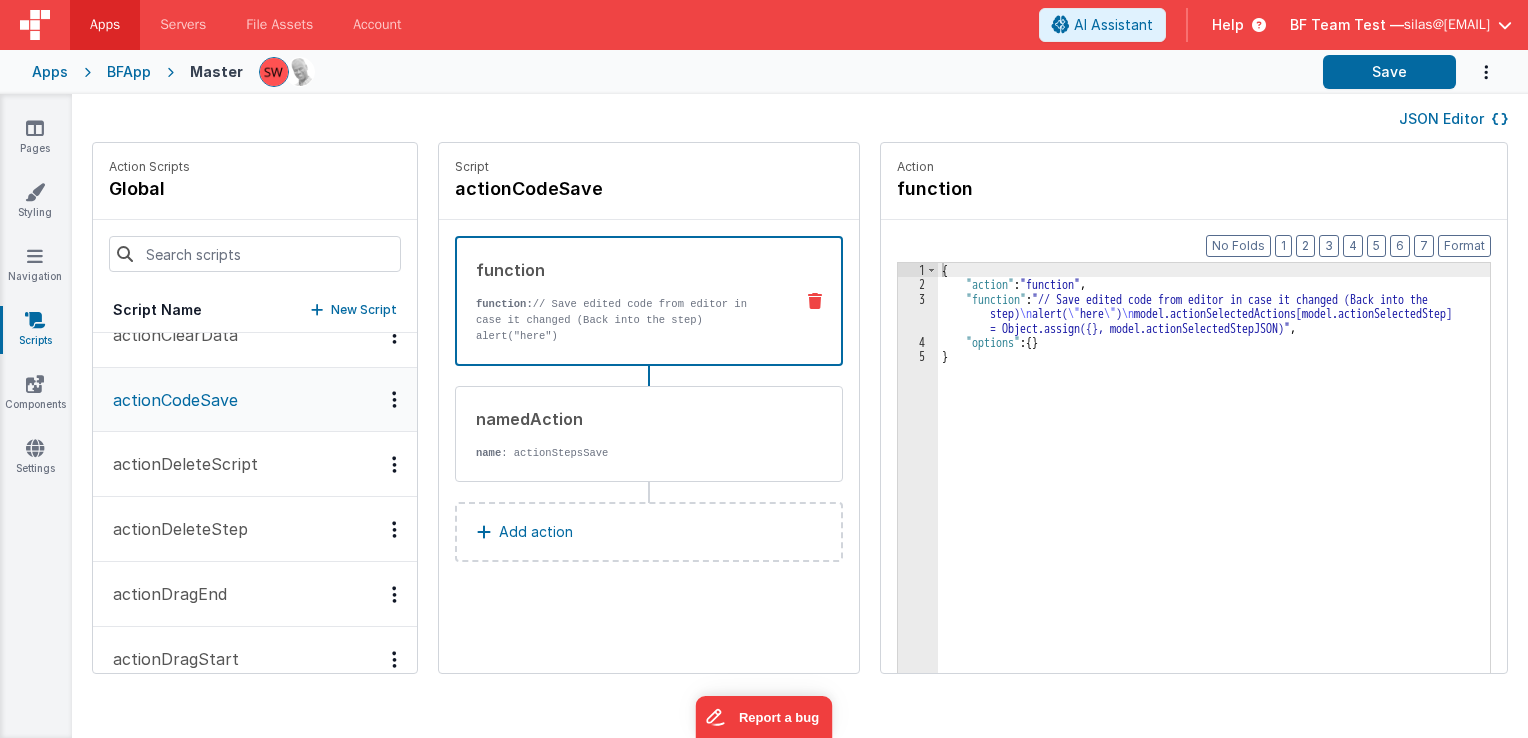 scroll, scrollTop: 100, scrollLeft: 0, axis: vertical 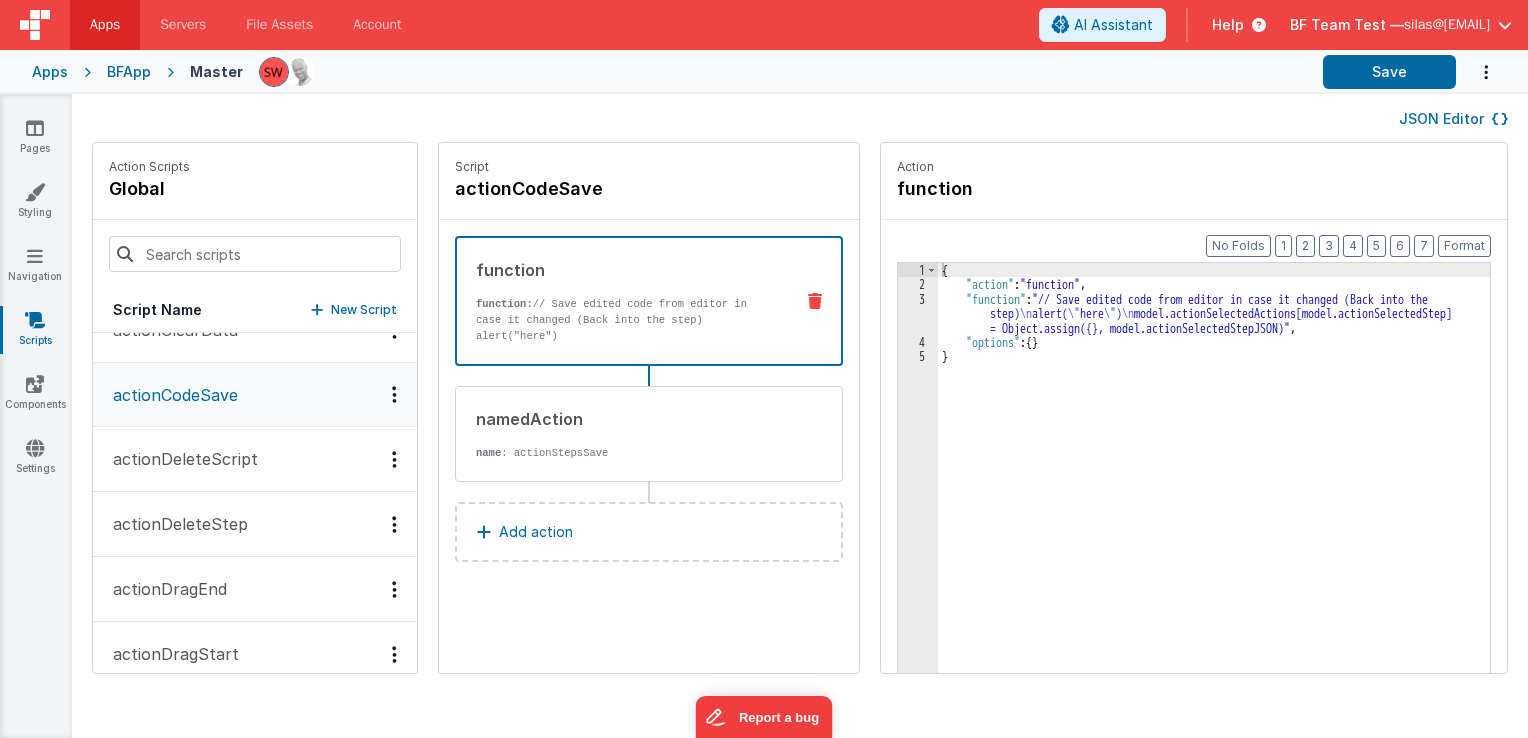click on "actionDeleteScript" at bounding box center [255, 459] 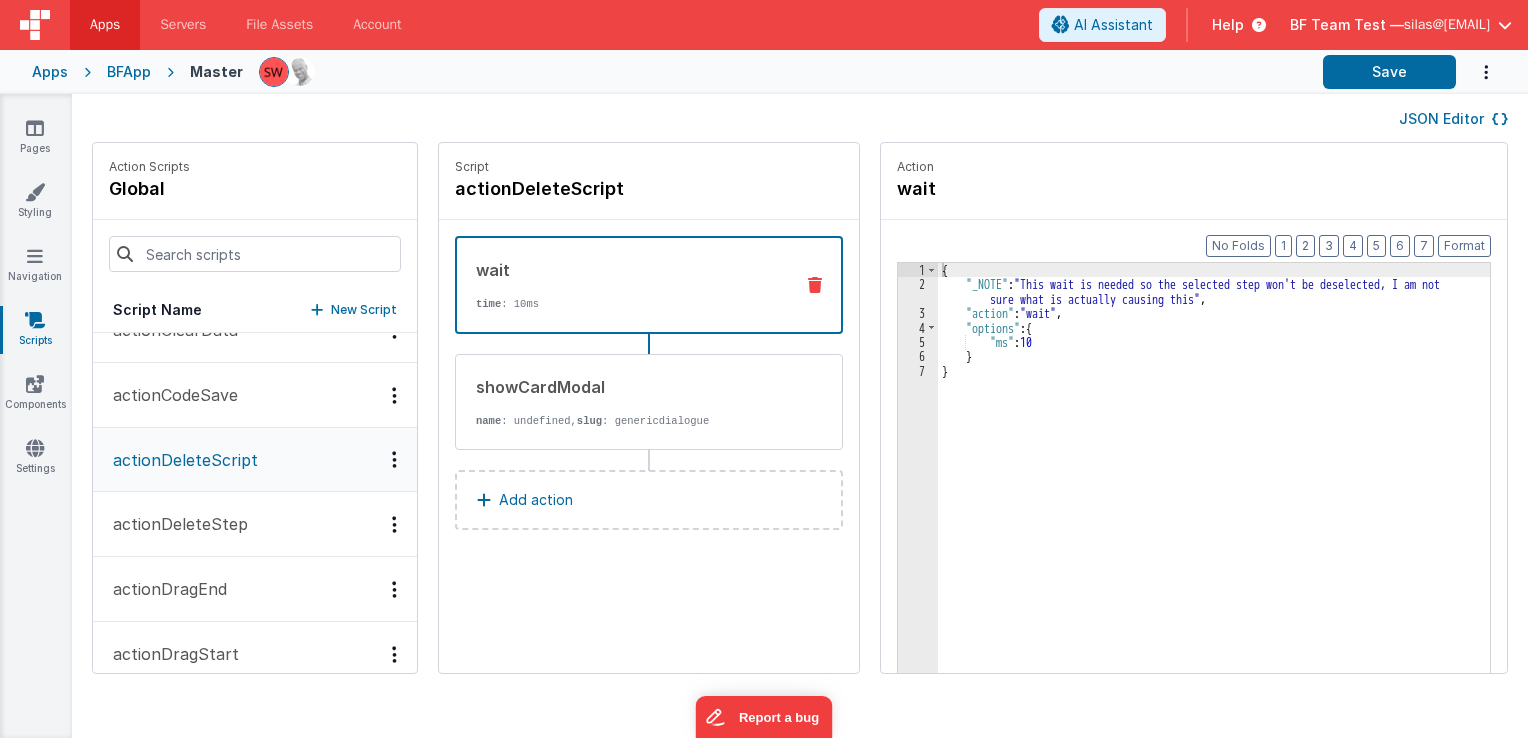 click on "actionDeleteStep" at bounding box center (255, 524) 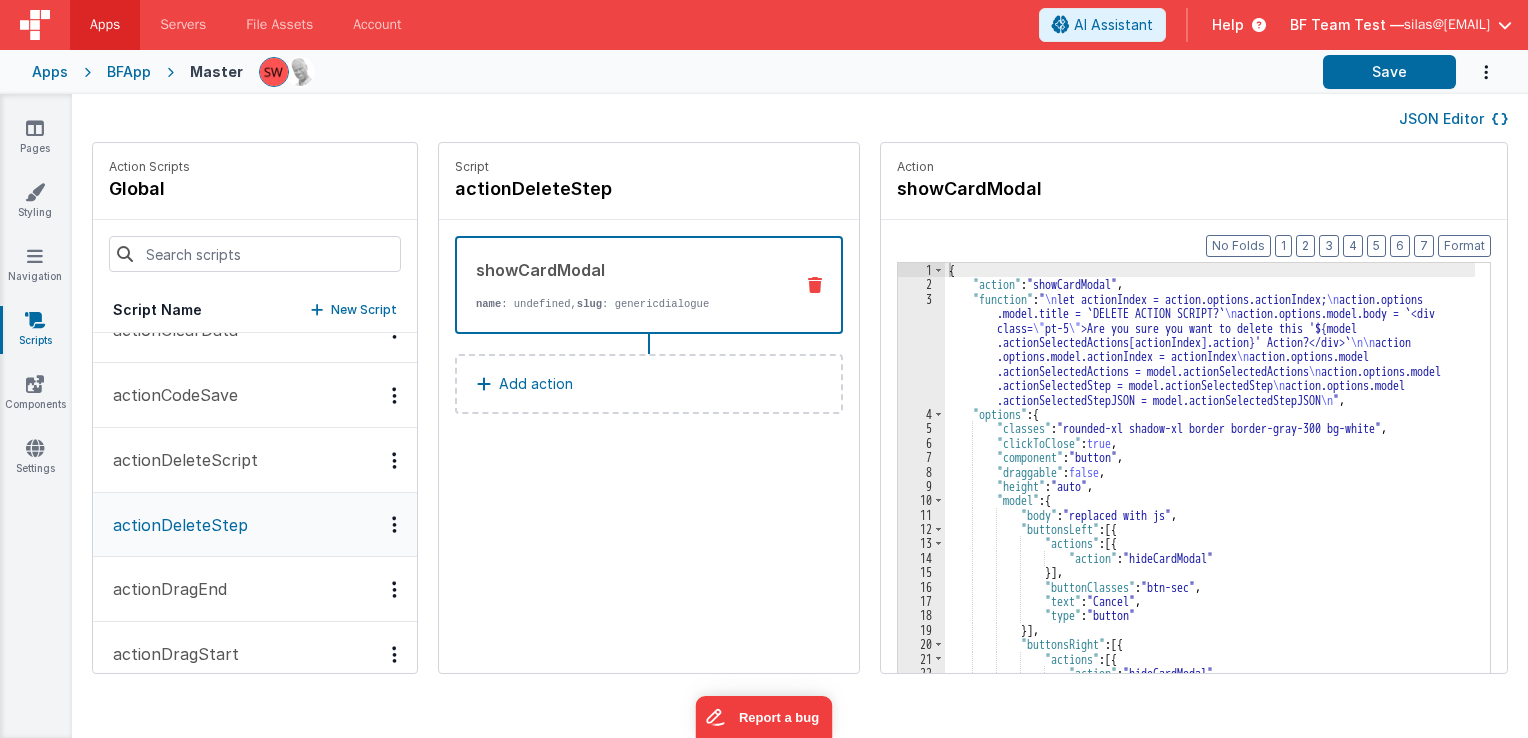 click on "actionDragEnd" at bounding box center [255, 589] 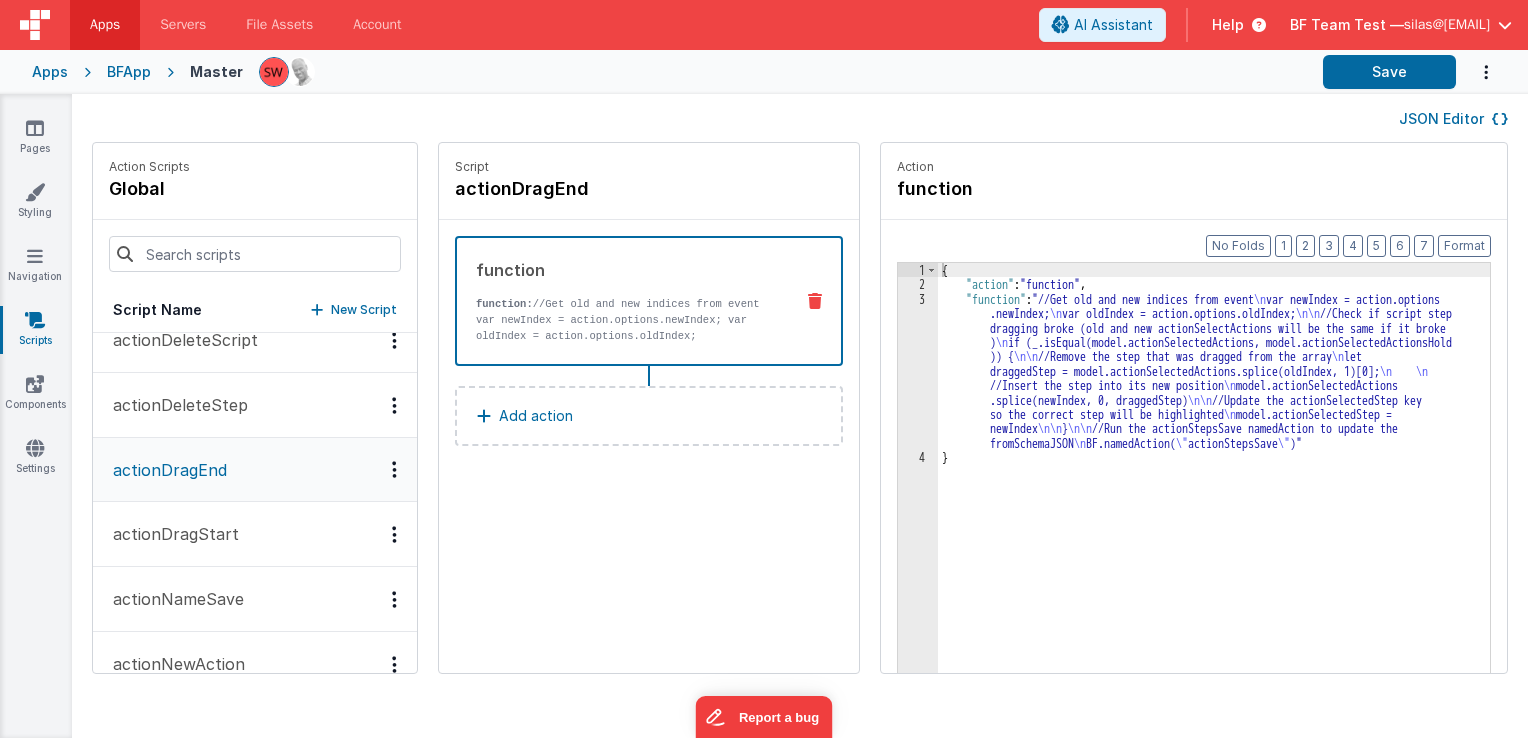scroll, scrollTop: 300, scrollLeft: 0, axis: vertical 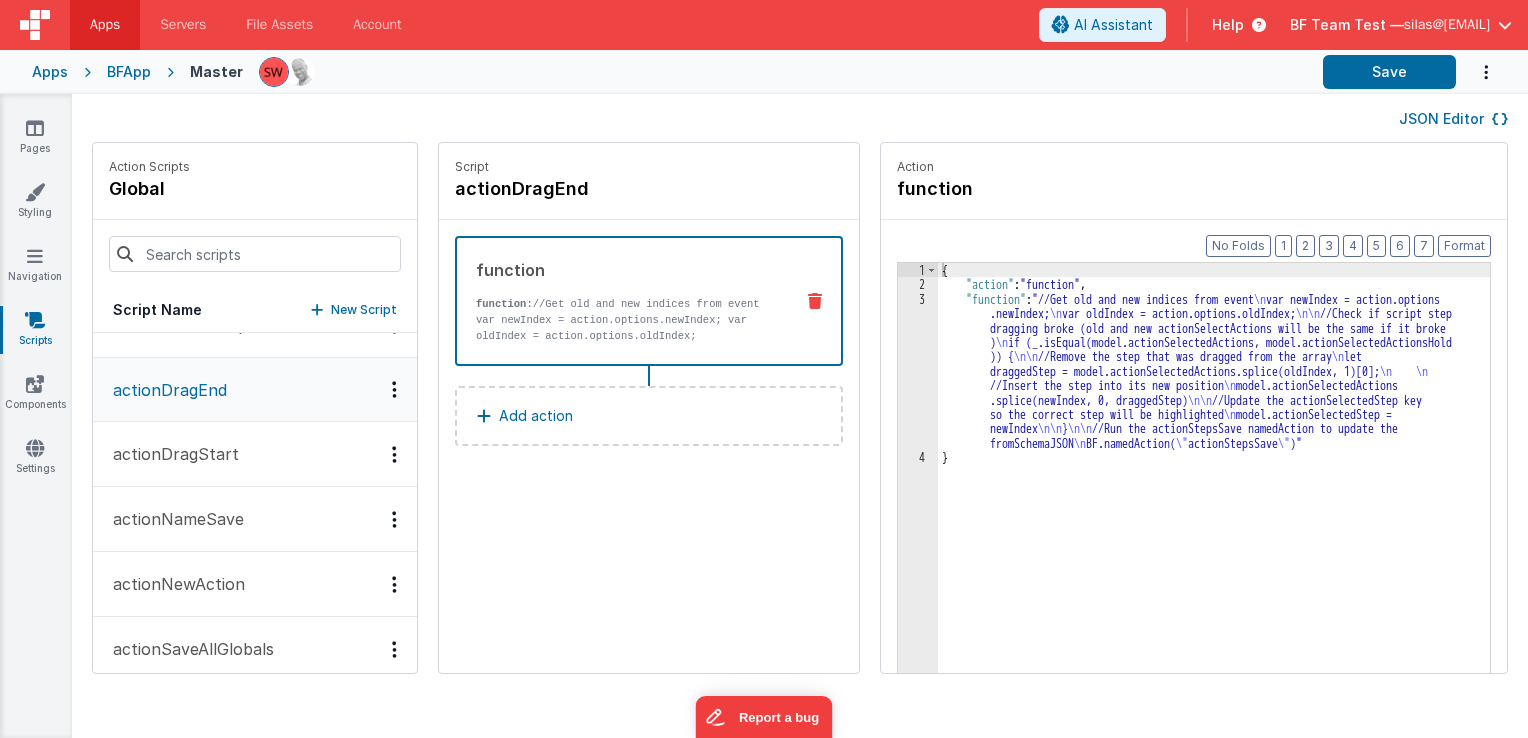 click on "actionNameSave" at bounding box center (255, 519) 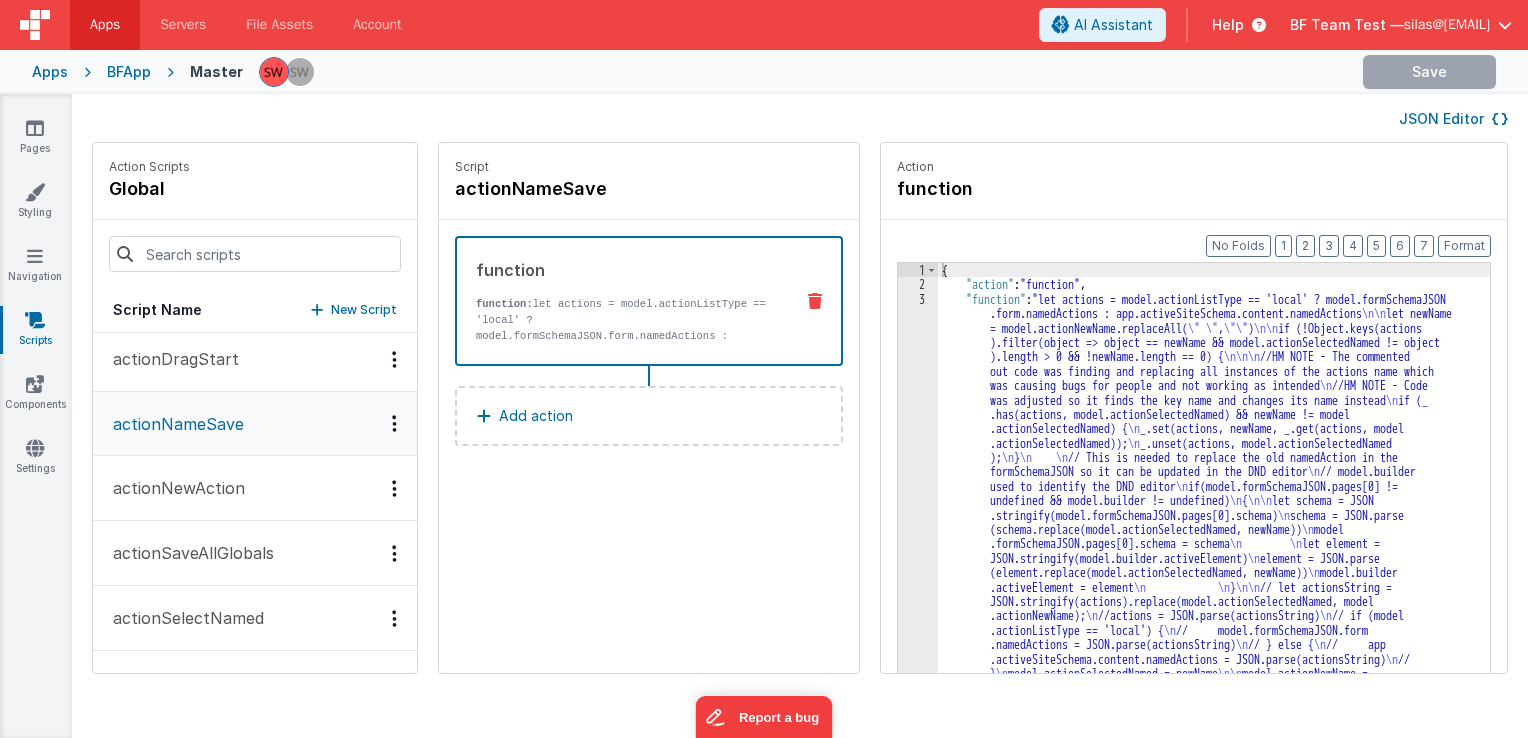 scroll, scrollTop: 400, scrollLeft: 0, axis: vertical 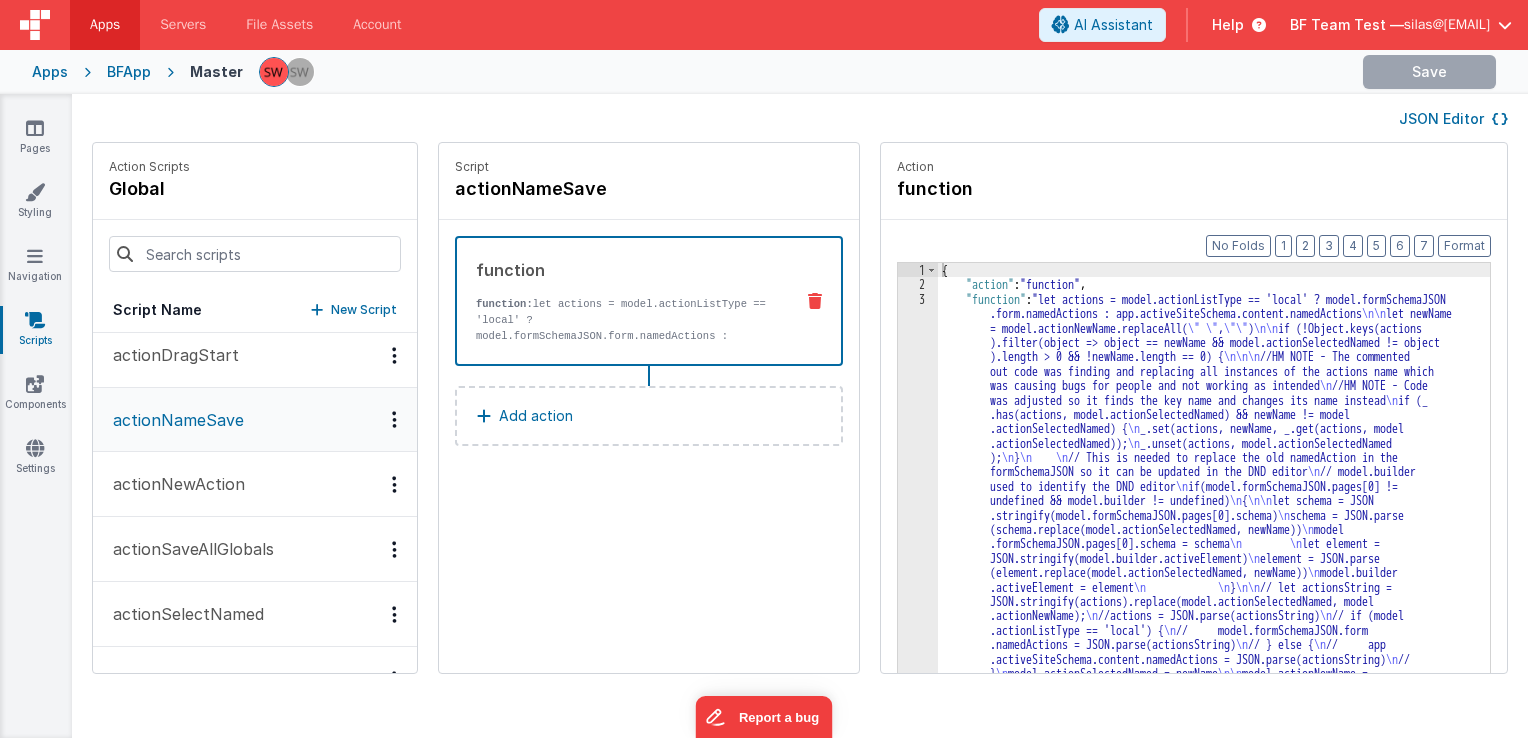 click on "actionNewAction" at bounding box center (255, 484) 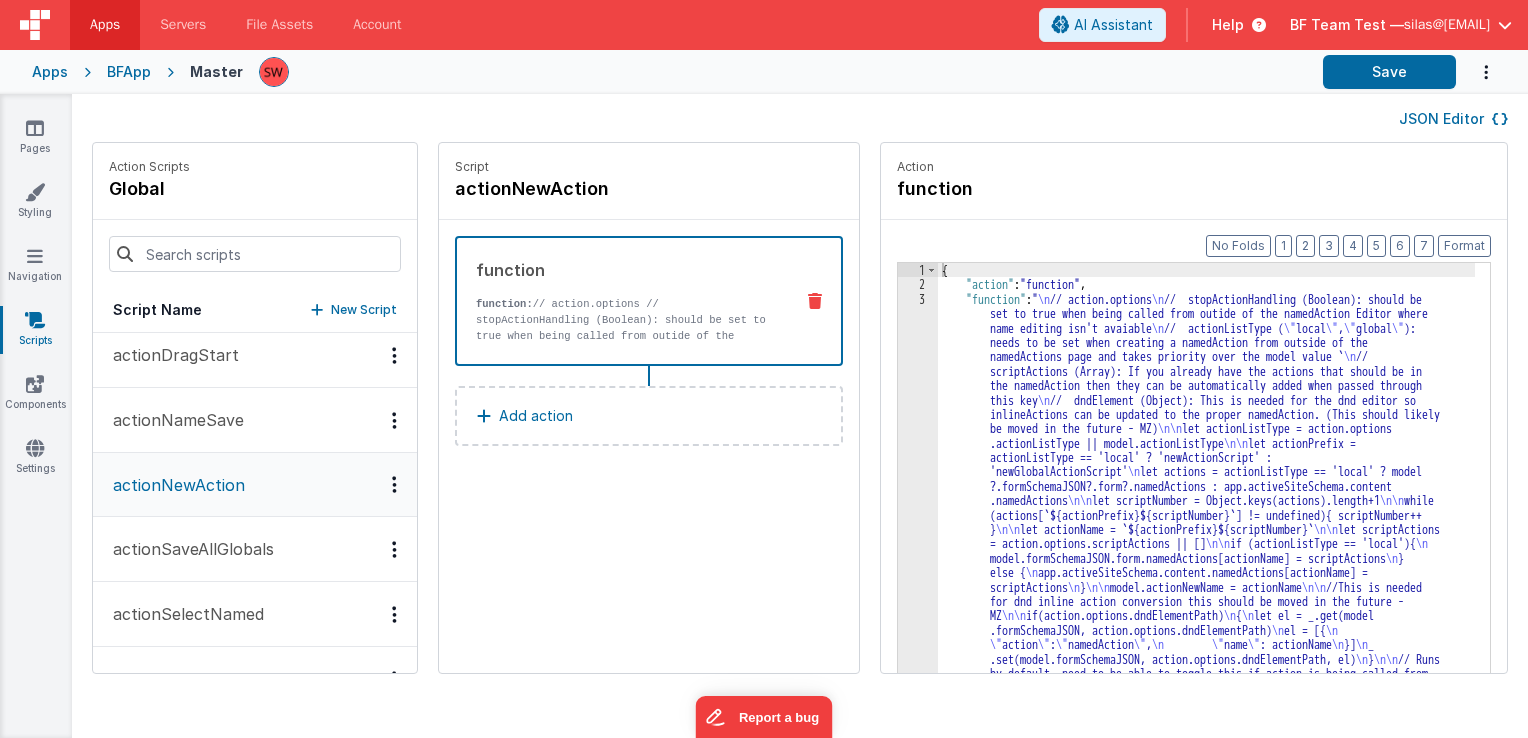 scroll, scrollTop: 59, scrollLeft: 0, axis: vertical 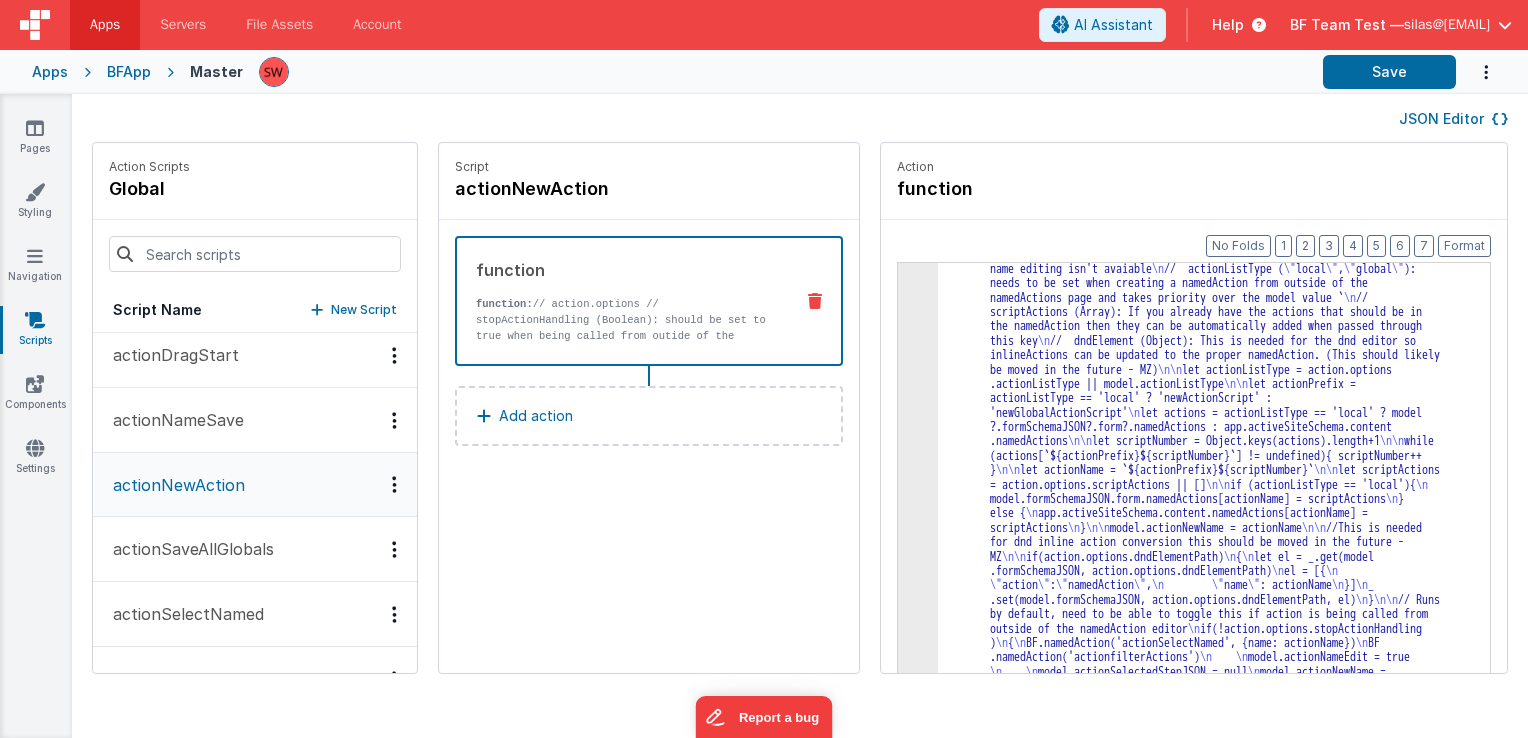 click on "actionSaveAllGlobals" at bounding box center (187, 549) 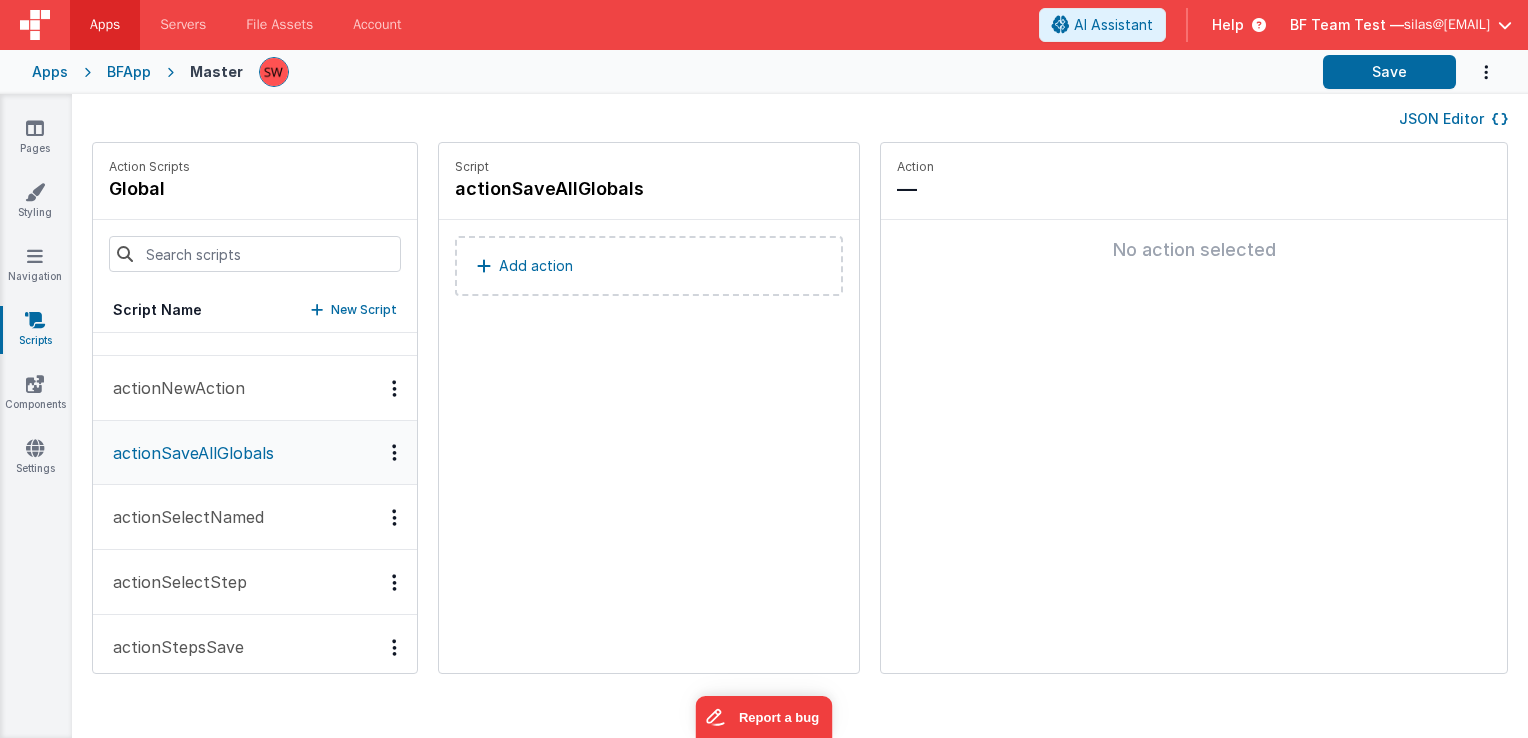 scroll, scrollTop: 500, scrollLeft: 0, axis: vertical 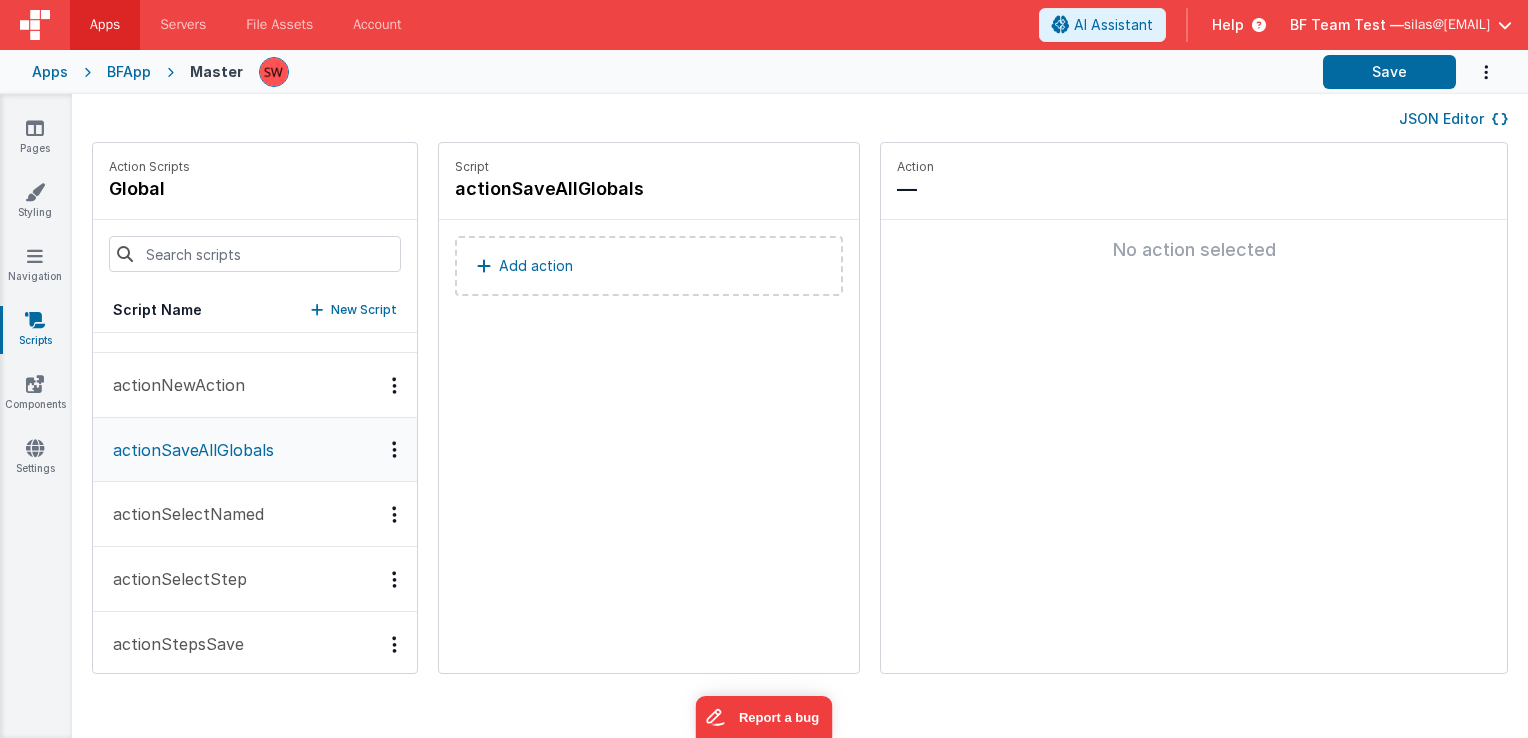 click on "actionSelectNamed" at bounding box center [182, 514] 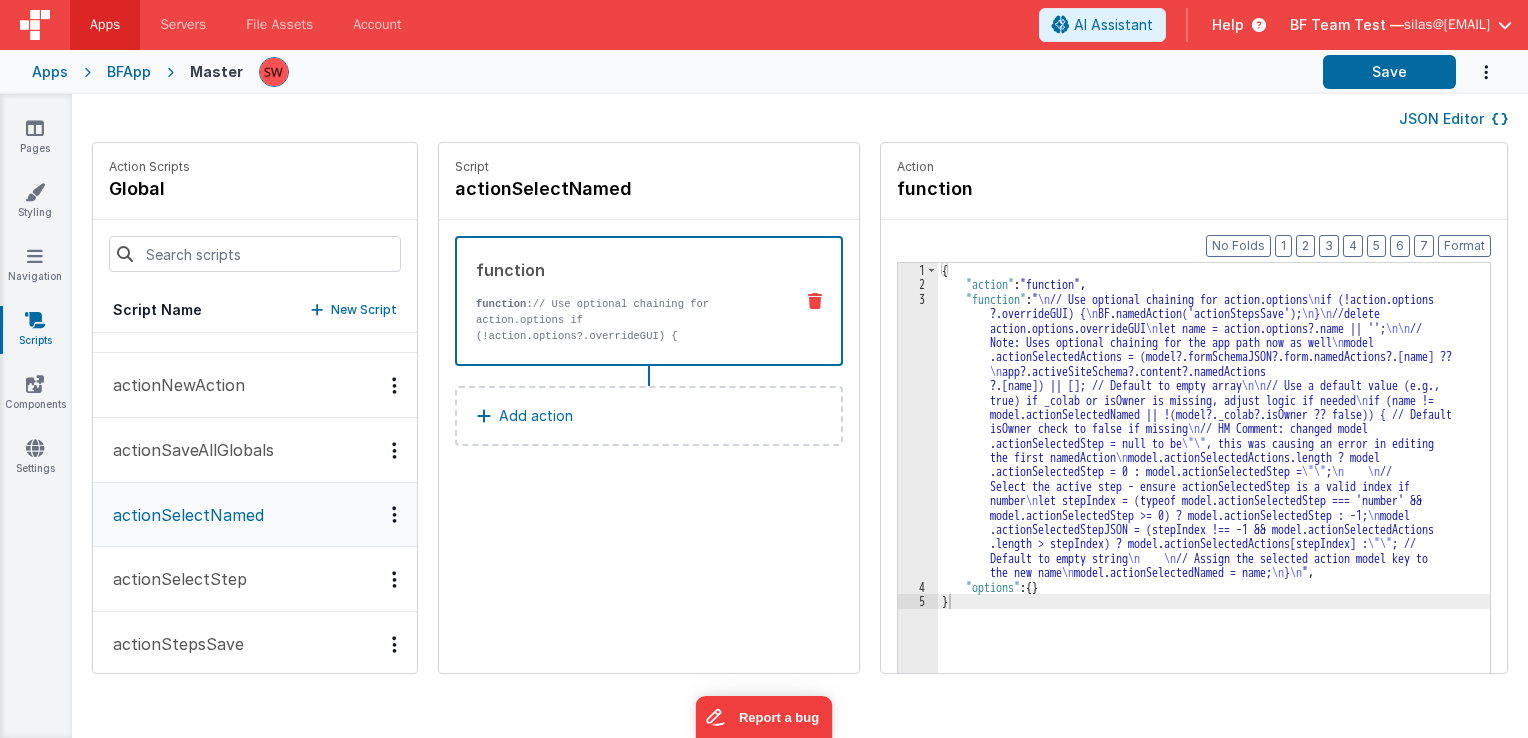 click on "actionSelectStep" at bounding box center [255, 579] 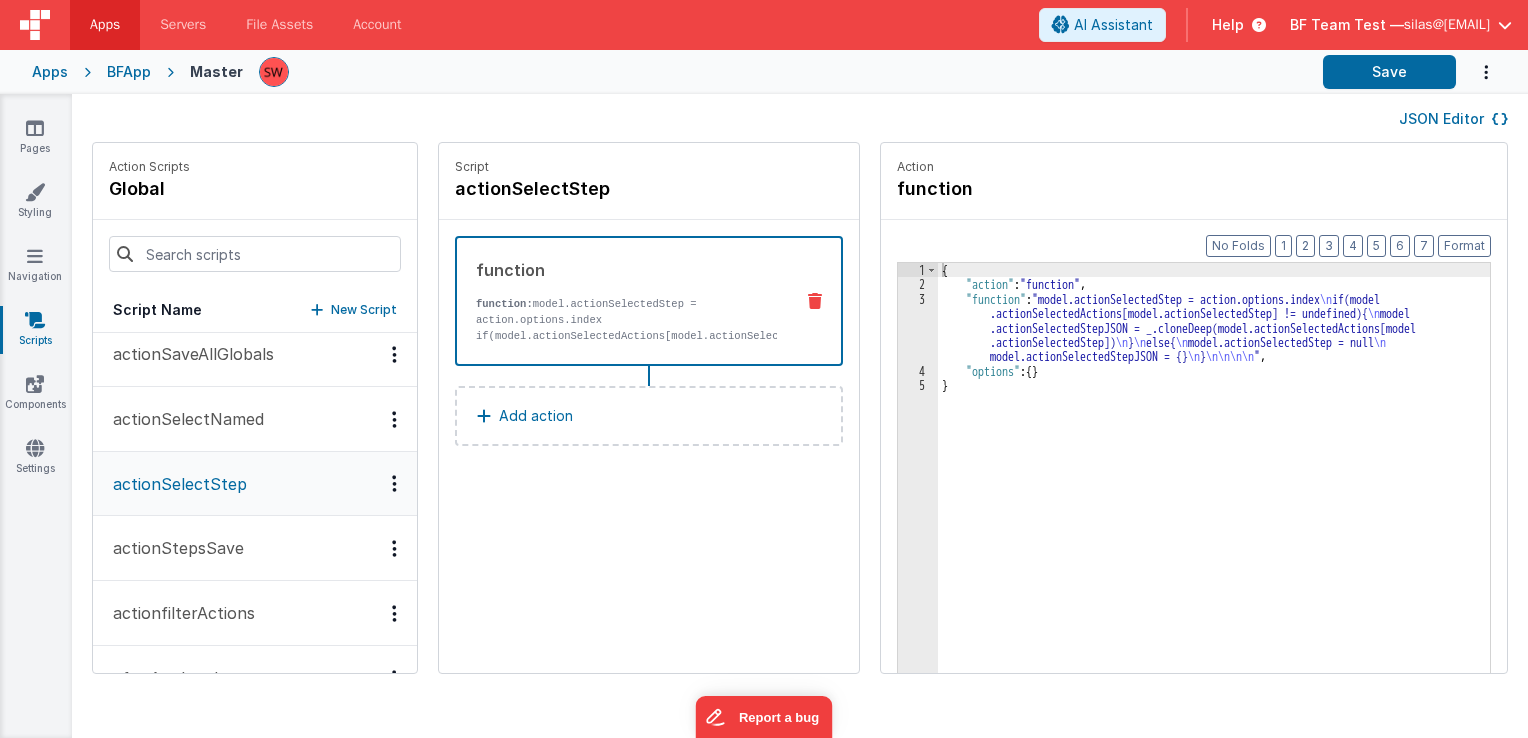 scroll, scrollTop: 600, scrollLeft: 0, axis: vertical 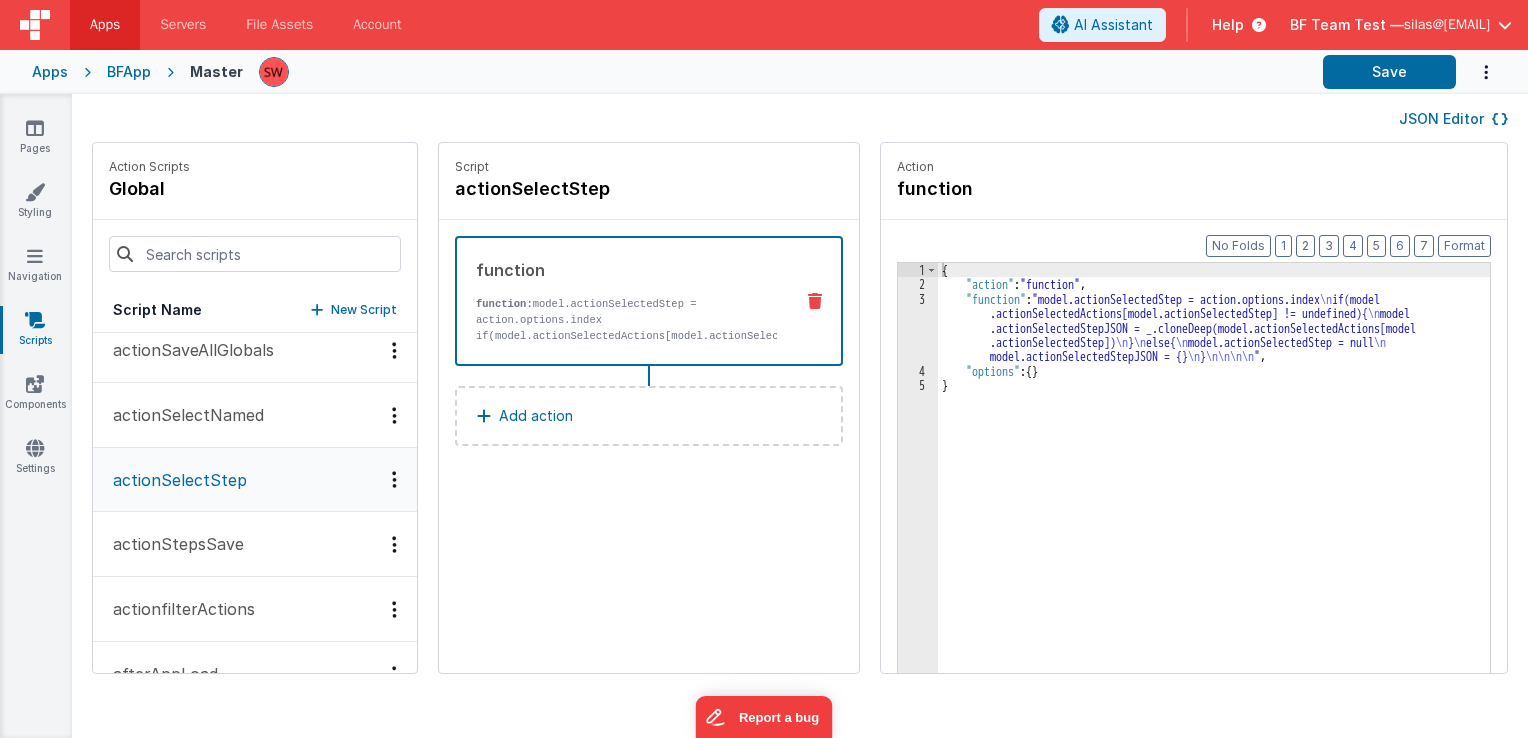 click on "actionStepsSave" at bounding box center (255, 544) 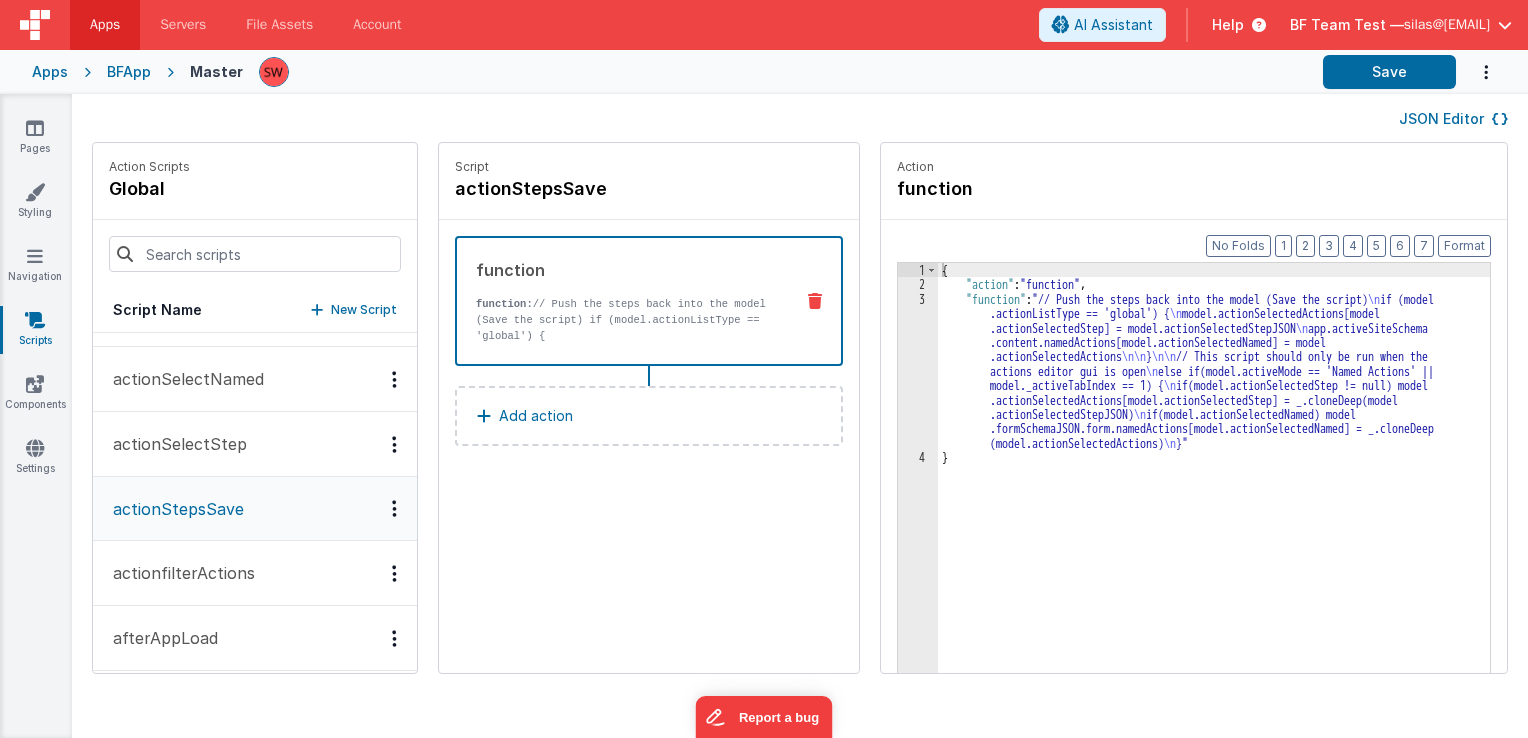 scroll, scrollTop: 700, scrollLeft: 0, axis: vertical 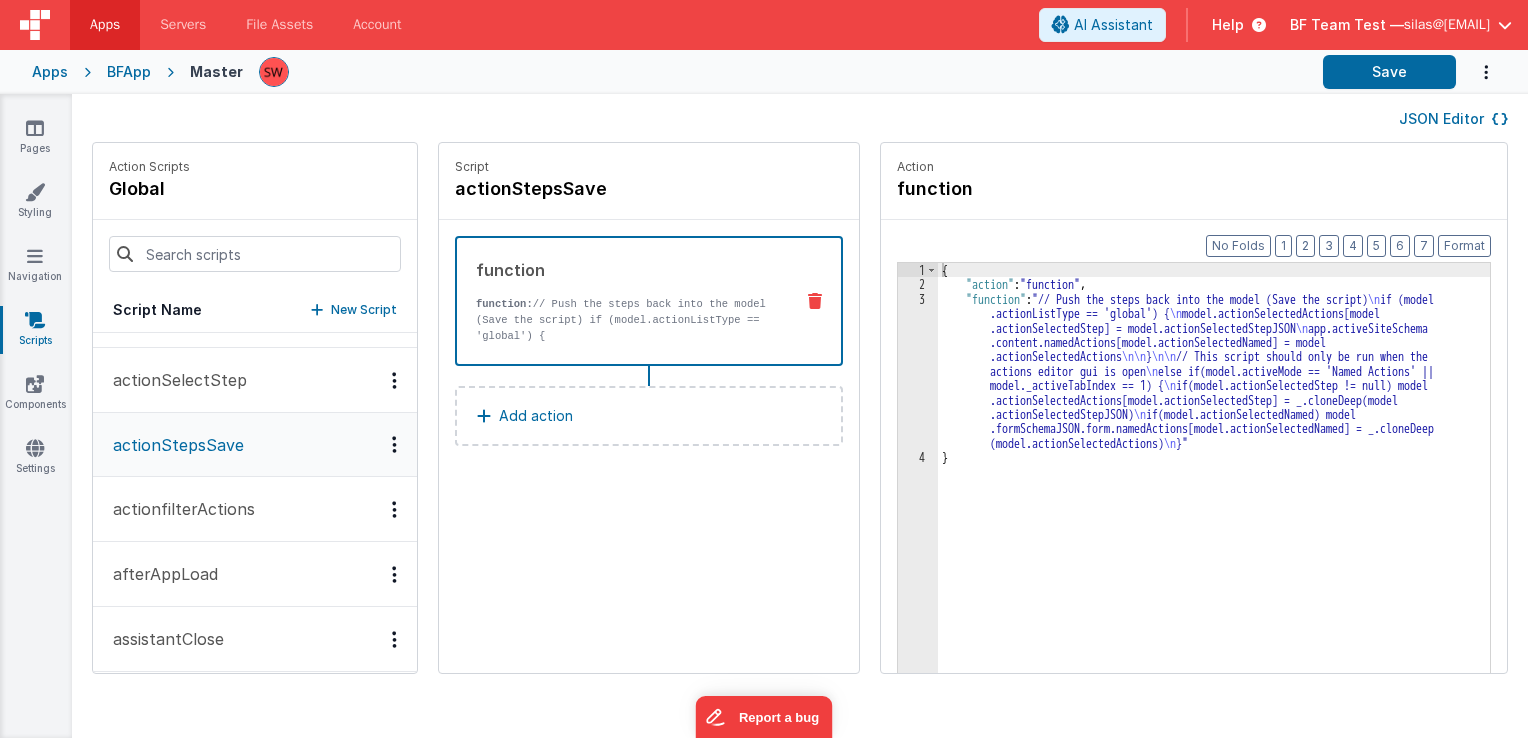 click on "afterAppLoad" at bounding box center [159, 574] 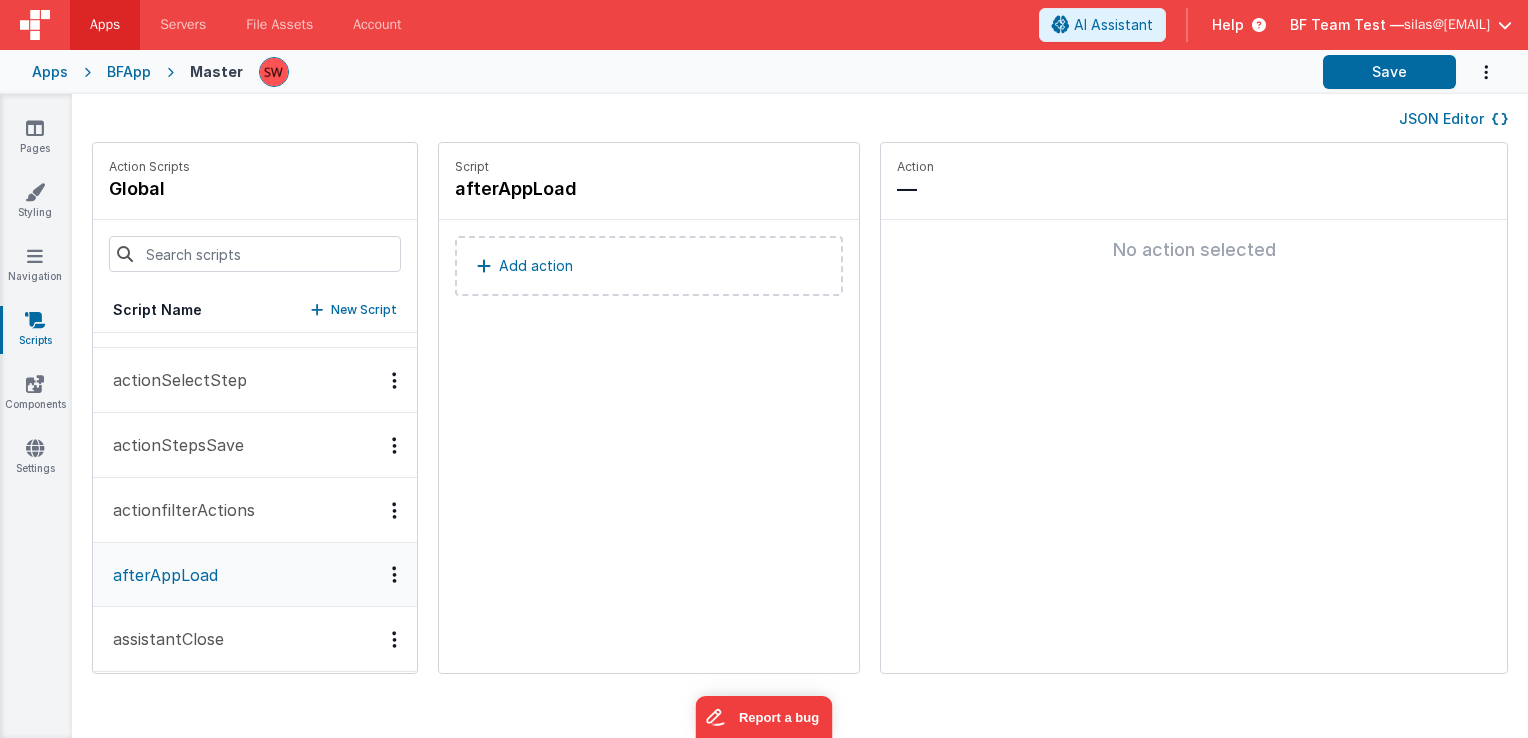 click on "actionfilterActions" at bounding box center (178, 510) 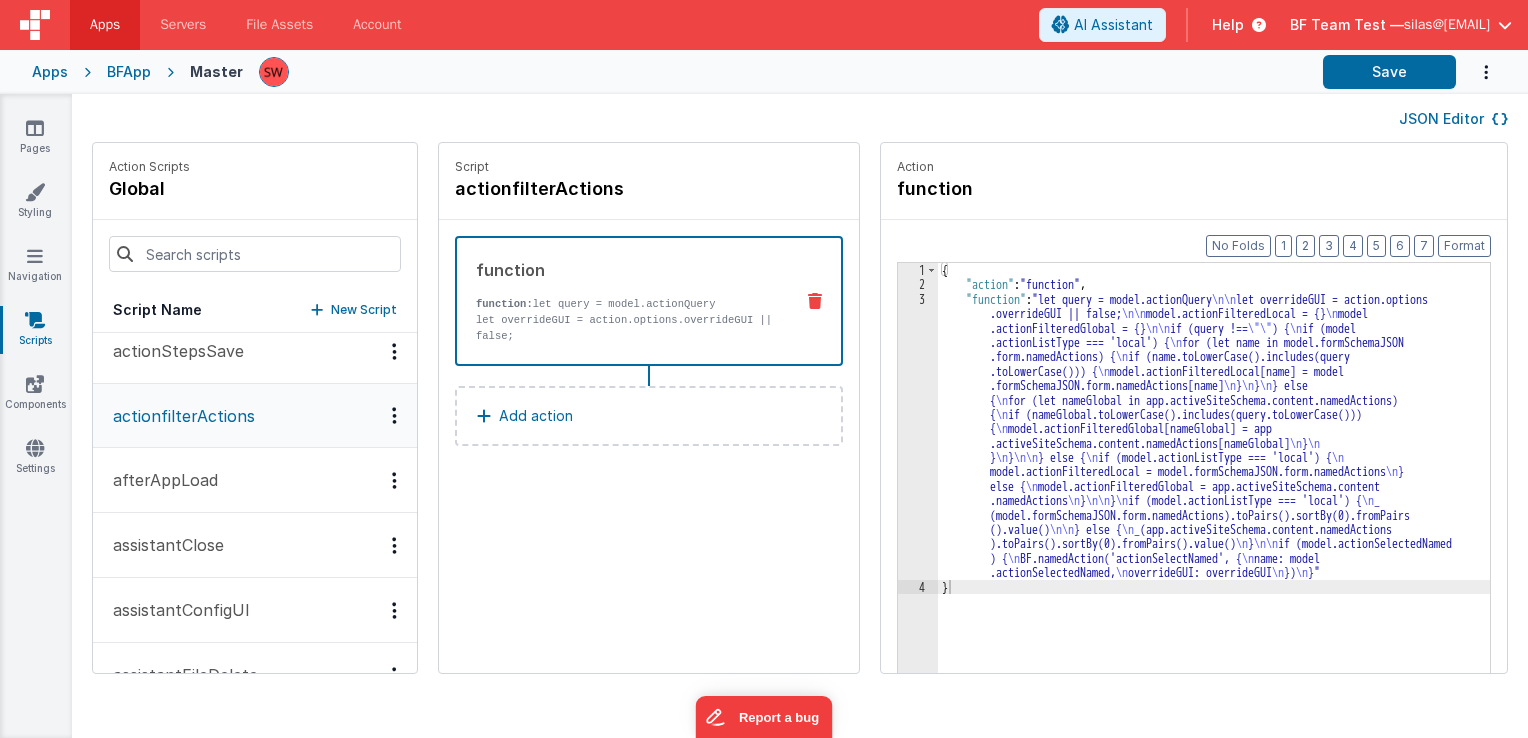 scroll, scrollTop: 800, scrollLeft: 0, axis: vertical 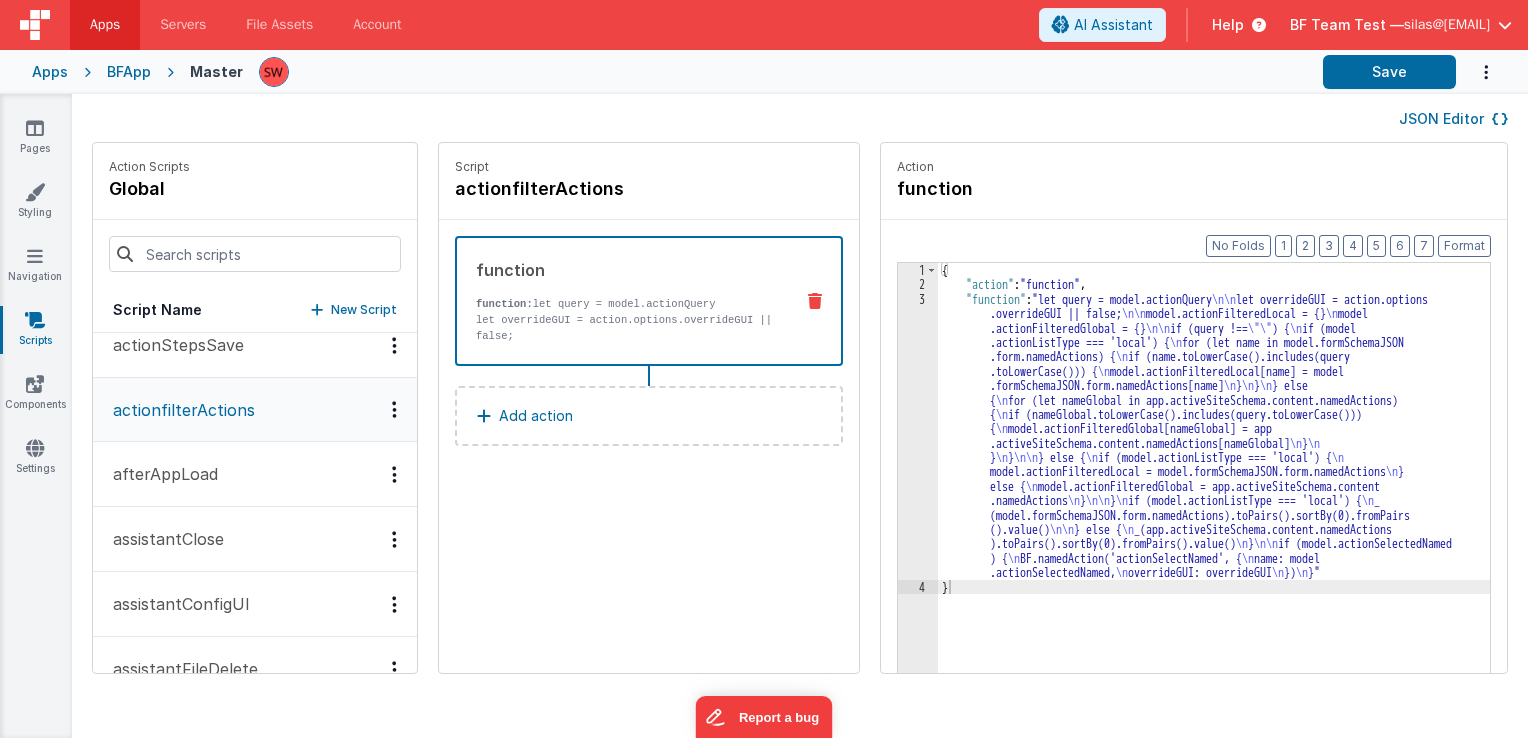 click on "assistantClose" at bounding box center [255, 539] 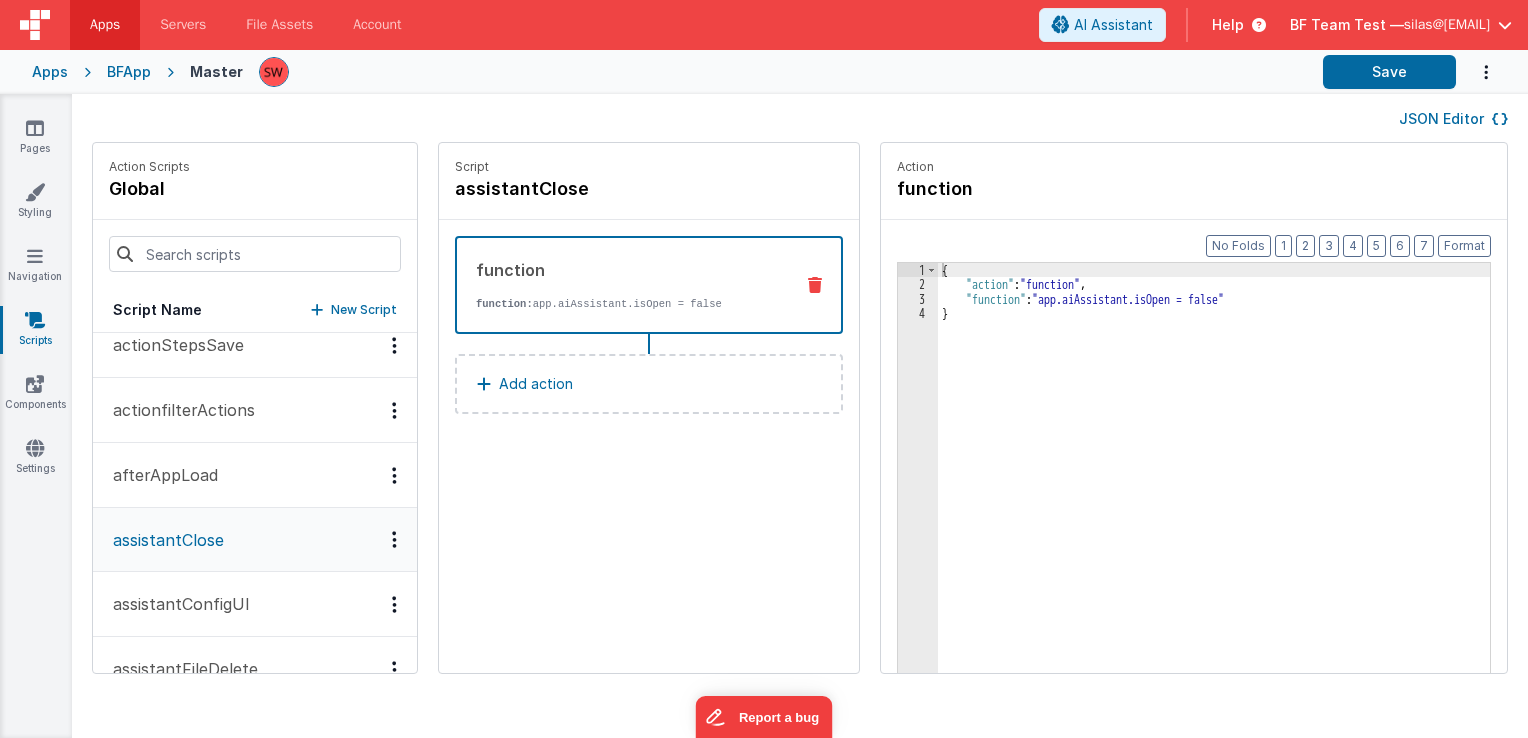click on "assistantConfigUI" at bounding box center [175, 604] 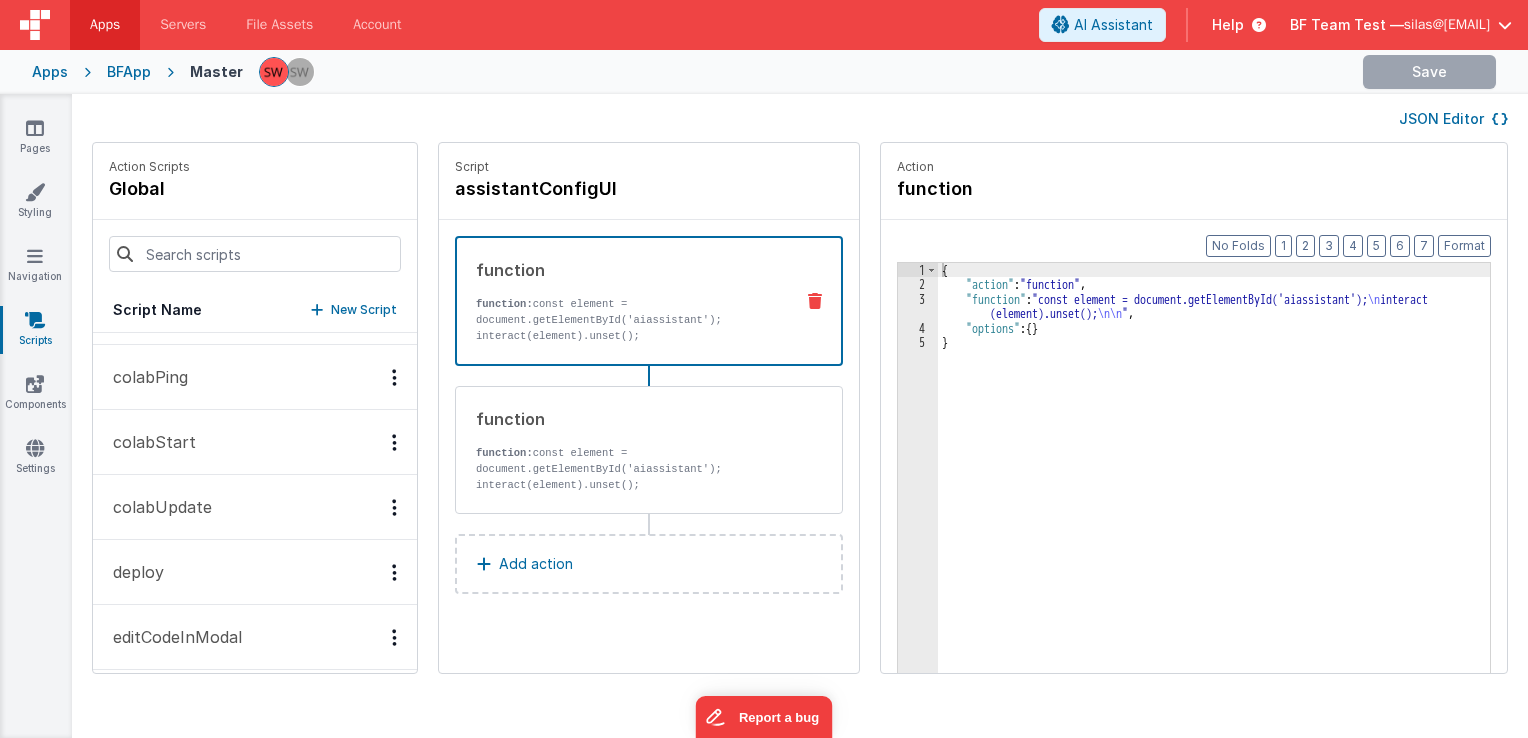 scroll, scrollTop: 2400, scrollLeft: 0, axis: vertical 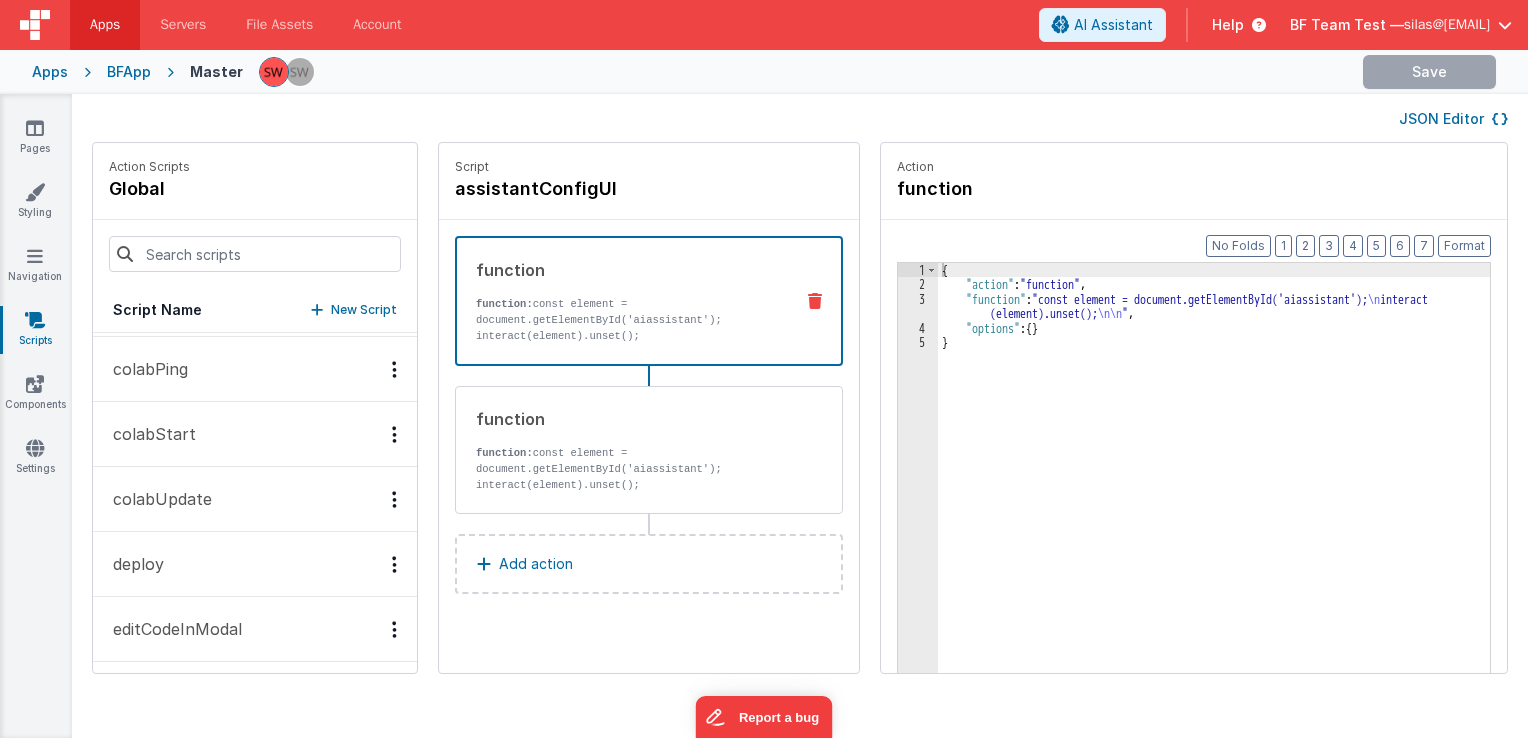 click on "colabUpdate" at bounding box center (255, 499) 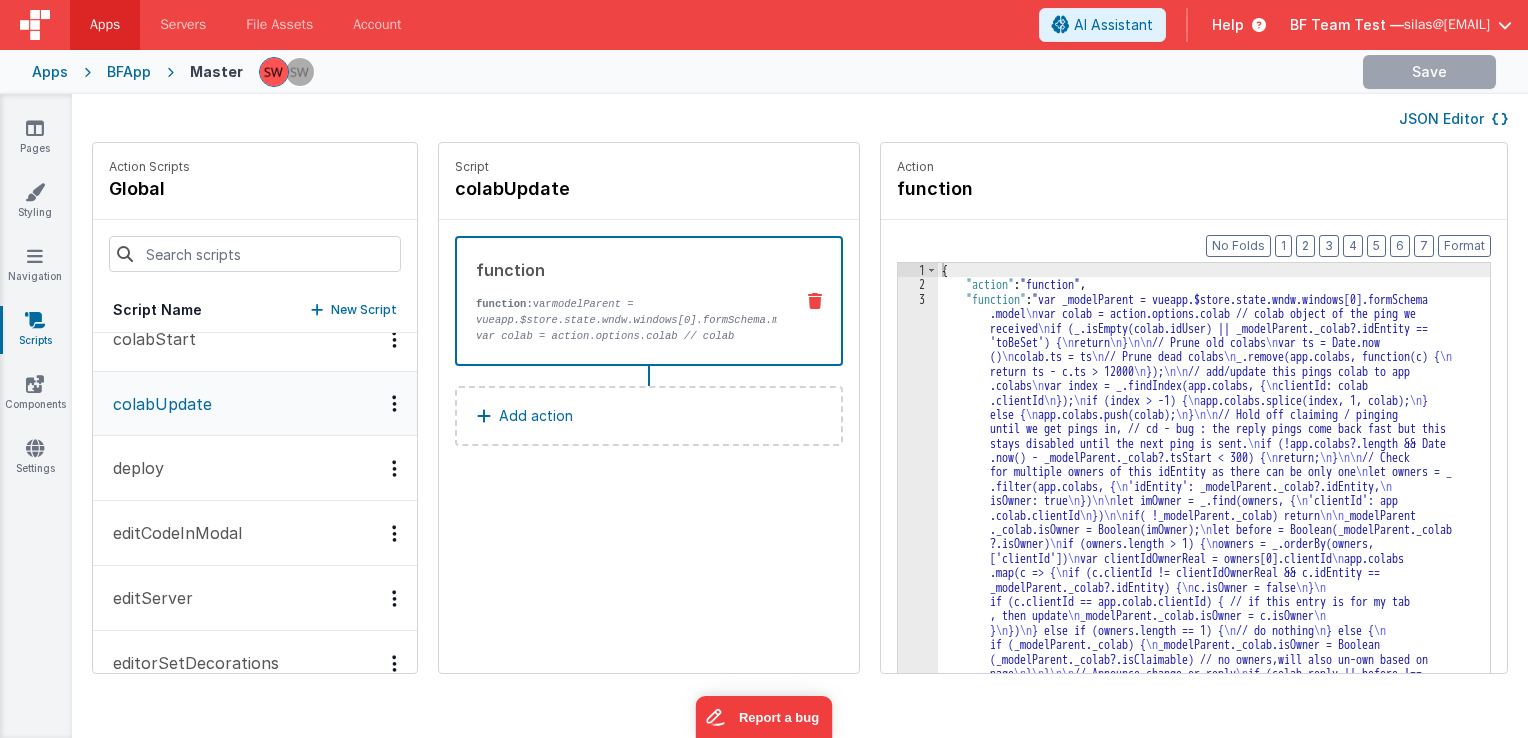 scroll, scrollTop: 2500, scrollLeft: 0, axis: vertical 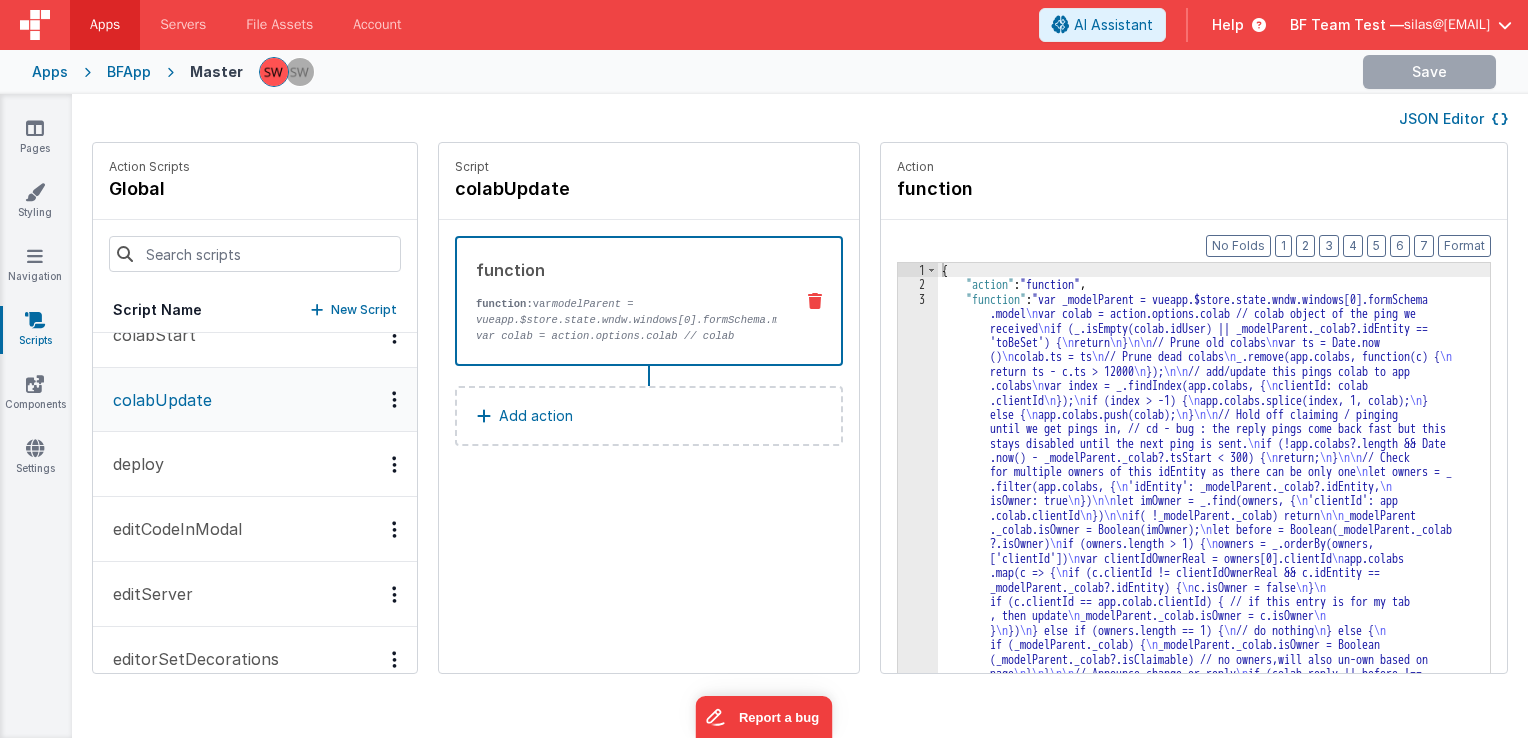 click on "editCodeInModal" at bounding box center (171, 529) 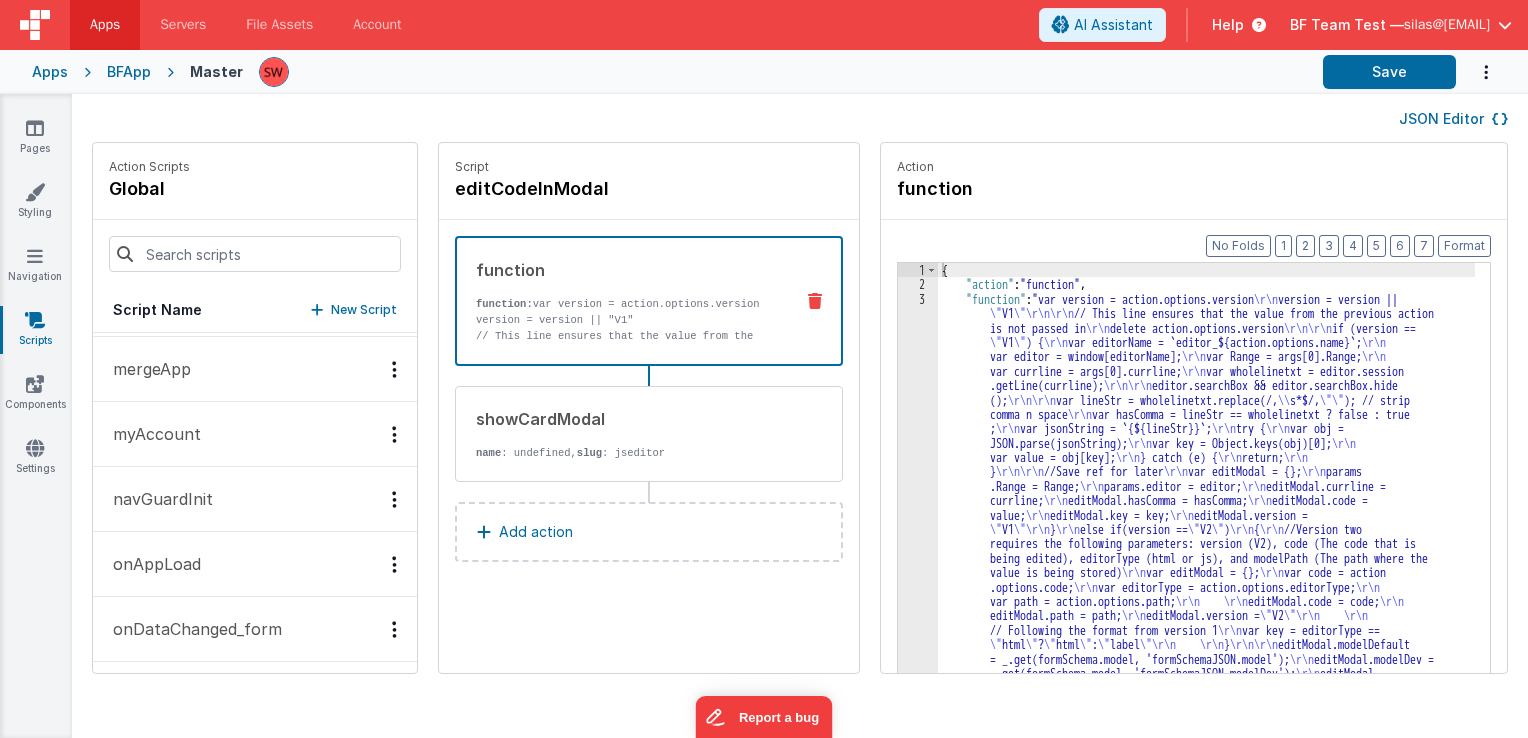 scroll, scrollTop: 3800, scrollLeft: 0, axis: vertical 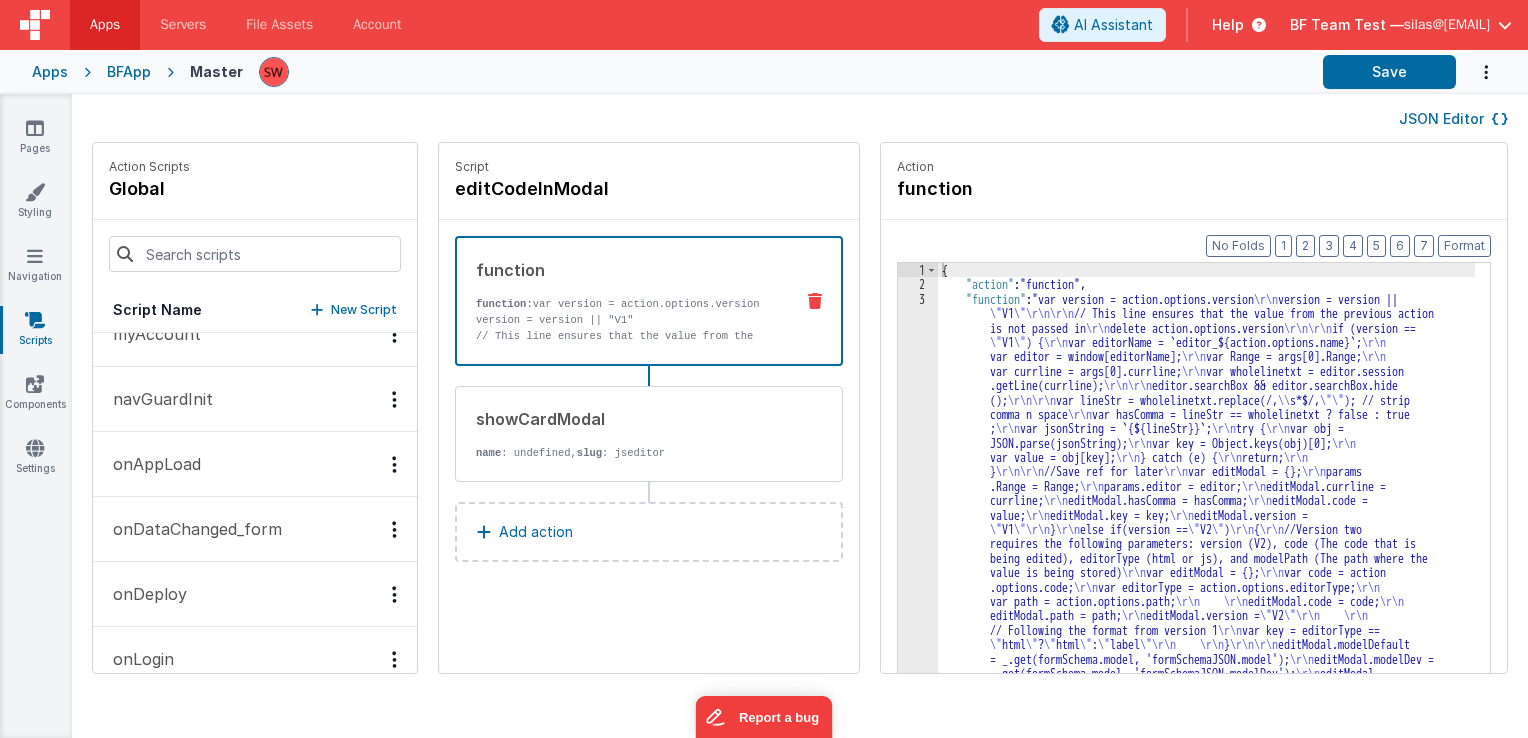 click on "onDataChanged_form" at bounding box center [255, 529] 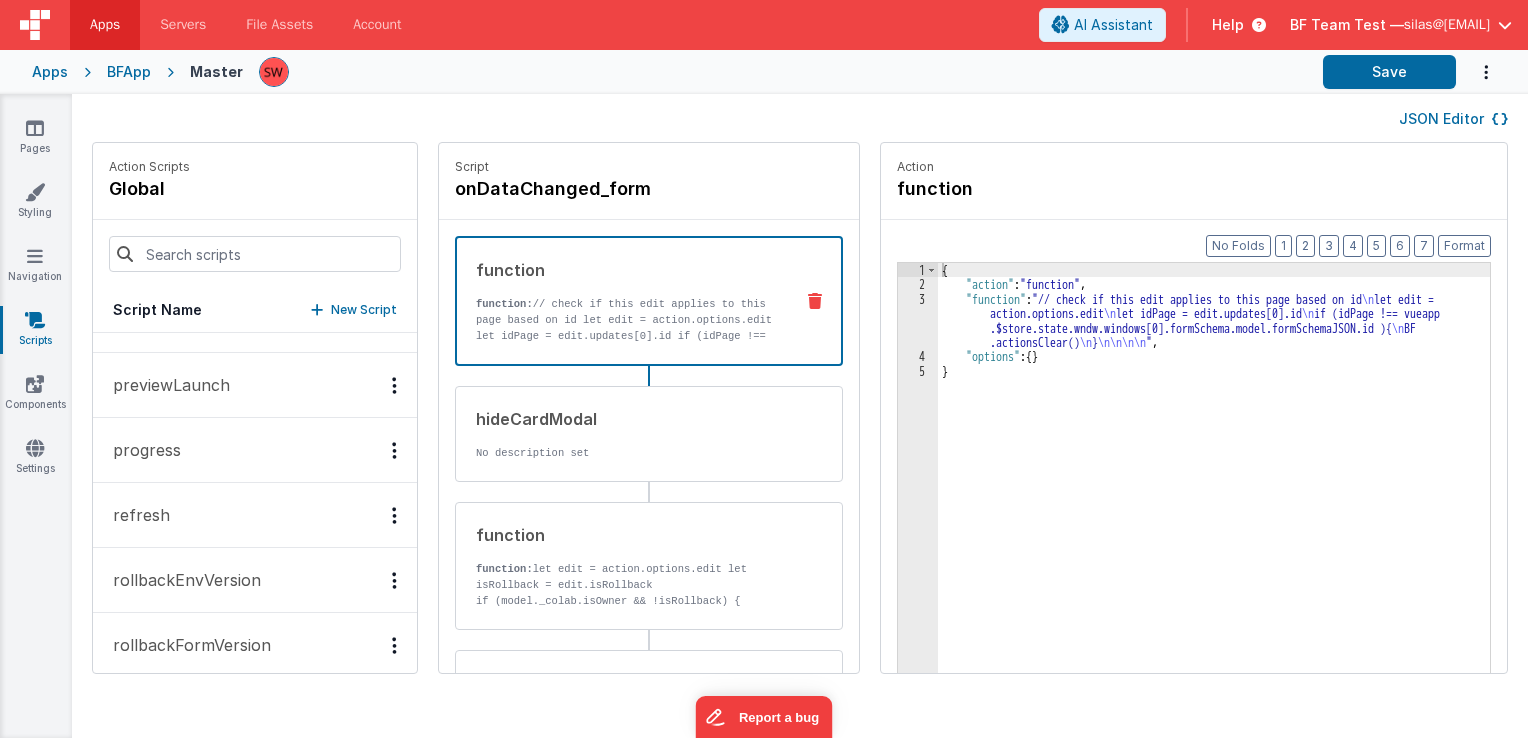 scroll, scrollTop: 4401, scrollLeft: 0, axis: vertical 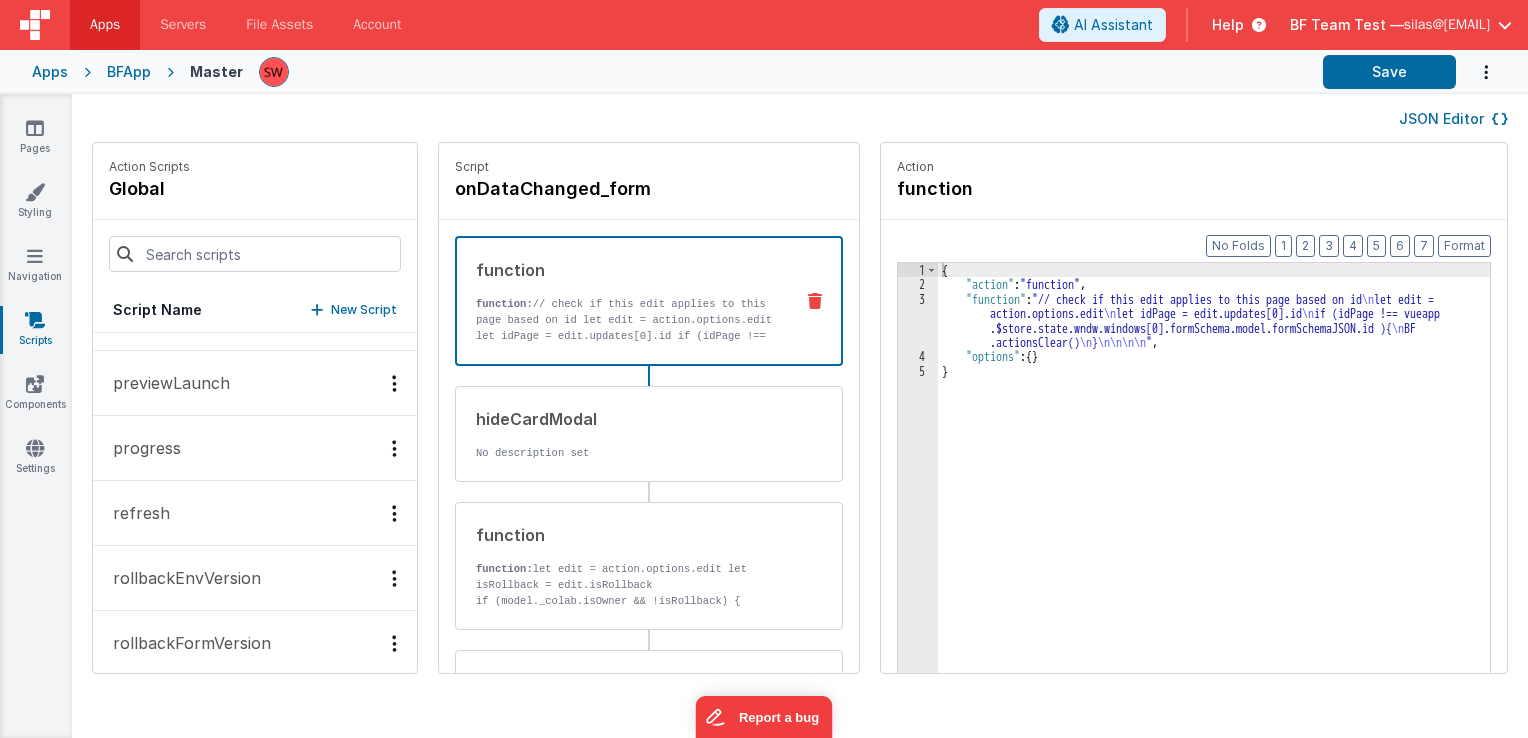click on "progress" at bounding box center (255, 448) 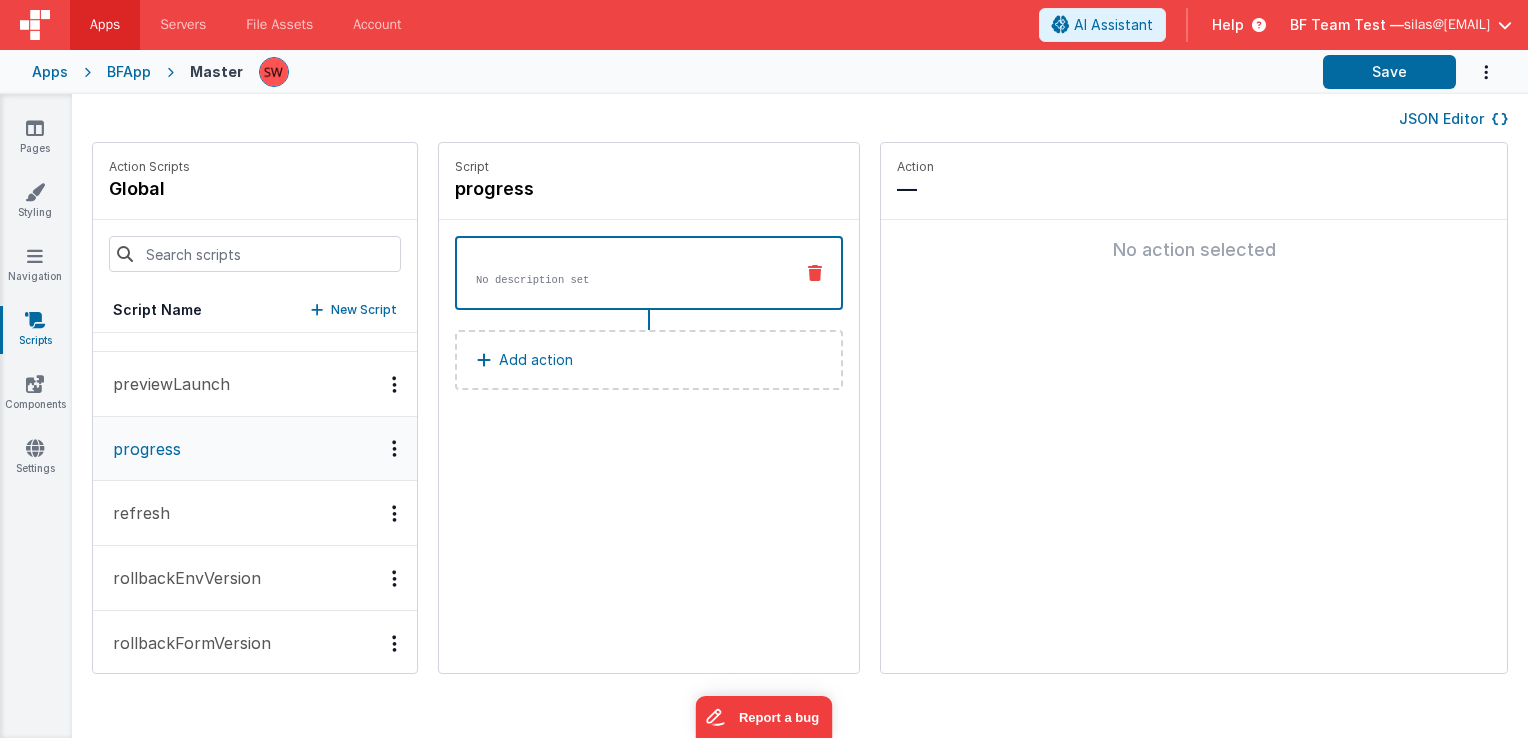 scroll, scrollTop: 4402, scrollLeft: 0, axis: vertical 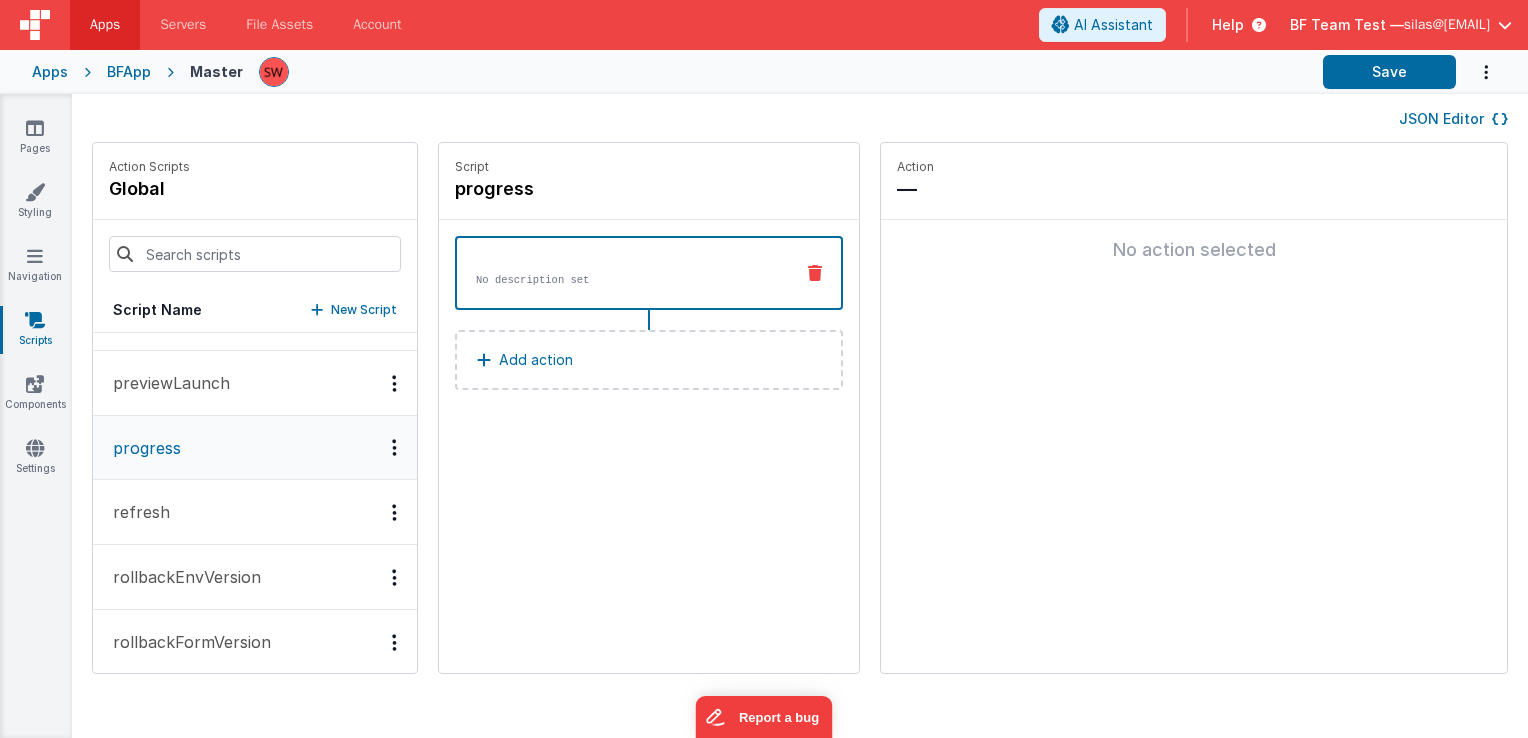 click on "refresh" at bounding box center (255, 512) 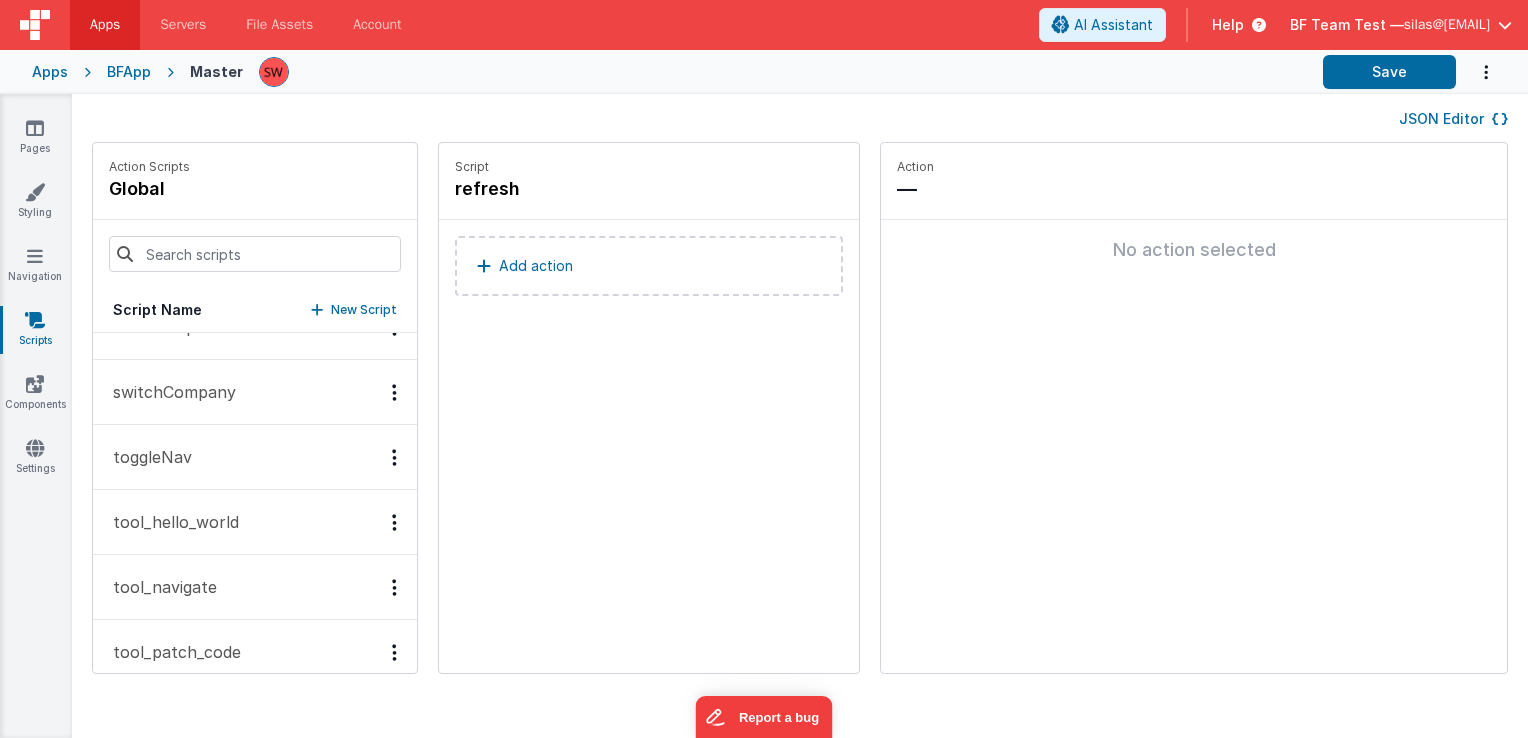 scroll, scrollTop: 5311, scrollLeft: 0, axis: vertical 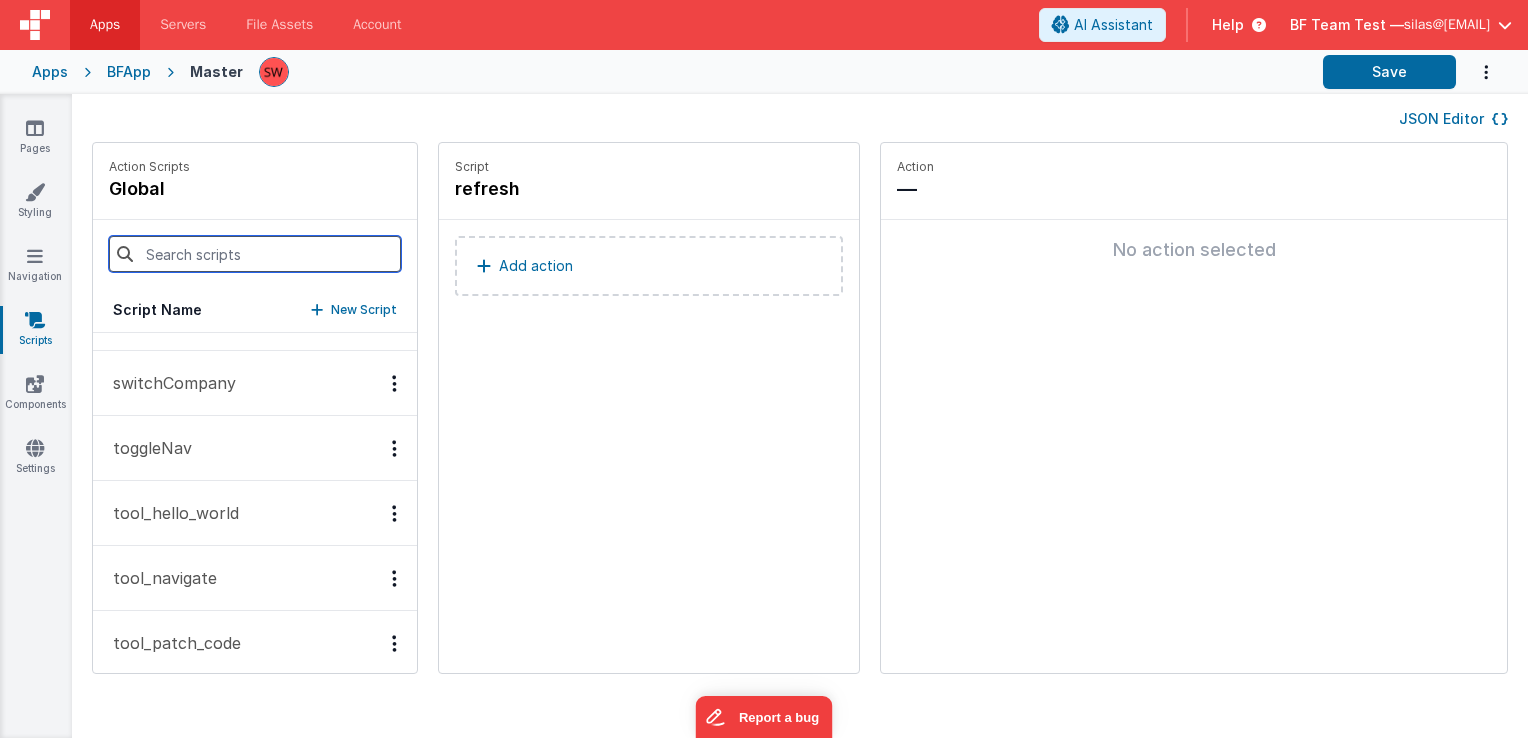 click at bounding box center (255, 254) 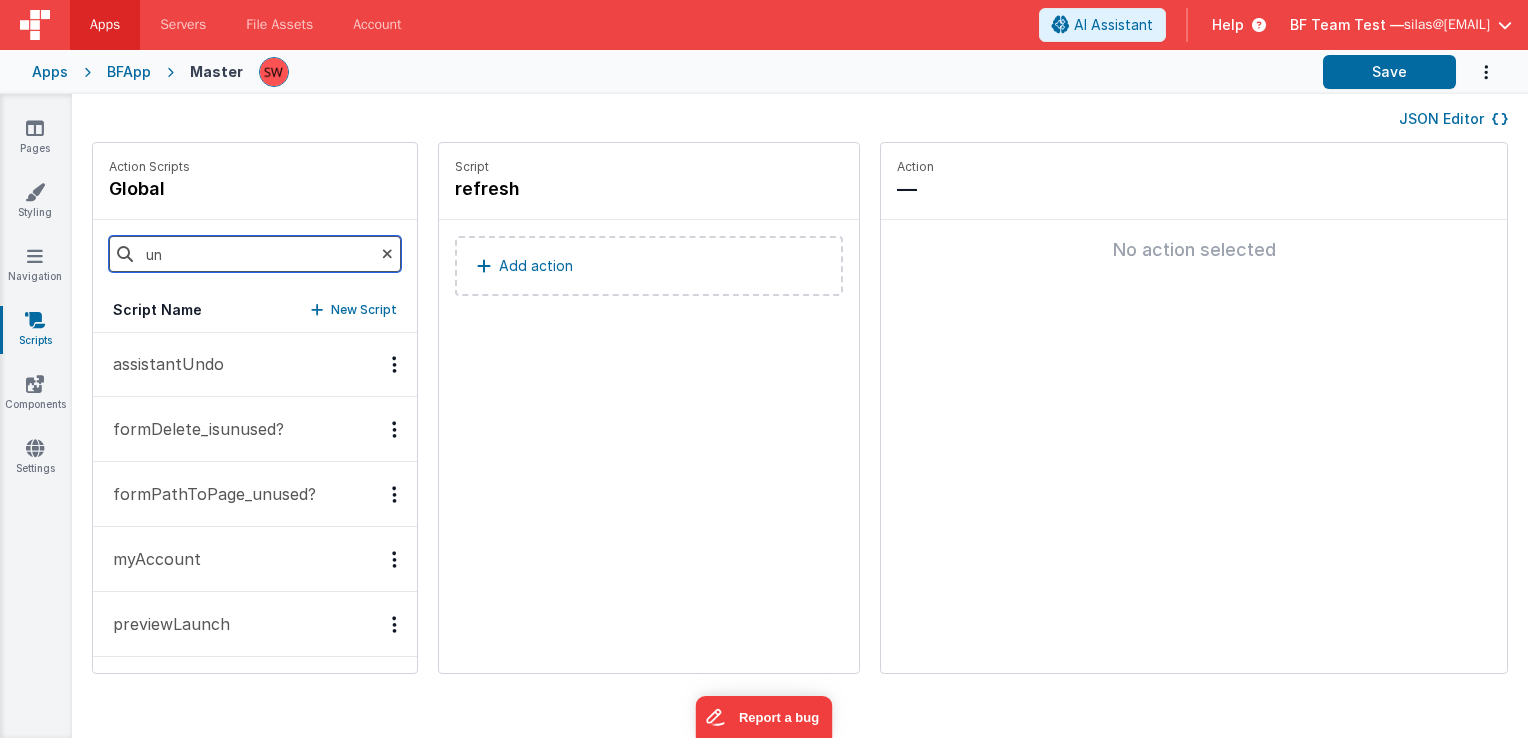 scroll, scrollTop: 0, scrollLeft: 0, axis: both 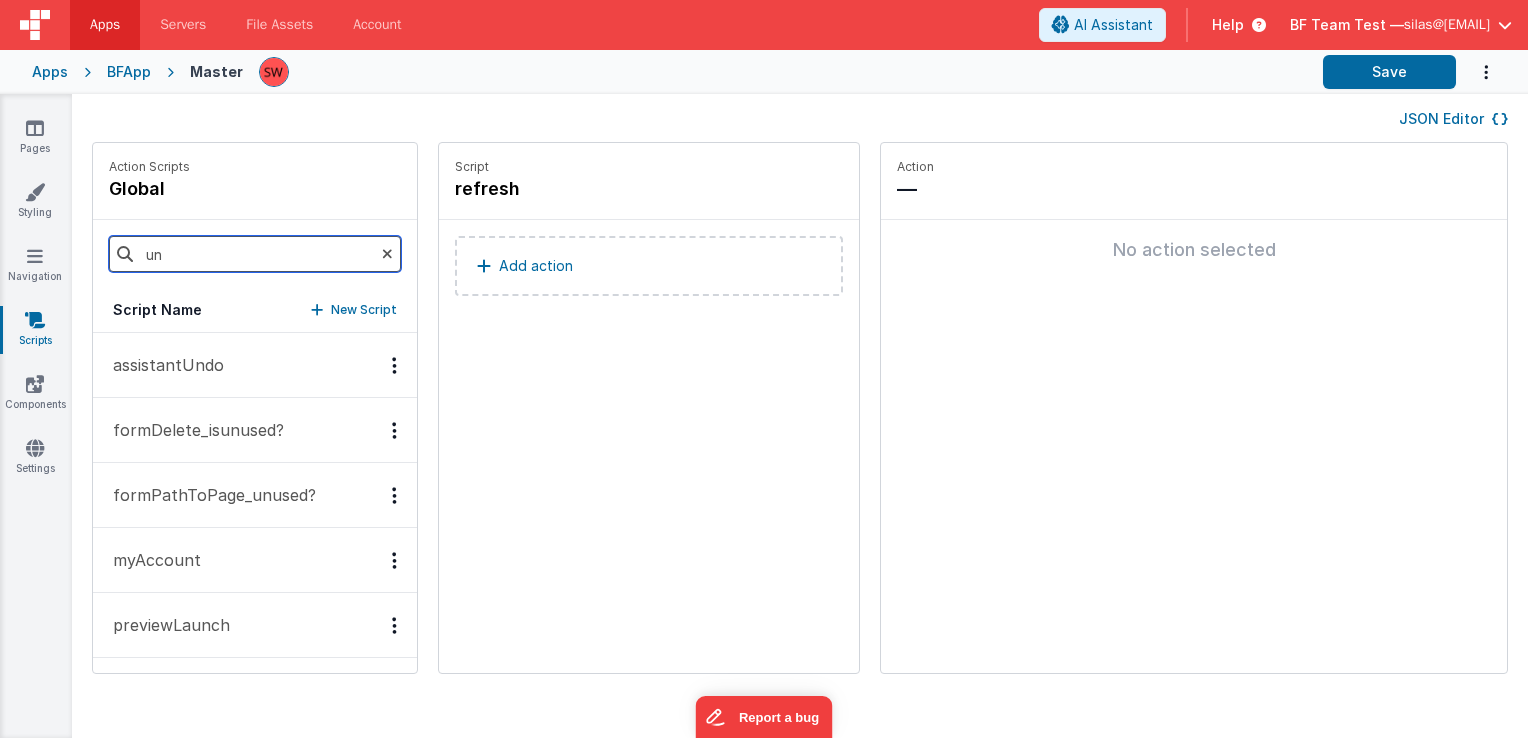 type on "u" 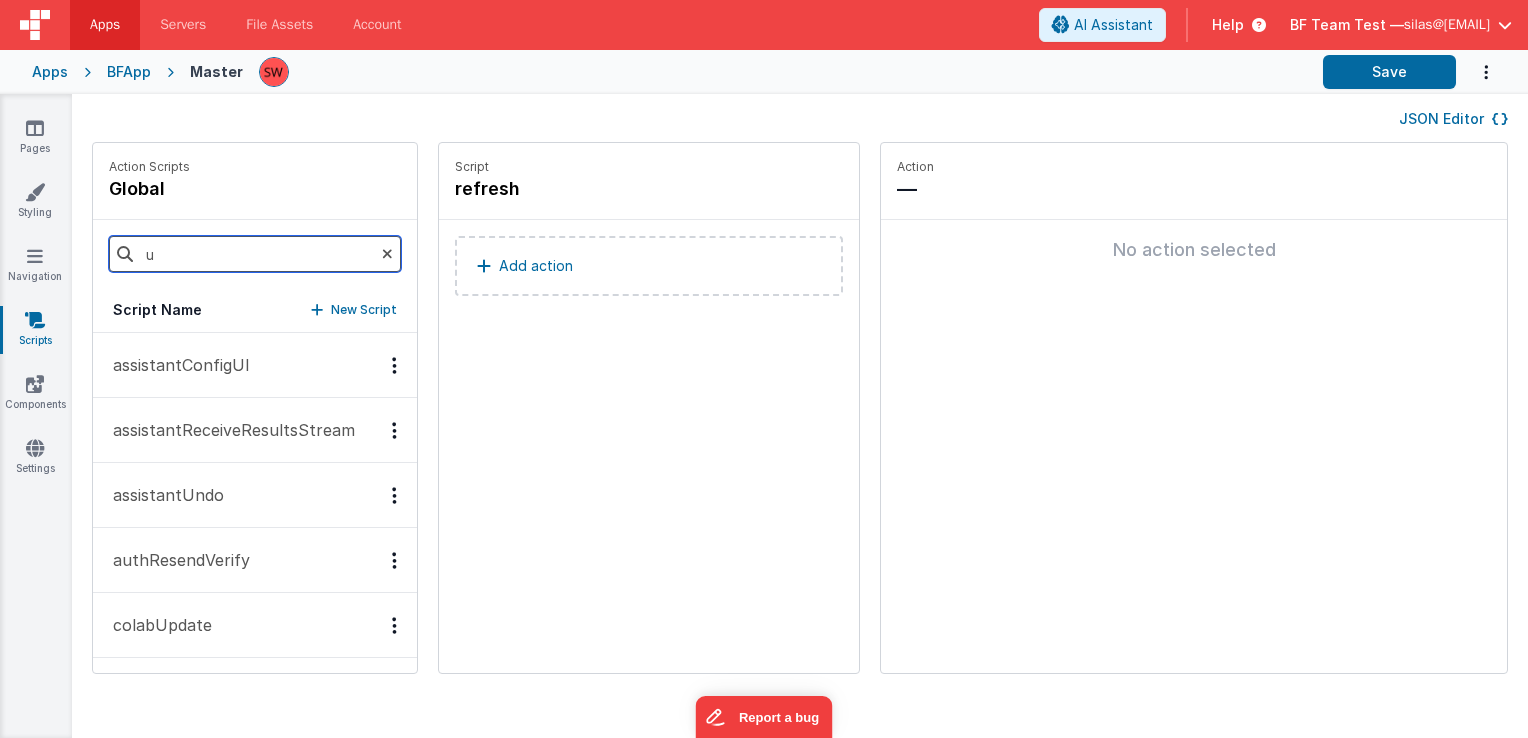 type 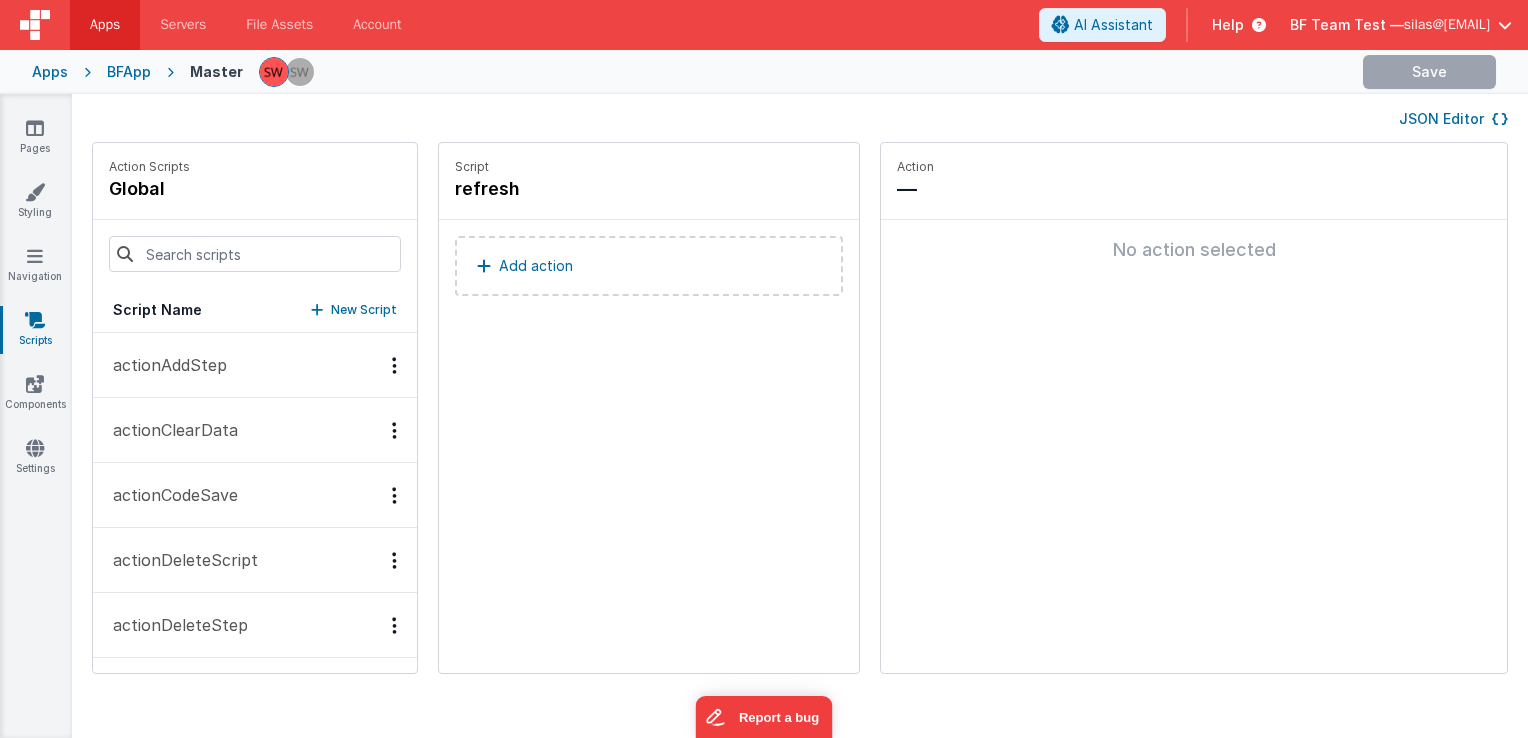 click on "BFApp" at bounding box center (129, 72) 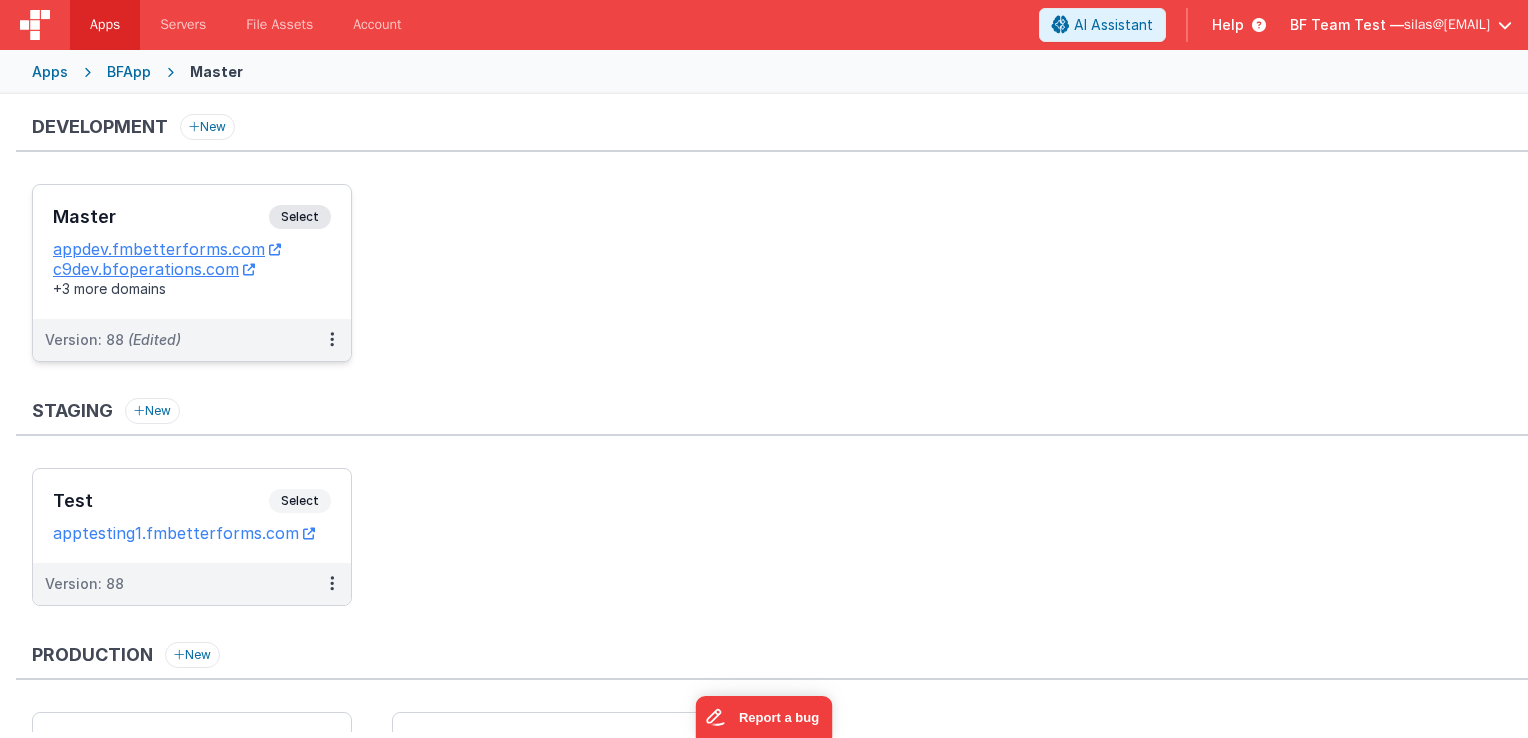 click on "Select" at bounding box center (300, 217) 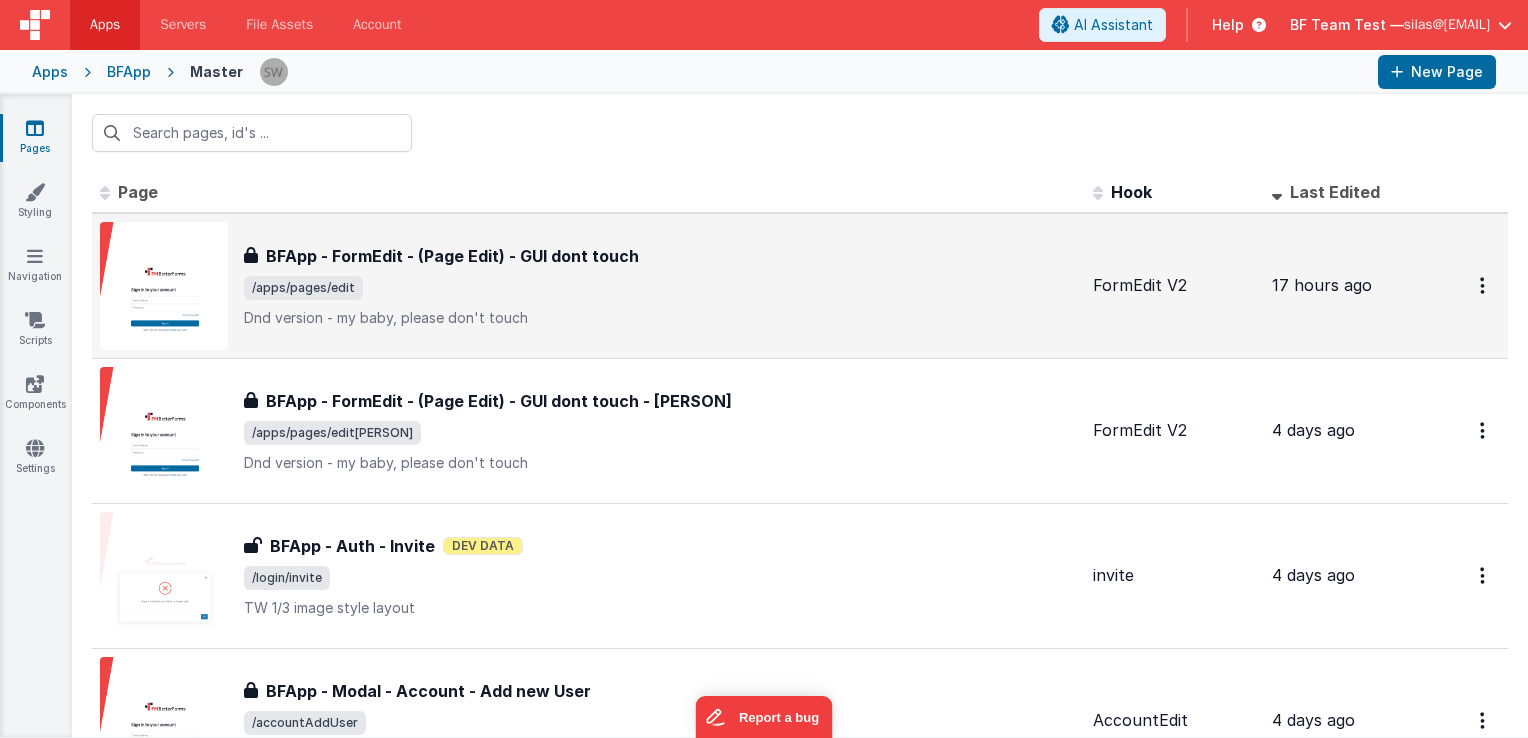click on "BFApp - FormEdit - (Page Edit) - GUI dont touch" at bounding box center [452, 256] 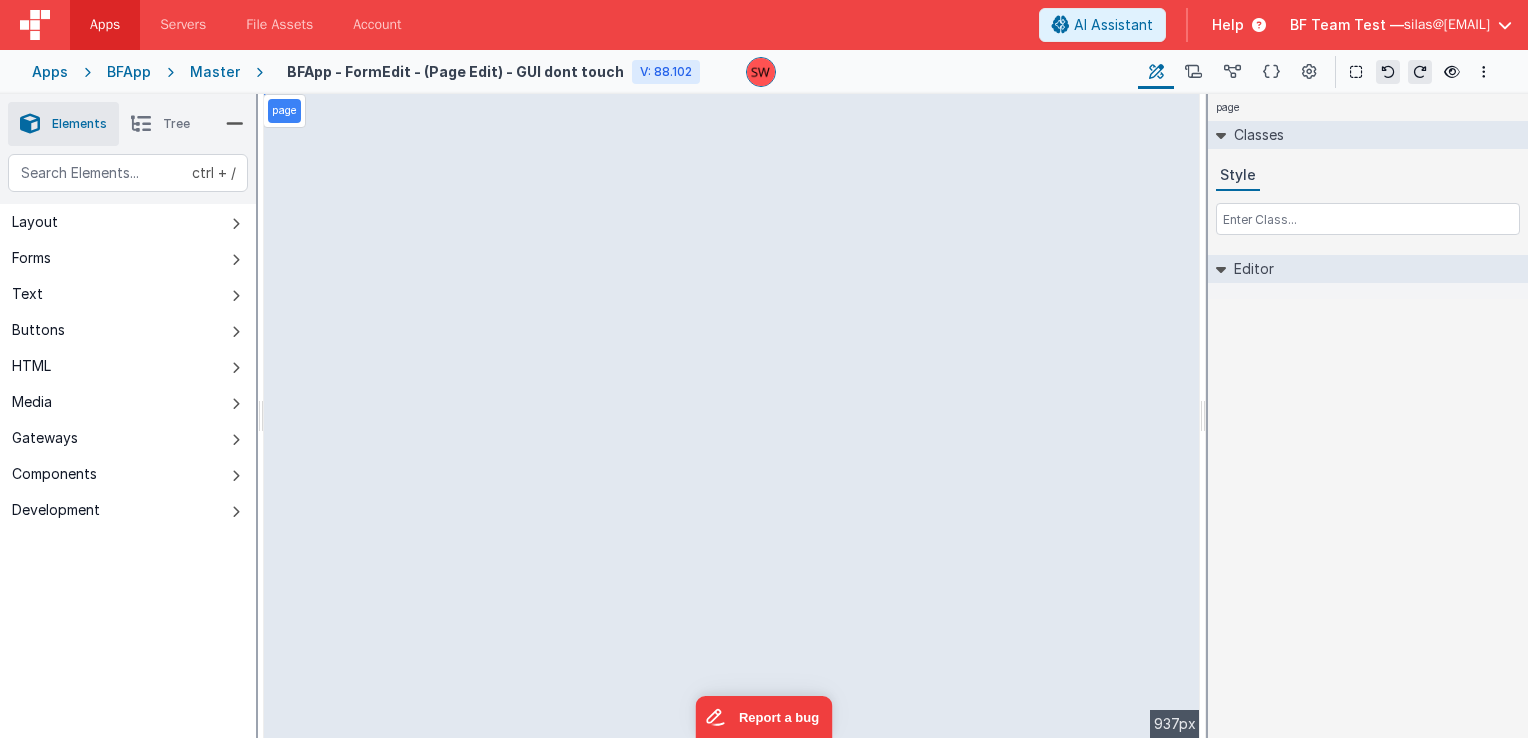 click on "Master" at bounding box center (215, 72) 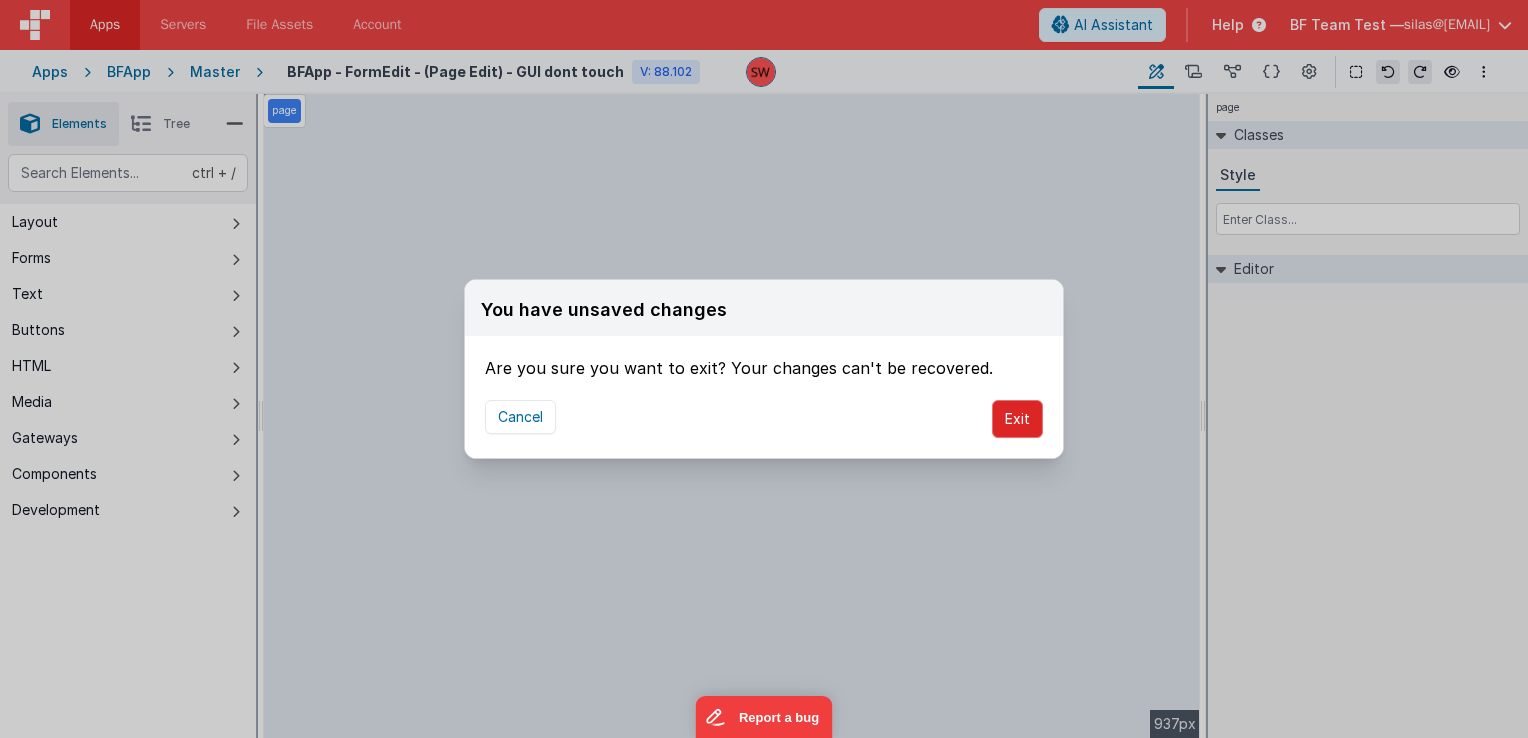 click on "Exit" at bounding box center [1017, 419] 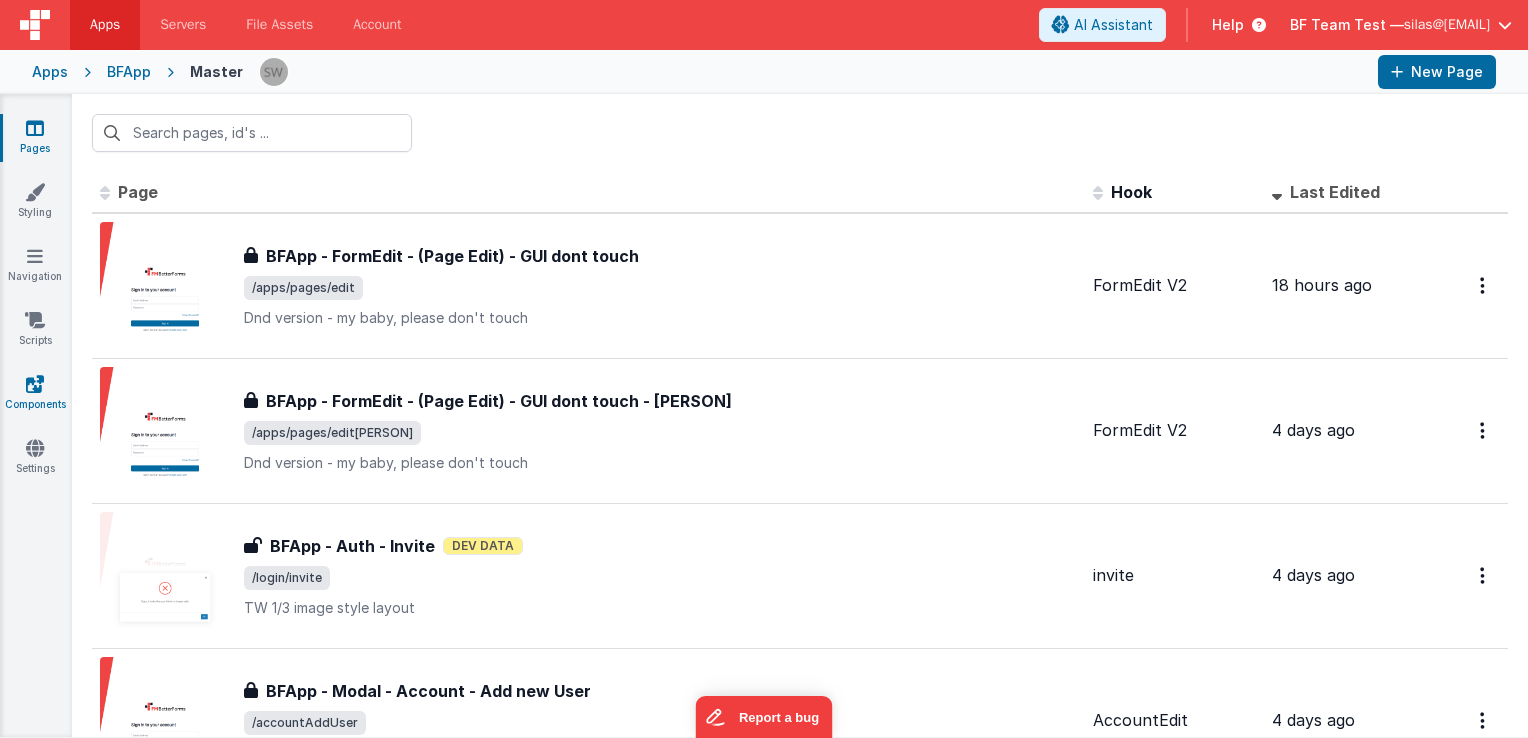 click on "Components" at bounding box center (35, 394) 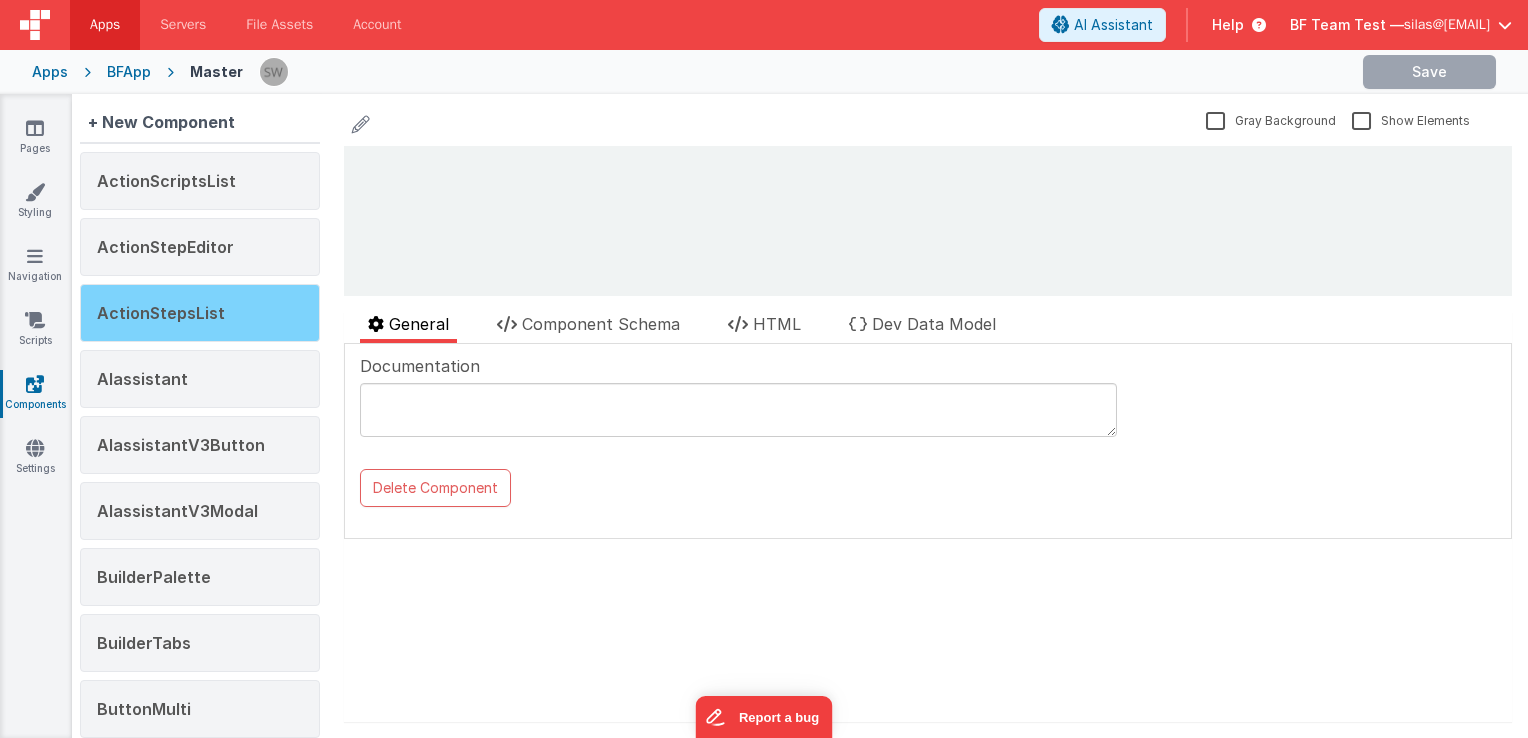 scroll, scrollTop: 0, scrollLeft: 0, axis: both 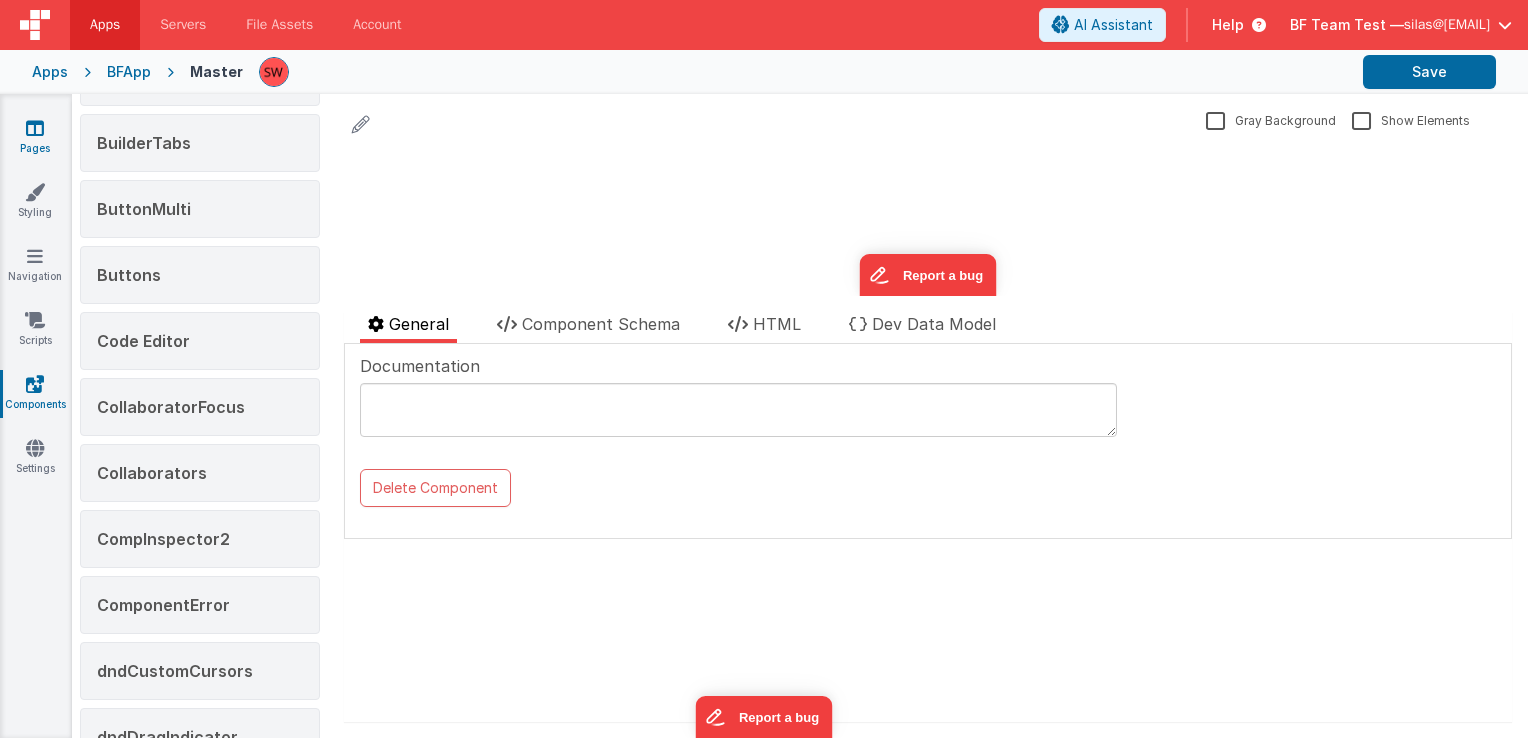 click on "Pages" at bounding box center (35, 138) 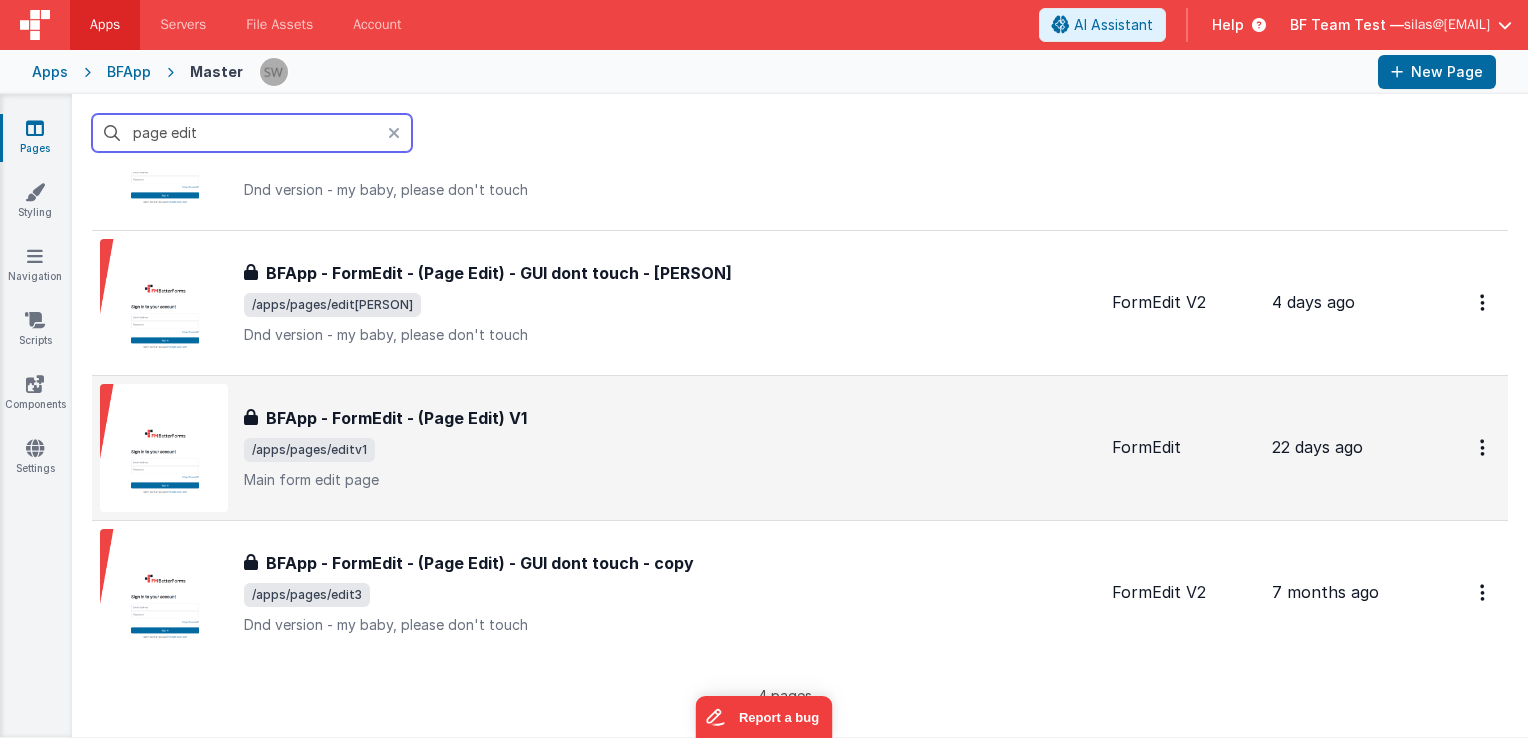 scroll, scrollTop: 0, scrollLeft: 0, axis: both 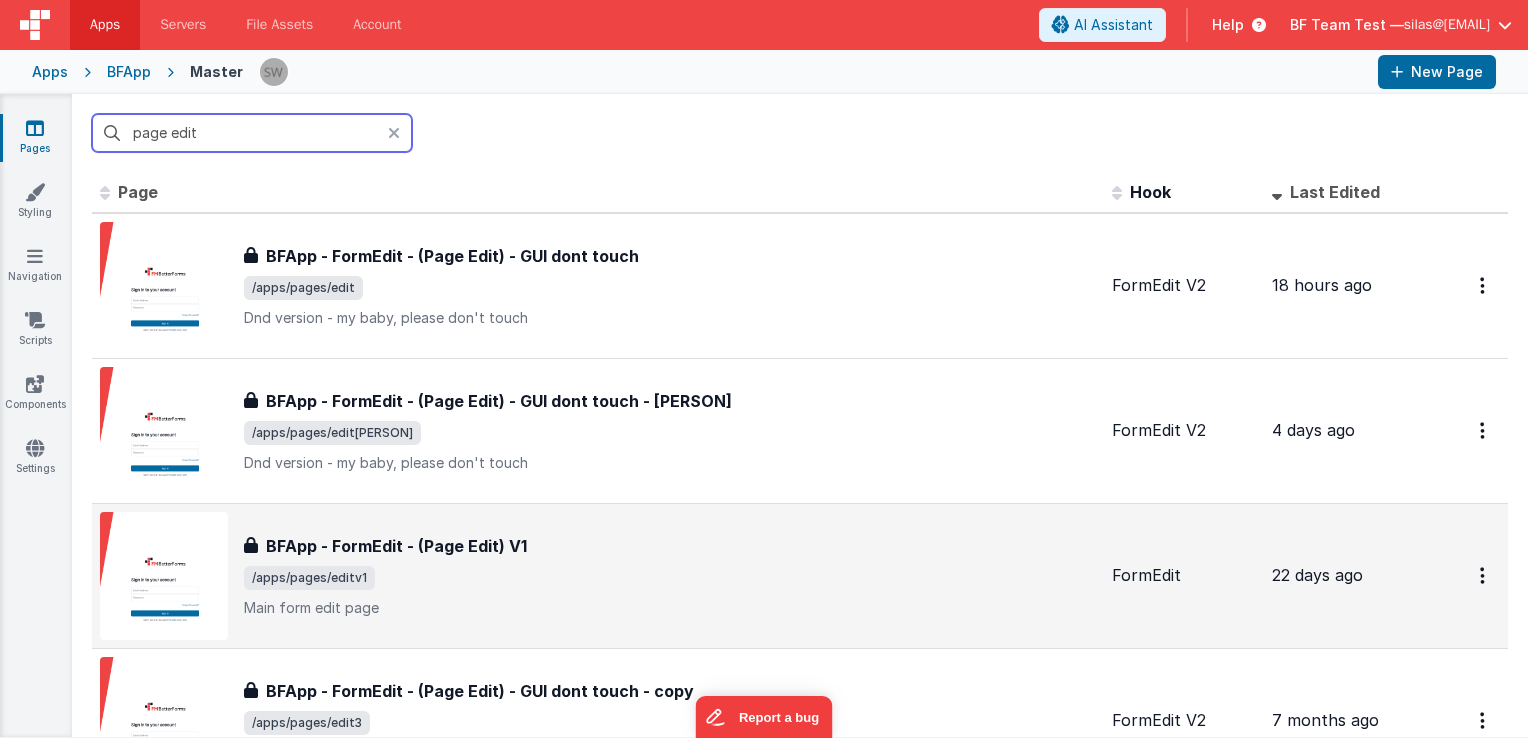 type on "page edit" 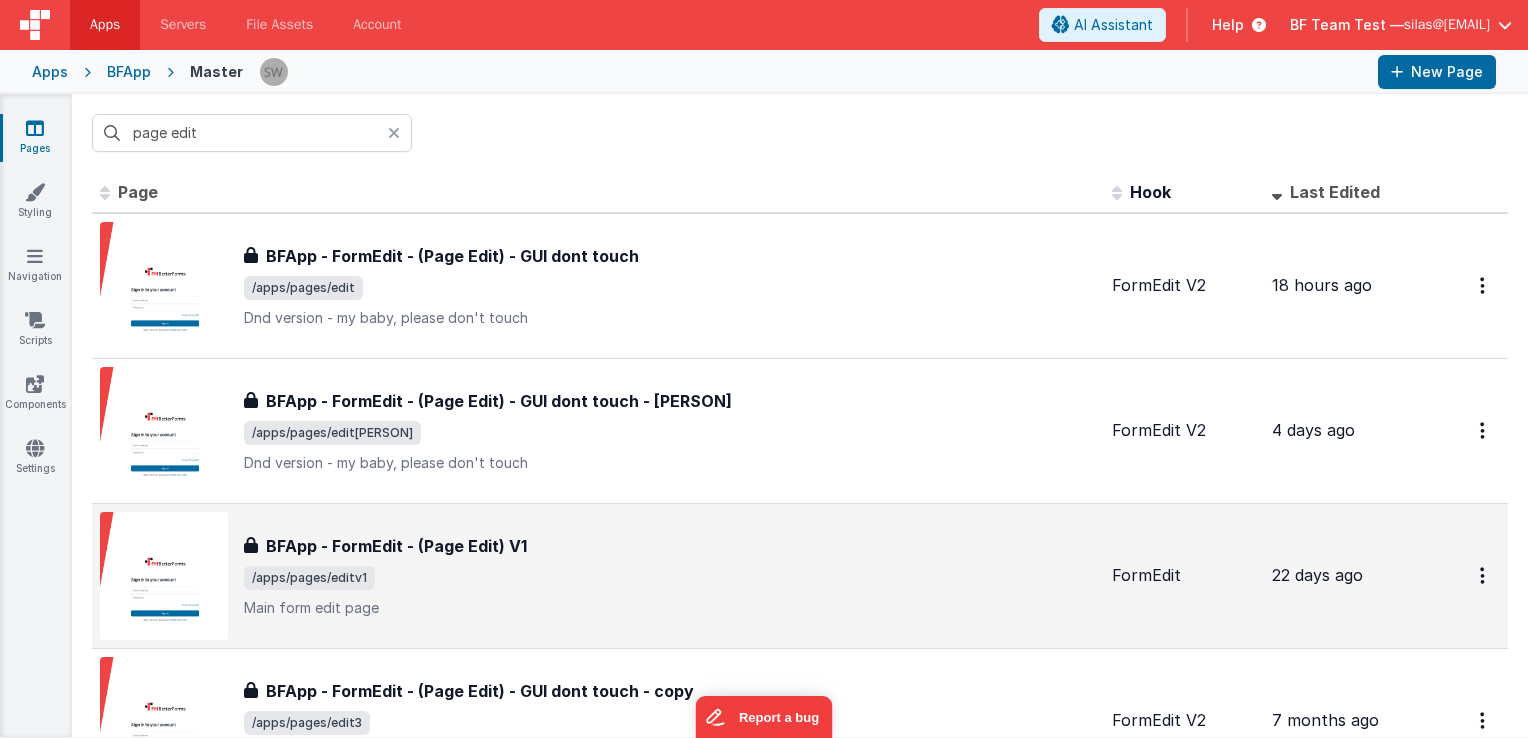 click on "BFApp - FormEdit - (Page Edit) V1
BFApp - FormEdit - (Page Edit) V1
/apps/pages/editv1   Main form edit page" at bounding box center (670, 576) 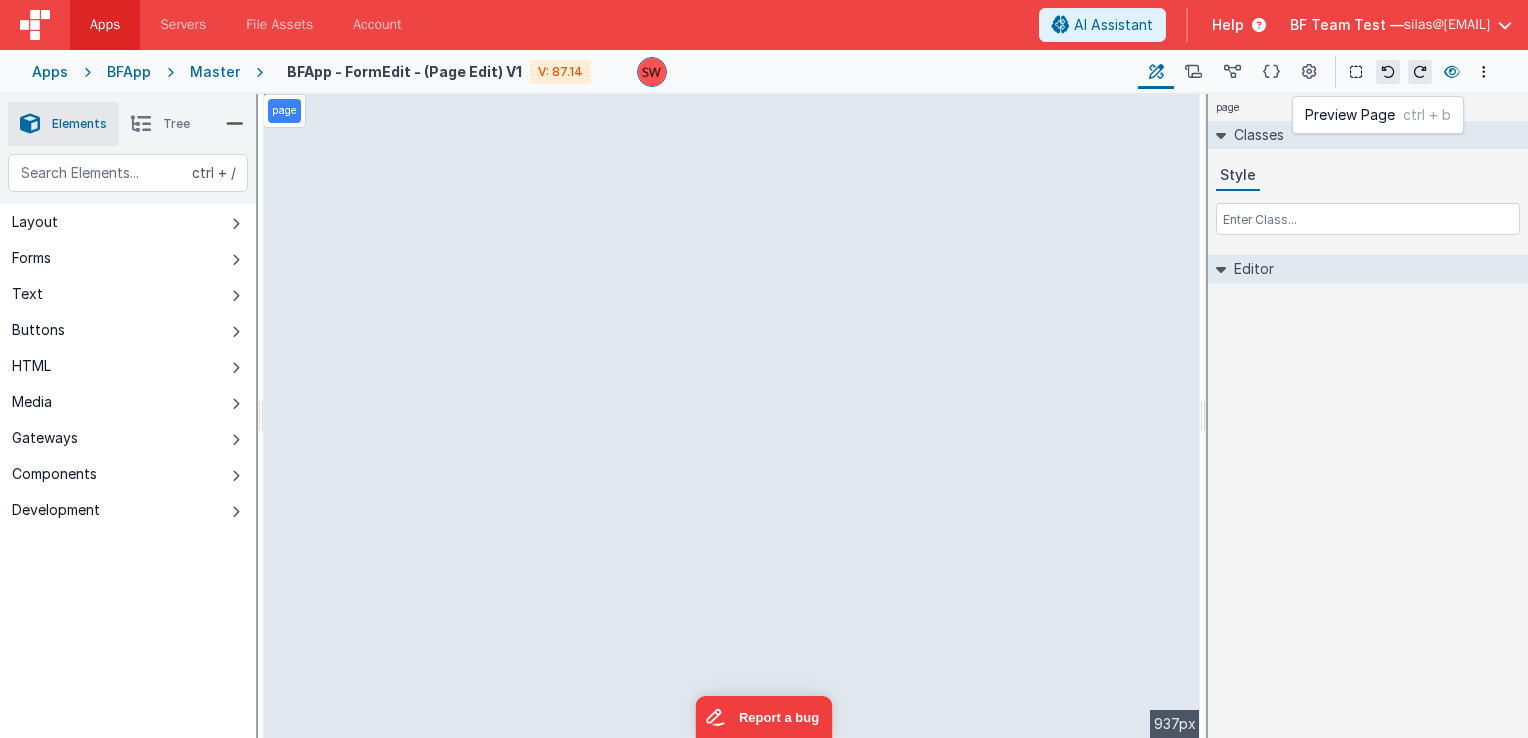 click at bounding box center [1452, 72] 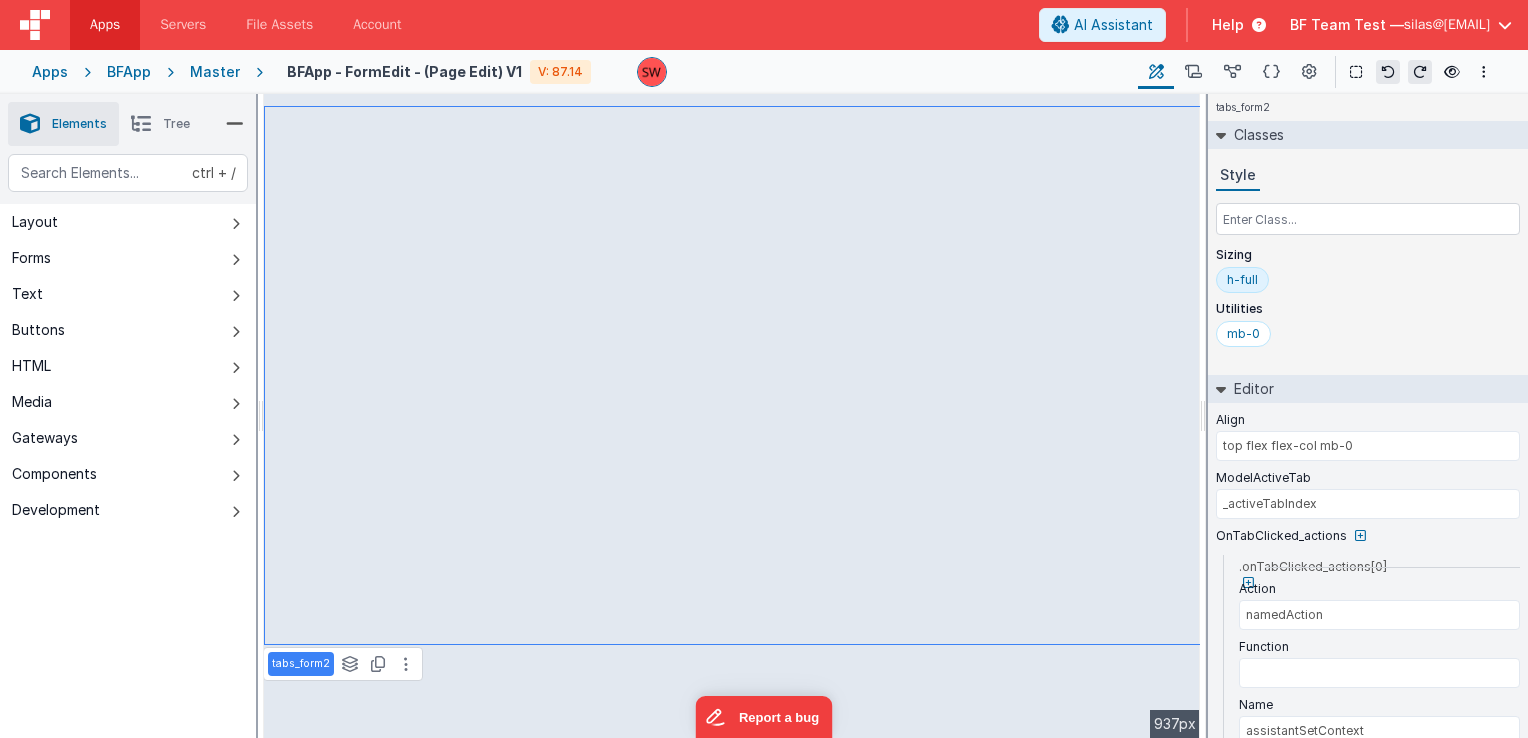 type on "// Refresh all the editors if they are instantiatedwindow.editor_htmlEditor?.resize?.();window.editor_modelDefault?.resize?.();window.editor_modelDev?.resize?.();window.editor_pagemodel?.resize?.();window.editor_pagesform?.resize?.();window.editor_pagemodeldev?.resize?.();window.editor_pagesjson?.resize?.();// If any future actions need to be run on a tab change they should be added here" 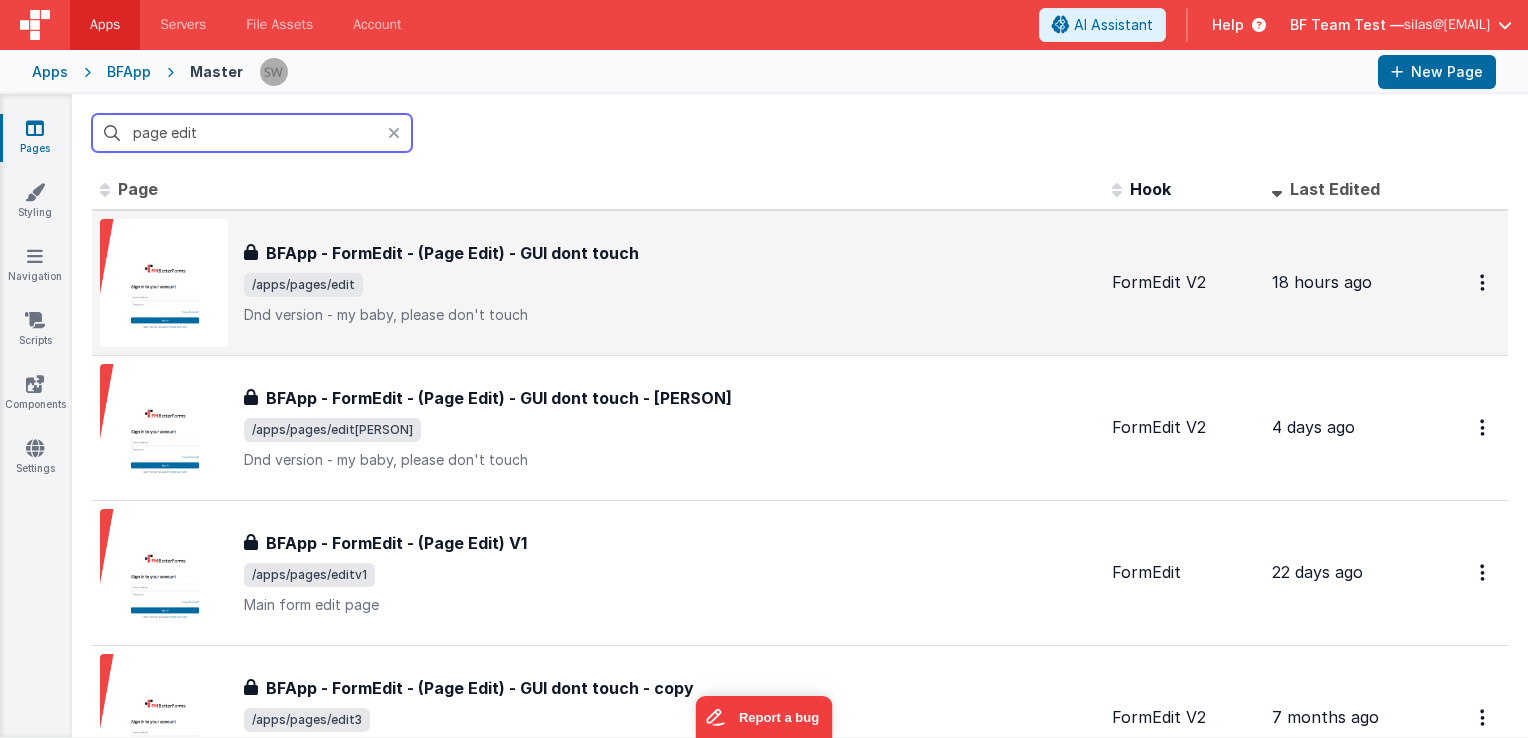 scroll, scrollTop: 0, scrollLeft: 0, axis: both 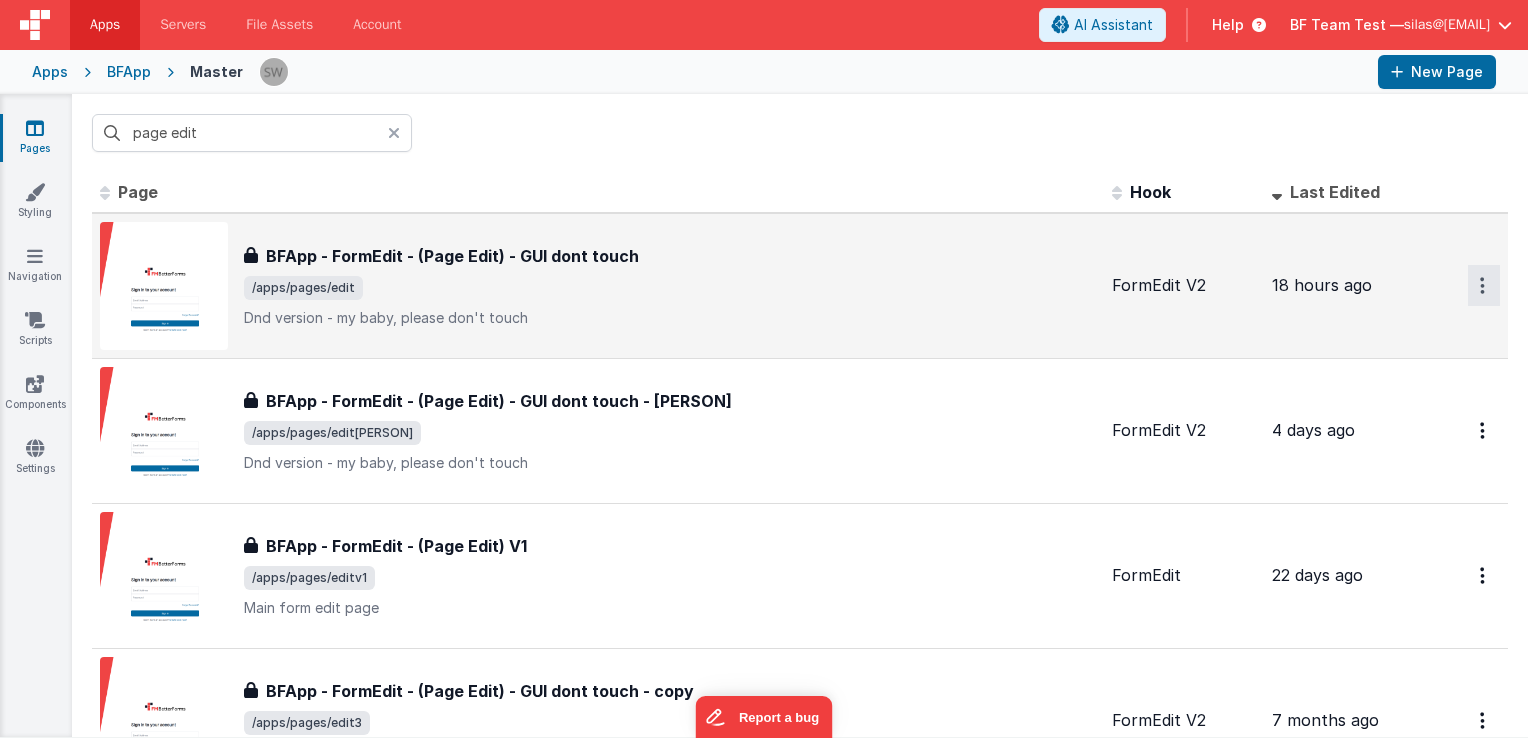click at bounding box center (1484, 285) 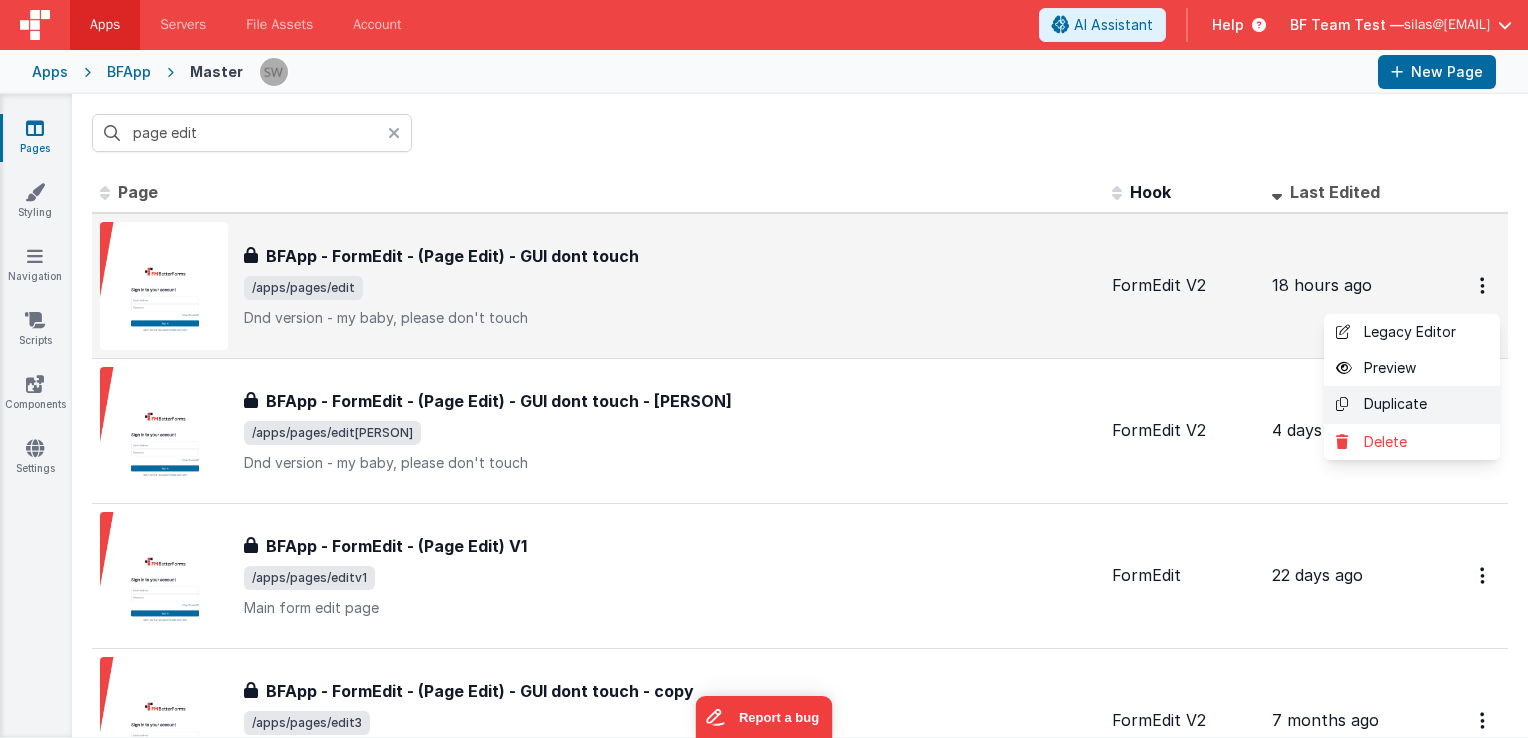 click on "Duplicate" at bounding box center [1412, 405] 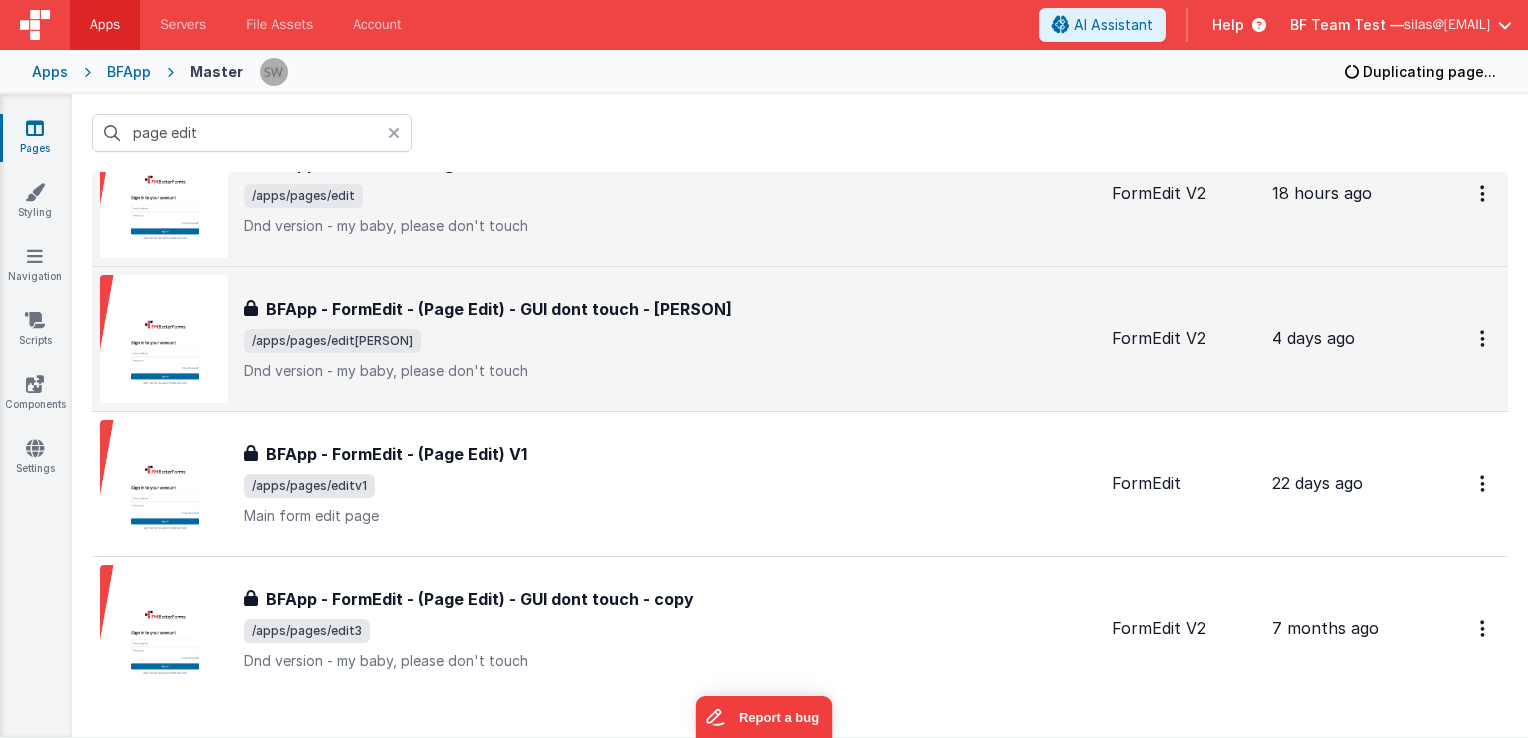 scroll, scrollTop: 100, scrollLeft: 0, axis: vertical 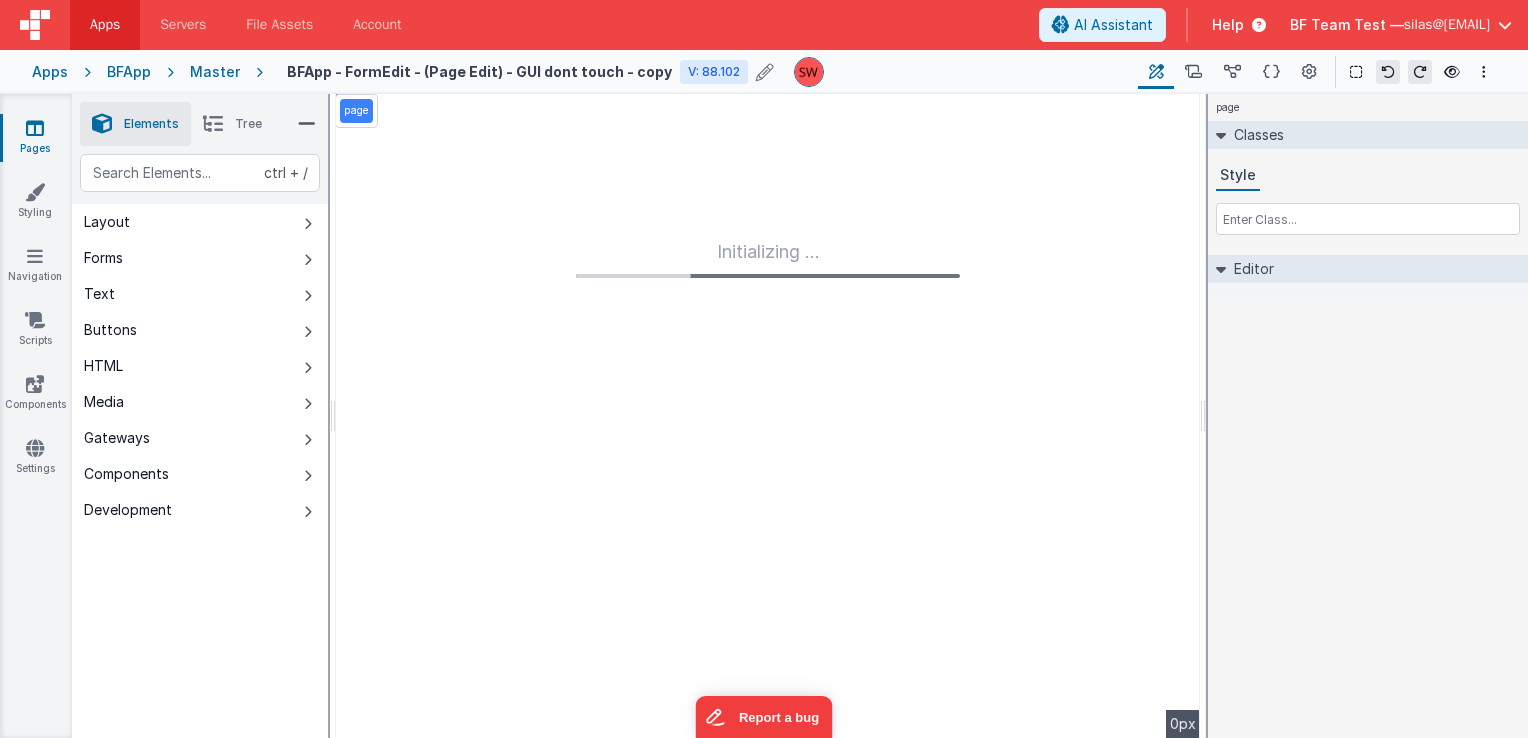 click on "BFApp - FormEdit - (Page Edit) - GUI dont touch - copy" at bounding box center (479, 71) 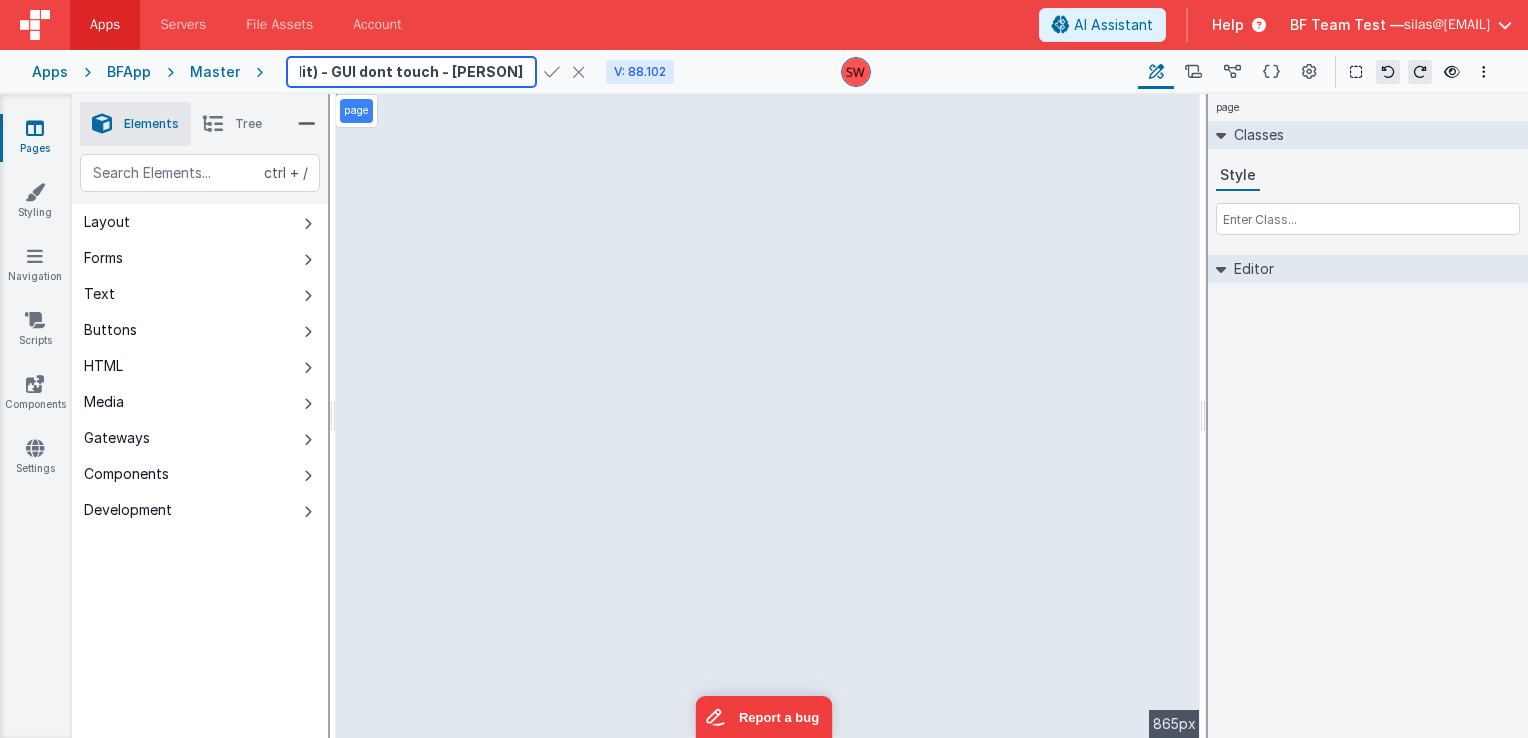 scroll, scrollTop: 0, scrollLeft: 164, axis: horizontal 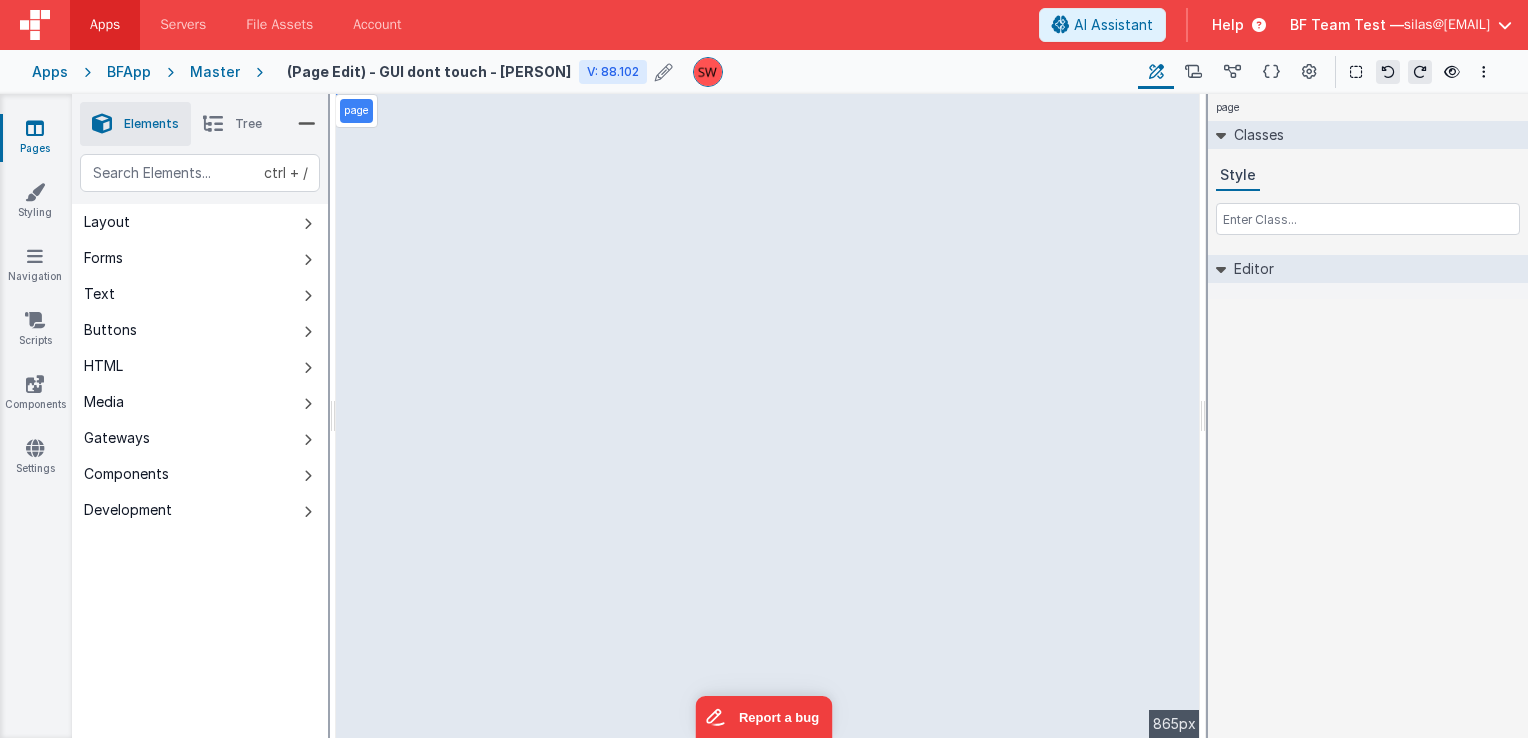 click on "Master" at bounding box center [215, 72] 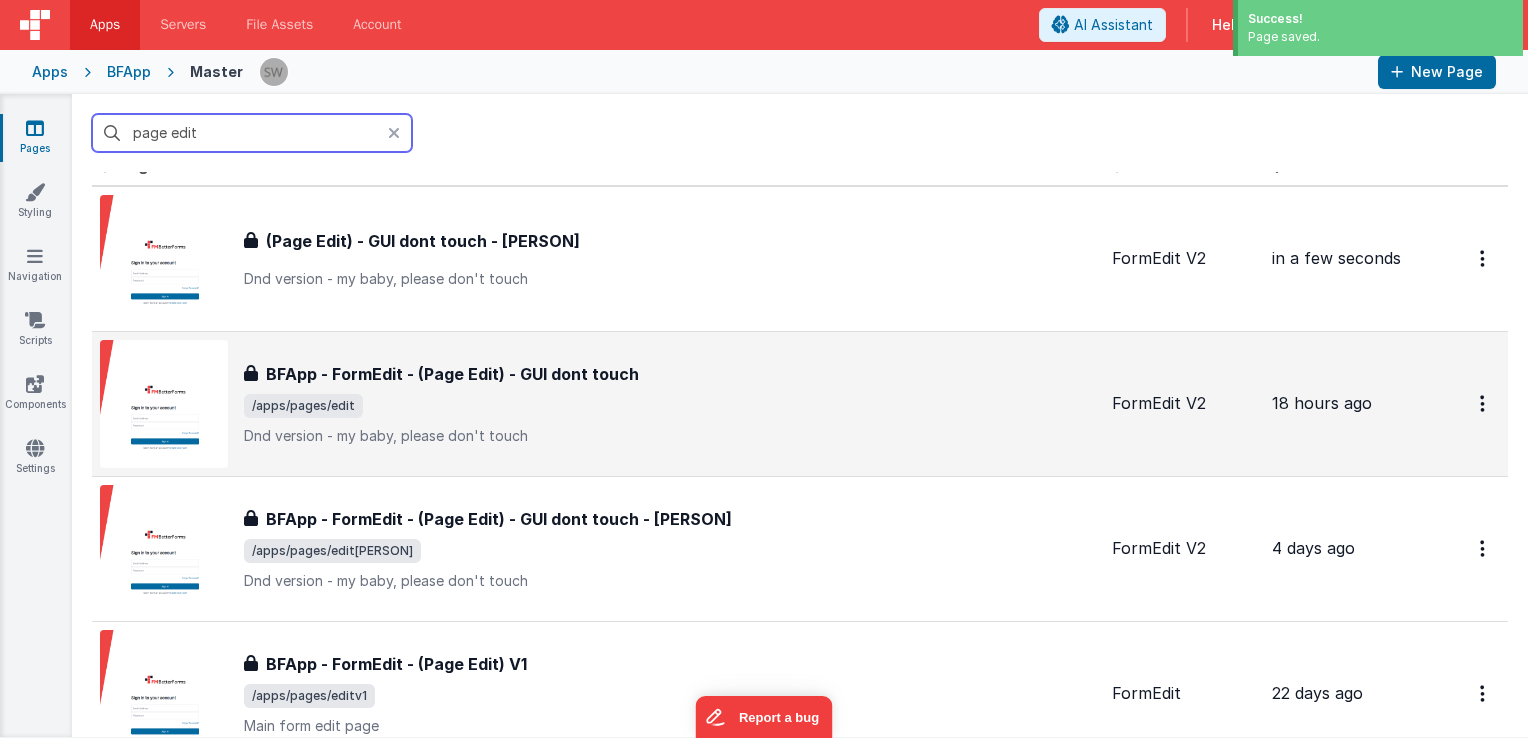 scroll, scrollTop: 0, scrollLeft: 0, axis: both 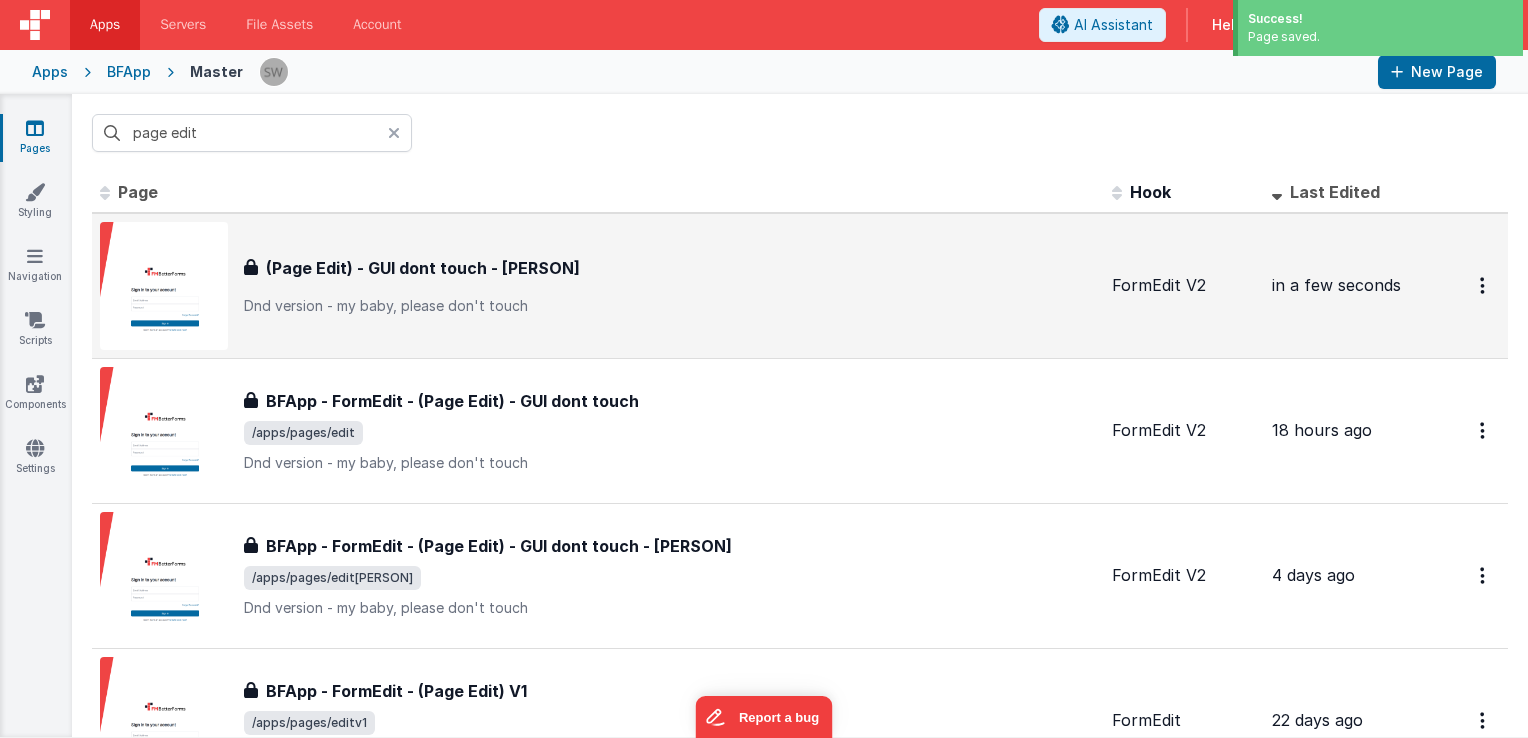 click on "BFApp - FormEdit - (Page Edit) - GUI dont touch - Silas" at bounding box center (423, 268) 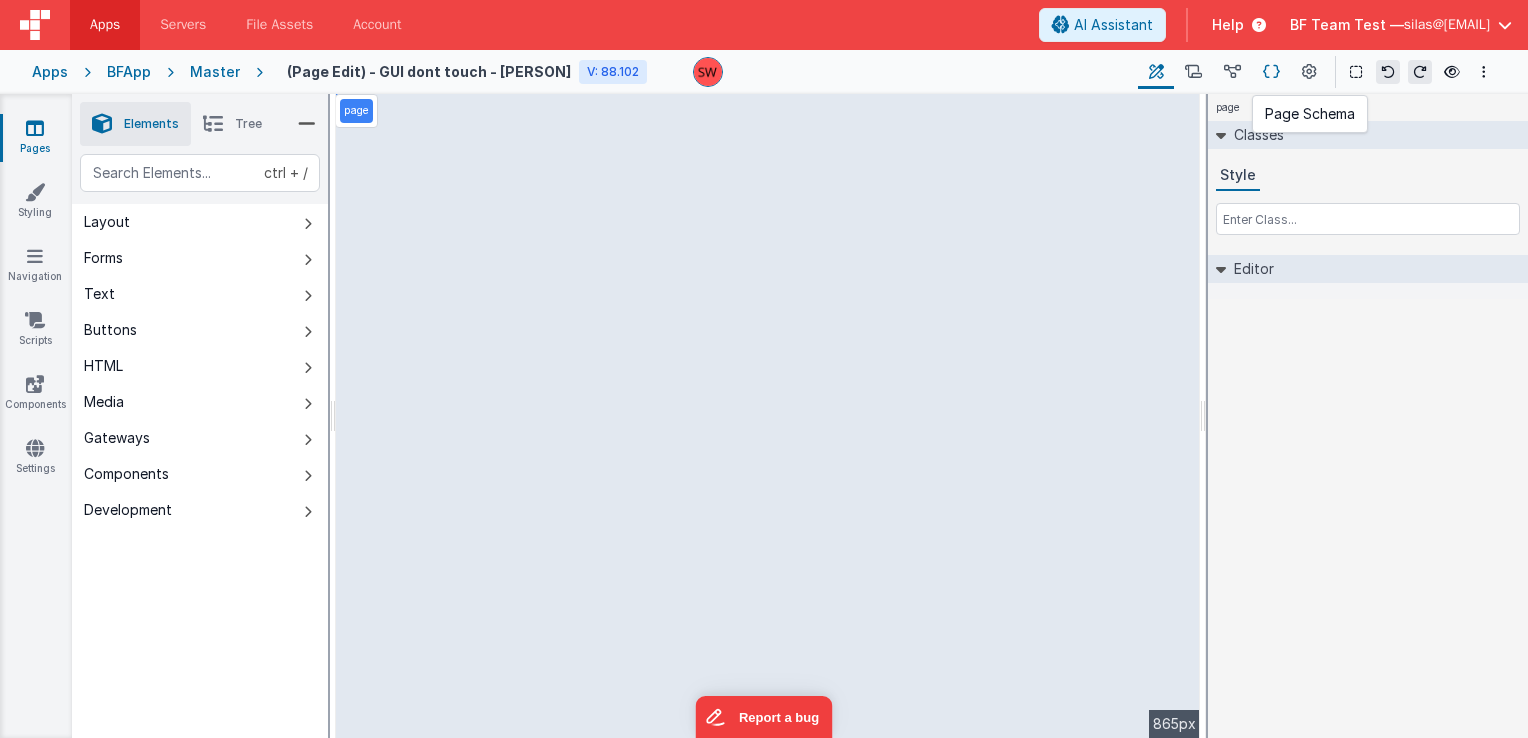 click at bounding box center [1271, 72] 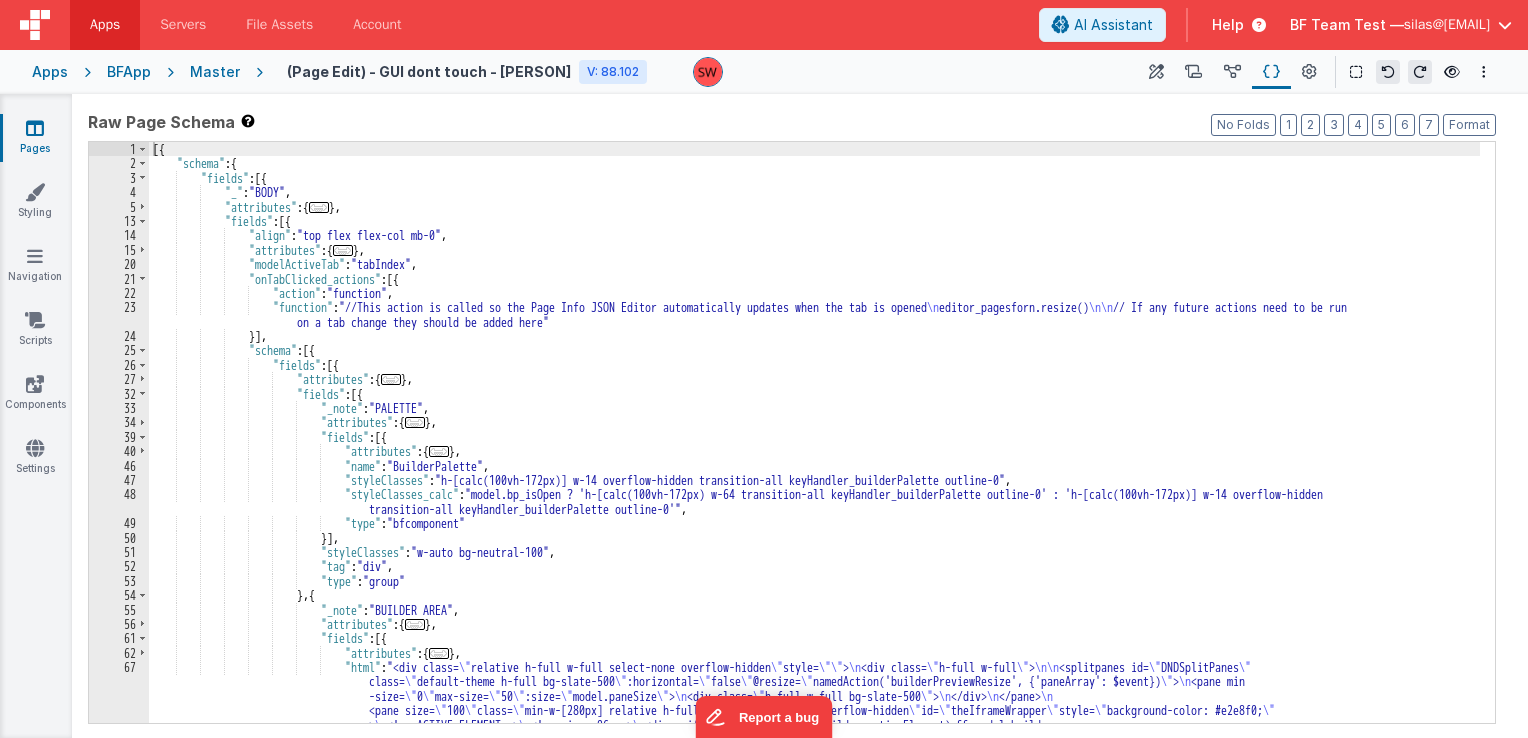 click at bounding box center (1156, 72) 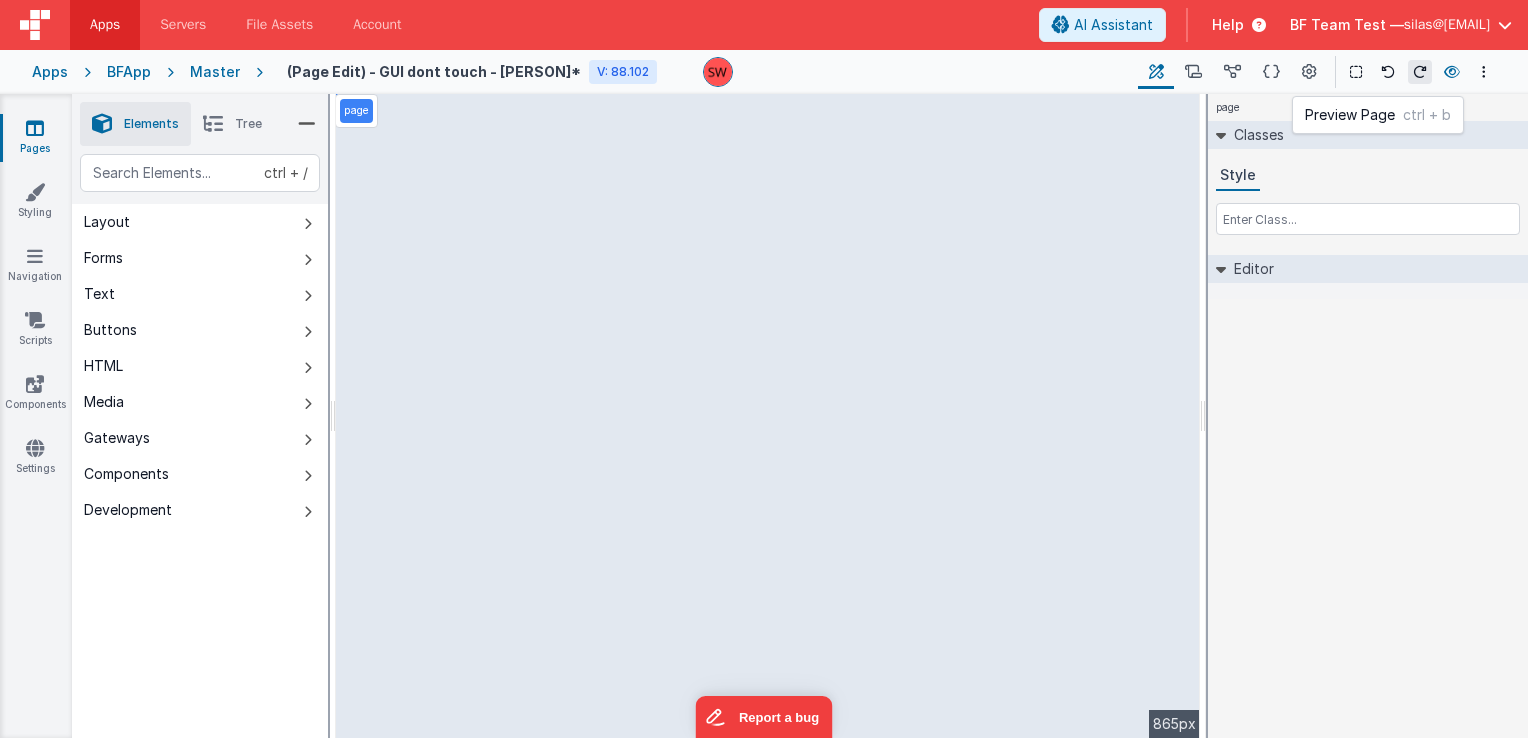 click at bounding box center [1452, 72] 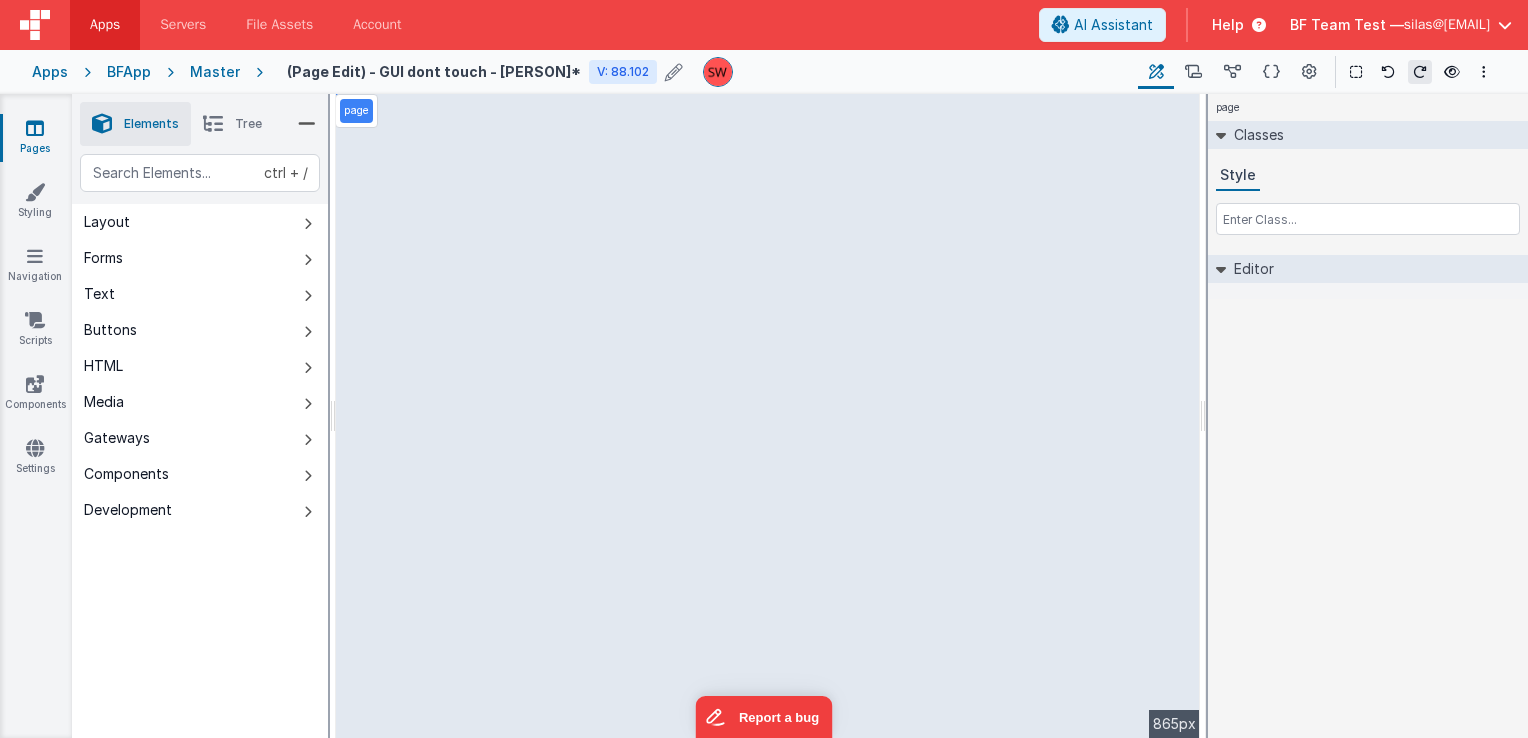 type 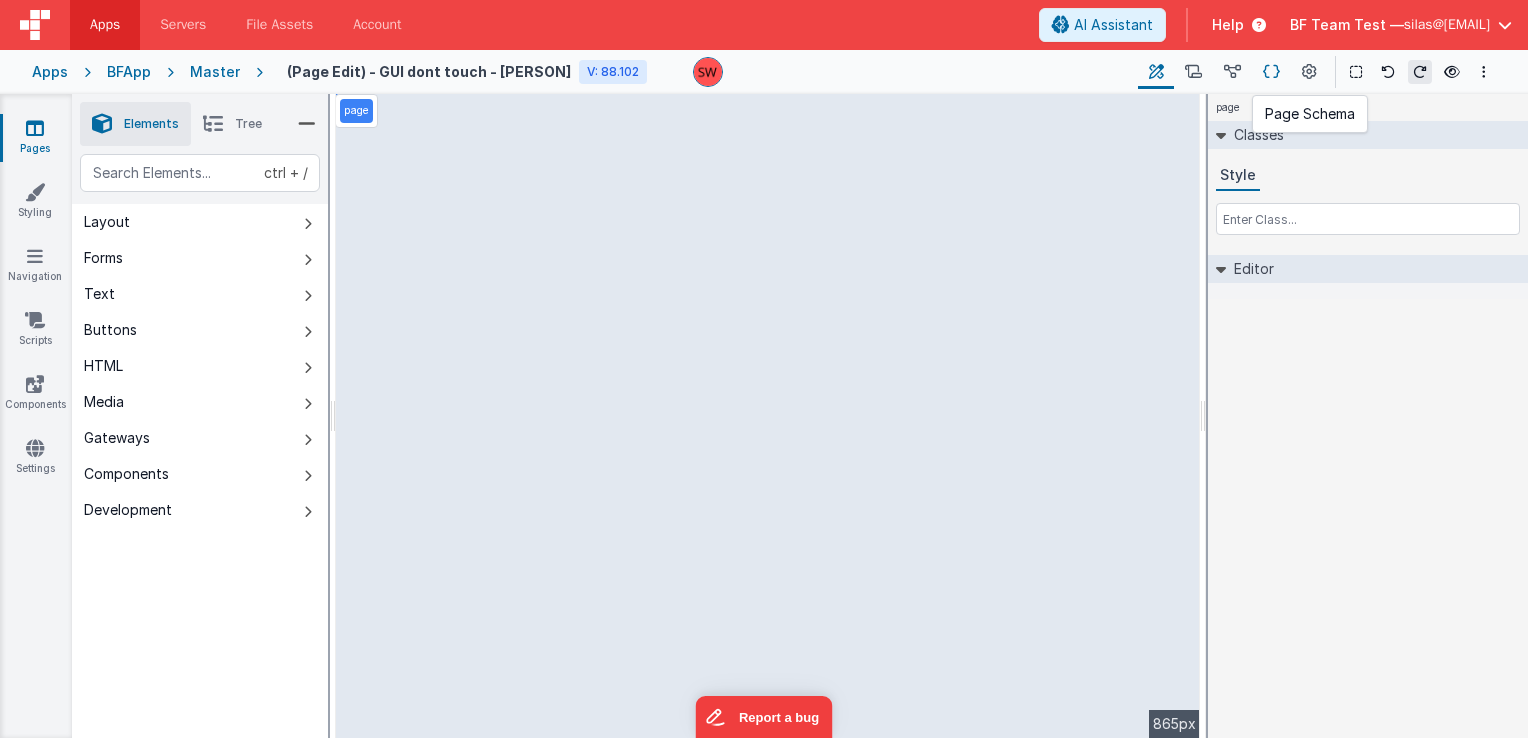 click at bounding box center (1271, 72) 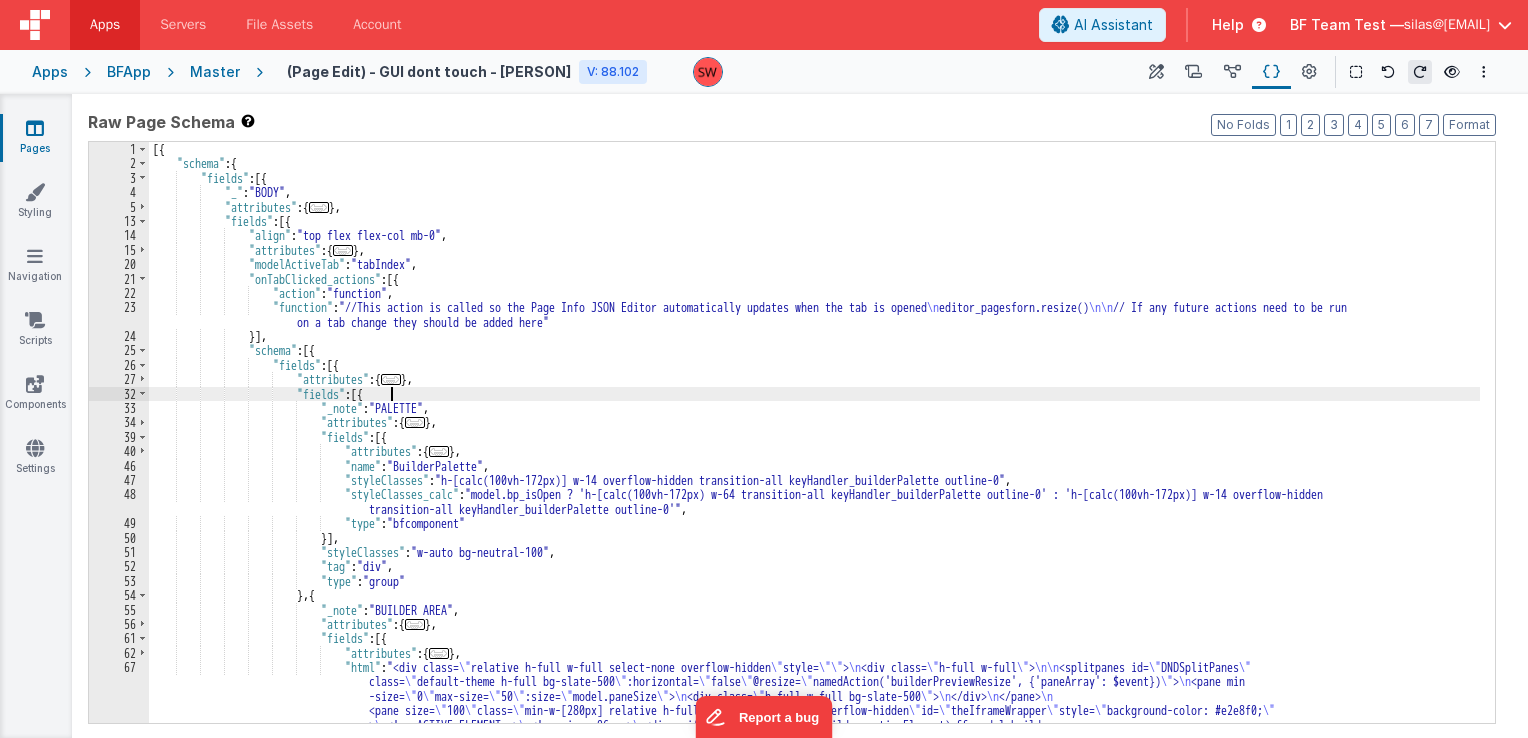 click on "[{      "schema" :  {           "fields" :  [{                "_" :  "BODY" ,                "attributes" :  { ... } ,                "fields" :  [{                     "align" :  "top flex flex-col mb-0" ,                     "attributes" :  { ... } ,                     "modelActiveTab" :  "tabIndex" ,                     "onTabClicked_actions" :  [{                          "action" :  "function" ,                          "function" :  "//This action is called so the Page Info JSON Editor automatically updates when the tab is opened \n editor_pagesforn.resize() \n\n // If any future actions need to be run                           on a tab change they should be added here"                     }] ,                     "schema" :  [{                          "fields" :  [{                               "attributes" :  { ... } ,                               "fields" :  [{                                    "_note" :  "PALETTE" ,                                    "attributes" :  { }" at bounding box center (814, 1412) 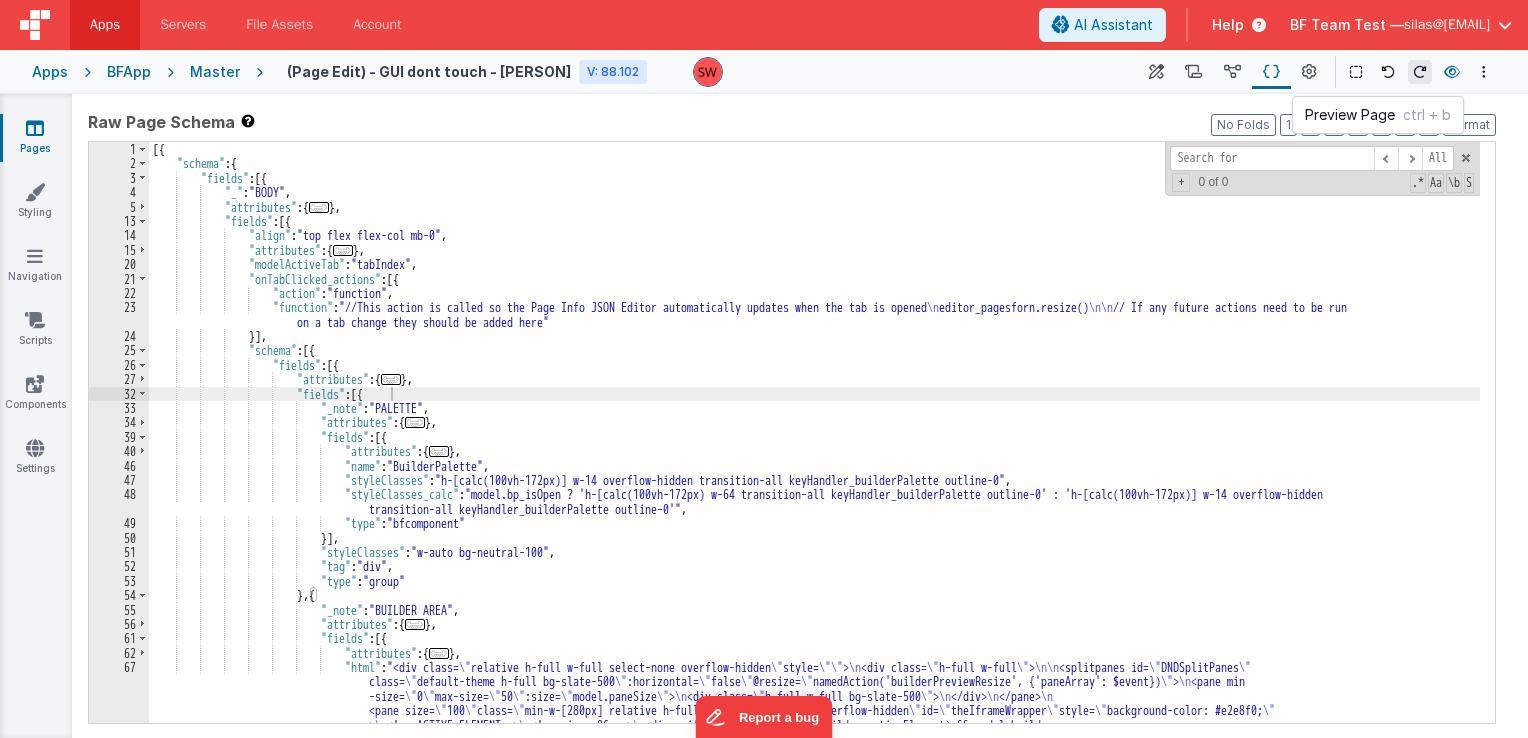 click at bounding box center [1452, 72] 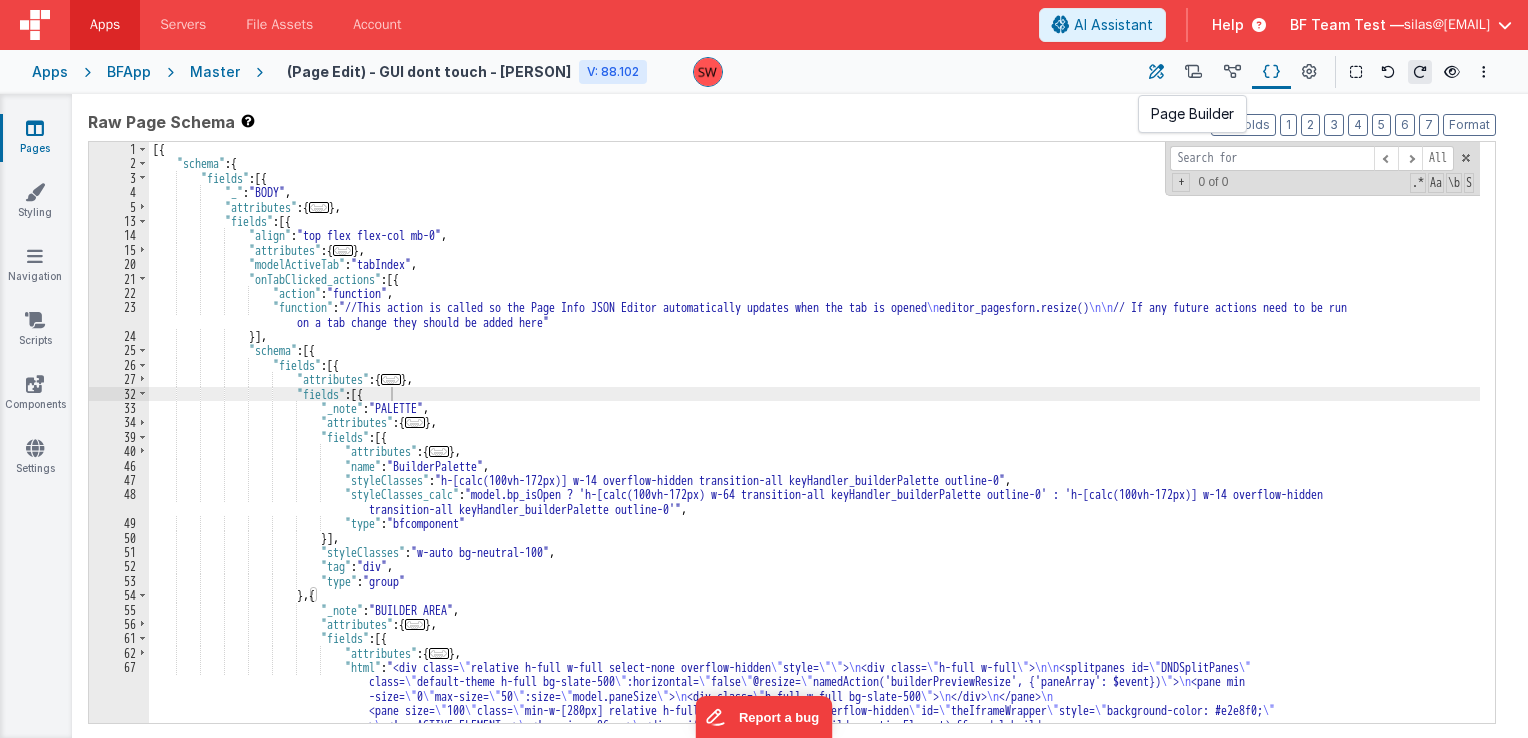 click at bounding box center (1156, 72) 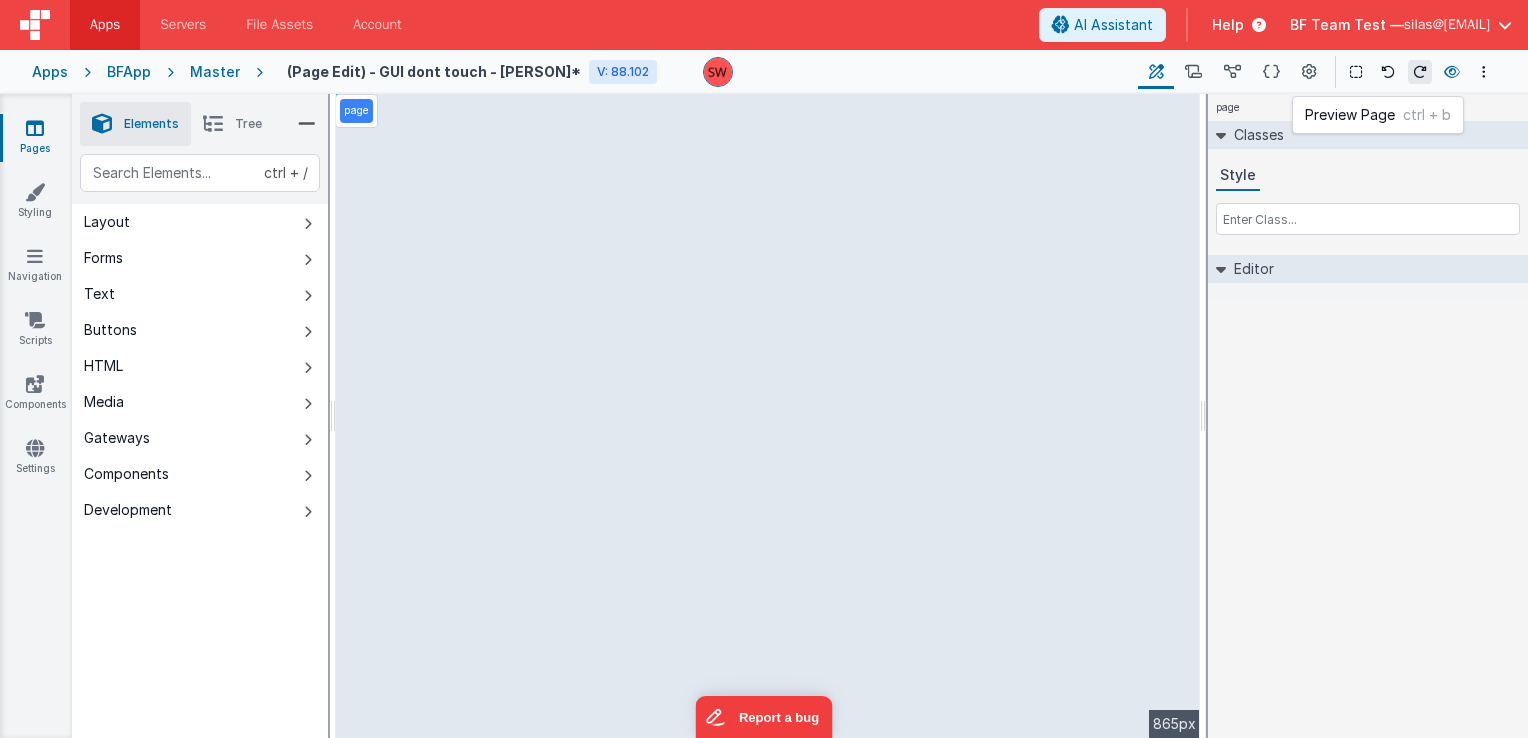 click at bounding box center (1452, 72) 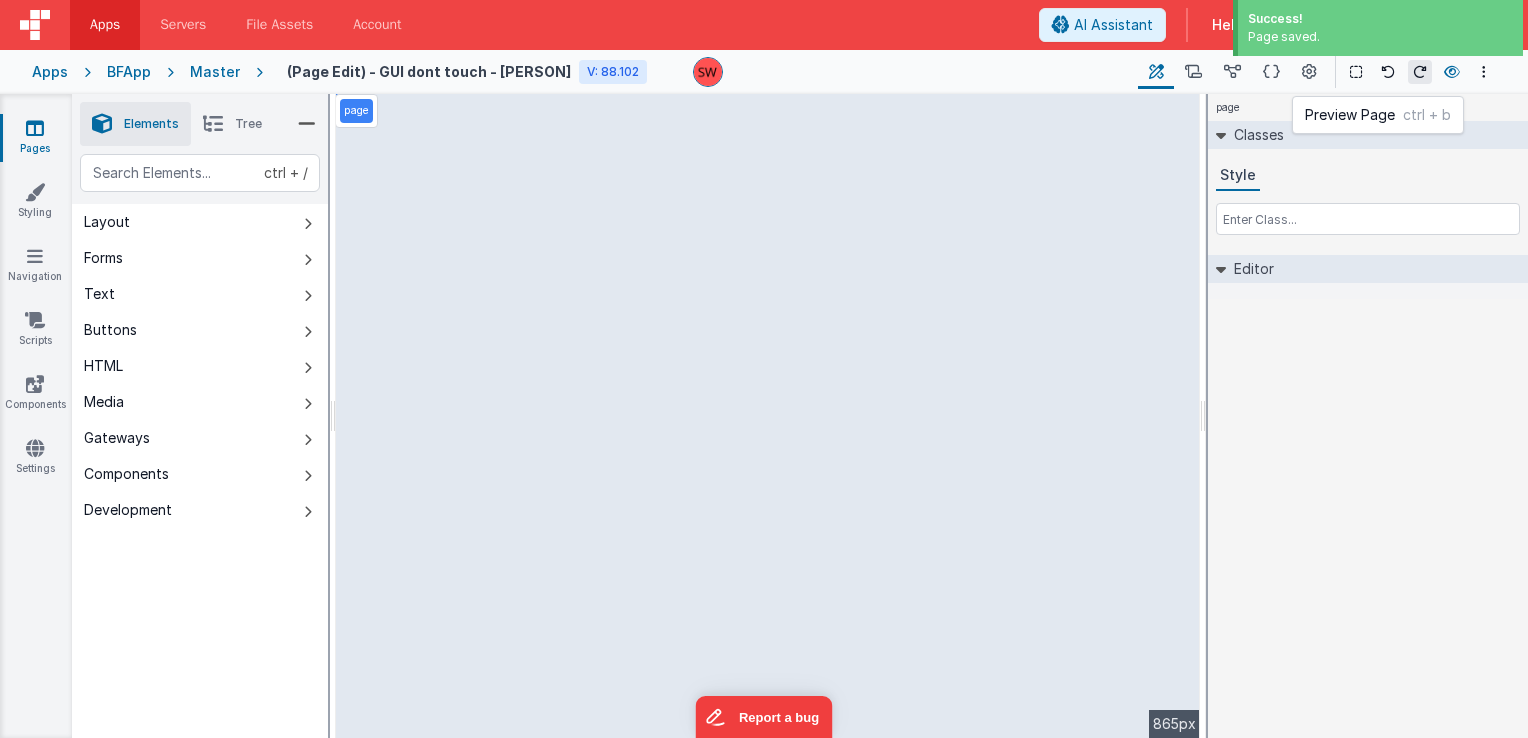 click at bounding box center [1452, 72] 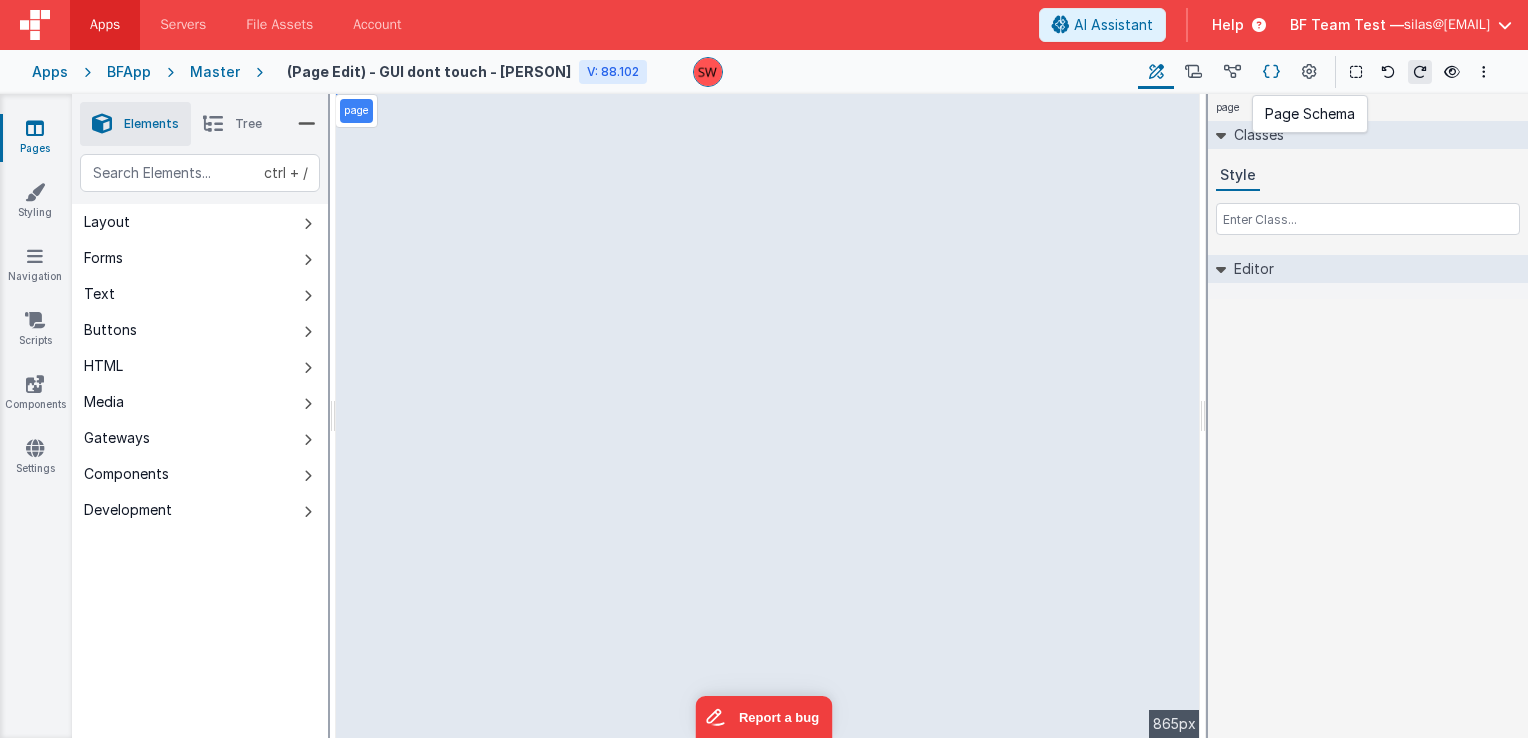 click at bounding box center [1271, 72] 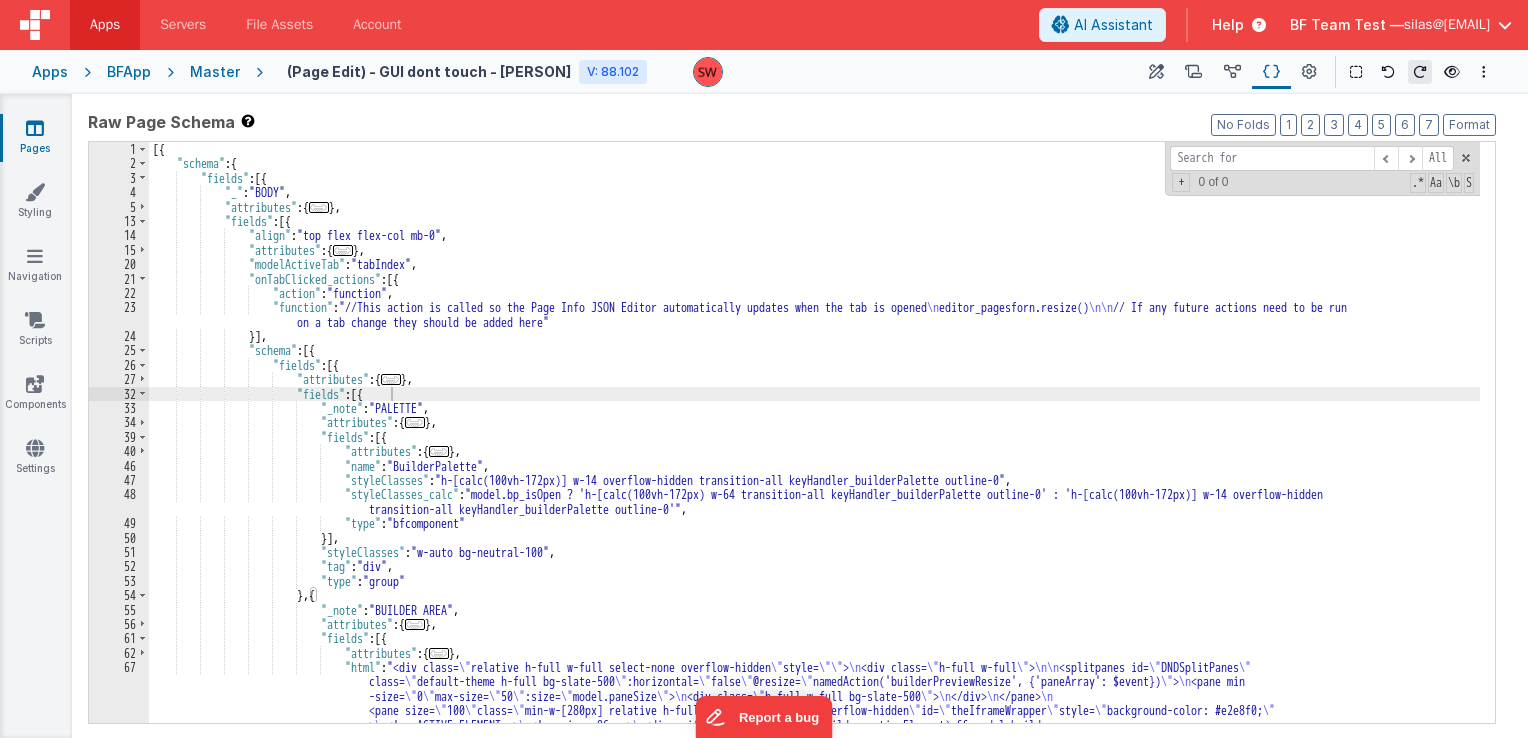 type 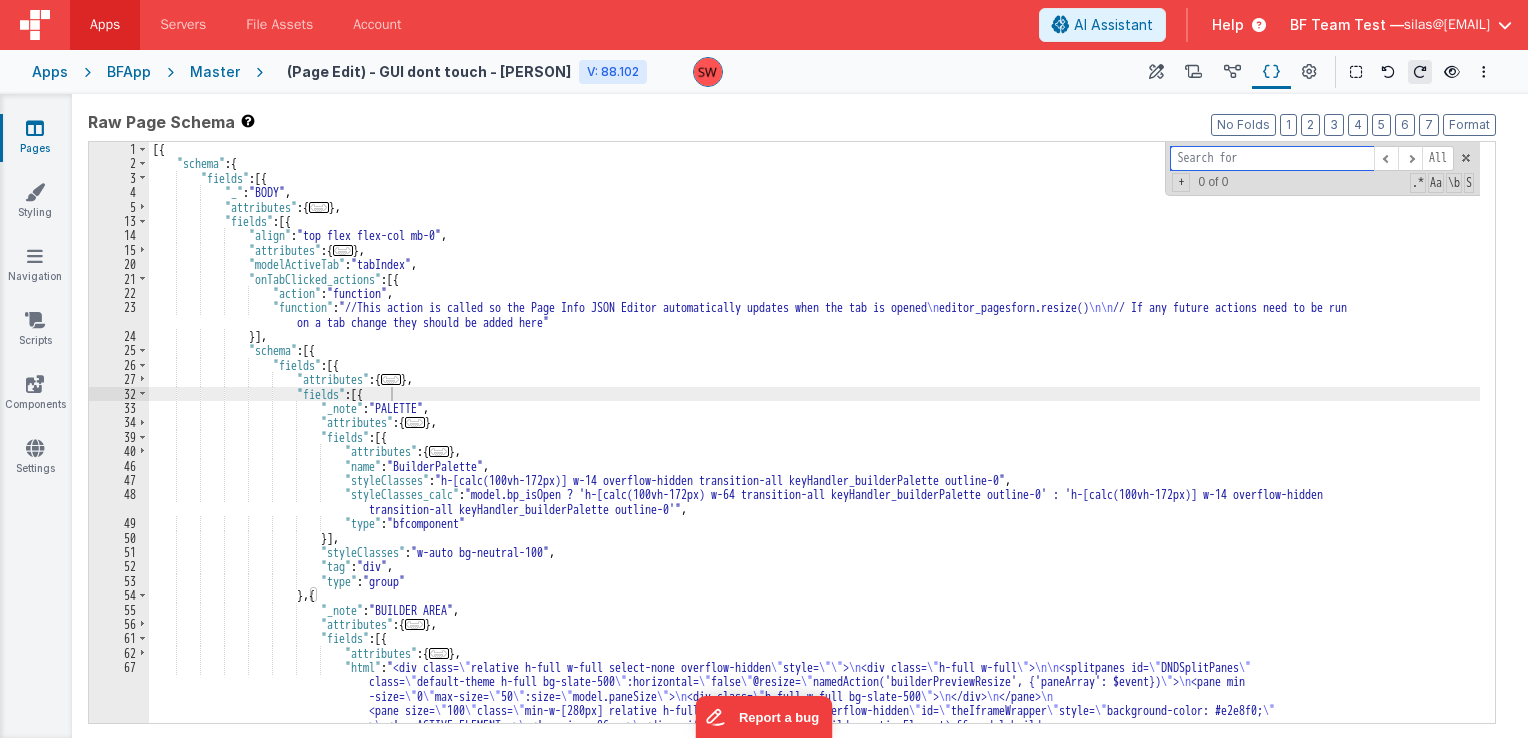 click at bounding box center (1272, 158) 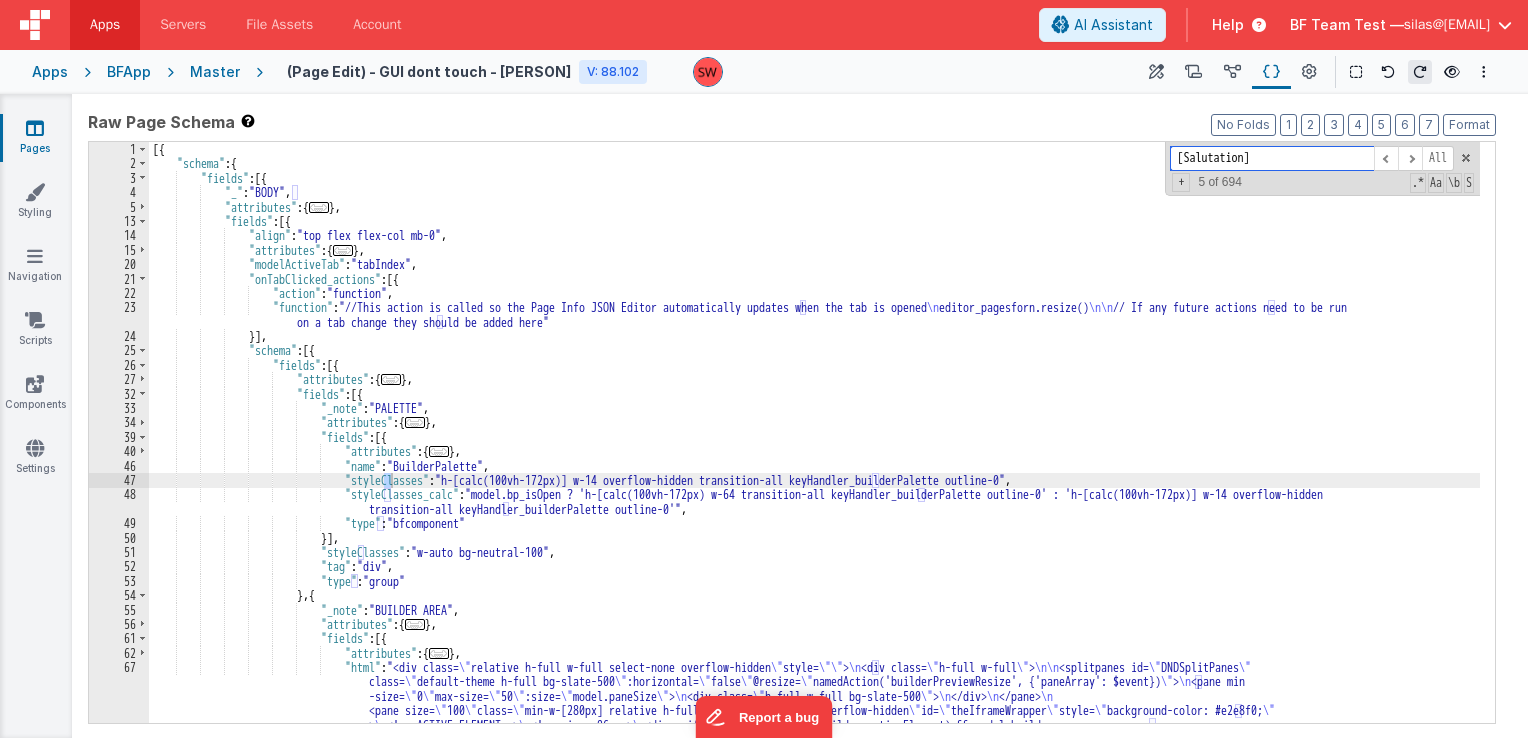 scroll, scrollTop: 2070, scrollLeft: 0, axis: vertical 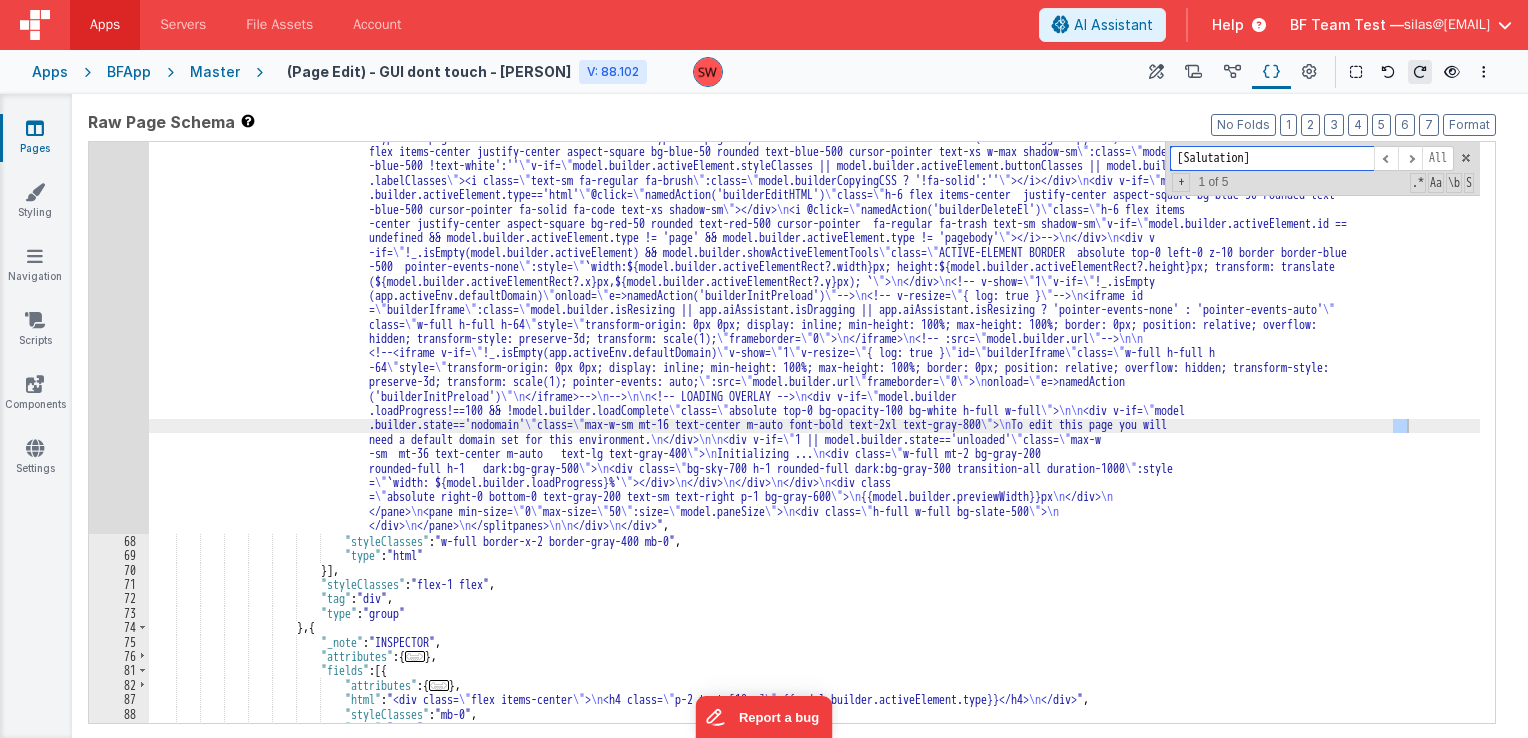 type on "Y" 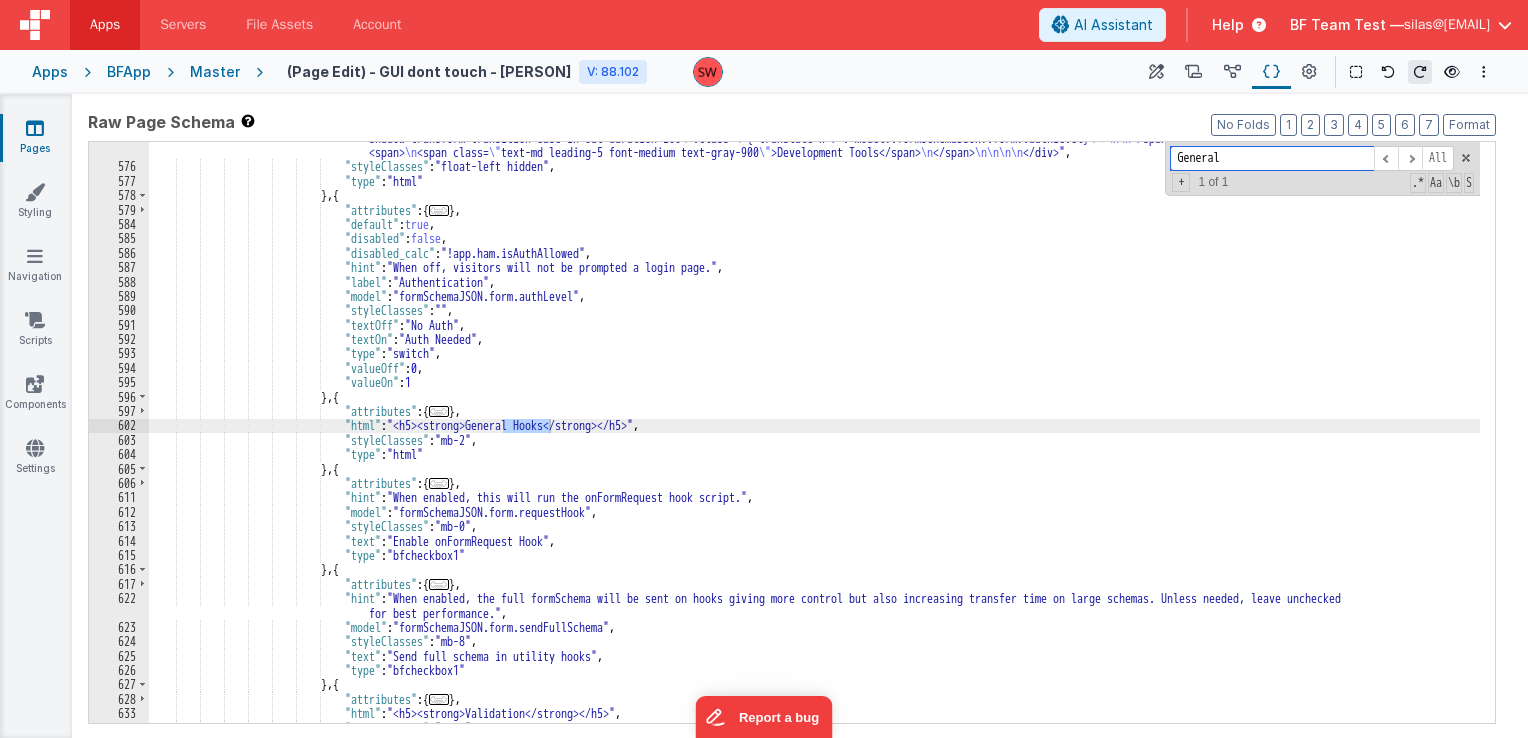 scroll, scrollTop: 9299, scrollLeft: 0, axis: vertical 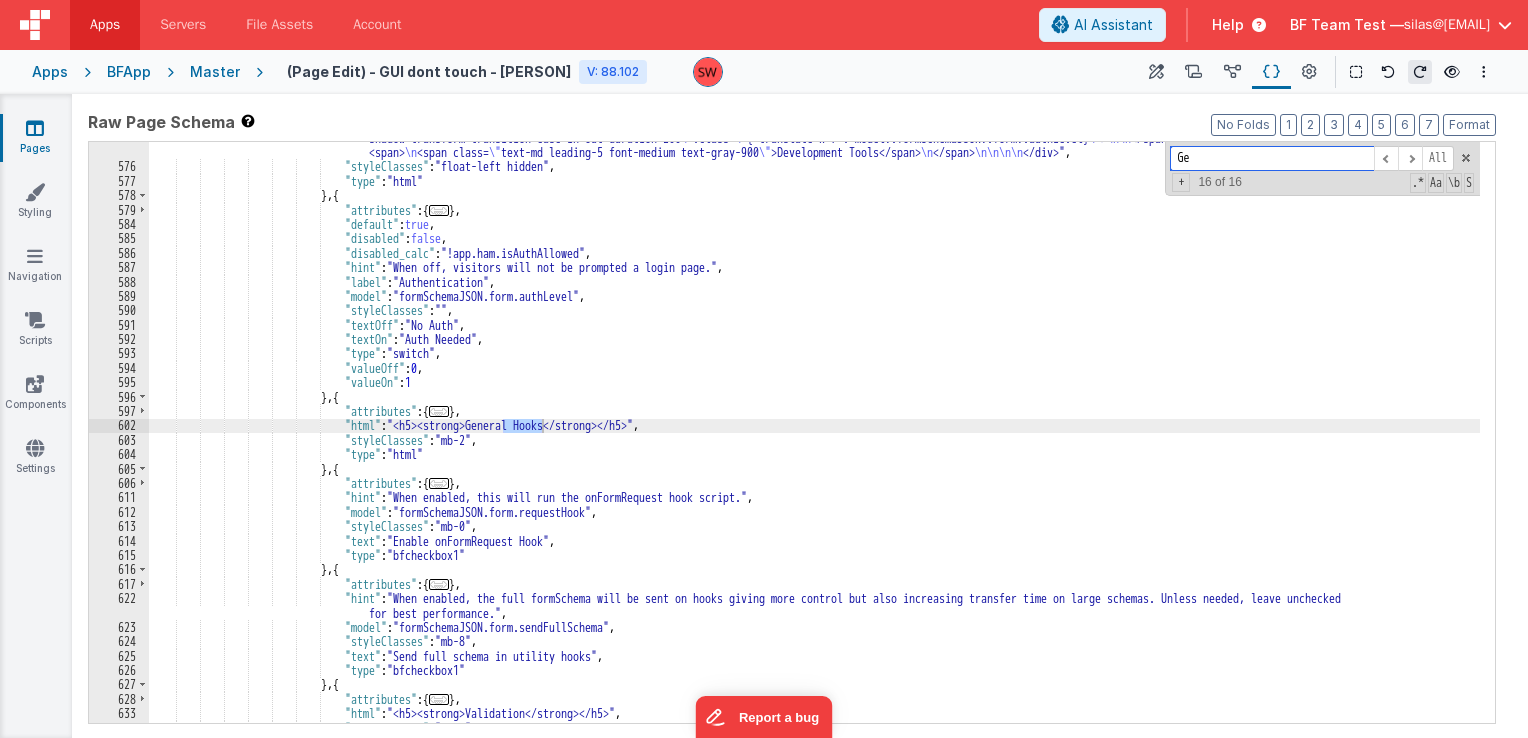 type on "G" 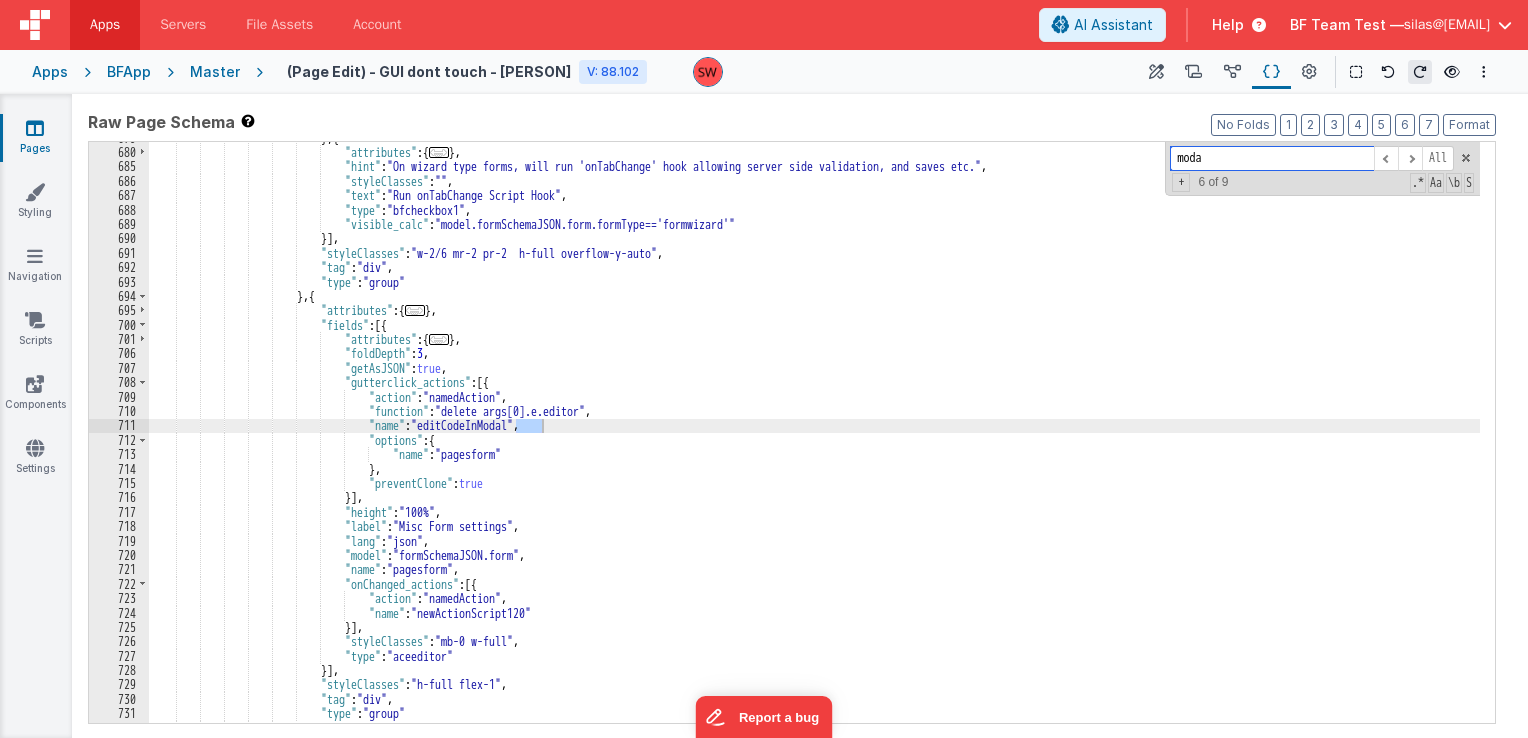 scroll, scrollTop: 10307, scrollLeft: 0, axis: vertical 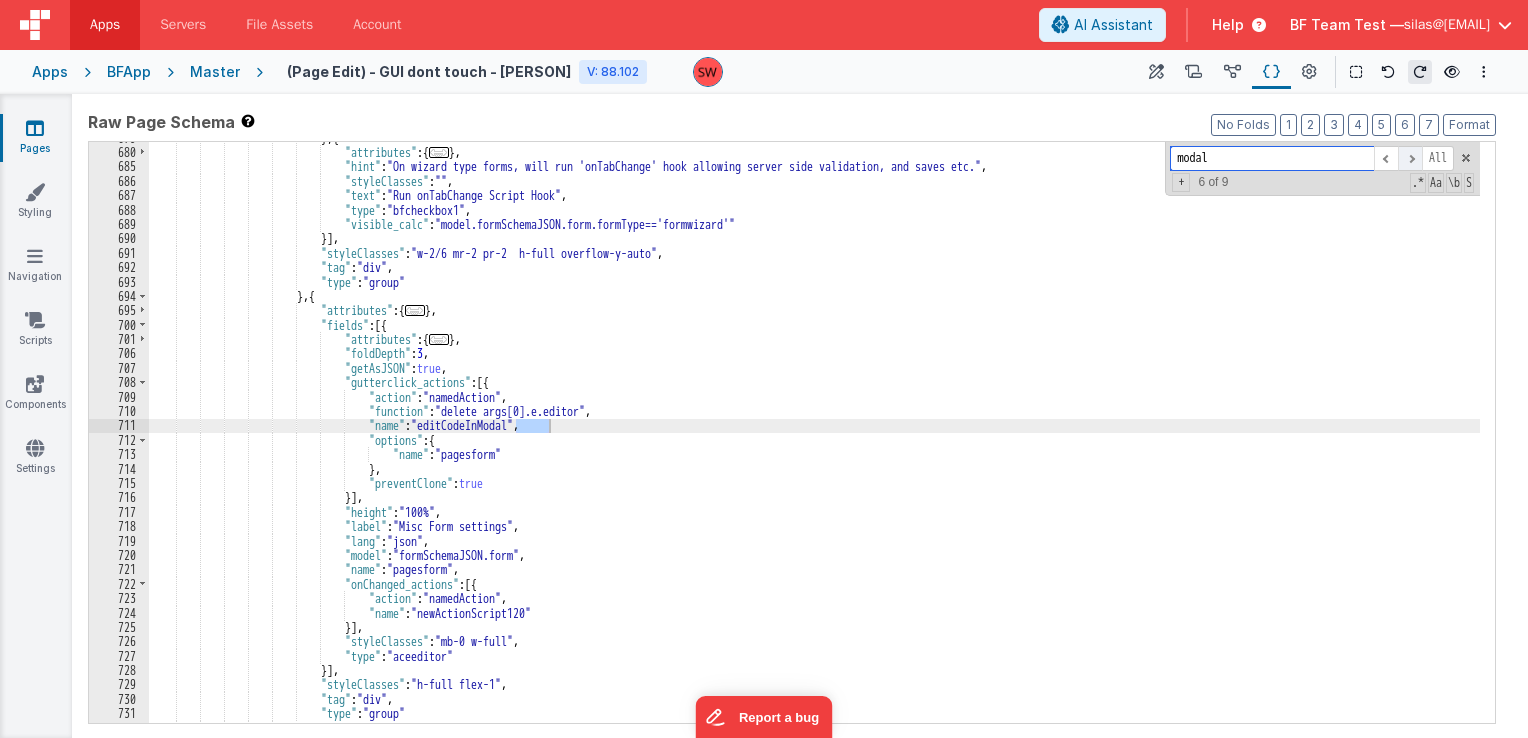 click at bounding box center [1410, 158] 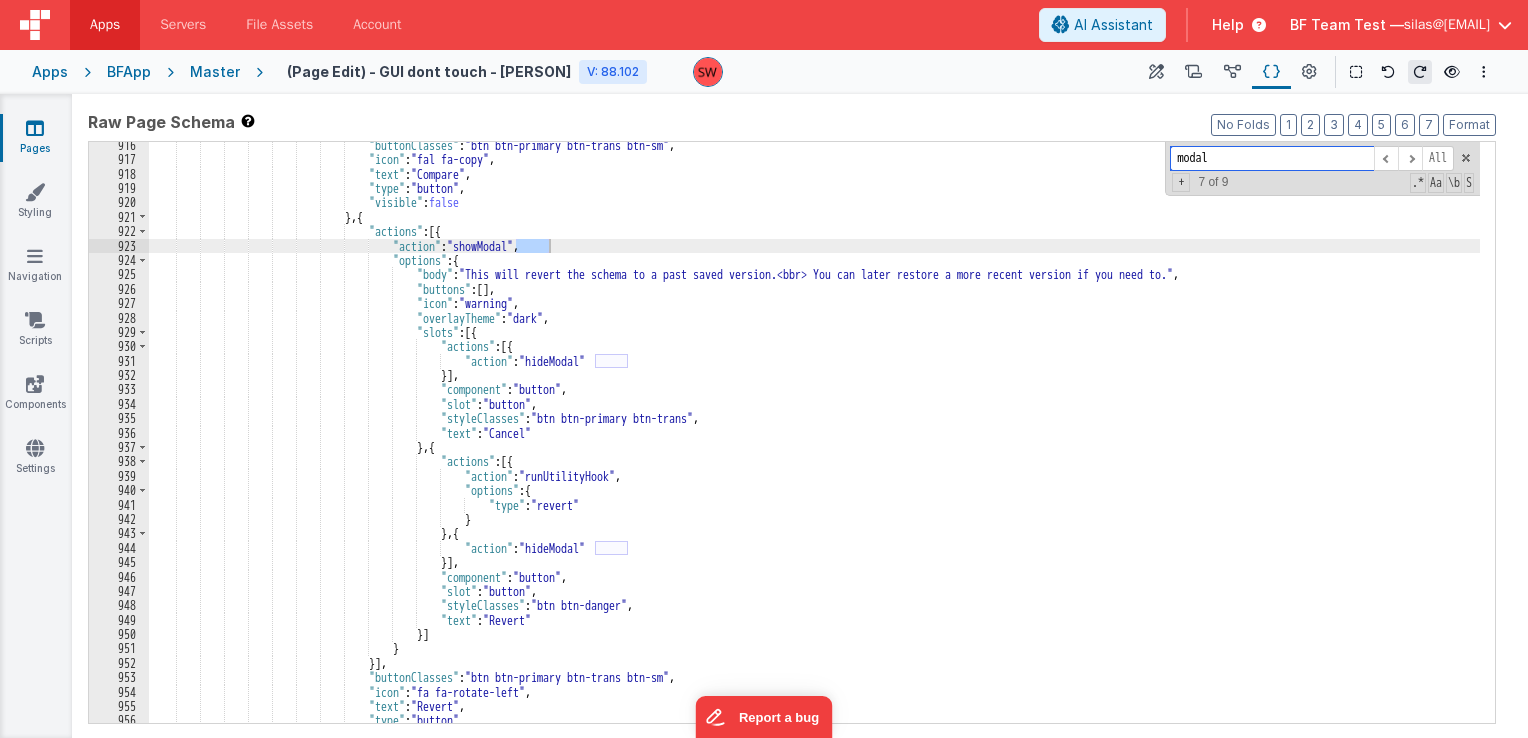 scroll, scrollTop: 12877, scrollLeft: 0, axis: vertical 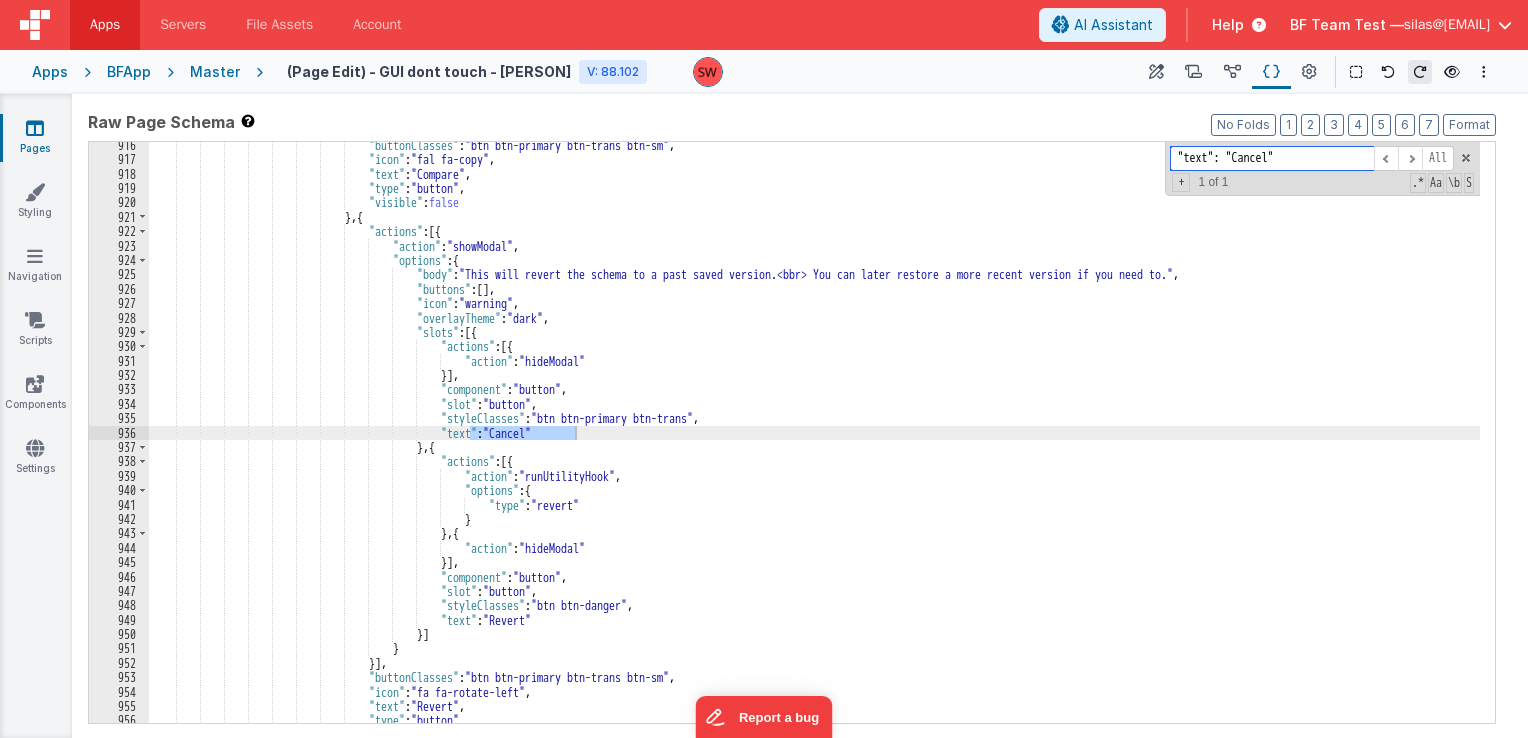 type on ""text": "Cancel"" 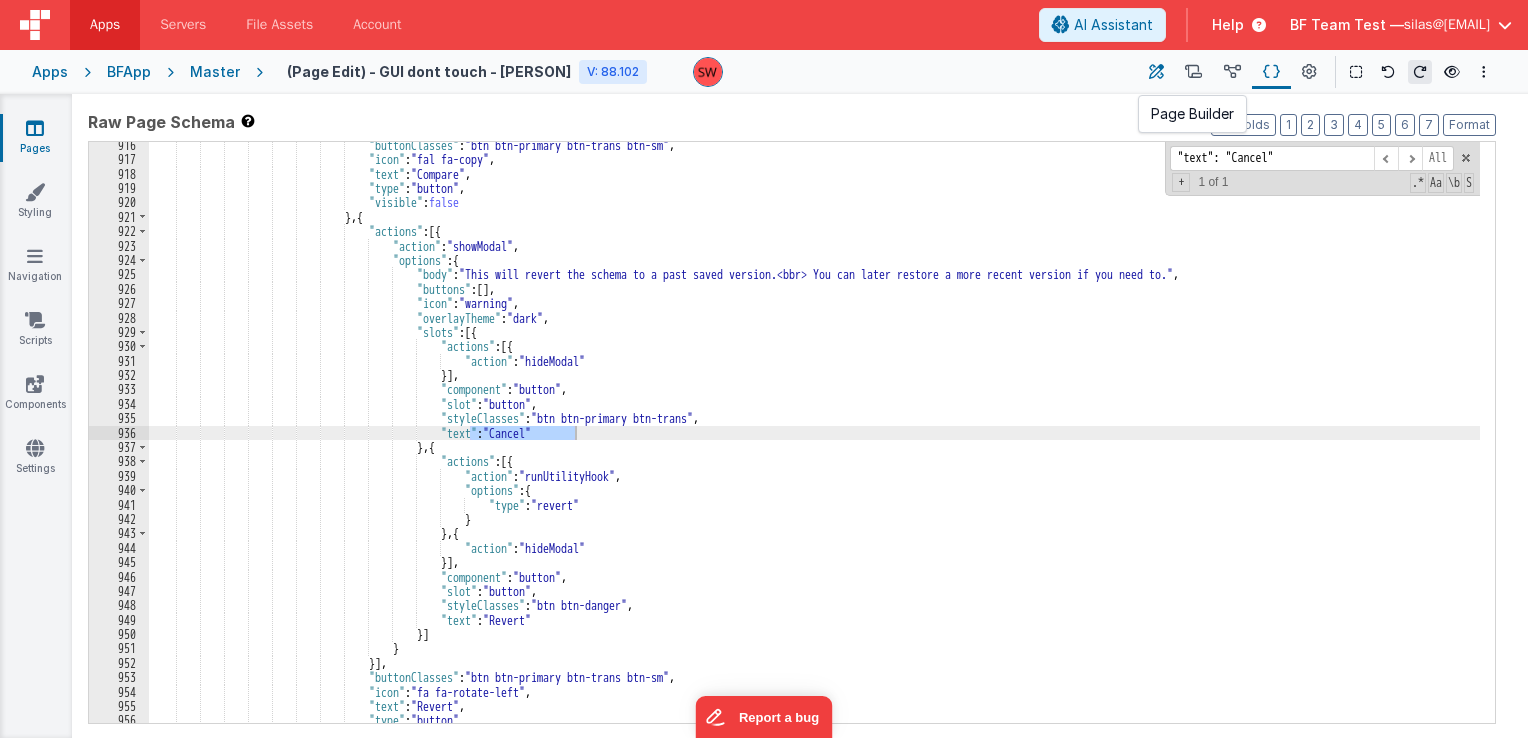 click at bounding box center (1156, 72) 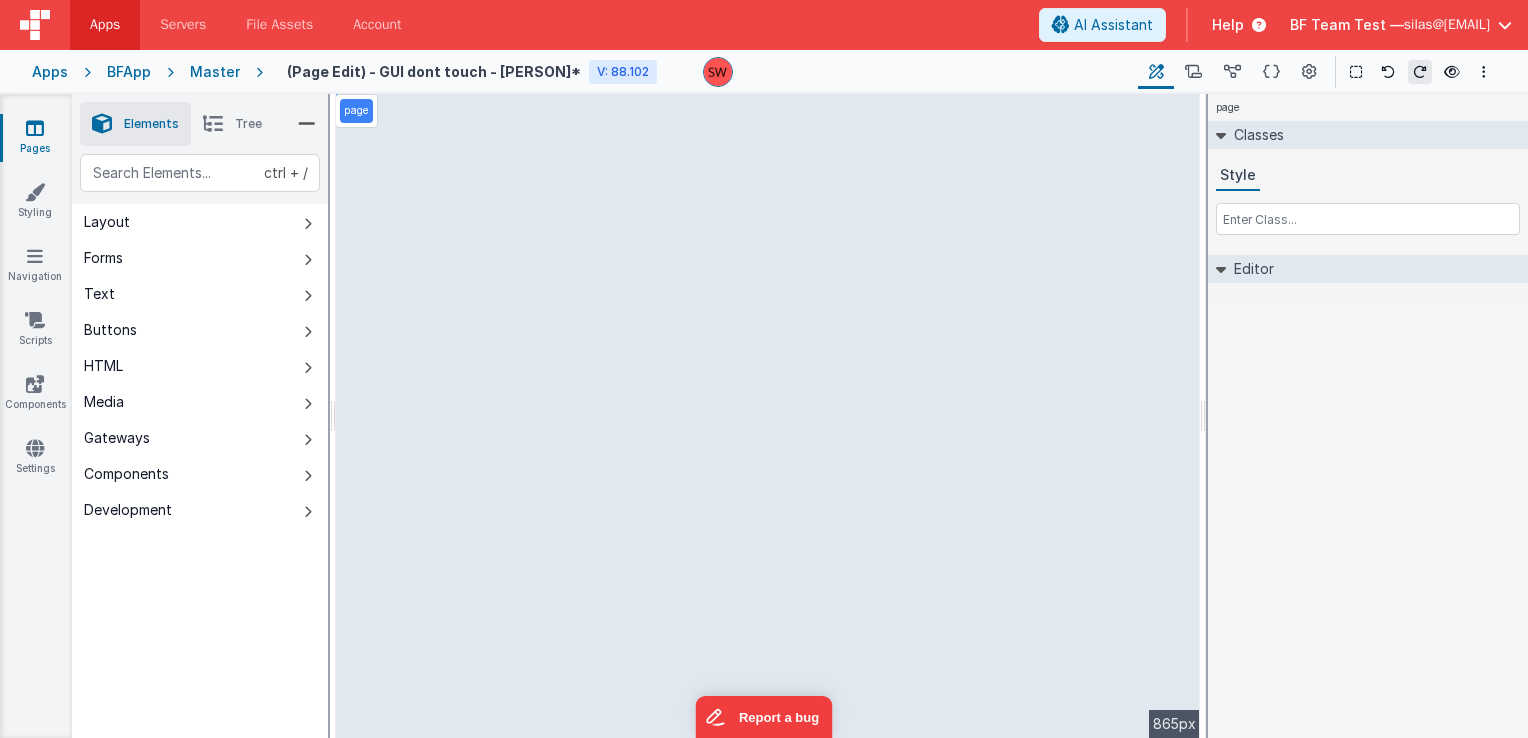 click on "Tree" at bounding box center [232, 124] 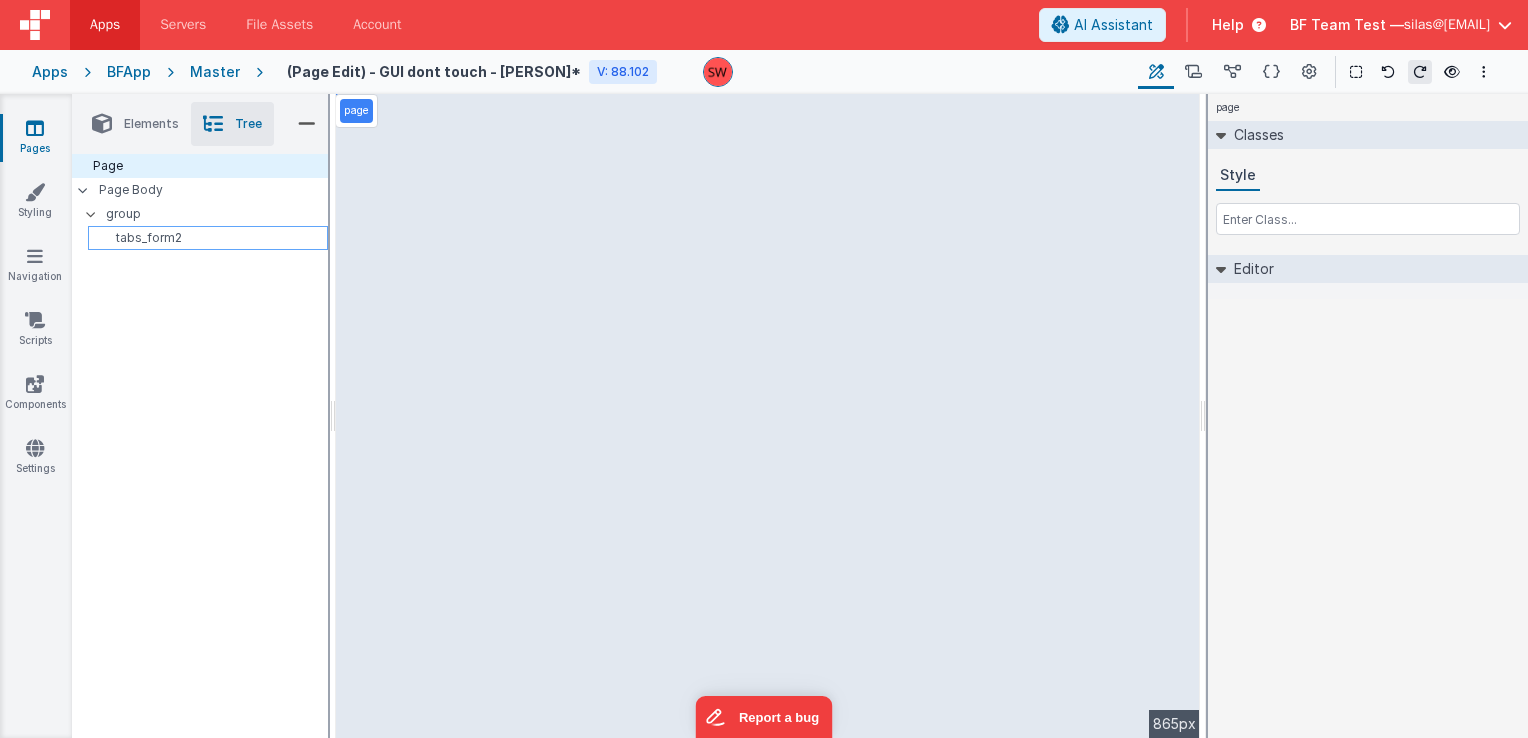 click on "tabs_form2" at bounding box center [211, 238] 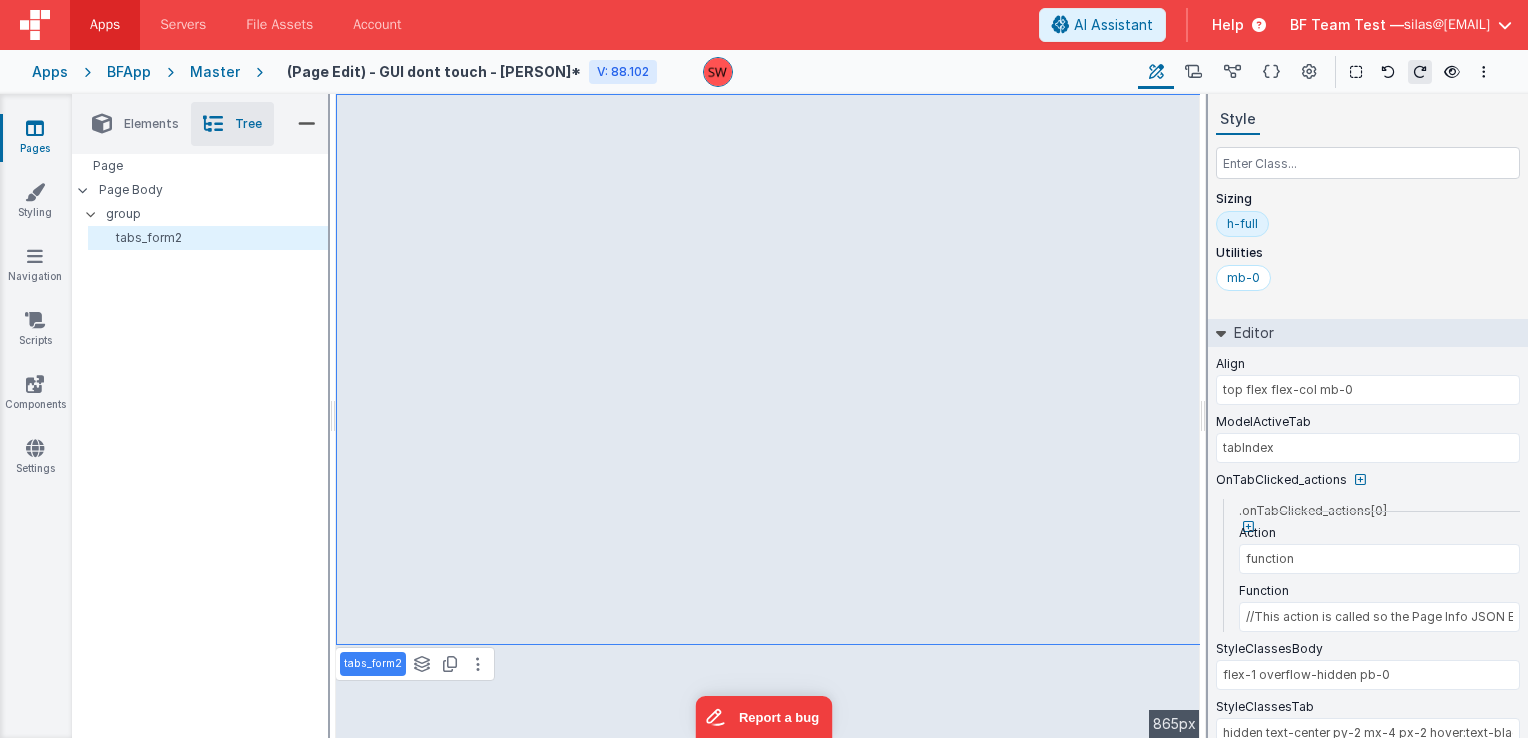 scroll, scrollTop: 0, scrollLeft: 0, axis: both 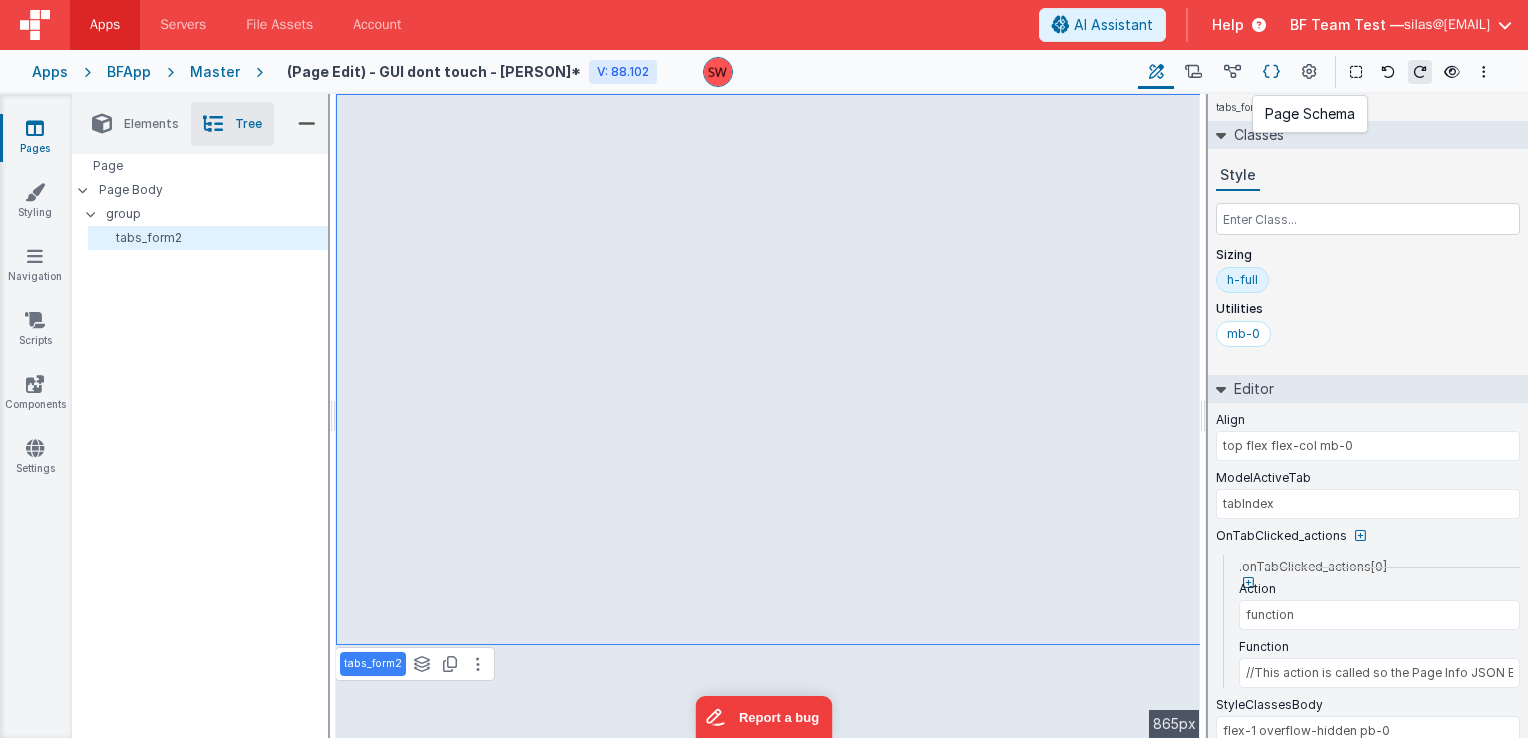 type on "//This action is called so the Page Info JSON Editor automatically updates when the tab is openededitor_pagesforn.resize()// If any future actions need to be run on a tab change they should be added here" 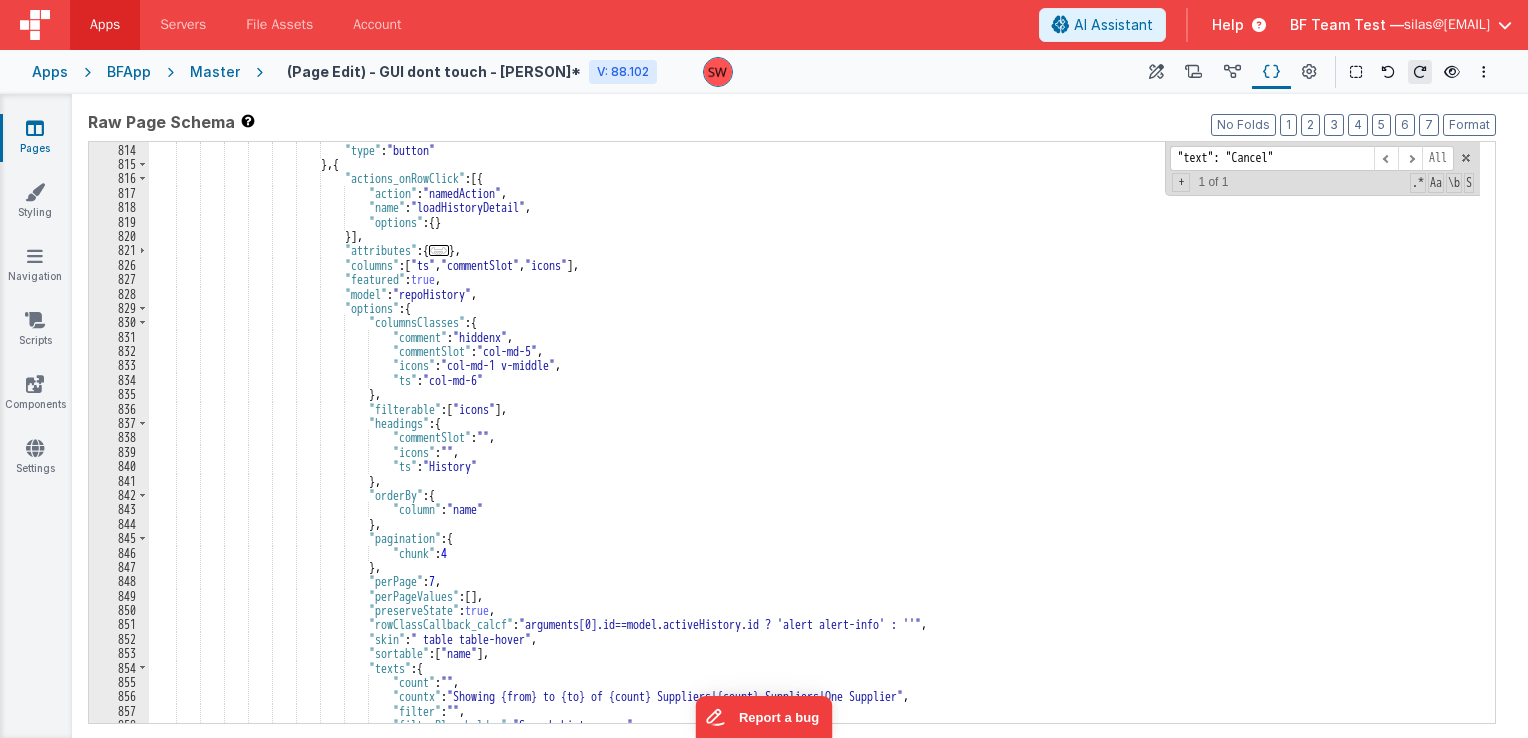 scroll, scrollTop: 11497, scrollLeft: 0, axis: vertical 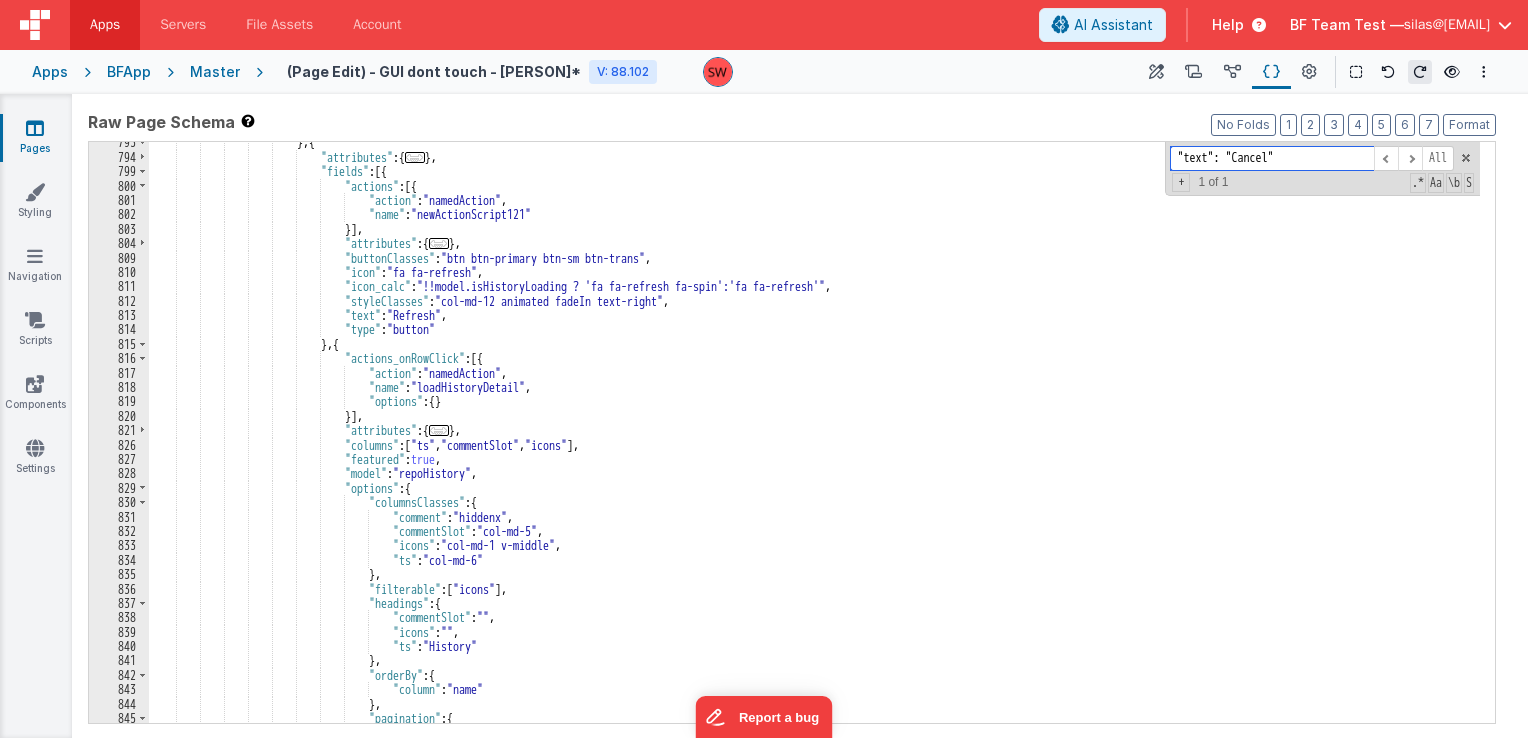 click on ""text": "Cancel"" at bounding box center [1272, 158] 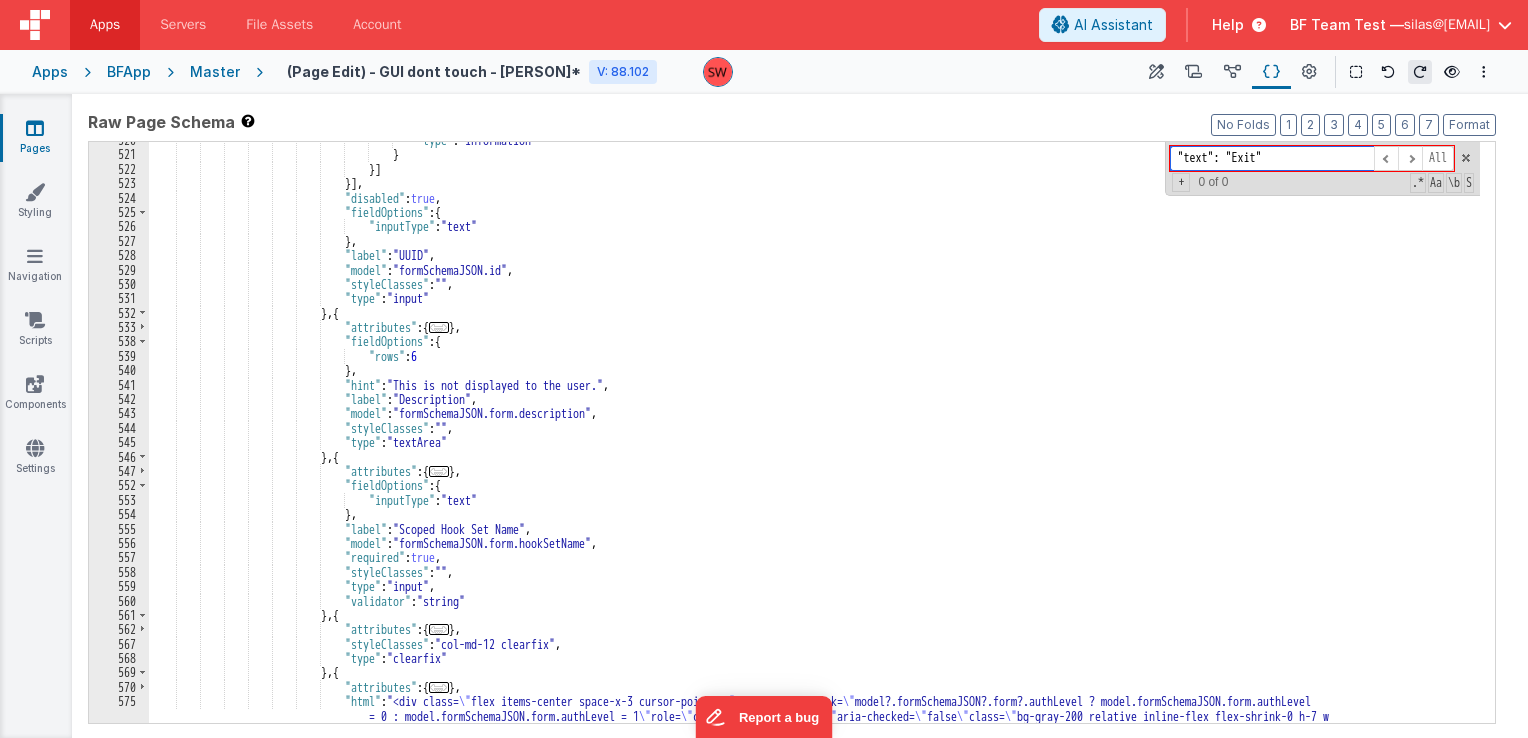 scroll, scrollTop: 8437, scrollLeft: 0, axis: vertical 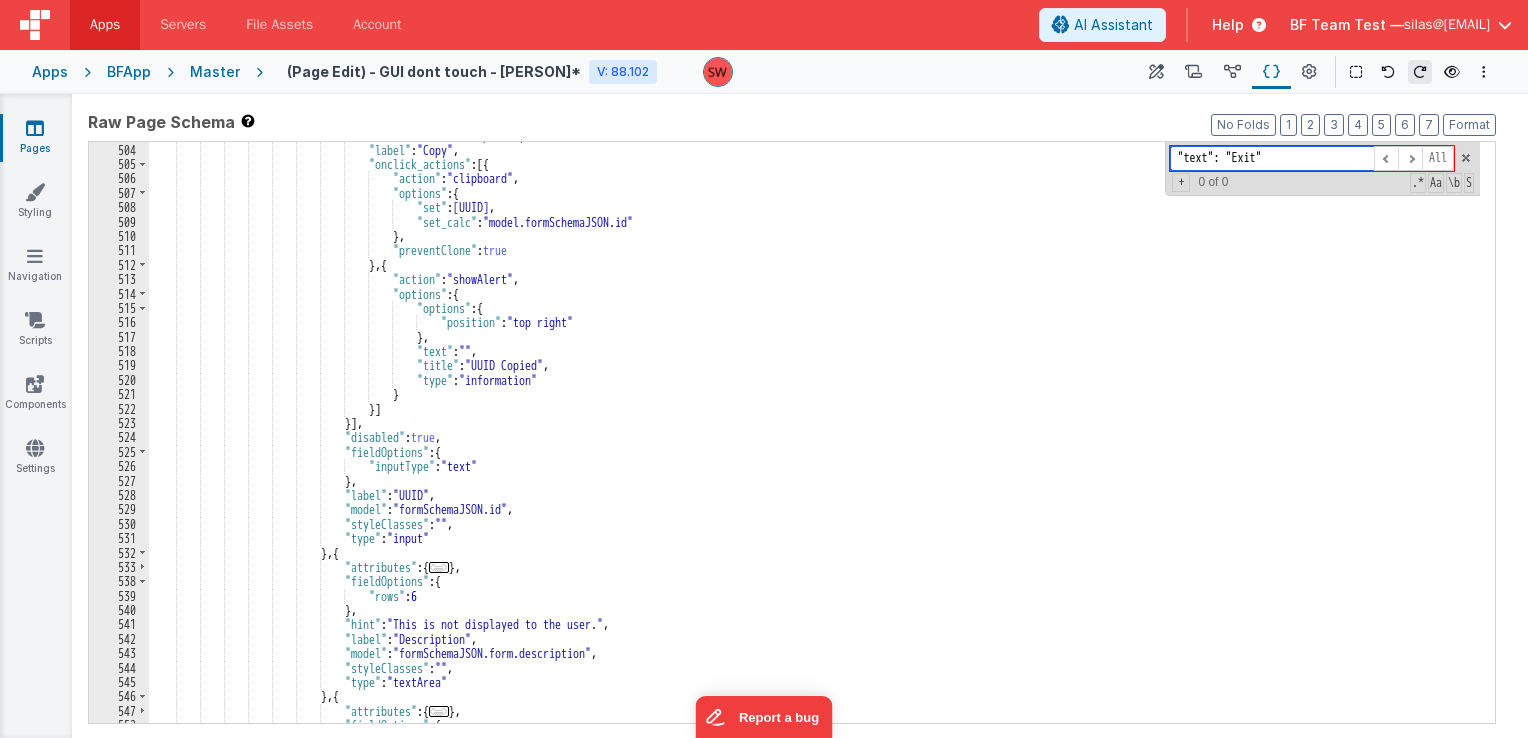 drag, startPoint x: 1264, startPoint y: 155, endPoint x: 1121, endPoint y: 171, distance: 143.89232 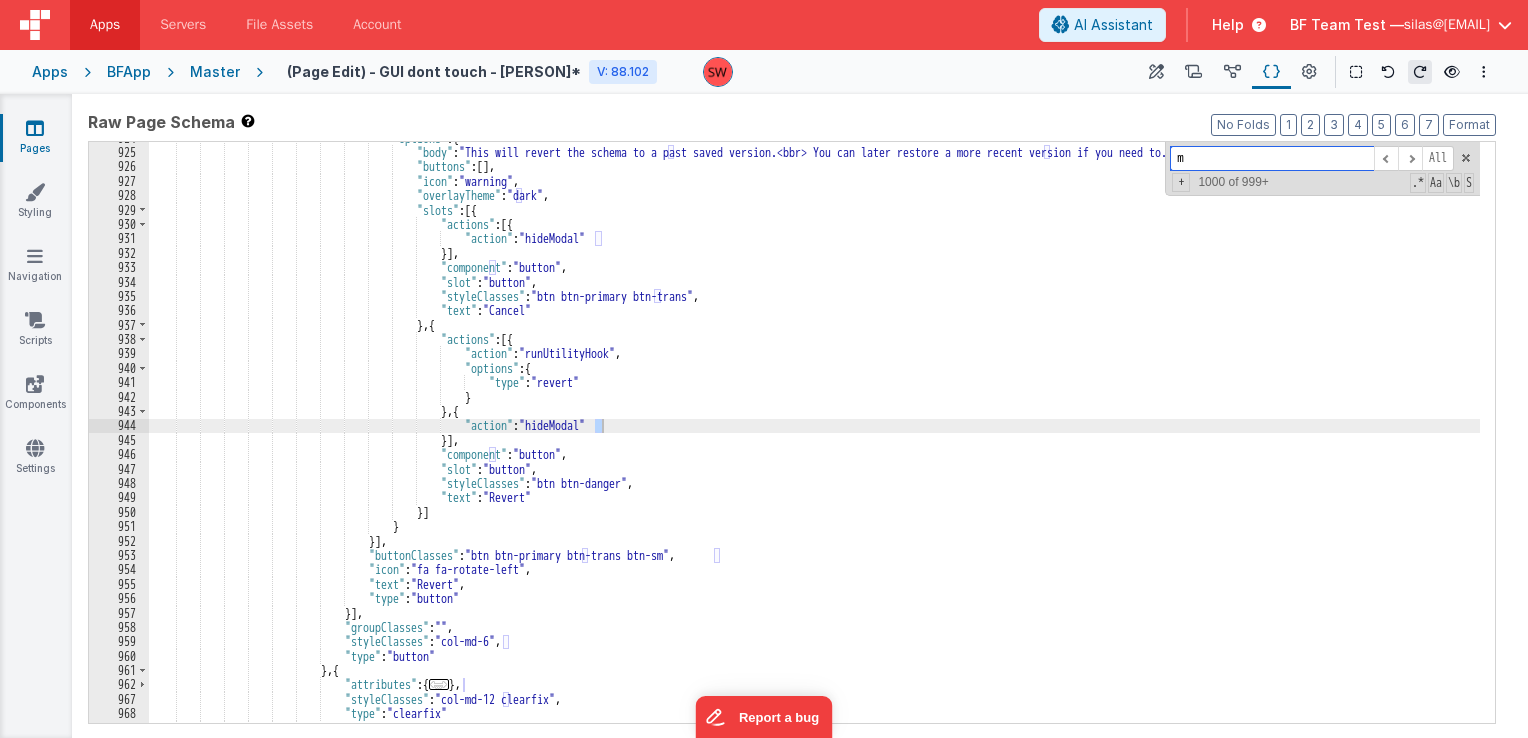 scroll, scrollTop: 13000, scrollLeft: 0, axis: vertical 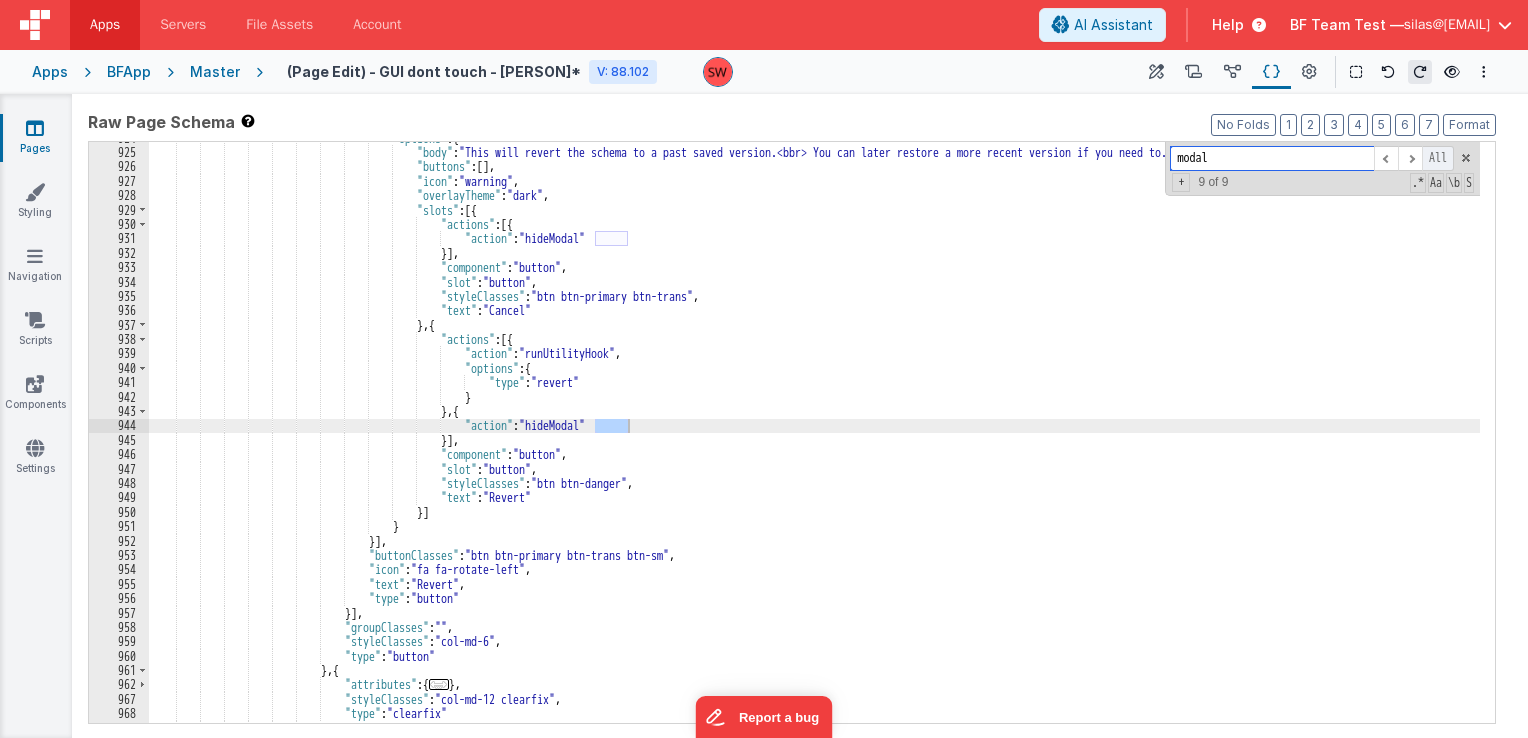type on "modal" 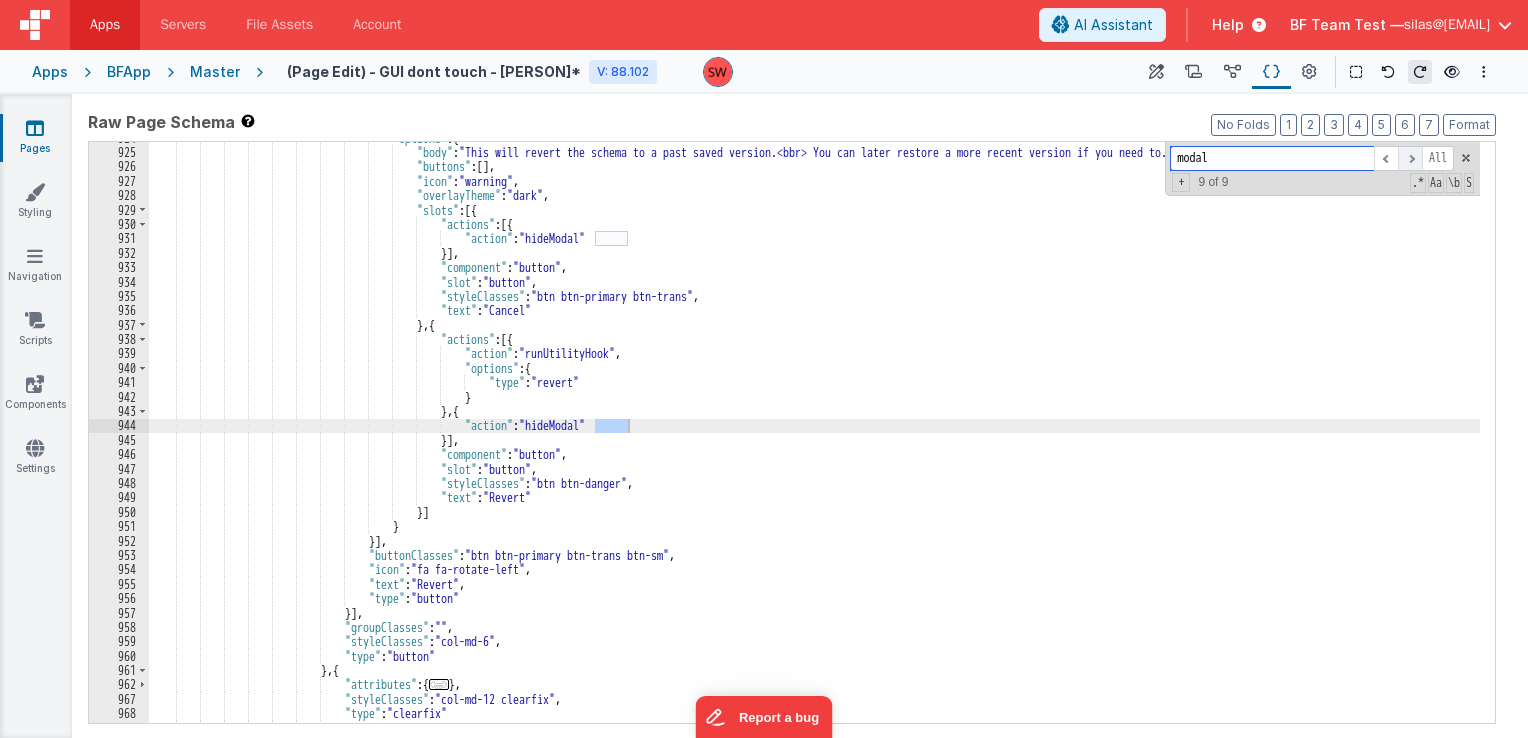 click at bounding box center [1410, 158] 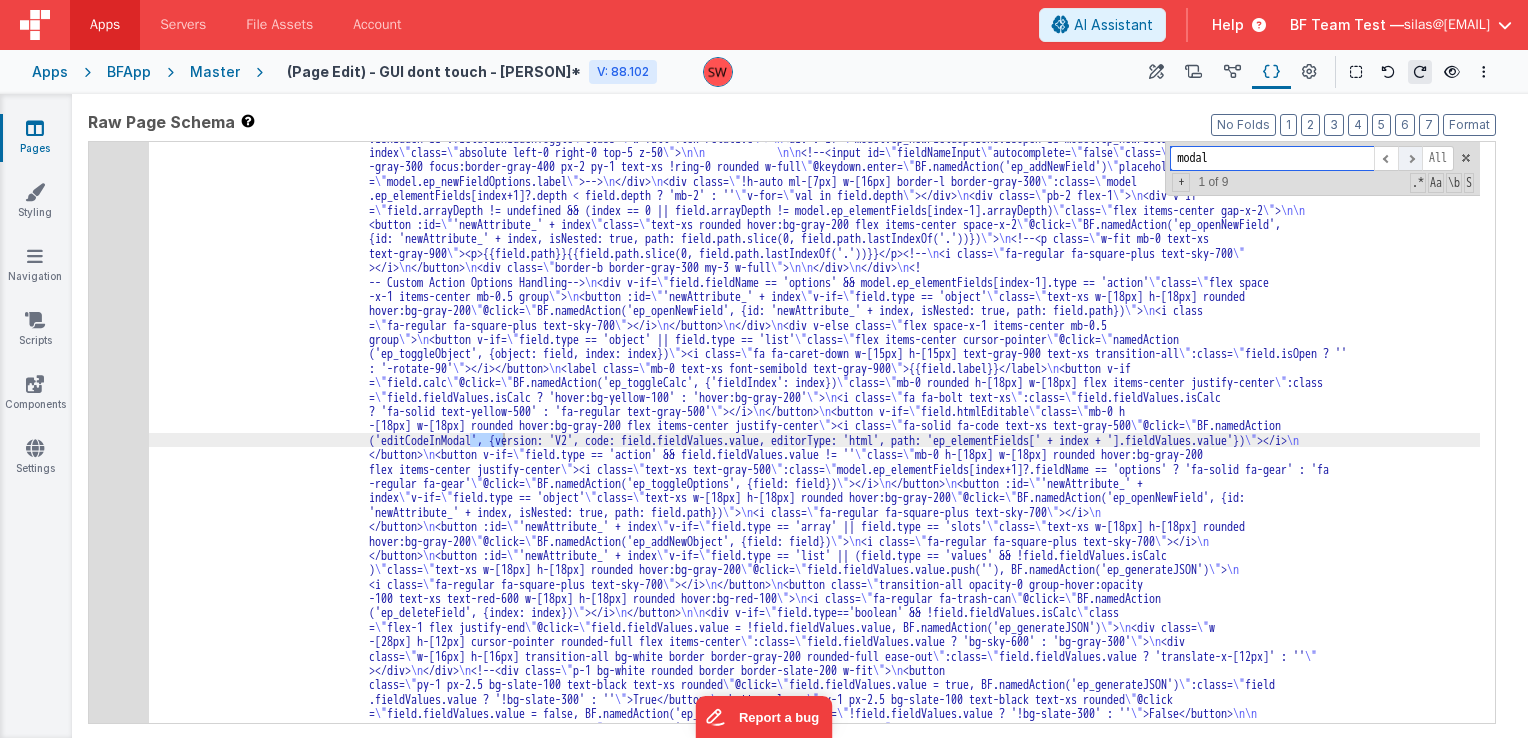 click at bounding box center [1410, 158] 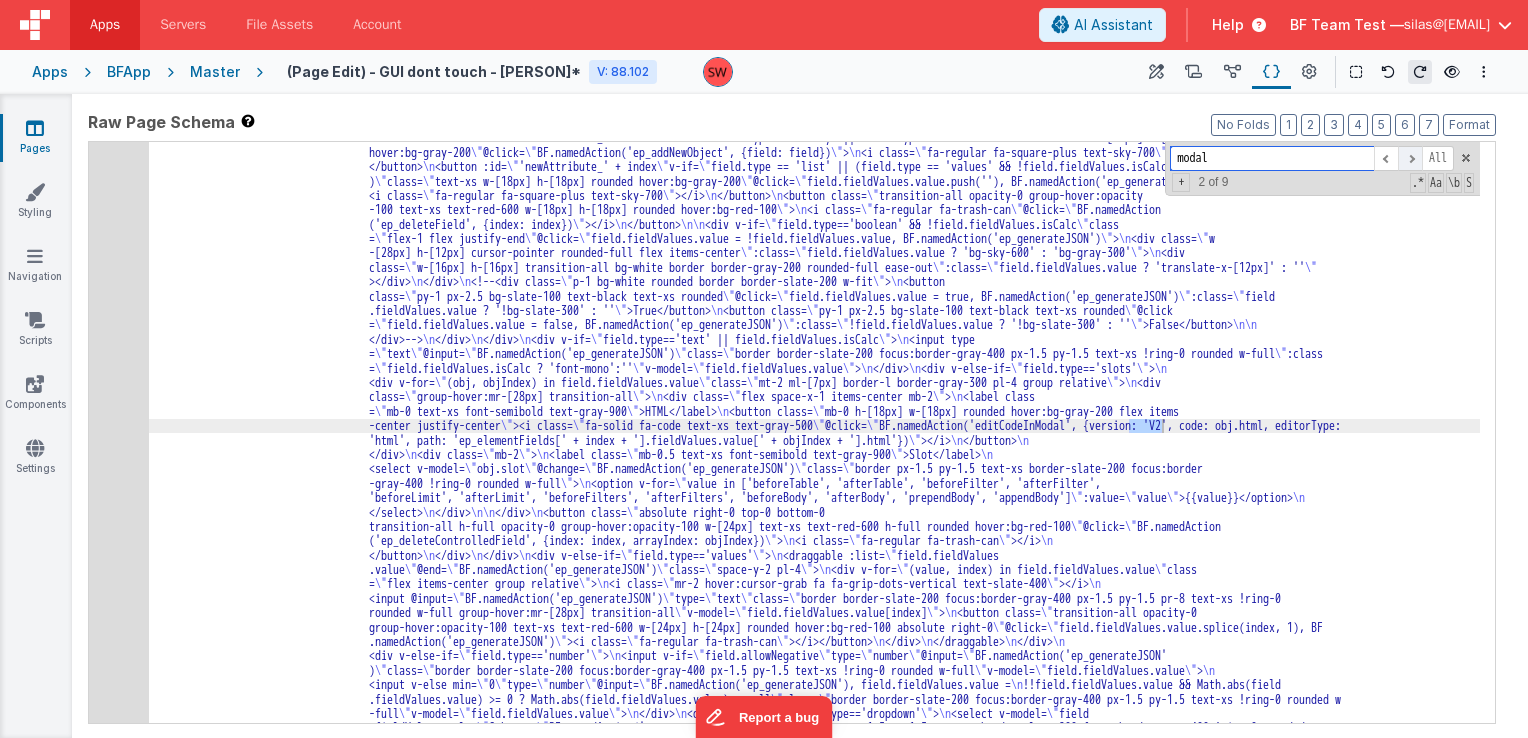 click at bounding box center [1410, 158] 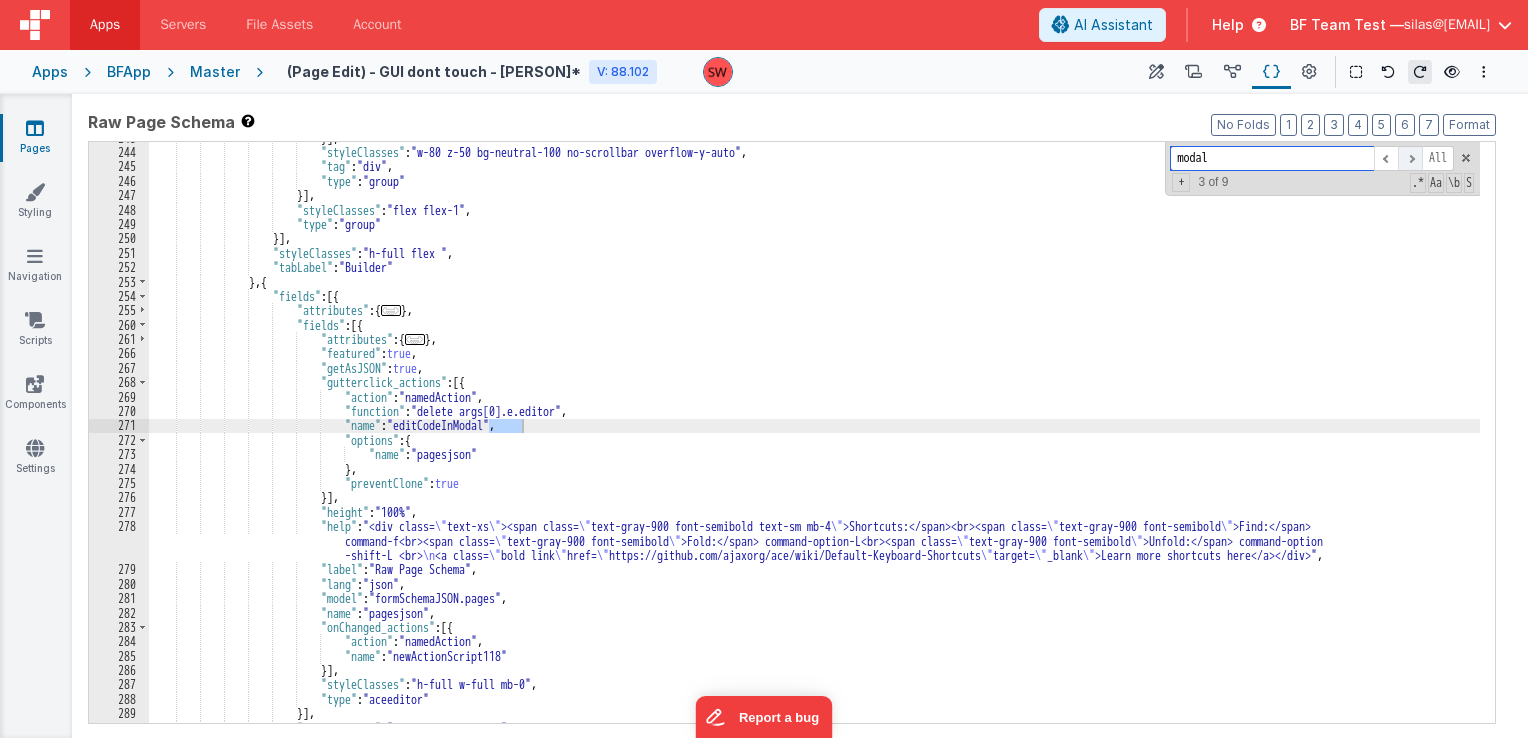 click at bounding box center [1410, 158] 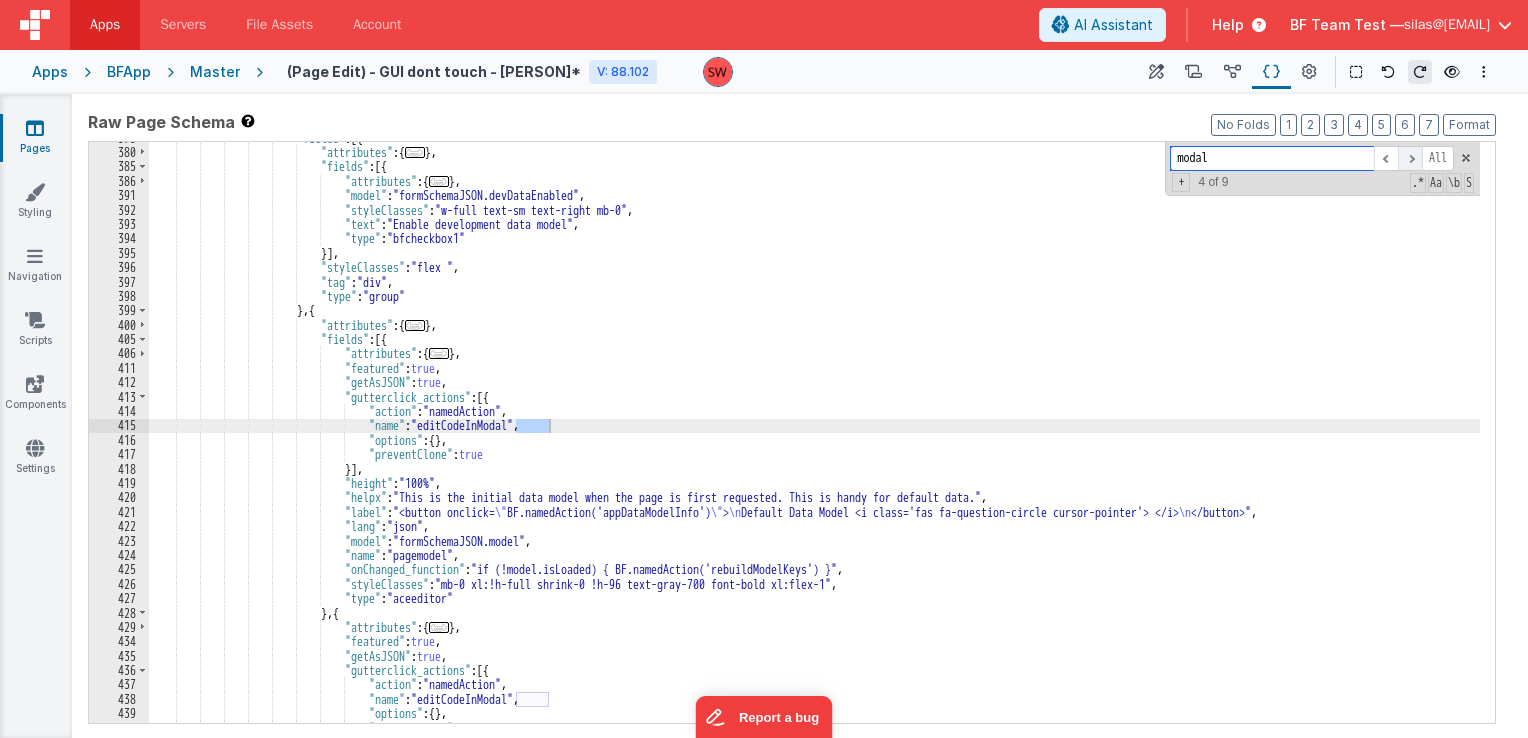 scroll, scrollTop: 6966, scrollLeft: 0, axis: vertical 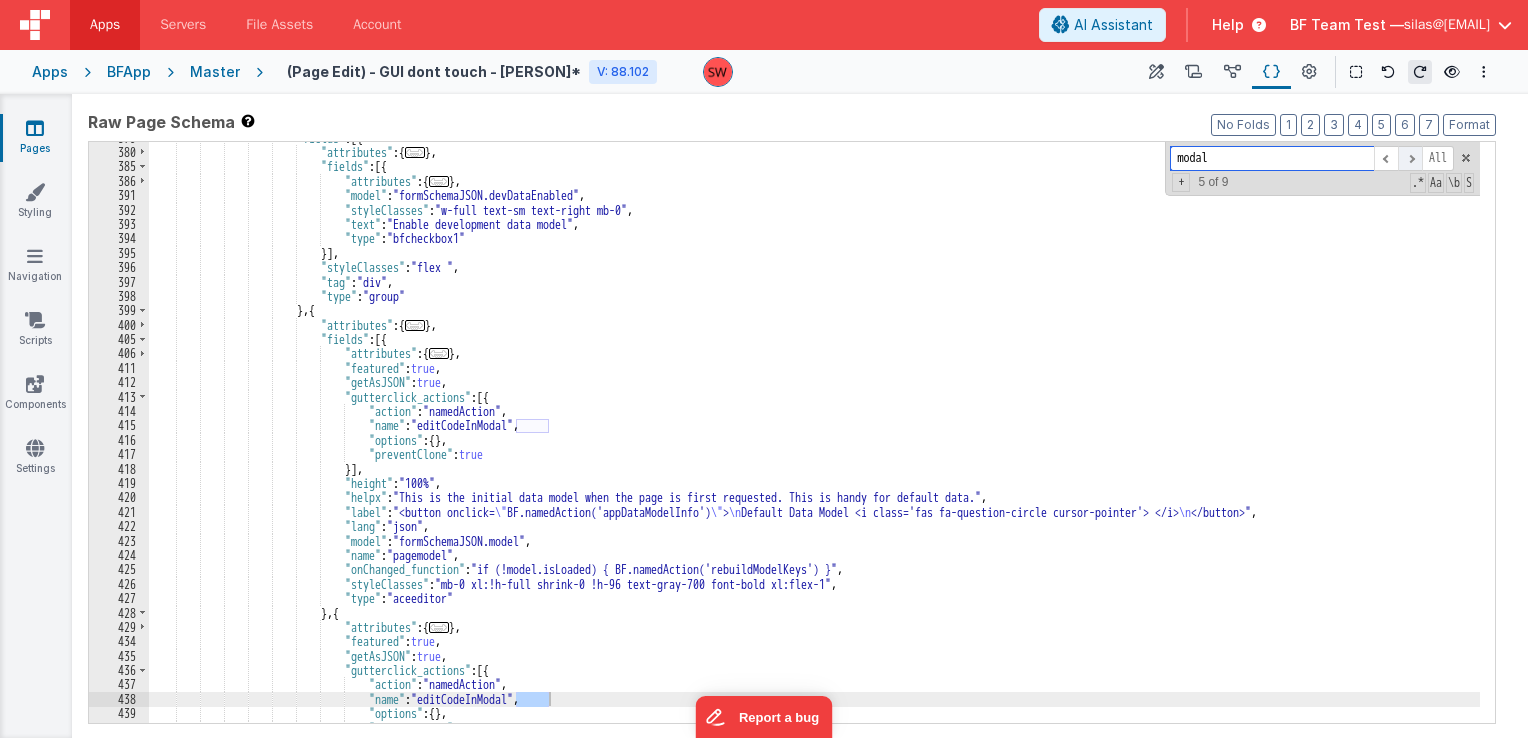 click at bounding box center (1410, 158) 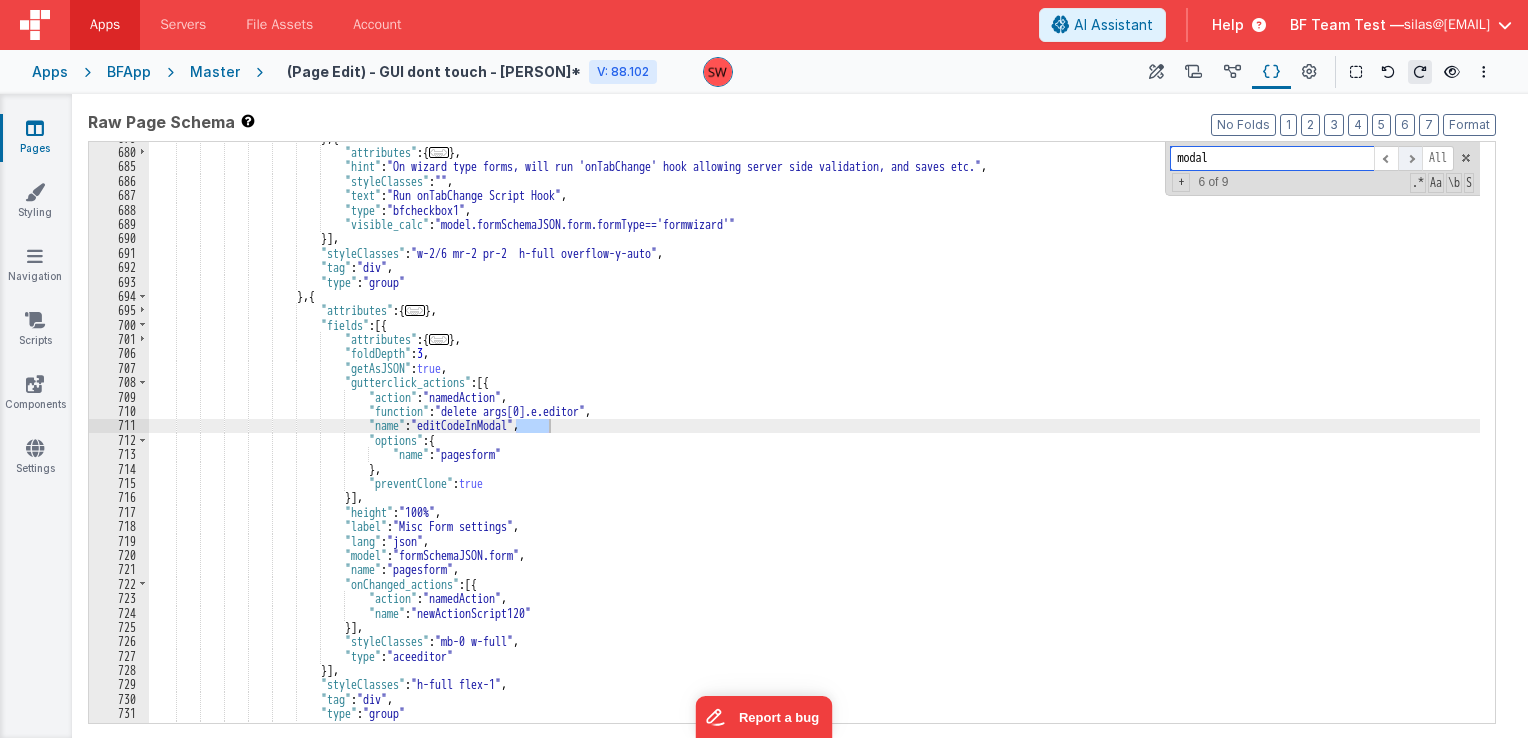 click at bounding box center [1410, 158] 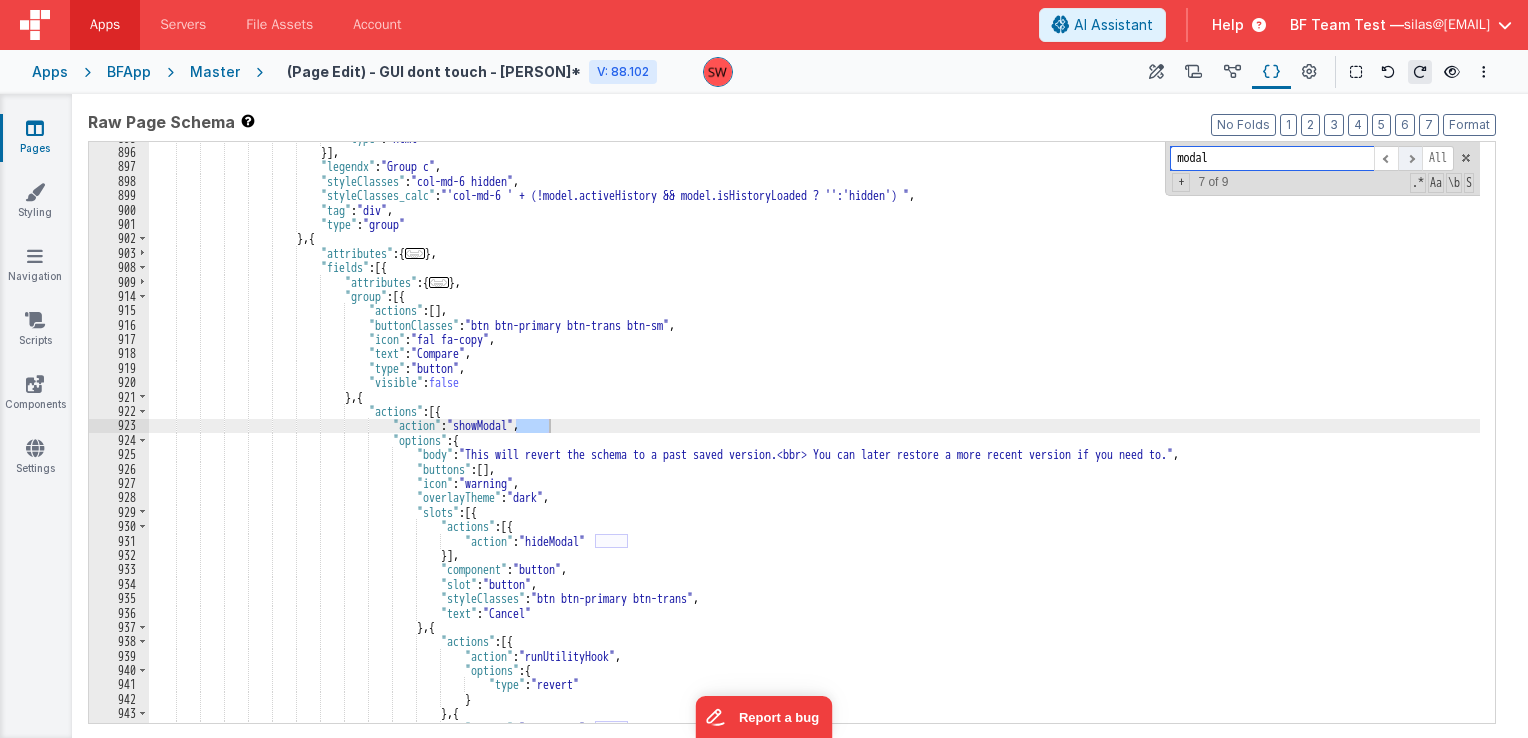 click at bounding box center (1410, 158) 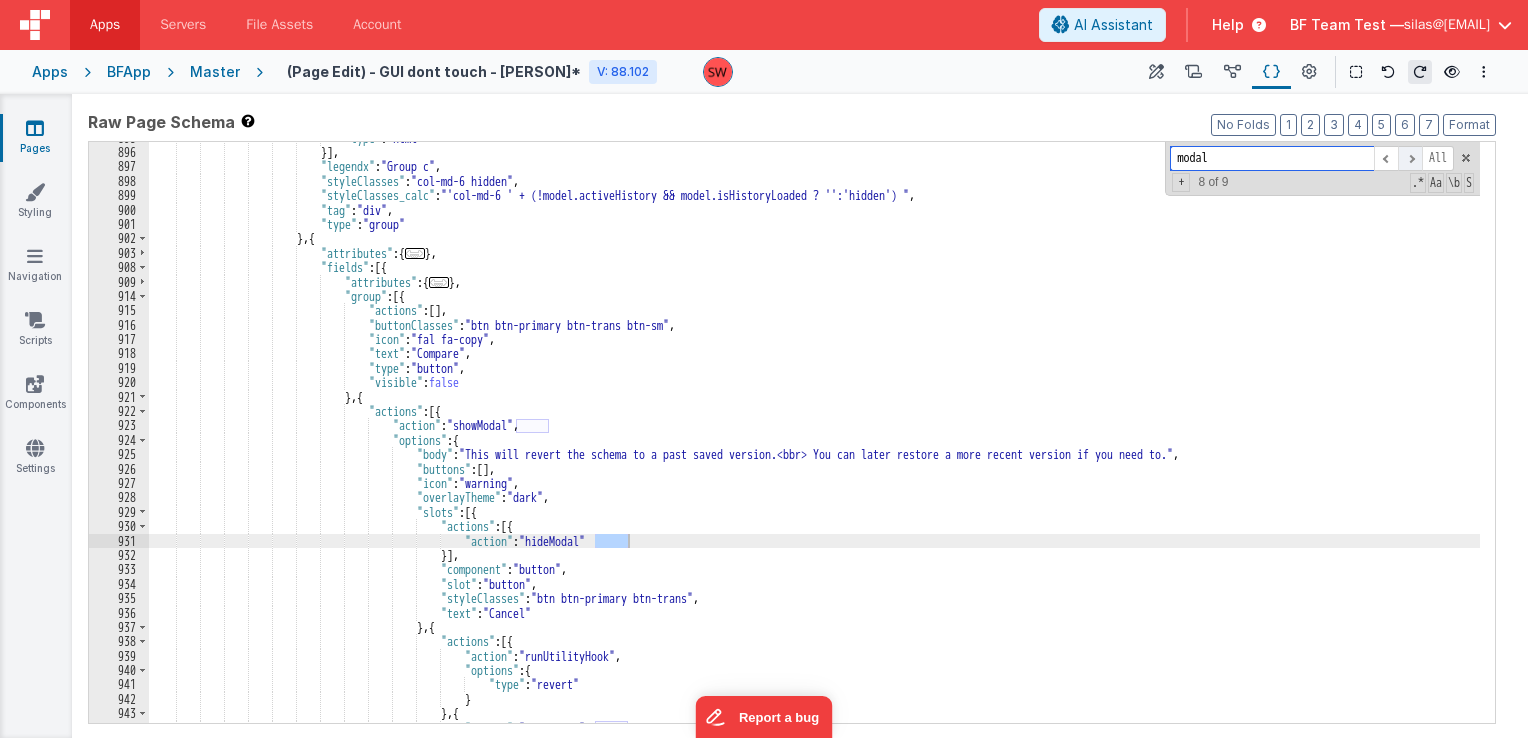 click at bounding box center (1410, 158) 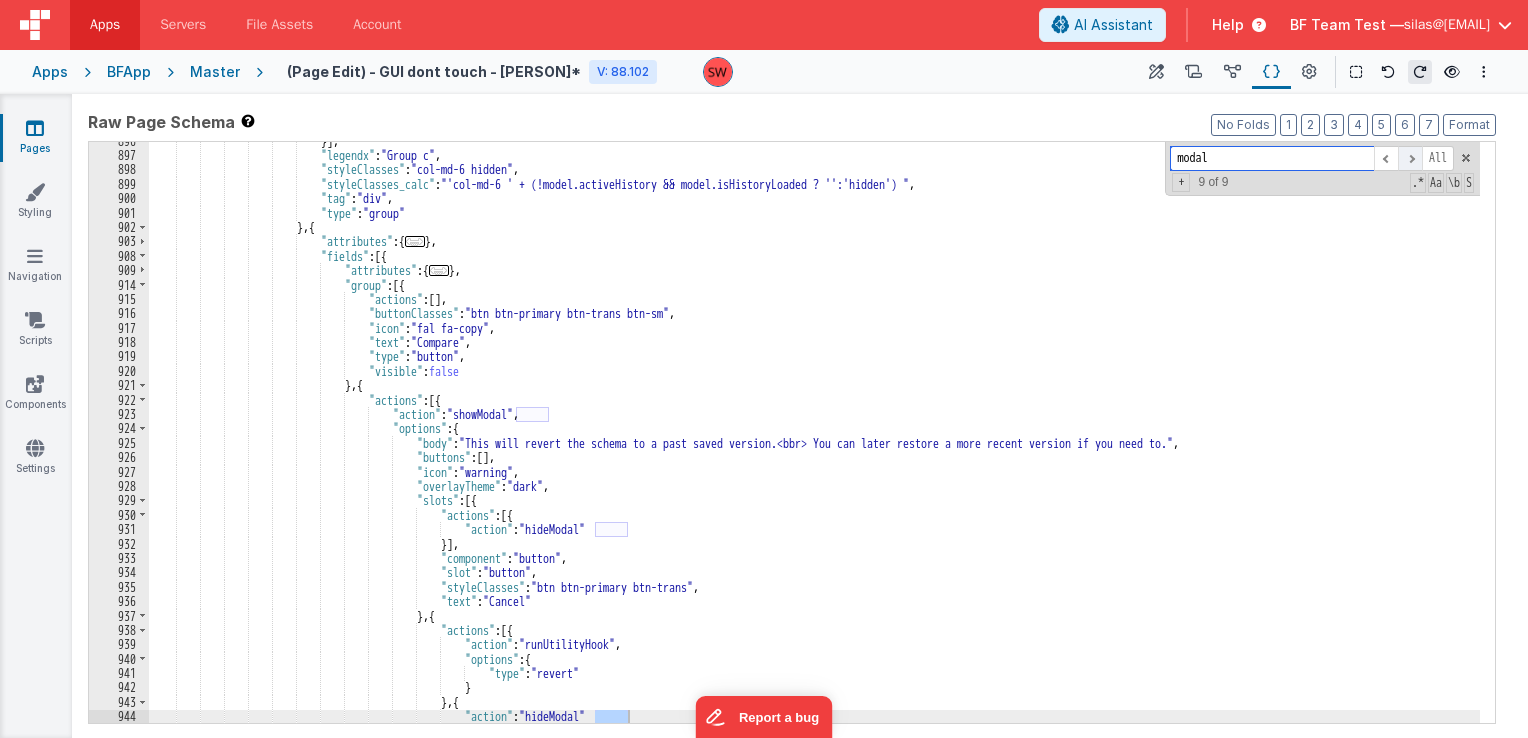 click at bounding box center (1410, 158) 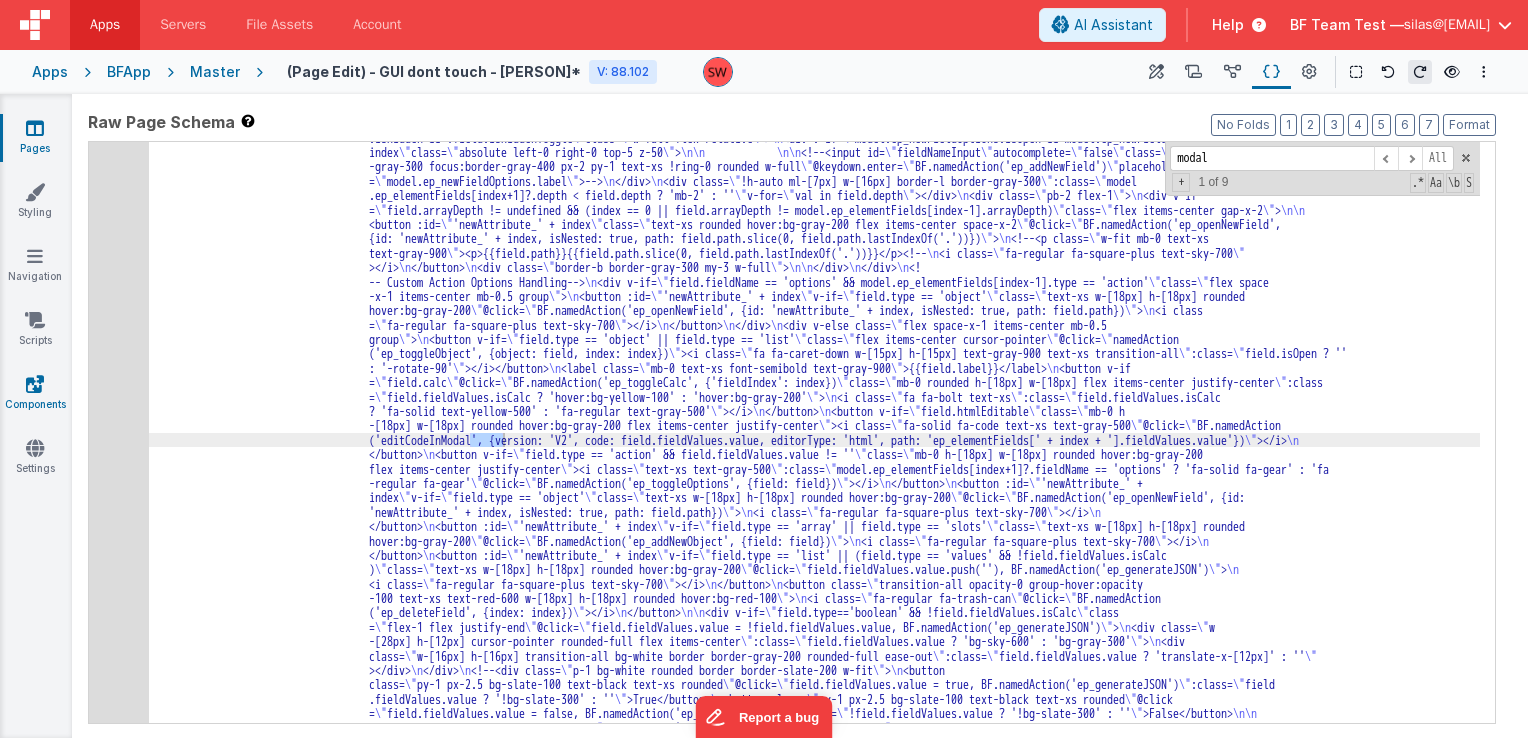click on "Components" at bounding box center (35, 394) 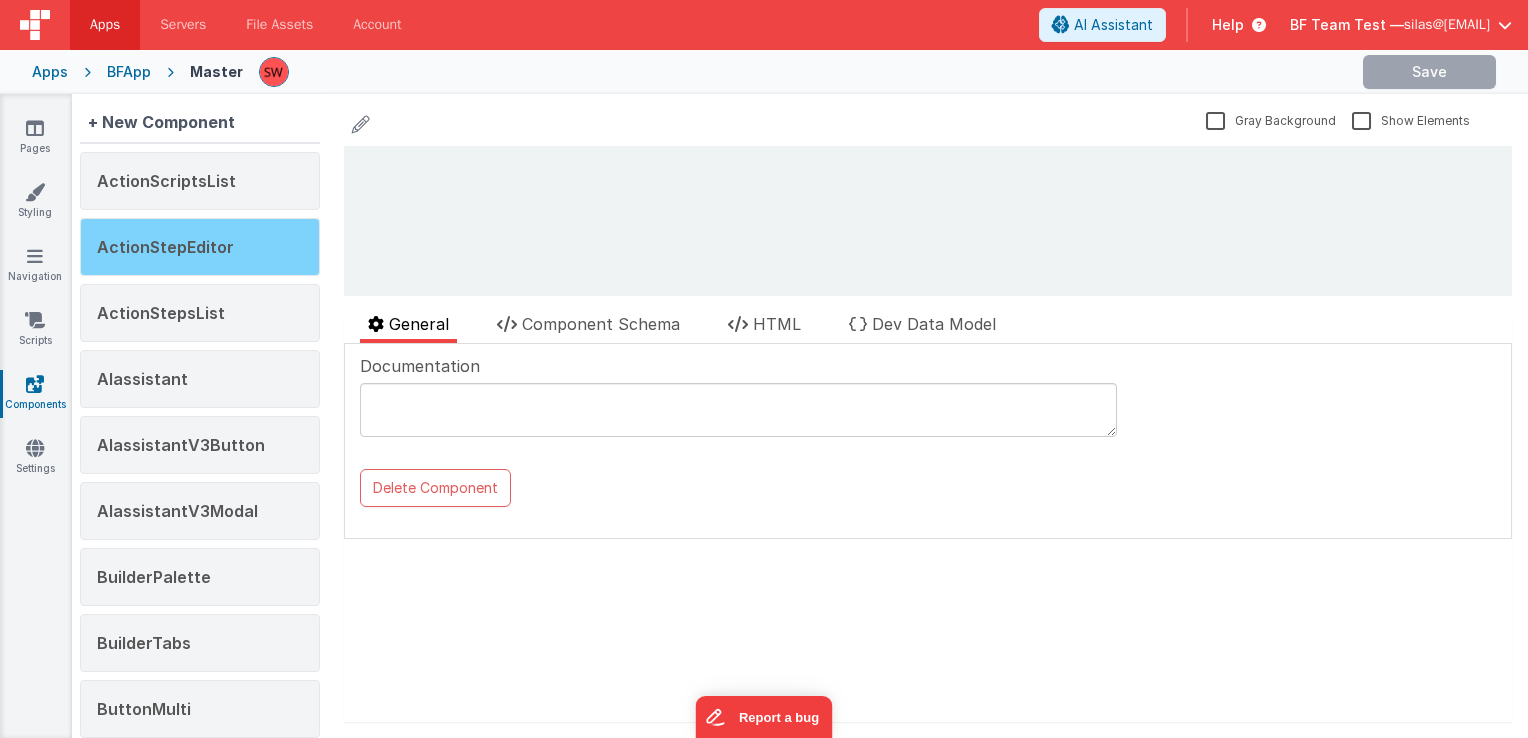 scroll, scrollTop: 0, scrollLeft: 0, axis: both 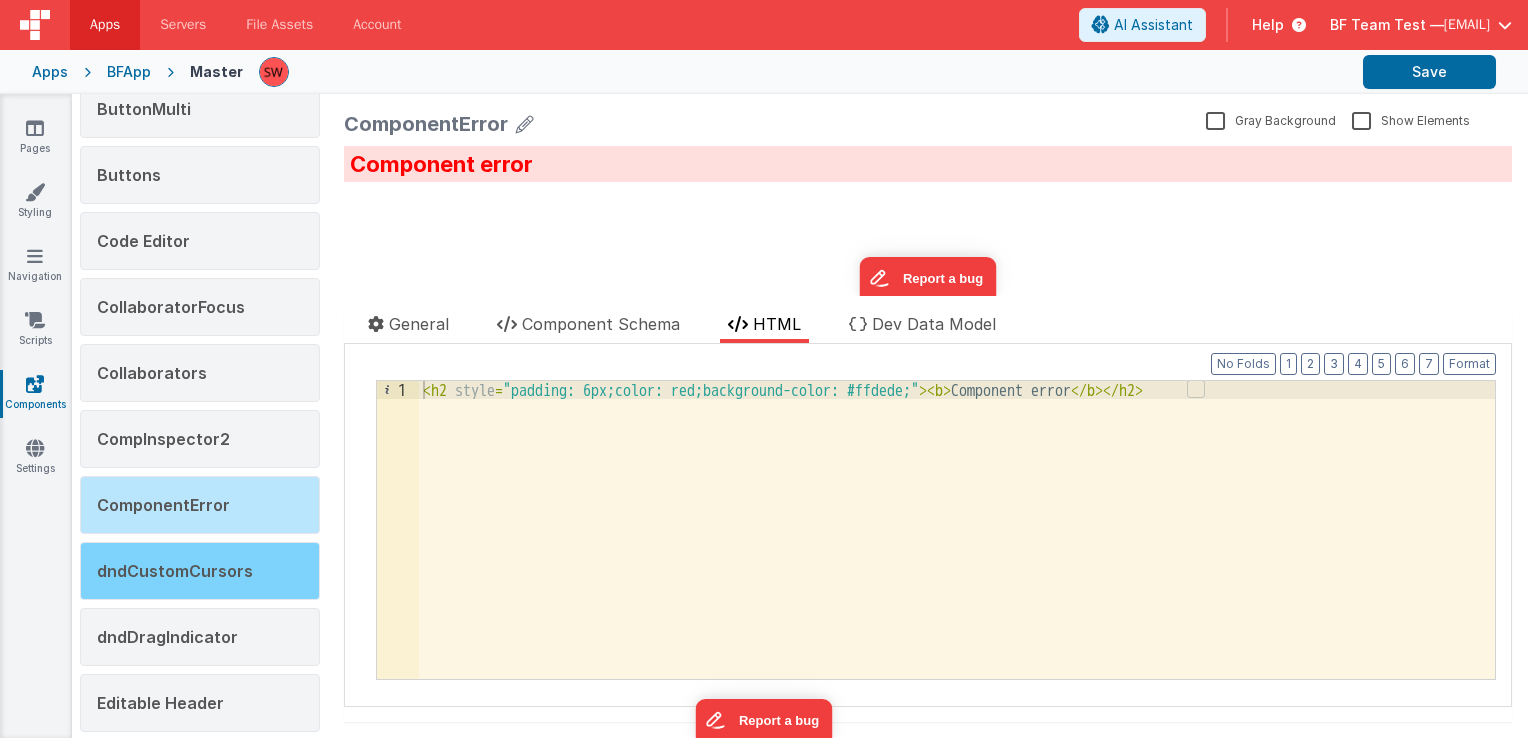 click on "dndCustomCursors" at bounding box center [175, 571] 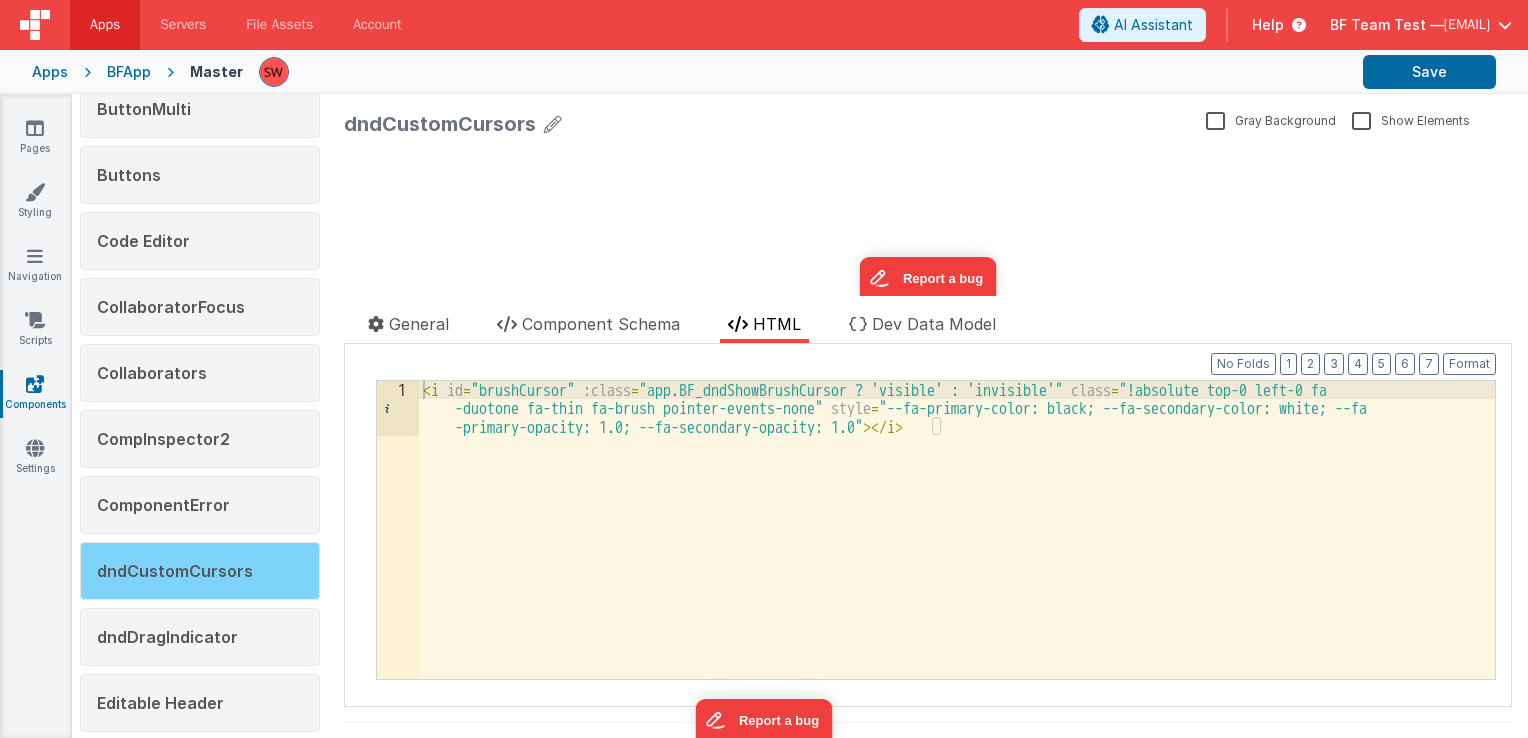 scroll, scrollTop: 700, scrollLeft: 0, axis: vertical 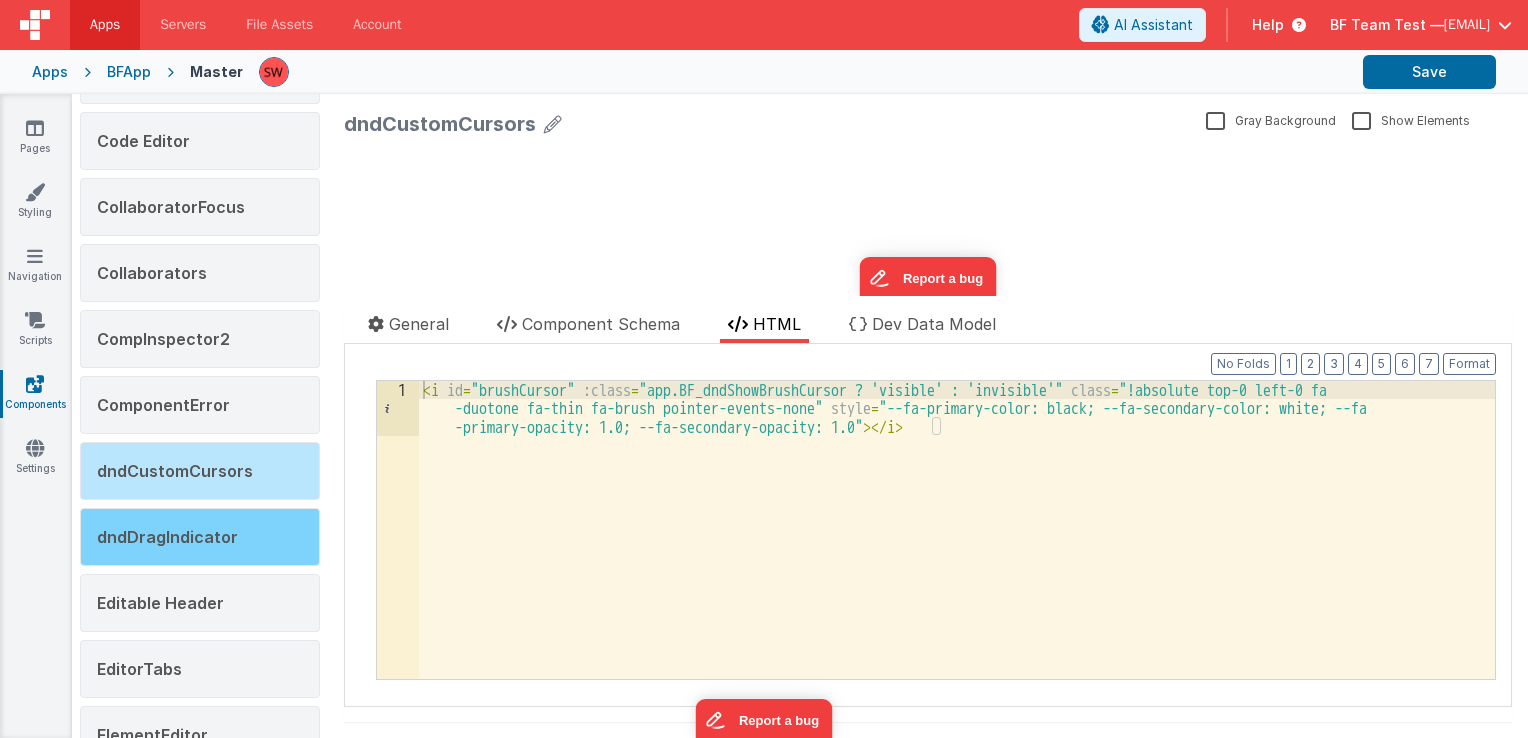 click on "dndDragIndicator" at bounding box center (200, 537) 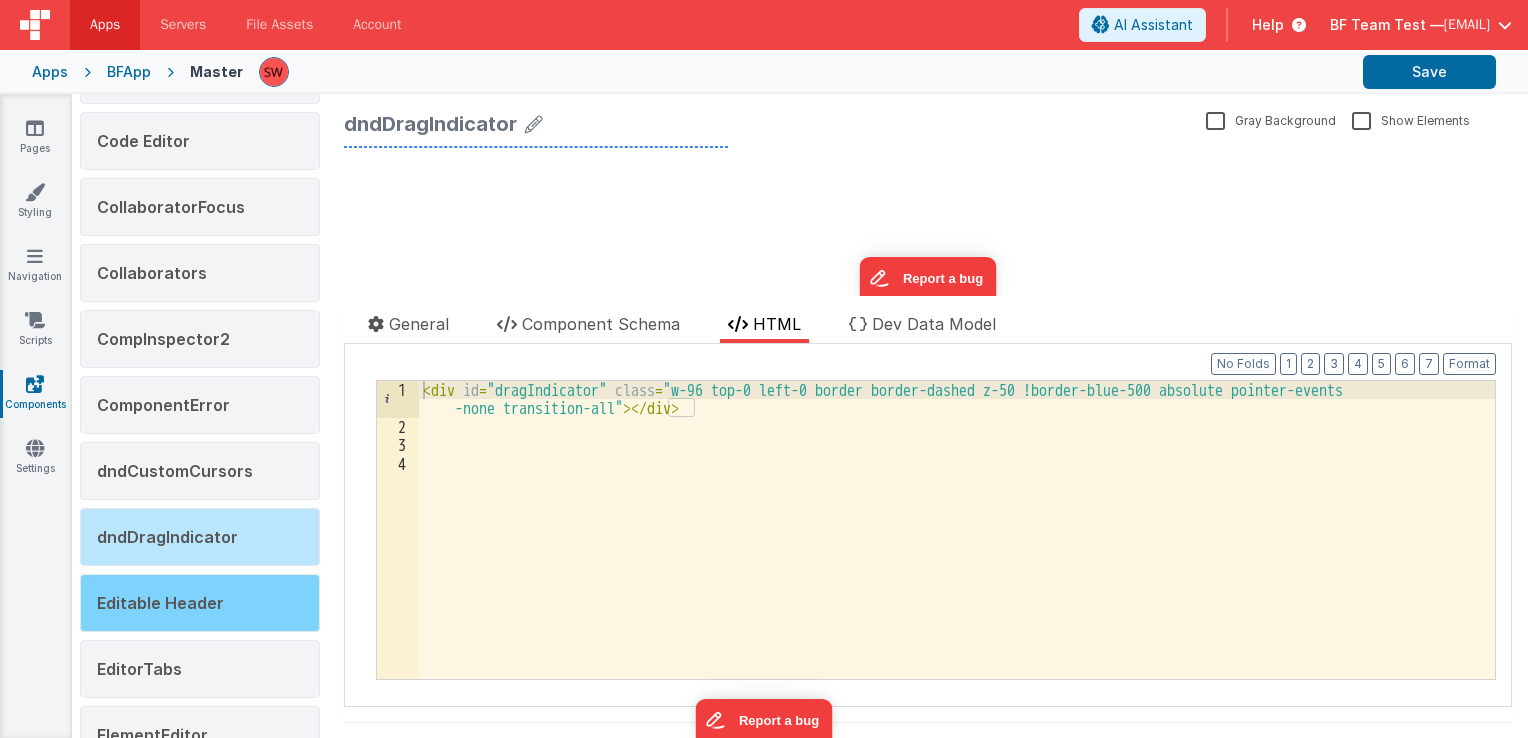 click on "Editable Header" at bounding box center (200, 603) 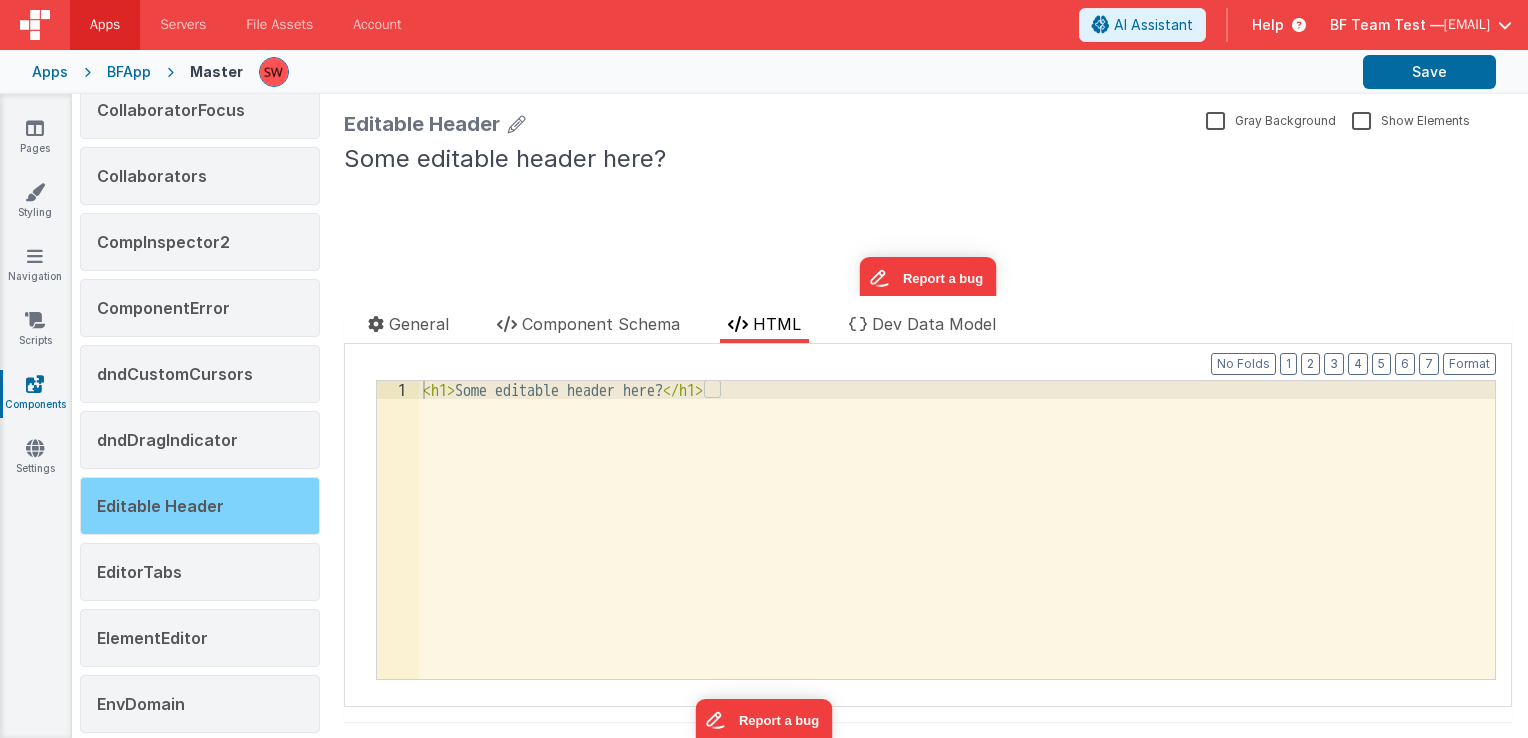 scroll, scrollTop: 800, scrollLeft: 0, axis: vertical 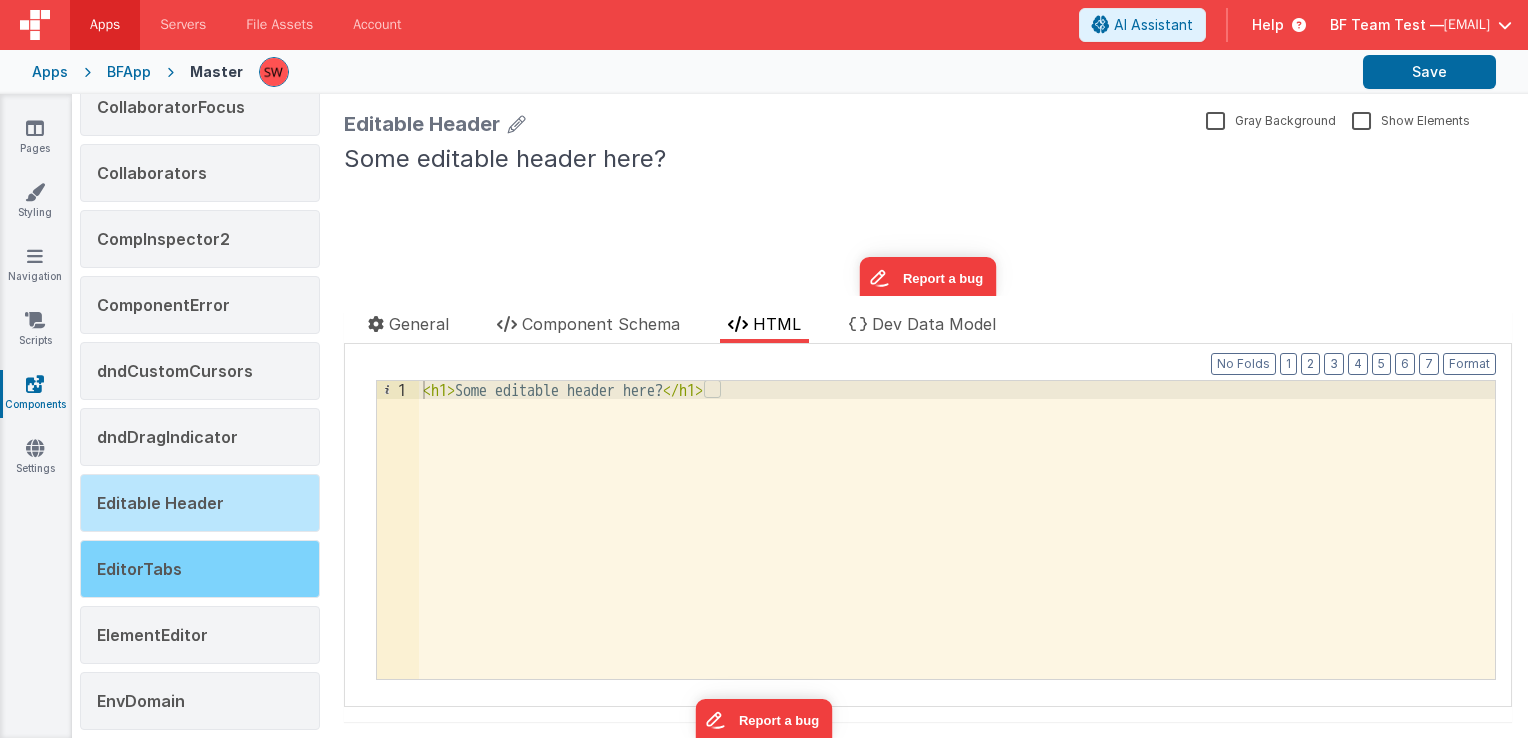 click on "EditorTabs" at bounding box center [200, 569] 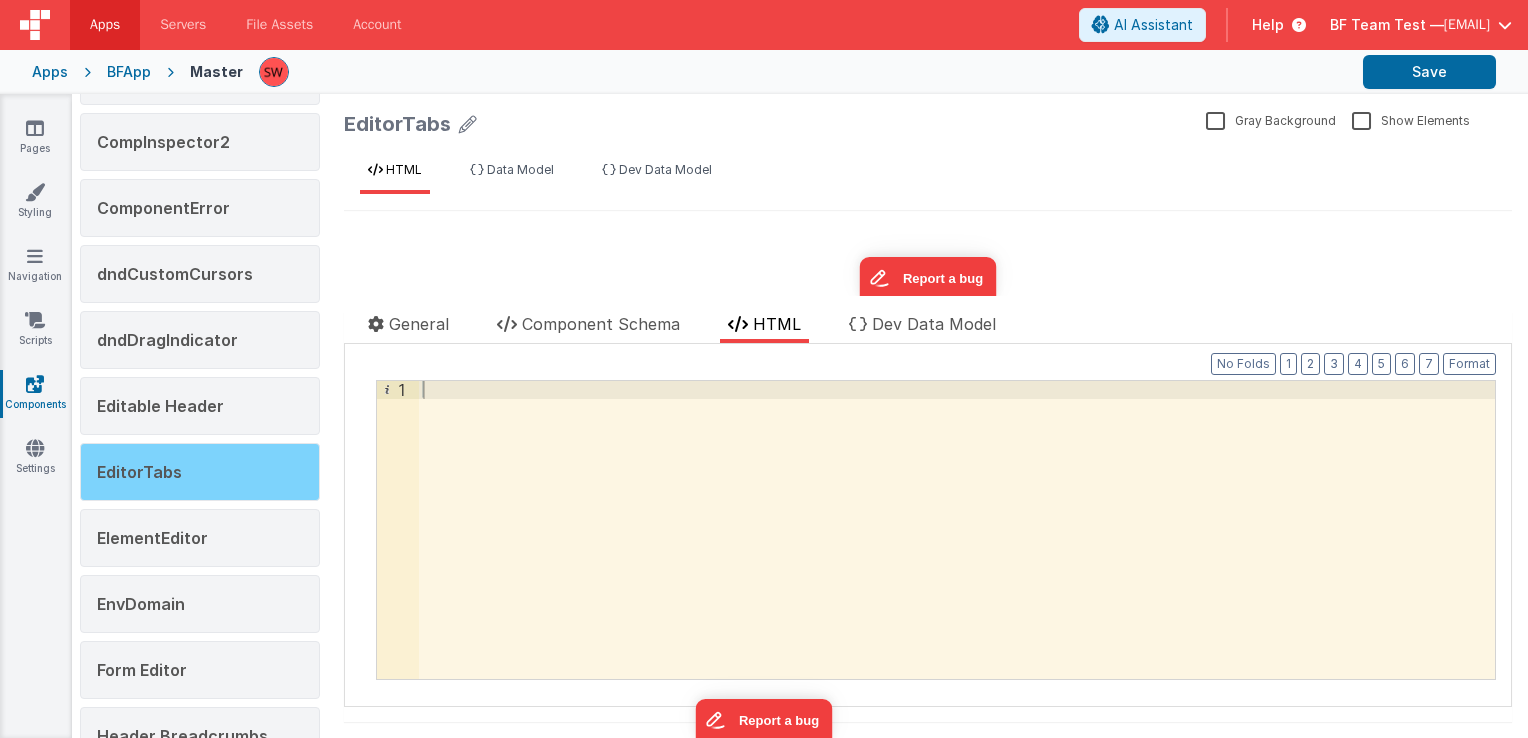 scroll, scrollTop: 900, scrollLeft: 0, axis: vertical 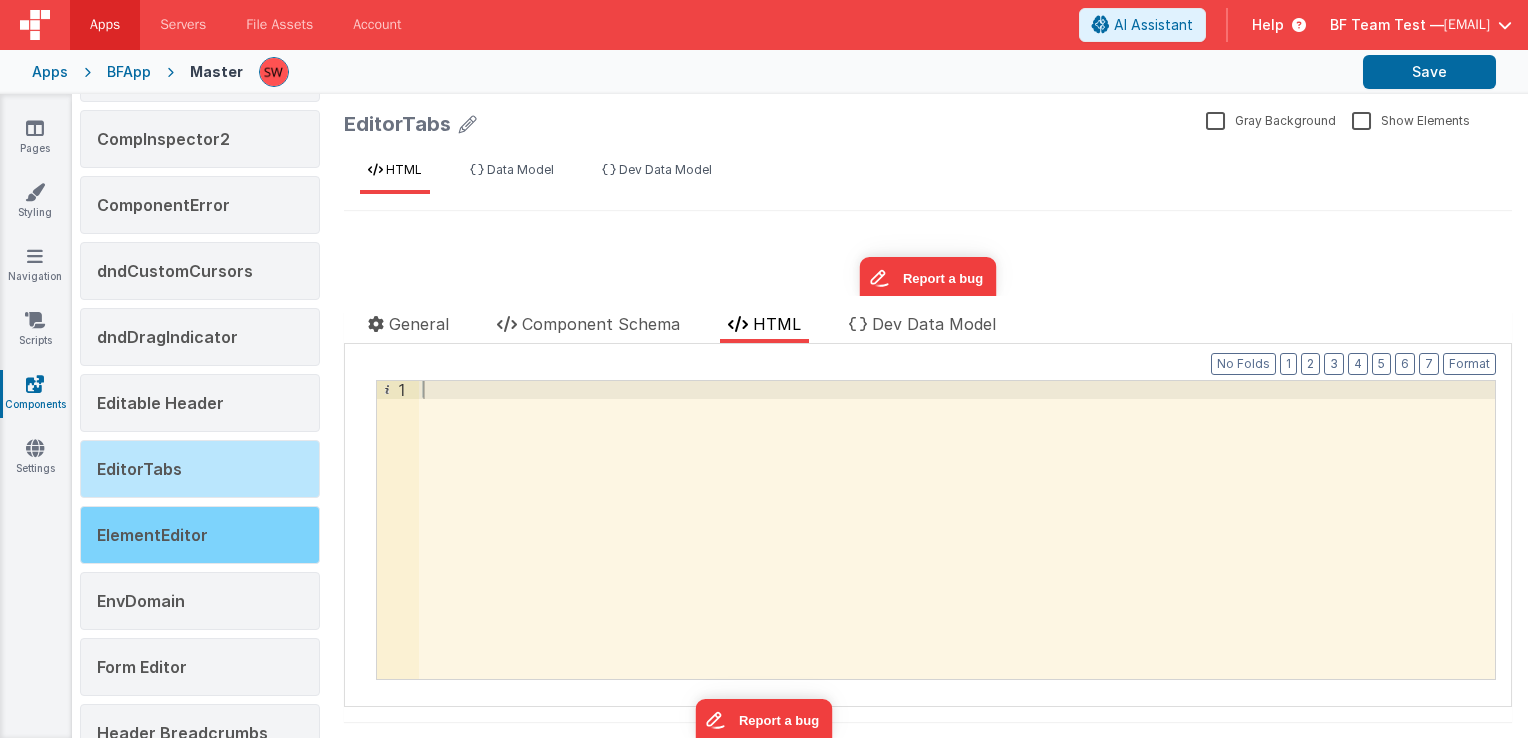 click on "ElementEditor" at bounding box center (200, 535) 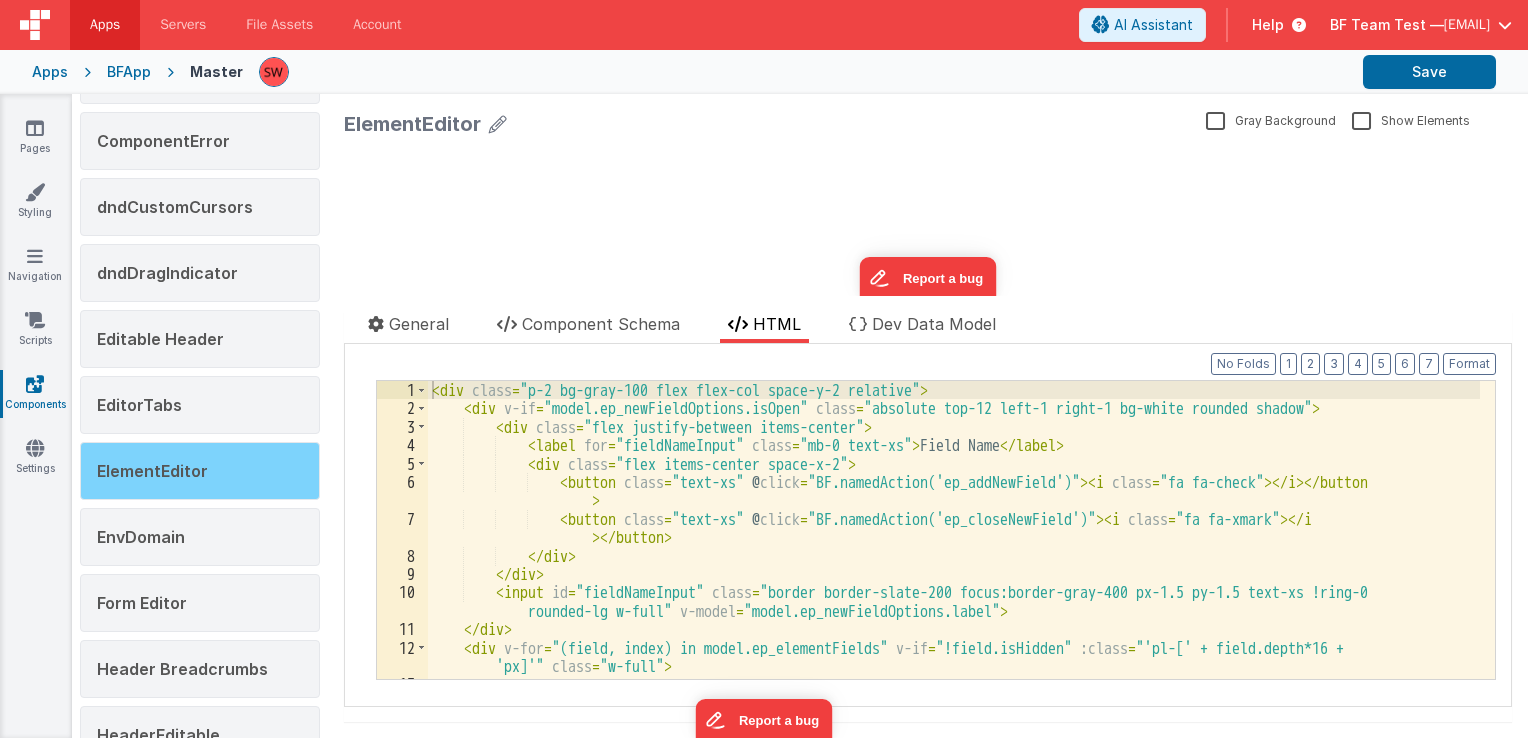scroll, scrollTop: 1000, scrollLeft: 0, axis: vertical 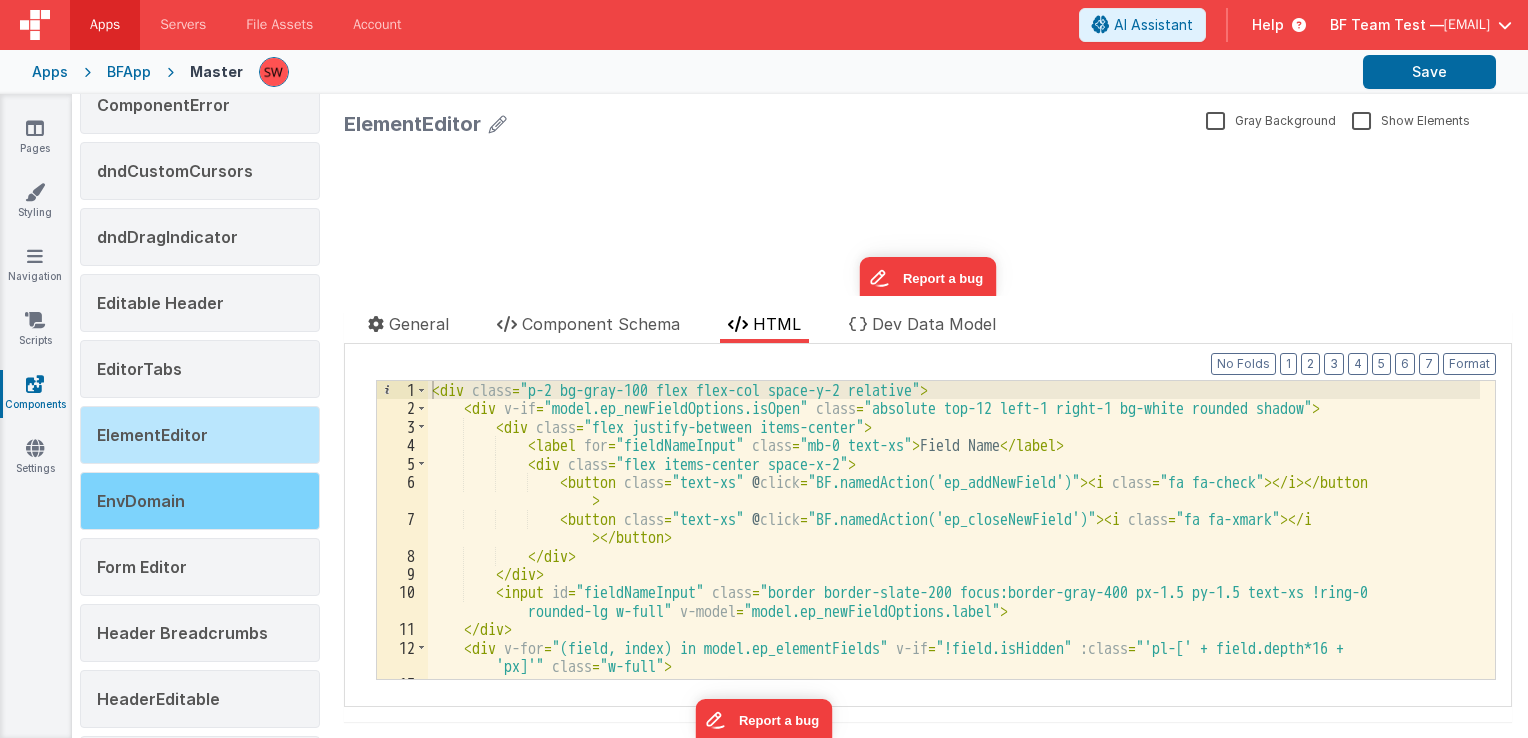 click on "EnvDomain" at bounding box center [200, 501] 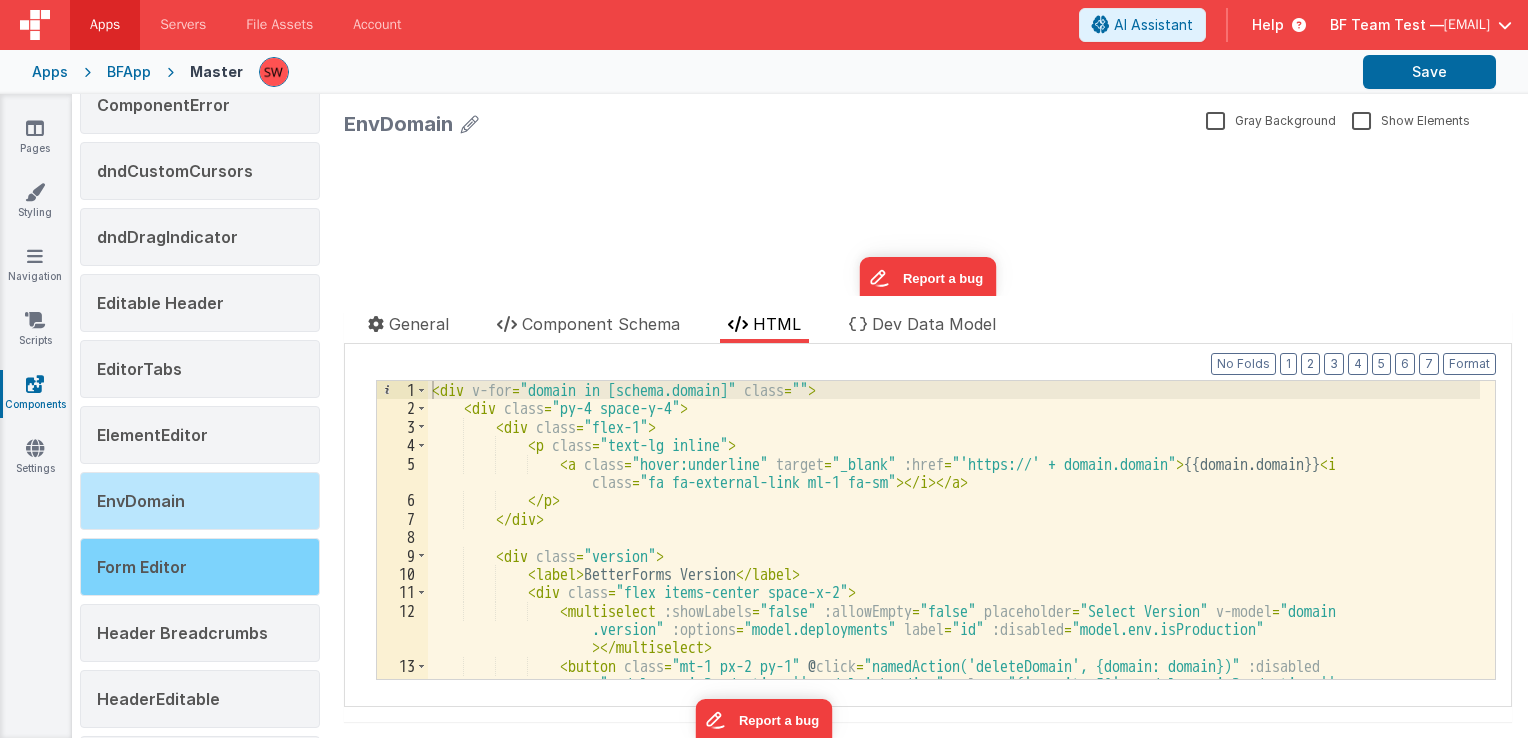 click on "Form Editor" at bounding box center (200, 567) 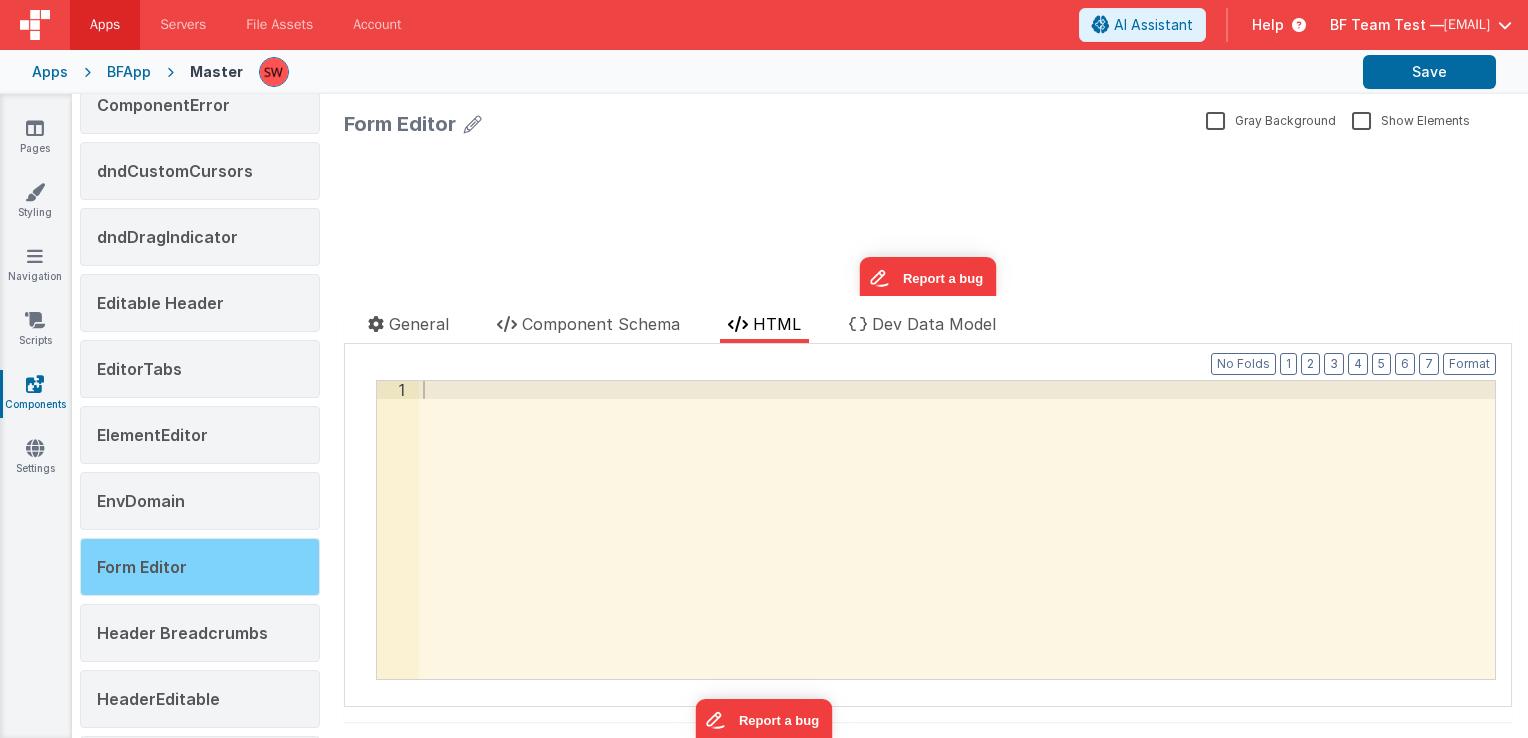 scroll, scrollTop: 1100, scrollLeft: 0, axis: vertical 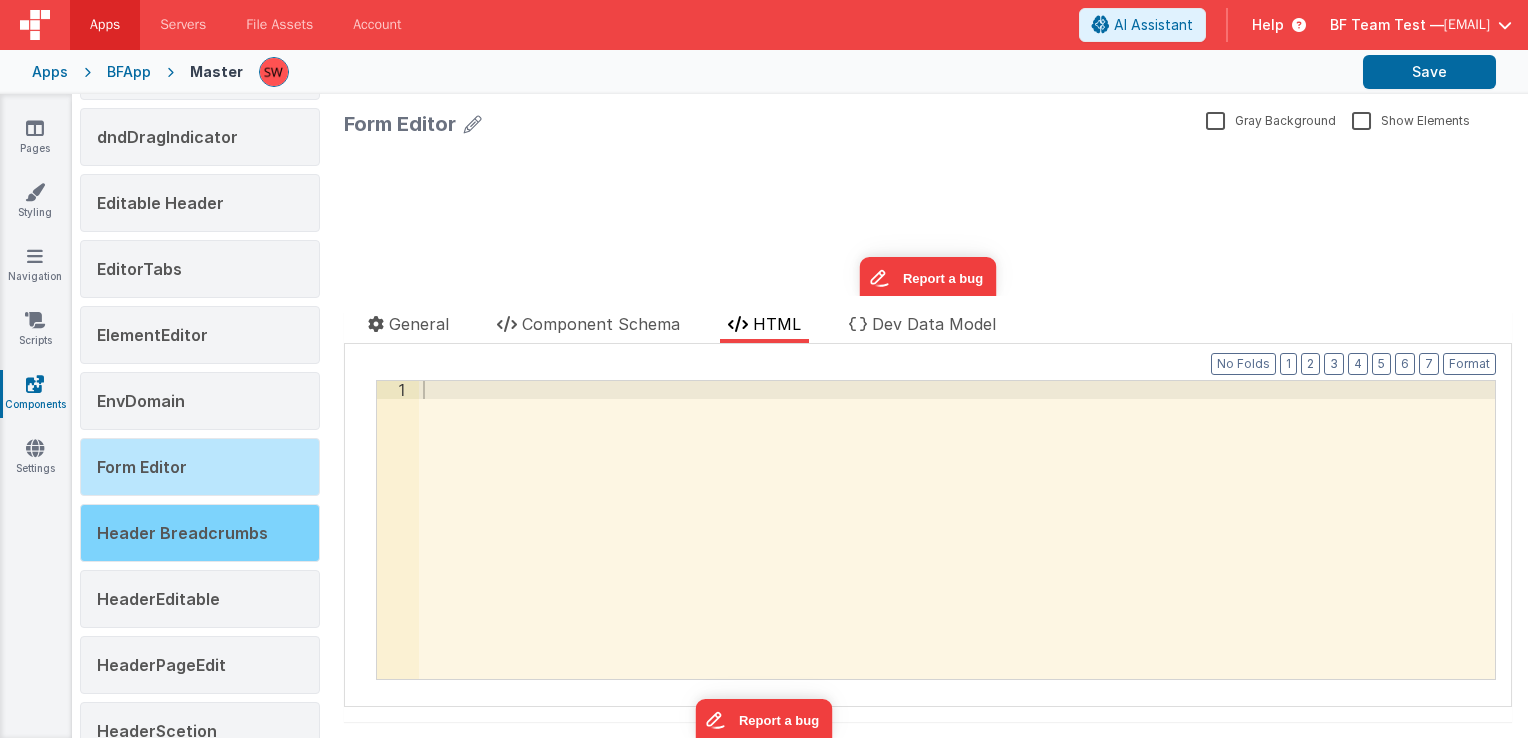 click on "Header Breadcrumbs" at bounding box center [200, 533] 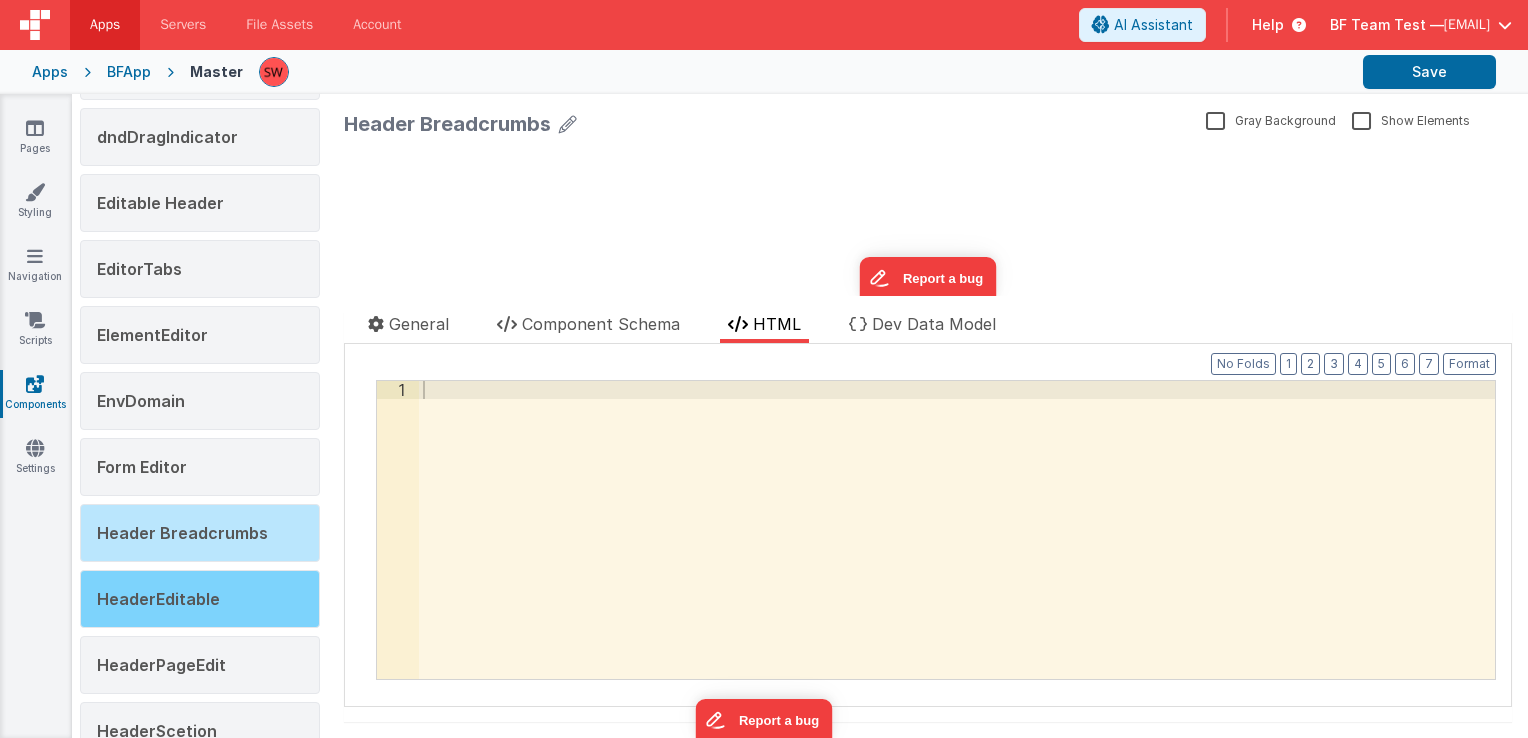click on "HeaderEditable" at bounding box center [200, 599] 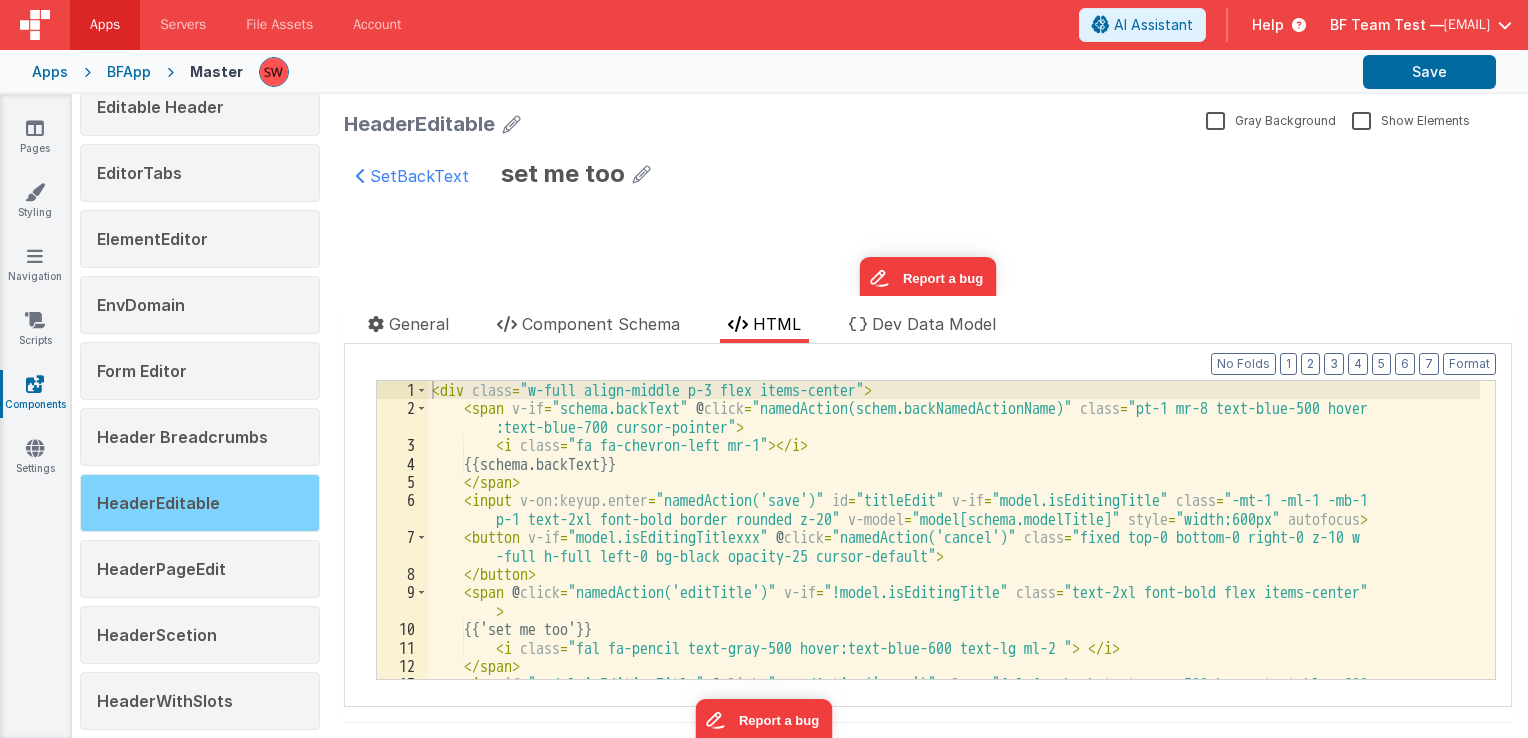 scroll, scrollTop: 1200, scrollLeft: 0, axis: vertical 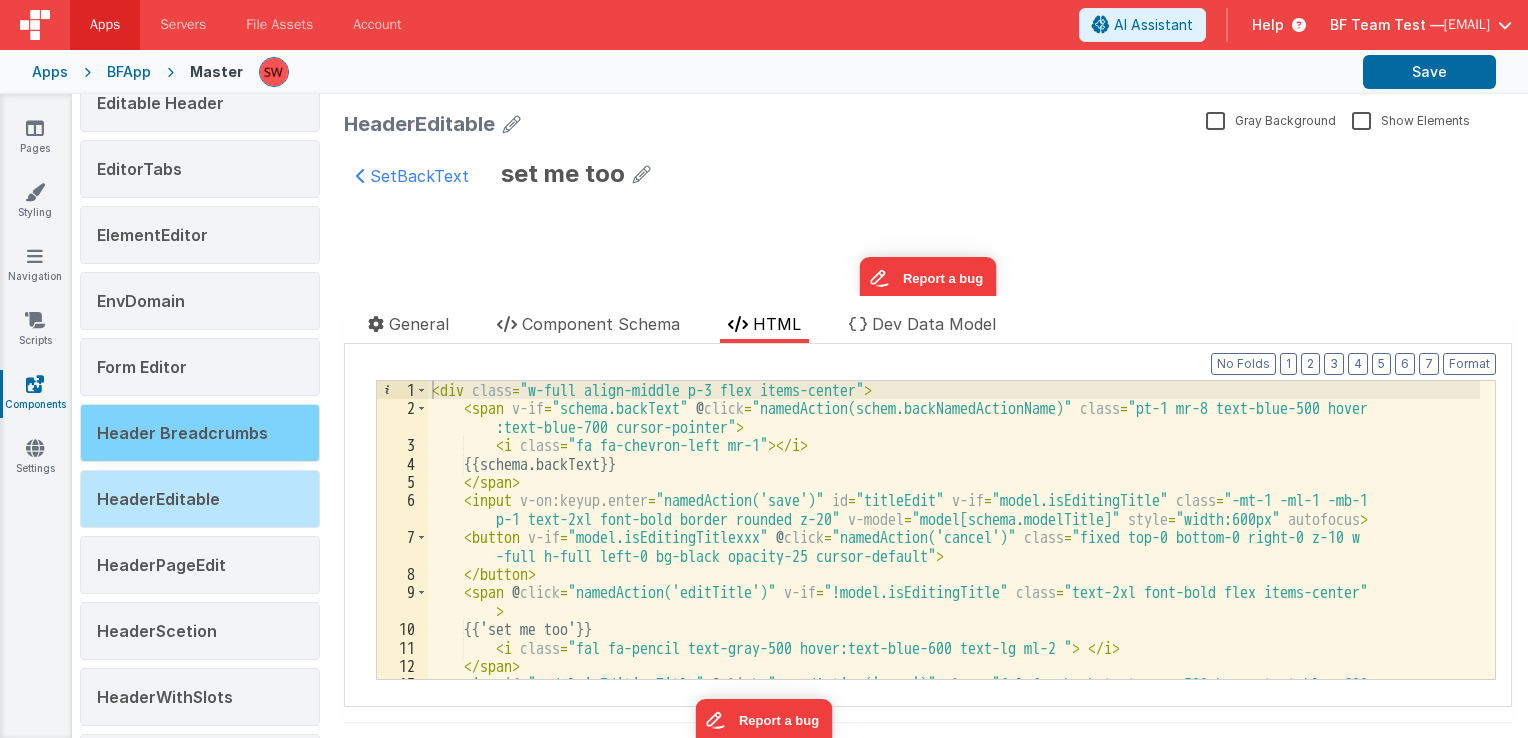 click on "Header Breadcrumbs" at bounding box center [182, 433] 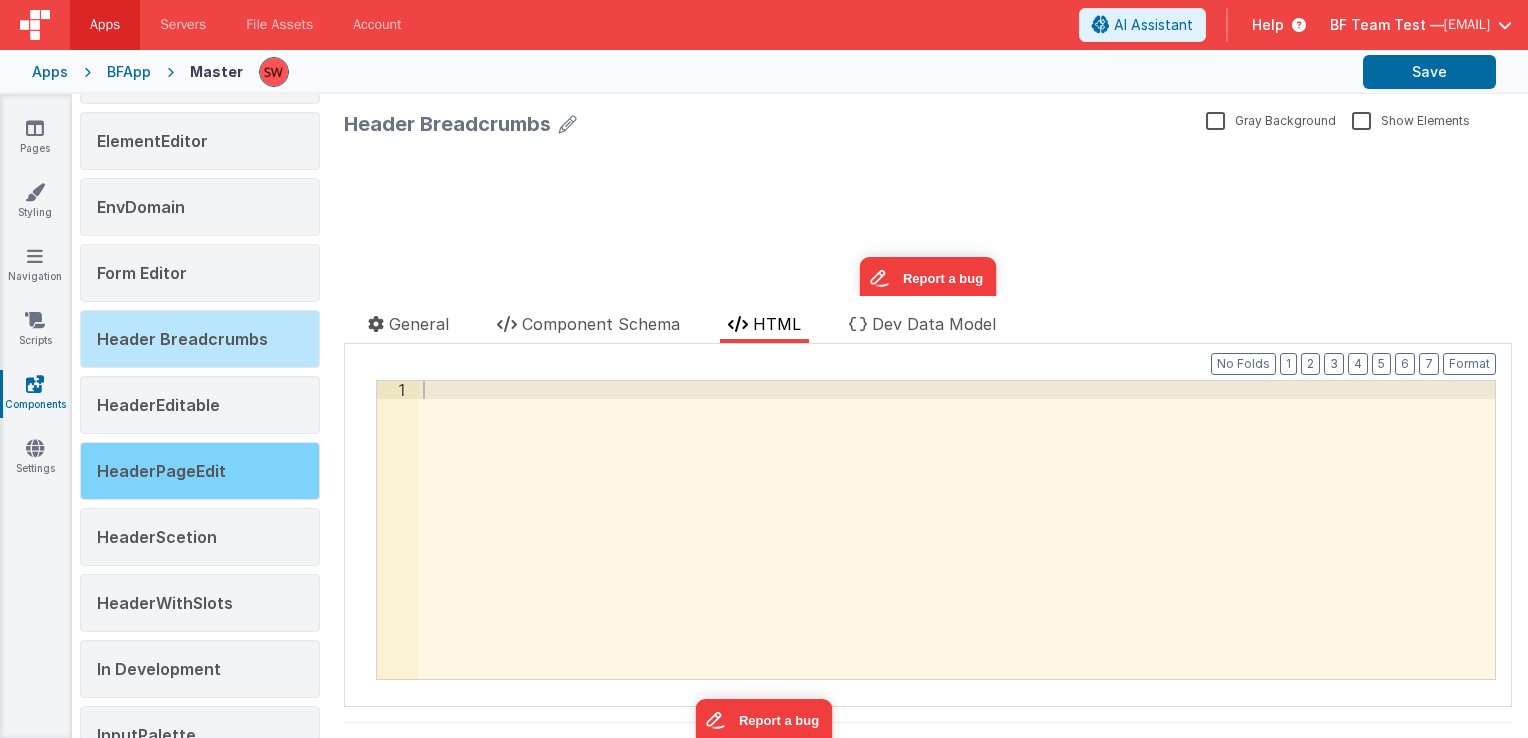 scroll, scrollTop: 1300, scrollLeft: 0, axis: vertical 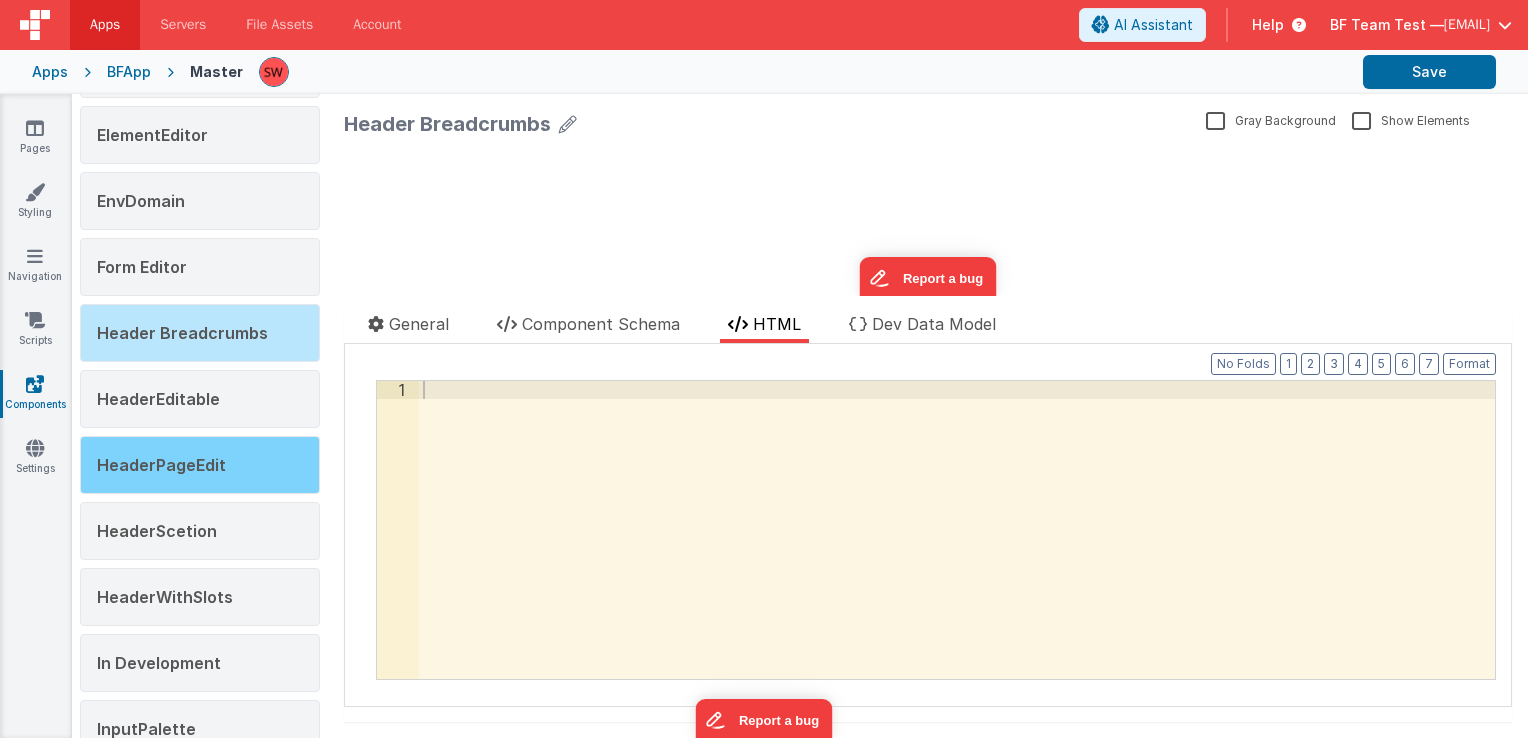 click on "HeaderPageEdit" at bounding box center (200, 465) 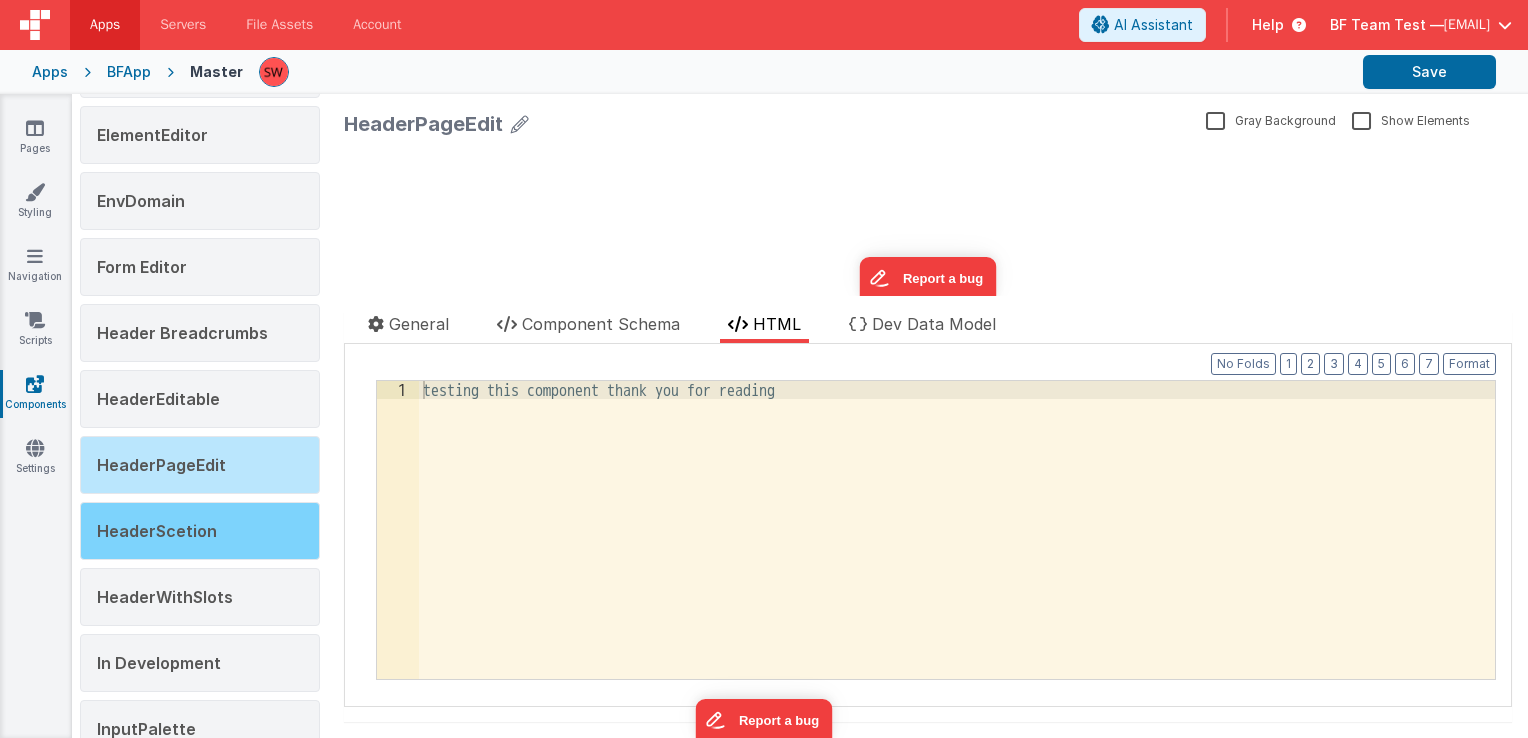 click on "HeaderScetion" at bounding box center [200, 531] 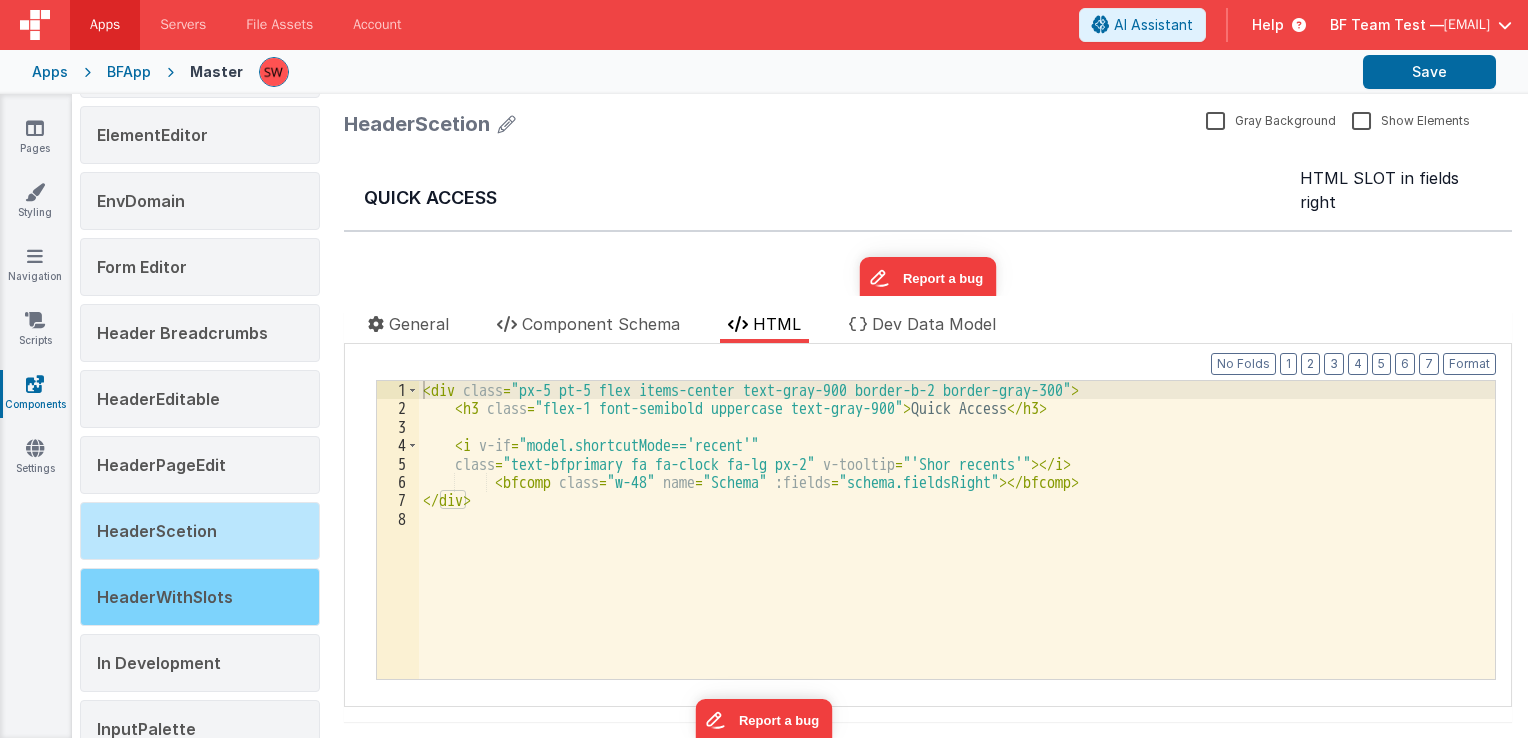 click on "HeaderWithSlots" at bounding box center [200, 597] 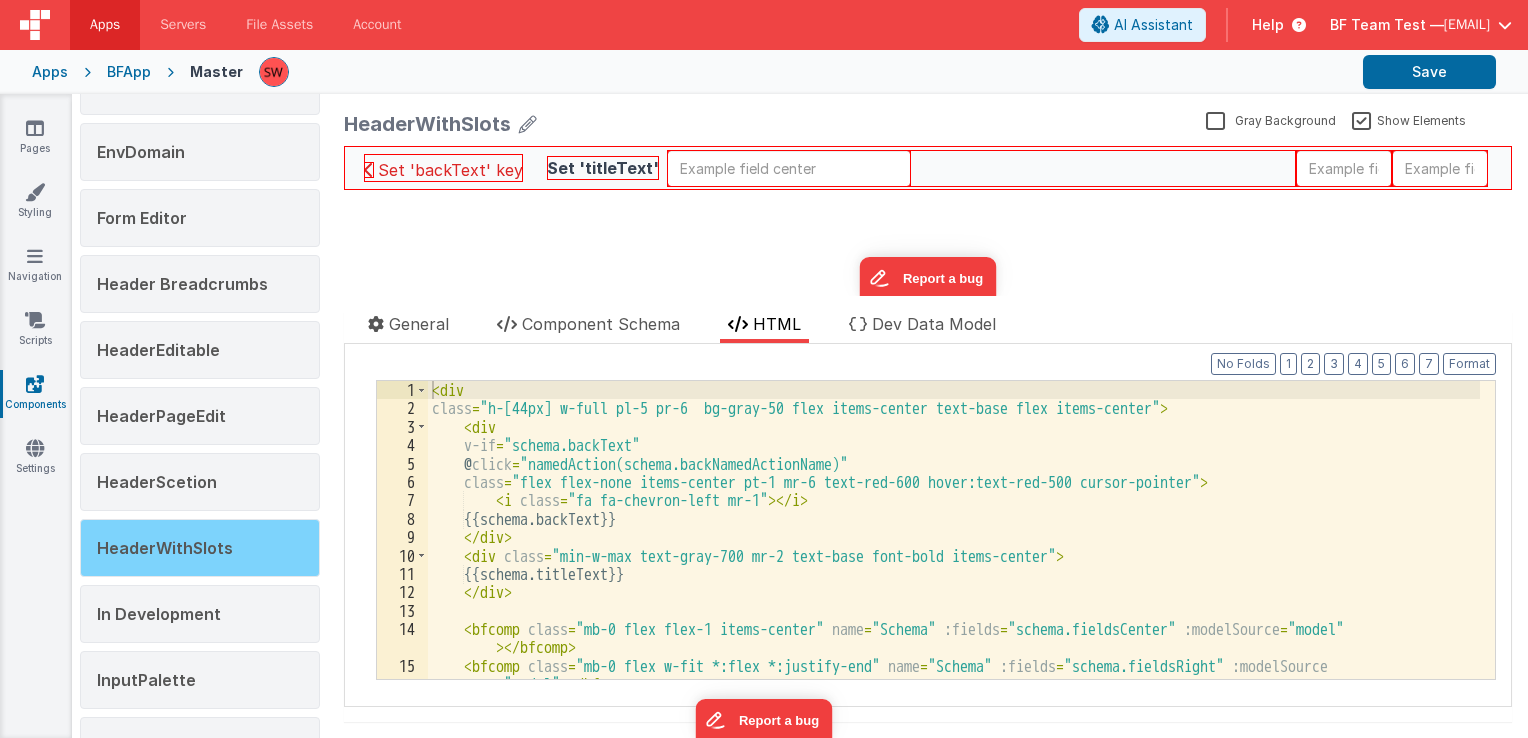 scroll, scrollTop: 1400, scrollLeft: 0, axis: vertical 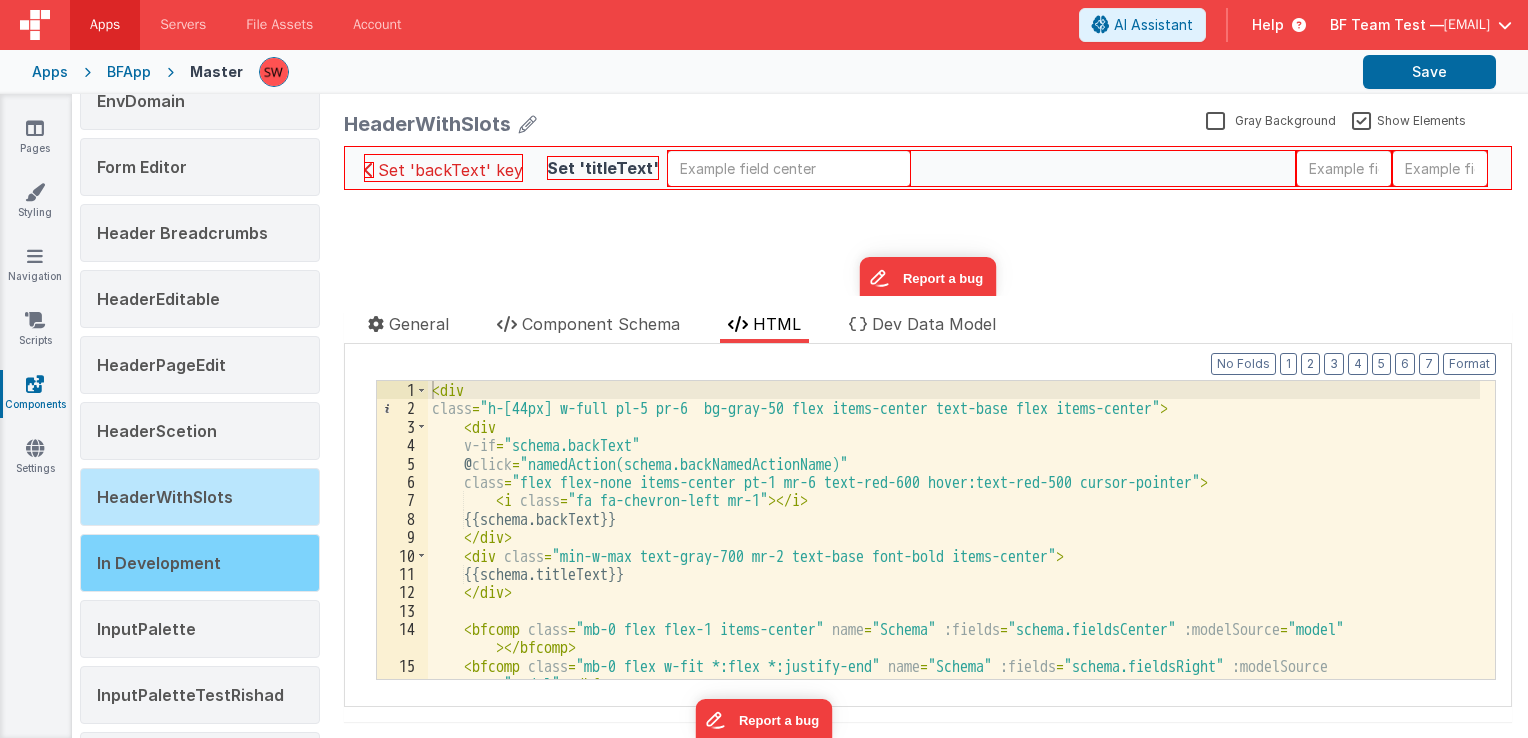 click on "In Development" at bounding box center [200, 563] 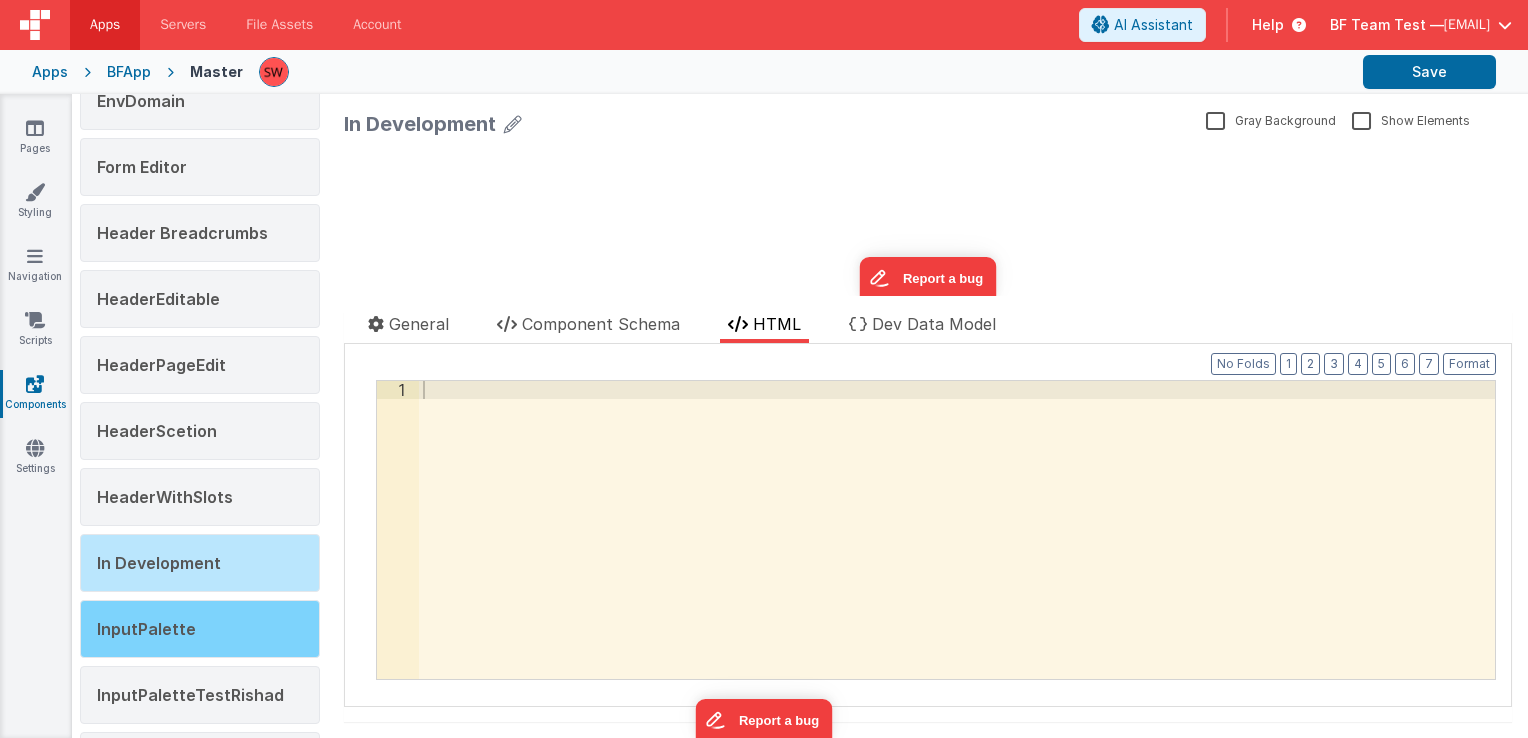click on "InputPalette" at bounding box center (200, 629) 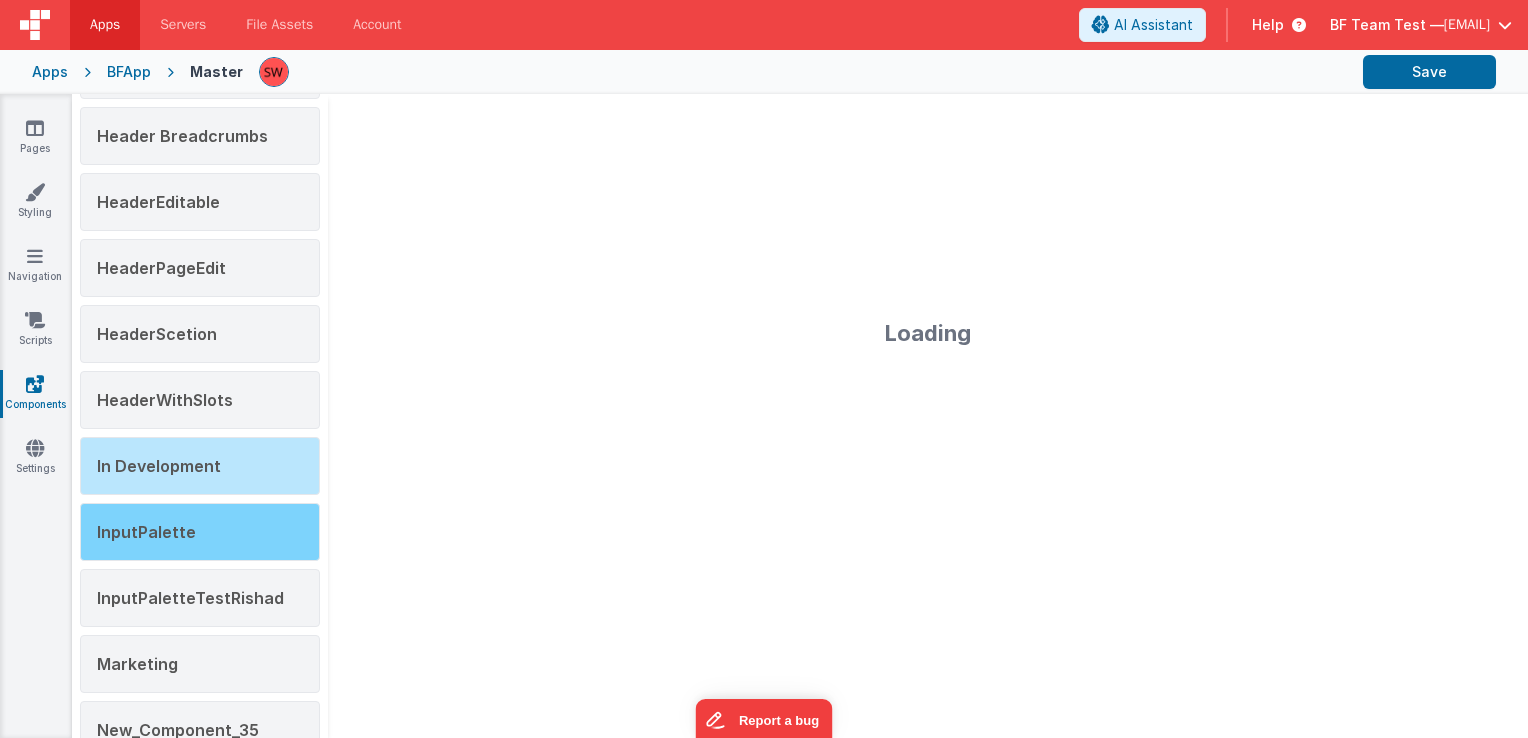 scroll, scrollTop: 1500, scrollLeft: 0, axis: vertical 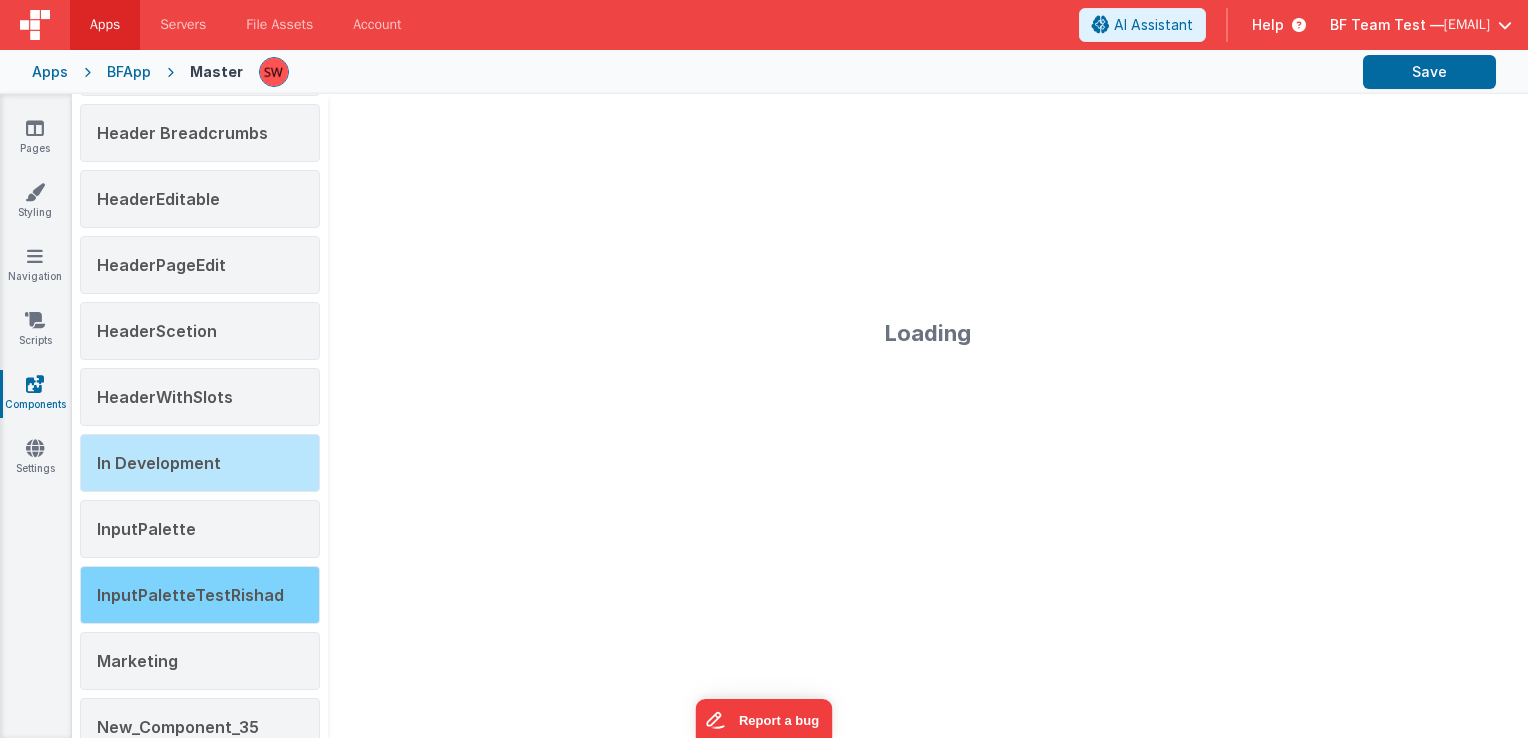 click on "InputPaletteTestRishad" at bounding box center [190, 595] 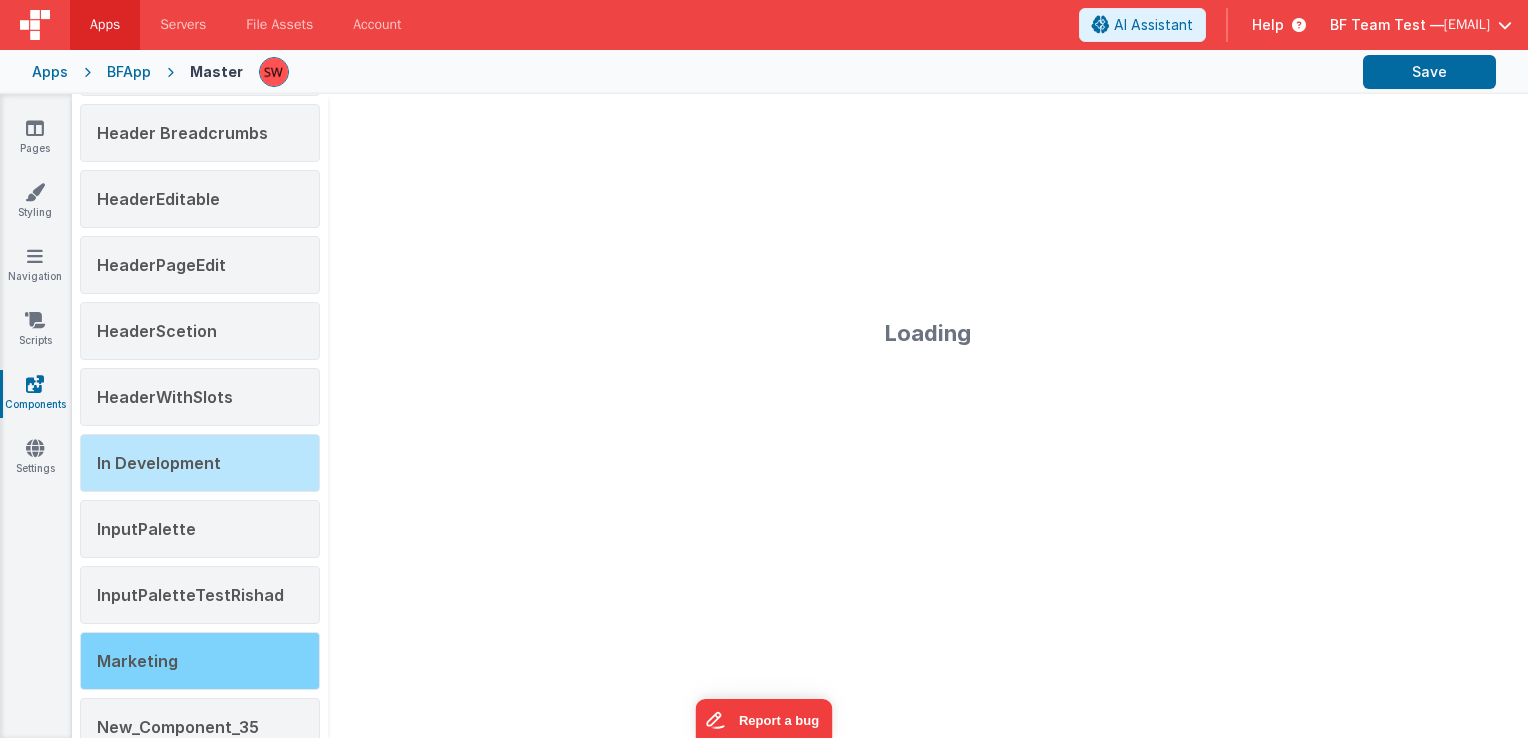click on "Marketing" at bounding box center (200, 661) 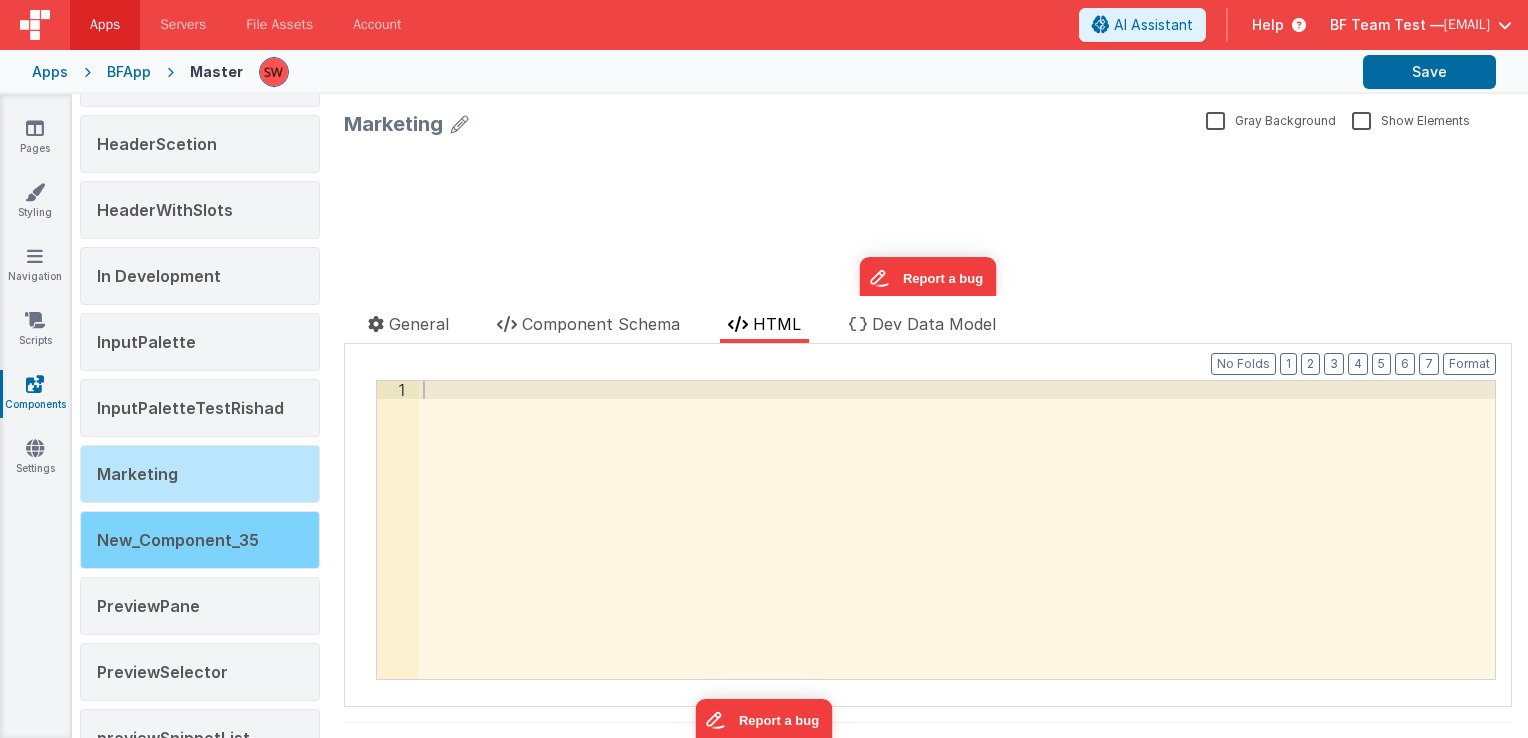 scroll, scrollTop: 1700, scrollLeft: 0, axis: vertical 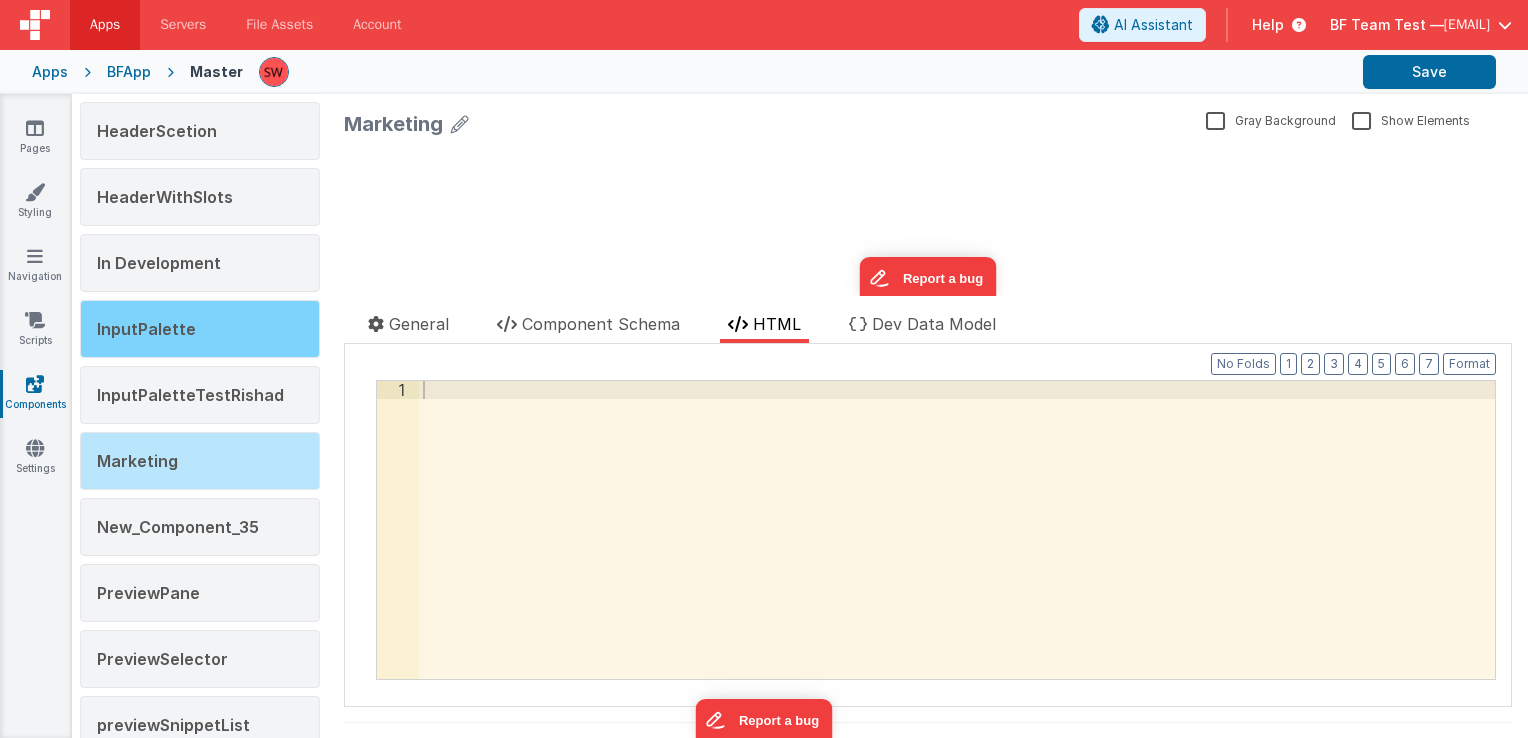 click on "InputPalette" at bounding box center [200, 329] 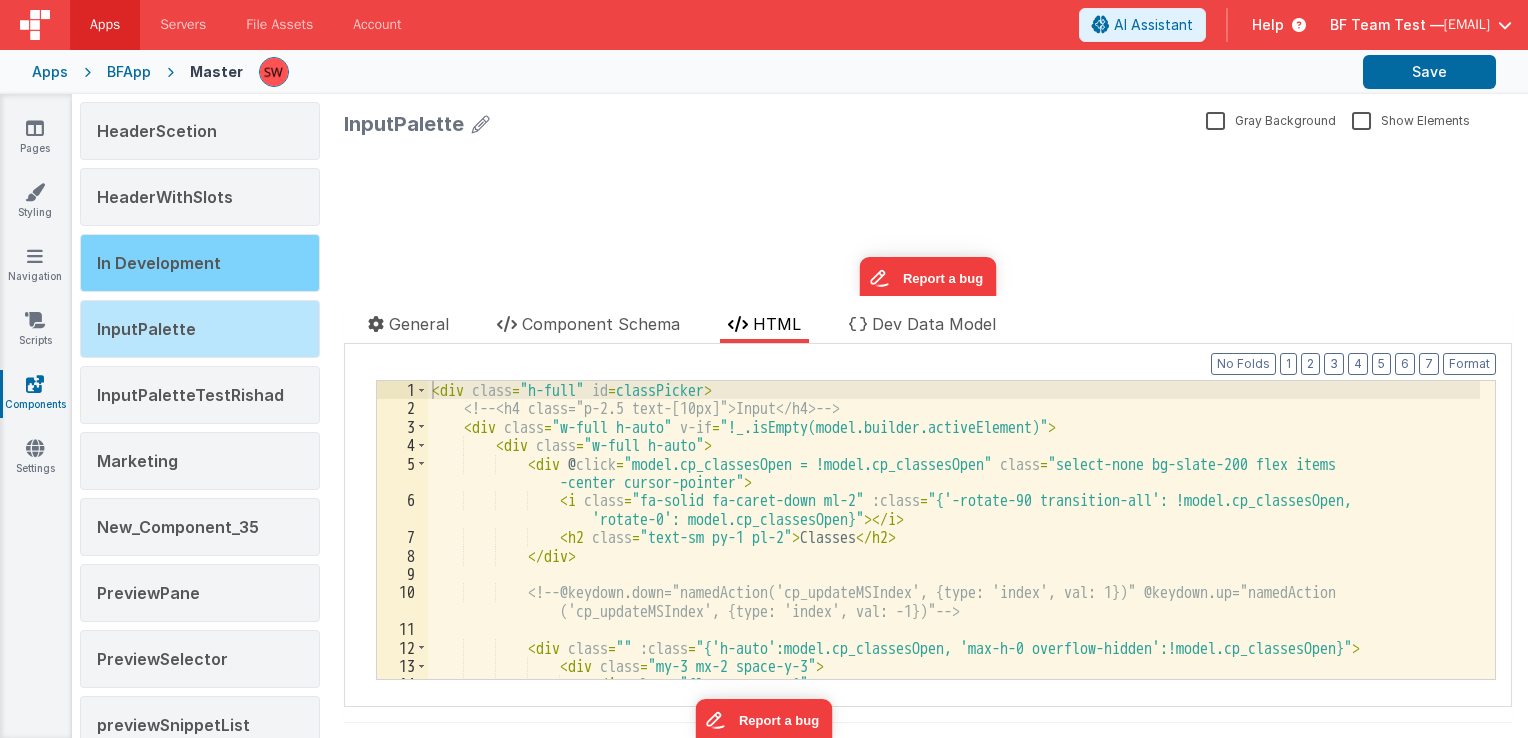 click on "In Development" at bounding box center (200, 263) 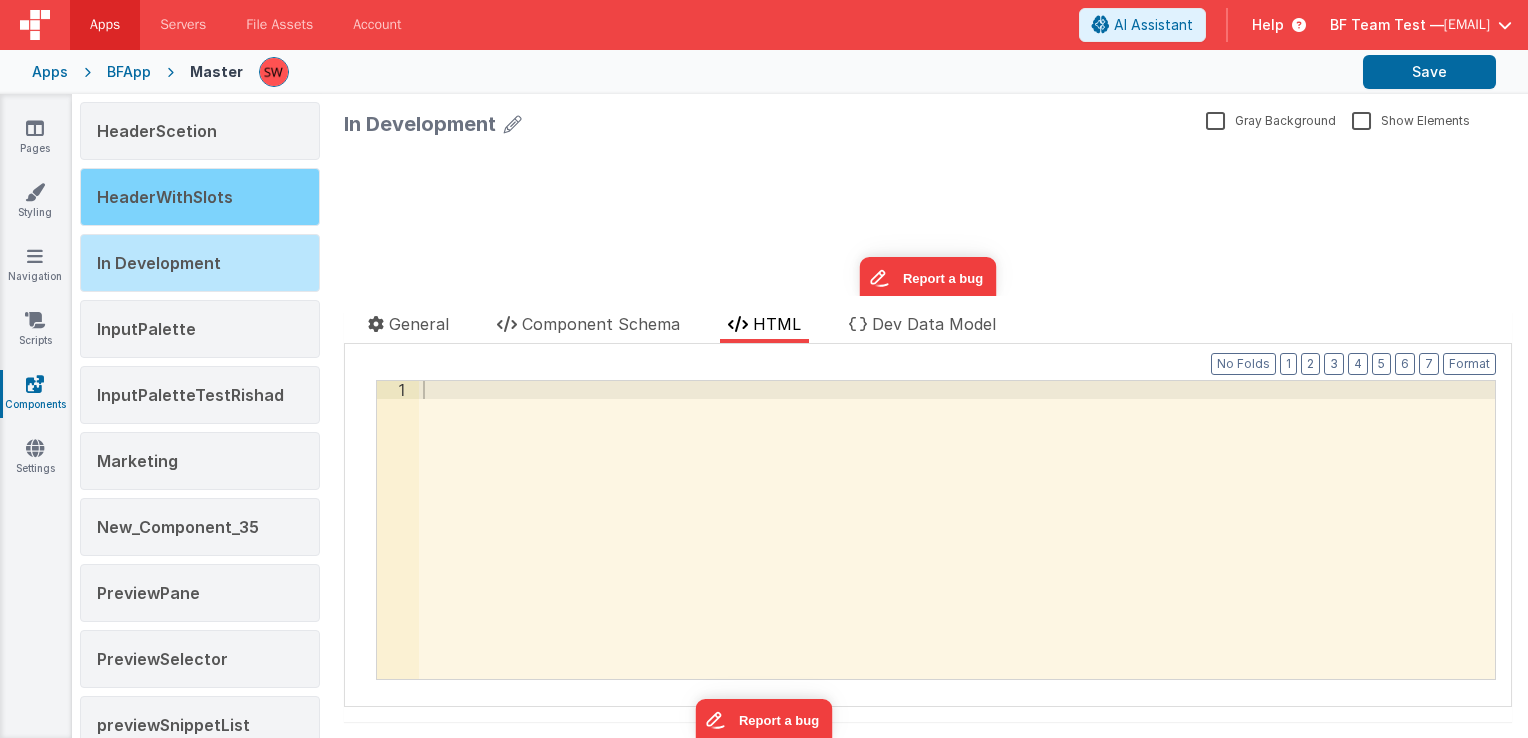 click on "HeaderWithSlots" at bounding box center [200, 197] 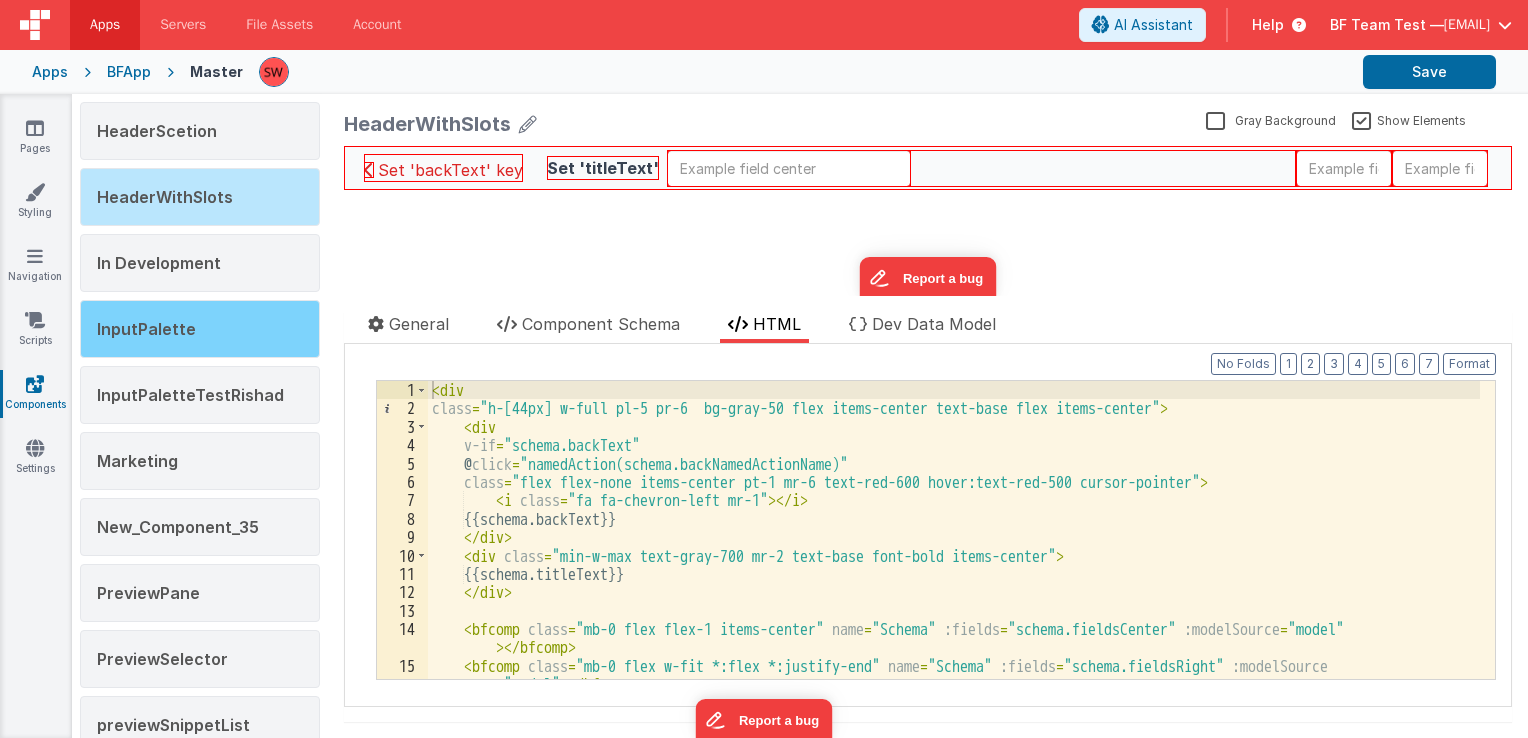 click on "In Development" at bounding box center [200, 263] 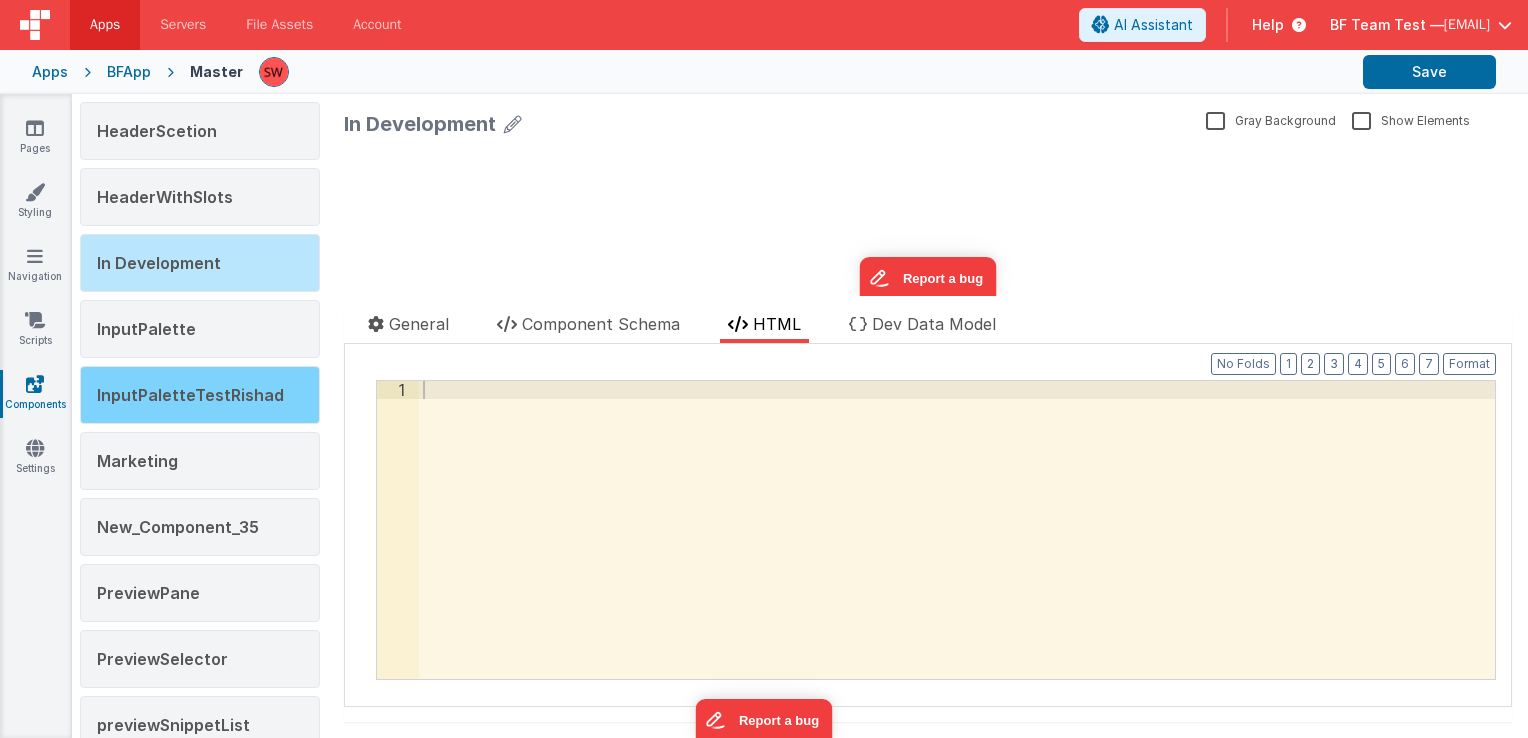 click on "InputPaletteTestRishad" at bounding box center (200, 395) 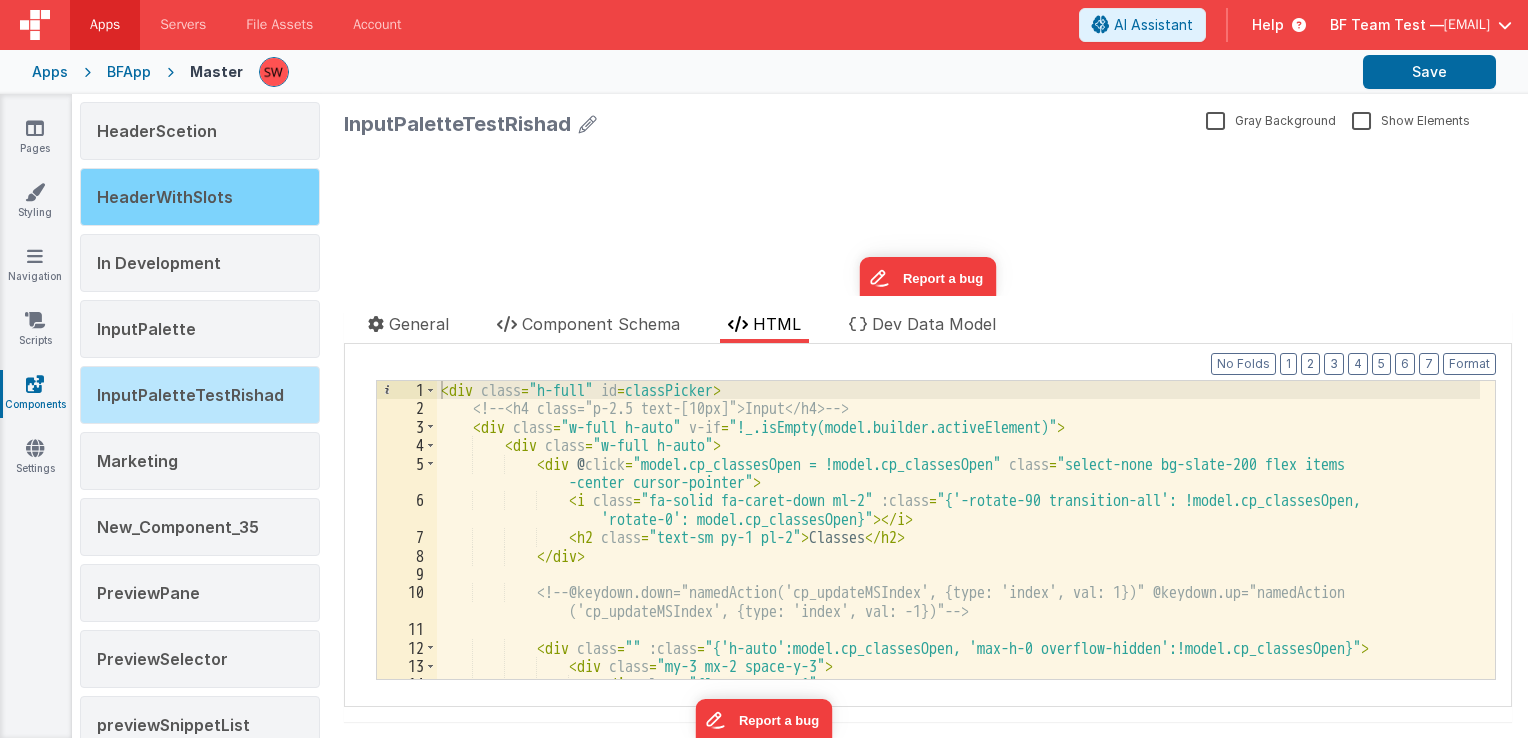 click on "HeaderWithSlots" at bounding box center [200, 197] 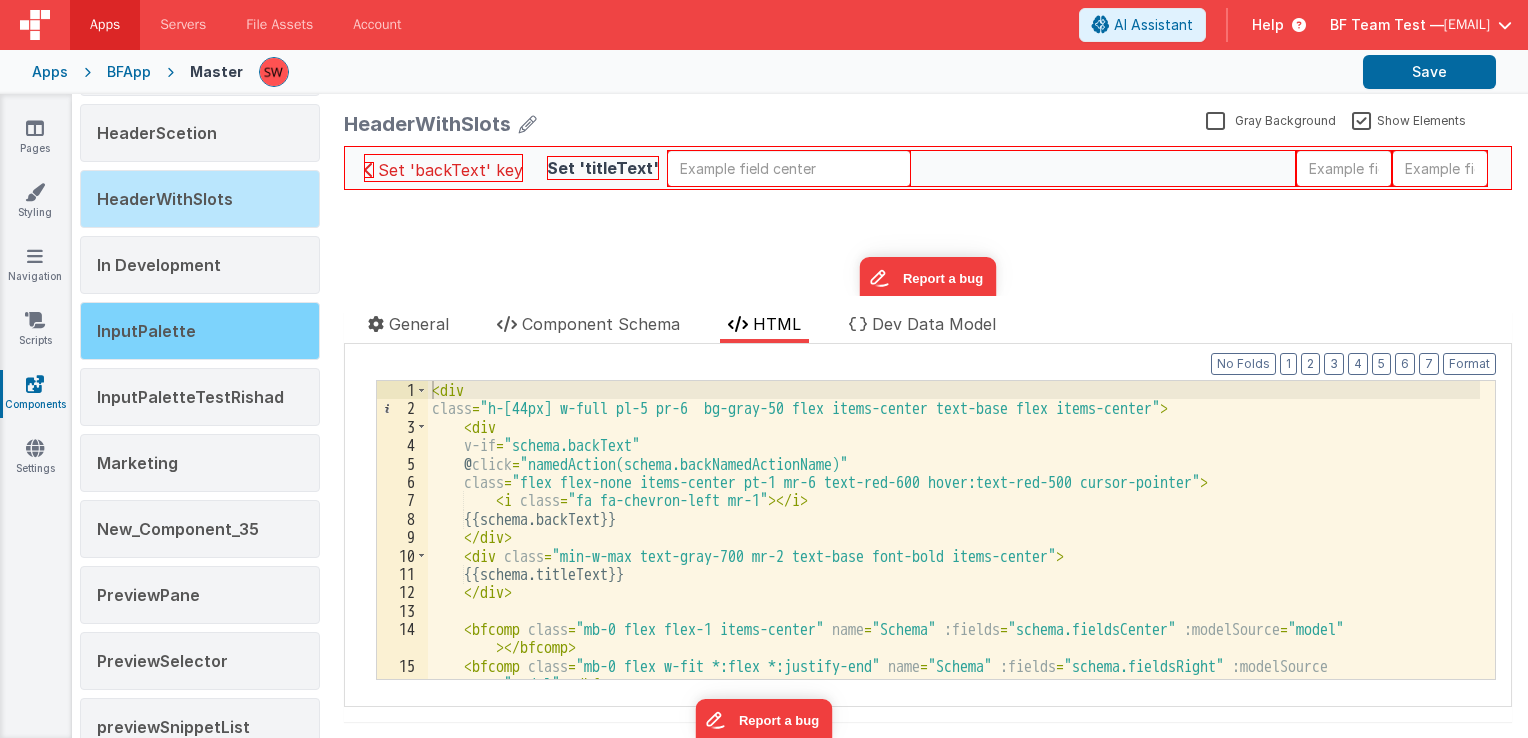 scroll, scrollTop: 1700, scrollLeft: 0, axis: vertical 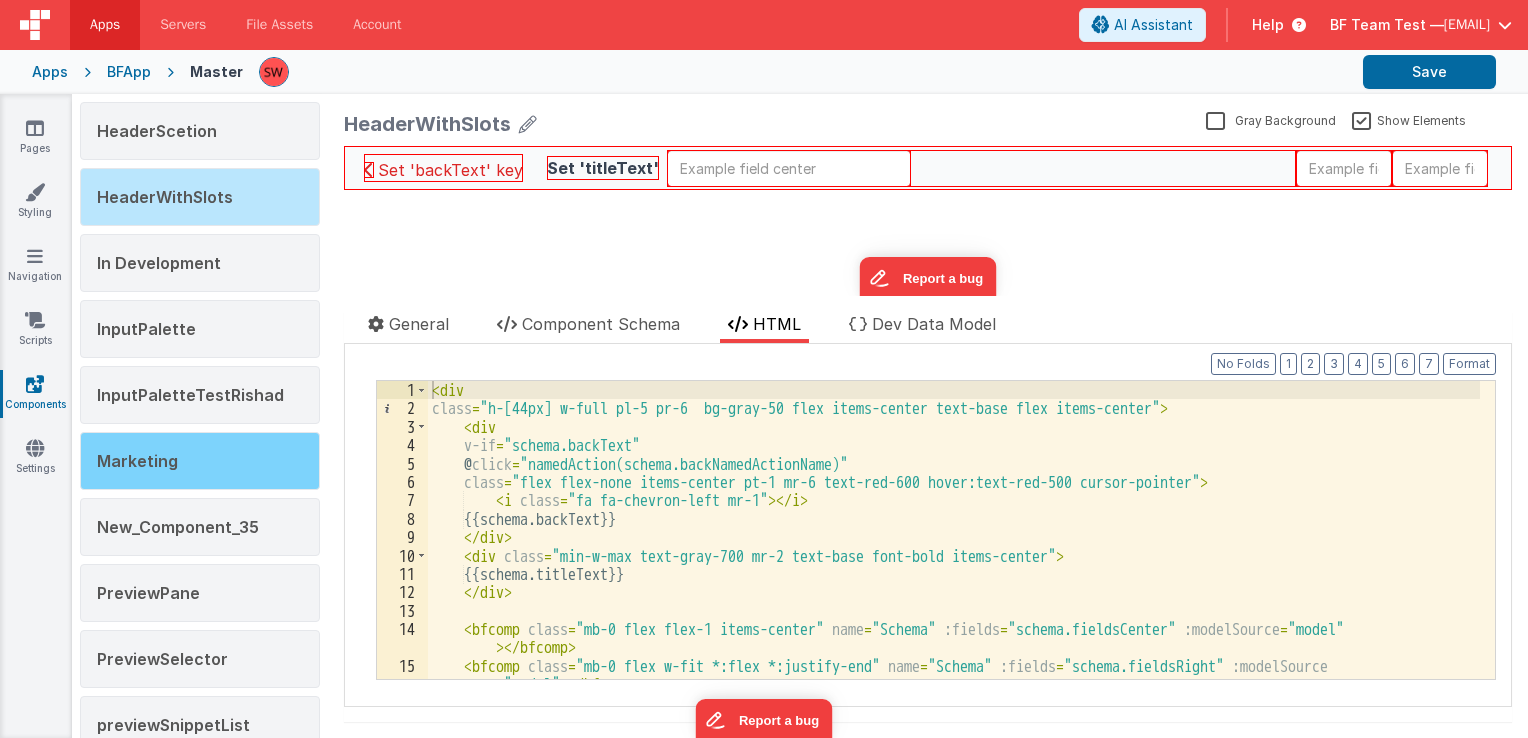 click on "Marketing" at bounding box center (200, 461) 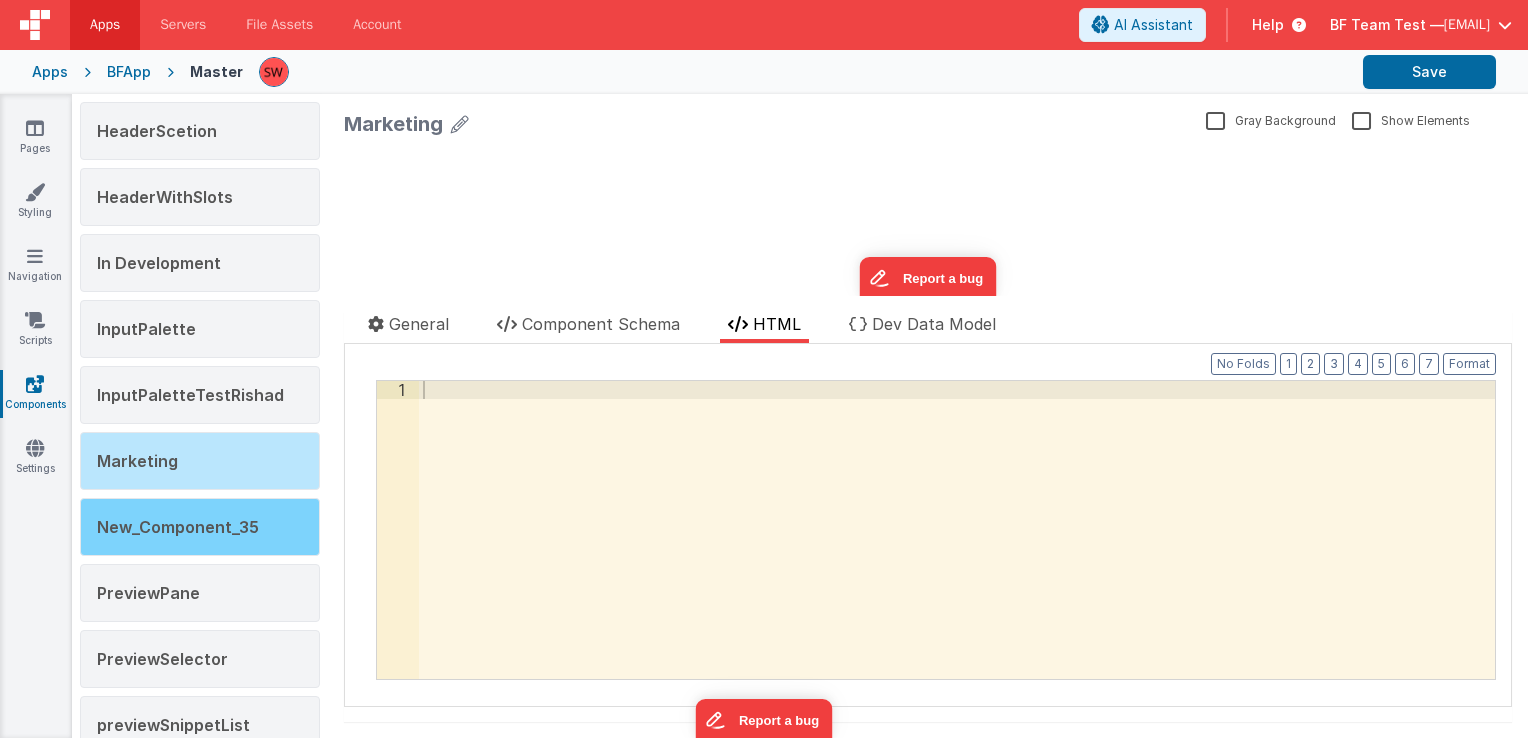 click on "New_Component_35" at bounding box center [200, 527] 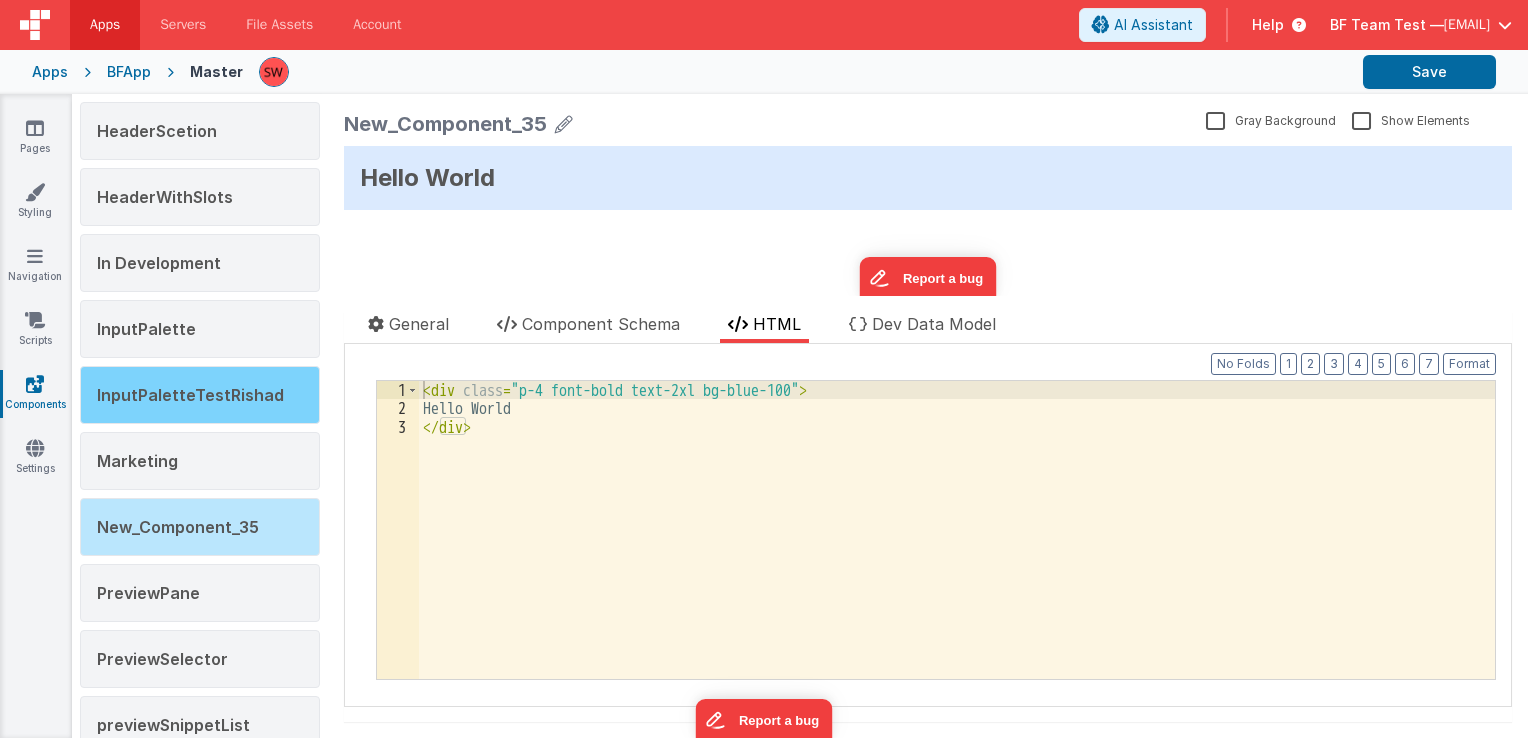 click on "InputPaletteTestRishad" at bounding box center (200, 395) 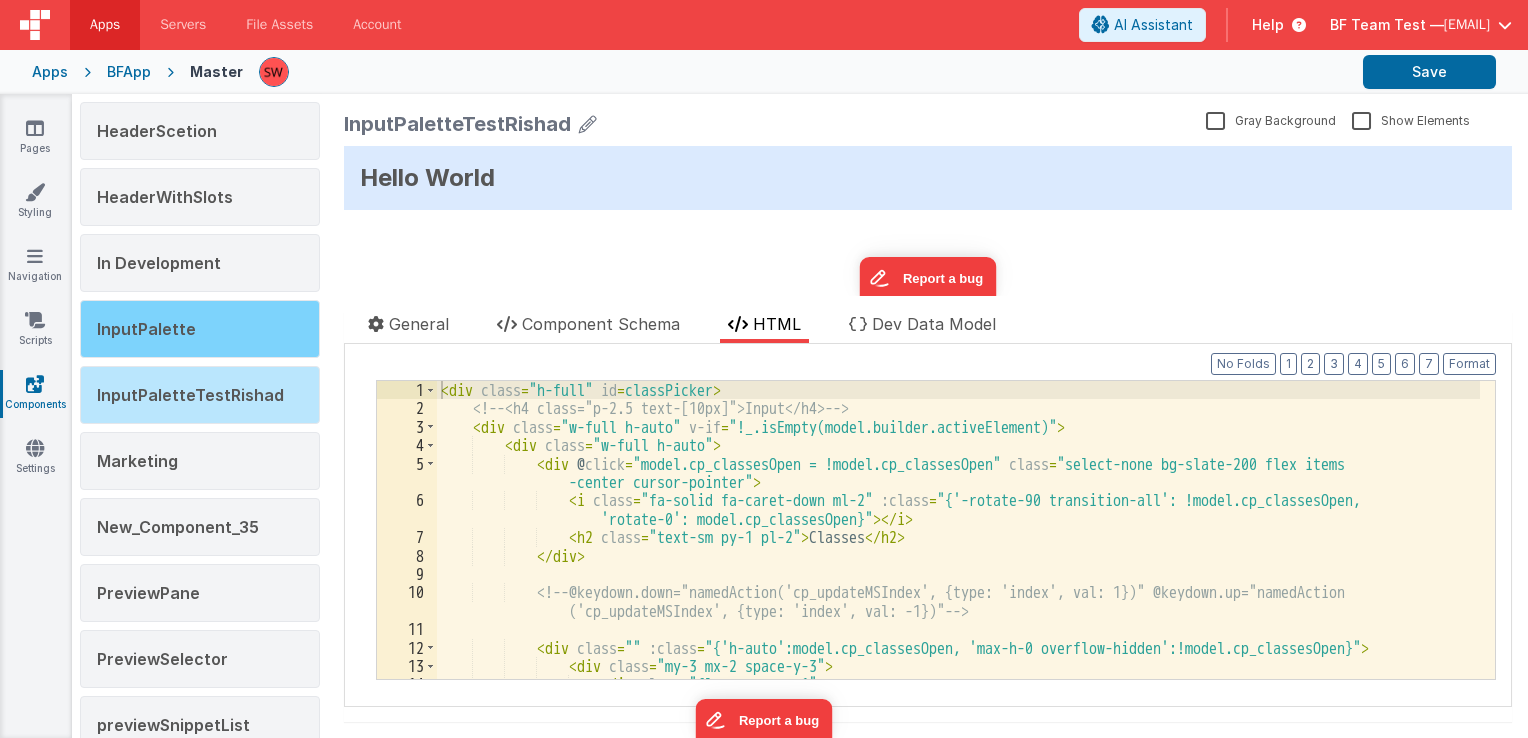 click on "InputPalette" at bounding box center (146, 329) 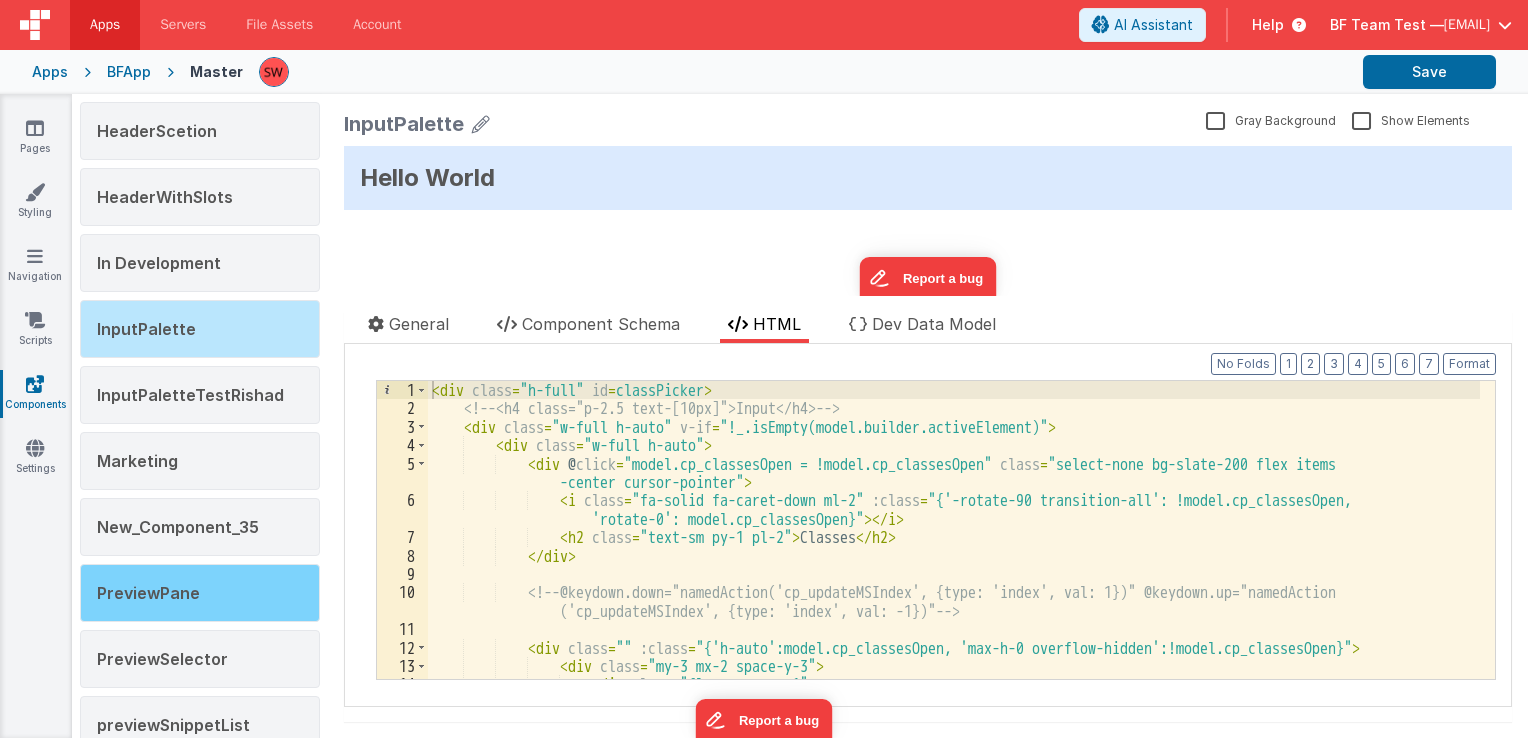click on "PreviewPane" at bounding box center [148, 593] 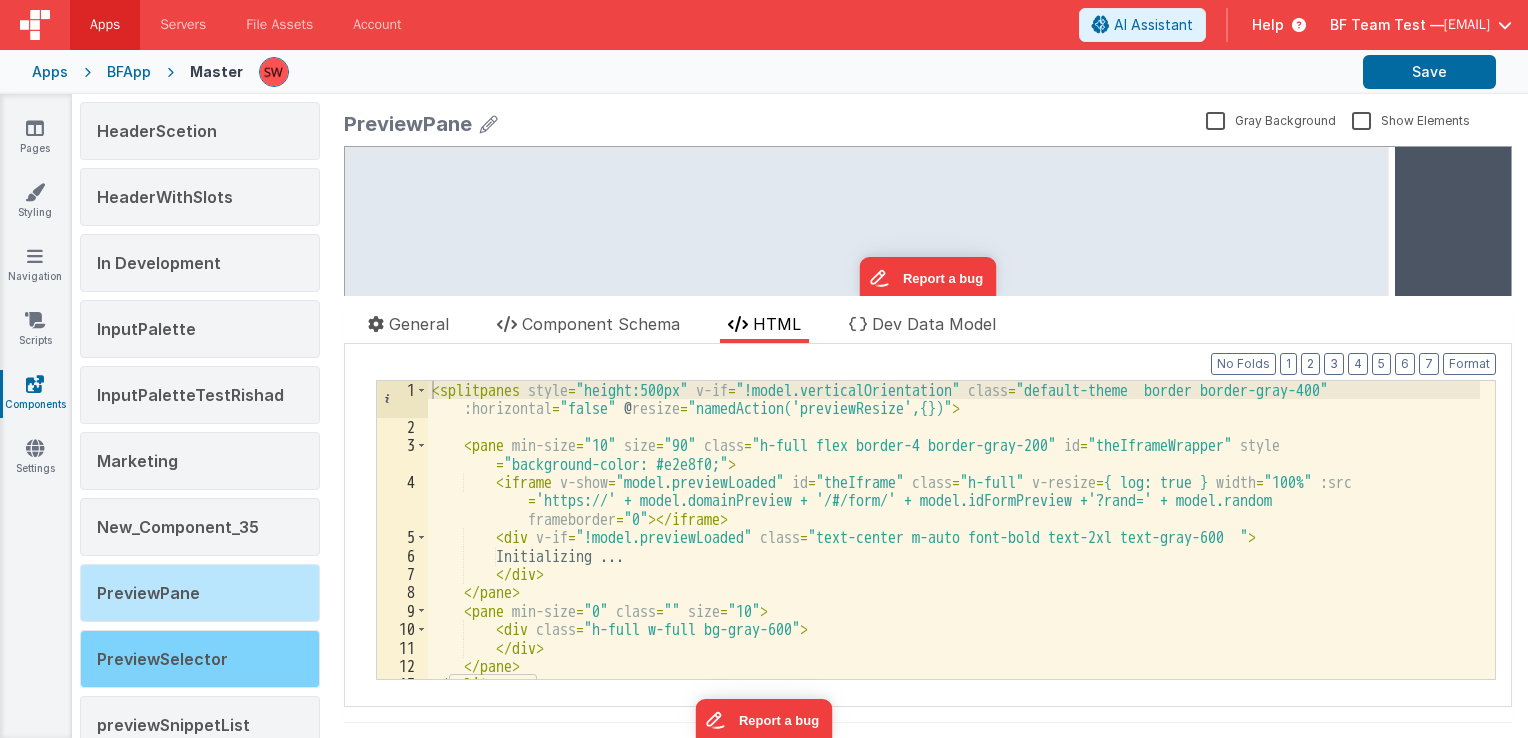 click on "PreviewSelector" at bounding box center [162, 659] 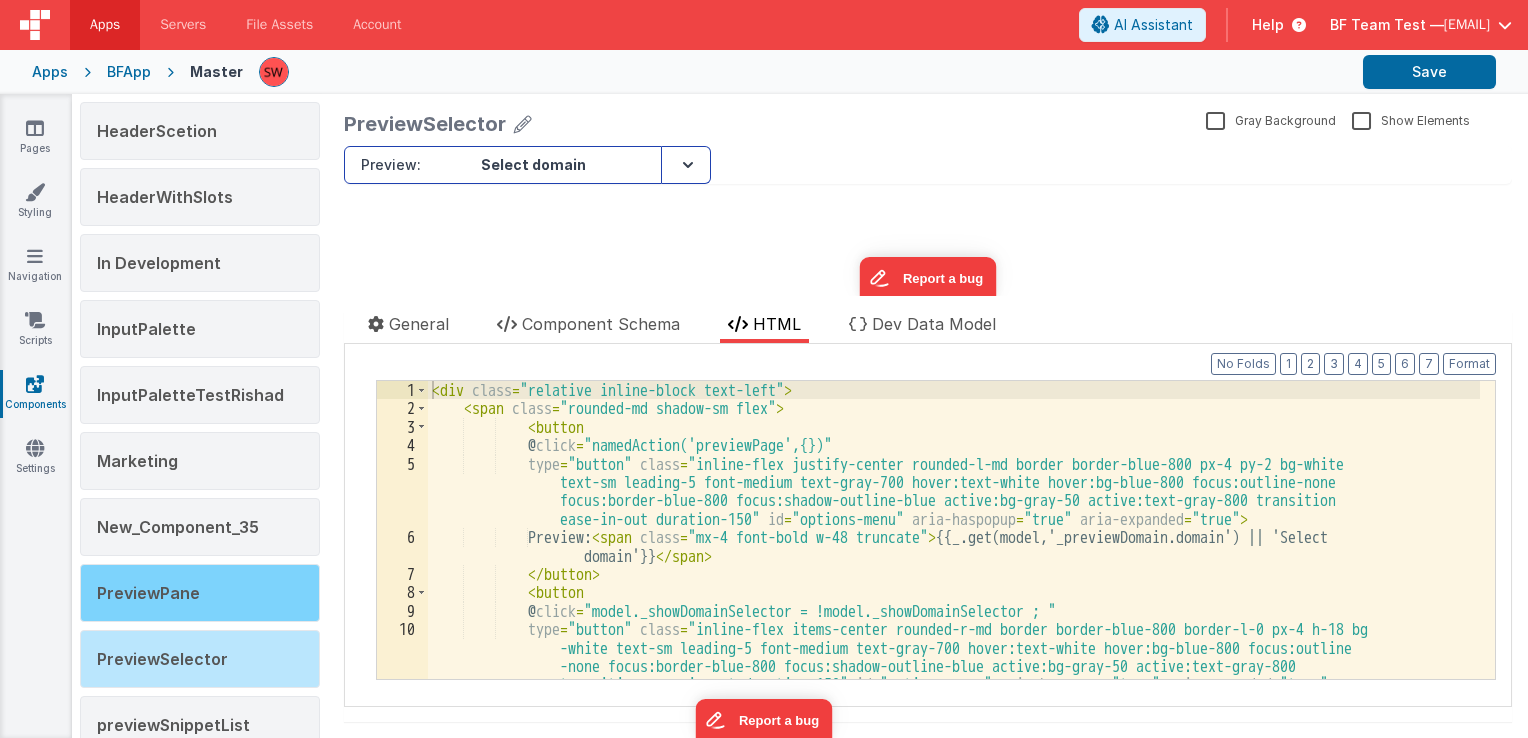 scroll, scrollTop: 1800, scrollLeft: 0, axis: vertical 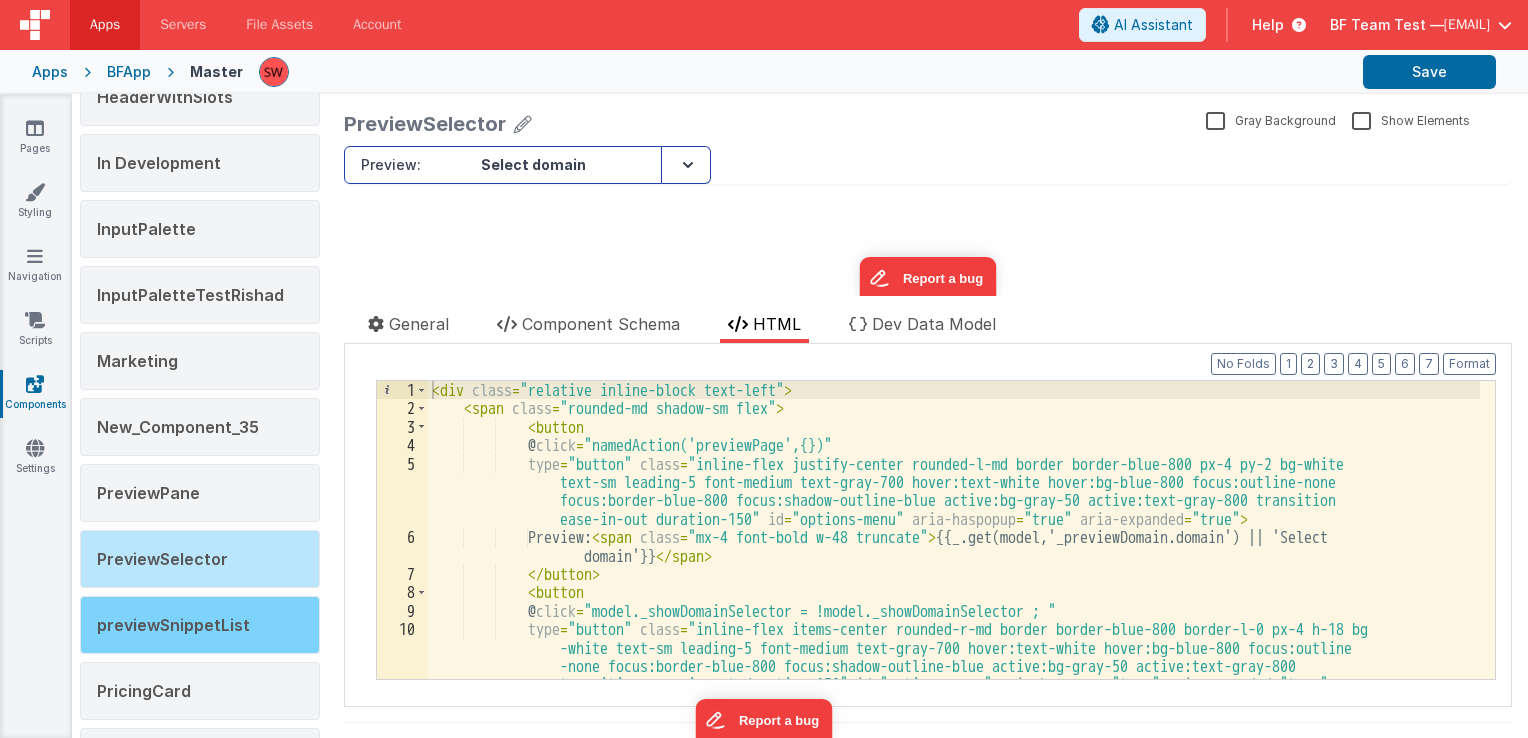 click on "previewSnippetList" at bounding box center (173, 625) 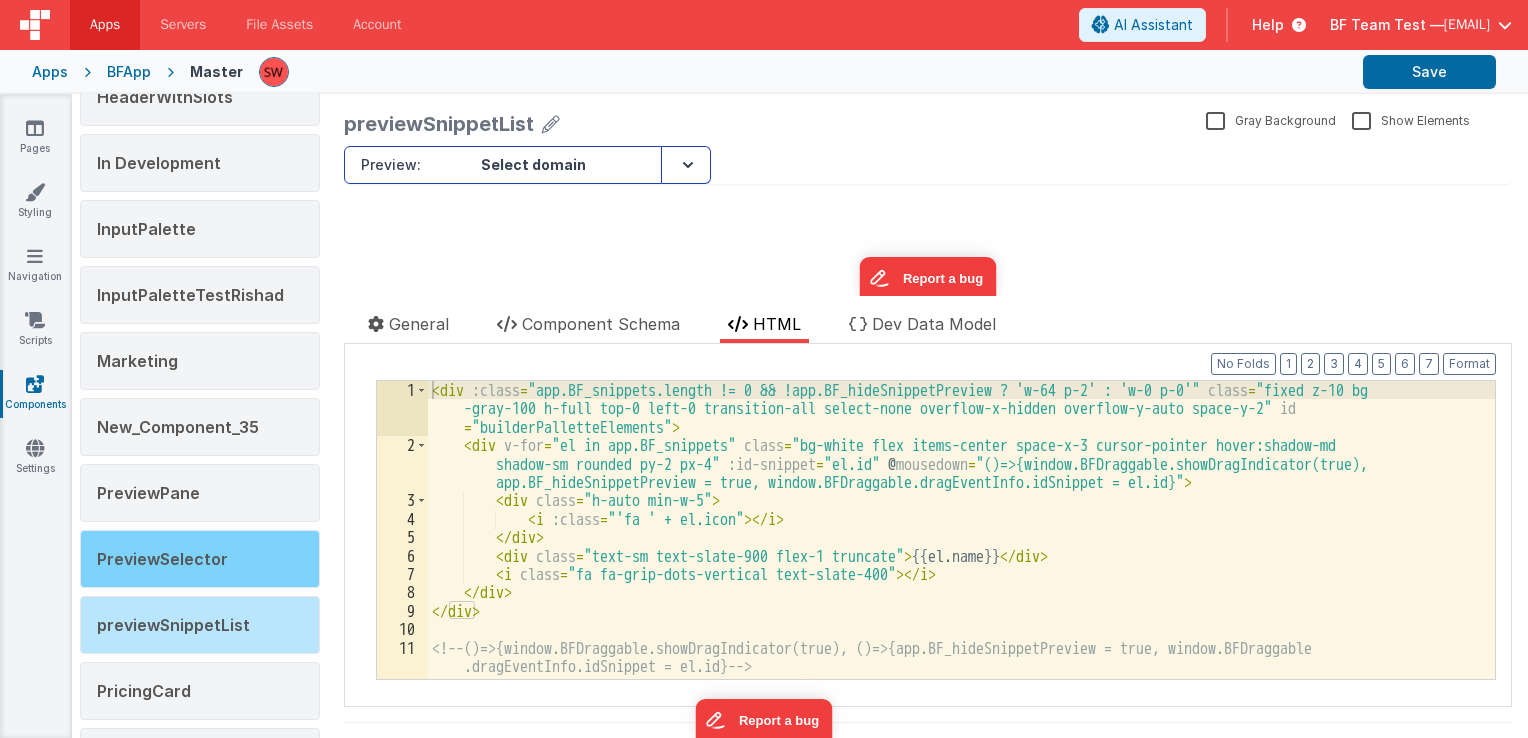 scroll, scrollTop: 1900, scrollLeft: 0, axis: vertical 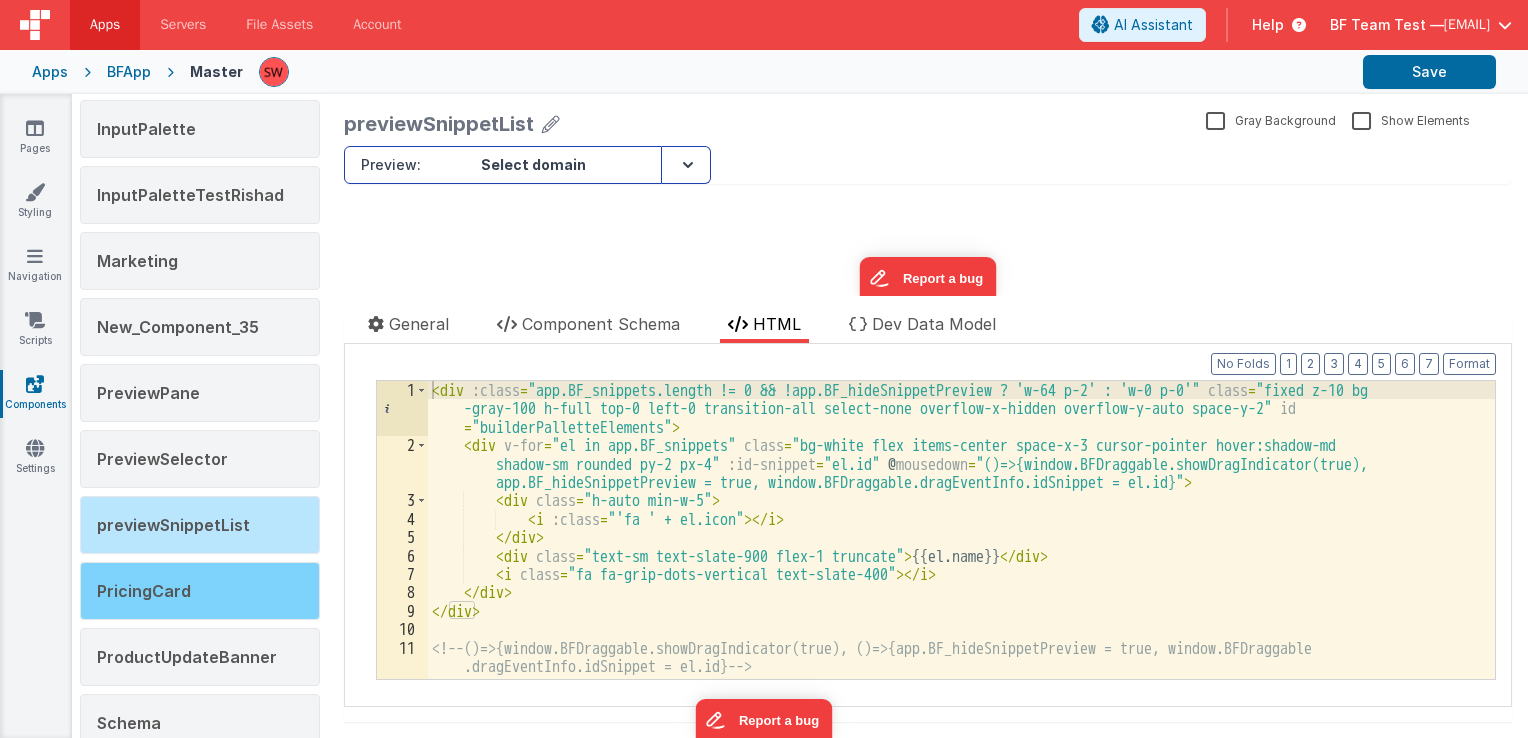 click on "PricingCard" at bounding box center (144, 591) 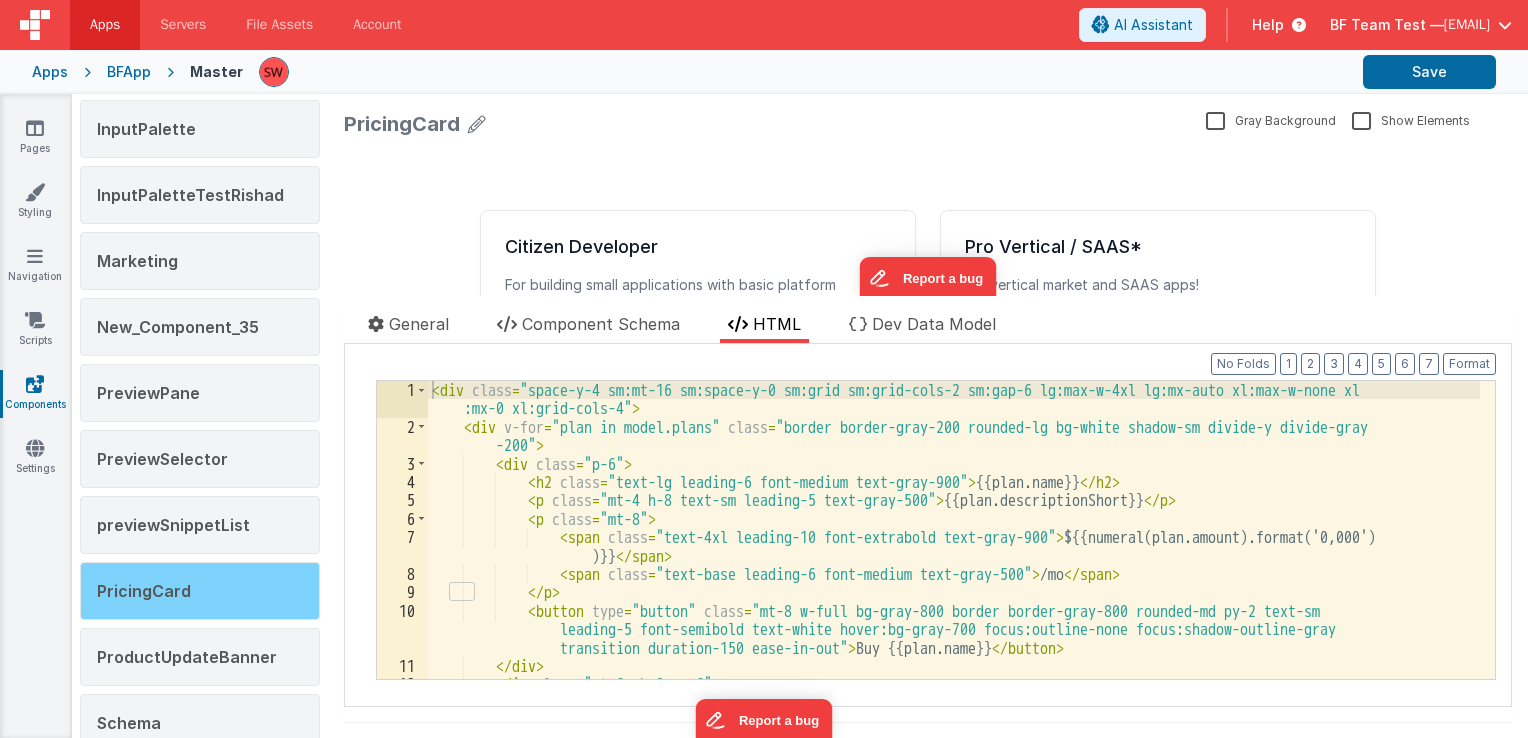 scroll, scrollTop: 1929, scrollLeft: 0, axis: vertical 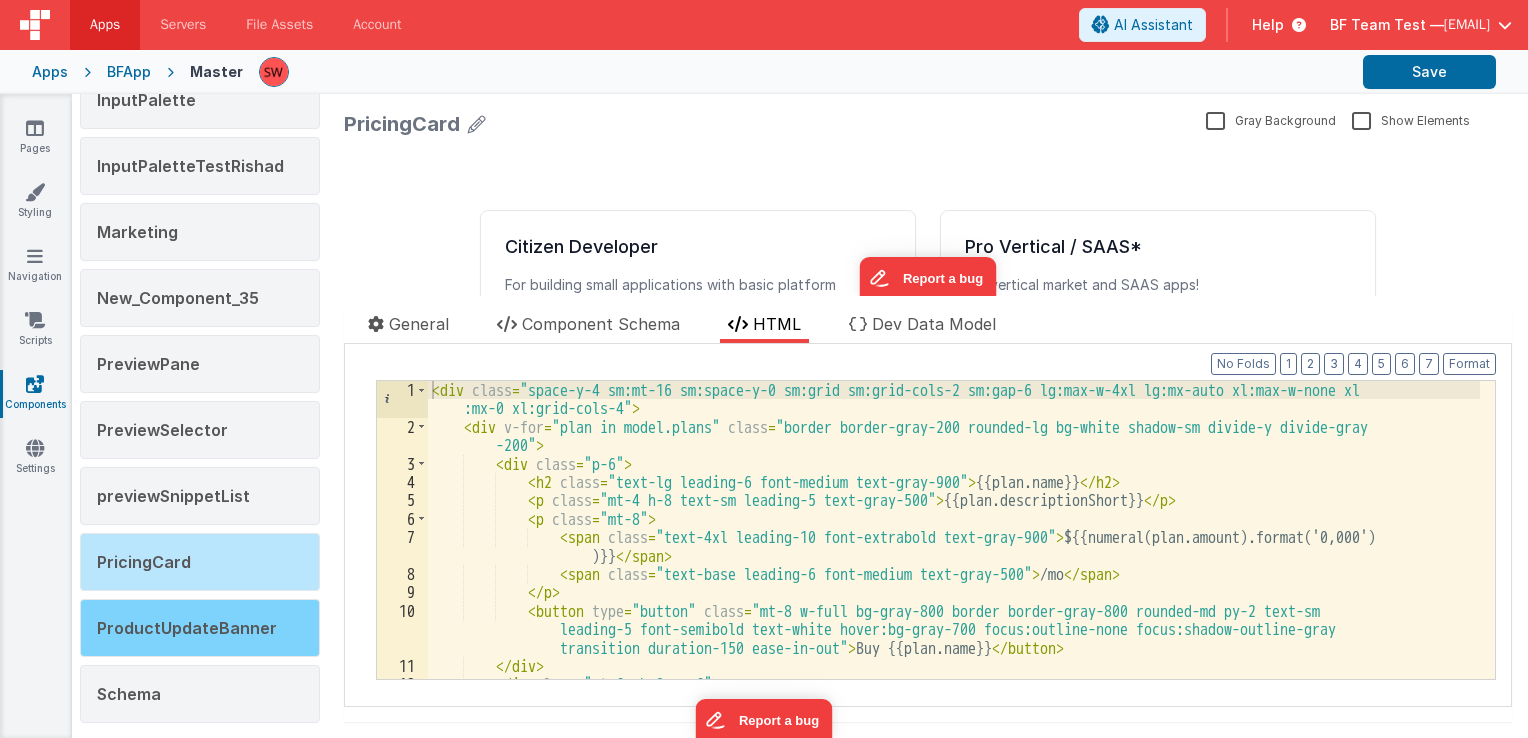 click on "ProductUpdateBanner" at bounding box center (187, 628) 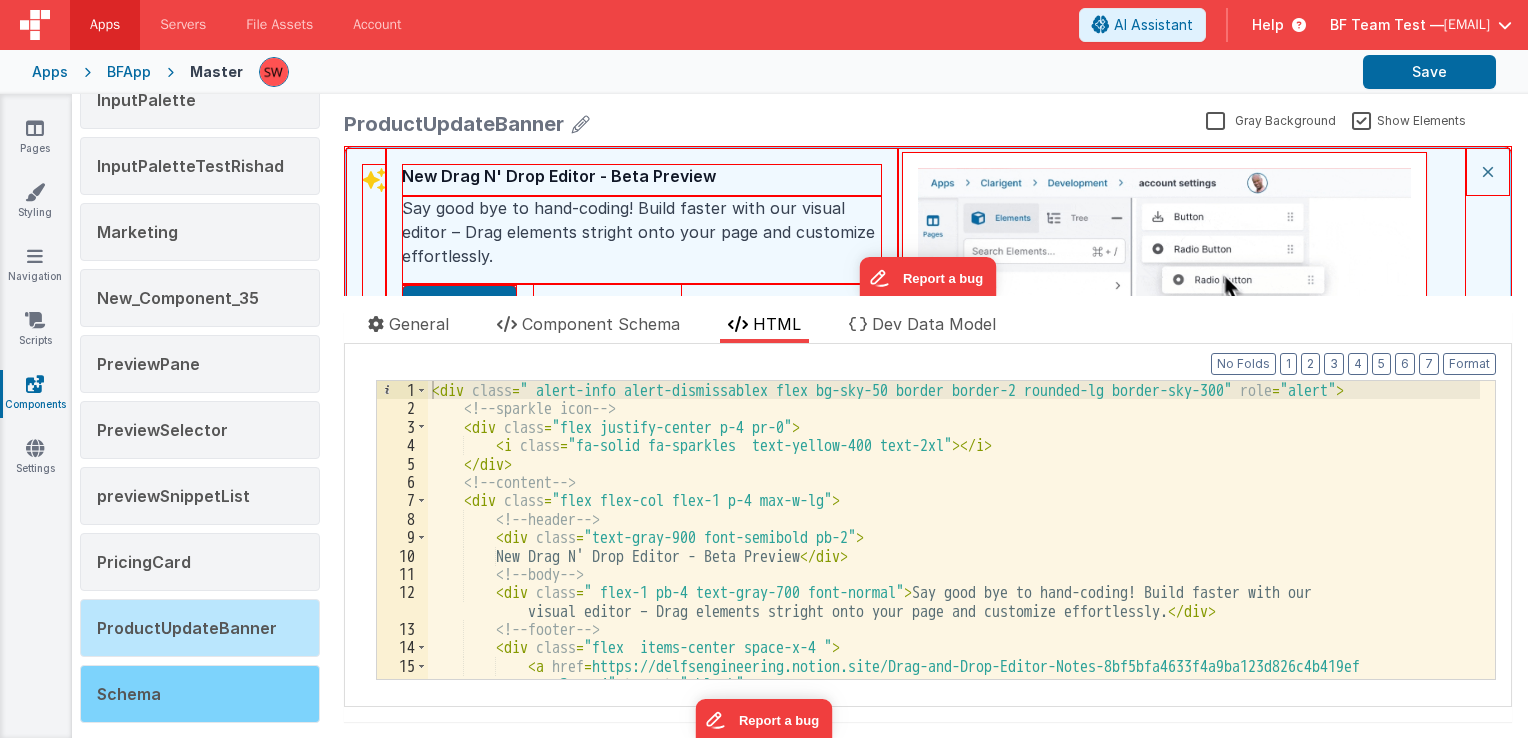 click on "Schema" at bounding box center [200, 694] 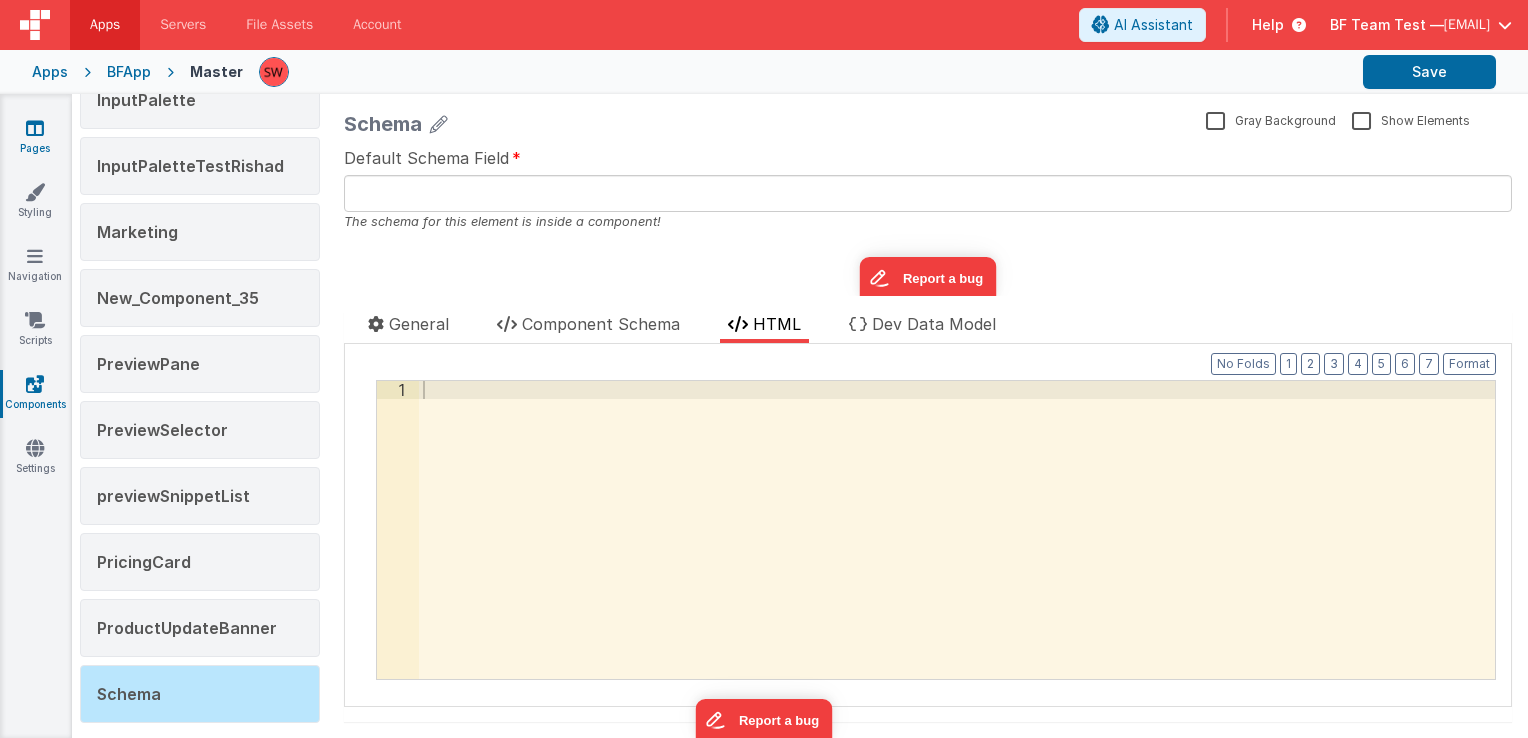 click at bounding box center (35, 128) 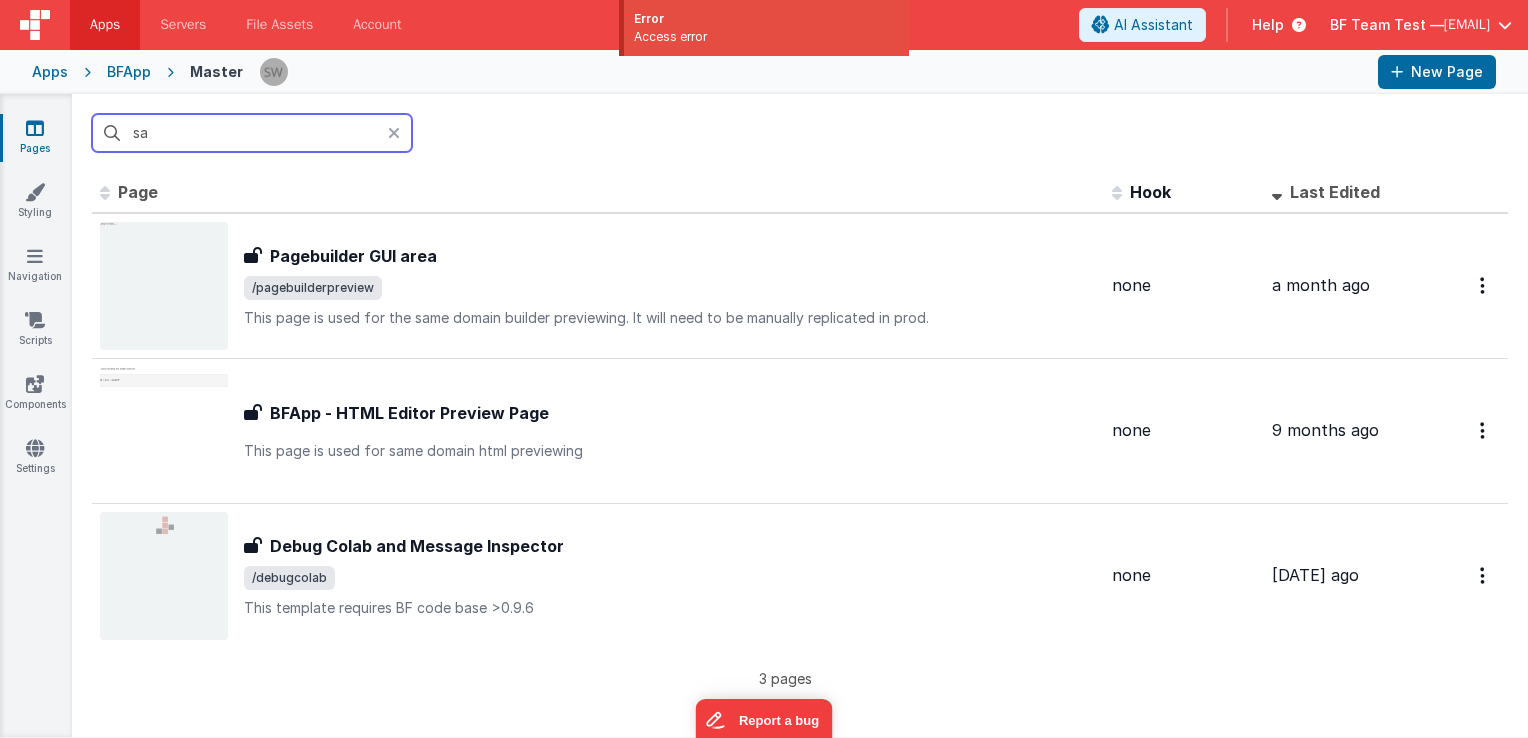 click on "sa" at bounding box center [252, 133] 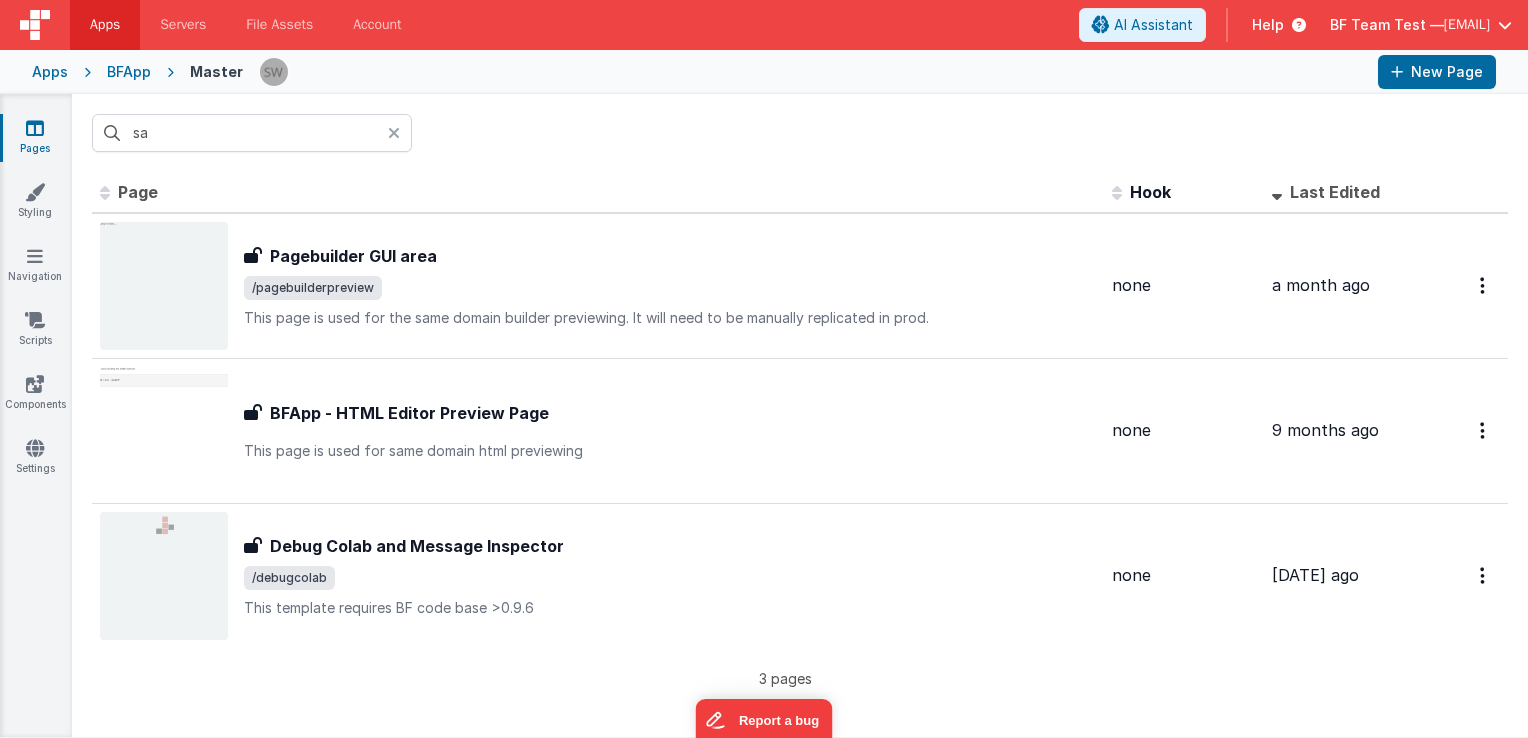 click at bounding box center (394, 133) 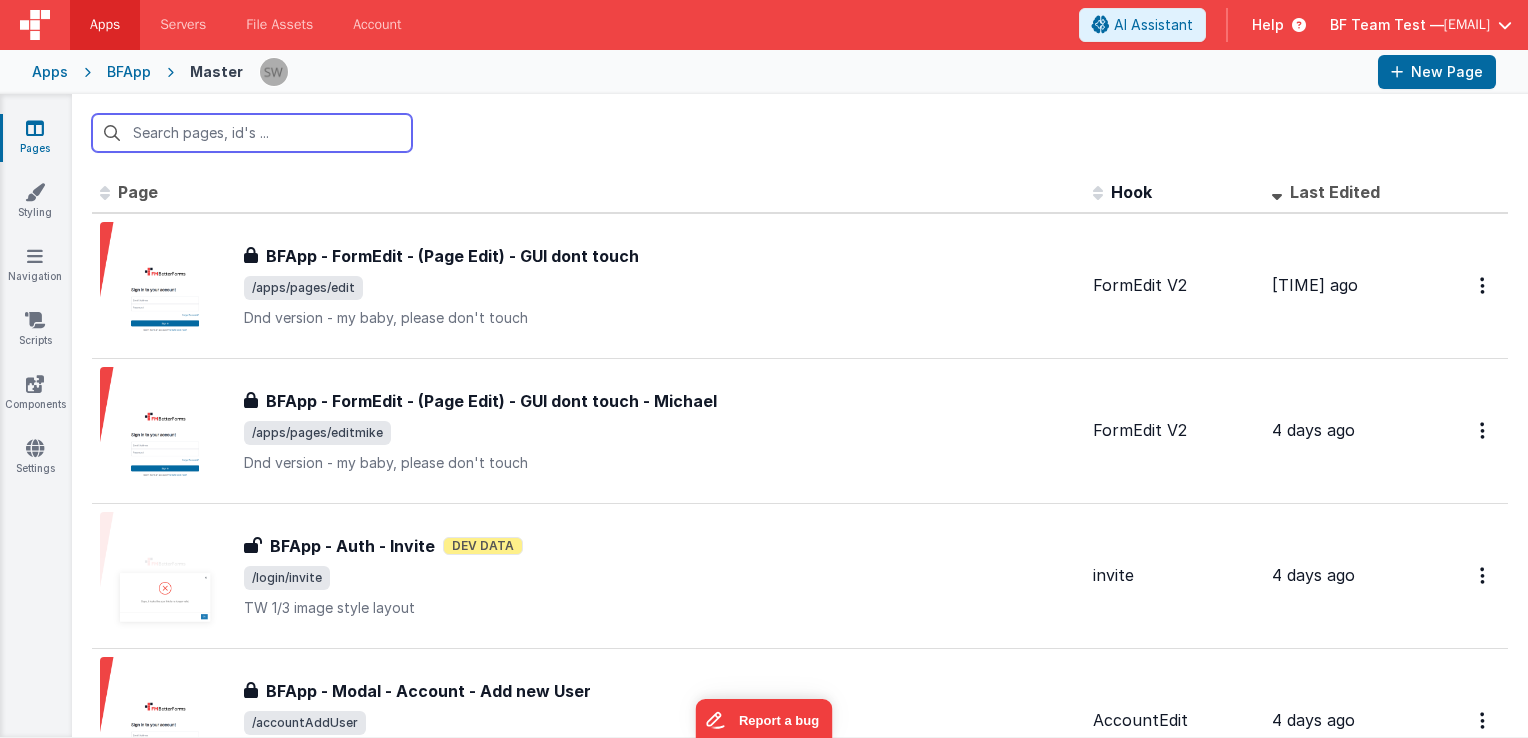 click at bounding box center [252, 133] 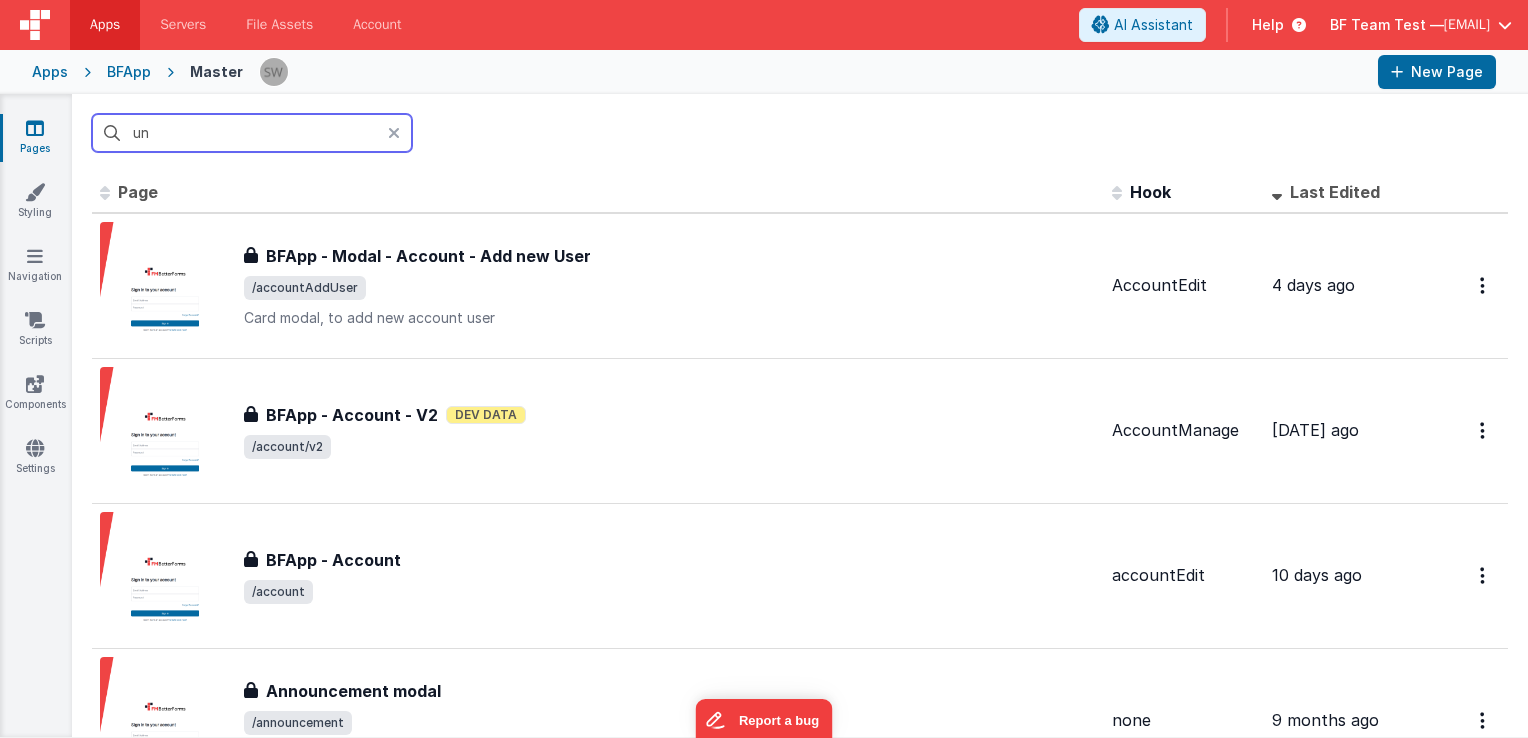 type on "u" 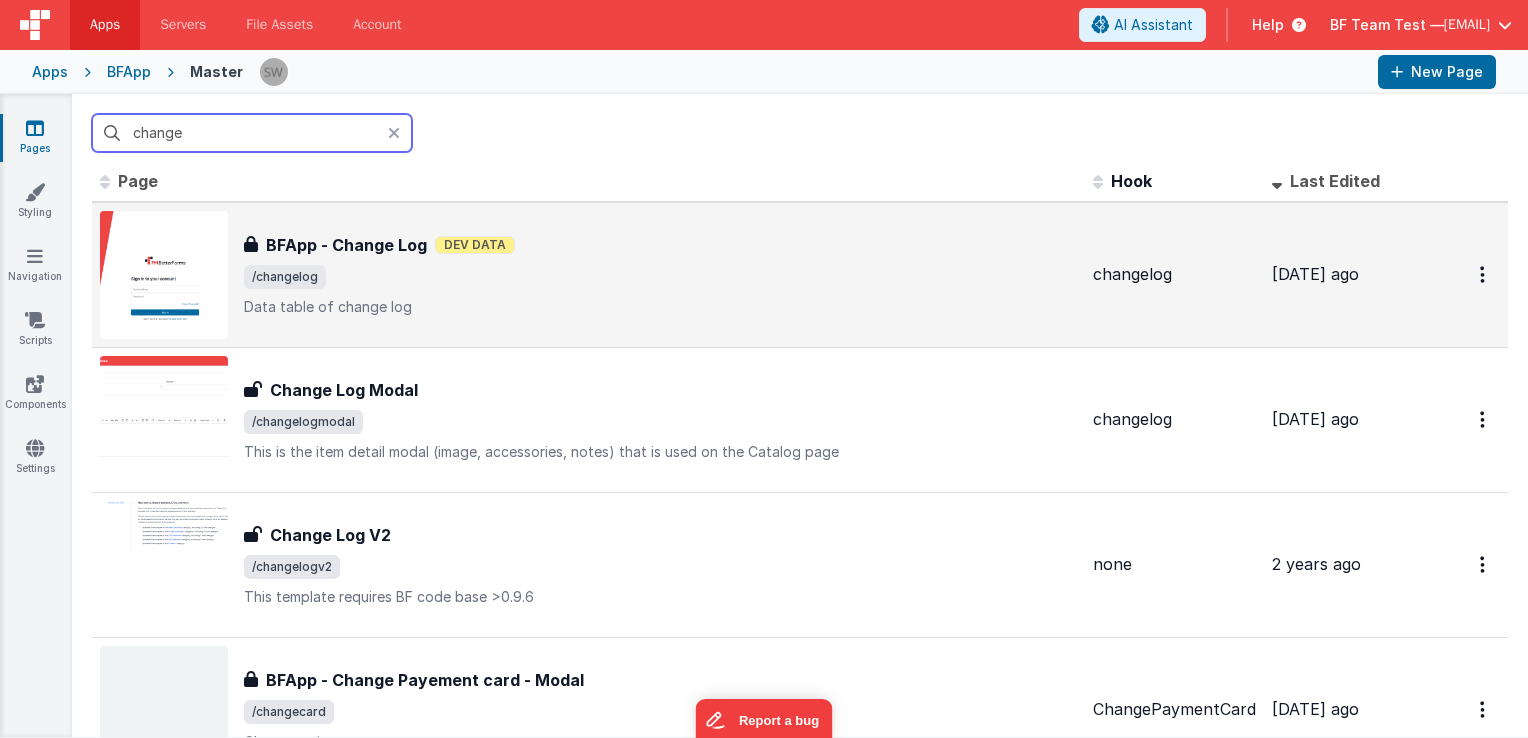 scroll, scrollTop: 0, scrollLeft: 0, axis: both 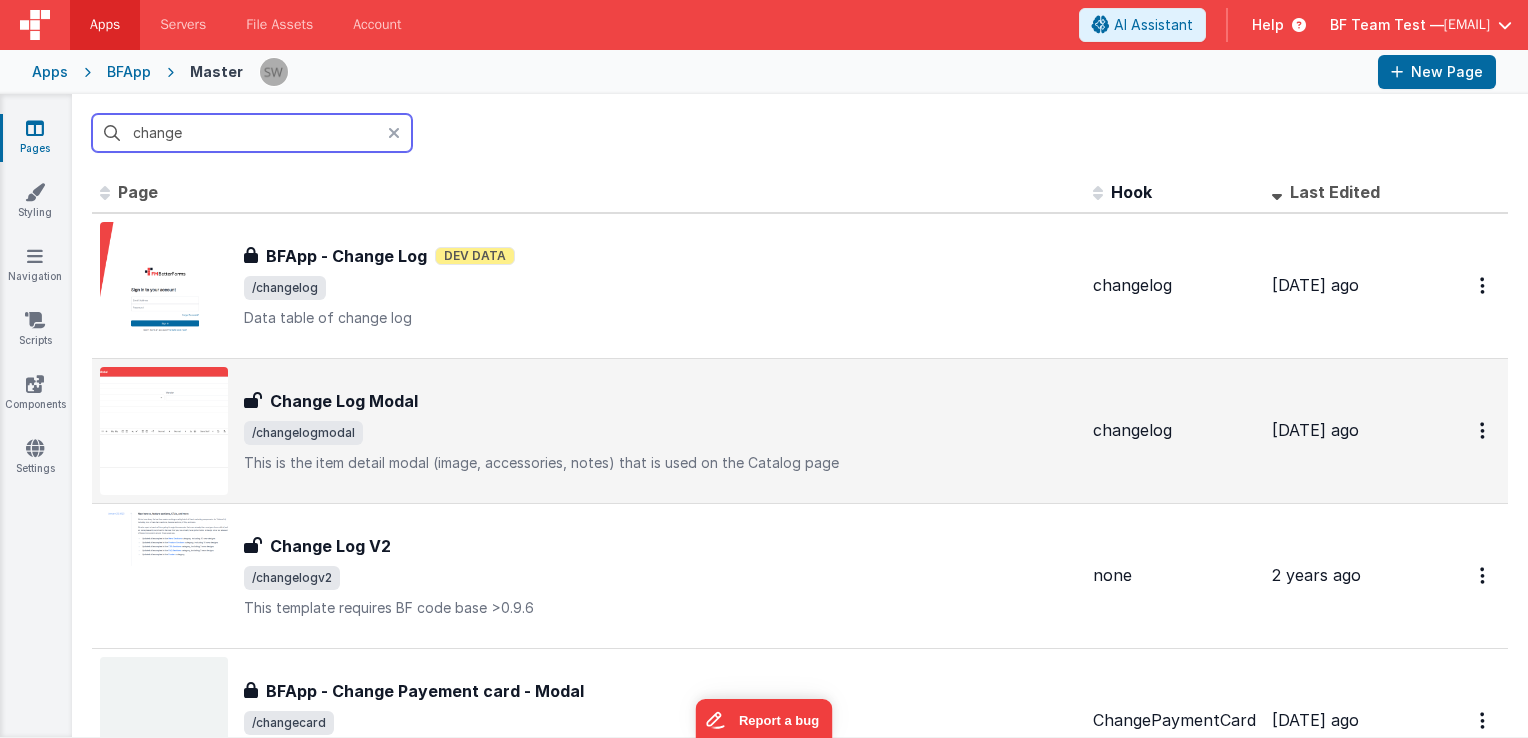 type on "change" 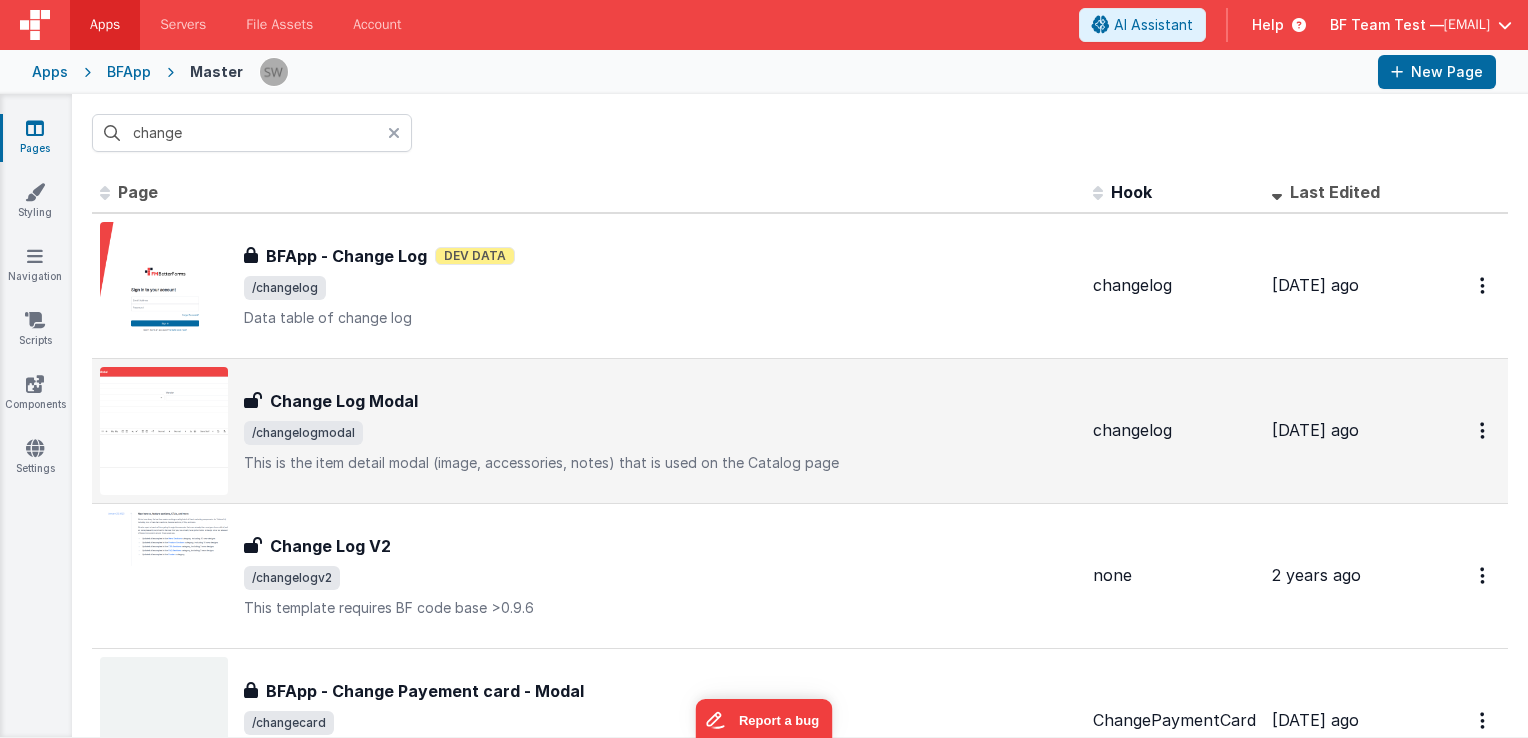 click on "Change Log Modal" at bounding box center (344, 401) 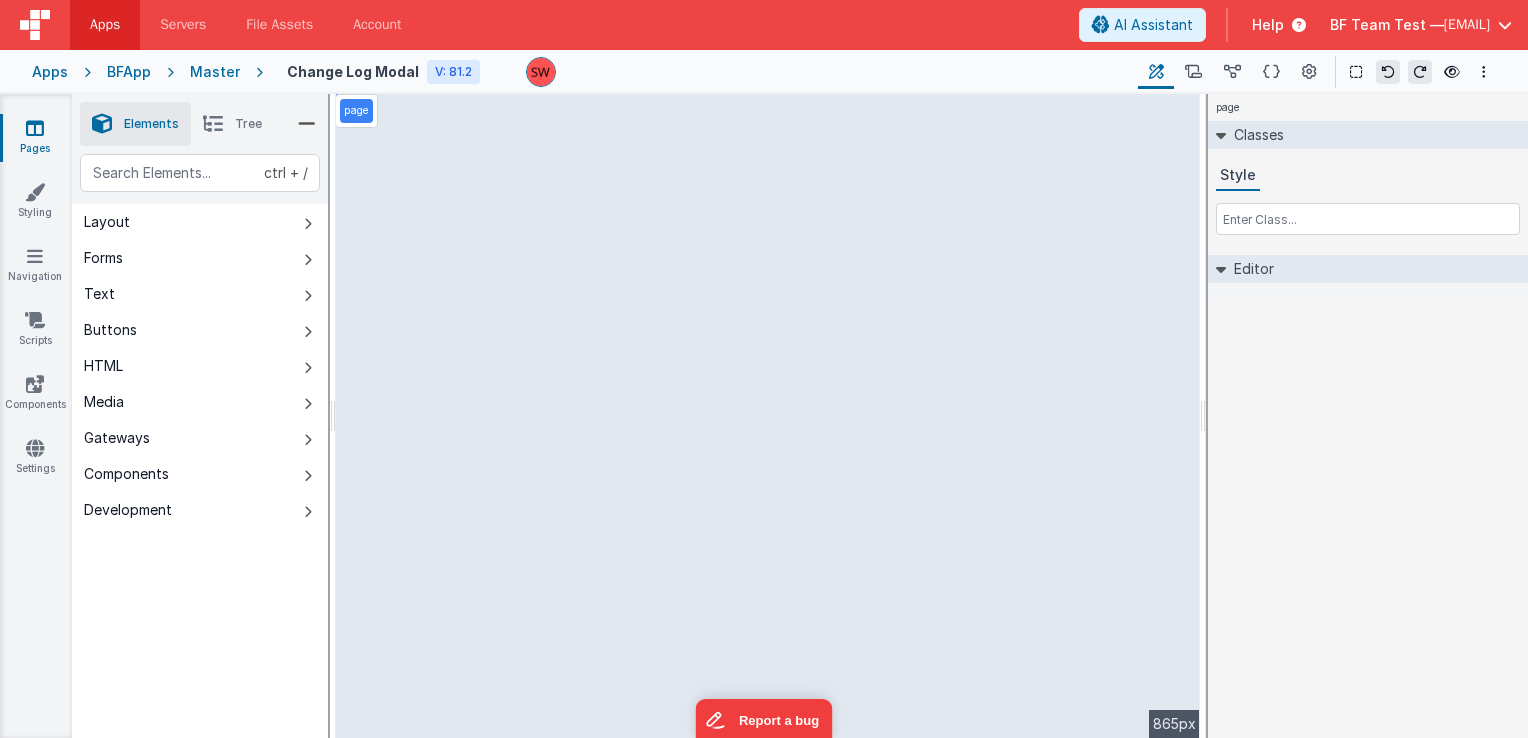 click on "Master" at bounding box center (215, 72) 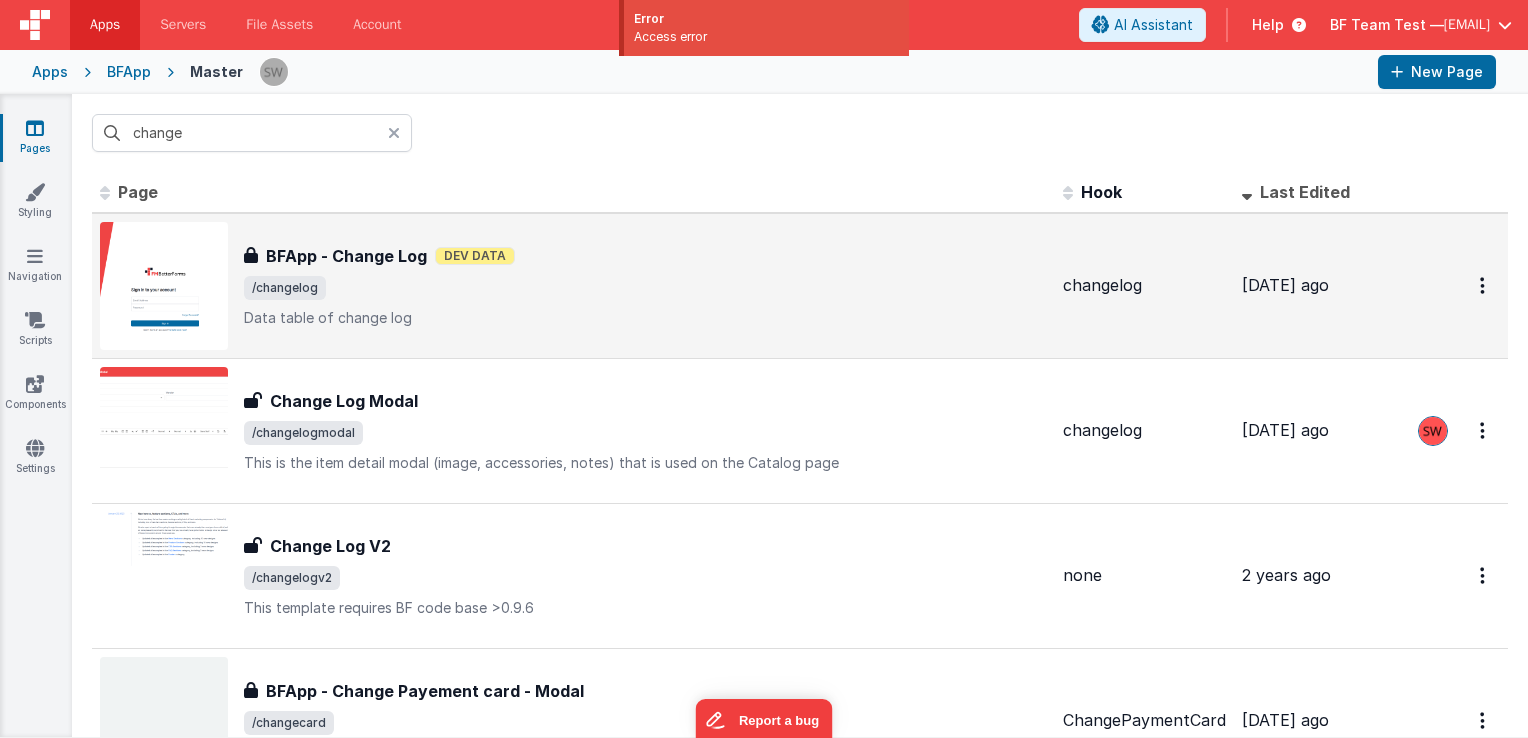 click on "BFApp - Change Log" at bounding box center (346, 256) 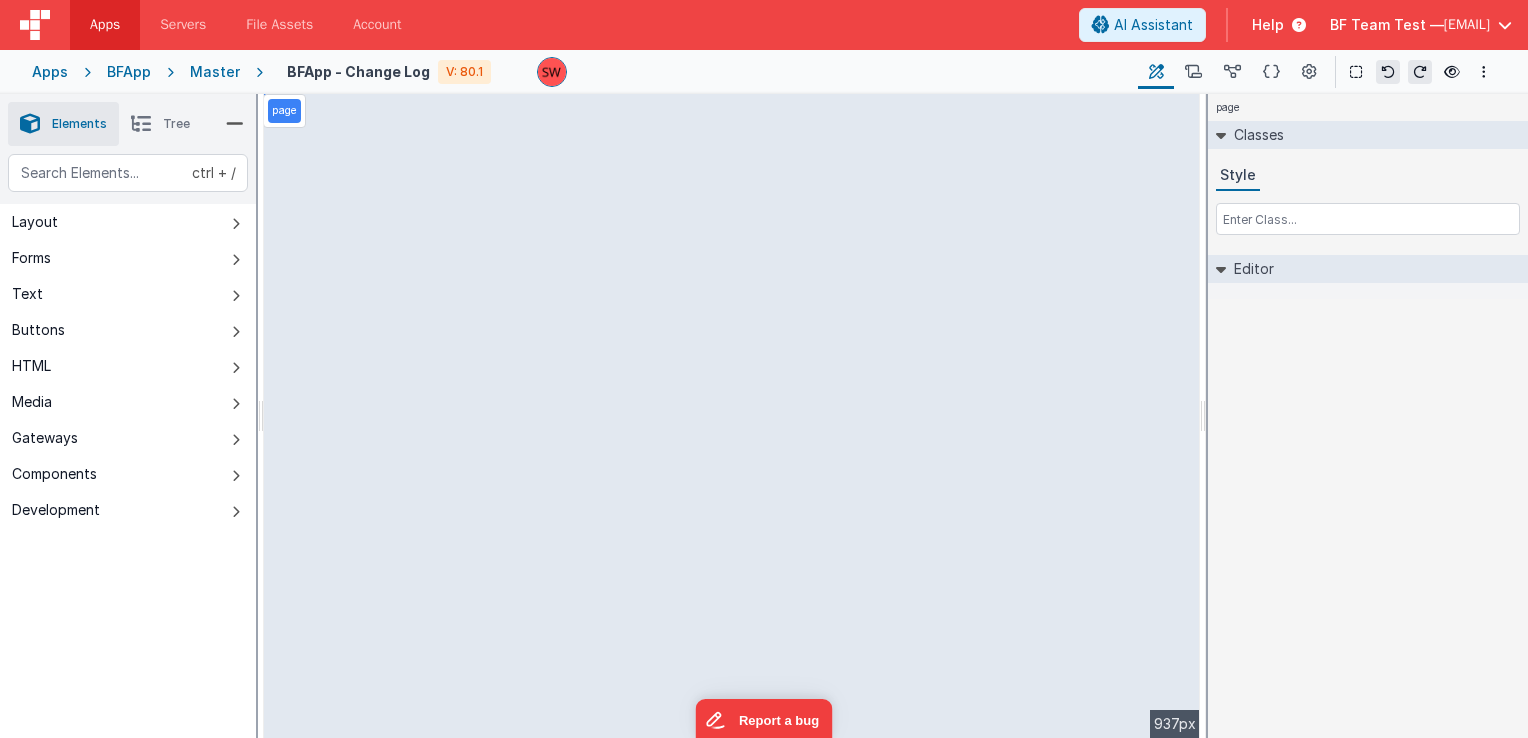 click on "Master" at bounding box center (215, 72) 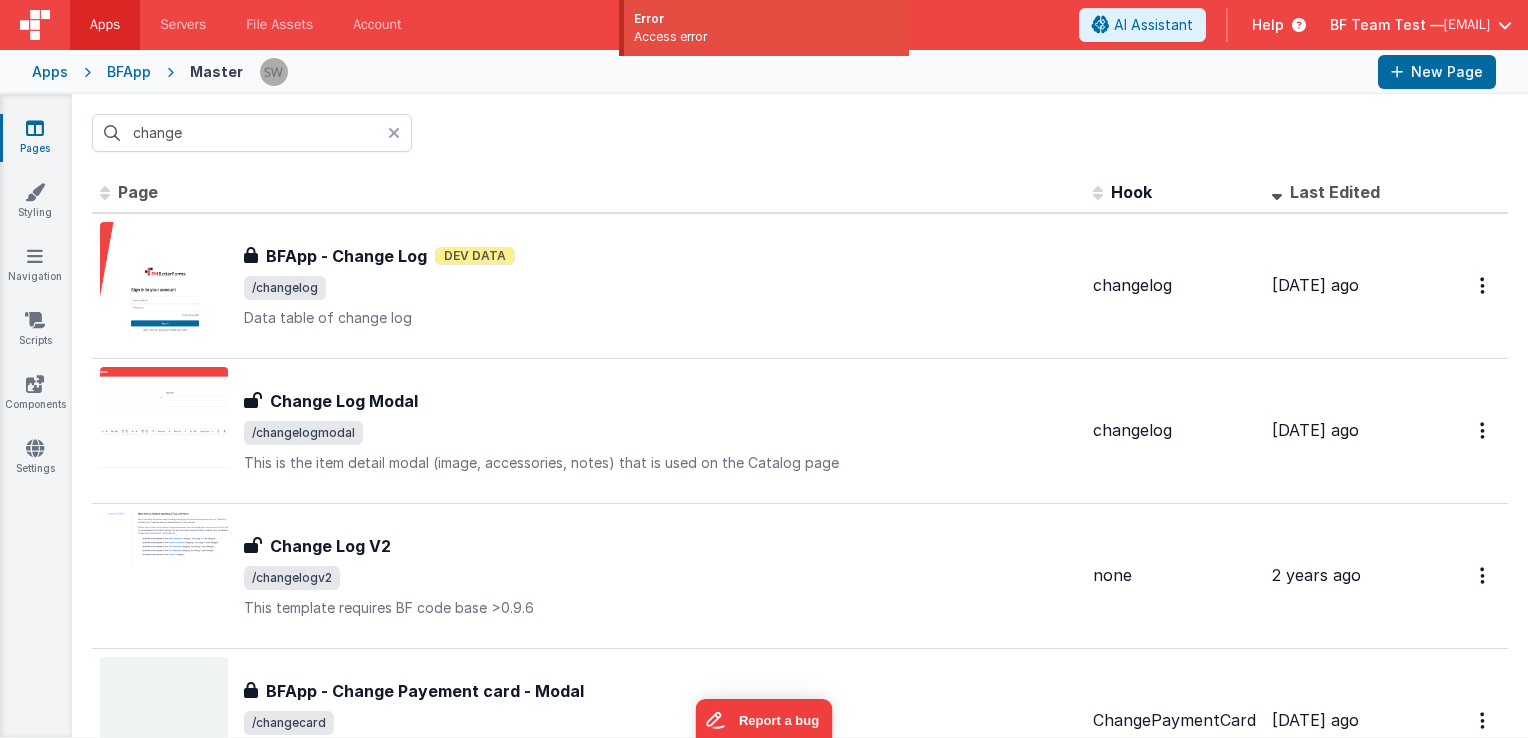 click at bounding box center (394, 133) 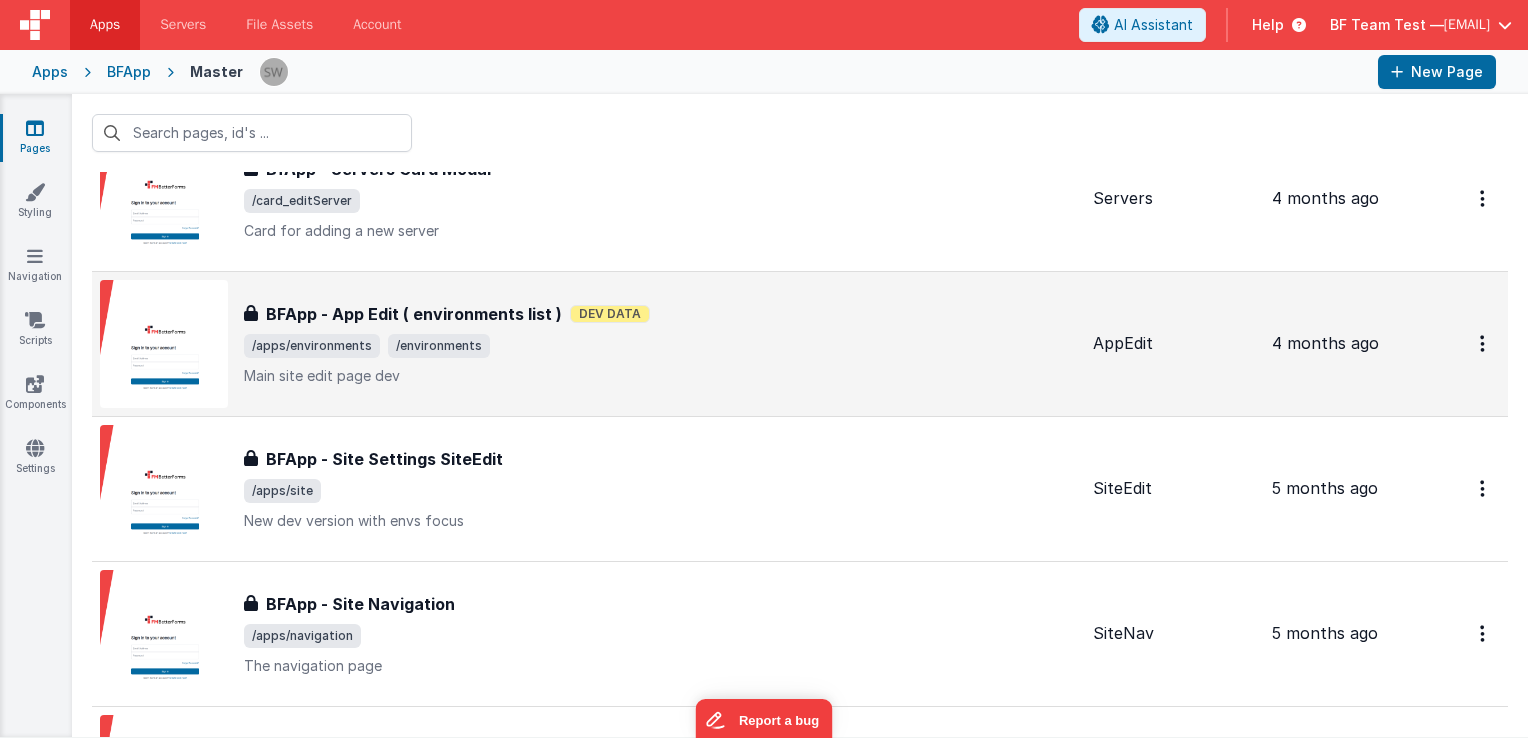 scroll, scrollTop: 4300, scrollLeft: 0, axis: vertical 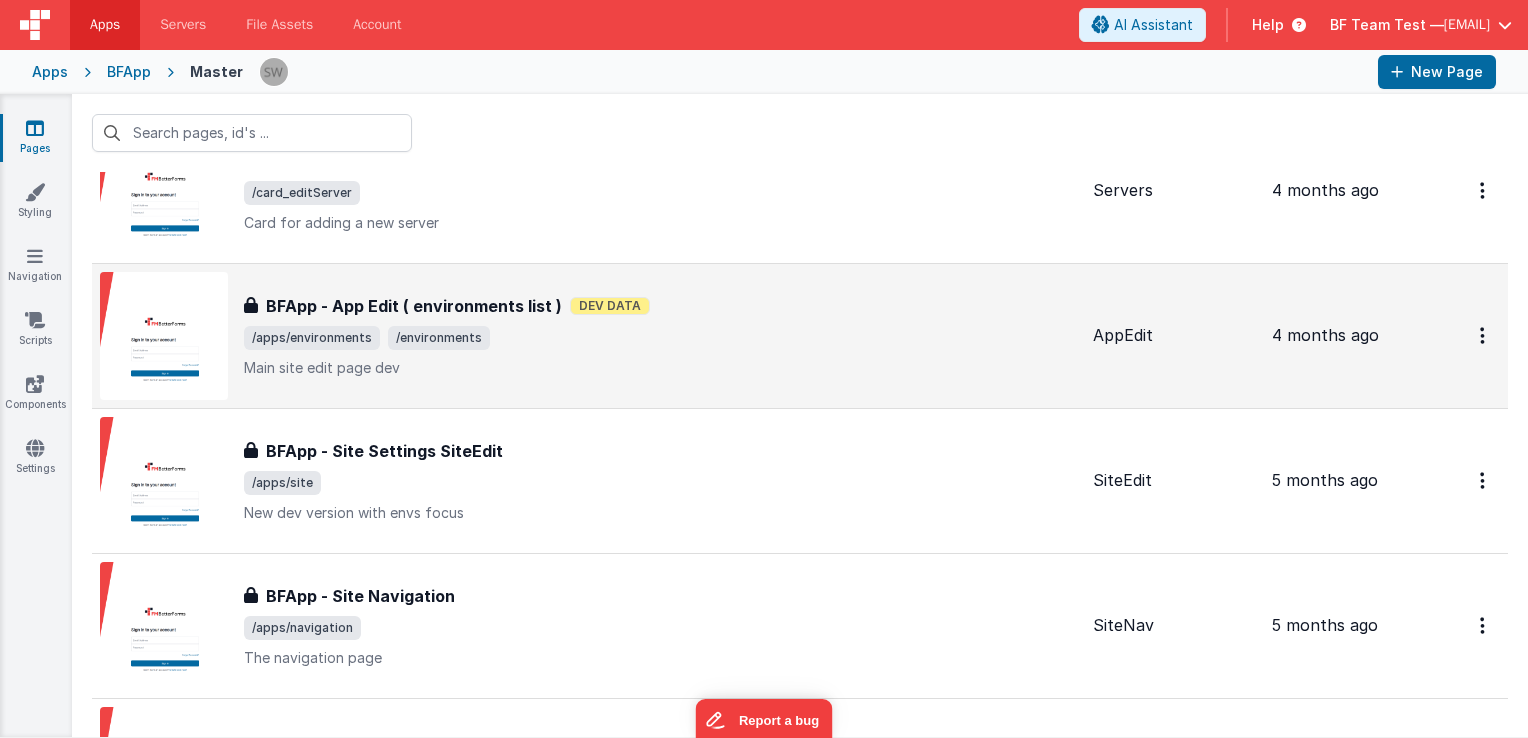 click on "/apps/environments
/environments" at bounding box center (660, 338) 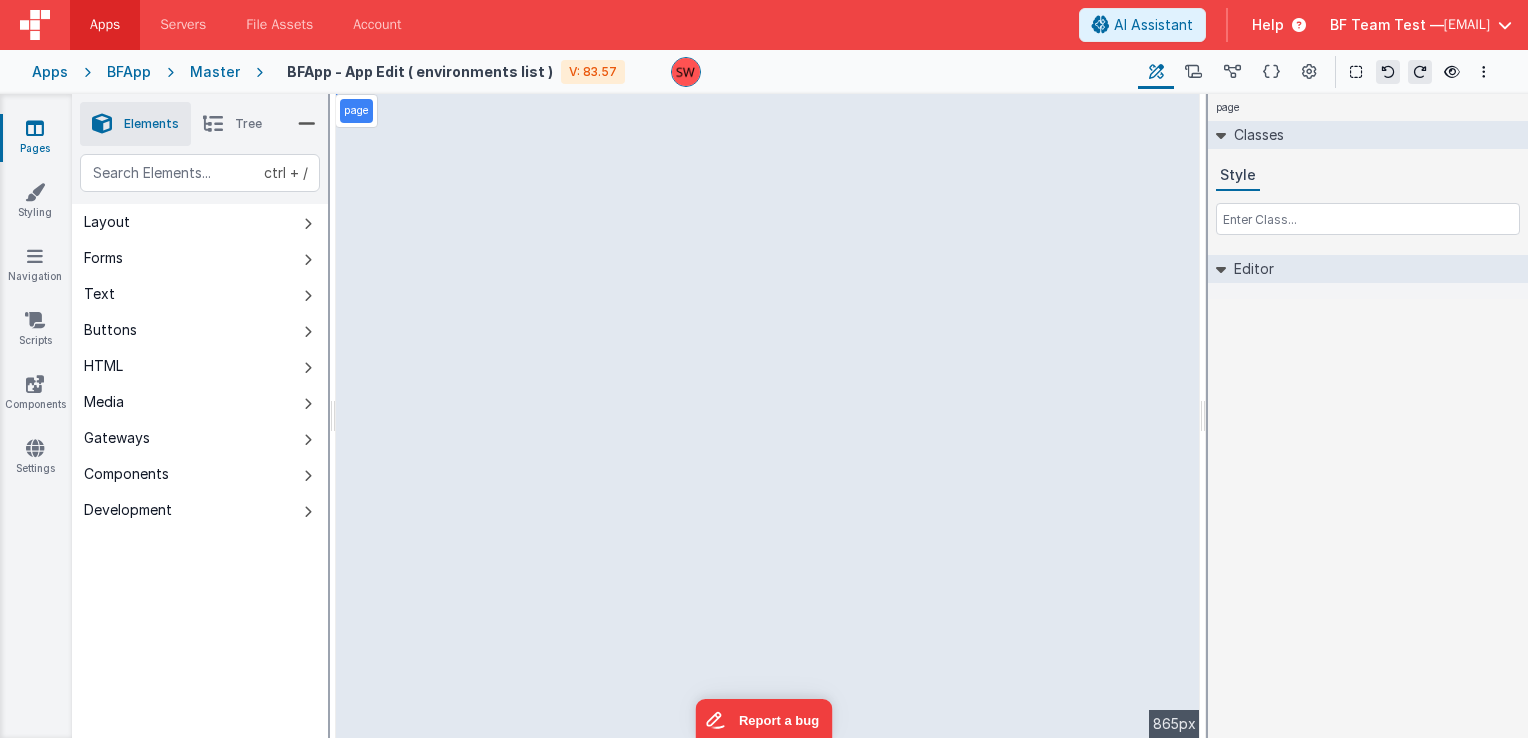 click on "Apps
BFApp
Master
BFApp - App Edit ( environments list )
V: 83.57           Page Builder     Named Actions     Data Model     Page Schema     Page Settings       Show Group Outlines         Preview Page  ctrl + b" at bounding box center (764, 72) 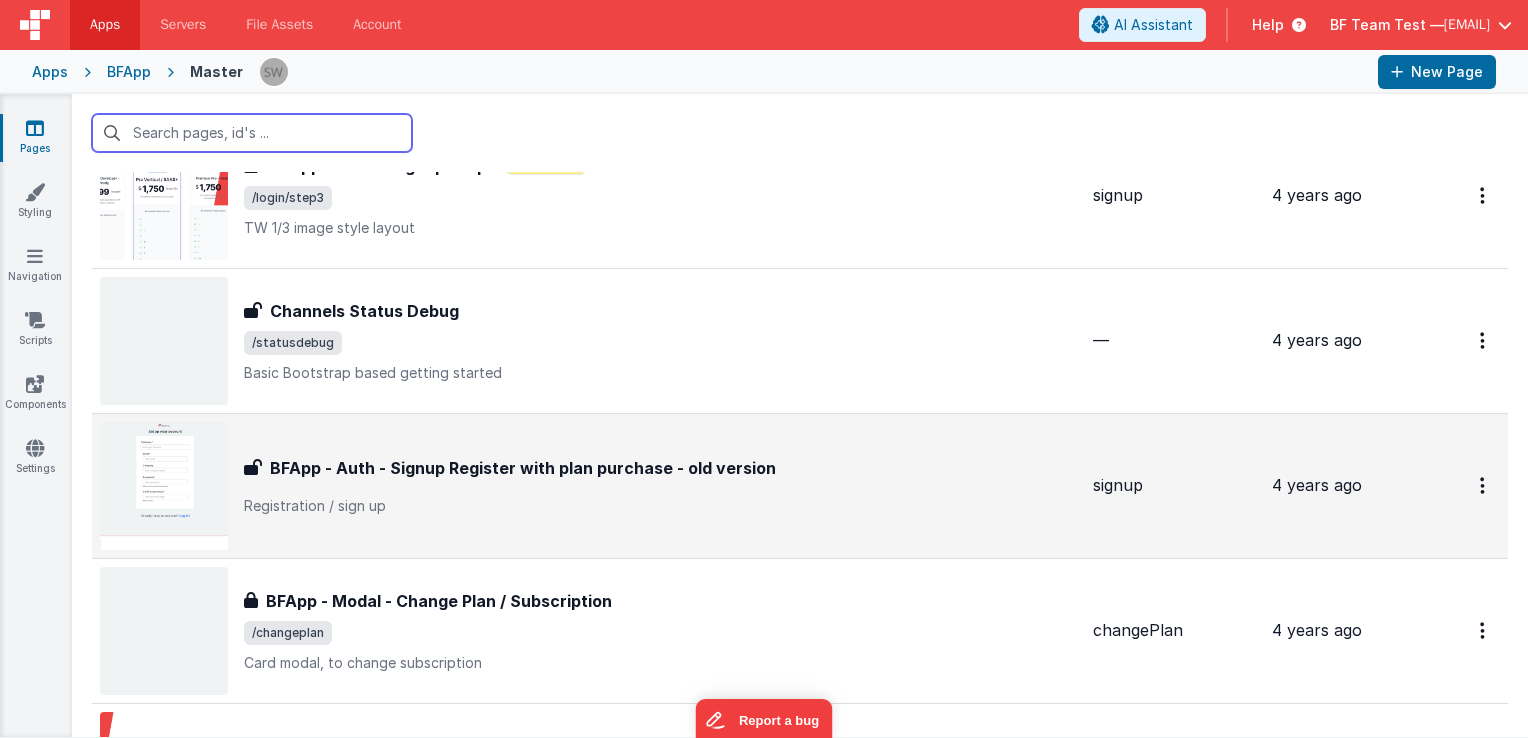 scroll, scrollTop: 10311, scrollLeft: 0, axis: vertical 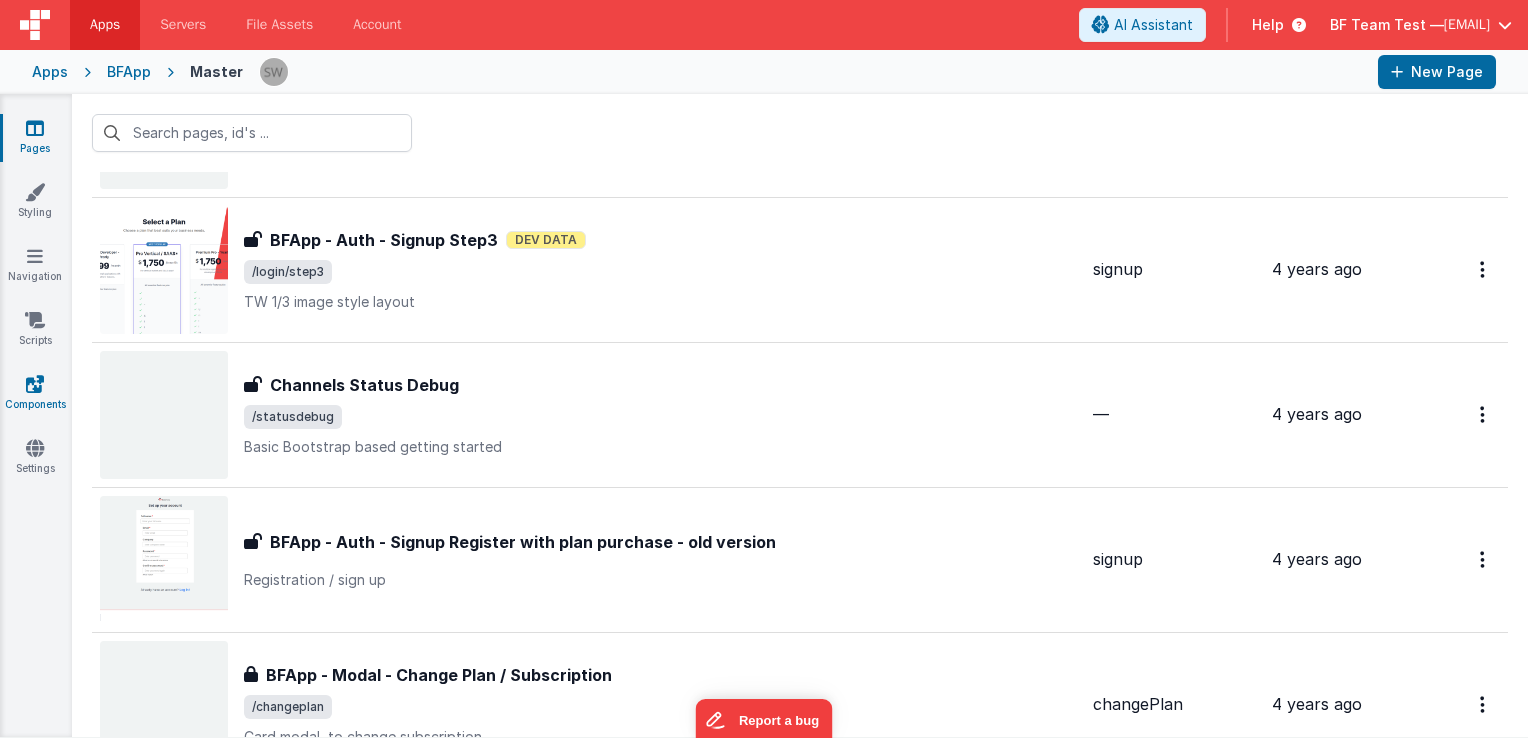 click at bounding box center (35, 384) 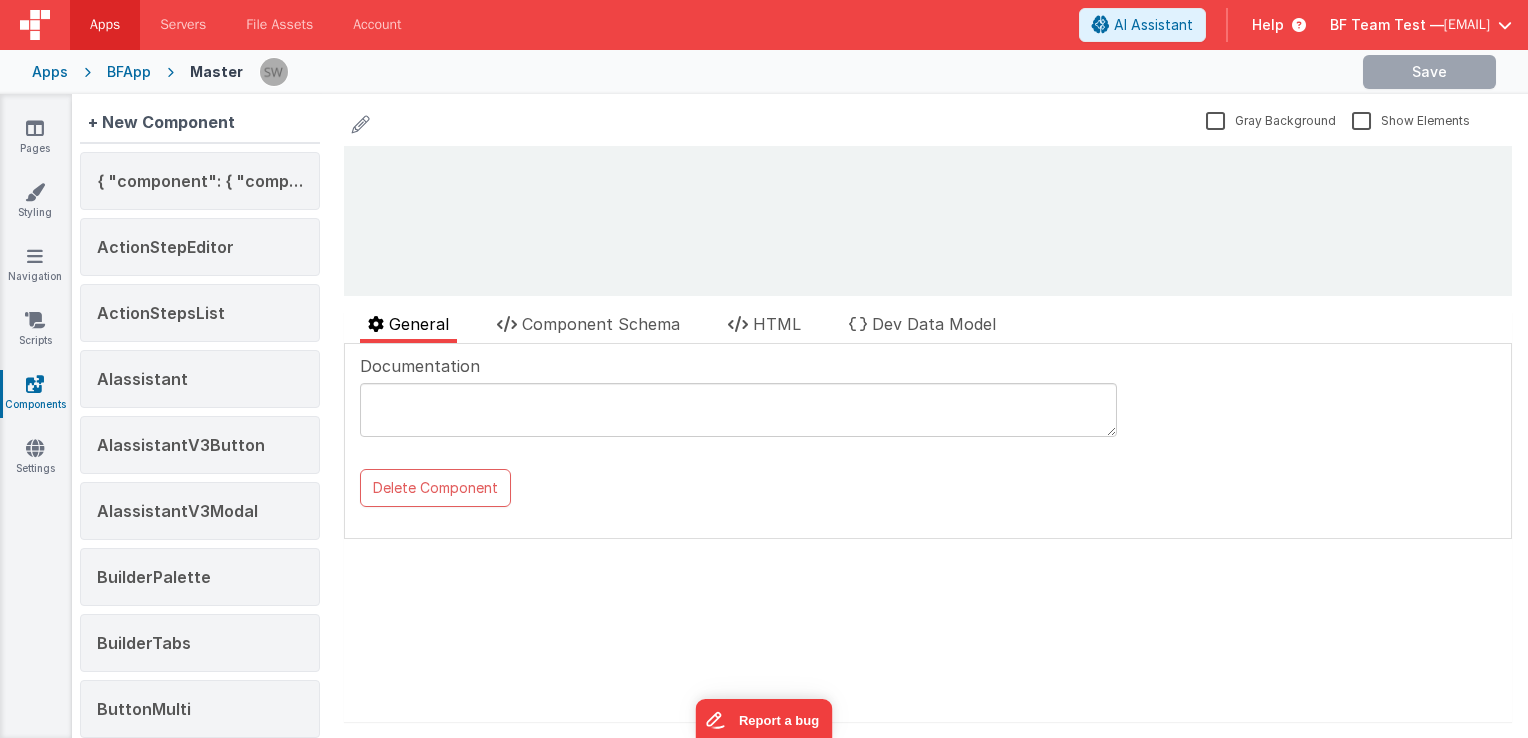 scroll, scrollTop: 0, scrollLeft: 0, axis: both 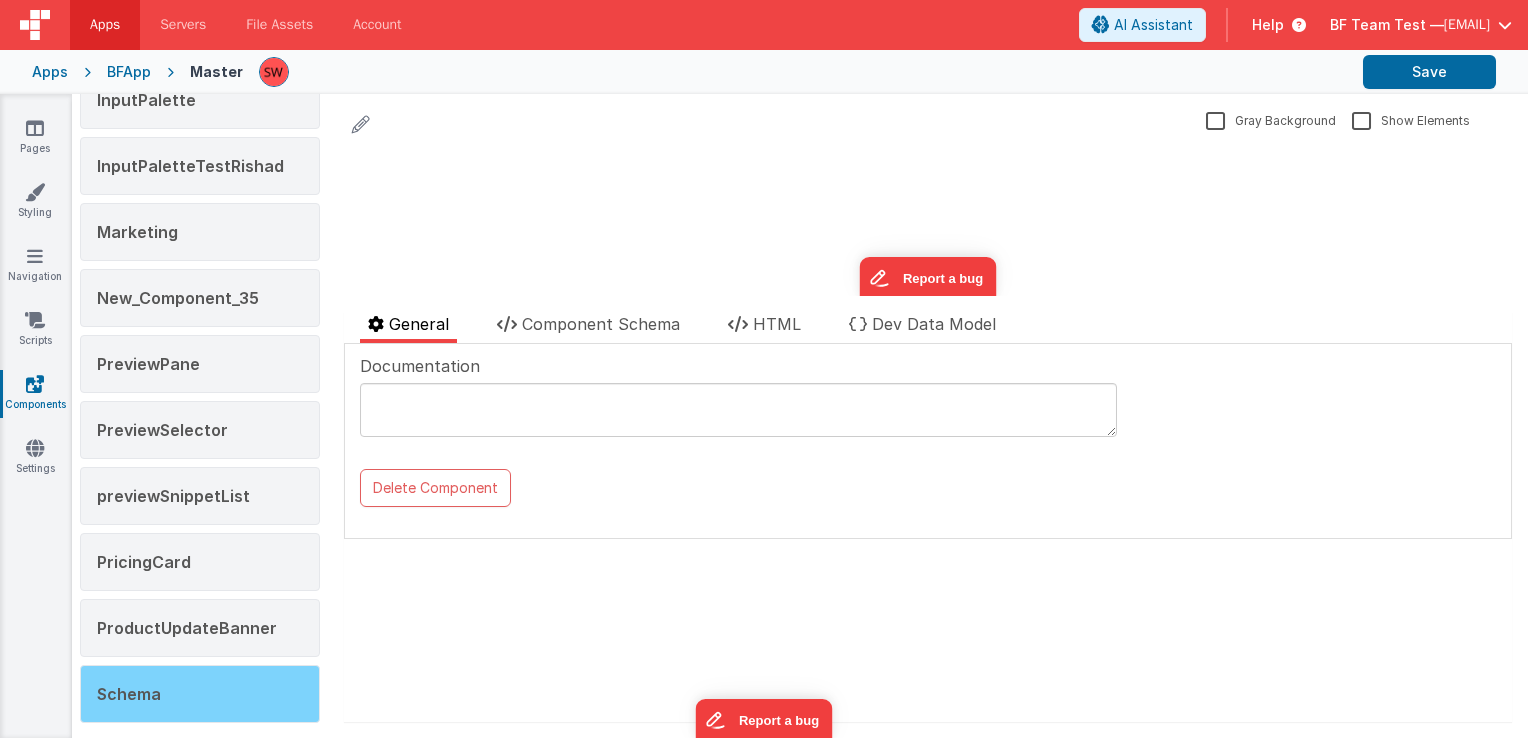 click on "Schema" at bounding box center (200, 694) 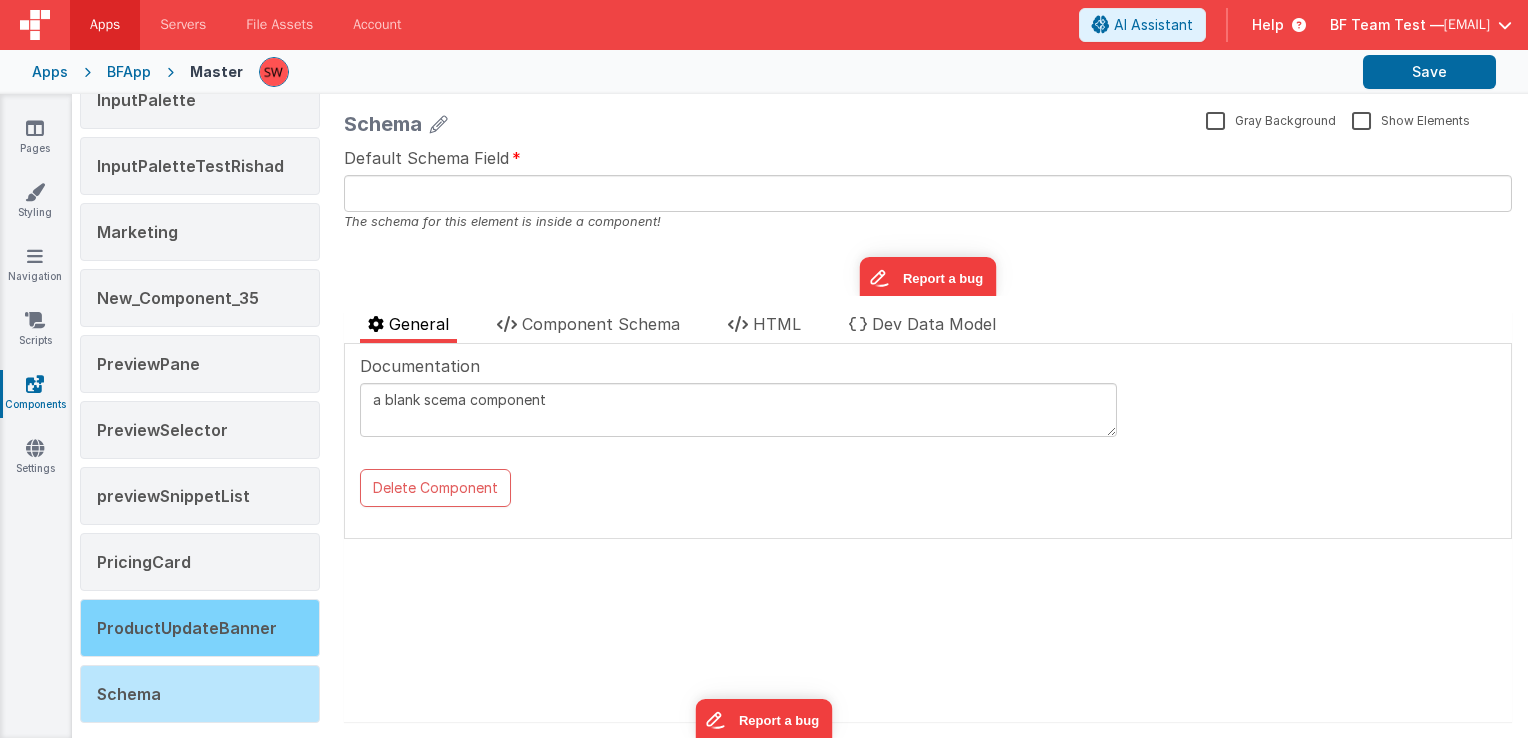 click on "ProductUpdateBanner" at bounding box center [200, 628] 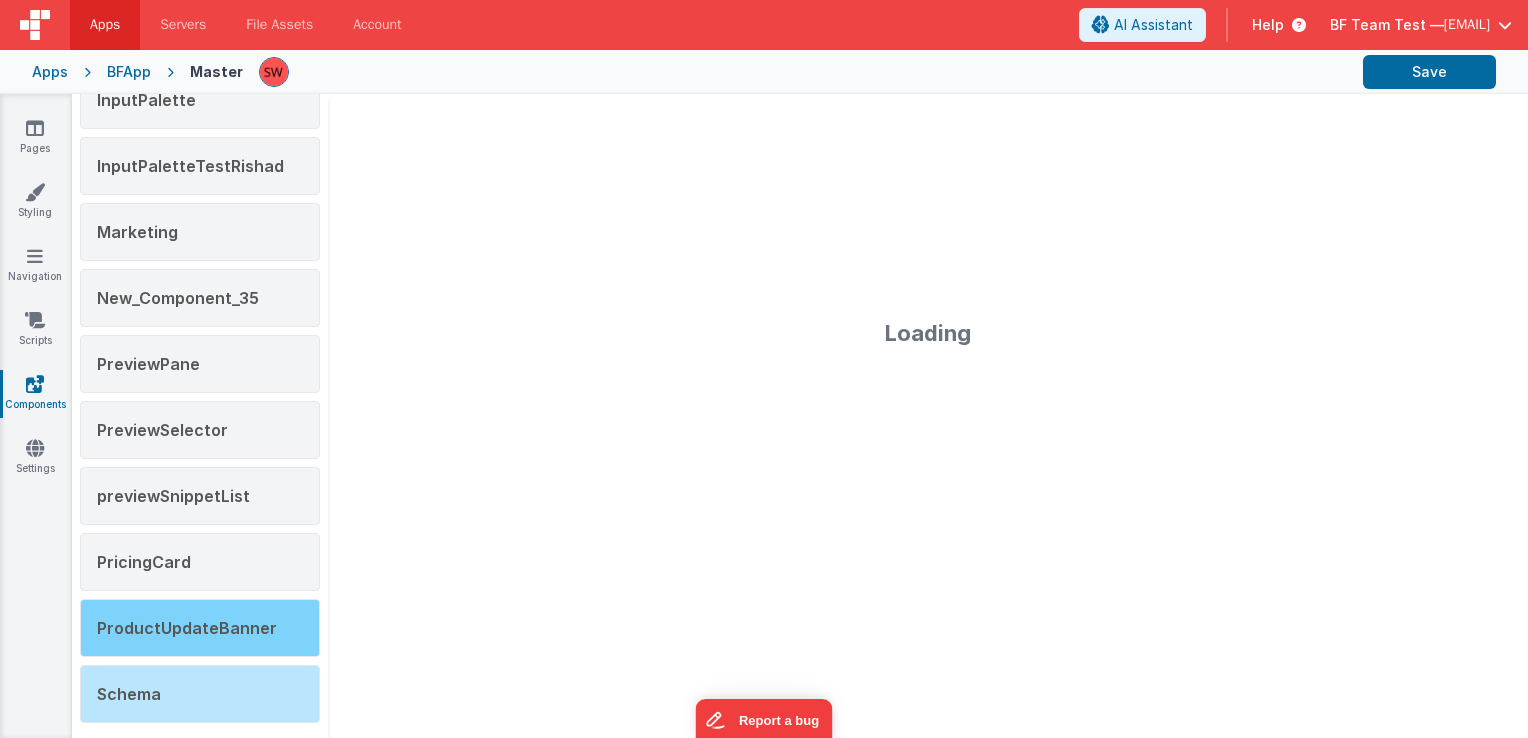 type on "cookie for state control" 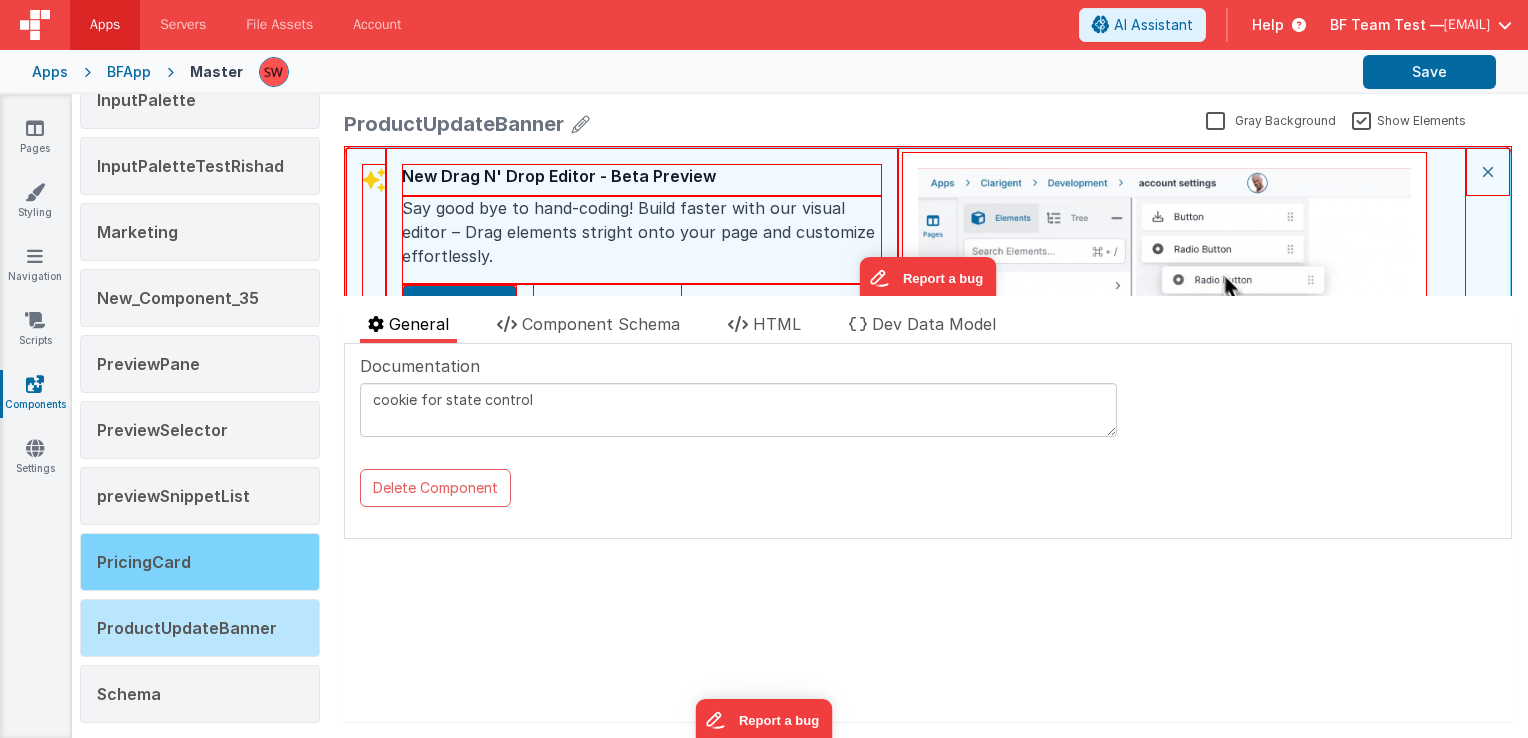 click on "PricingCard" at bounding box center [200, 562] 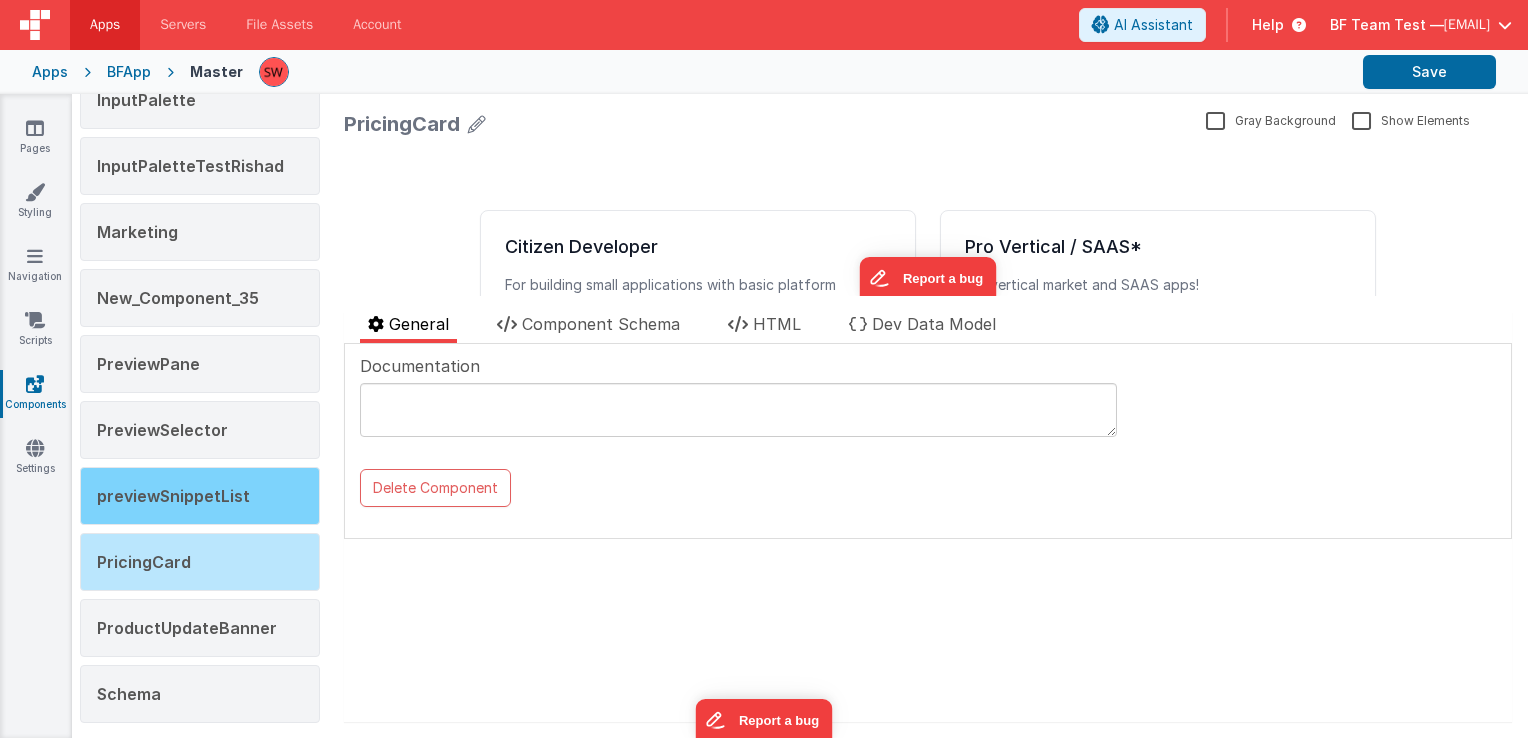 click on "previewSnippetList" at bounding box center (200, 496) 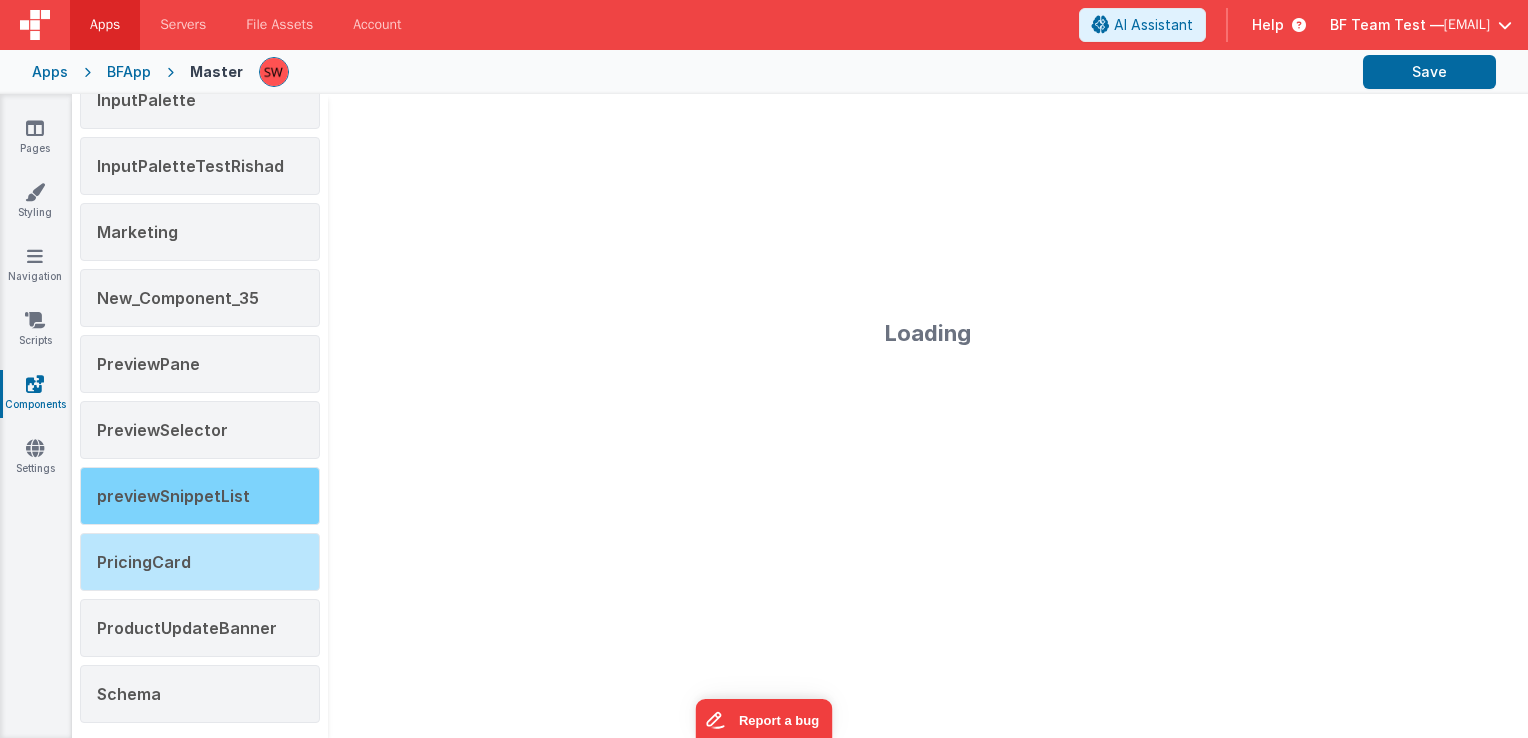 type 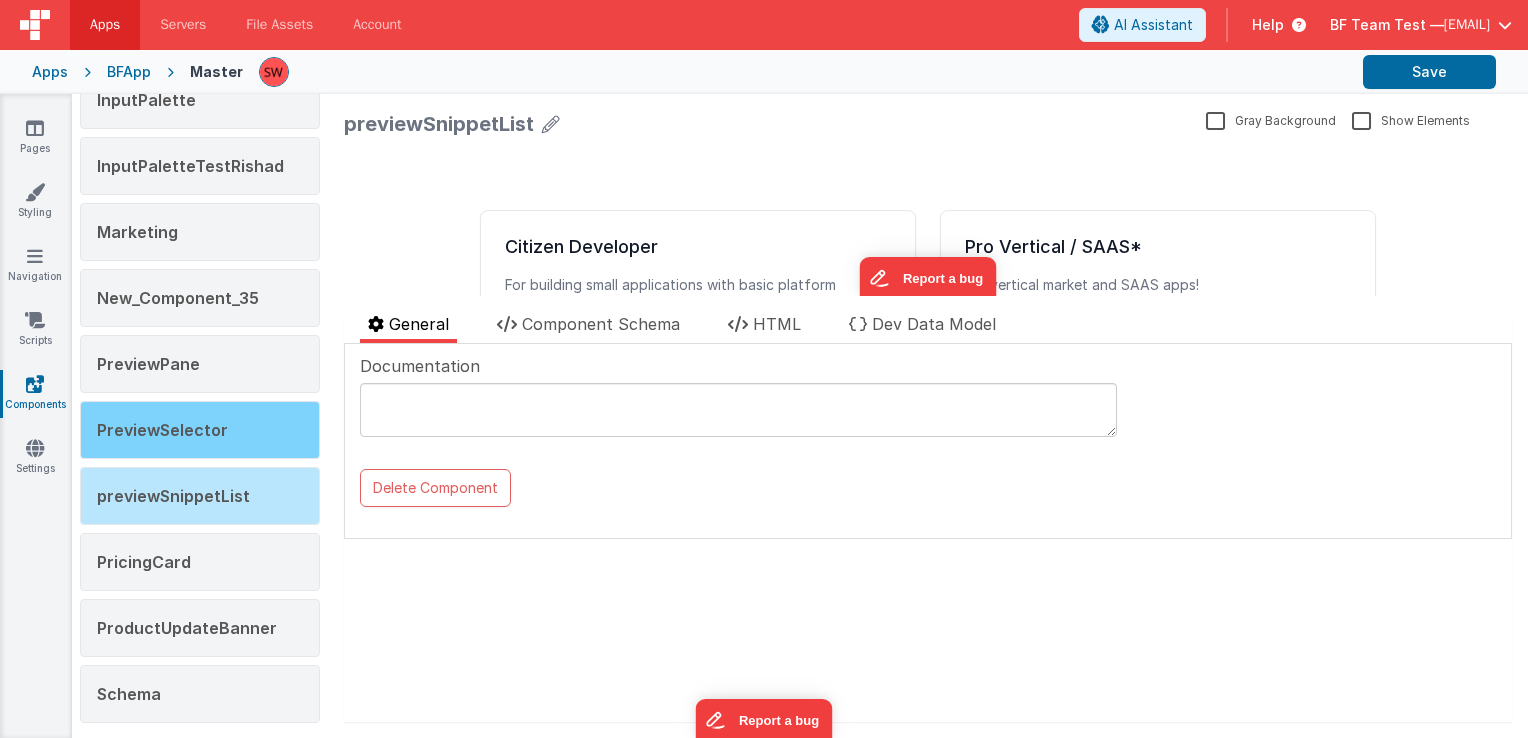 click on "PreviewSelector" at bounding box center (200, 430) 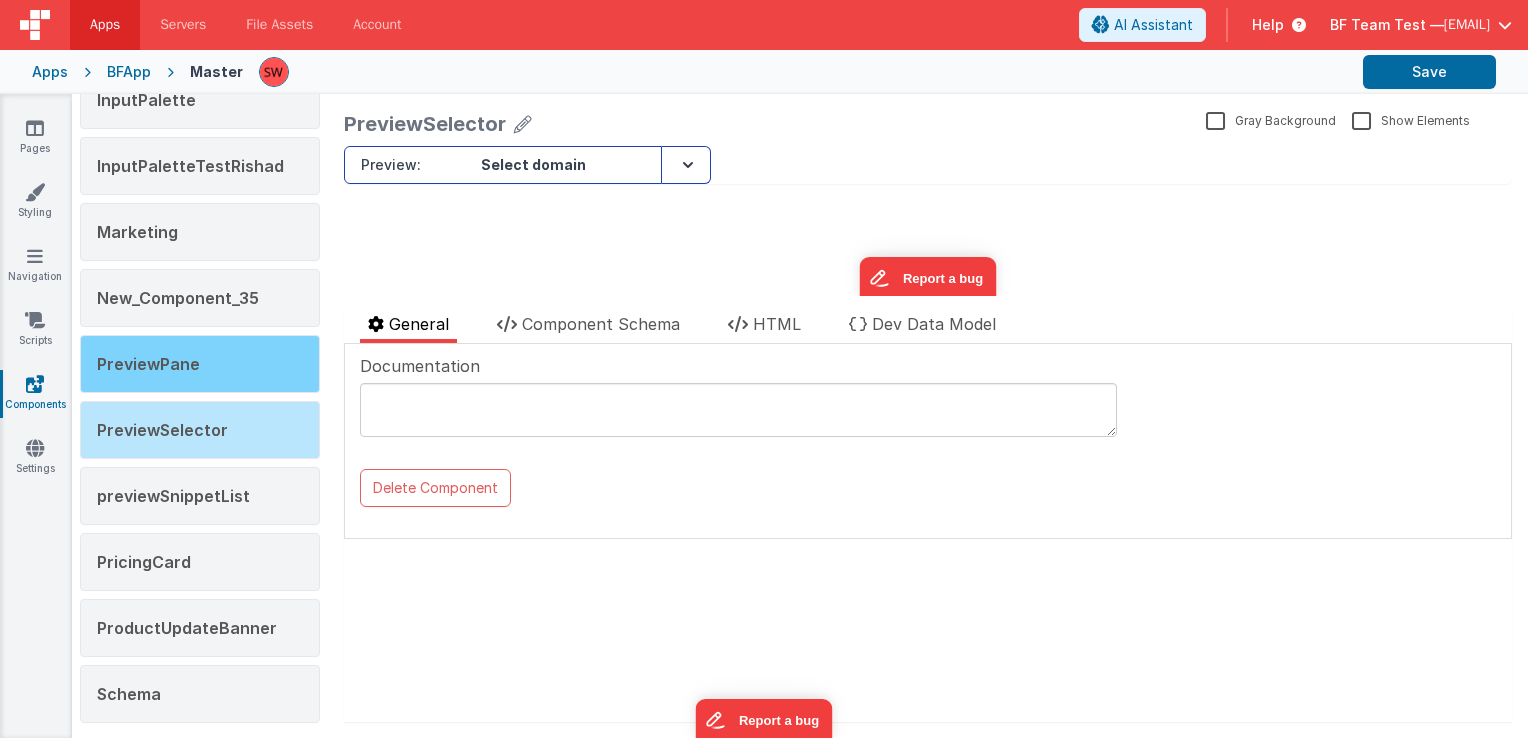 click on "PreviewPane" at bounding box center [200, 364] 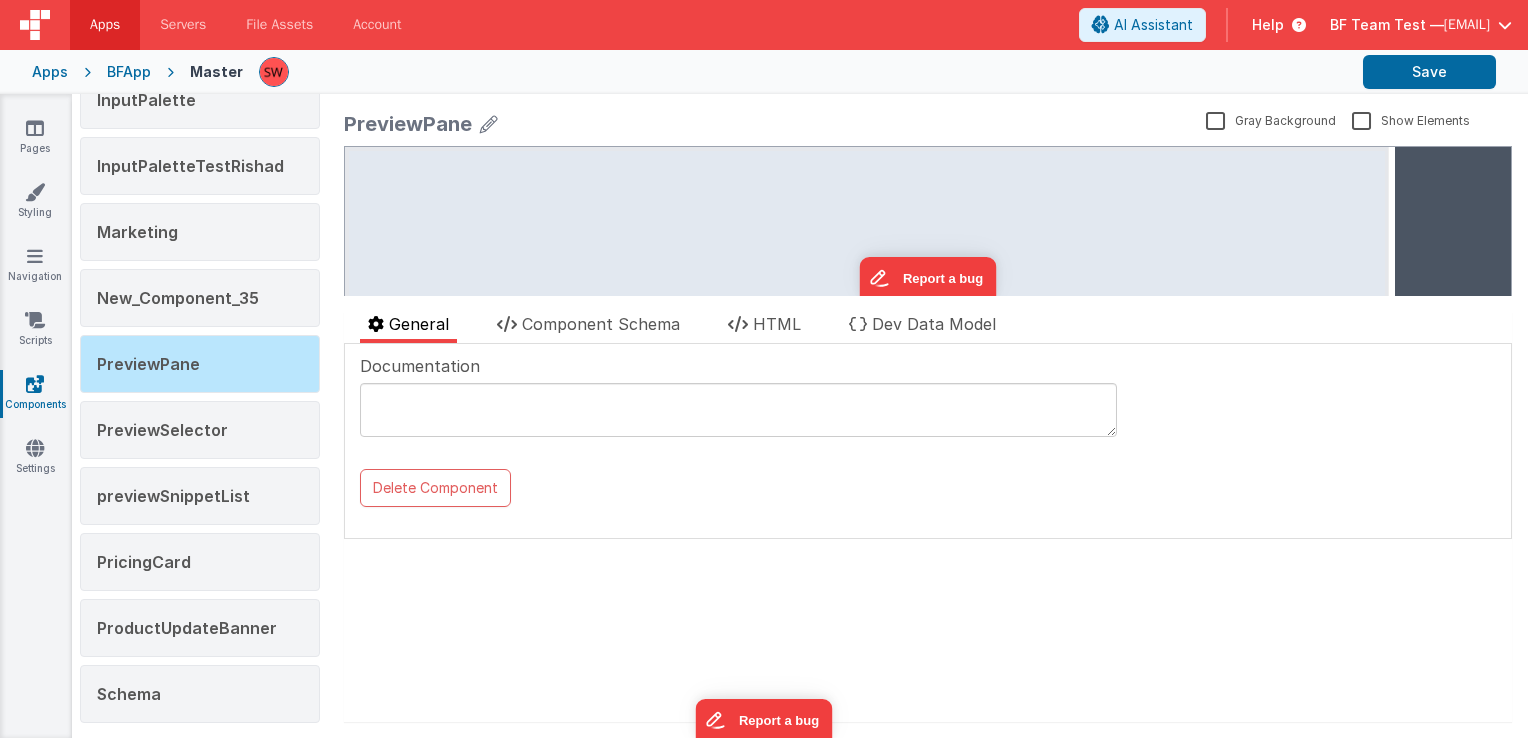 click on "ActionScriptsList ActionStepEditor ActionStepsList AIassistant AIassistantV3Button AIassistantV3Modal BuilderPalette BuilderTabs ButtonMulti Buttons  Code Editor CollaboratorFocus Collaborators CompInspector2 ComponentError dndCustomCursors dndDragIndicator Editable Header EditorTabs ElementEditor EnvDomain Form Editor Header Breadcrumbs HeaderEditable HeaderPageEdit HeaderScetion HeaderWithSlots In Development InputPalette InputPaletteTestRishad Marketing New_Component_35 PreviewPane PreviewSelector previewSnippetList PricingCard ProductUpdateBanner Schema" at bounding box center [200, -523] 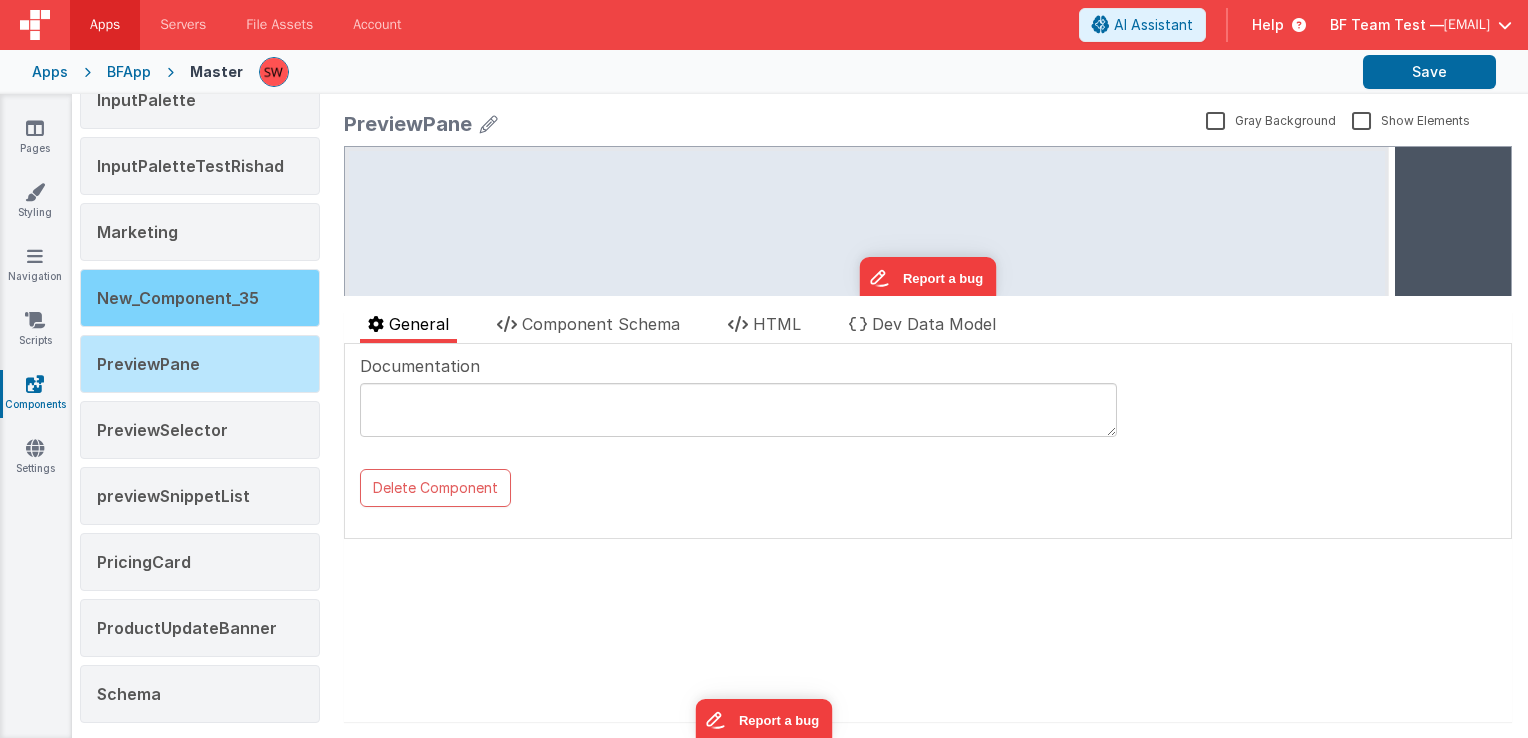 click on "New_Component_35" at bounding box center (200, 298) 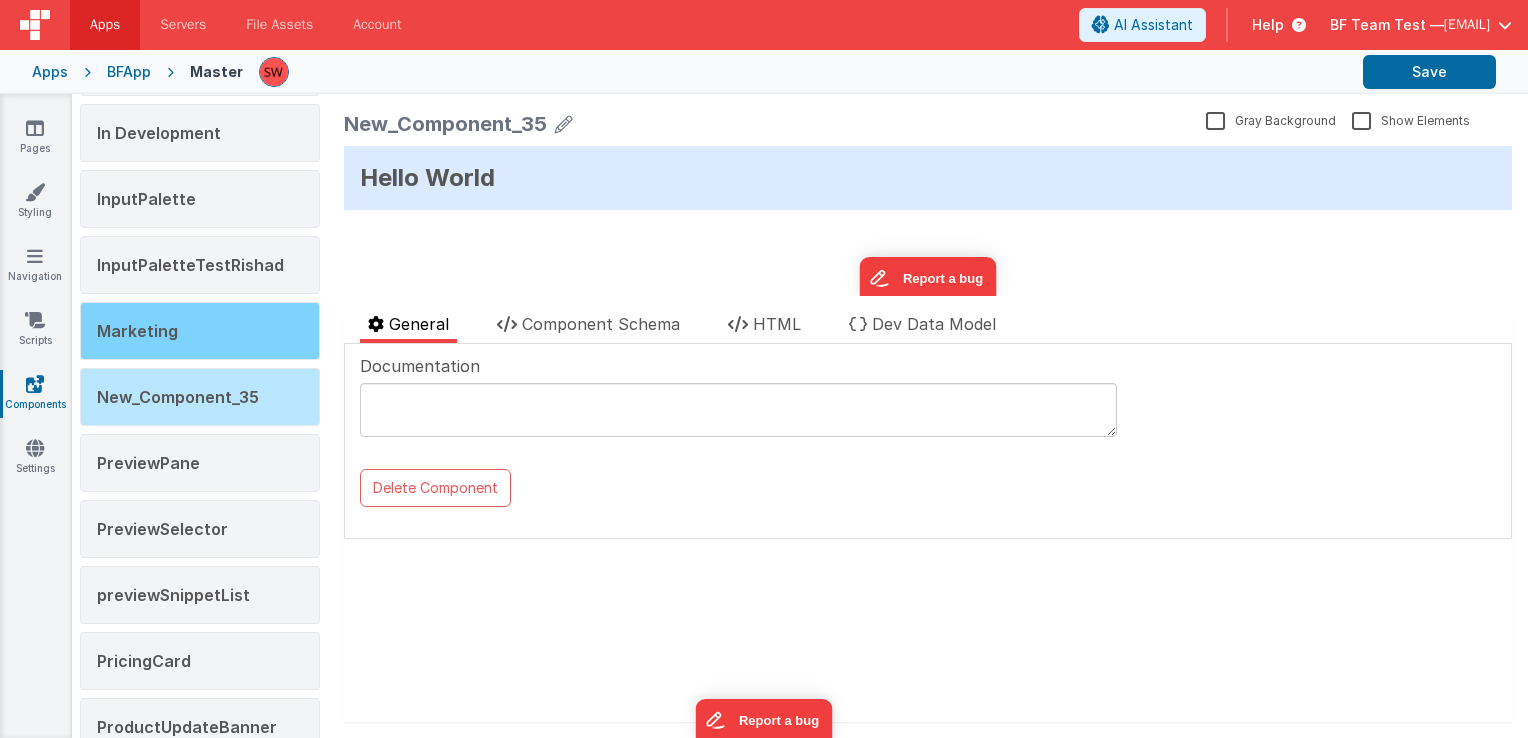 scroll, scrollTop: 1829, scrollLeft: 0, axis: vertical 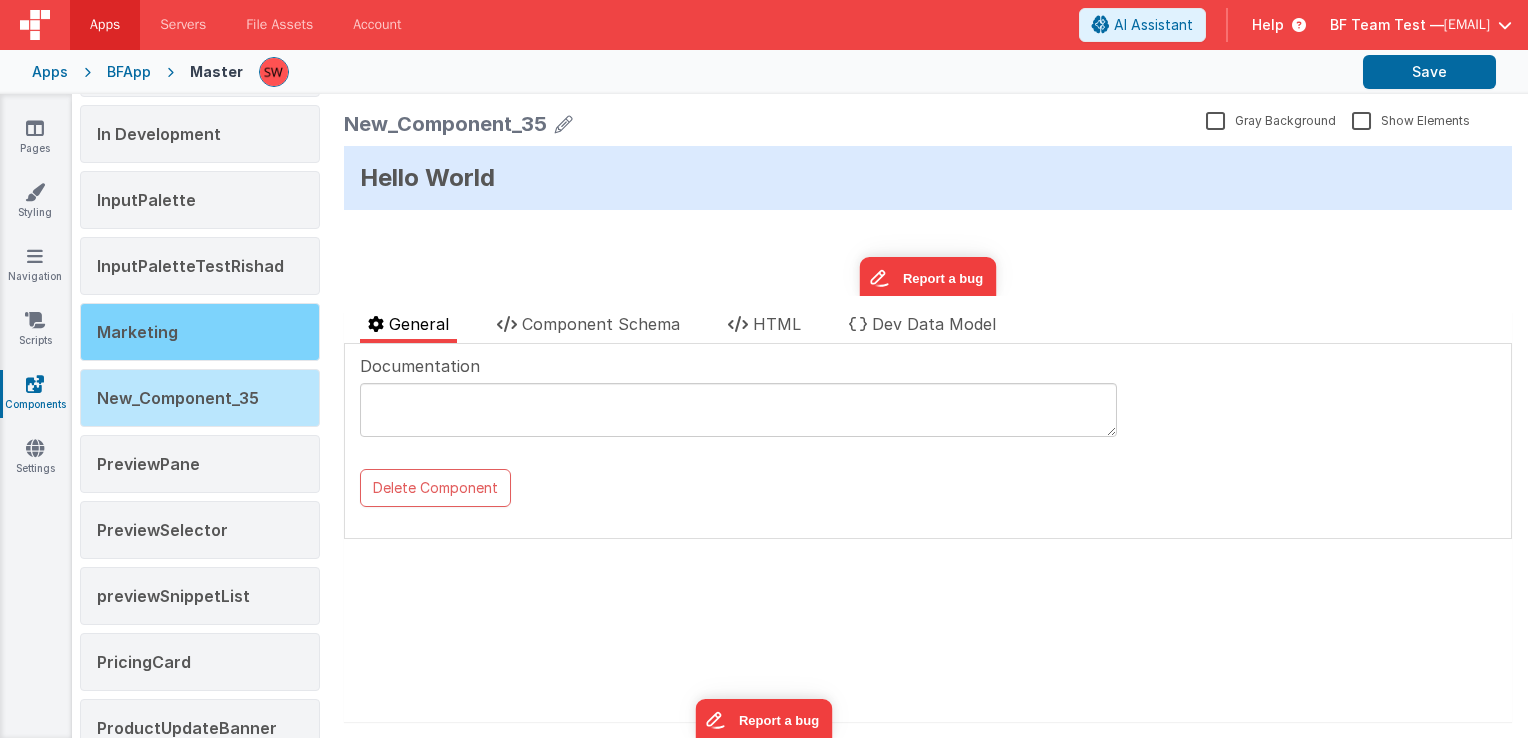click on "Marketing" at bounding box center (200, 332) 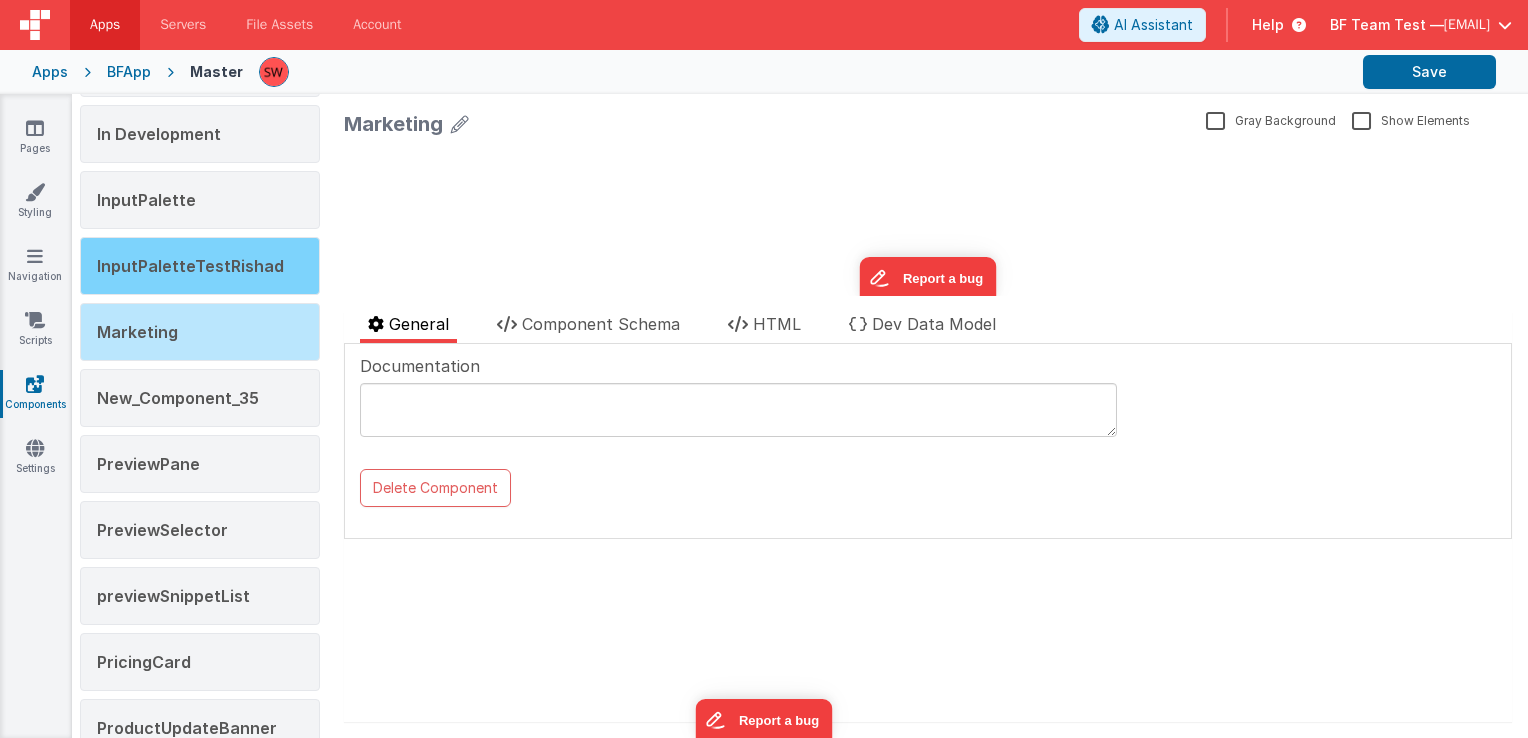 scroll, scrollTop: 1729, scrollLeft: 0, axis: vertical 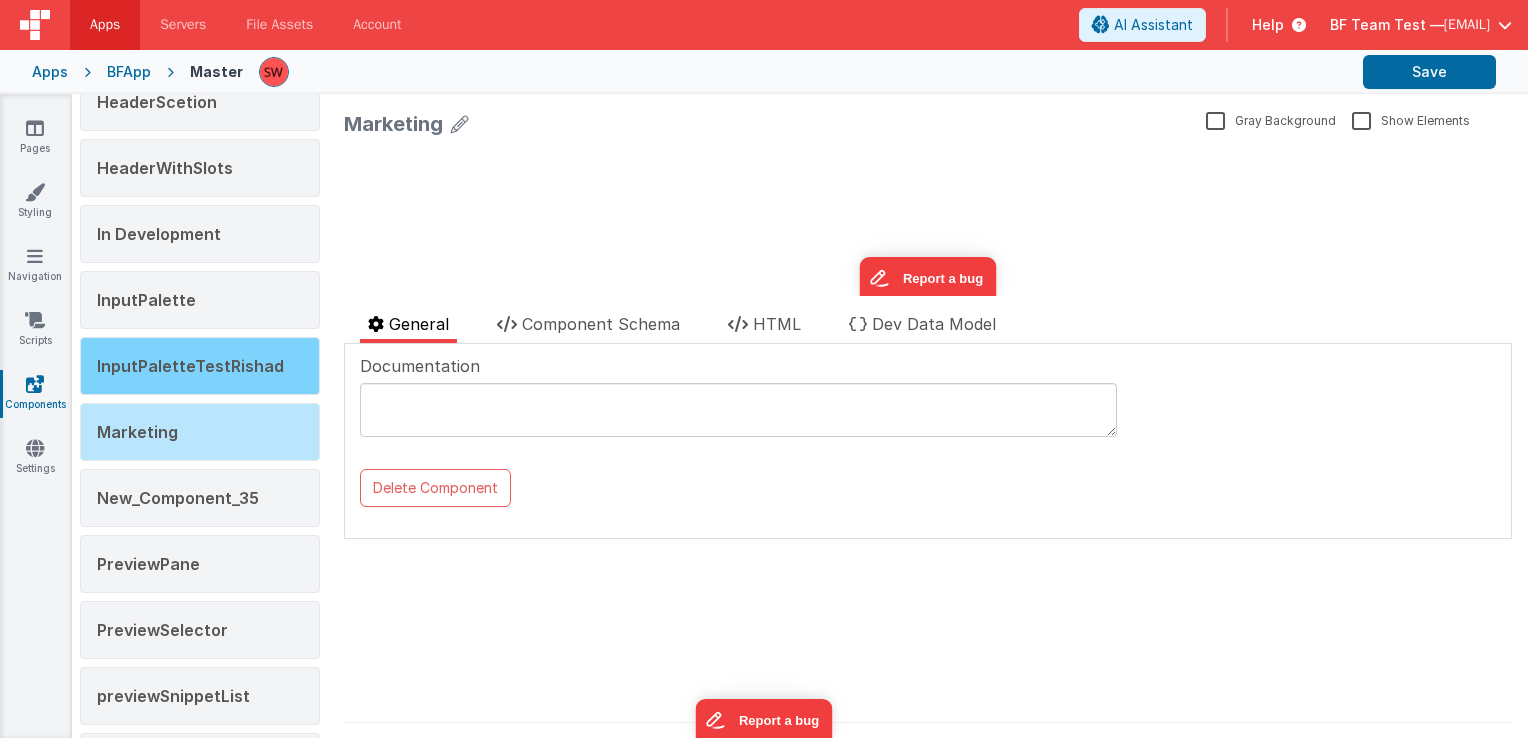 click on "InputPaletteTestRishad" at bounding box center [190, 366] 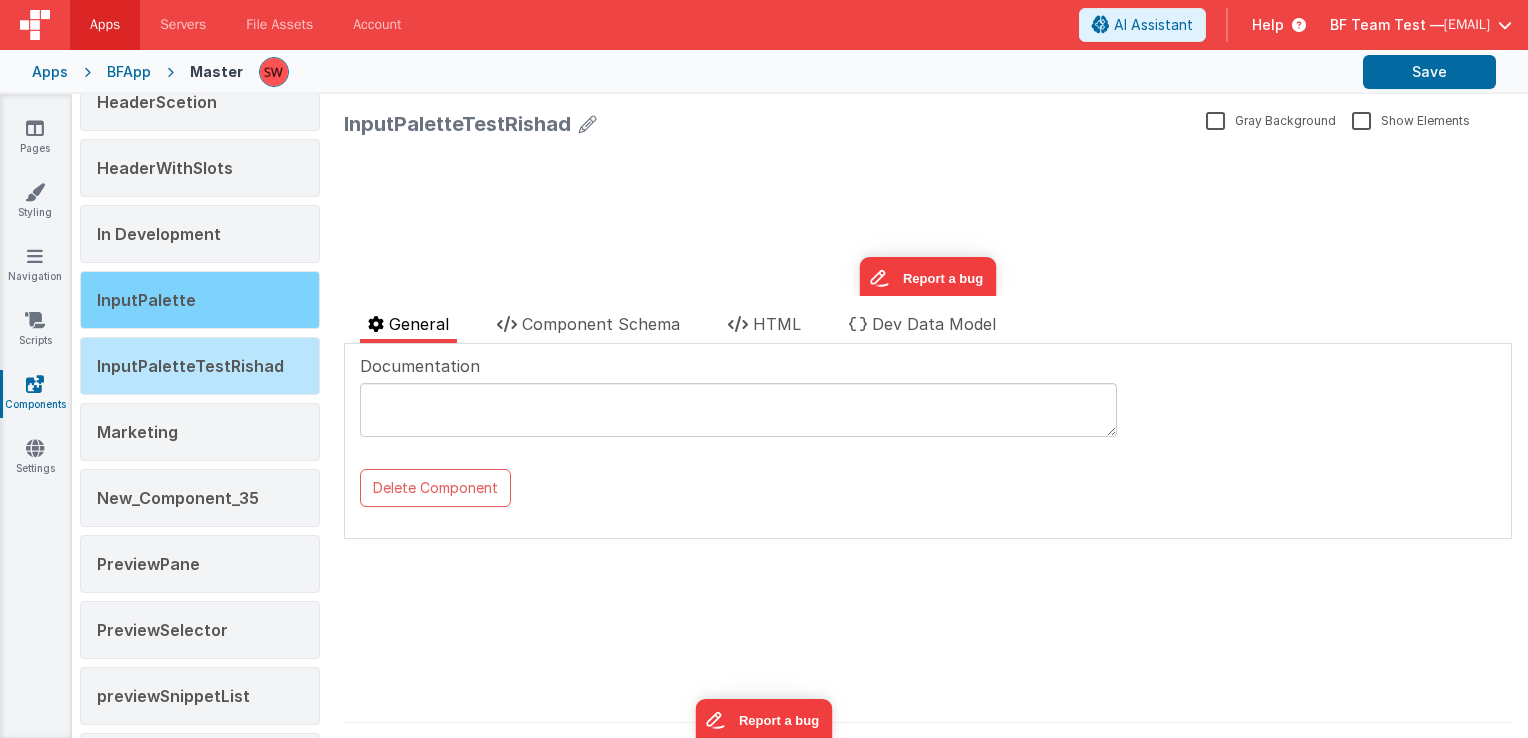click on "InputPalette" at bounding box center [200, 300] 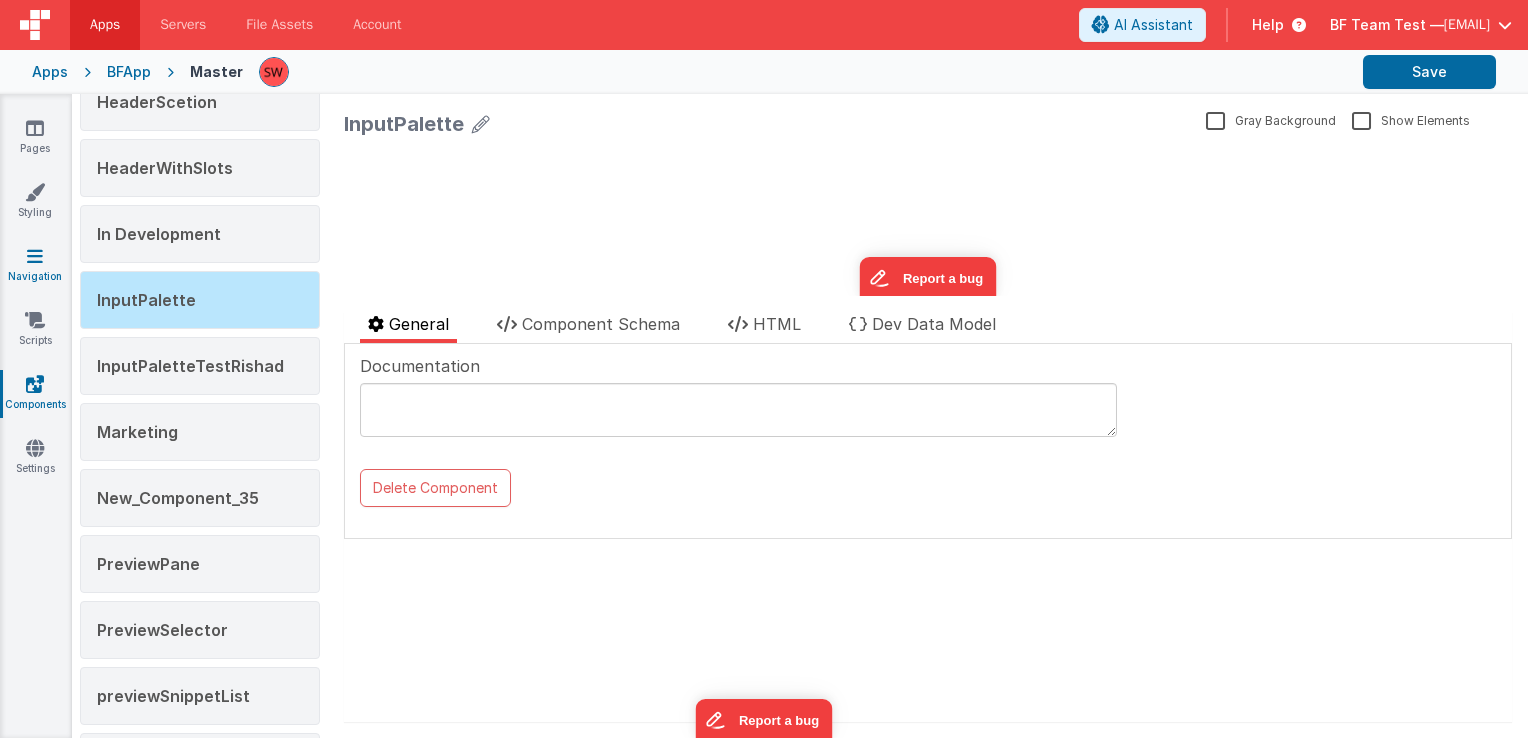 click on "Navigation" at bounding box center (35, 266) 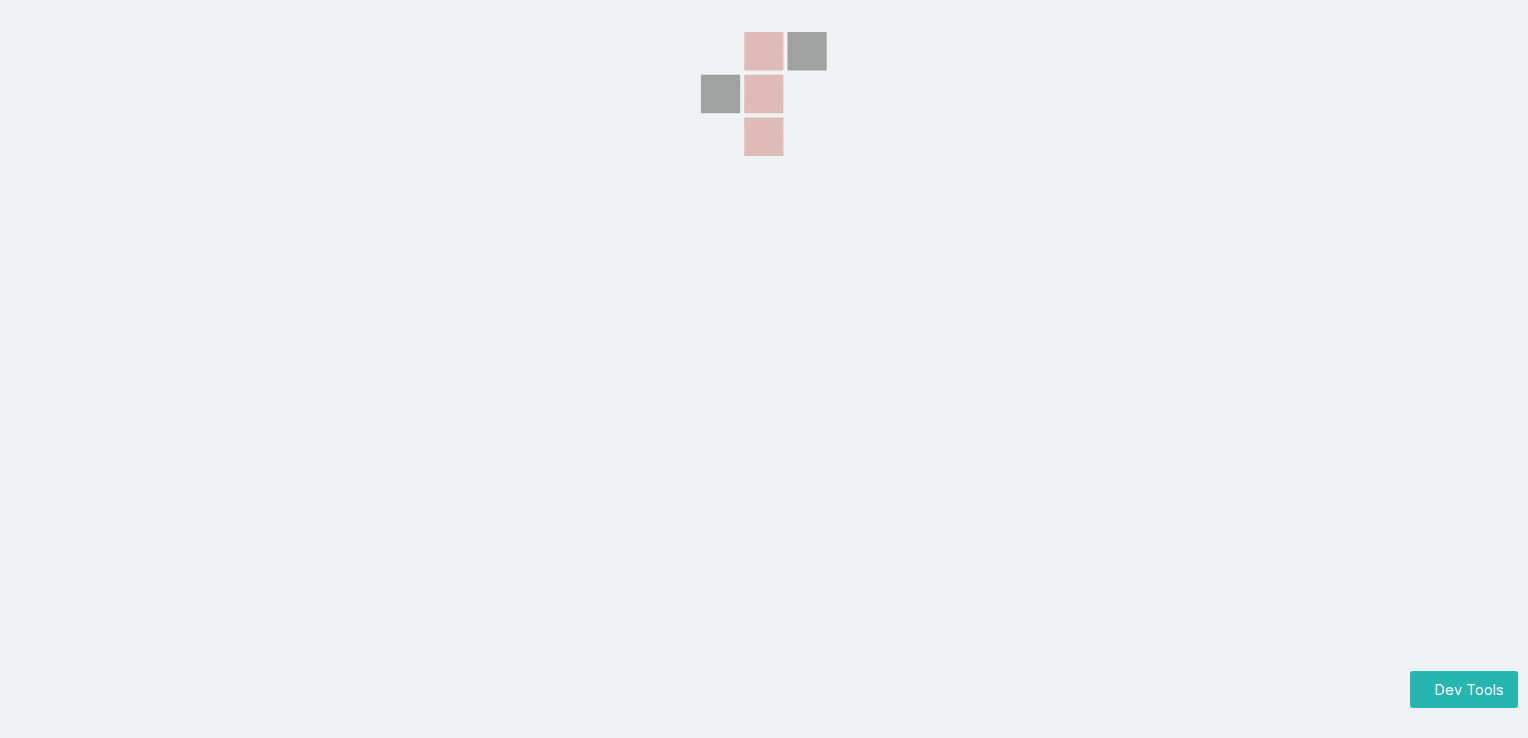 scroll, scrollTop: 0, scrollLeft: 0, axis: both 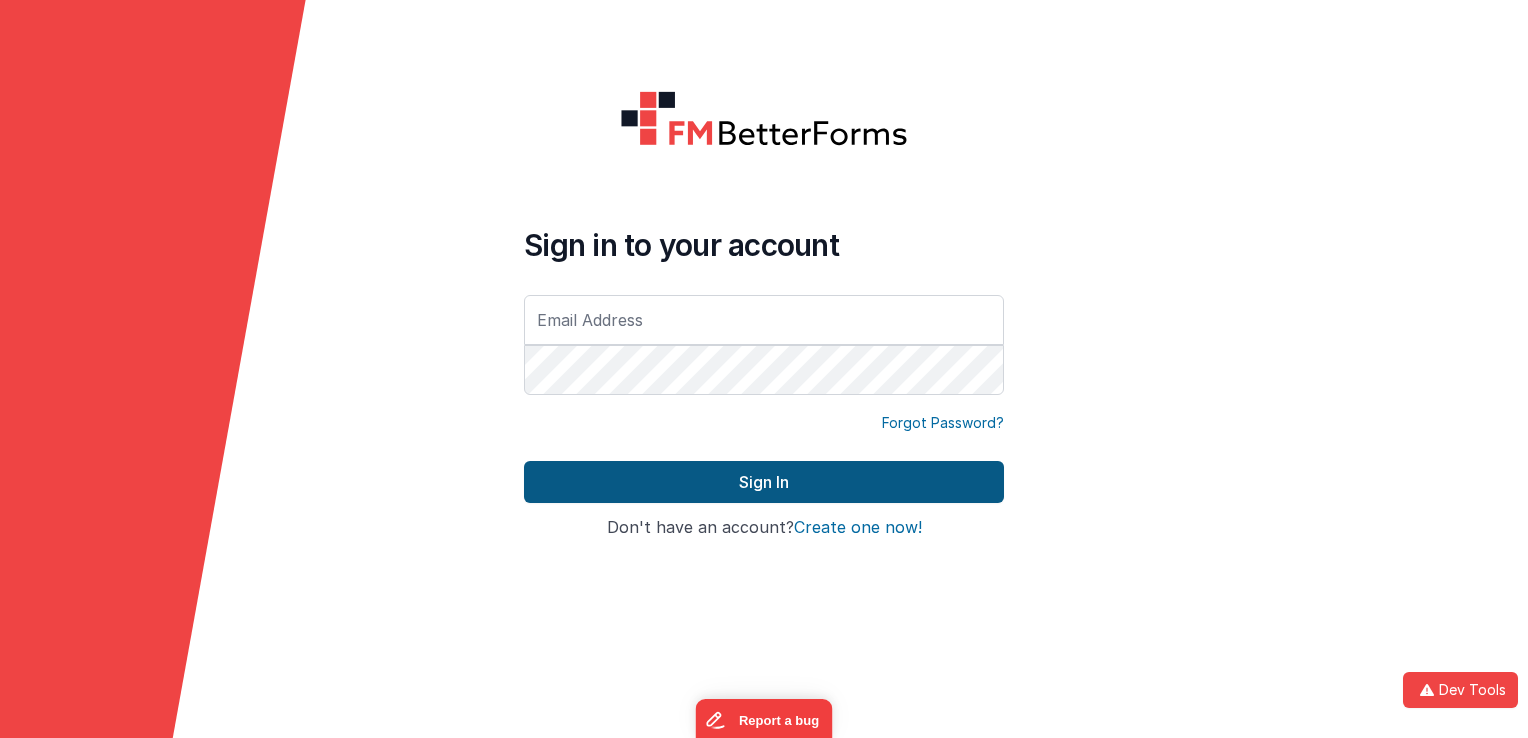 type on "[EMAIL]" 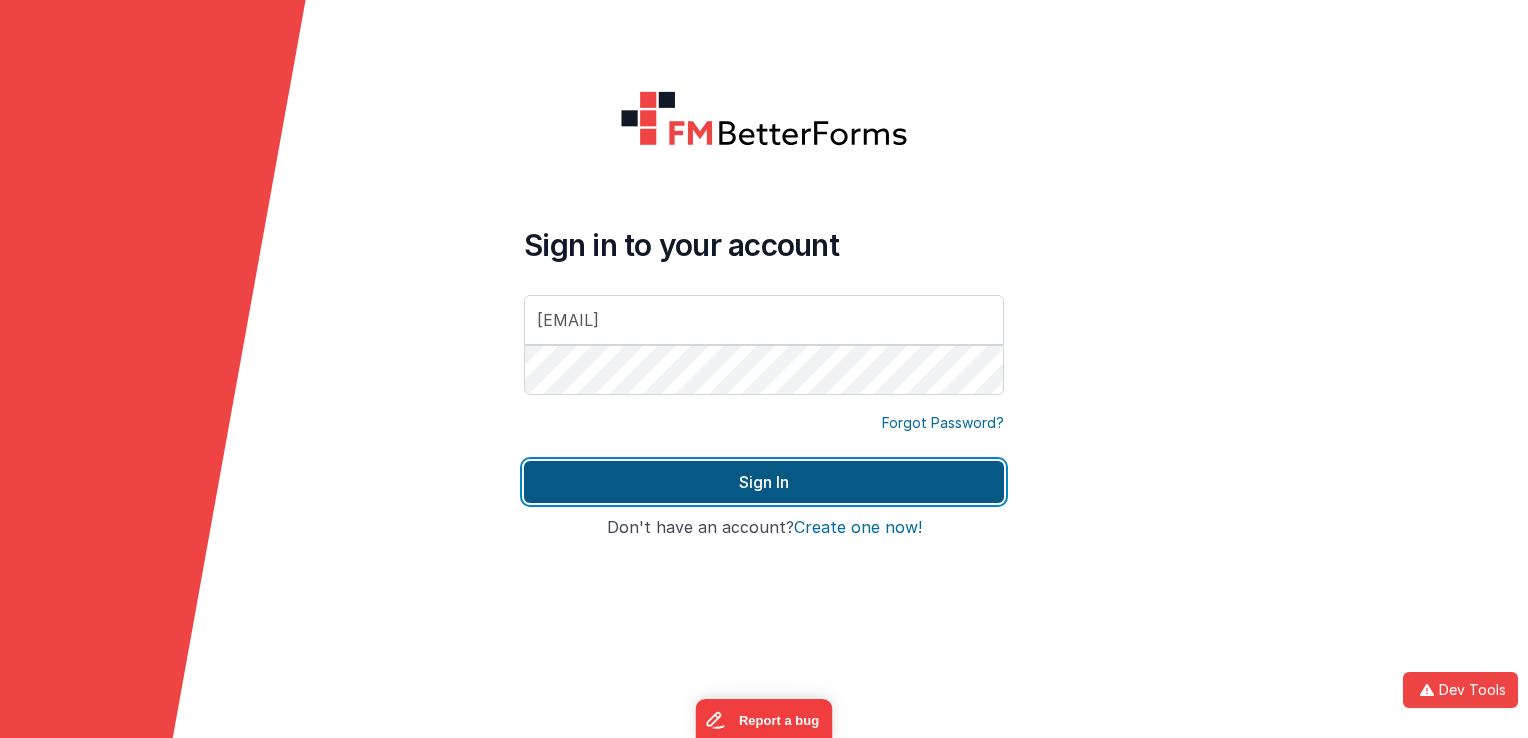 click on "Sign In" at bounding box center [764, 482] 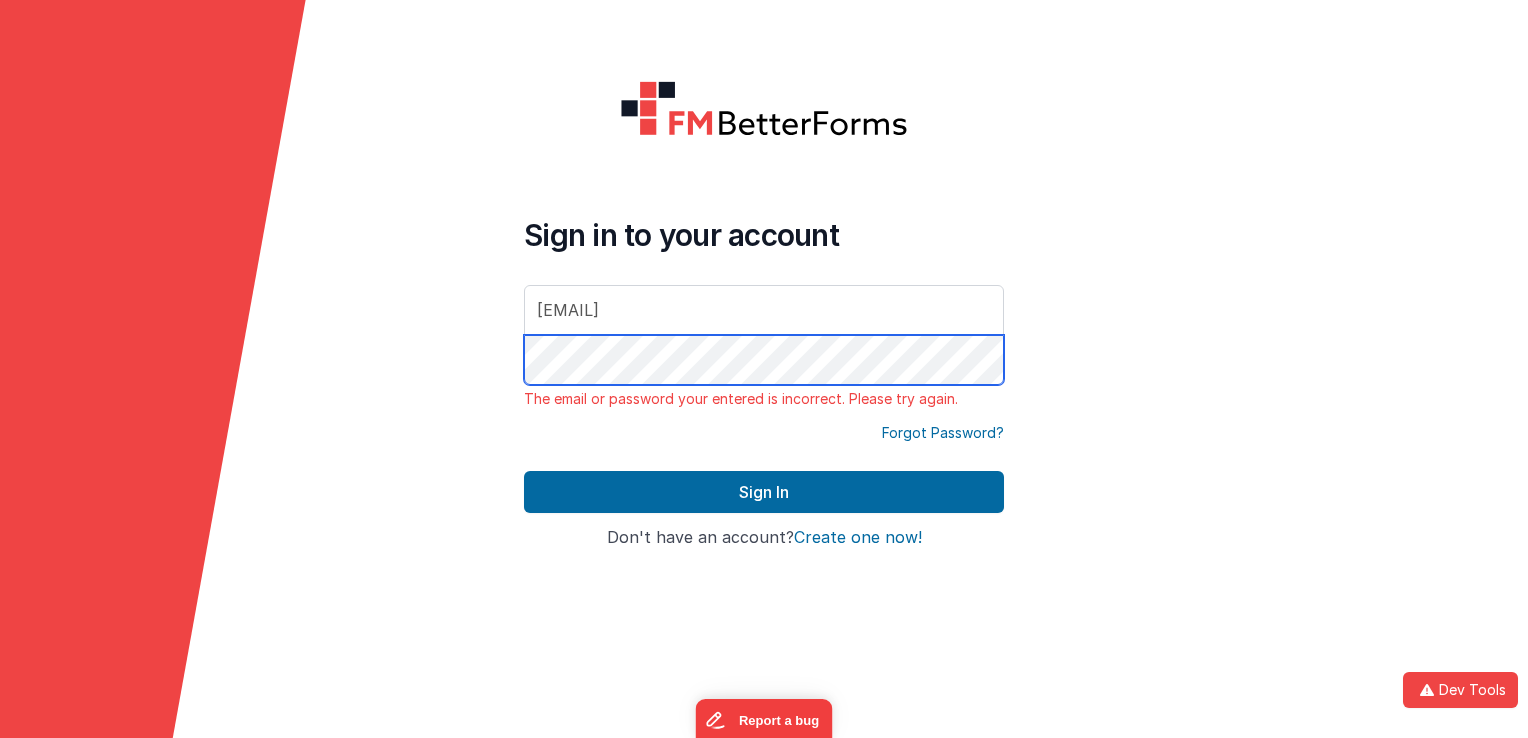 click on "Sign in to your account
silas@delfsengineering.ca
The email or password your entered is incorrect. Please try again.
Forgot Password?
Sign In
Sign in with Google
Don't have an account?
Create one now!" at bounding box center [764, 369] 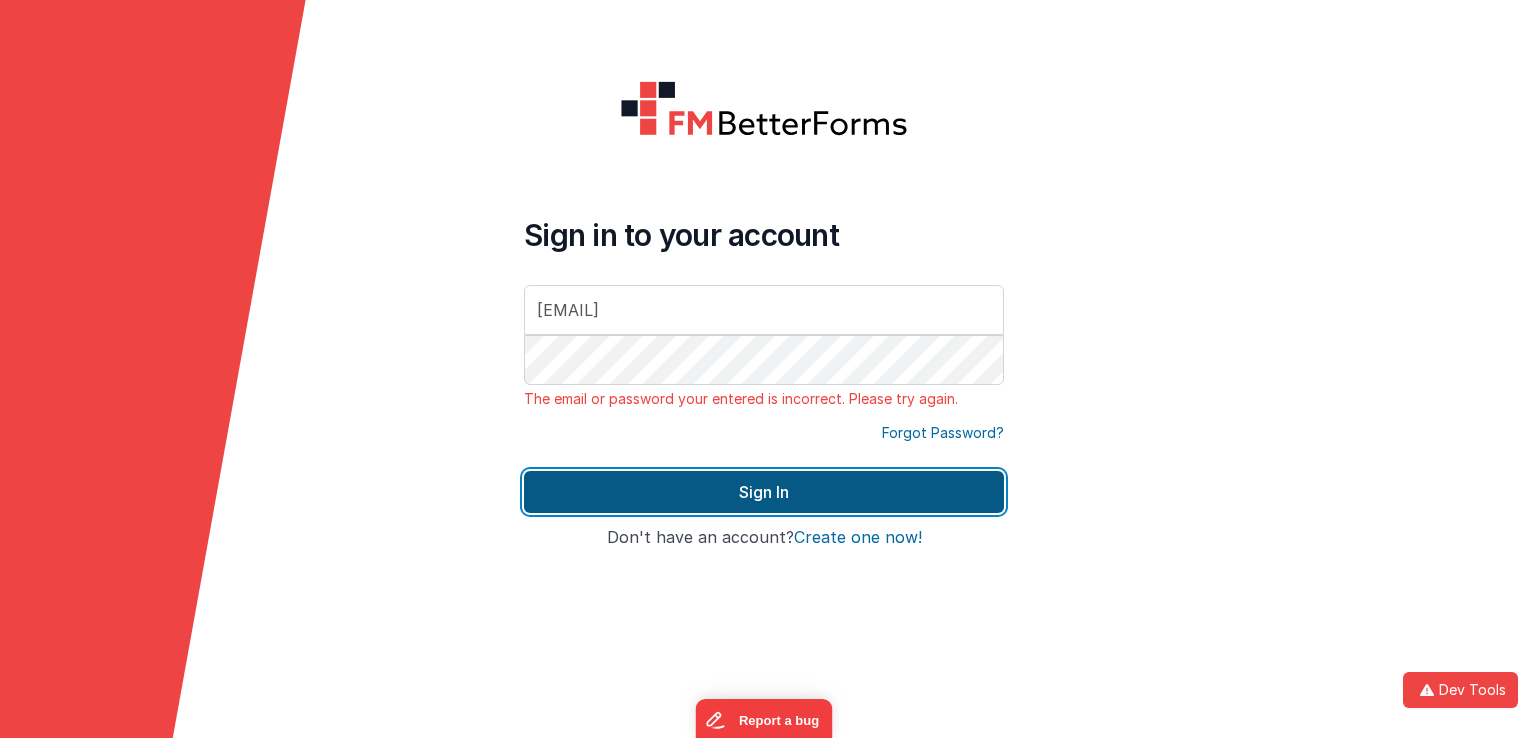 click on "Sign In" at bounding box center [764, 492] 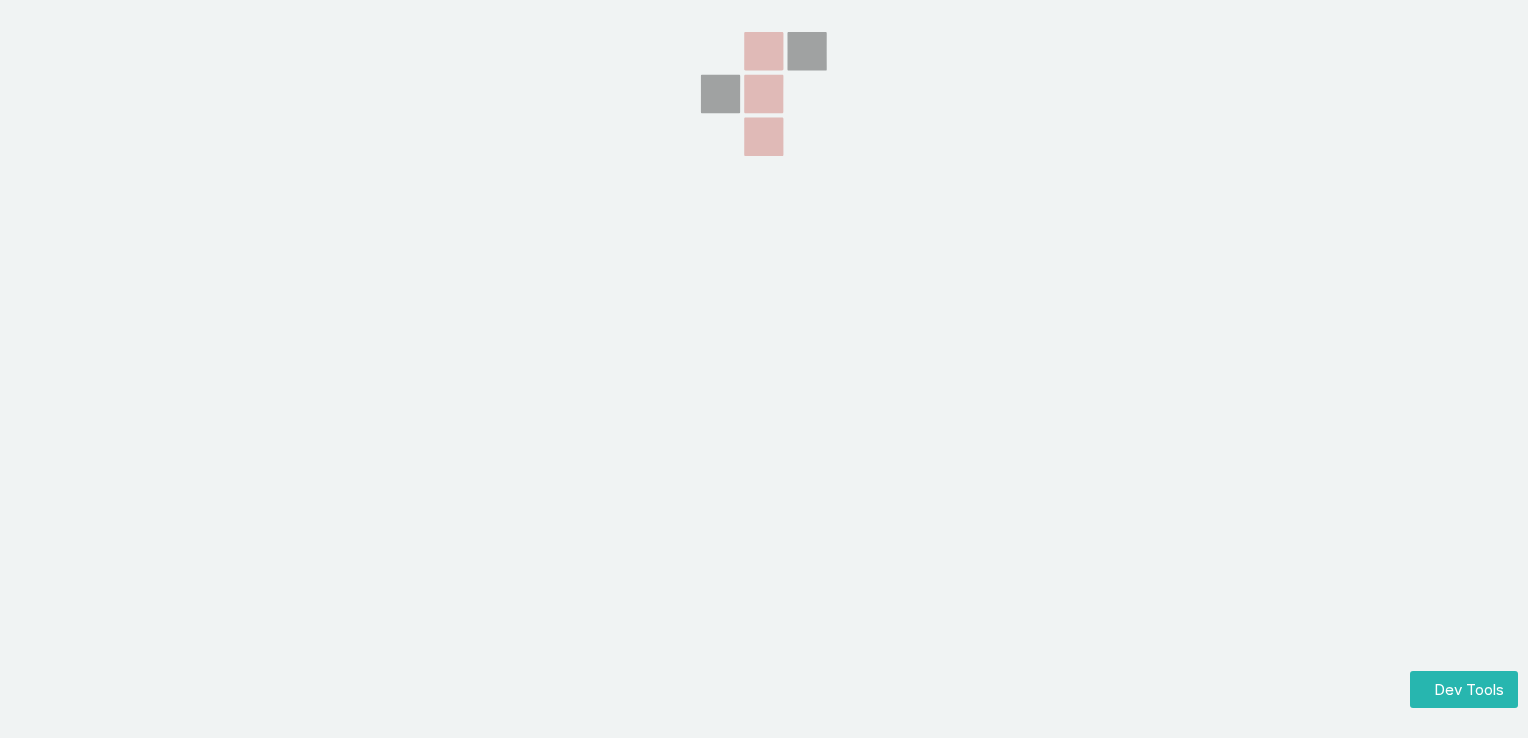 scroll, scrollTop: 0, scrollLeft: 0, axis: both 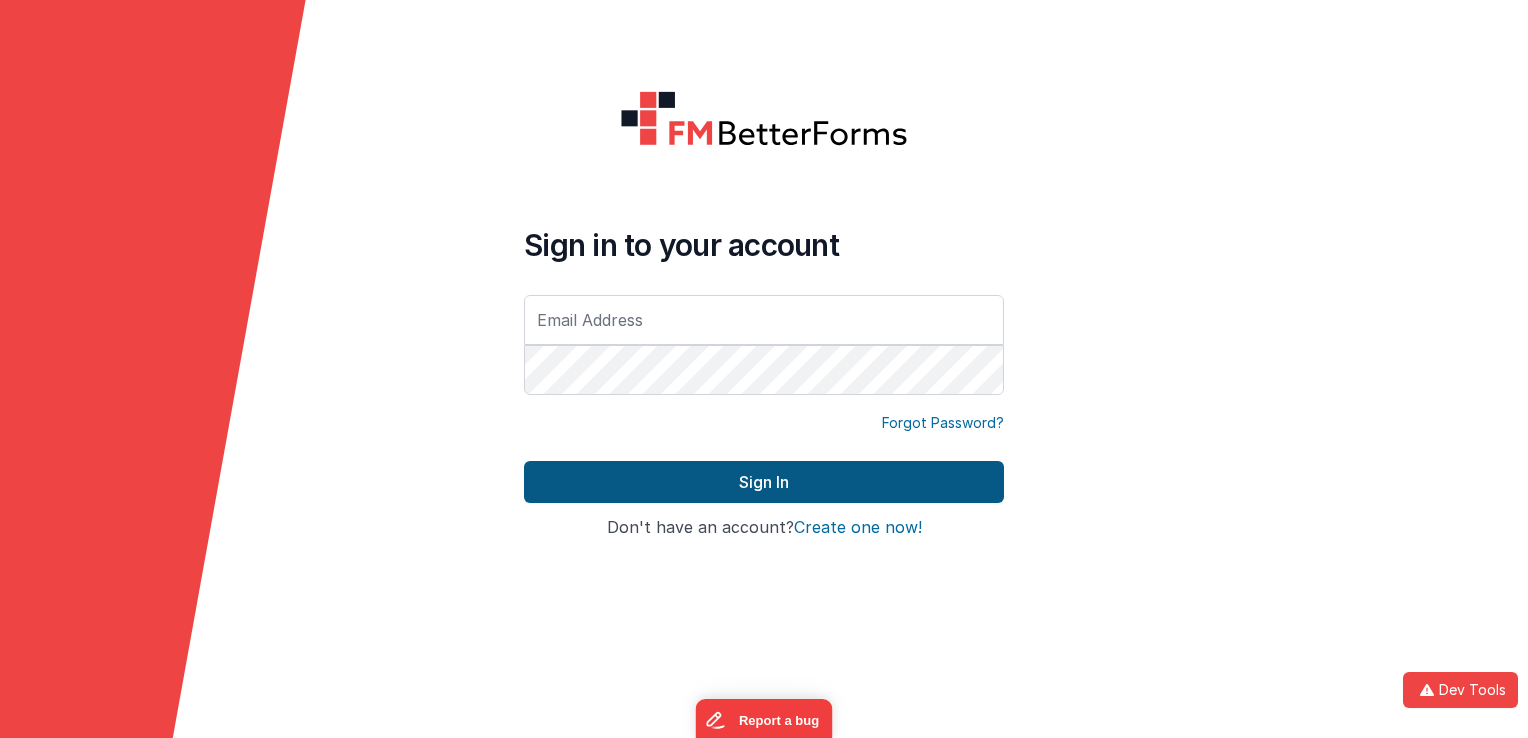 type on "[EMAIL]" 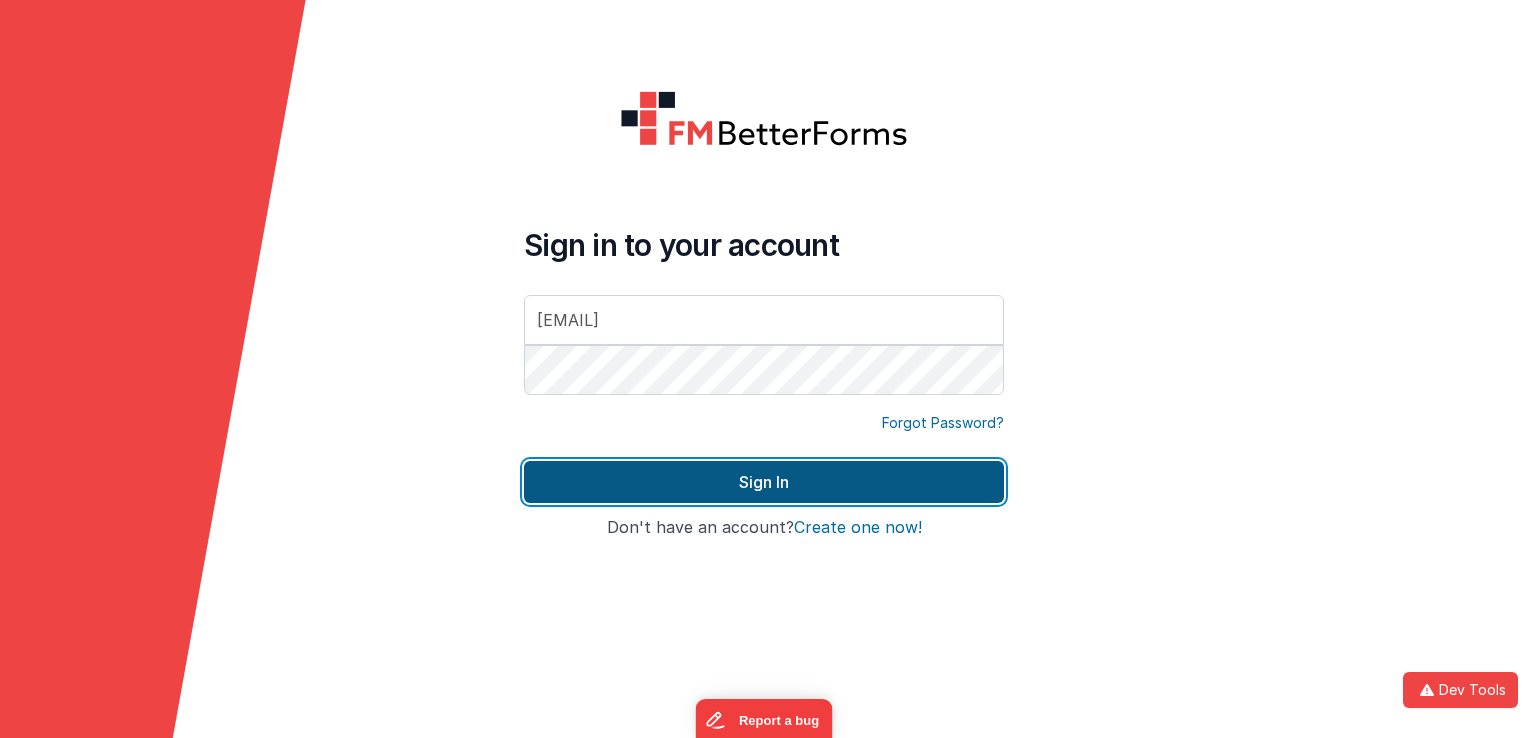 click on "Sign In" at bounding box center (764, 482) 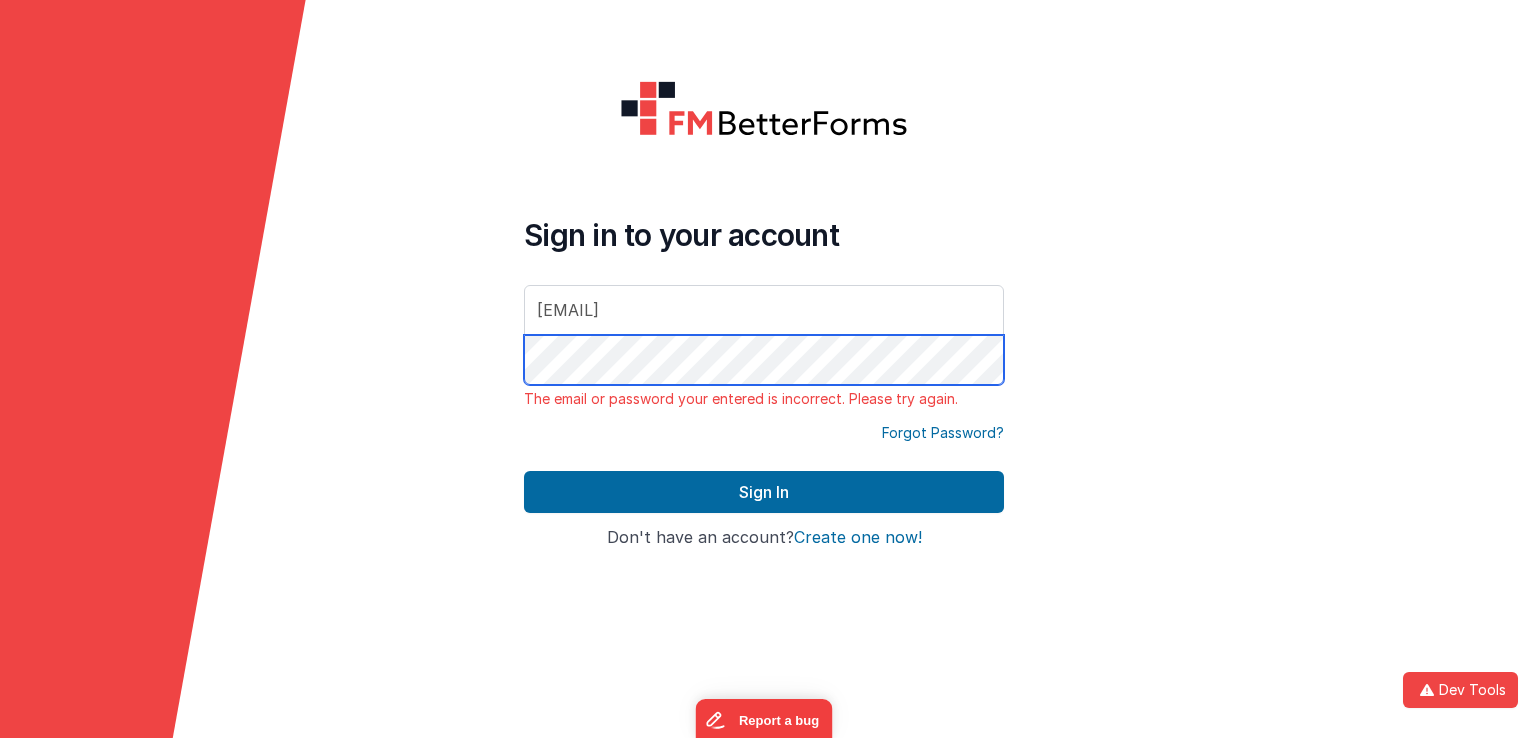 click on "Sign in to your account
[EMAIL]
The email or password your entered is incorrect. Please try again.
Forgot Password?
Sign In
Sign in with Google
Don't have an account?
Create one now!" at bounding box center [764, 369] 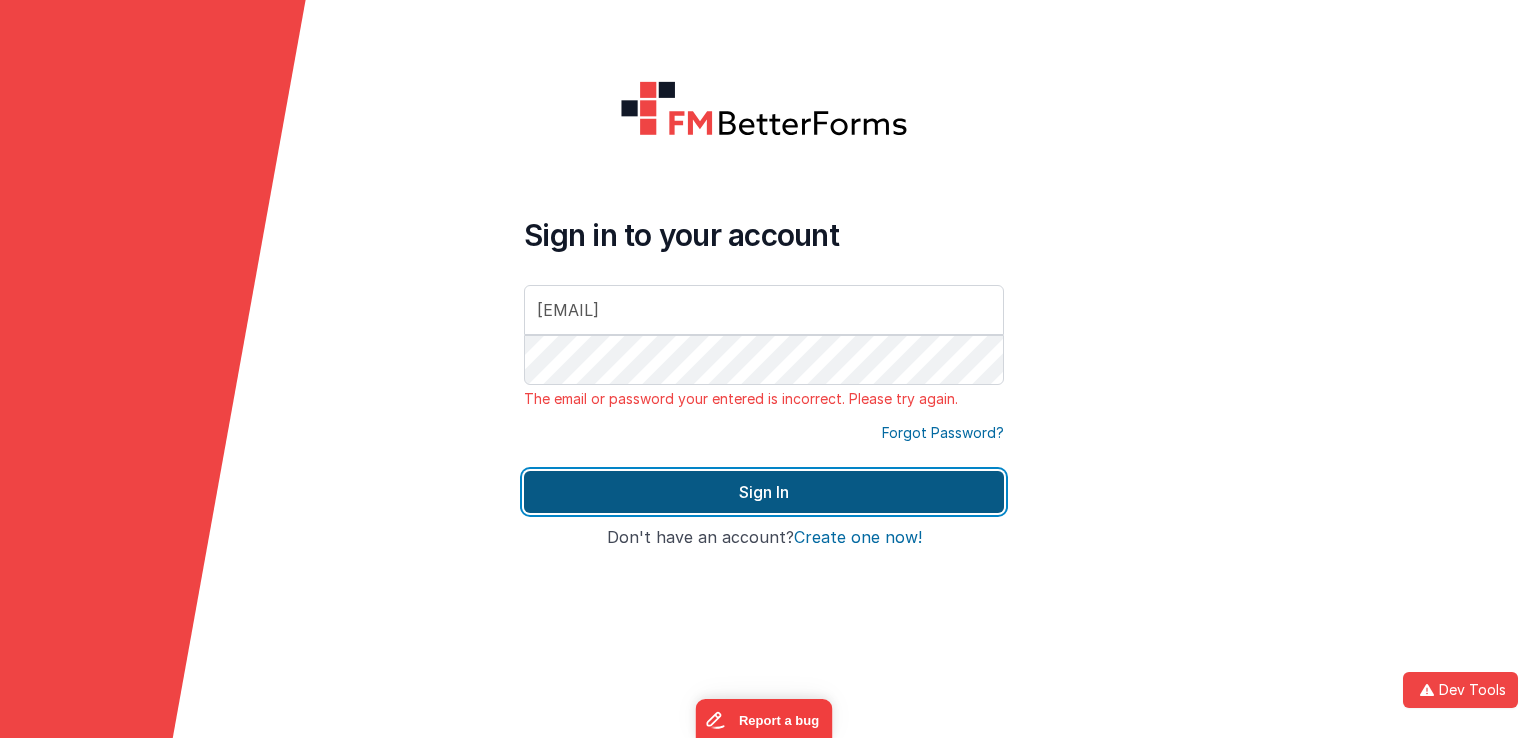 click on "Sign In" at bounding box center (764, 492) 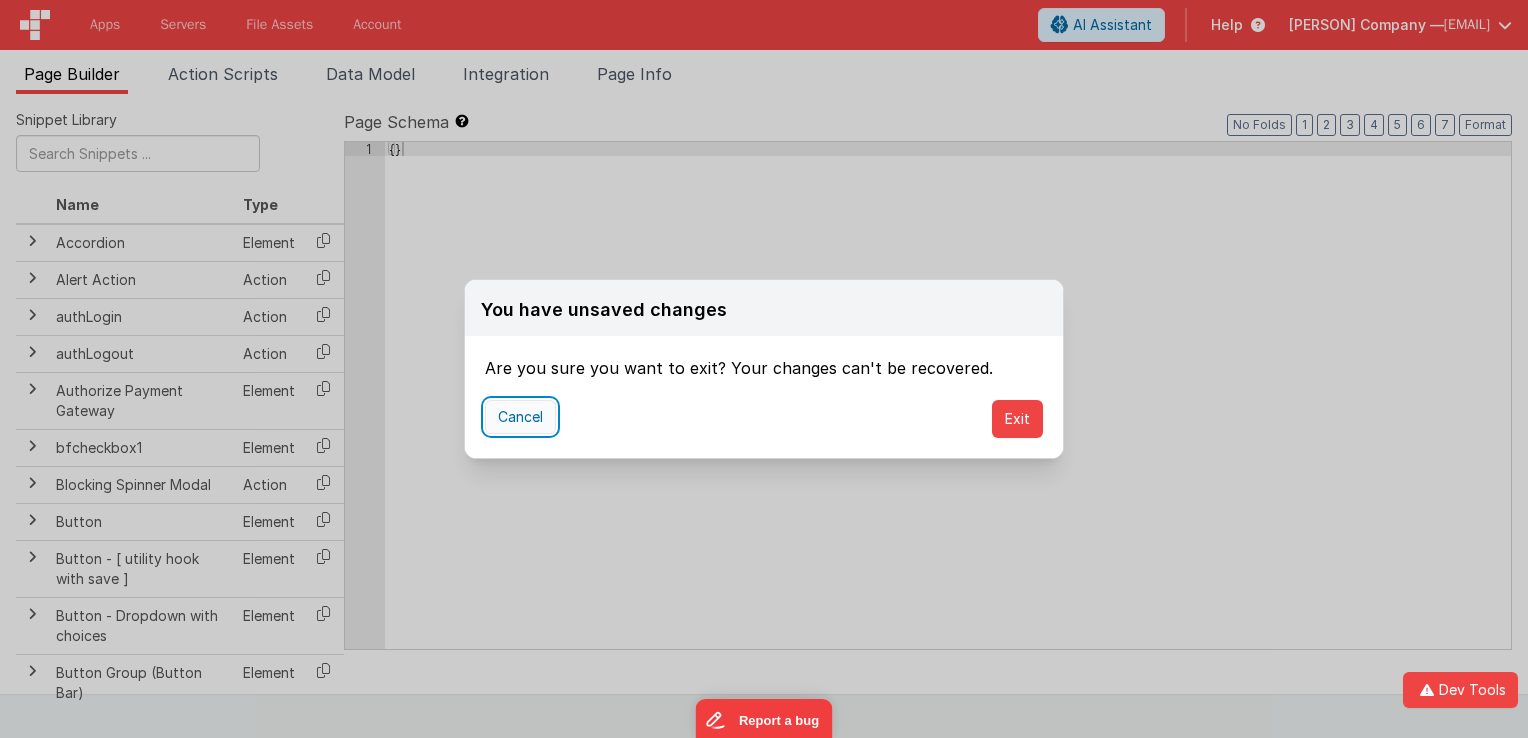 click on "Cancel" at bounding box center [520, 417] 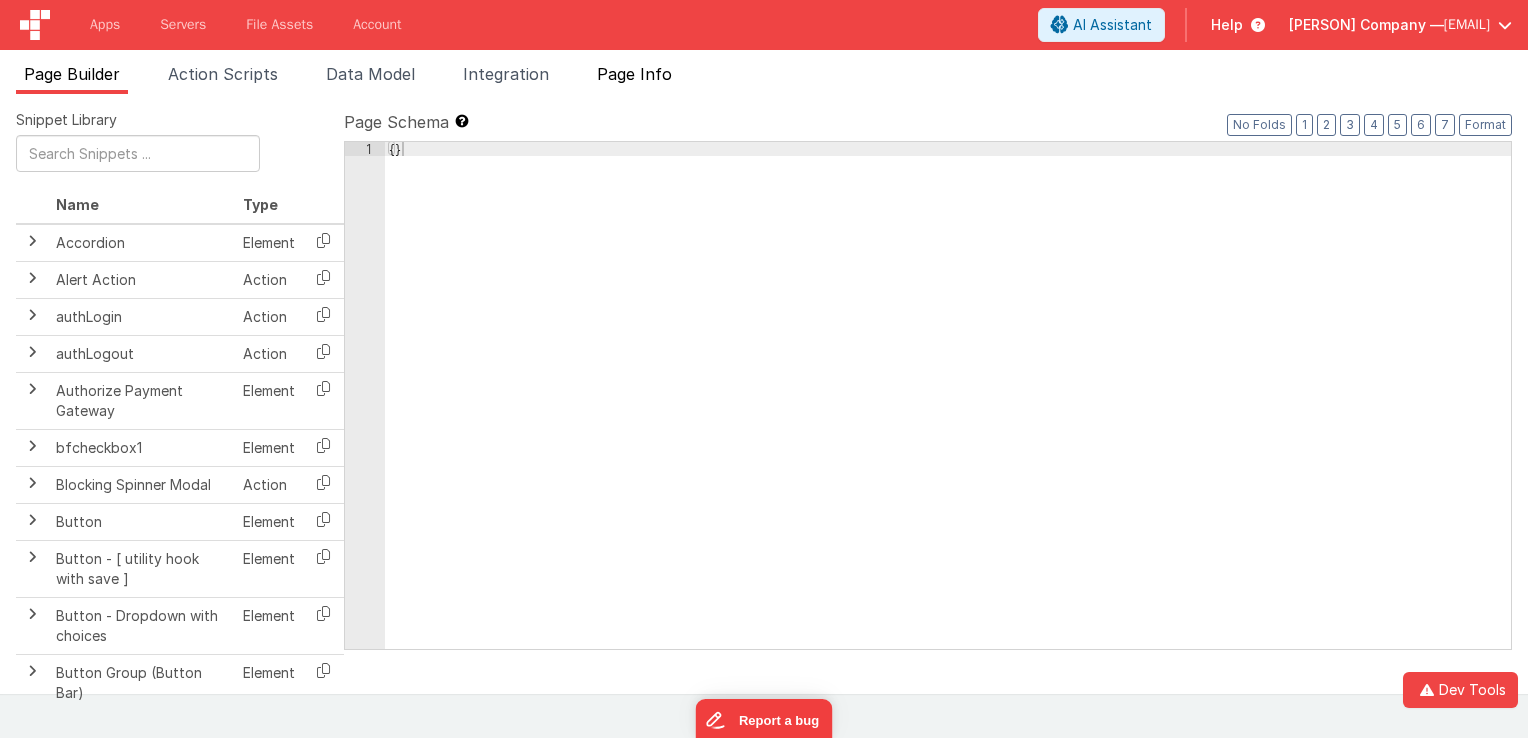 click on "Page Info" at bounding box center [634, 74] 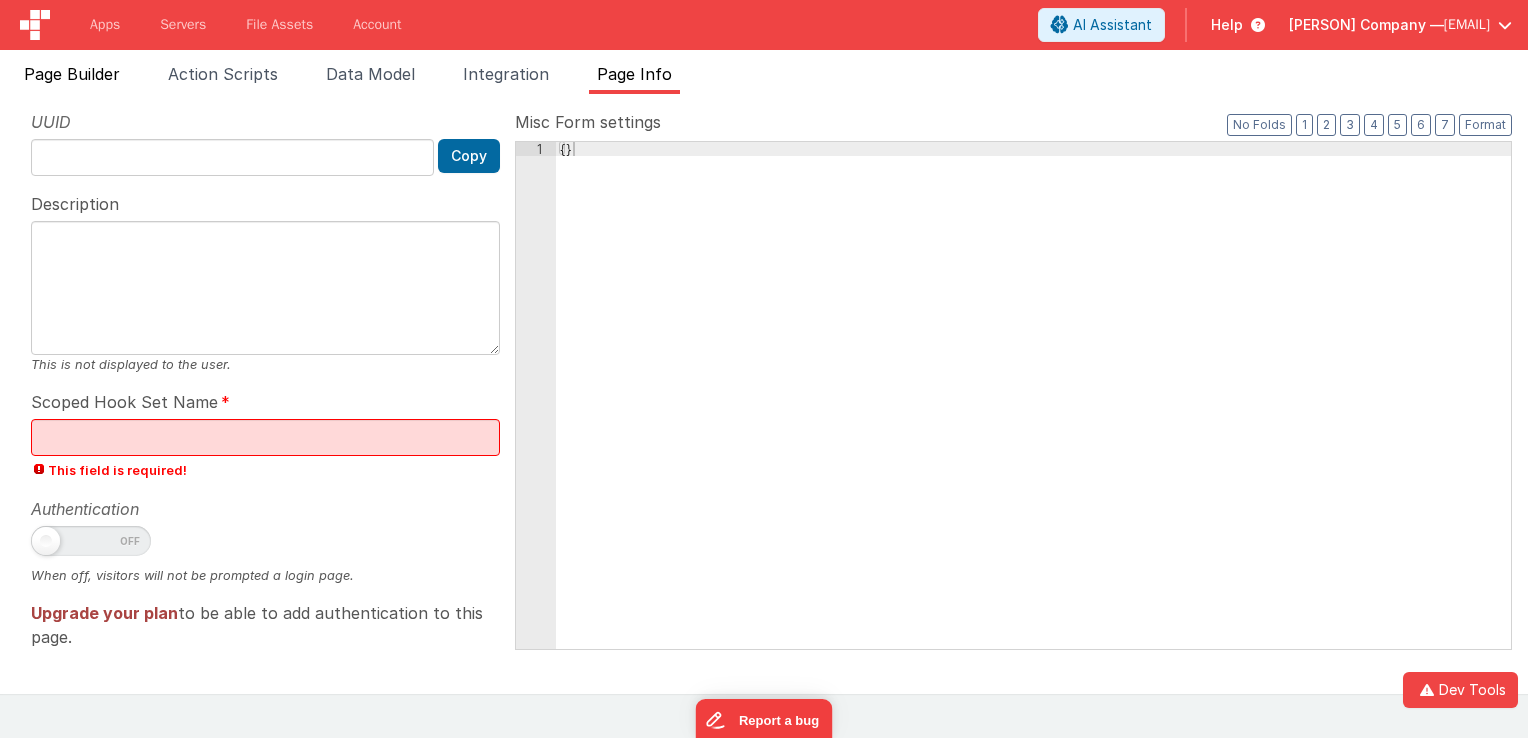 click on "Page Builder" at bounding box center [72, 74] 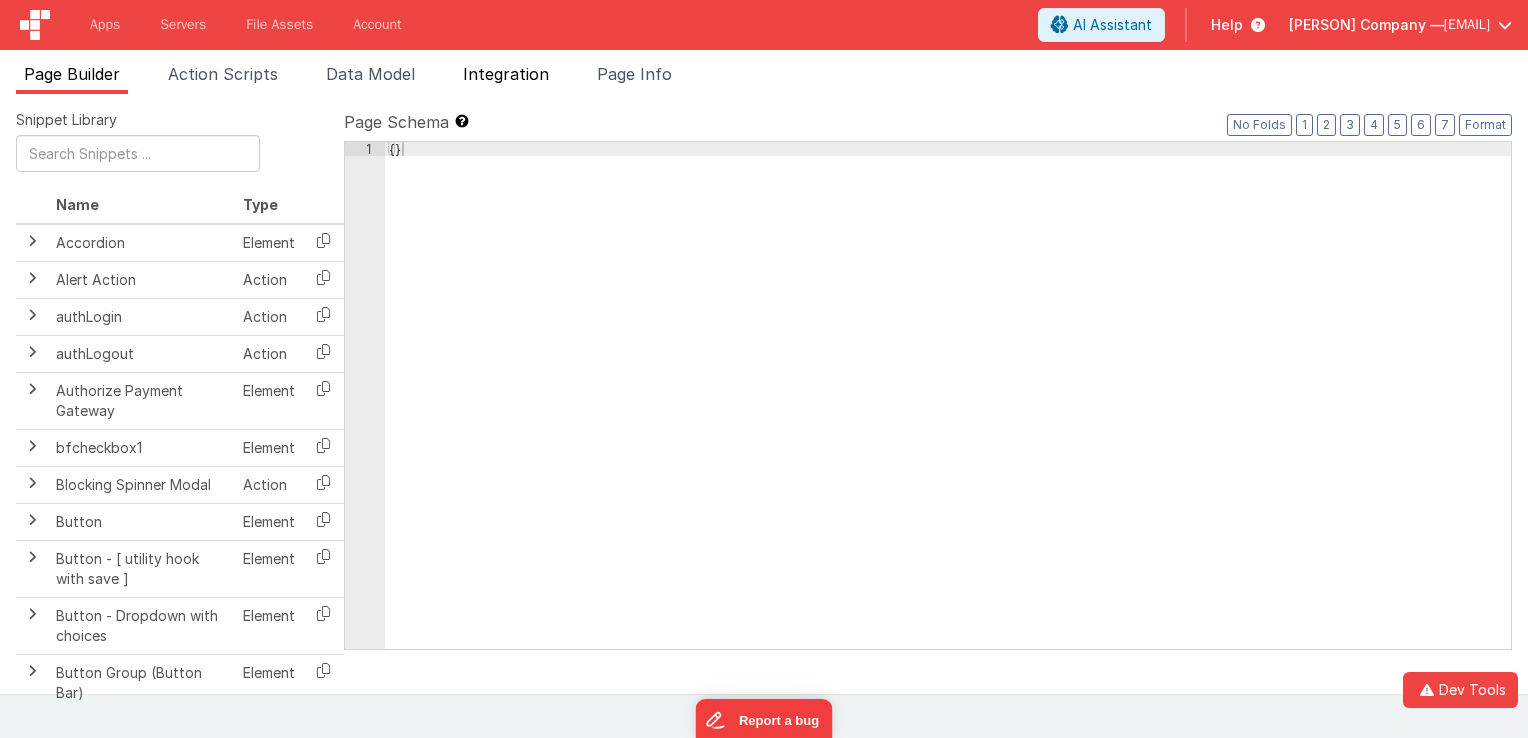 click on "Integration" at bounding box center (506, 74) 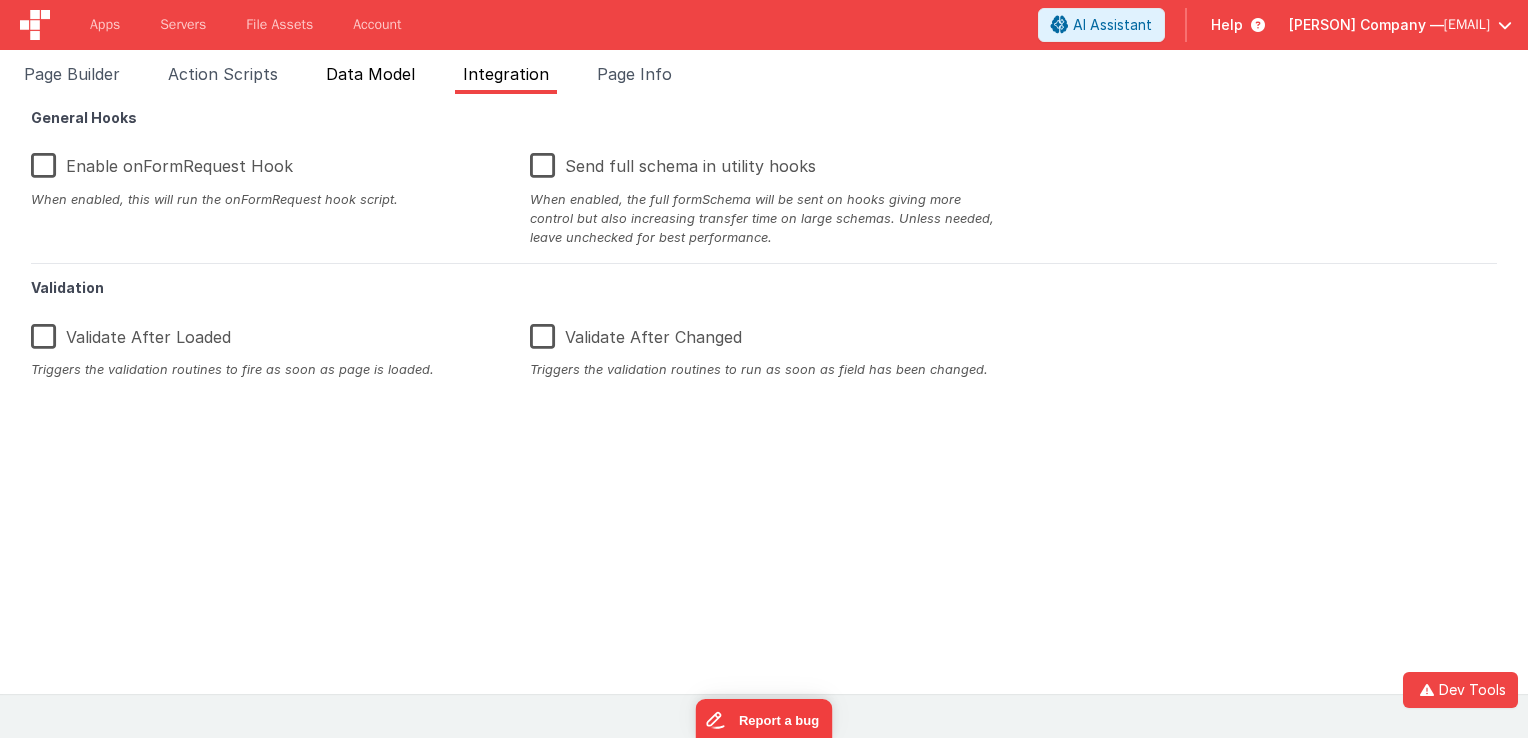 click on "Data Model" at bounding box center [370, 74] 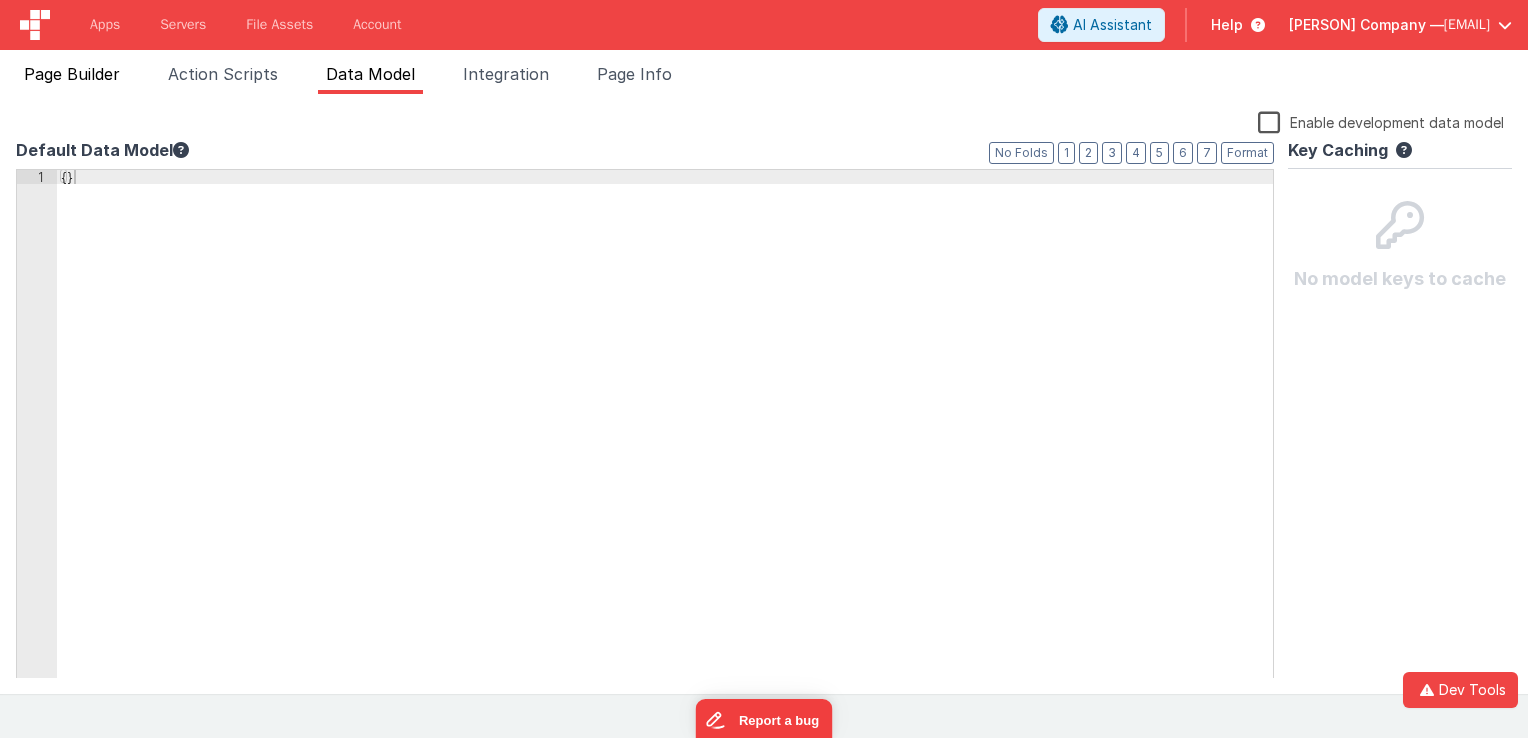 click on "Page Builder" at bounding box center (72, 74) 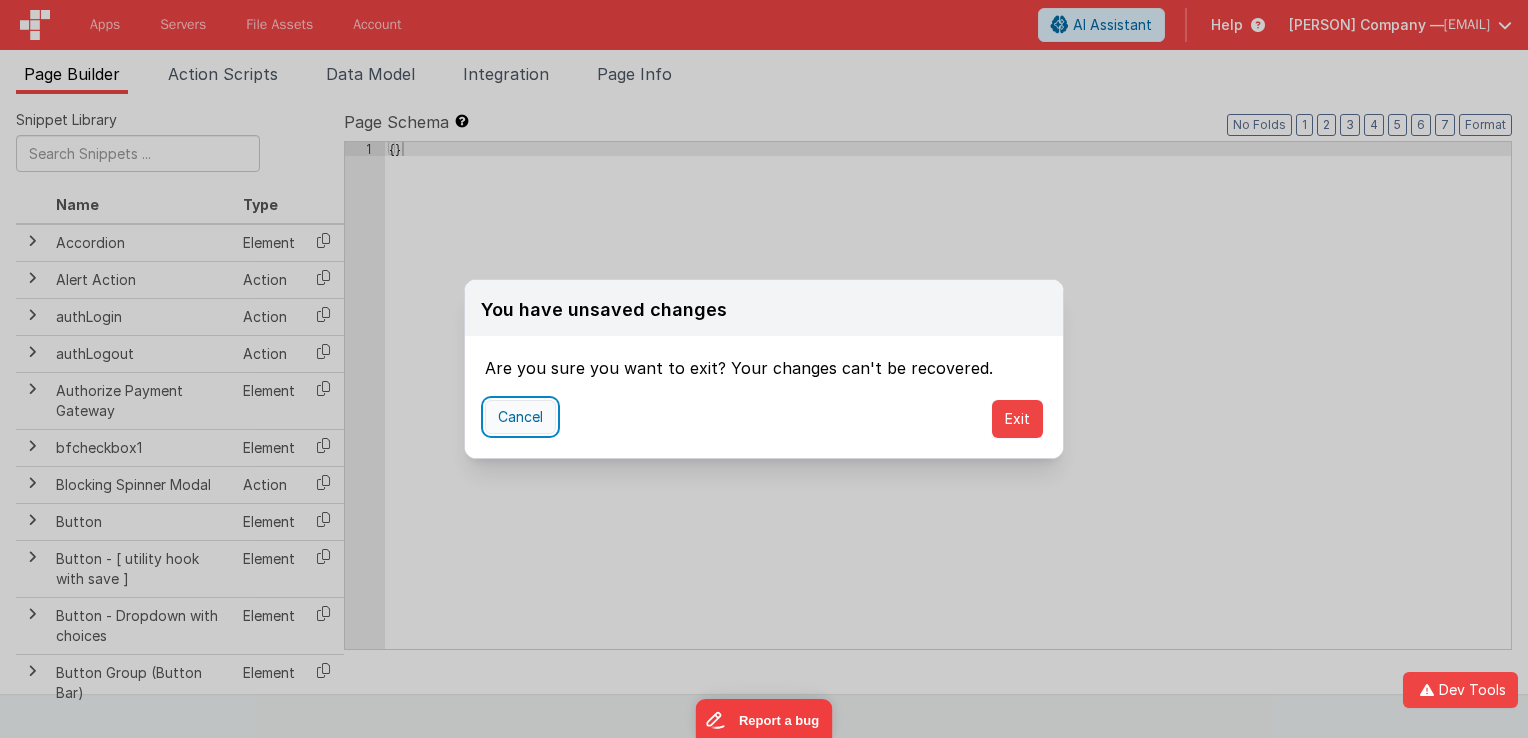 click on "Cancel" at bounding box center [520, 417] 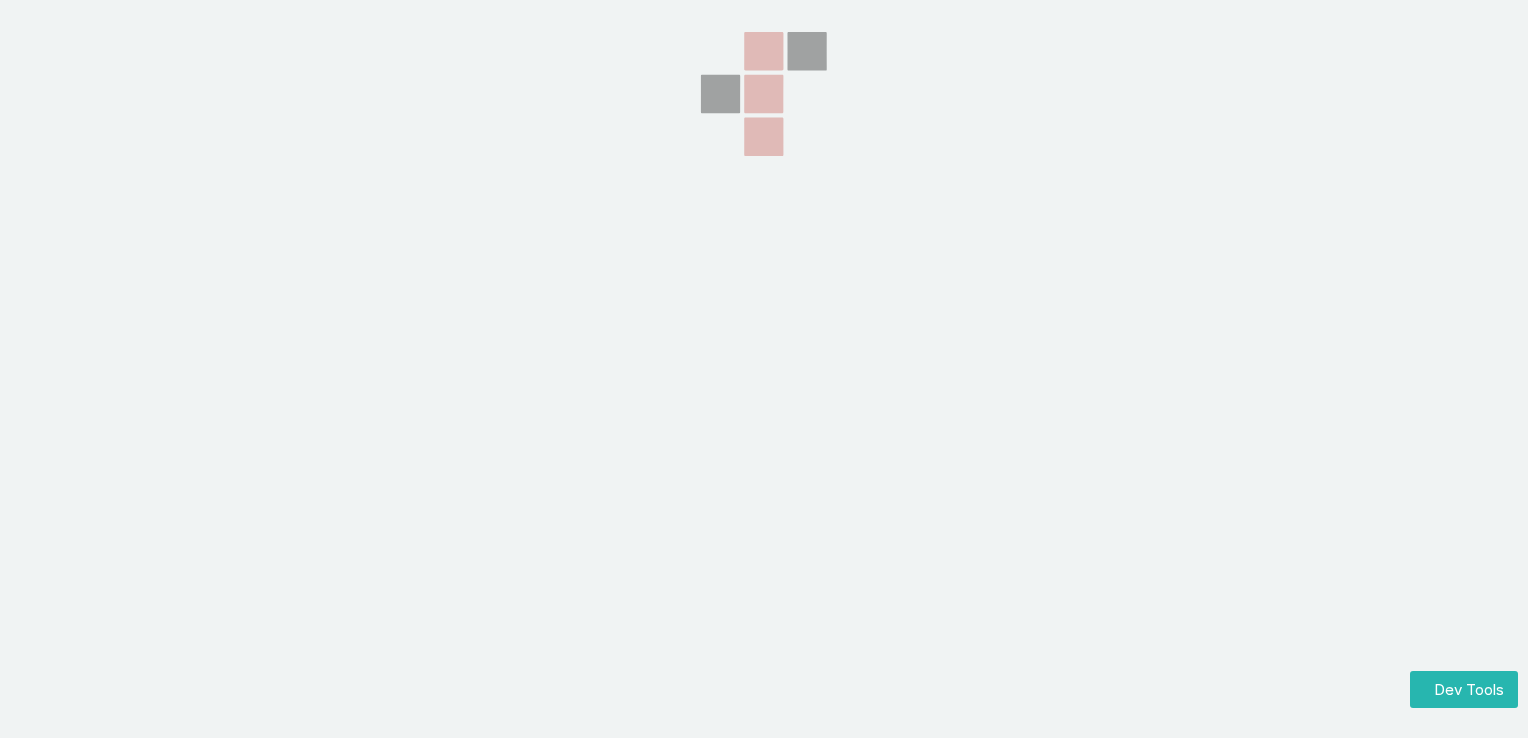 scroll, scrollTop: 0, scrollLeft: 0, axis: both 